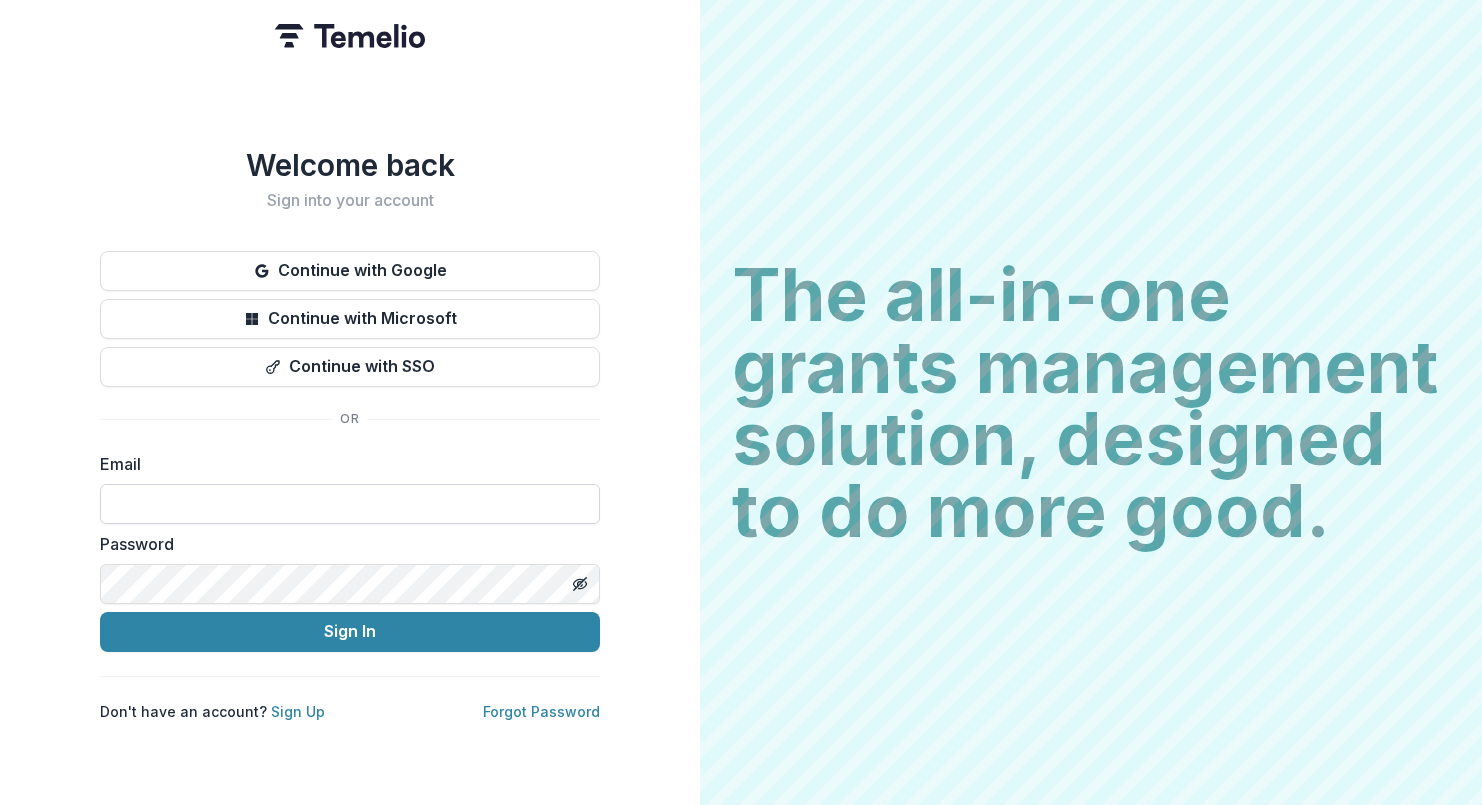 scroll, scrollTop: 0, scrollLeft: 0, axis: both 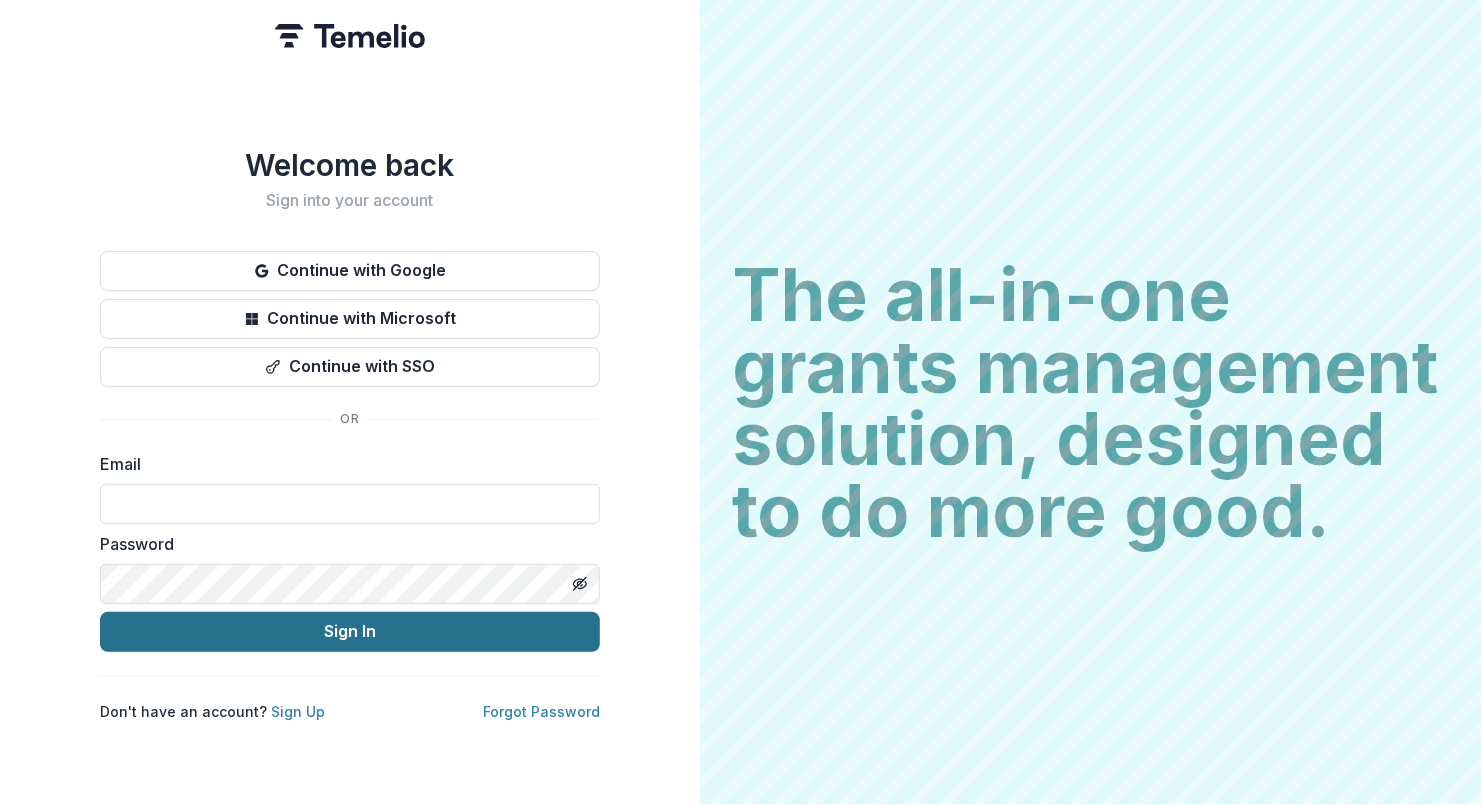 type on "**********" 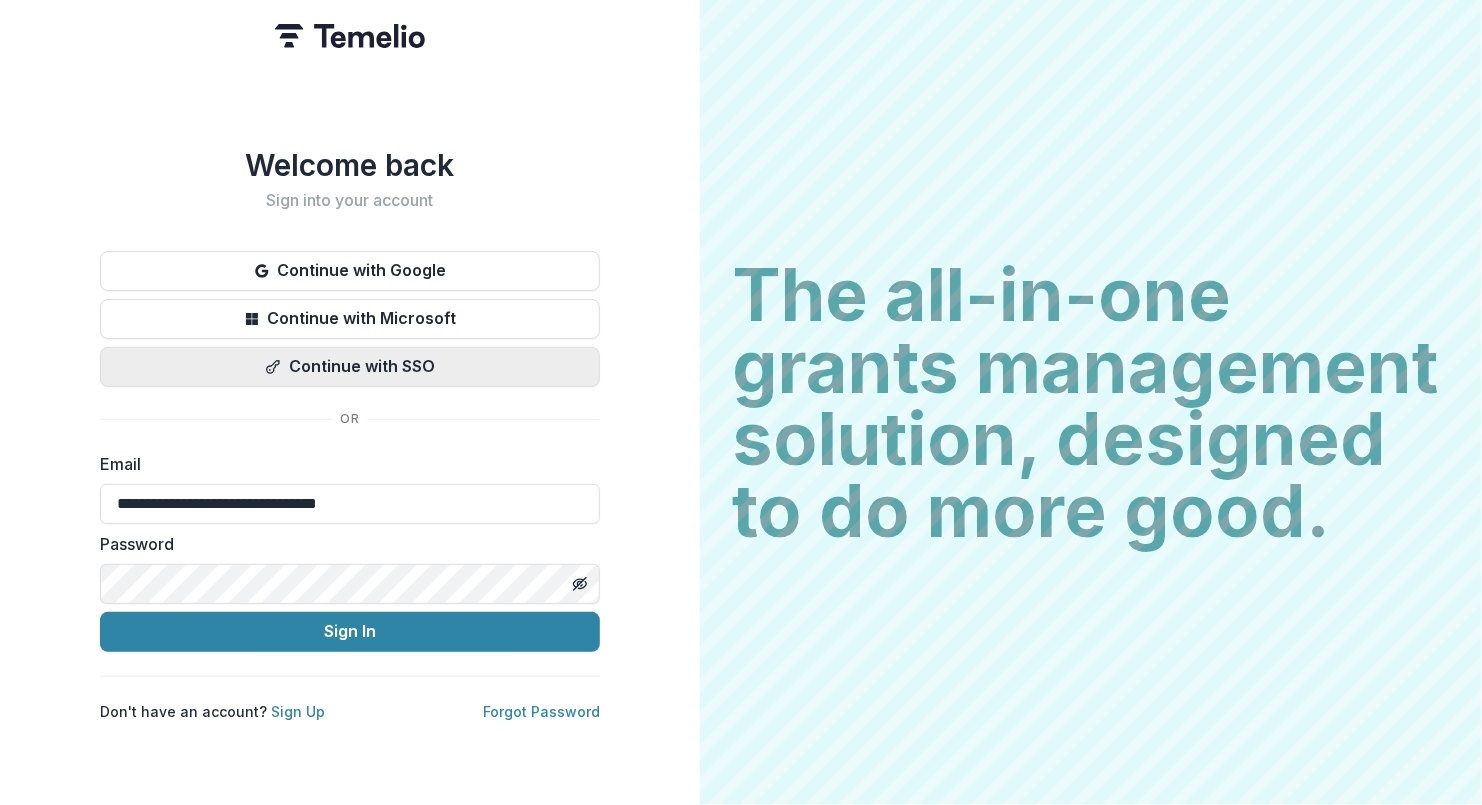 drag, startPoint x: 297, startPoint y: 625, endPoint x: 593, endPoint y: 340, distance: 410.90268 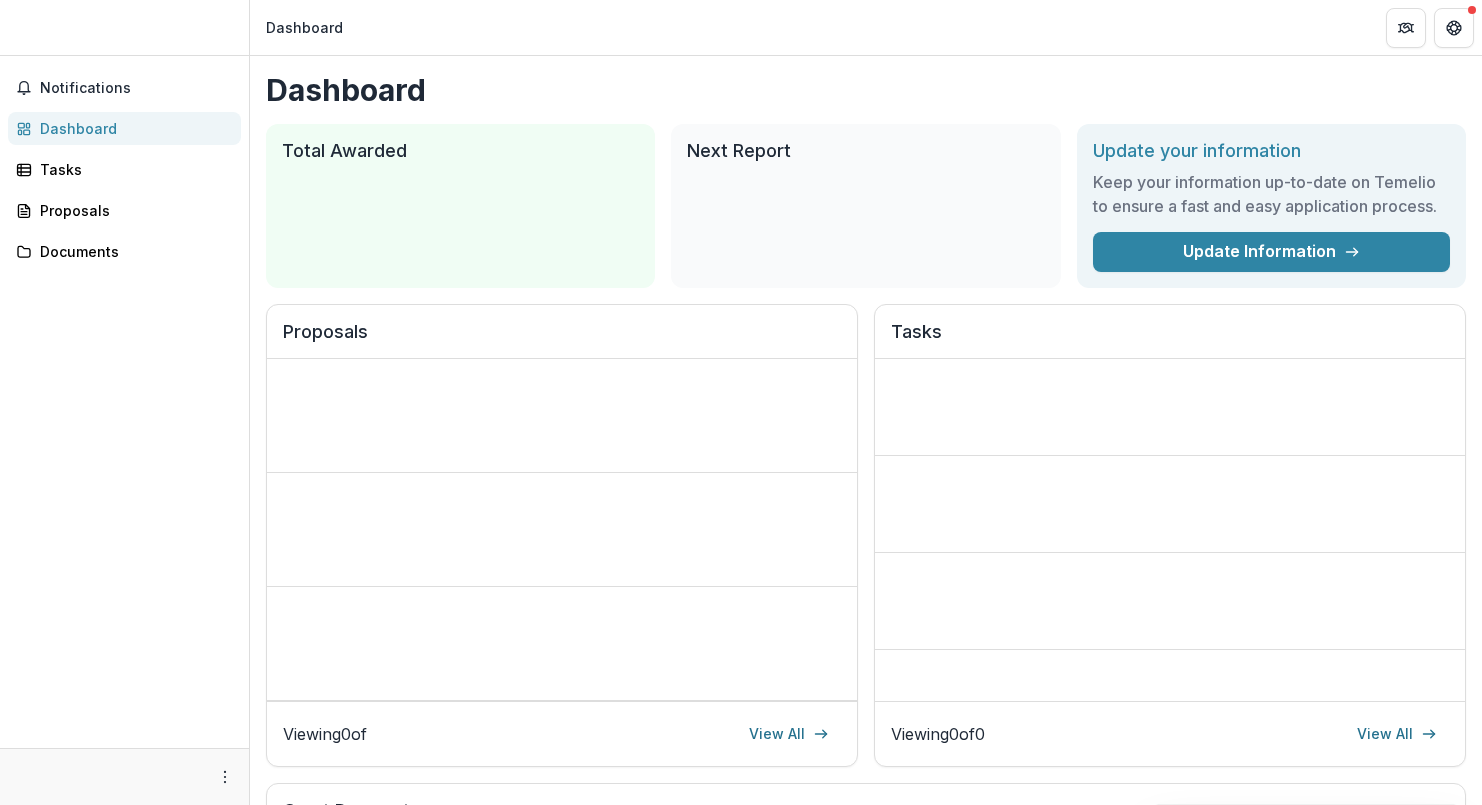 scroll, scrollTop: 0, scrollLeft: 0, axis: both 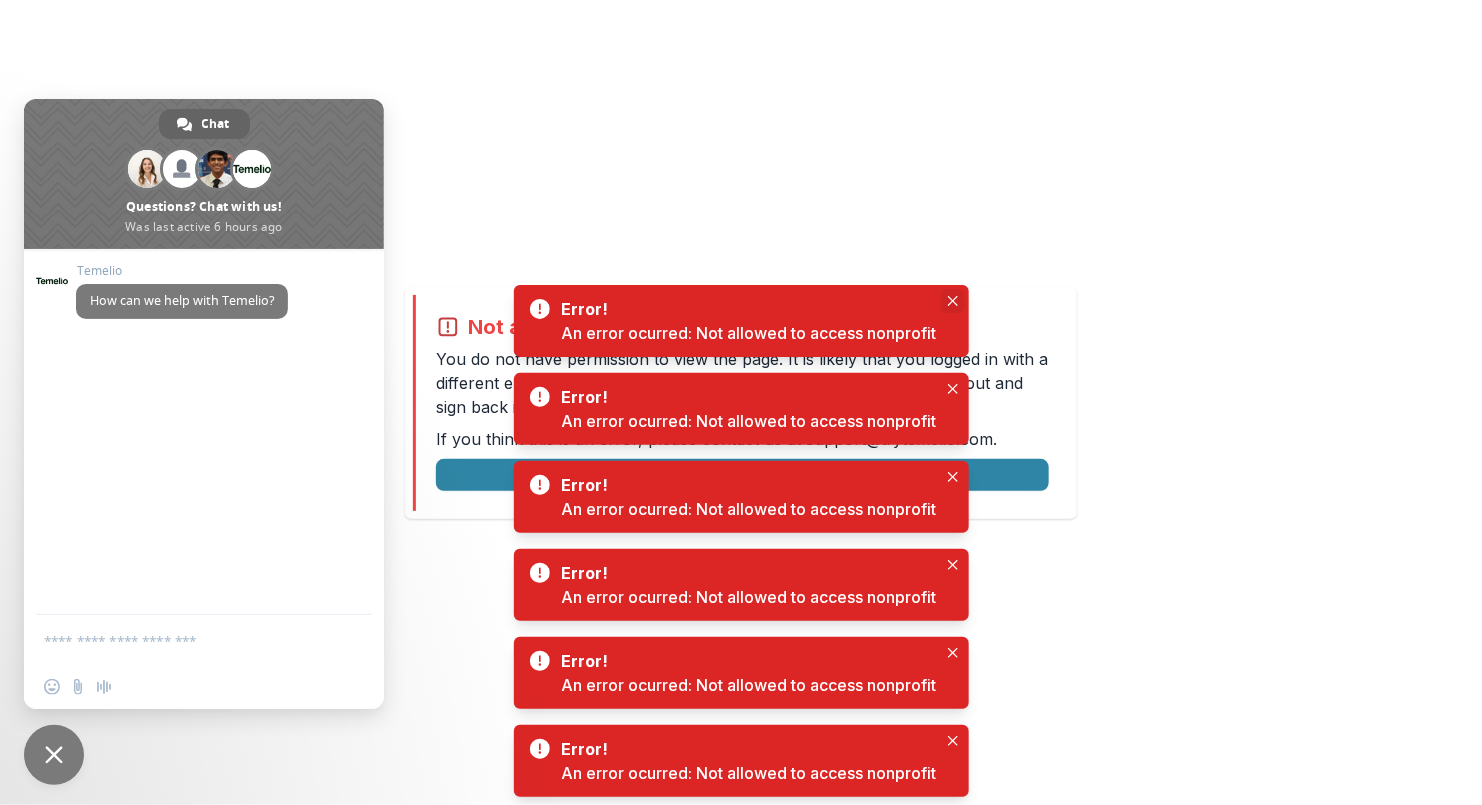 click 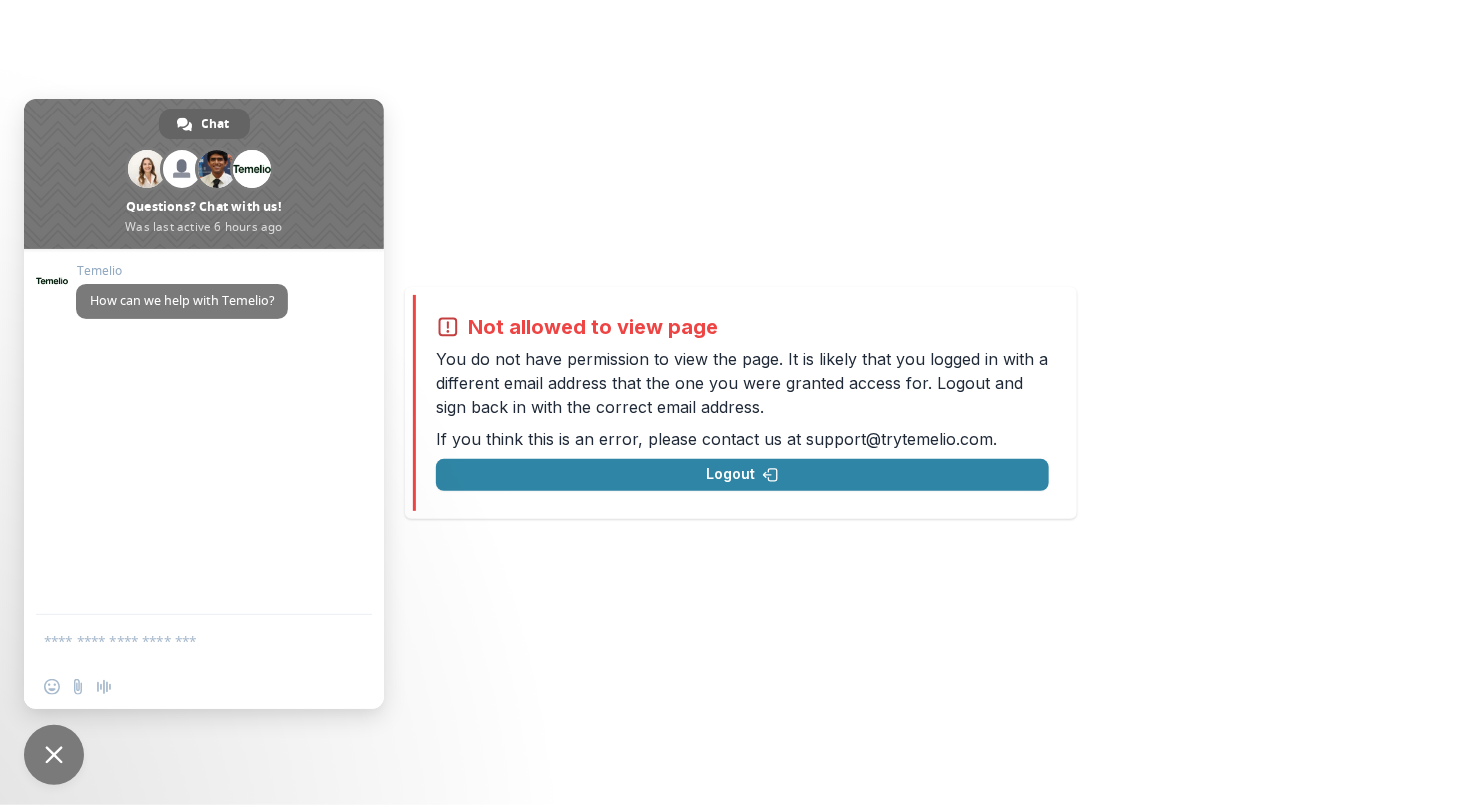 click at bounding box center [54, 755] 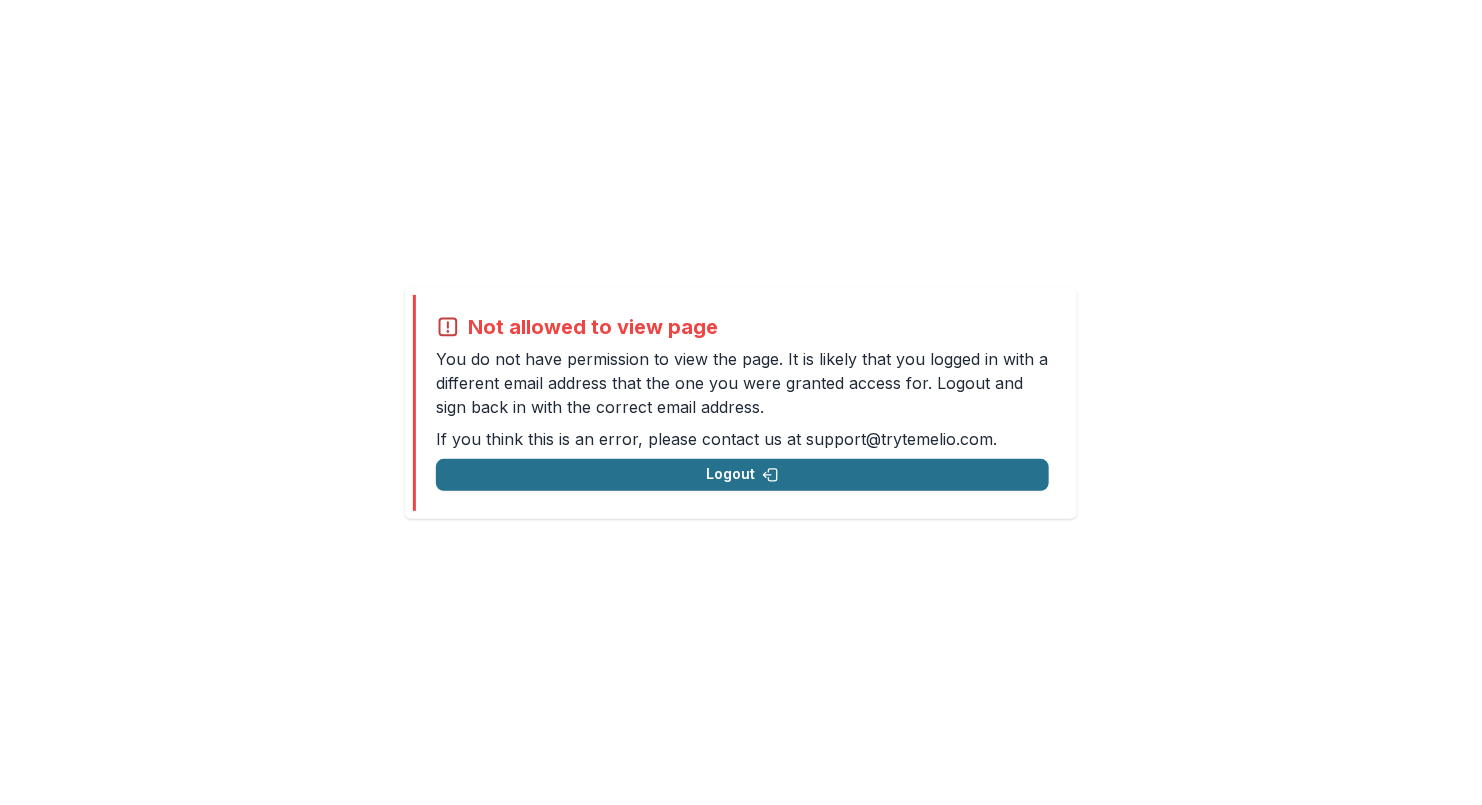 click on "Logout" at bounding box center (742, 475) 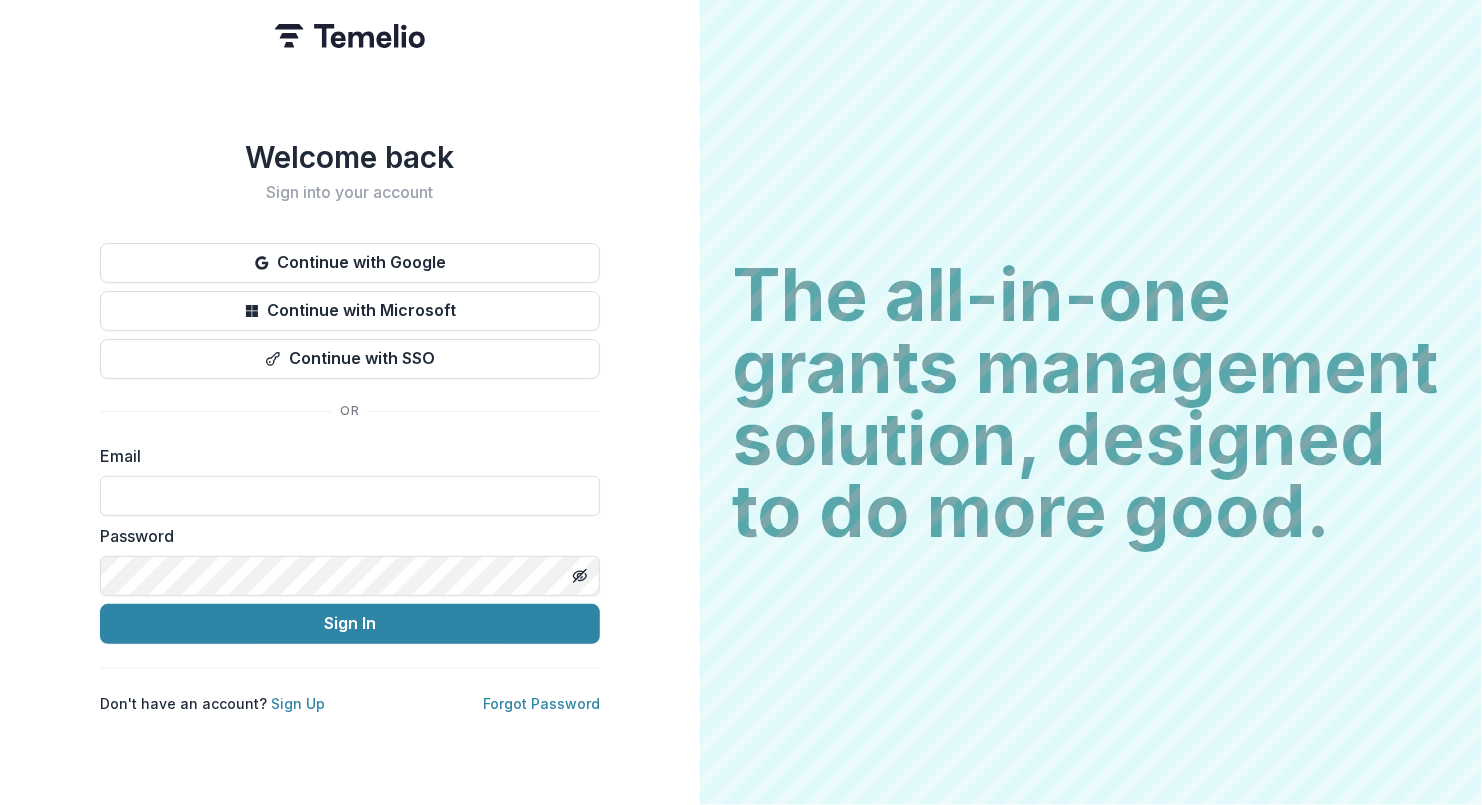 type on "**********" 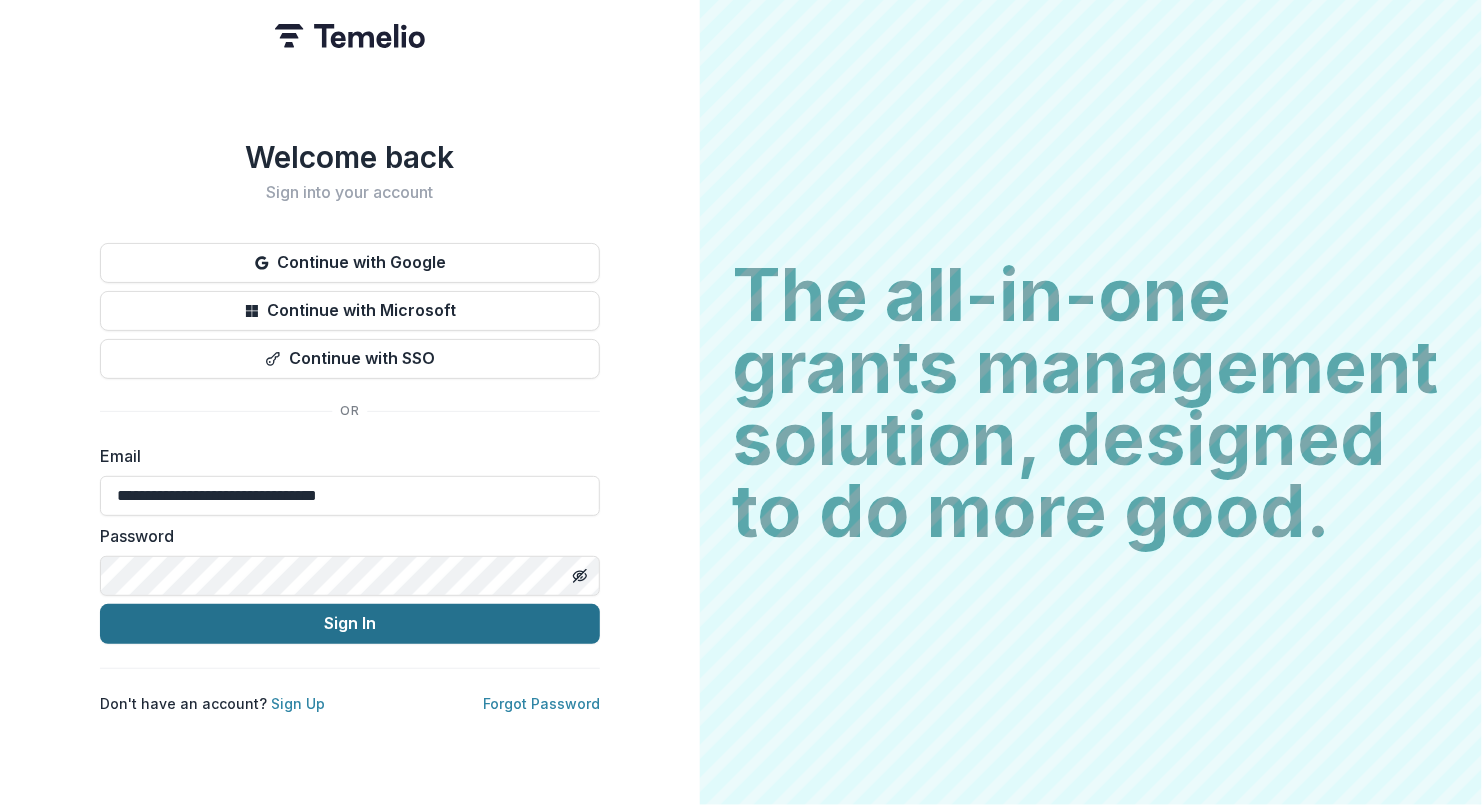 click on "Sign In" at bounding box center (350, 624) 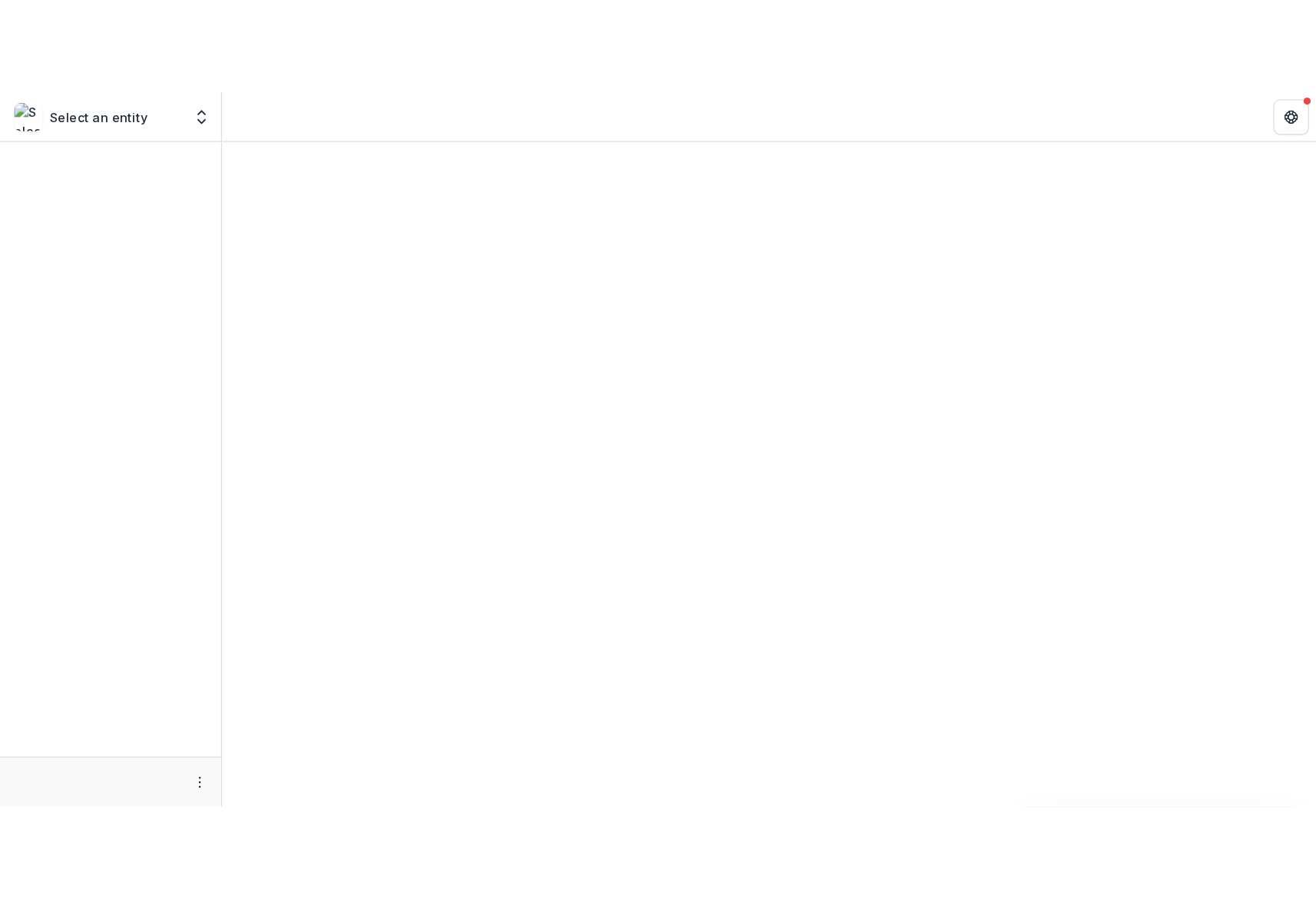 scroll, scrollTop: 0, scrollLeft: 0, axis: both 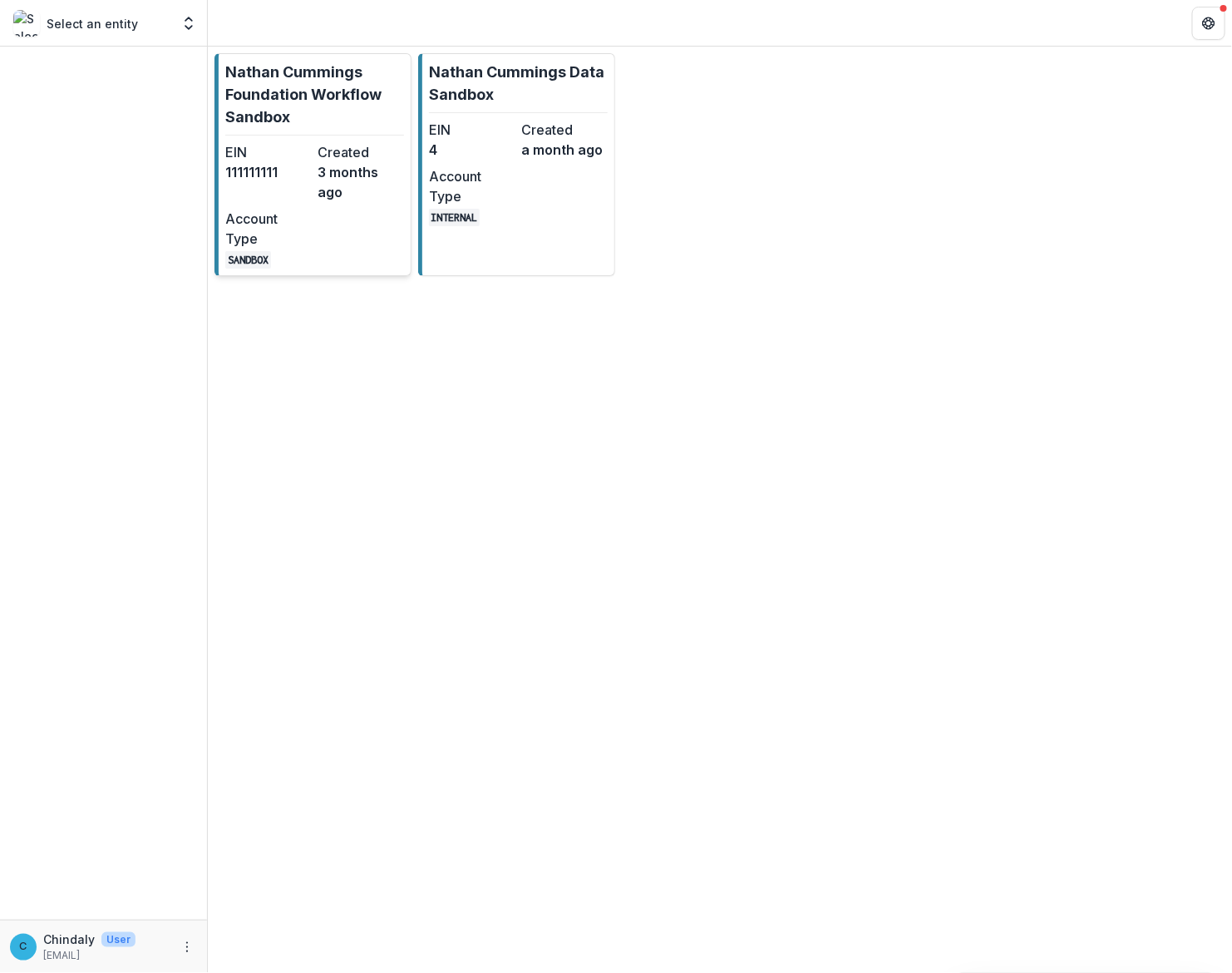 click on "Nathan Cummings Foundation Workflow Sandbox" at bounding box center [314, 94] 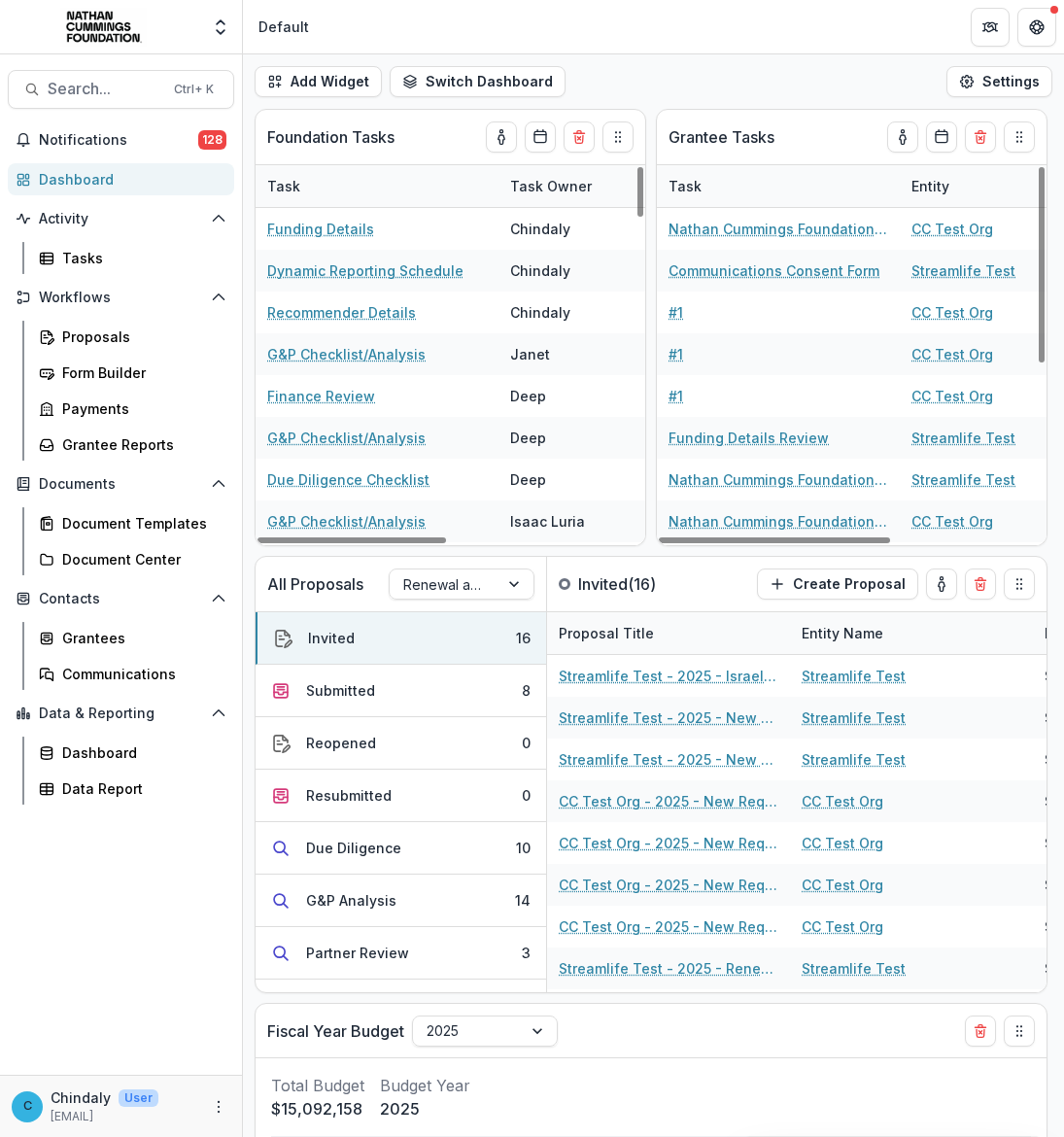 click on "Default" at bounding box center [653, 26] 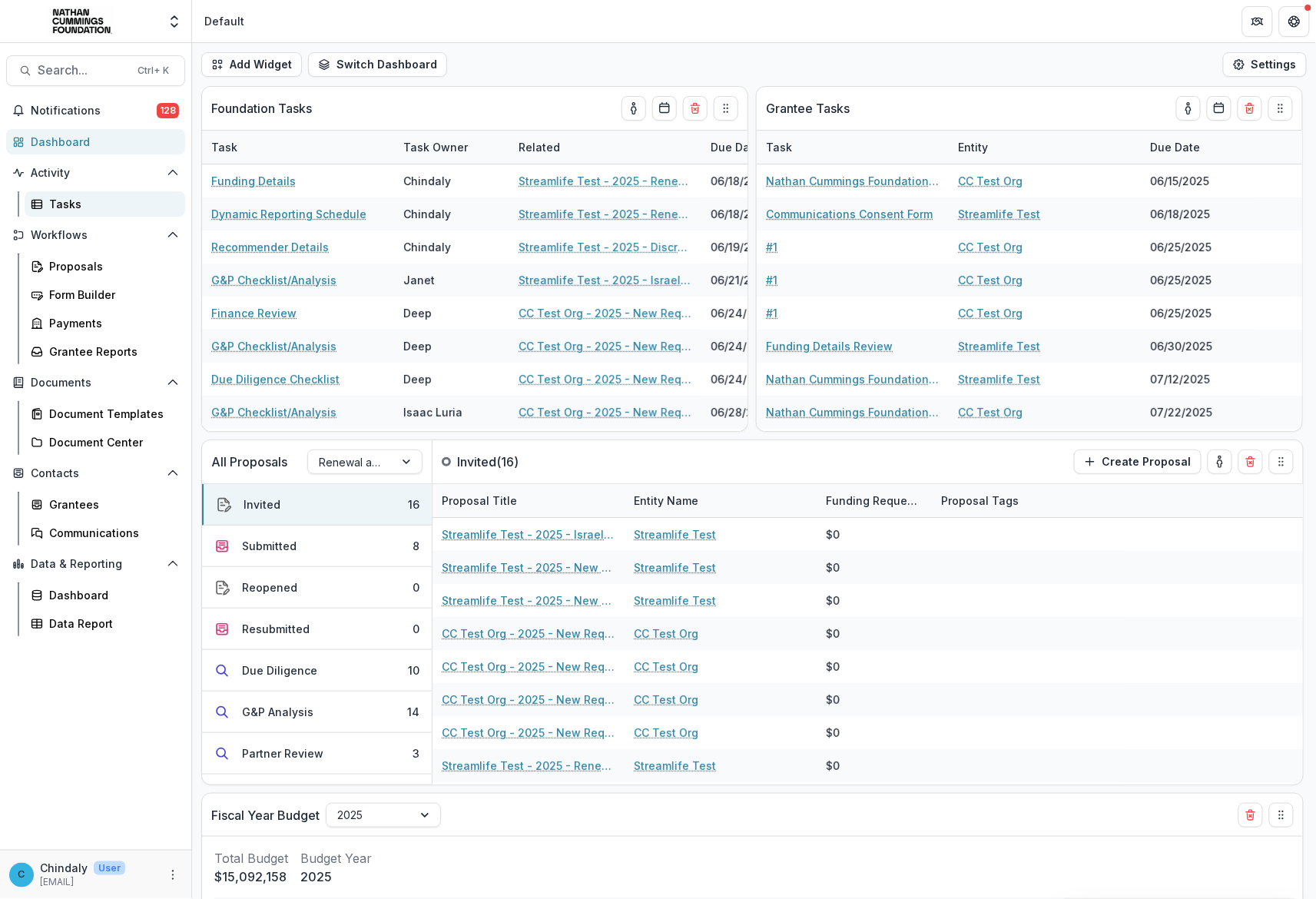 click on "Tasks" at bounding box center [111, 204] 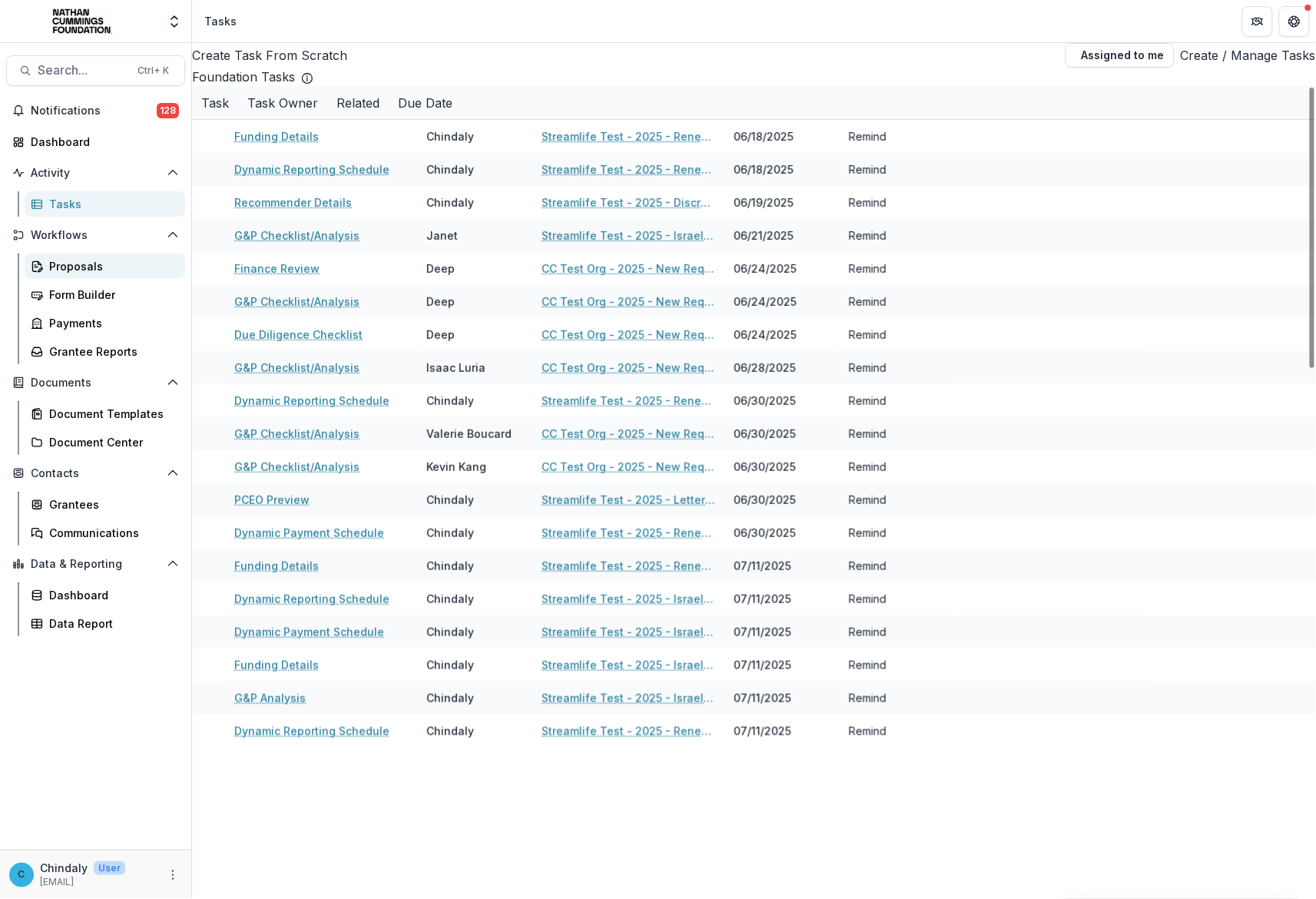 click on "Proposals" at bounding box center [111, 266] 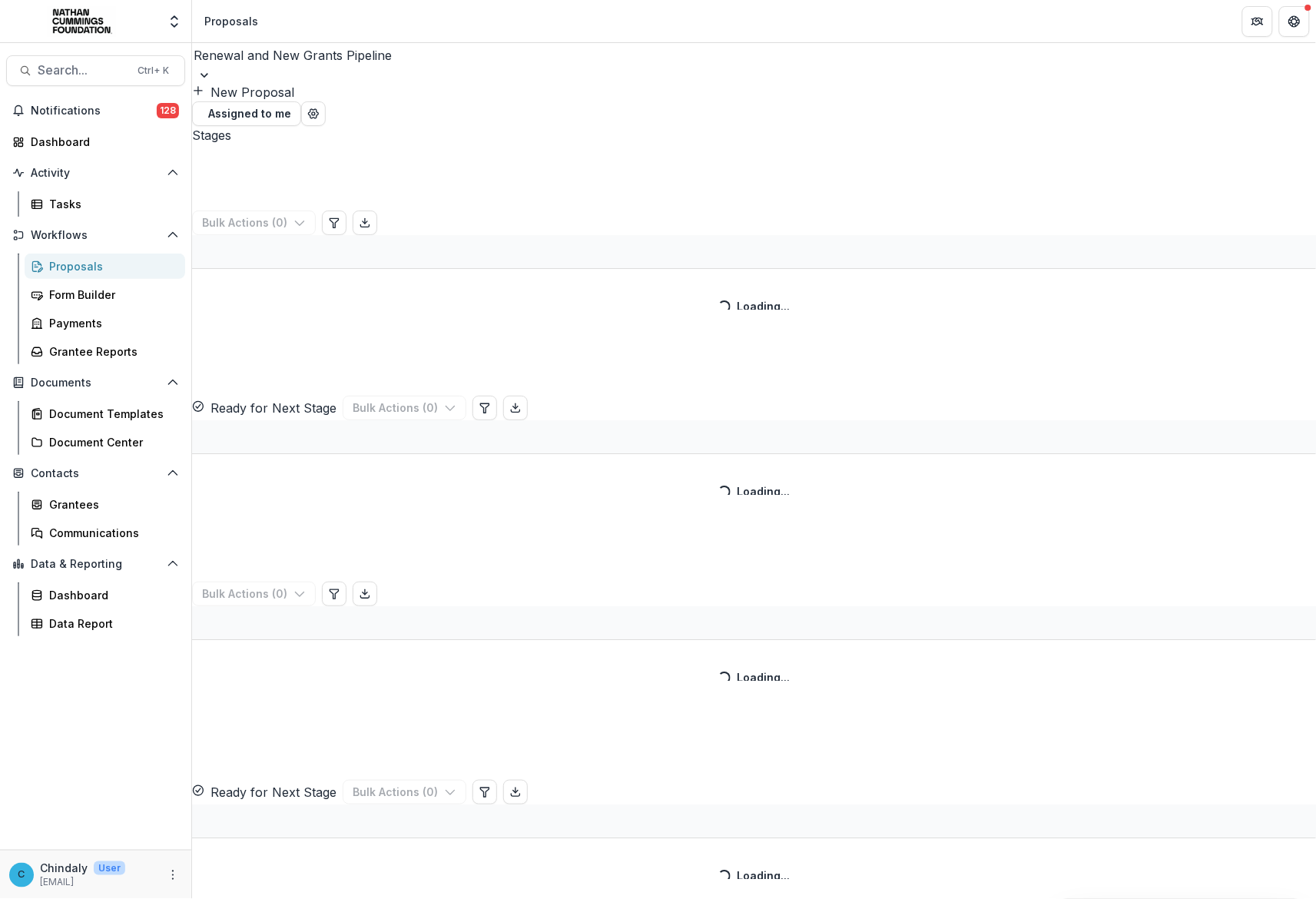click on "New Proposal" at bounding box center (243, 92) 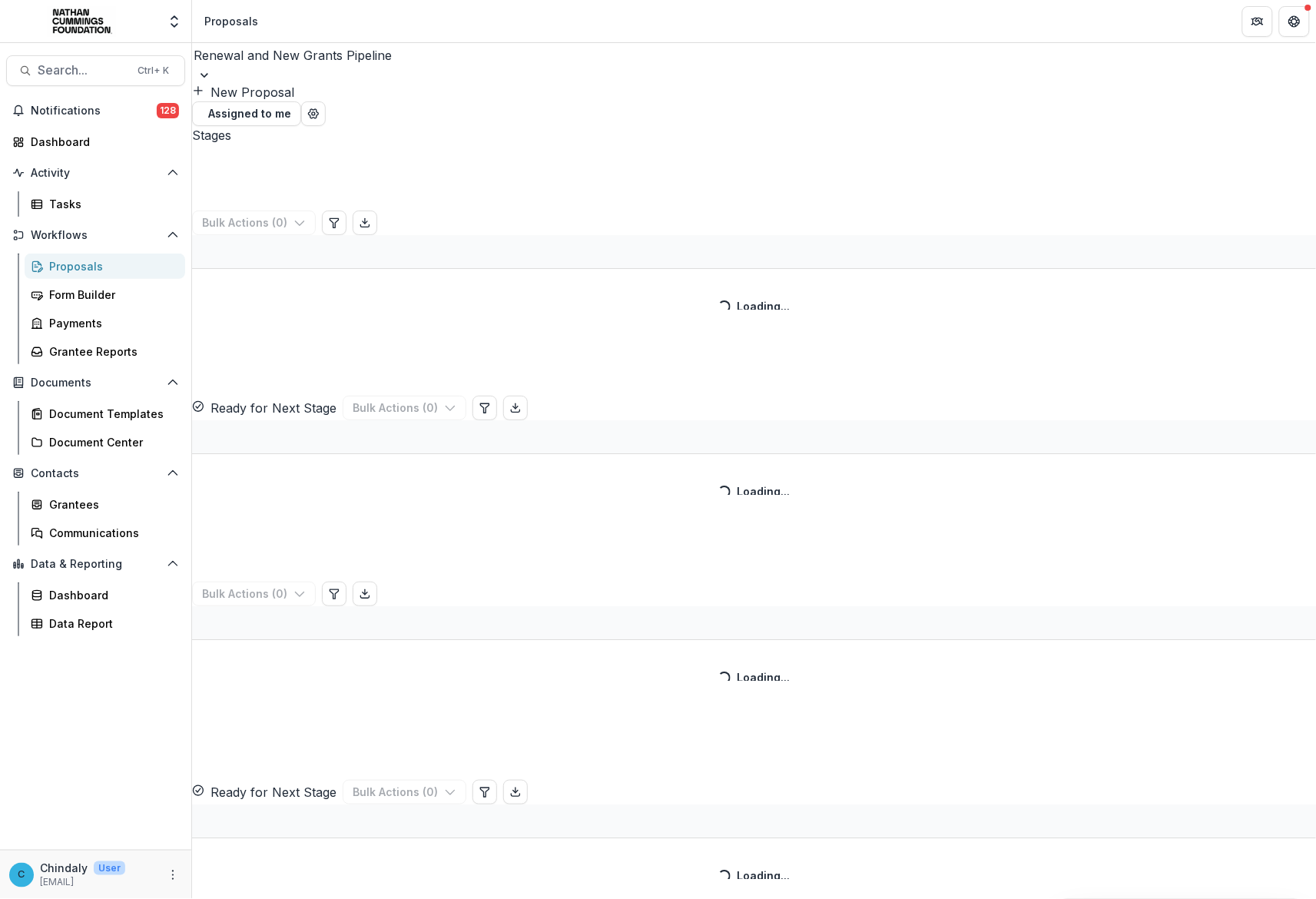 click at bounding box center (658, 967) 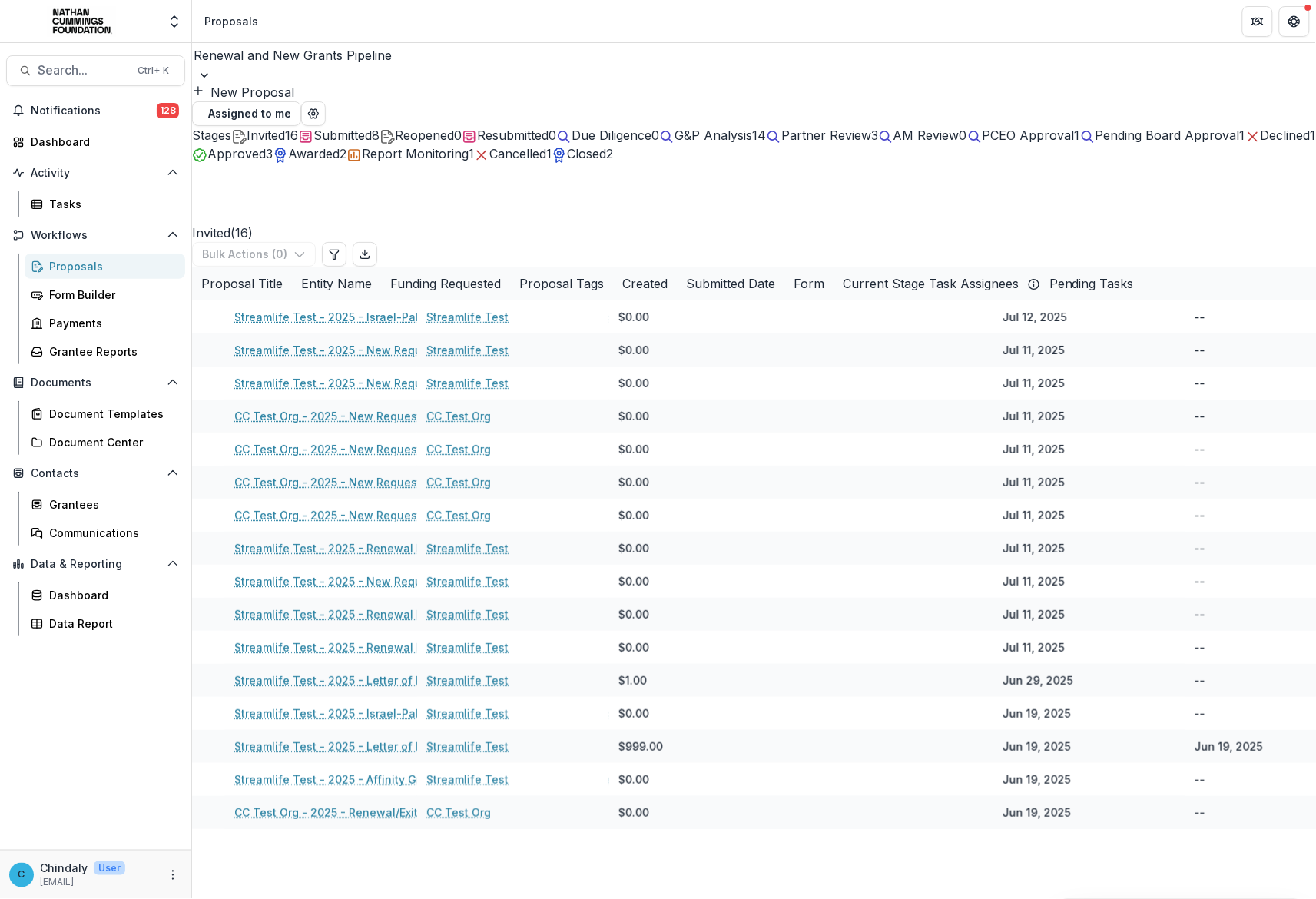 click on "Renewal Request Application" at bounding box center [85, 1404] 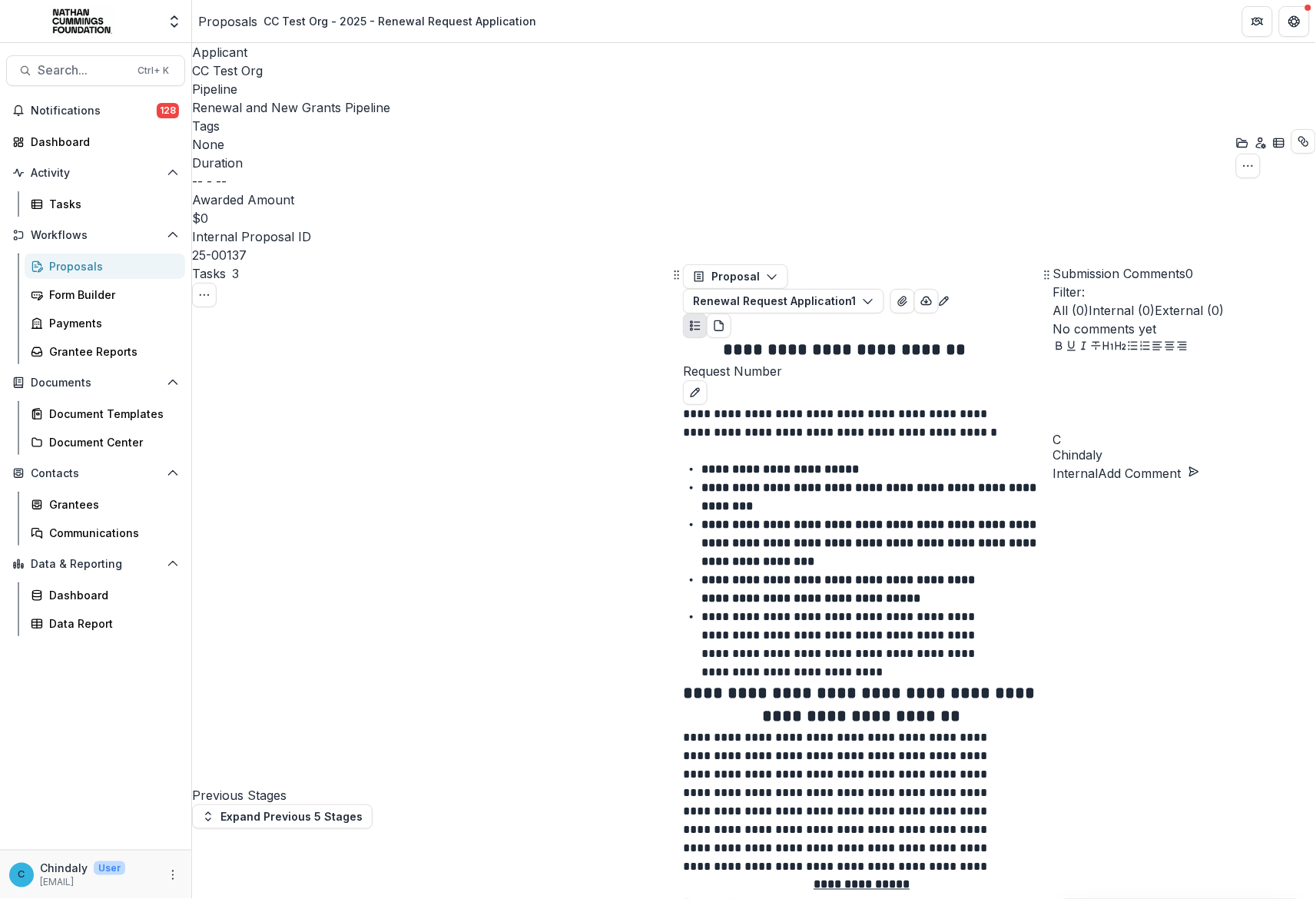 click on "**********" at bounding box center (840, 589) 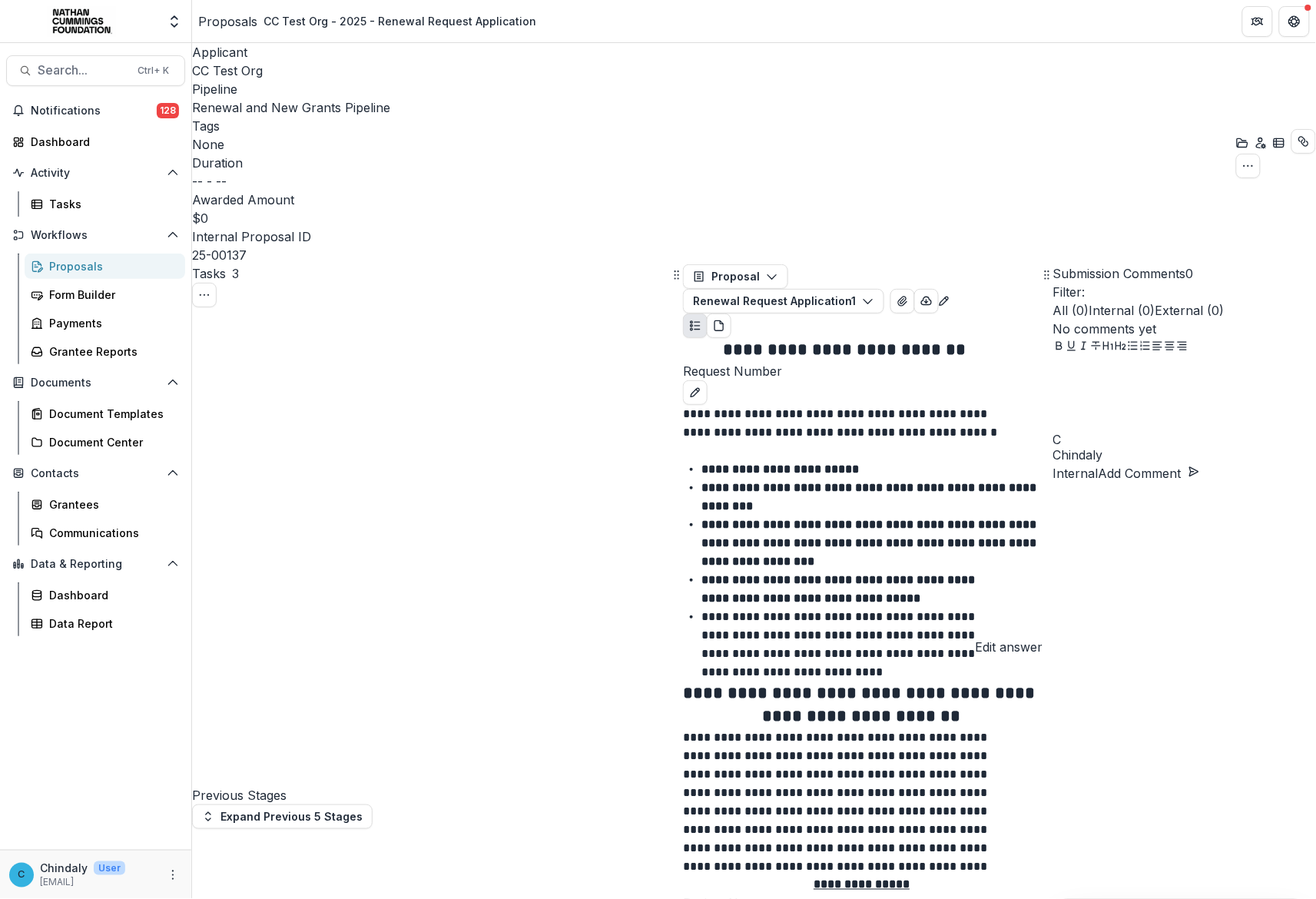 click at bounding box center [695, 925] 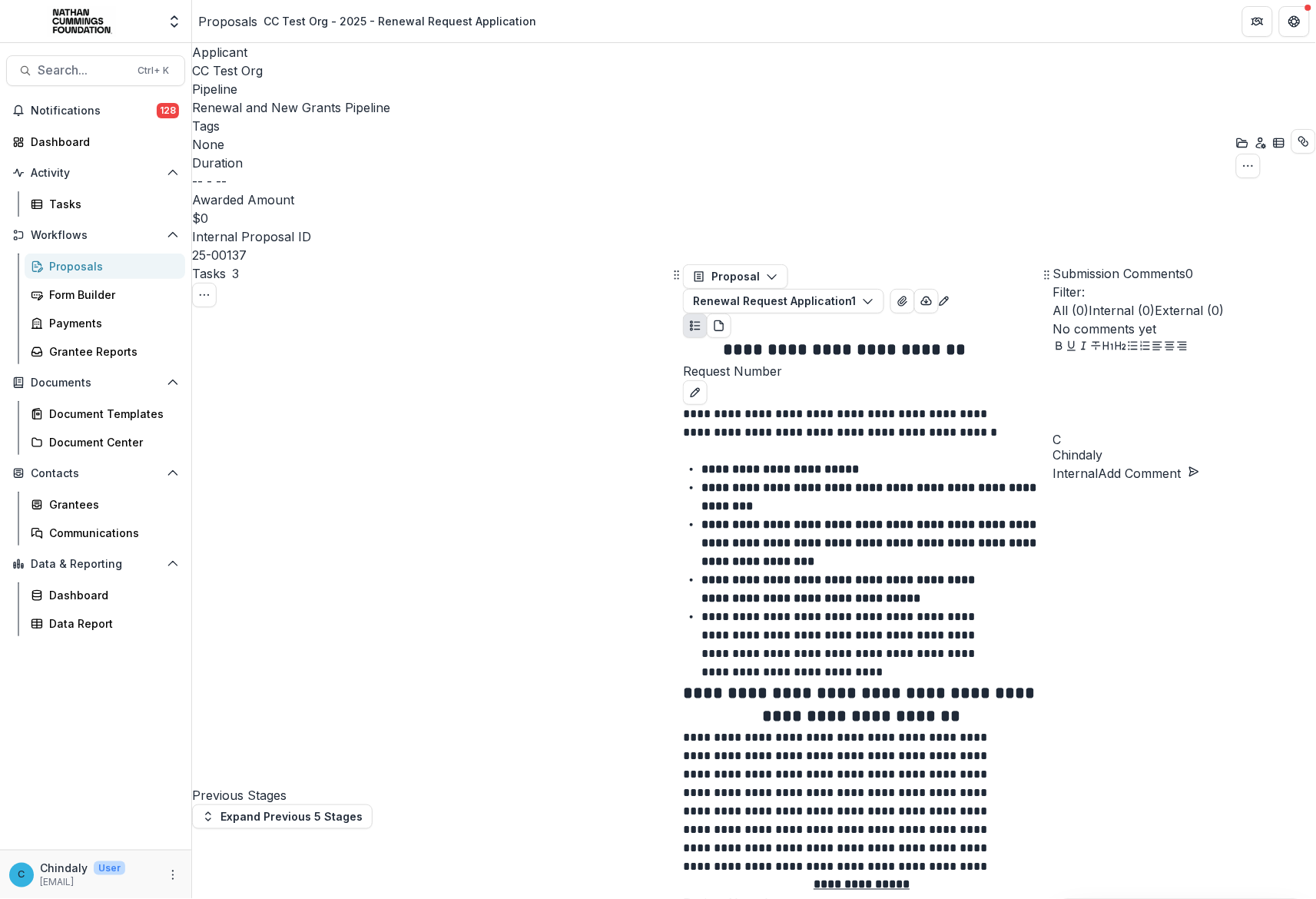 click on "Project Name *" at bounding box center (744, 960) 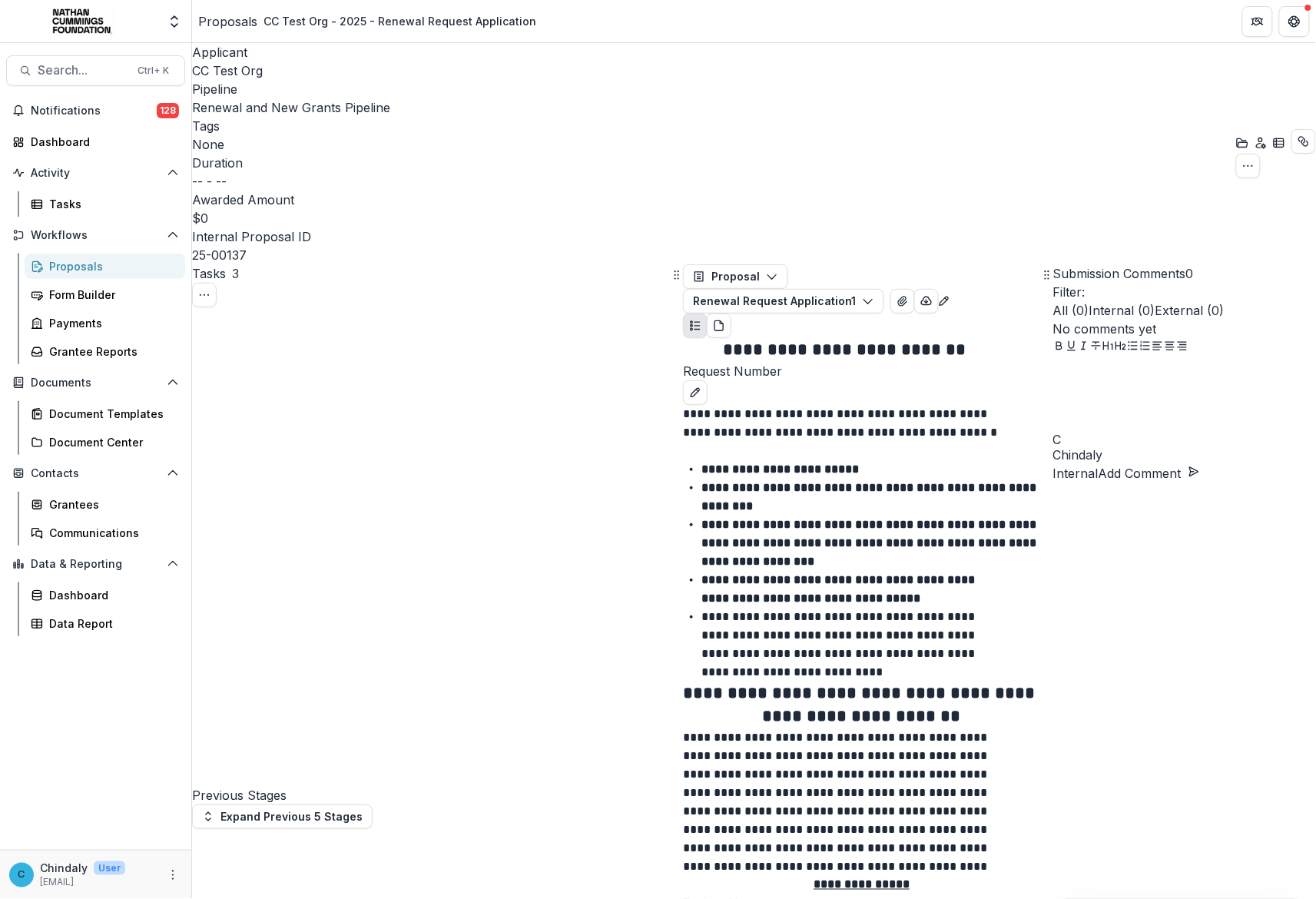 click on "Complete Task" at bounding box center (244, 3347) 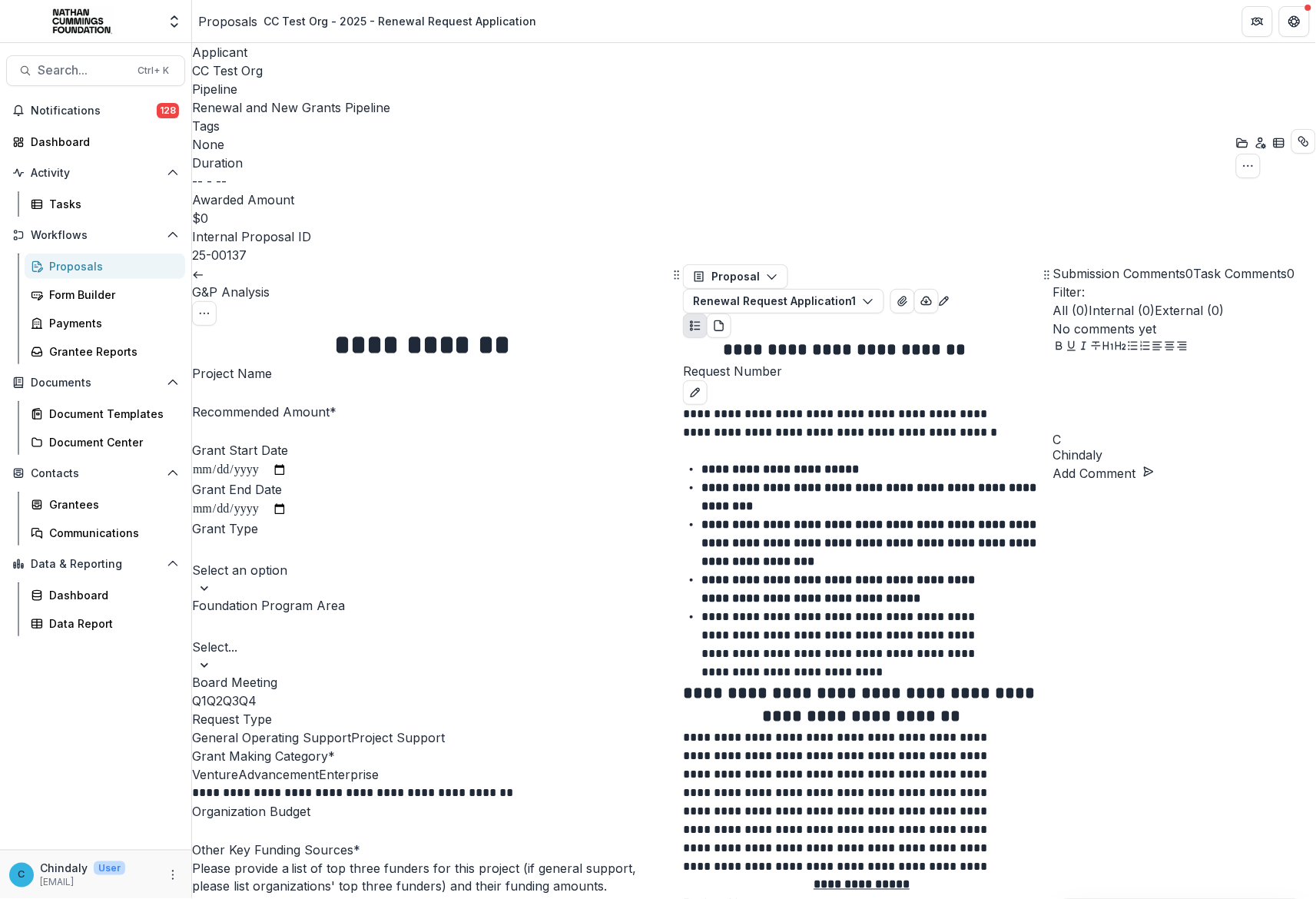 click on "Project Name" at bounding box center (254, 393) 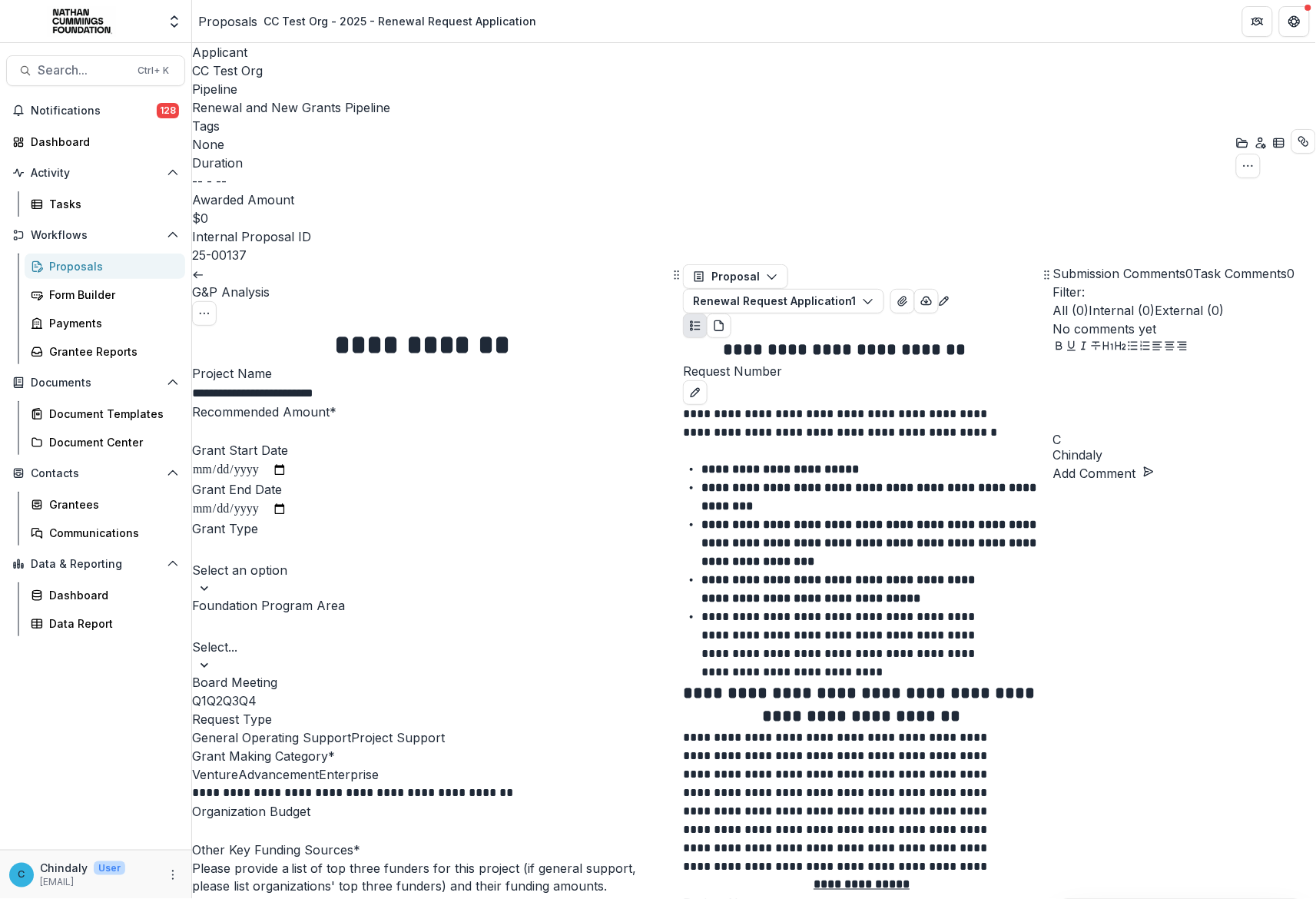 type on "**********" 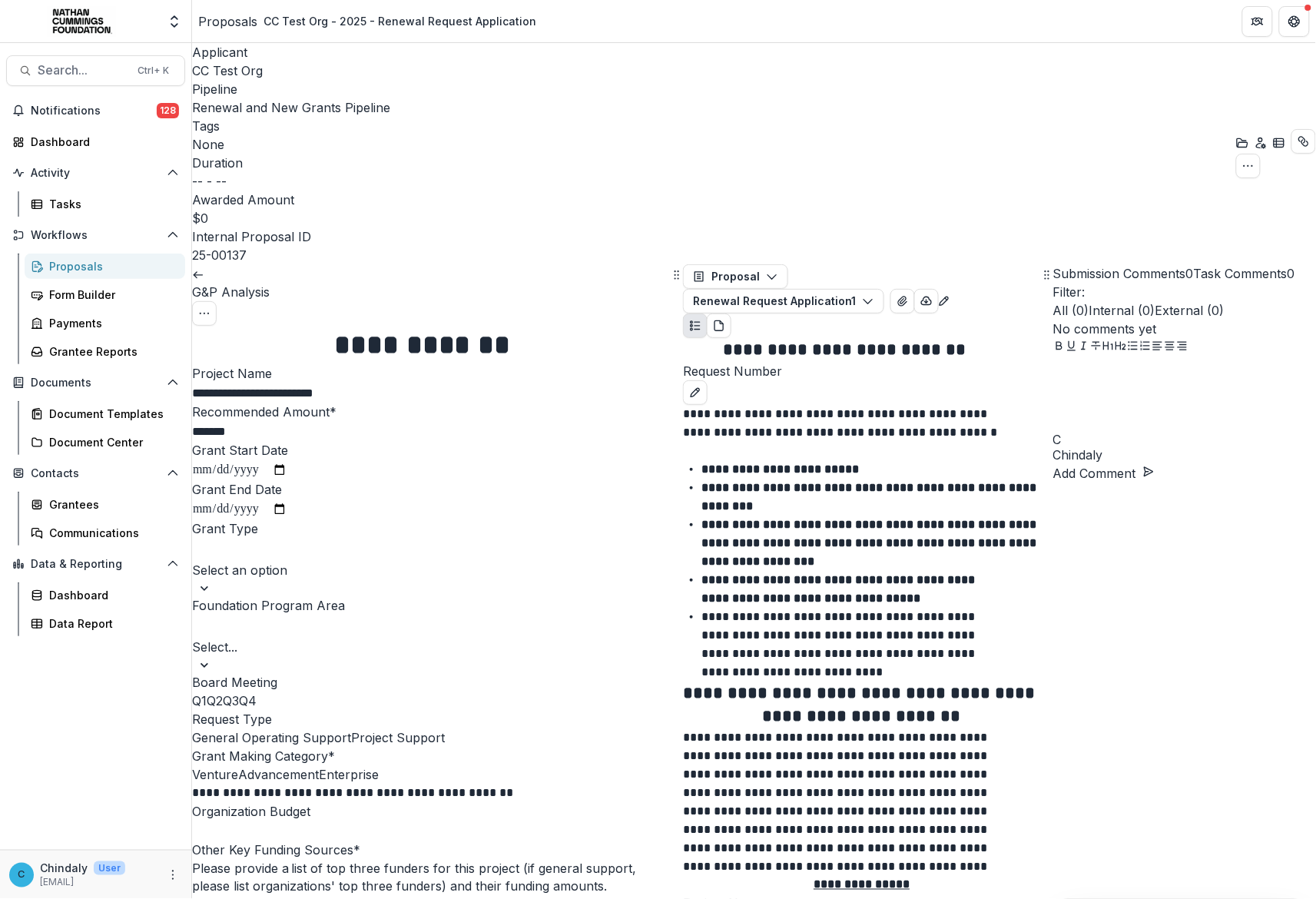 click on "Select an option" at bounding box center (431, 559) 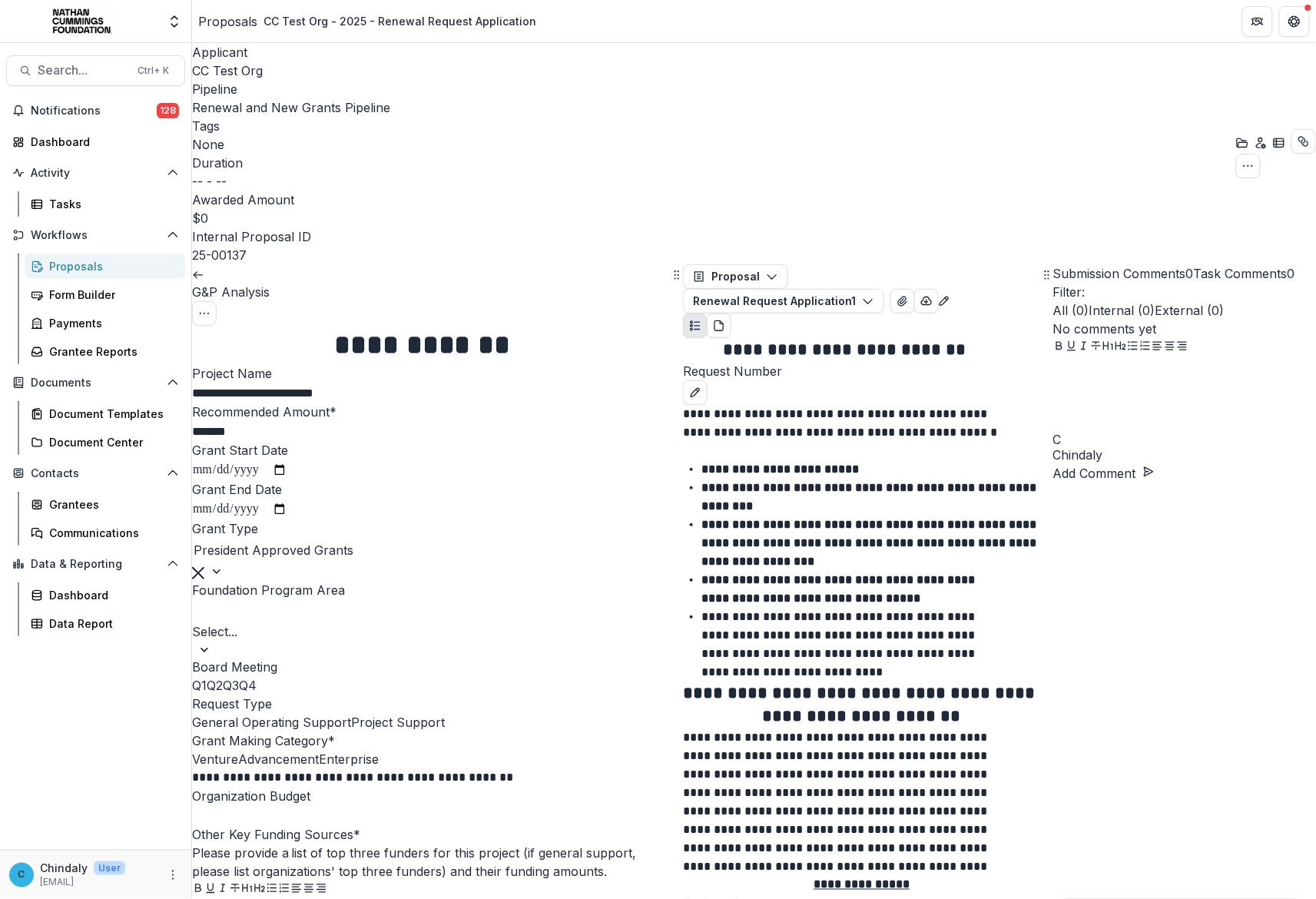 click at bounding box center [431, 612] 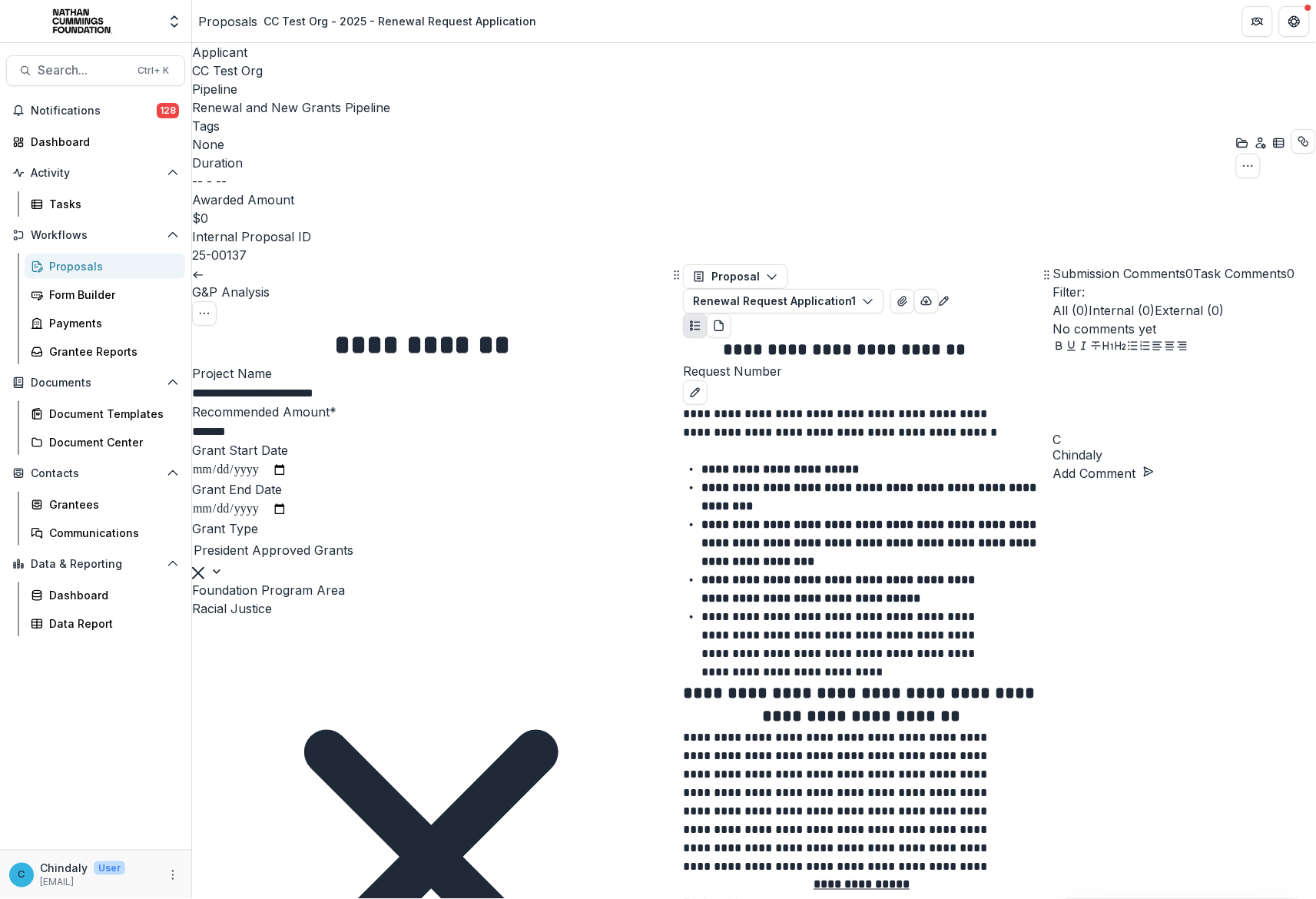 scroll, scrollTop: 288, scrollLeft: 0, axis: vertical 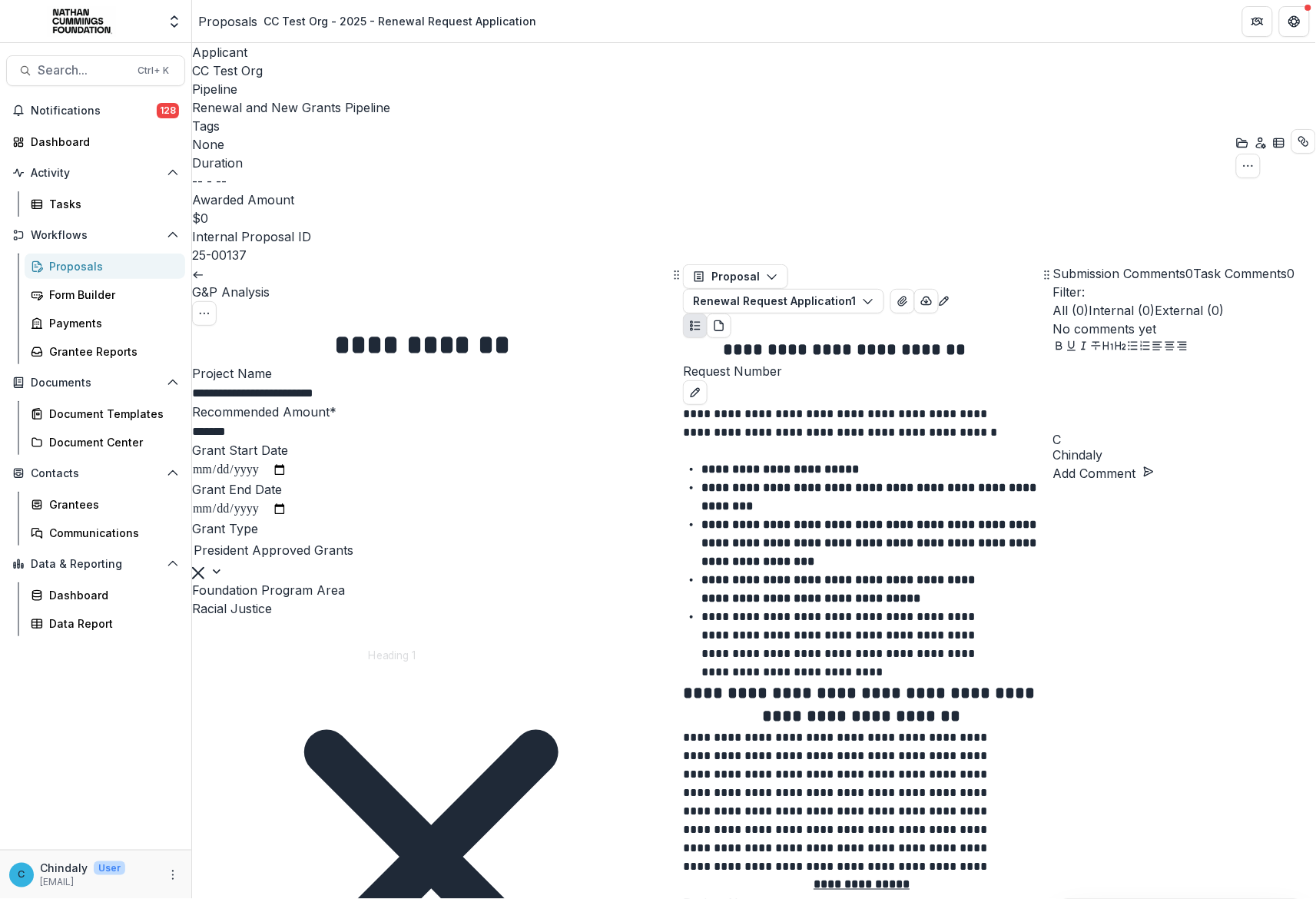 click at bounding box center [431, 5558] 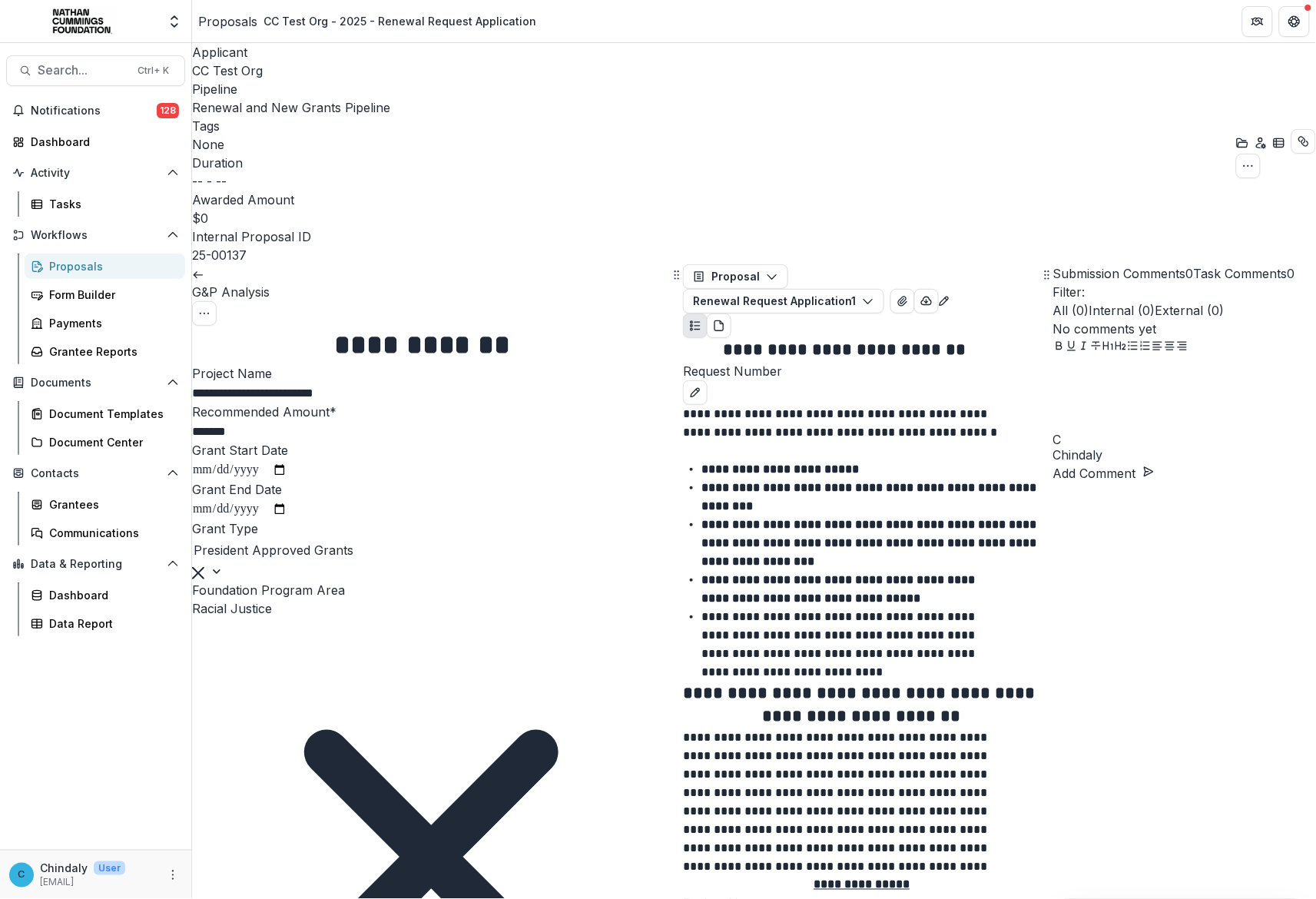 type 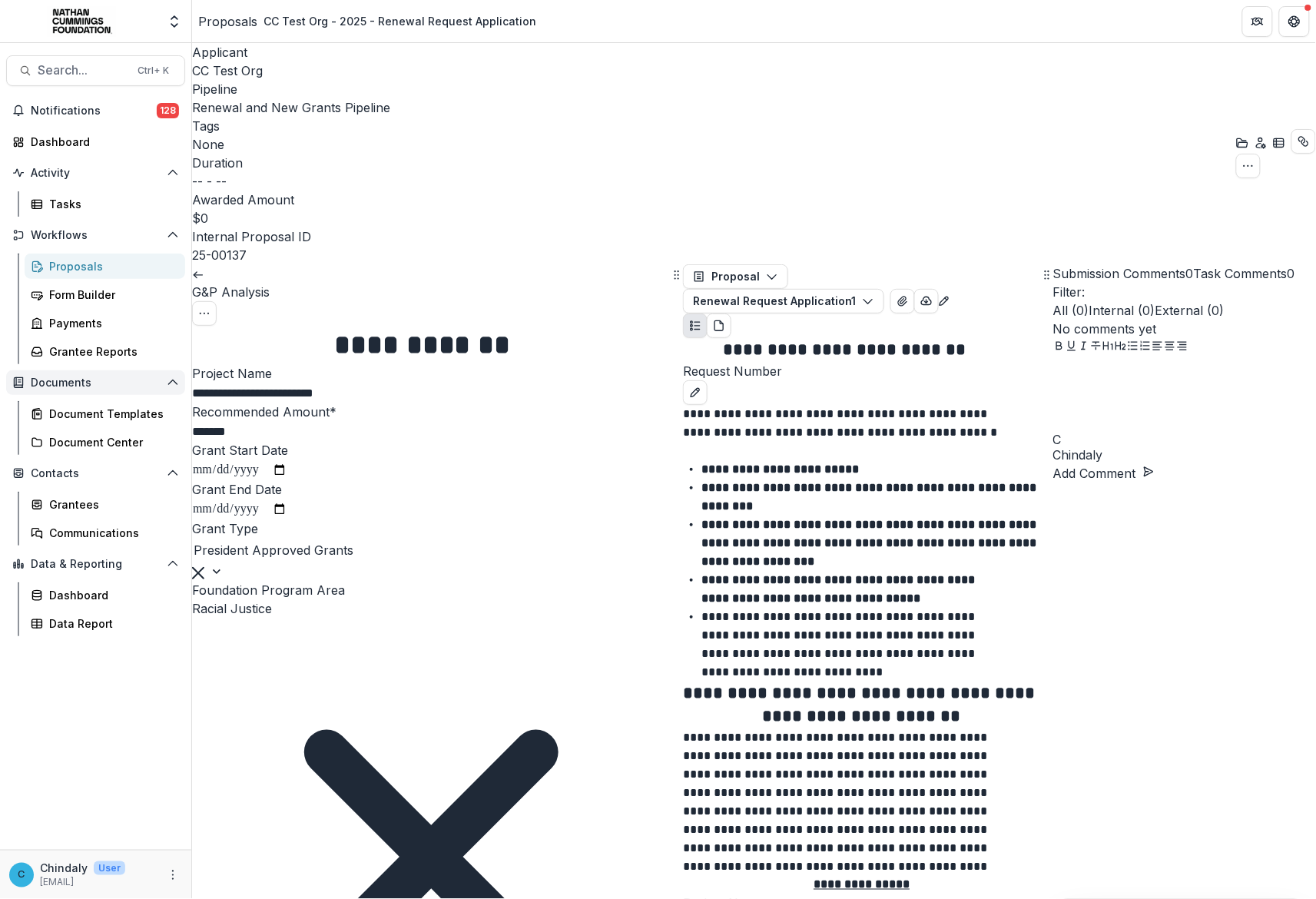 drag, startPoint x: 542, startPoint y: 469, endPoint x: 144, endPoint y: 379, distance: 408.04902 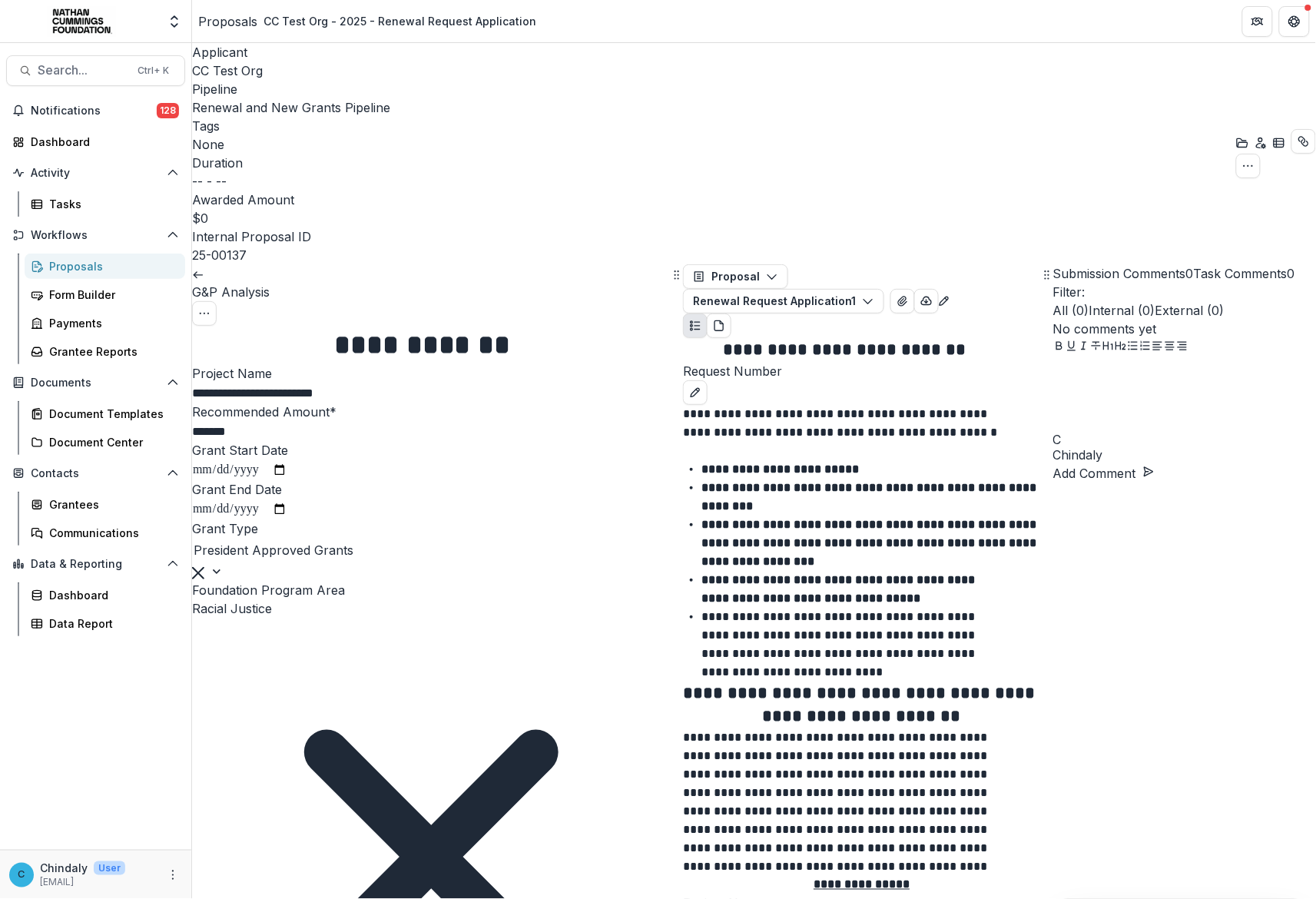 click on "**********" at bounding box center (431, 9621) 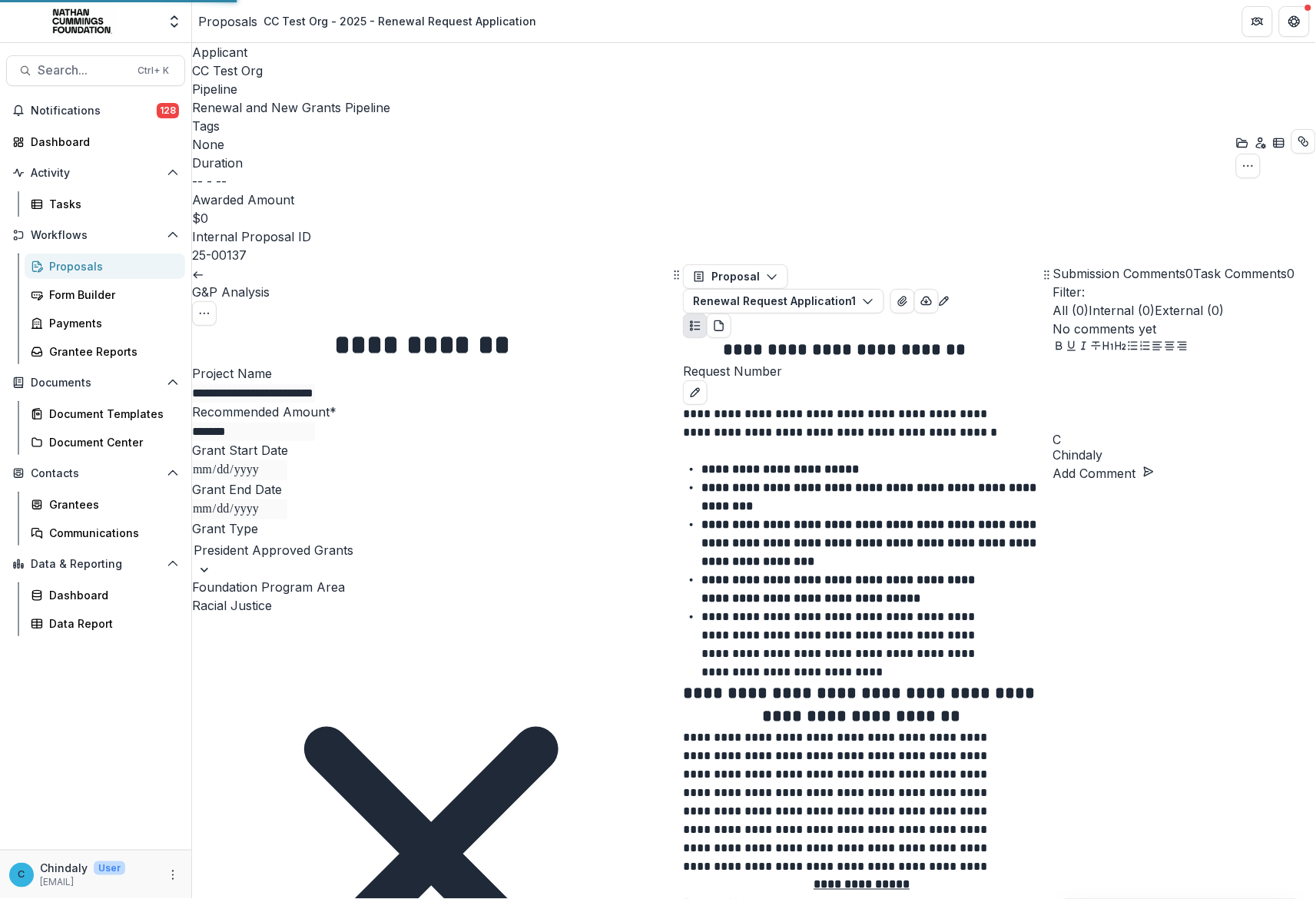 scroll, scrollTop: 5104, scrollLeft: 0, axis: vertical 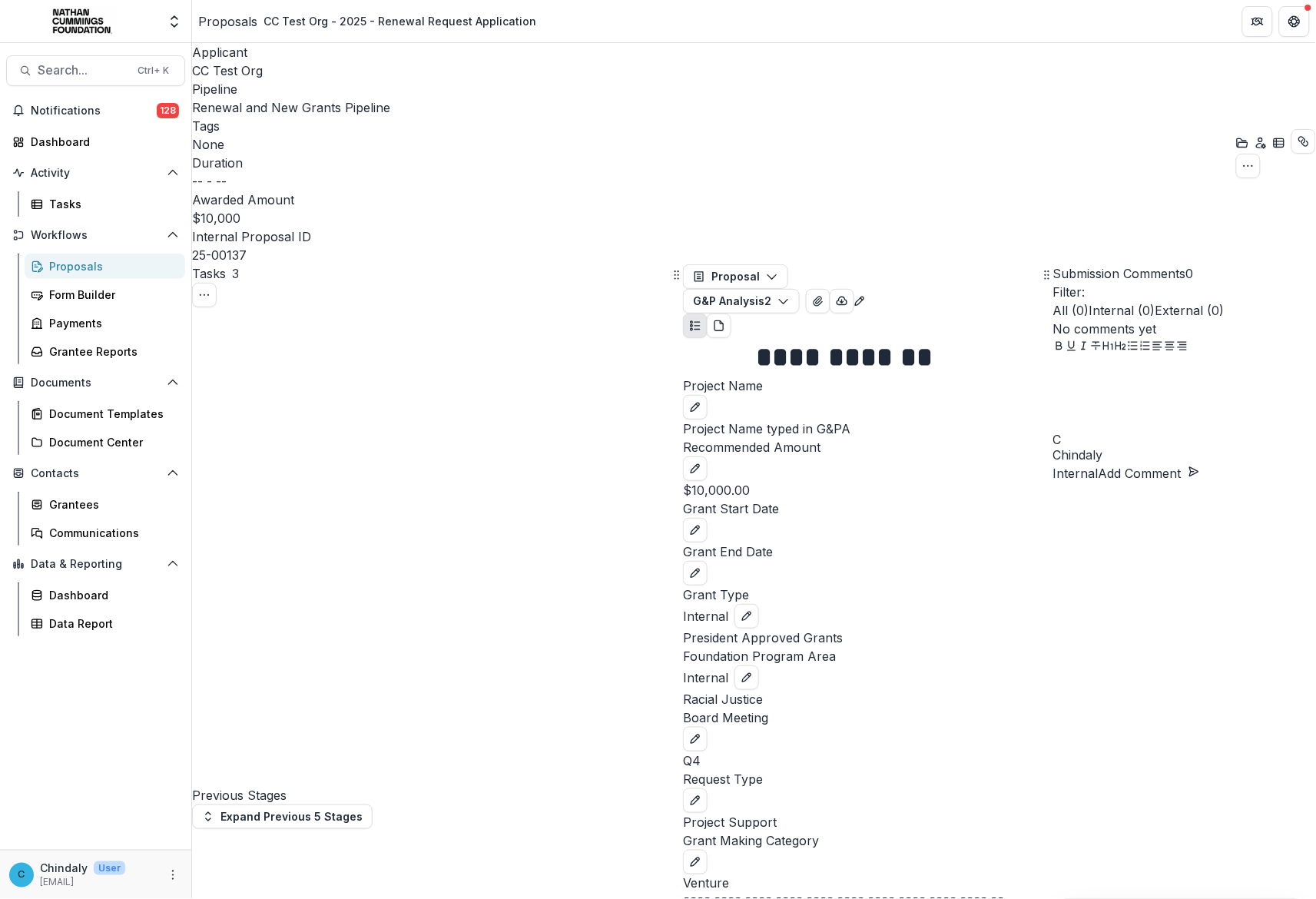 click on "Complete Task" at bounding box center (244, 1971) 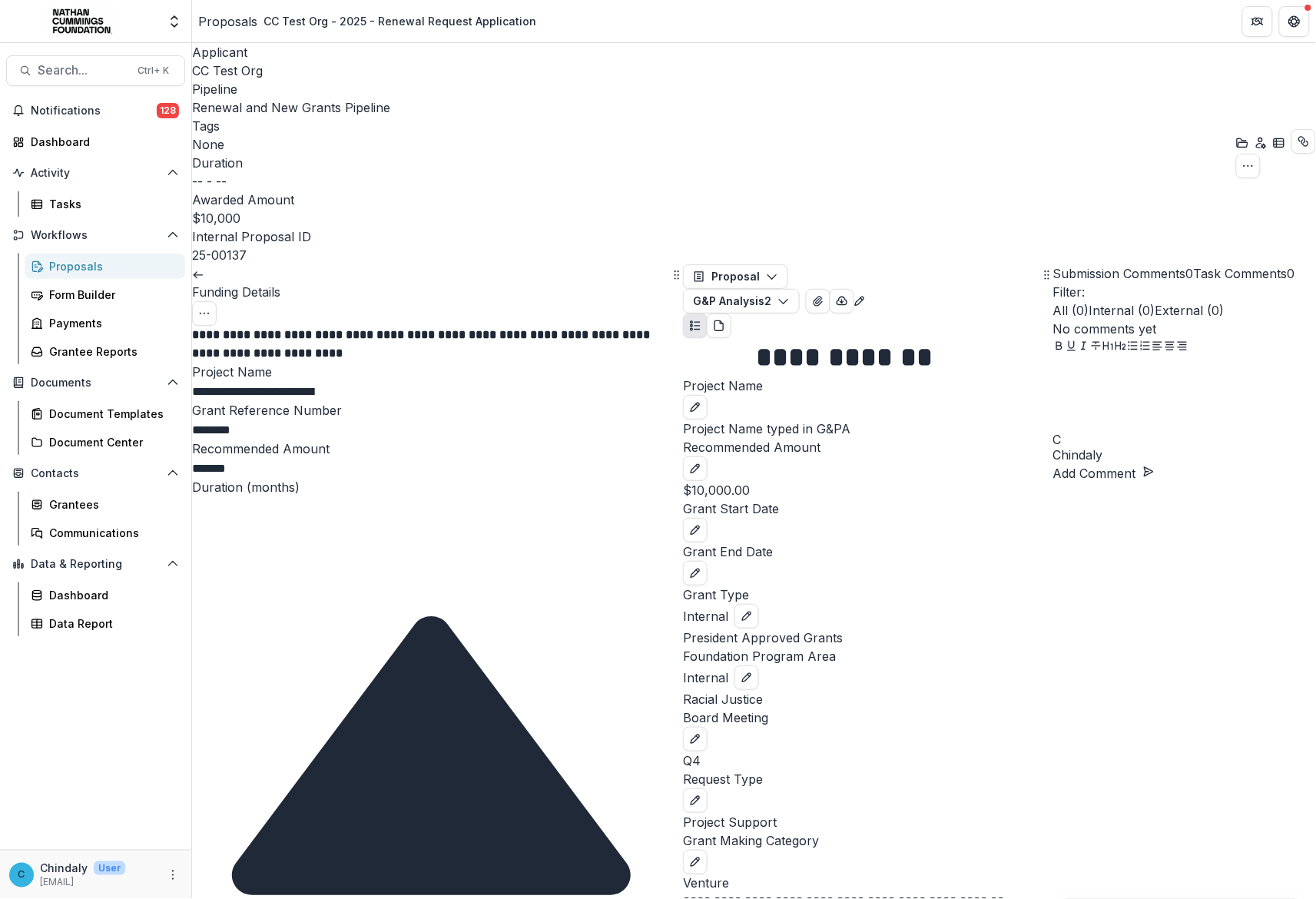 click on "Submit" at bounding box center [221, 1930] 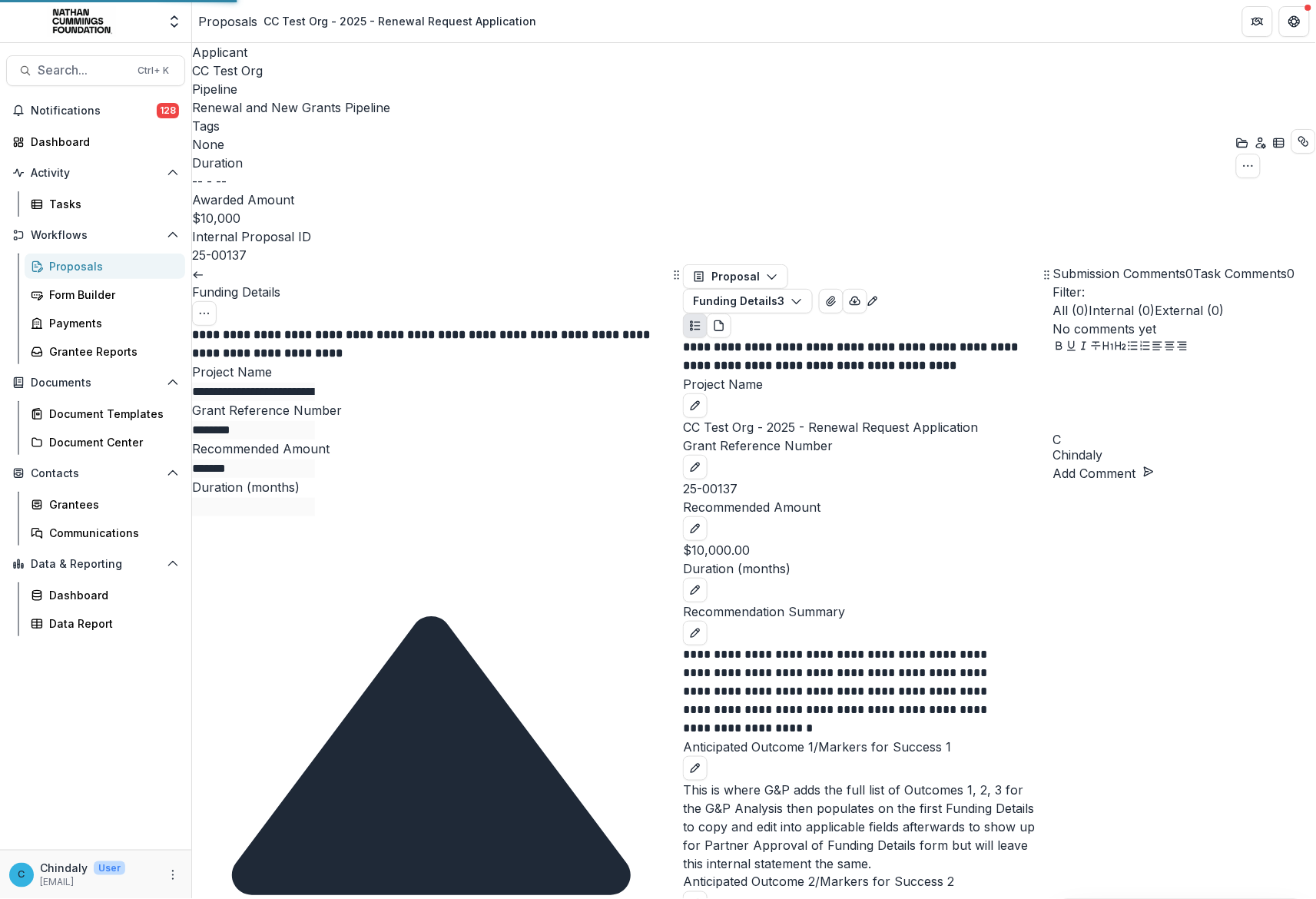 scroll, scrollTop: 69, scrollLeft: 0, axis: vertical 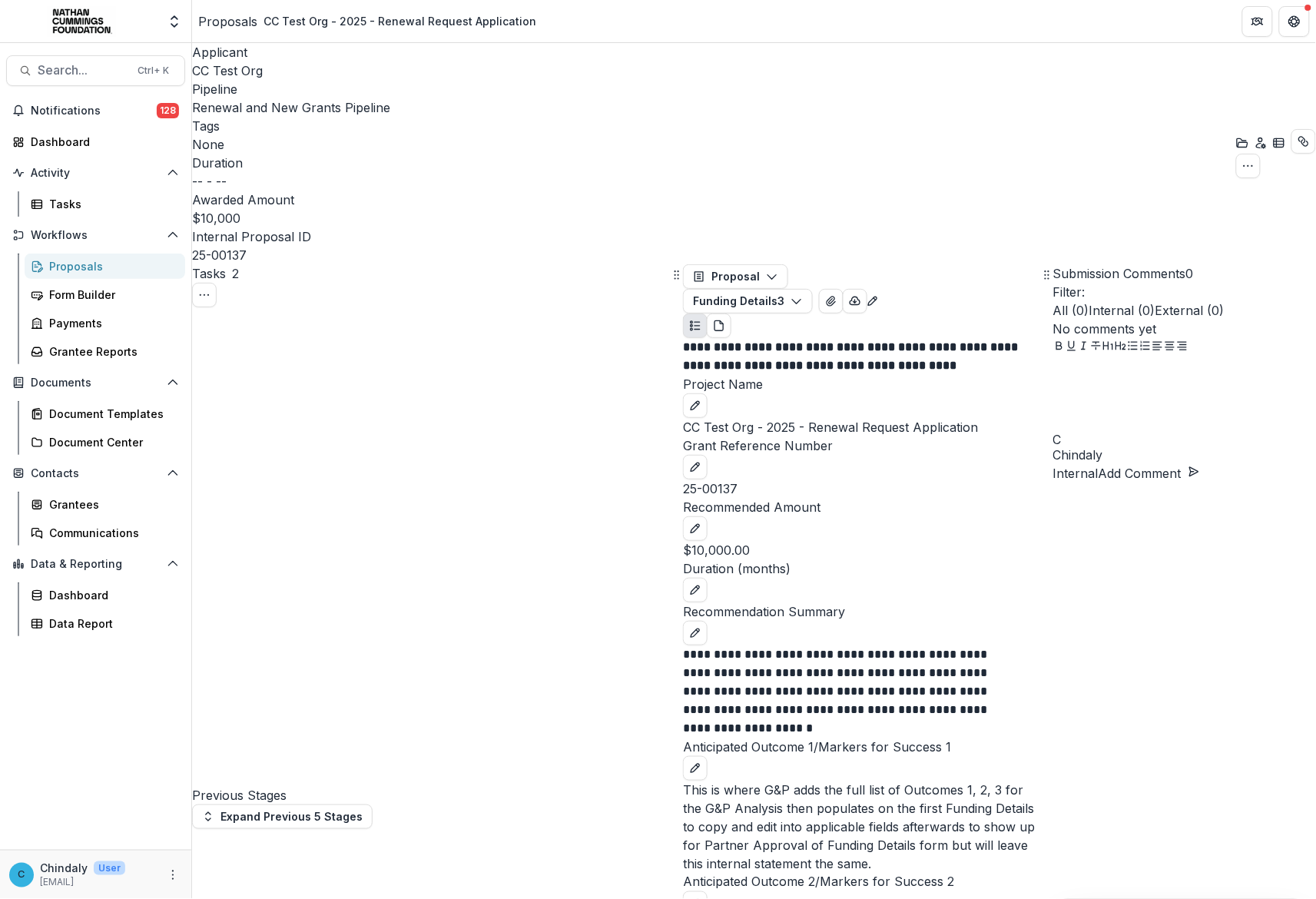 click on "Review Task" at bounding box center [237, 3329] 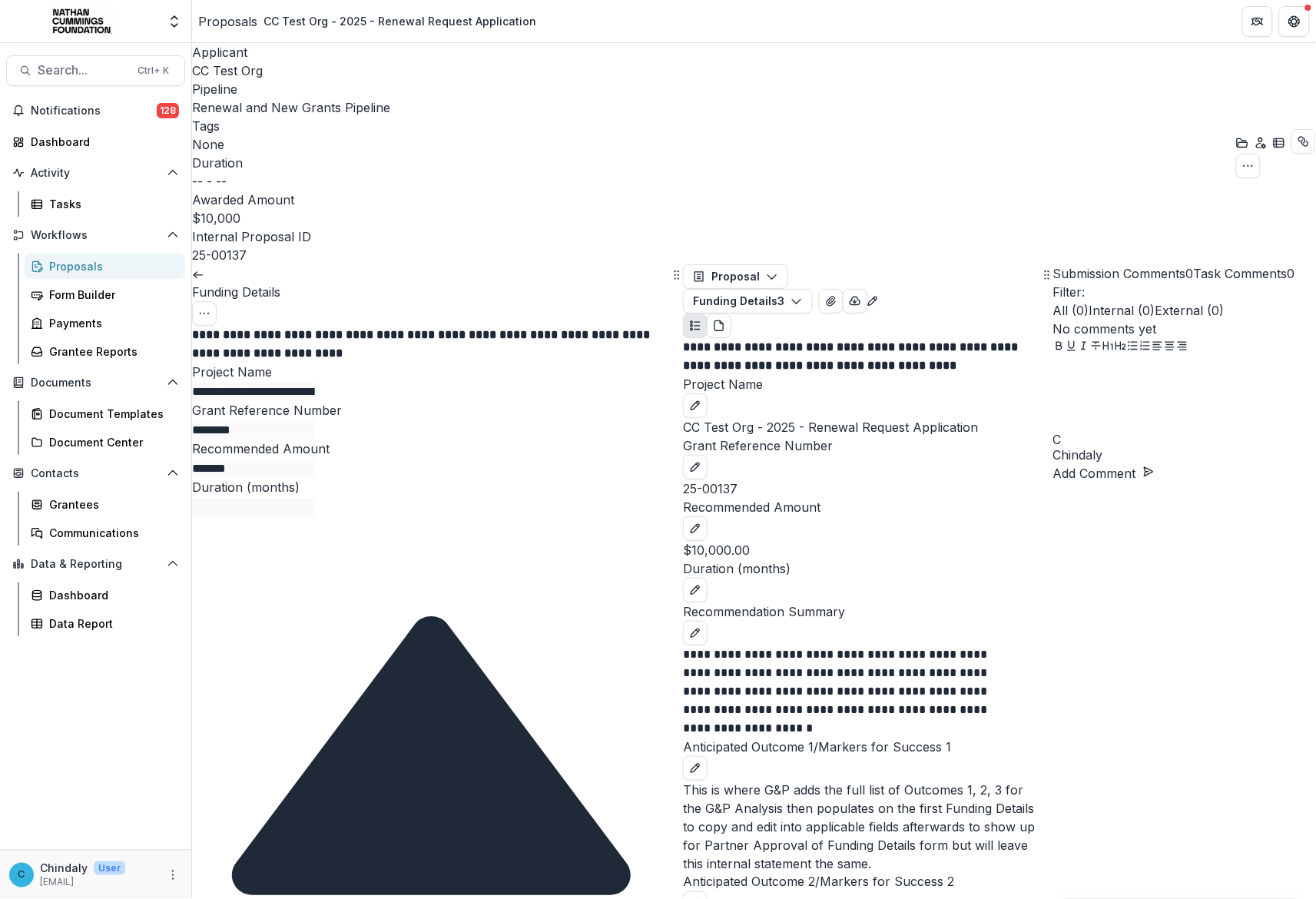 scroll, scrollTop: 287, scrollLeft: 0, axis: vertical 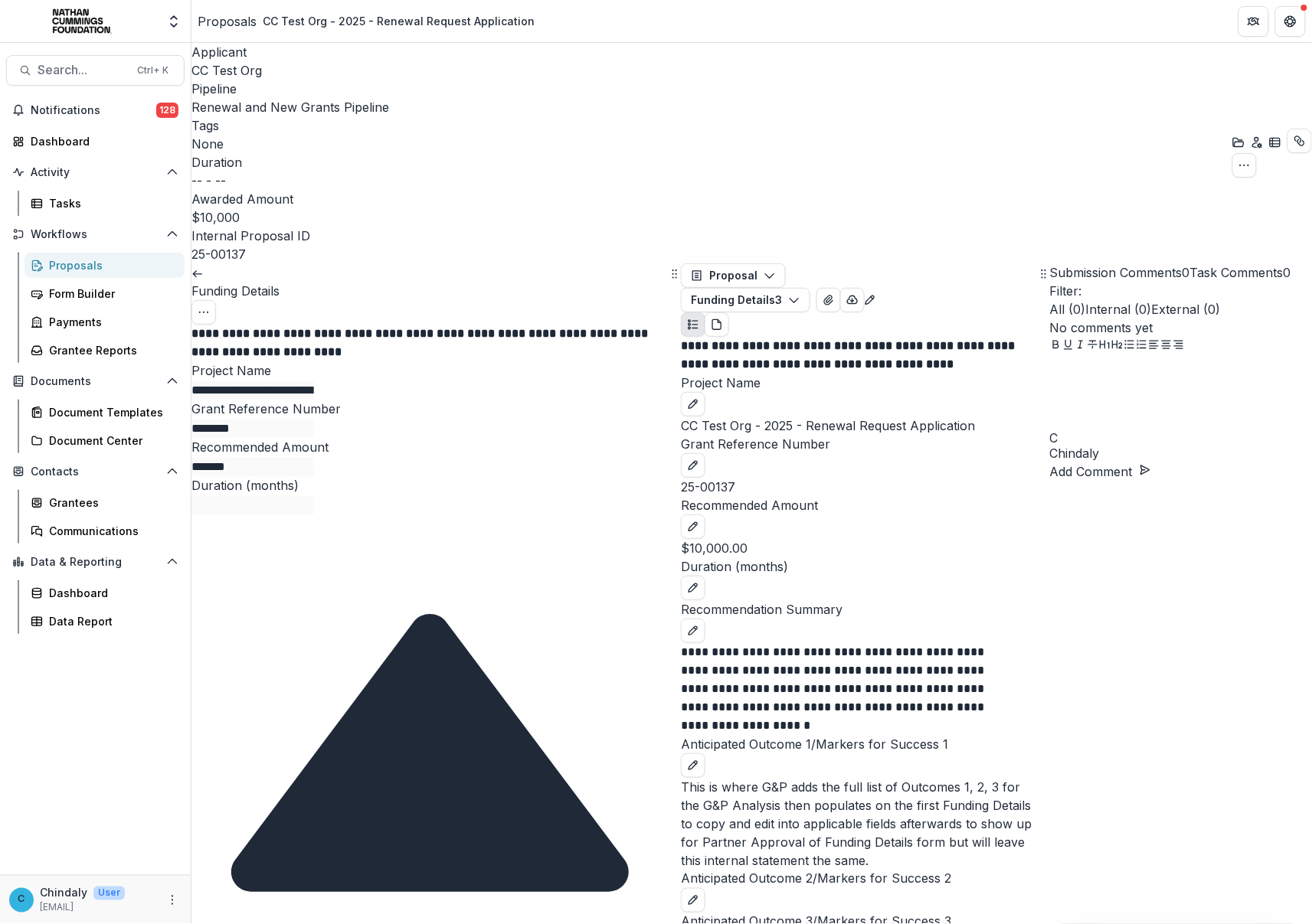 click 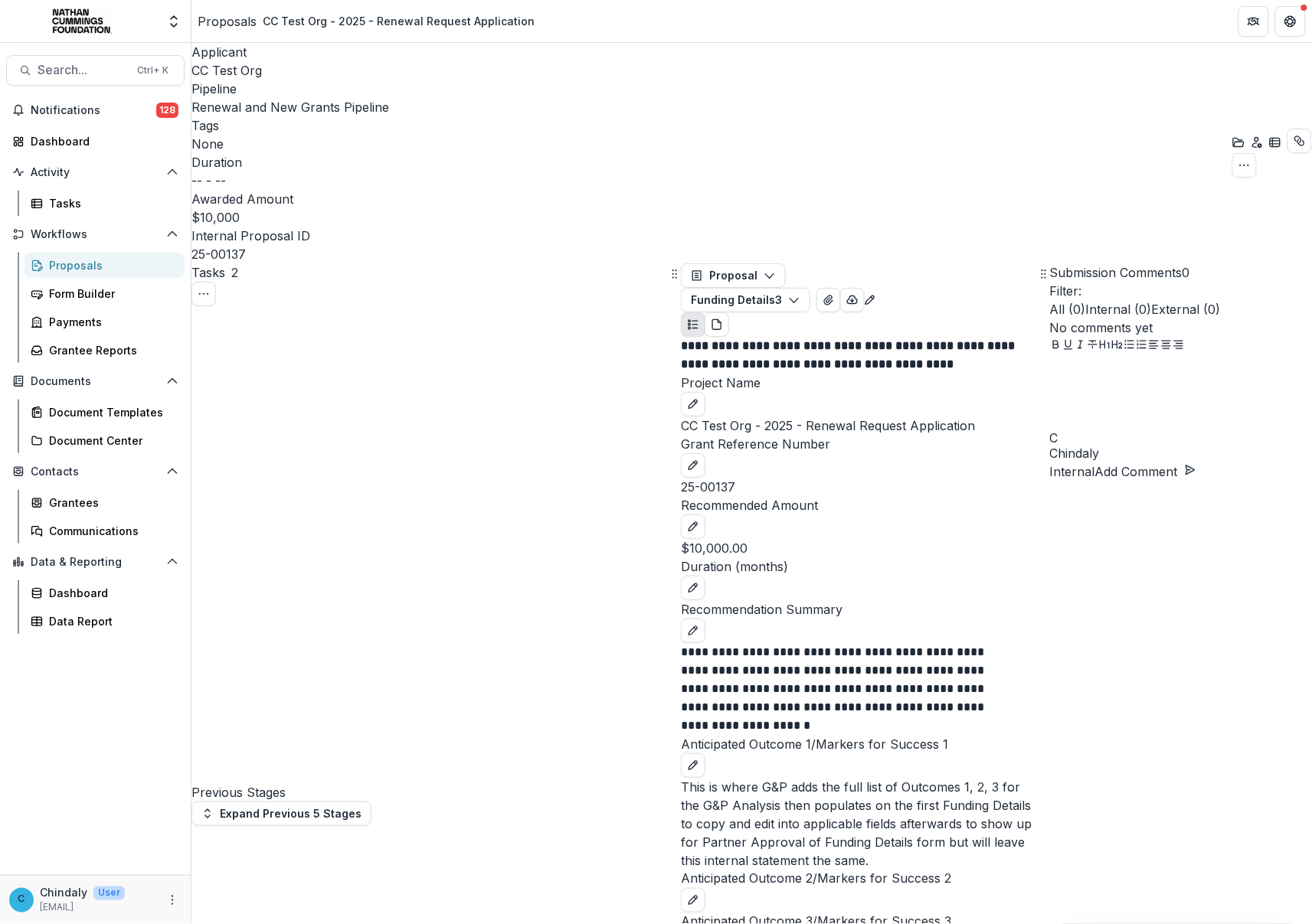 click on "Review Task" at bounding box center [237, 3316] 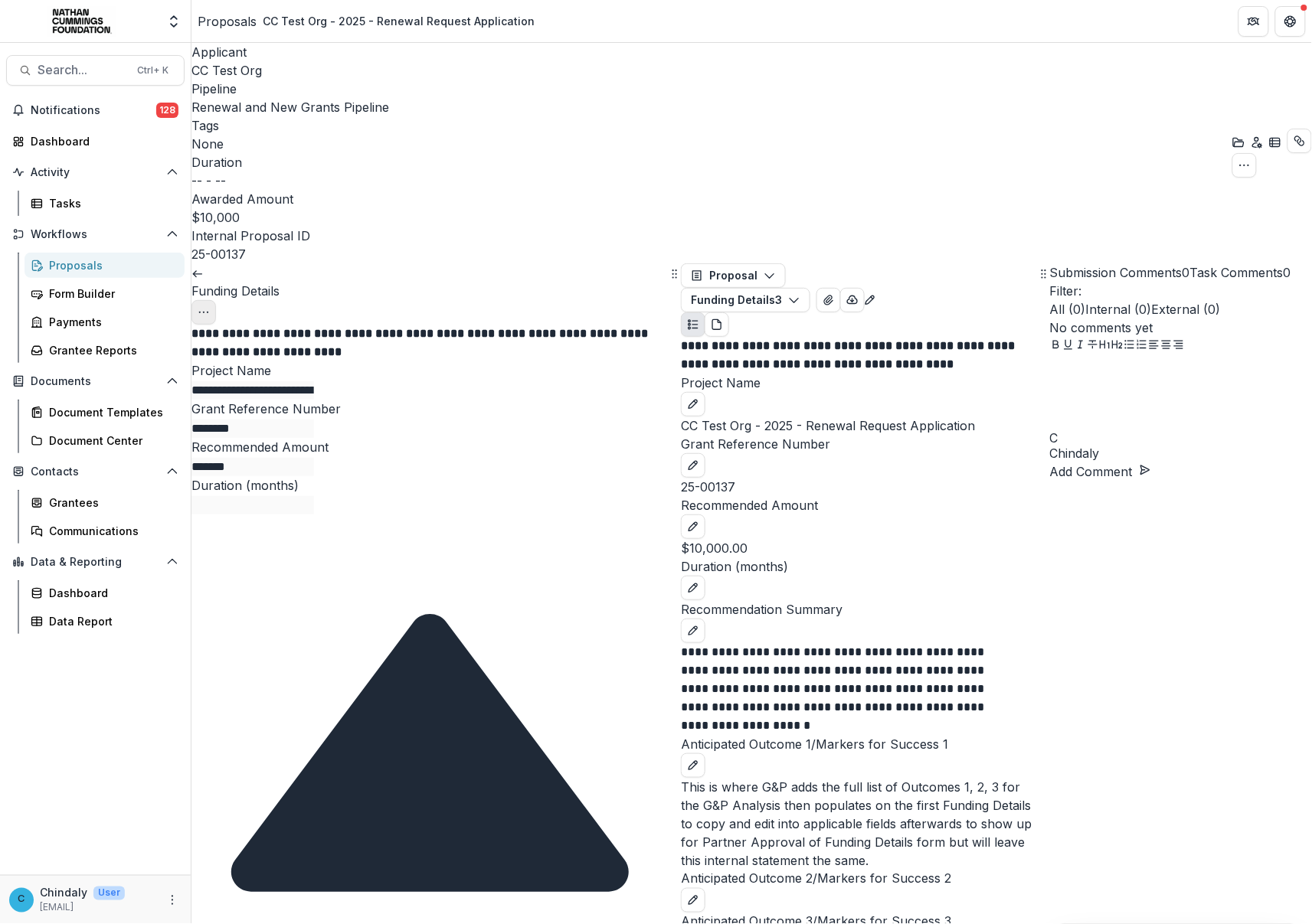 click 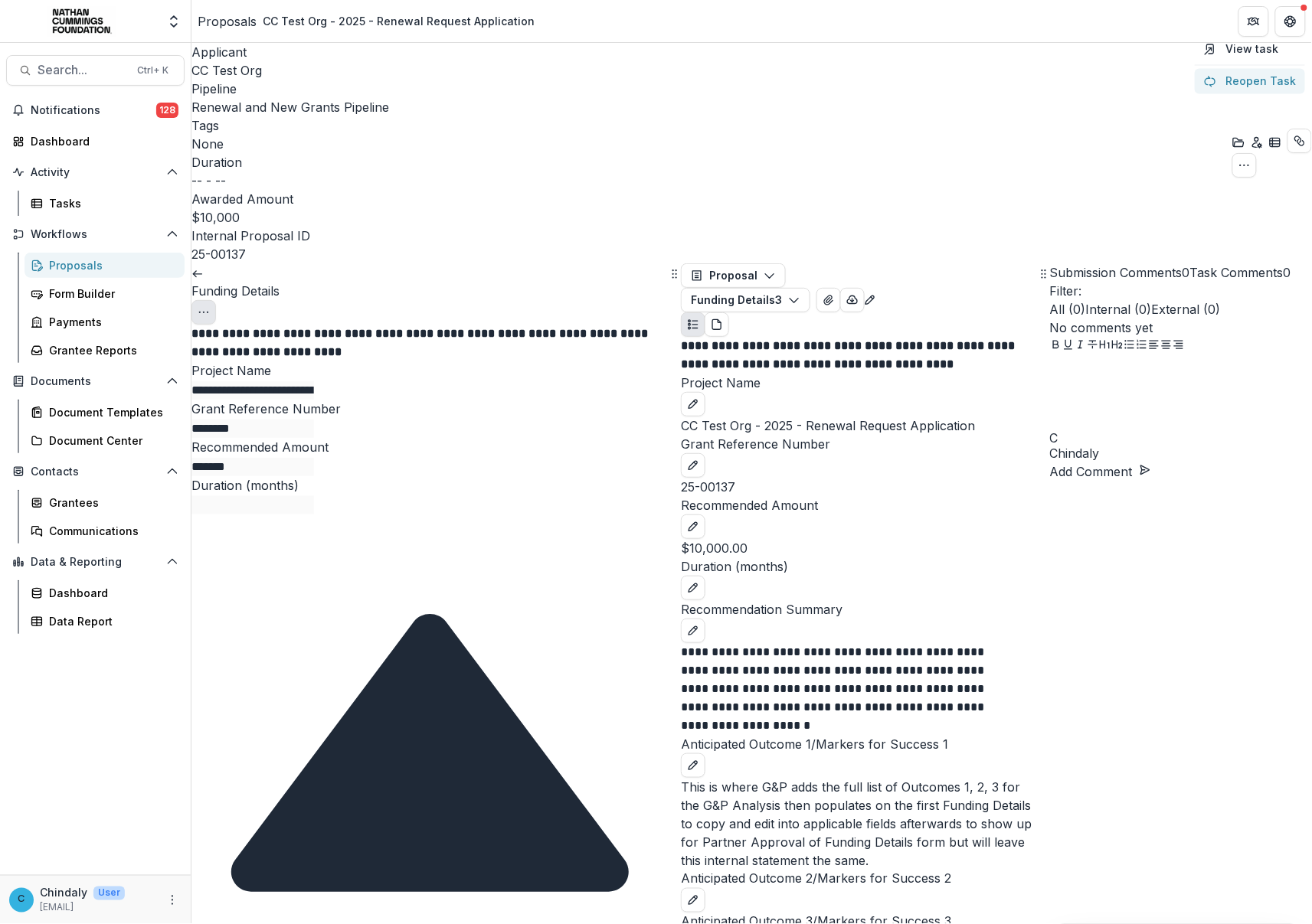 click on "Reopen Task" at bounding box center (1250, 81) 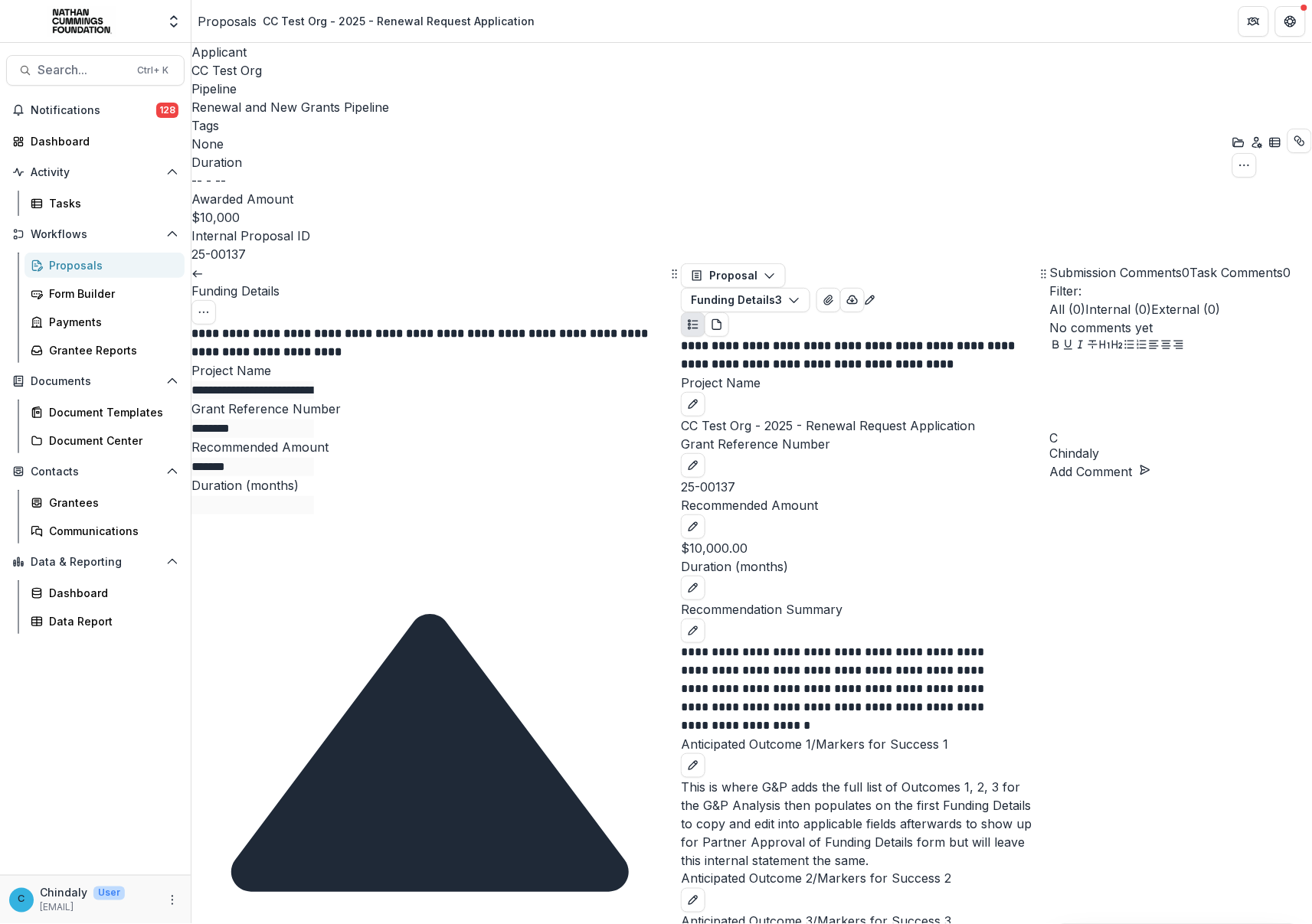 click on "Yes" at bounding box center (45, 990) 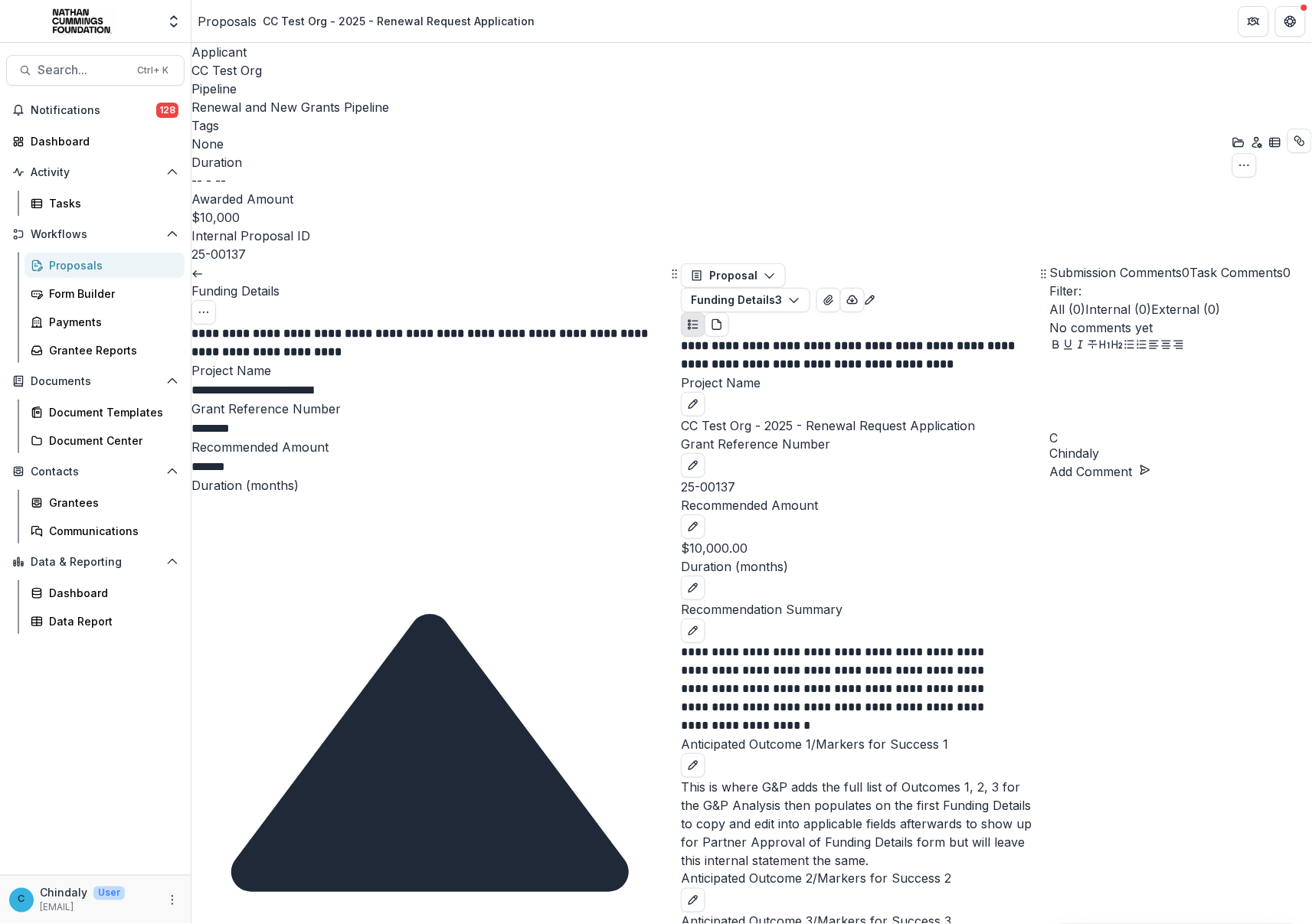 click on "**********" at bounding box center (414, 1530) 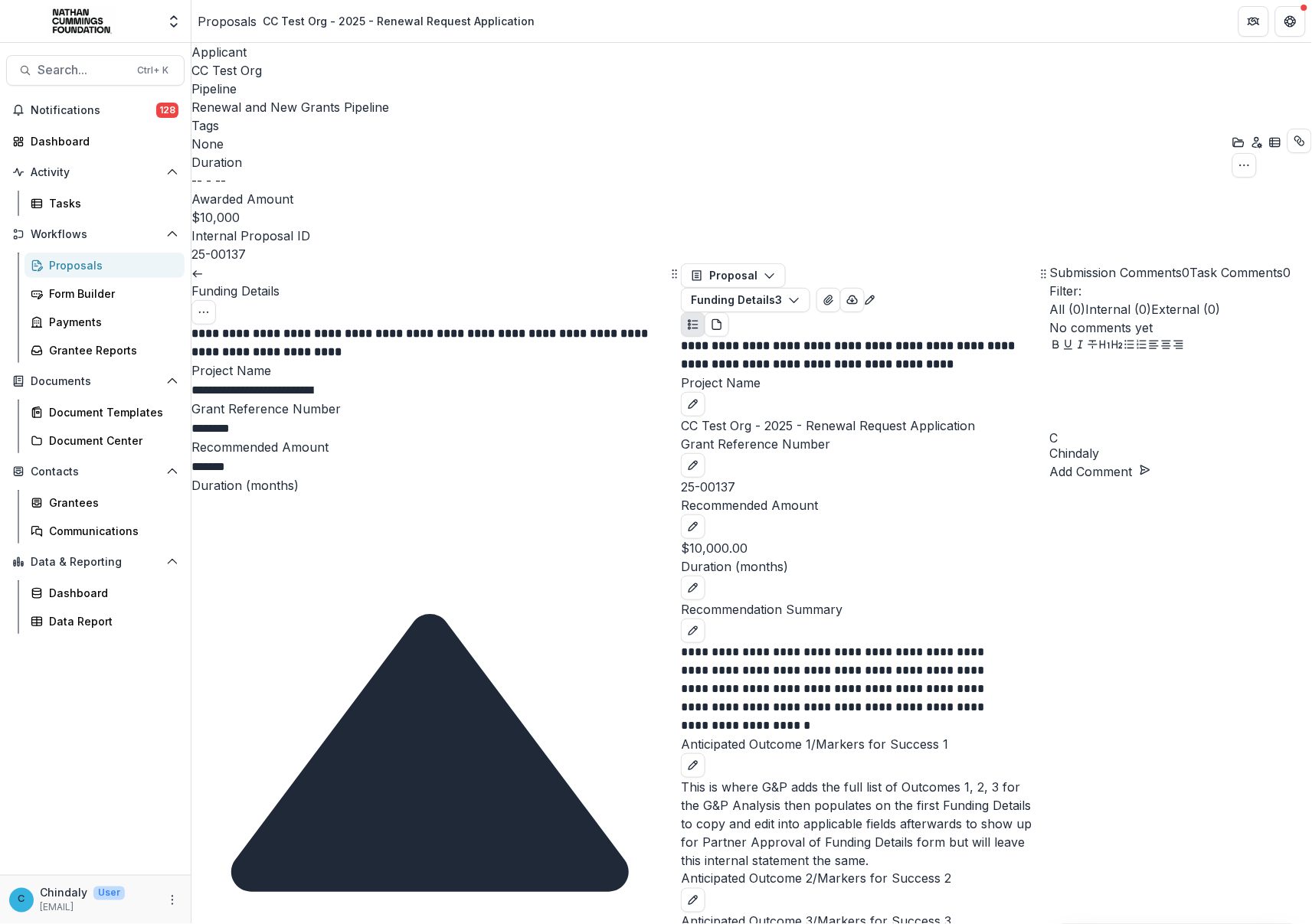 drag, startPoint x: 224, startPoint y: 552, endPoint x: 268, endPoint y: 545, distance: 44.553339 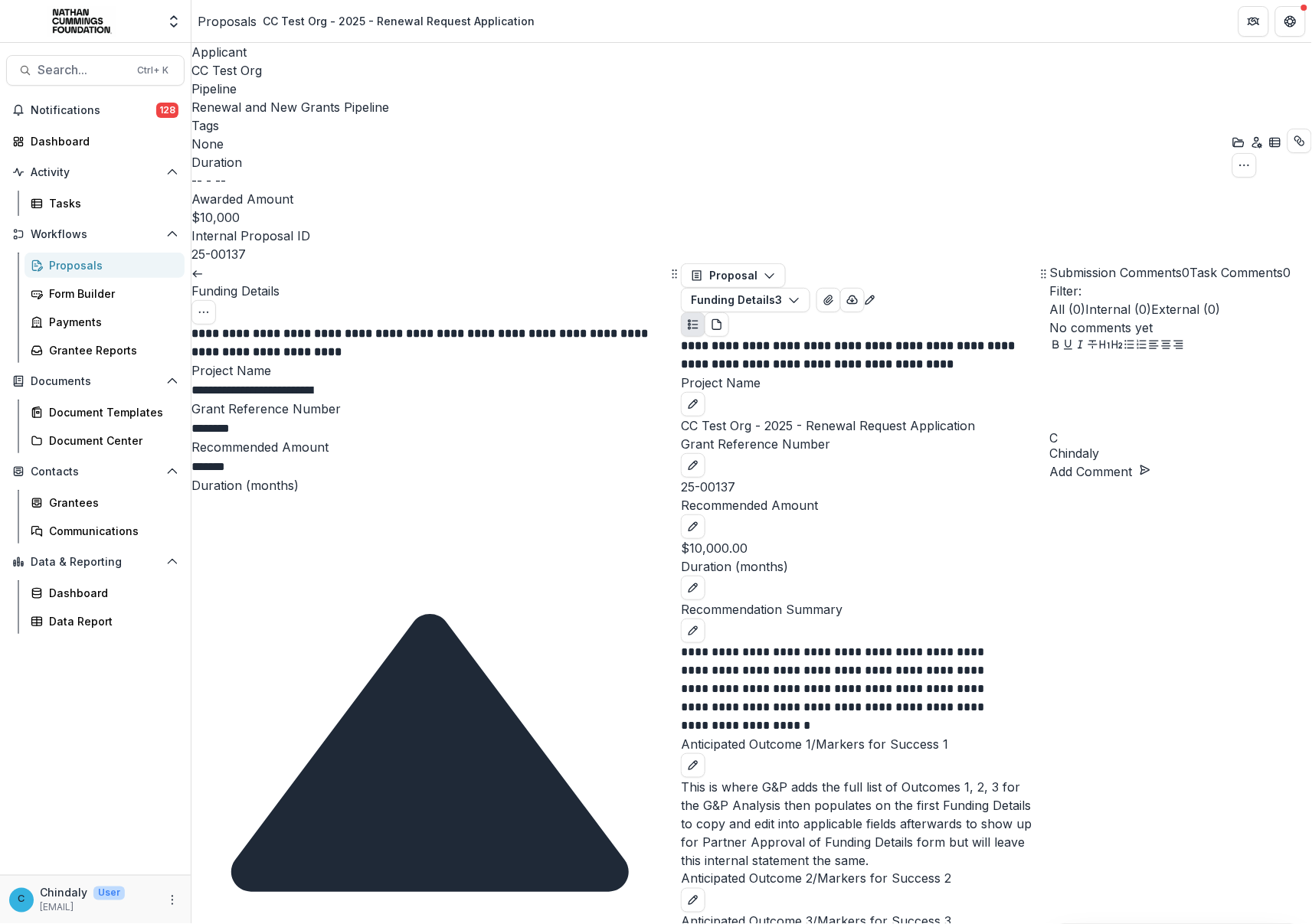 click on "**********" at bounding box center (414, 1530) 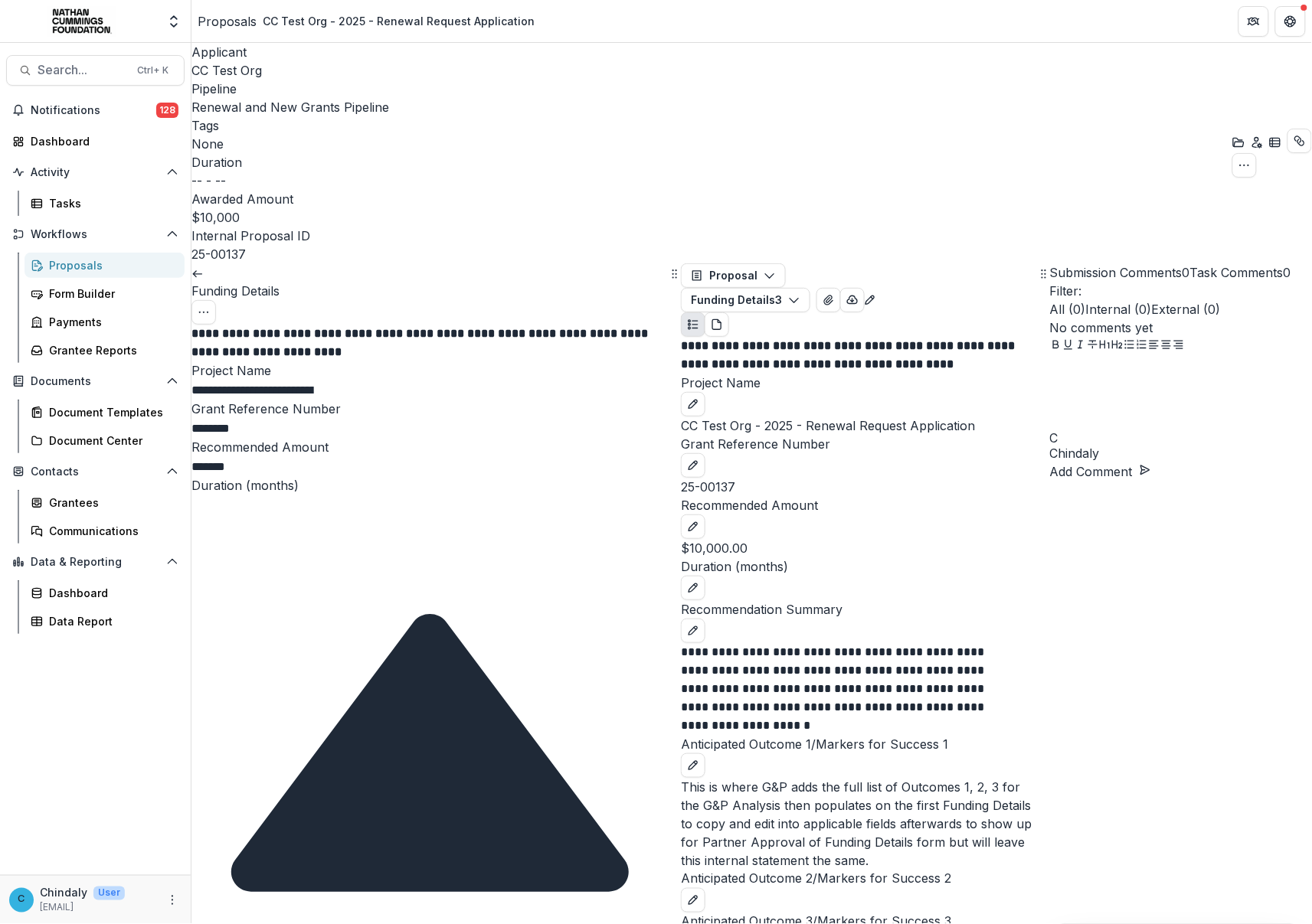 type 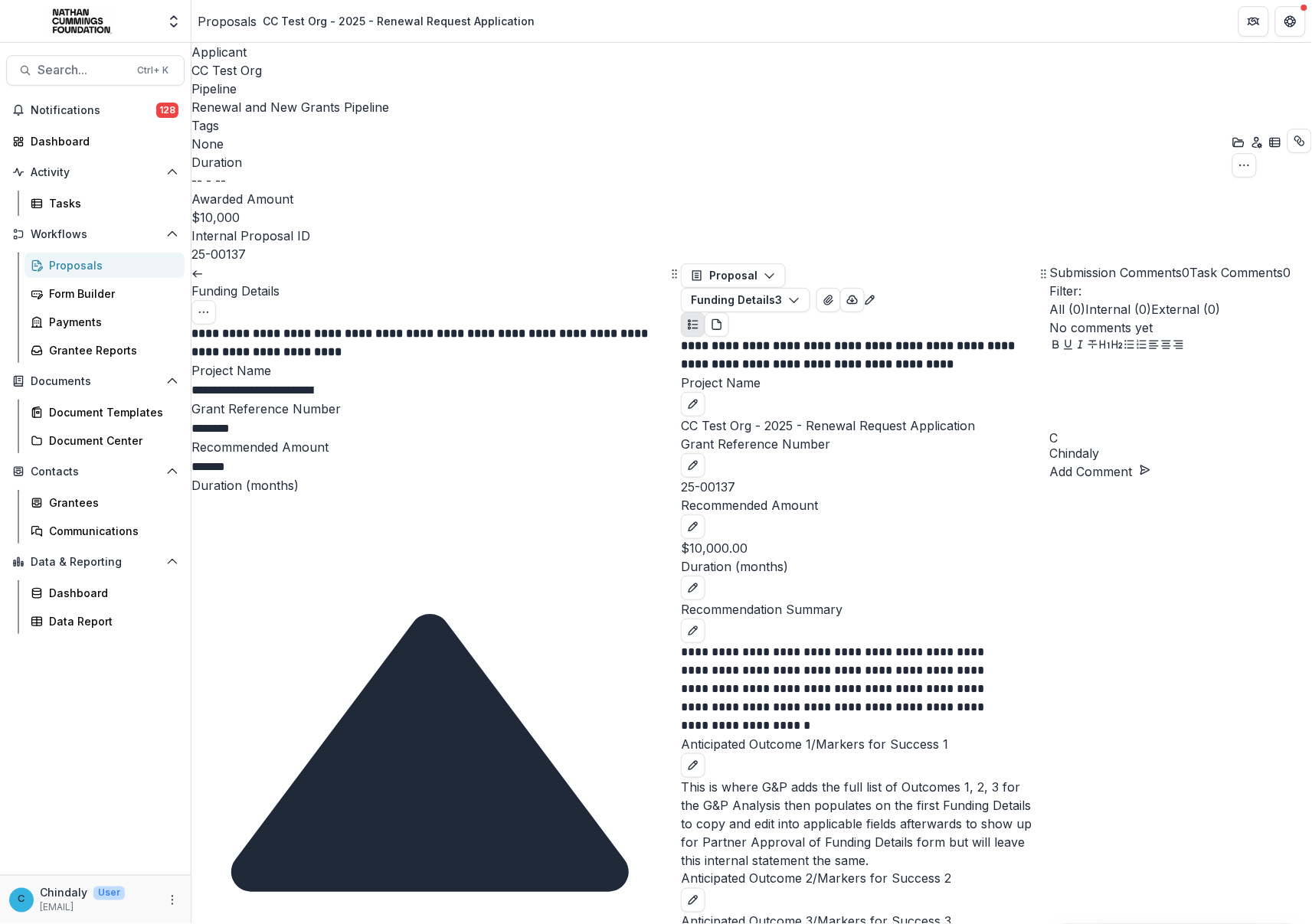 click on "**********" at bounding box center [414, 1539] 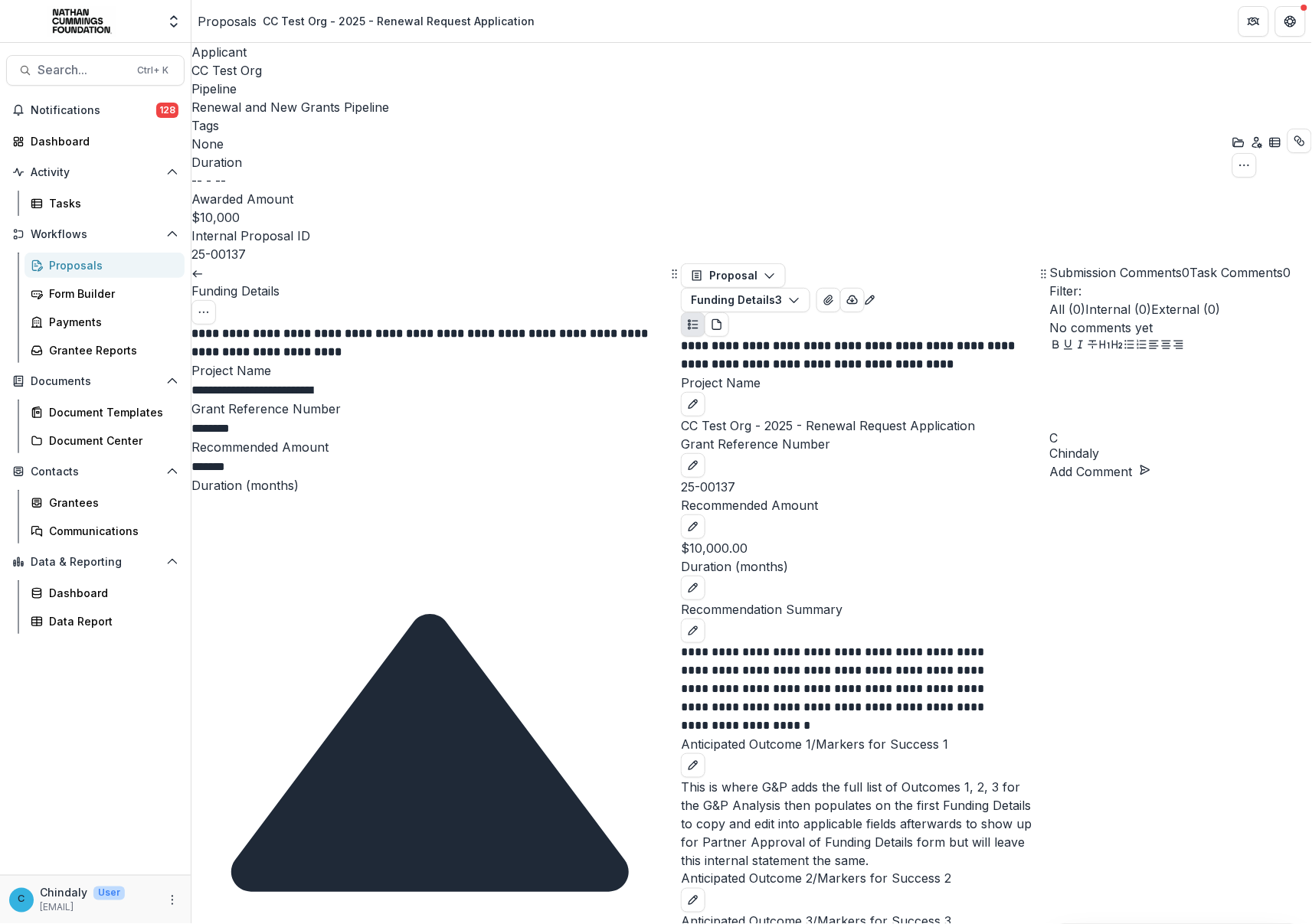 drag, startPoint x: 583, startPoint y: 555, endPoint x: 535, endPoint y: 576, distance: 52.393 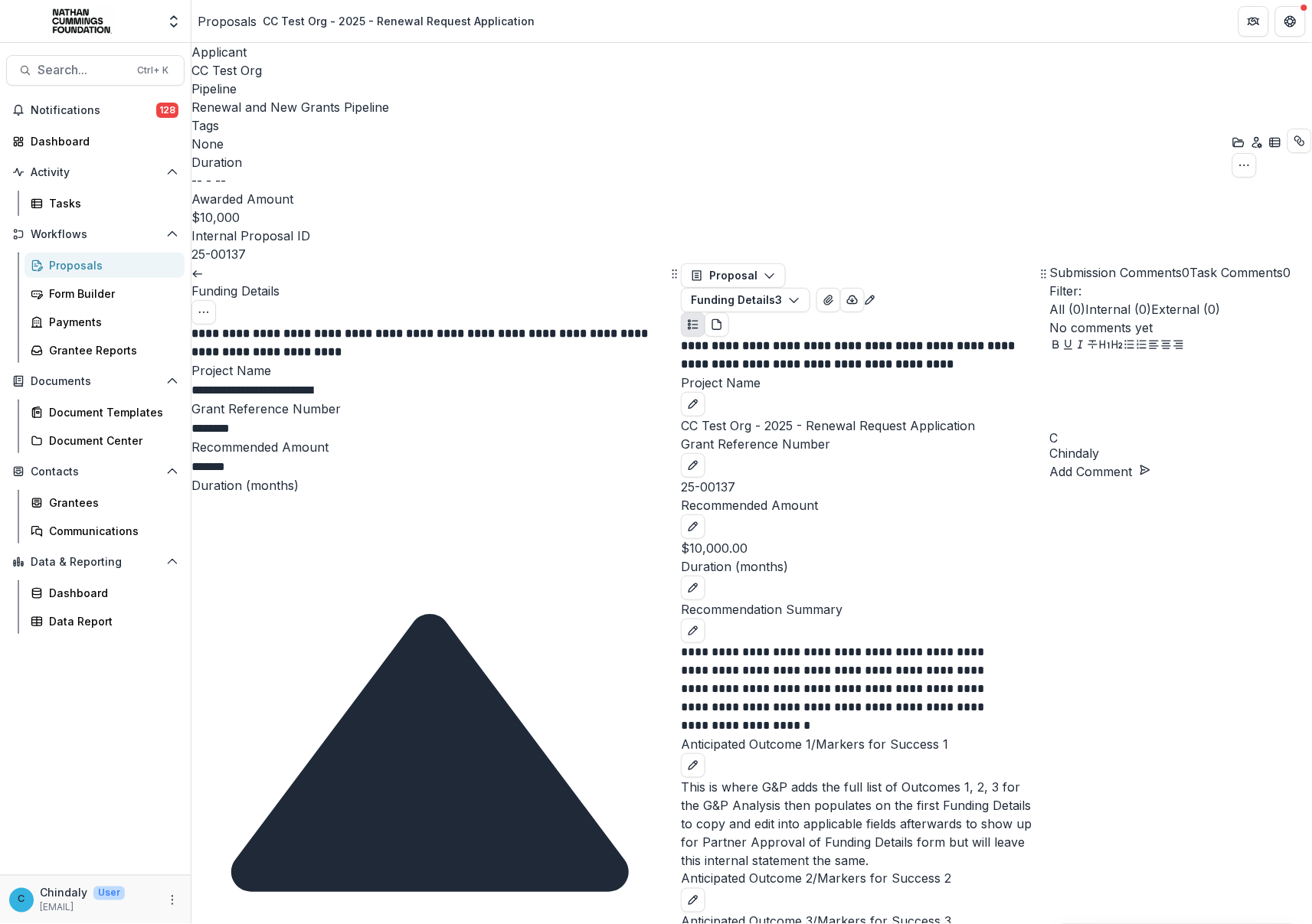 click on "**********" at bounding box center [414, 1539] 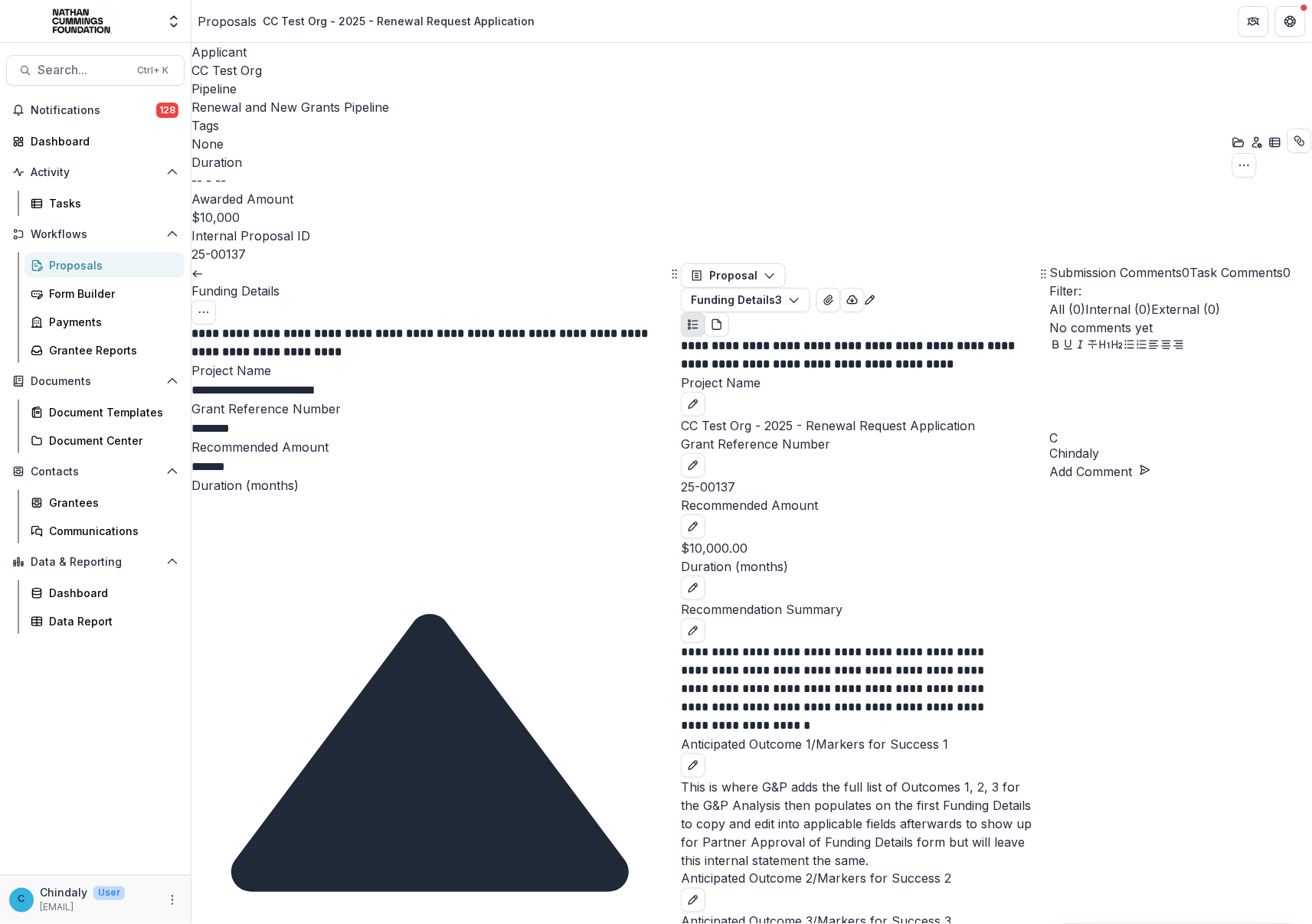click on "**********" at bounding box center [414, 1530] 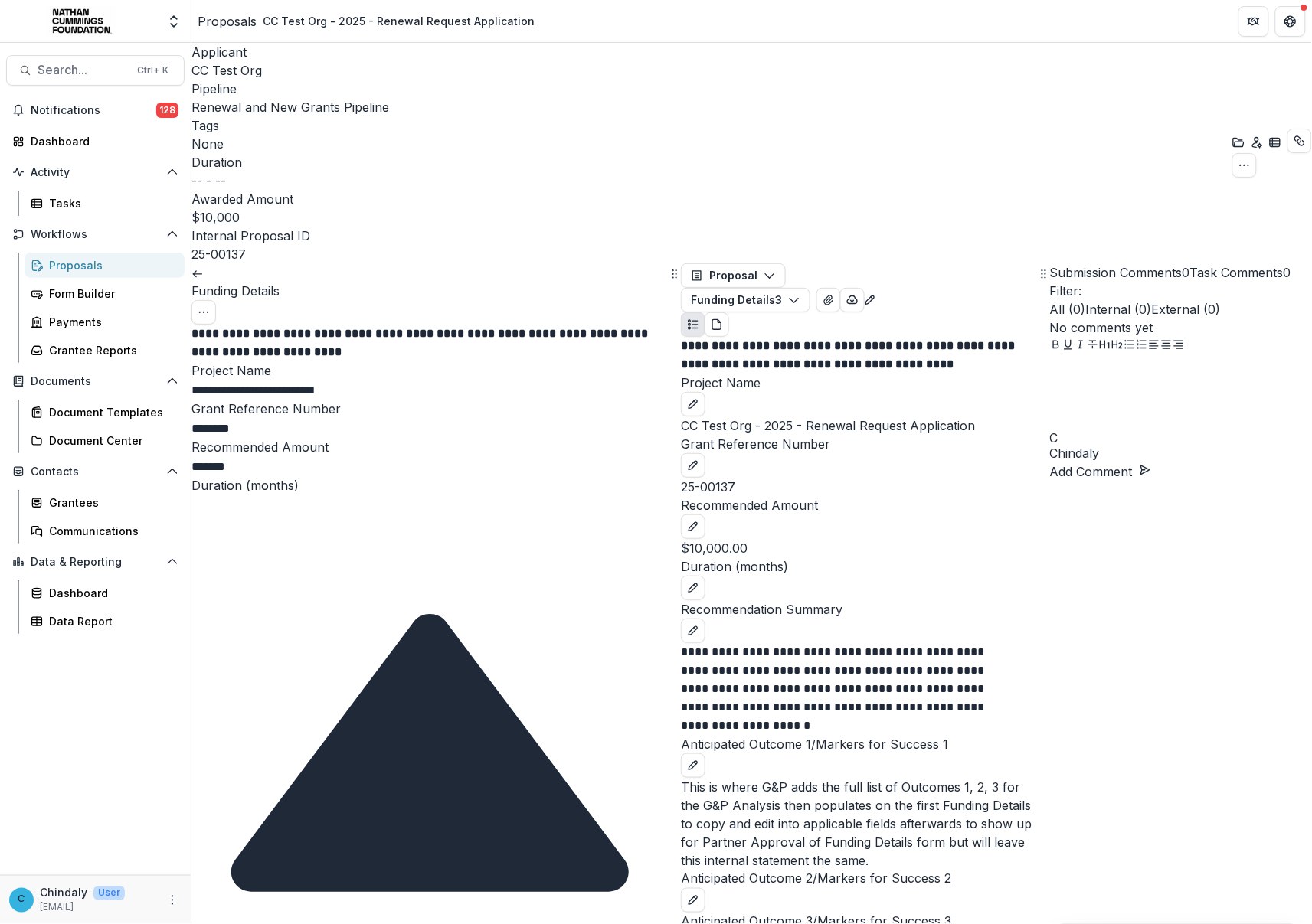 drag, startPoint x: 508, startPoint y: 548, endPoint x: 549, endPoint y: 549, distance: 41.01219 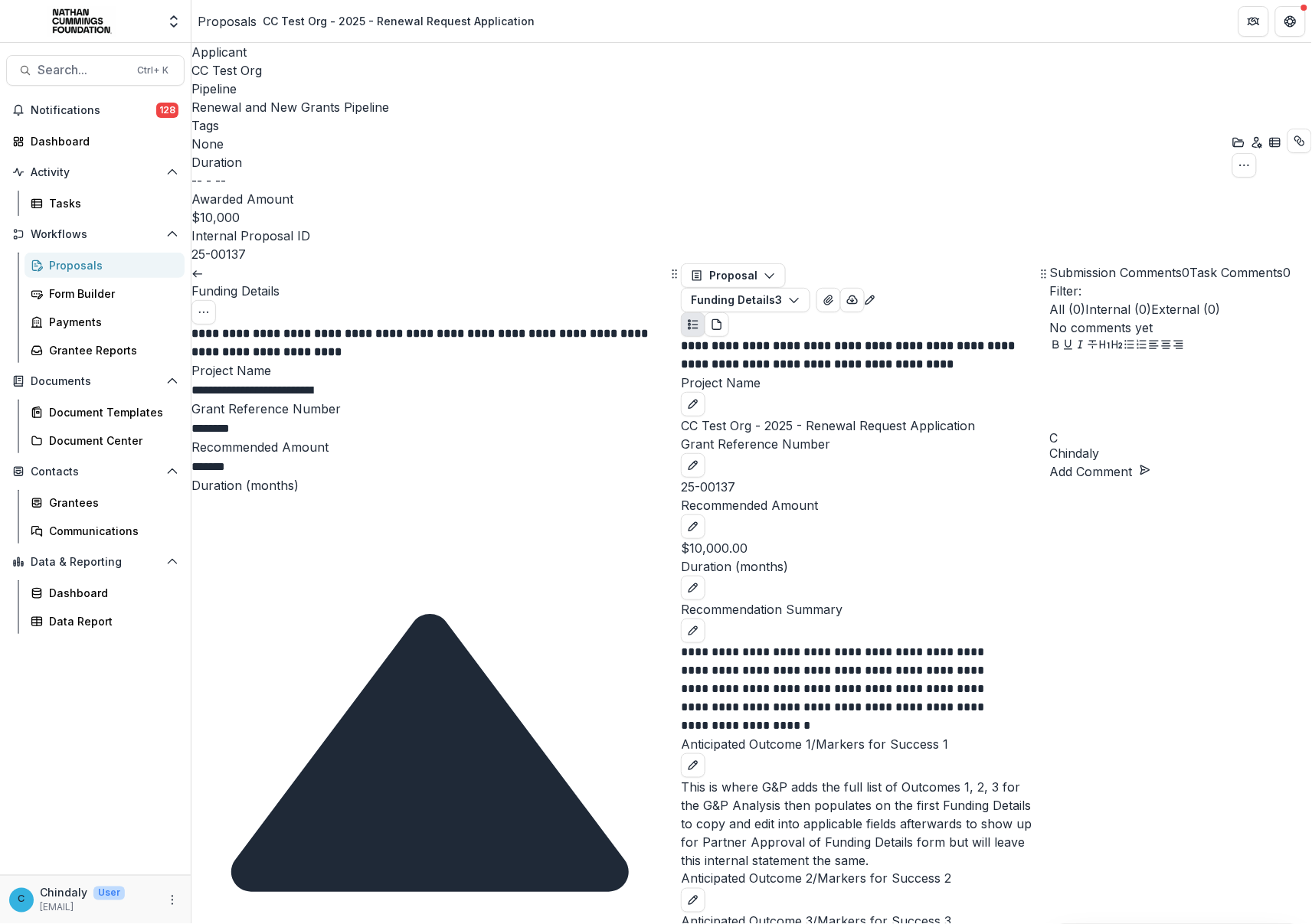 drag, startPoint x: 549, startPoint y: 549, endPoint x: 496, endPoint y: 549, distance: 53 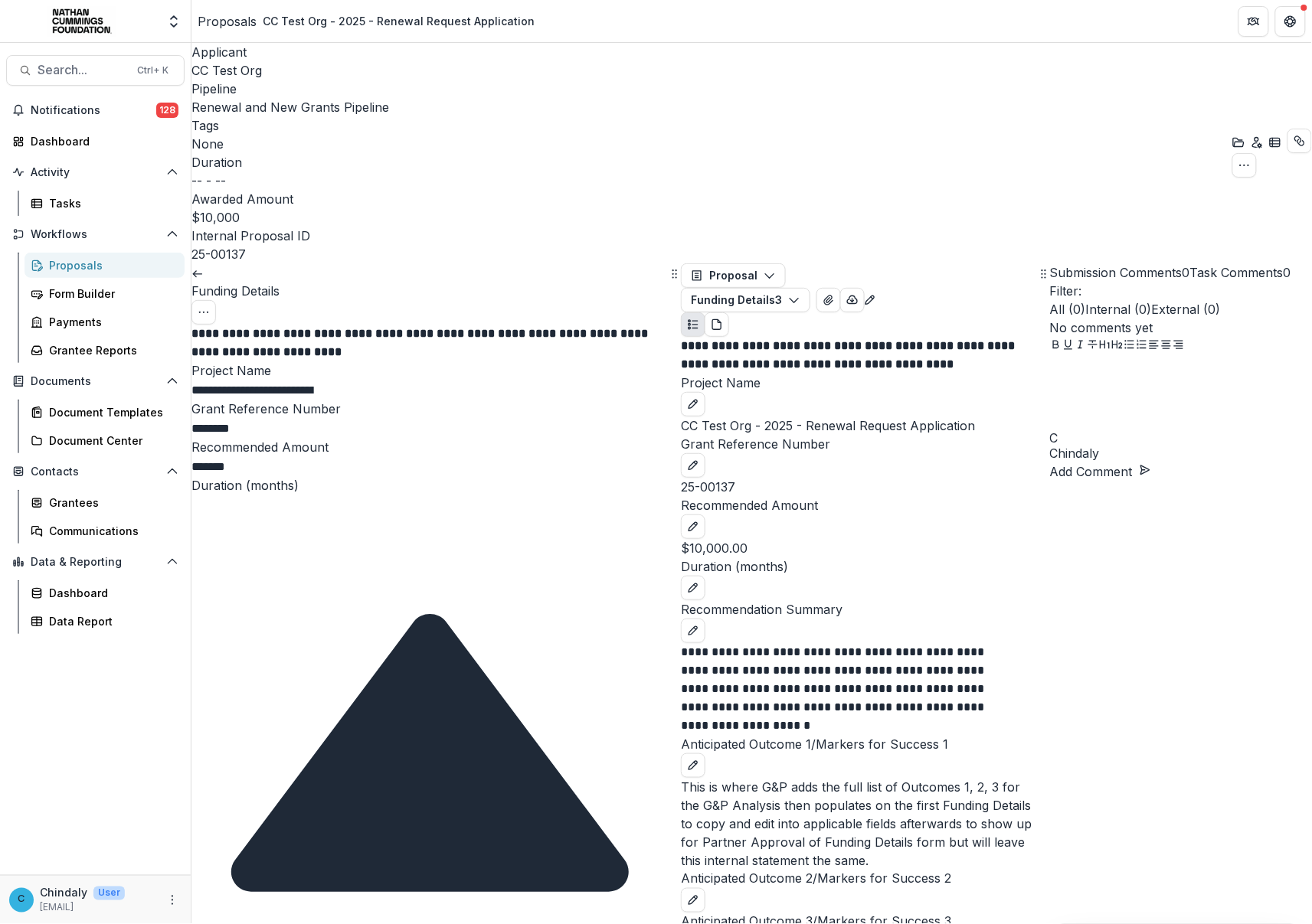 click on "**********" at bounding box center [414, 1530] 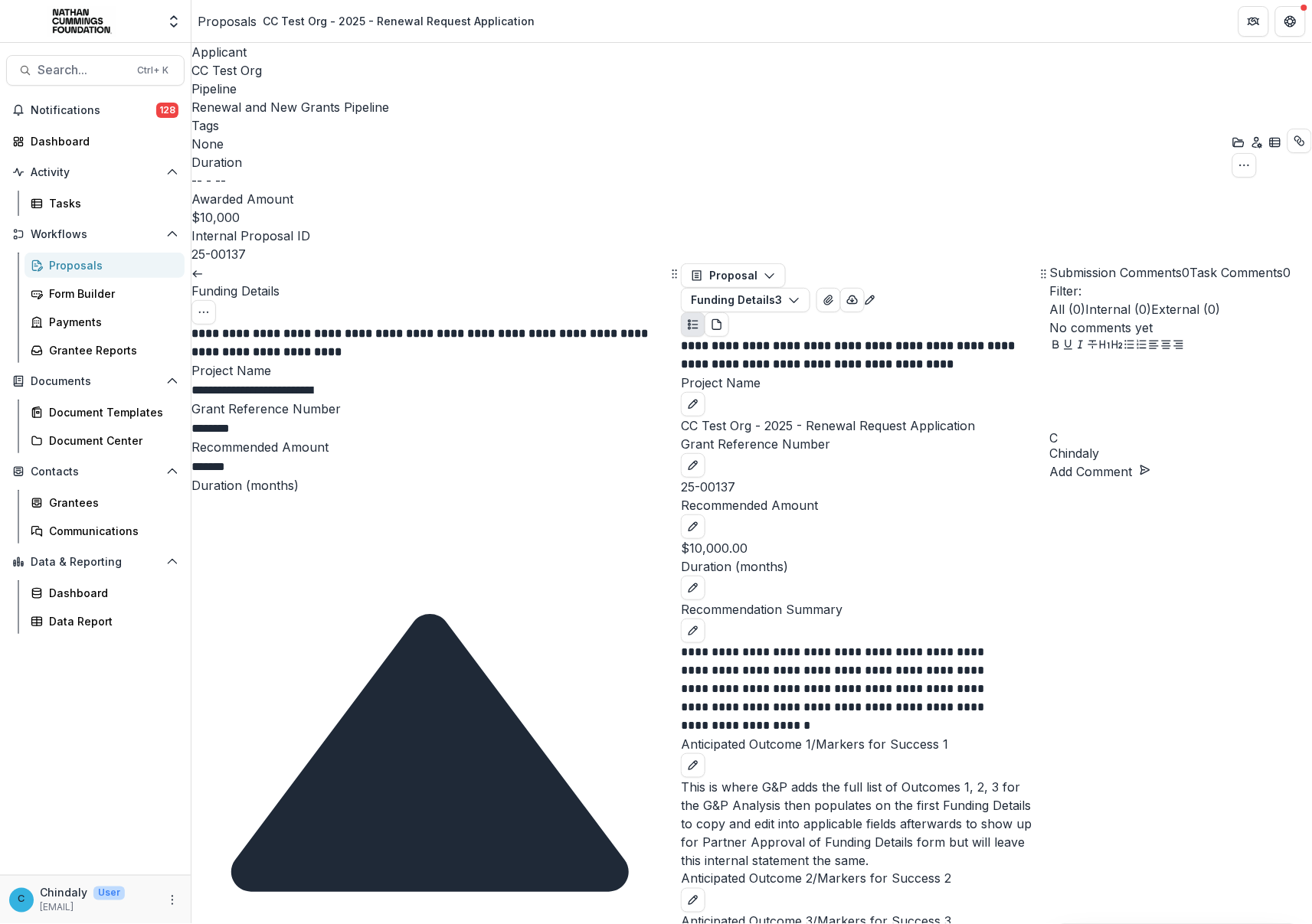 click on "**********" at bounding box center (414, 1530) 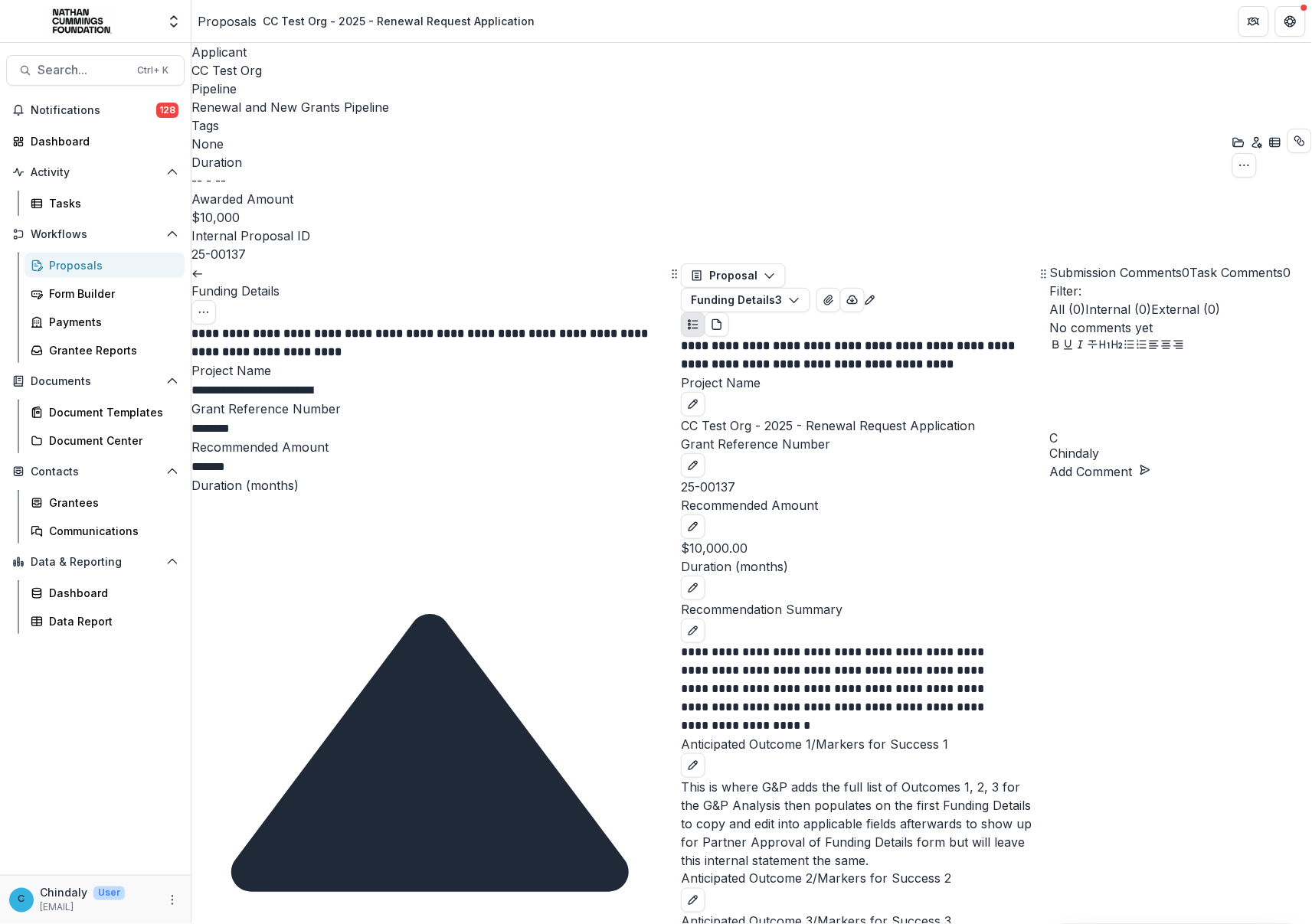 click on "**********" at bounding box center (258, 1771) 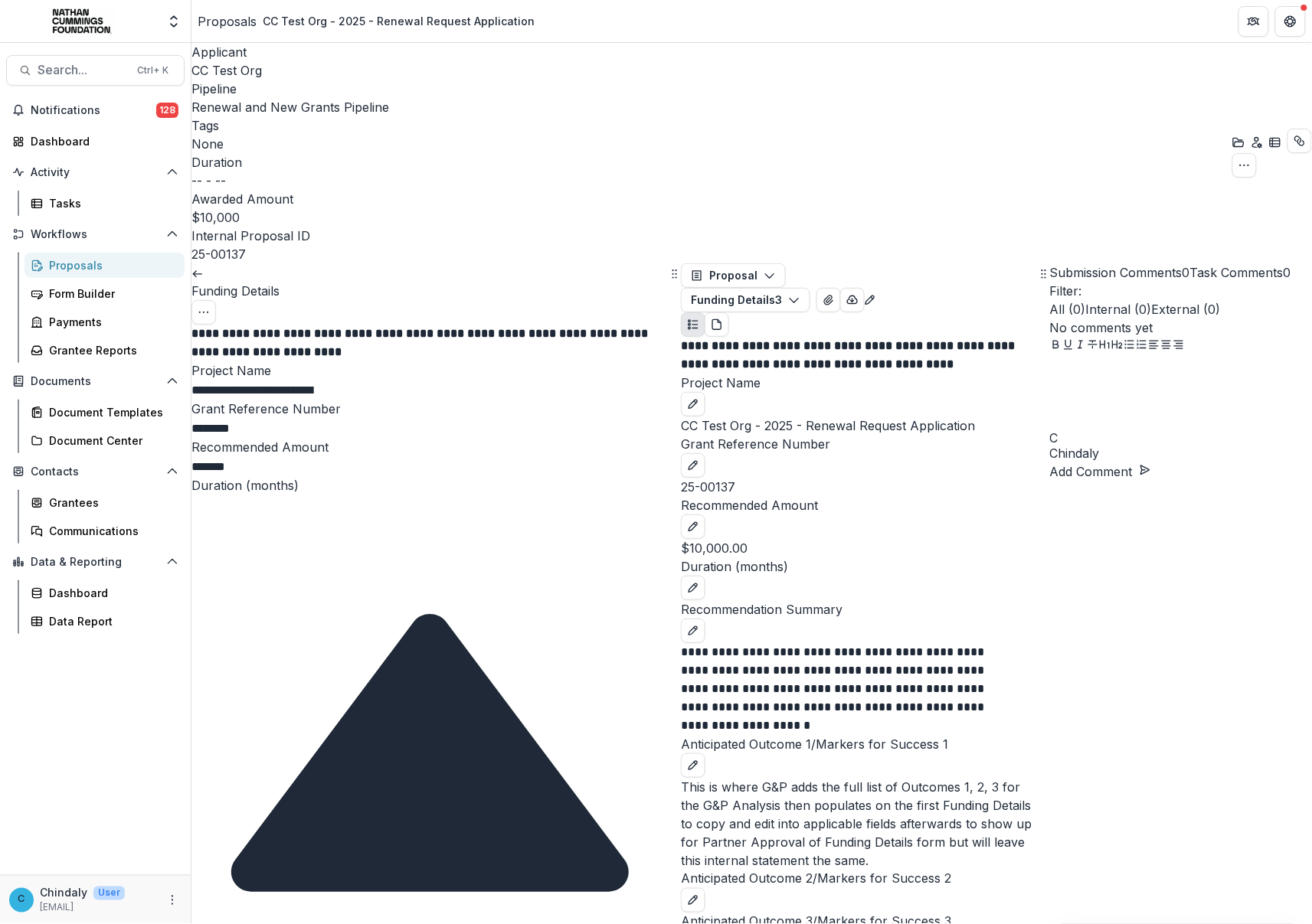 drag, startPoint x: 509, startPoint y: 557, endPoint x: 691, endPoint y: 582, distance: 183.70901 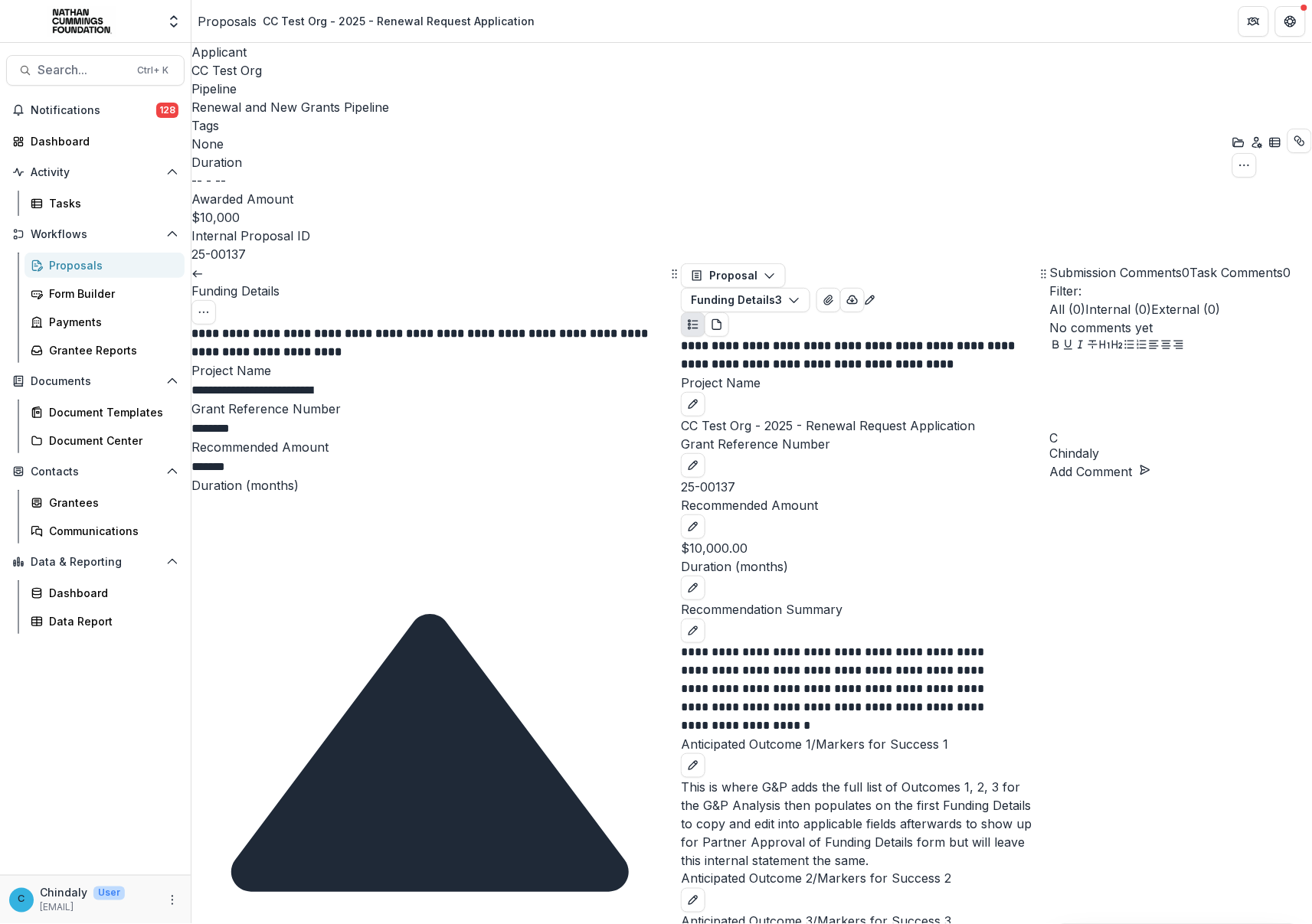 click on "**********" at bounding box center [751, 1220] 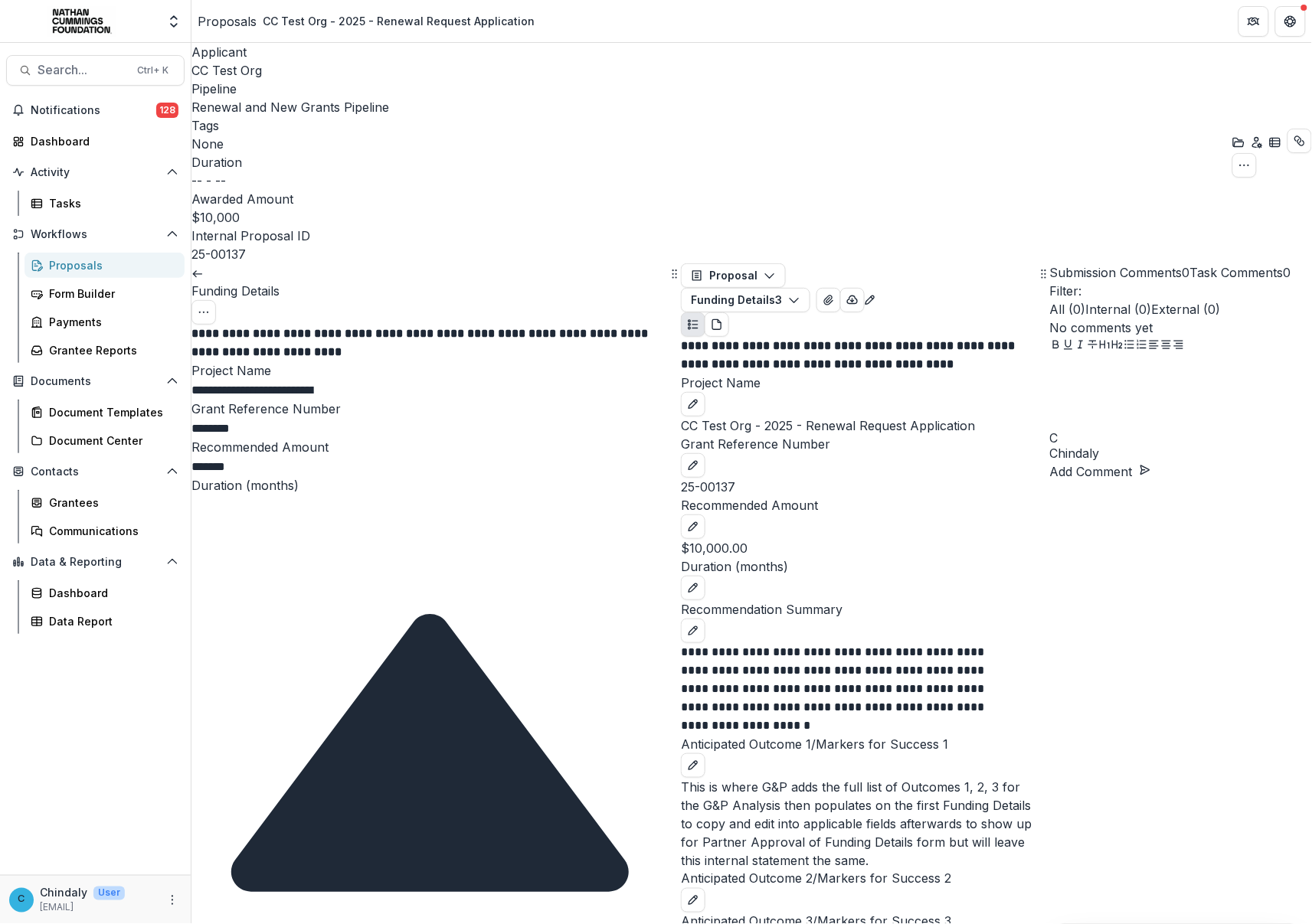 type on "**********" 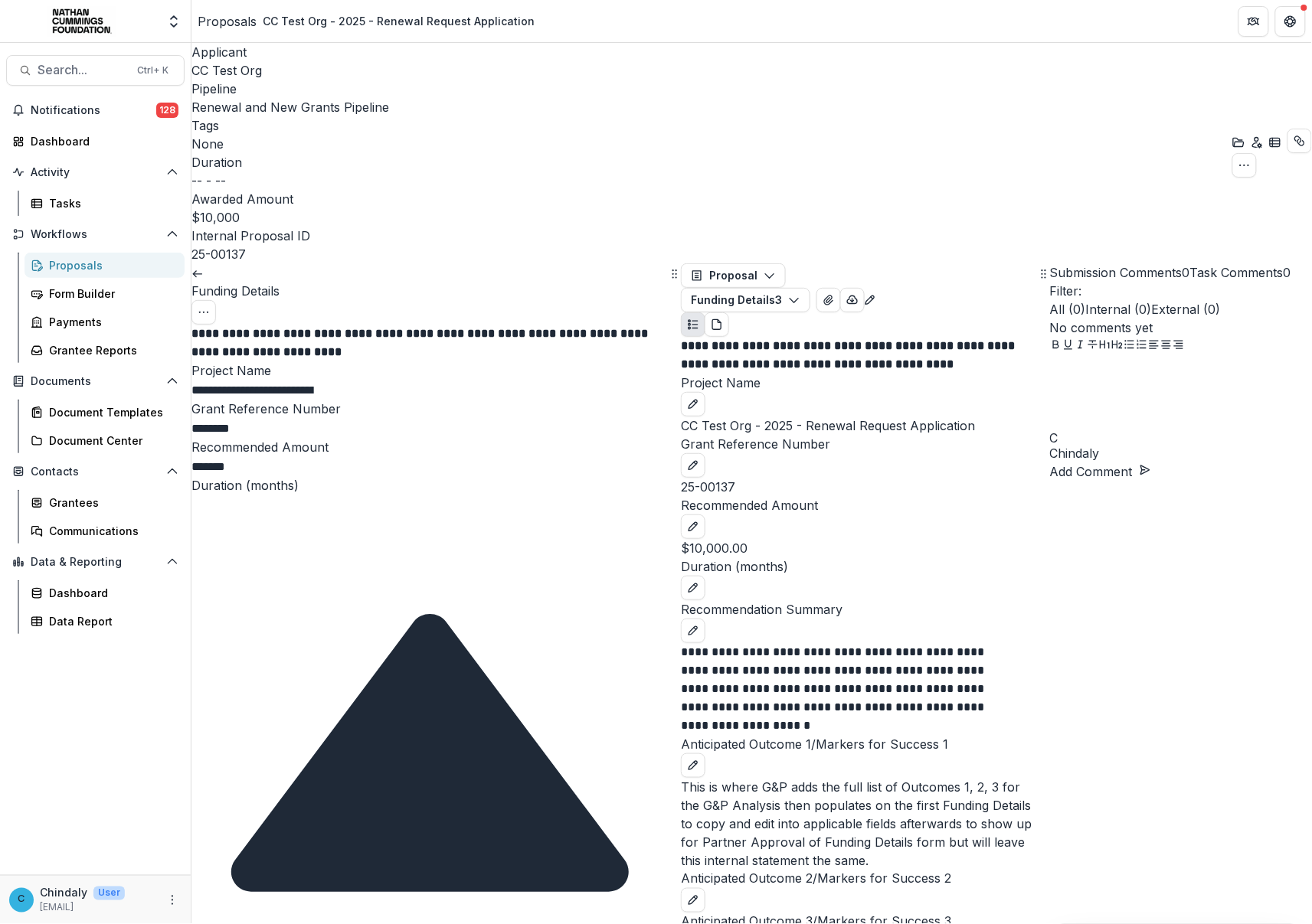 click on "Anticipated Outcome 3/Markers for Success 3" at bounding box center [258, 1940] 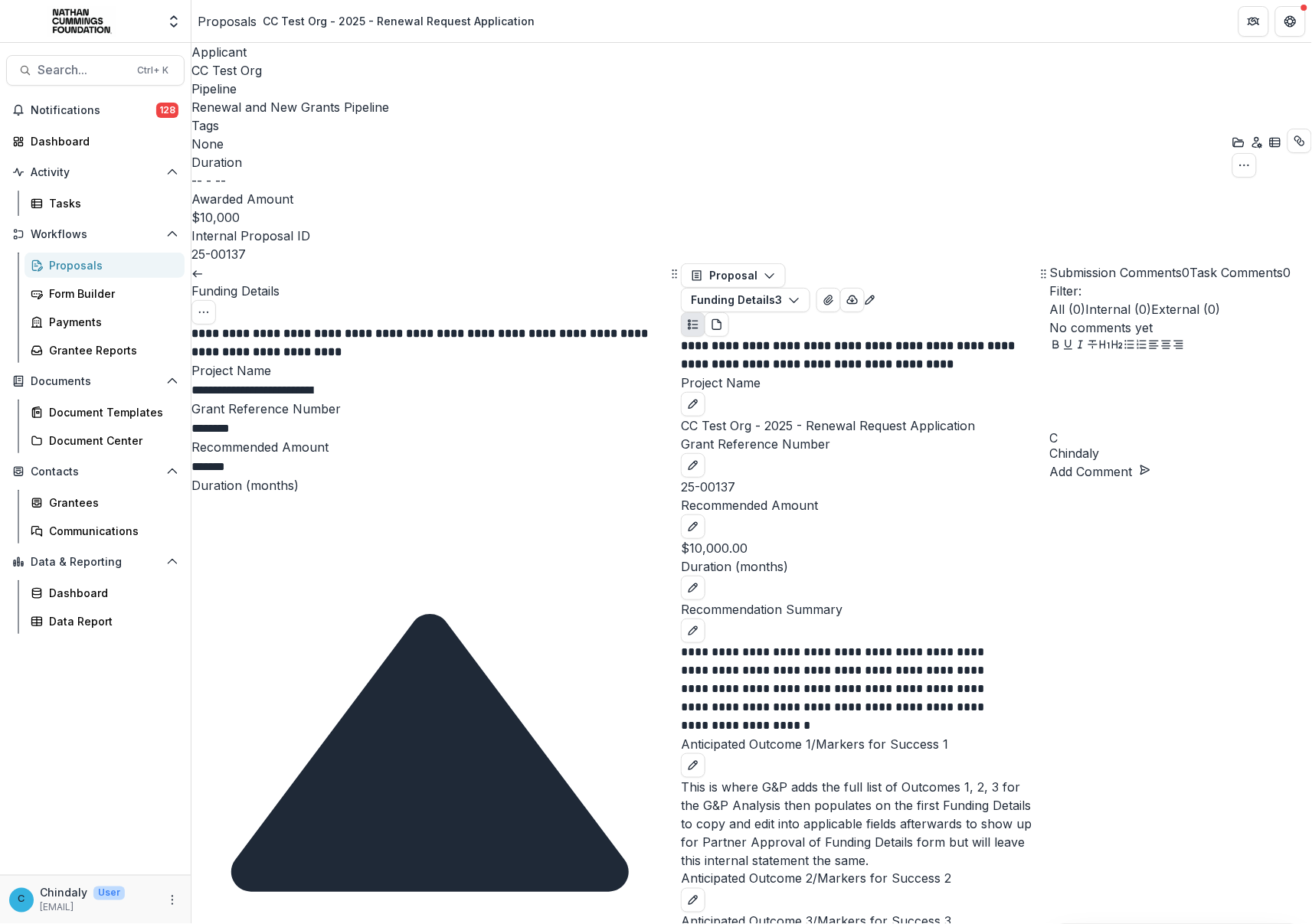 paste on "**********" 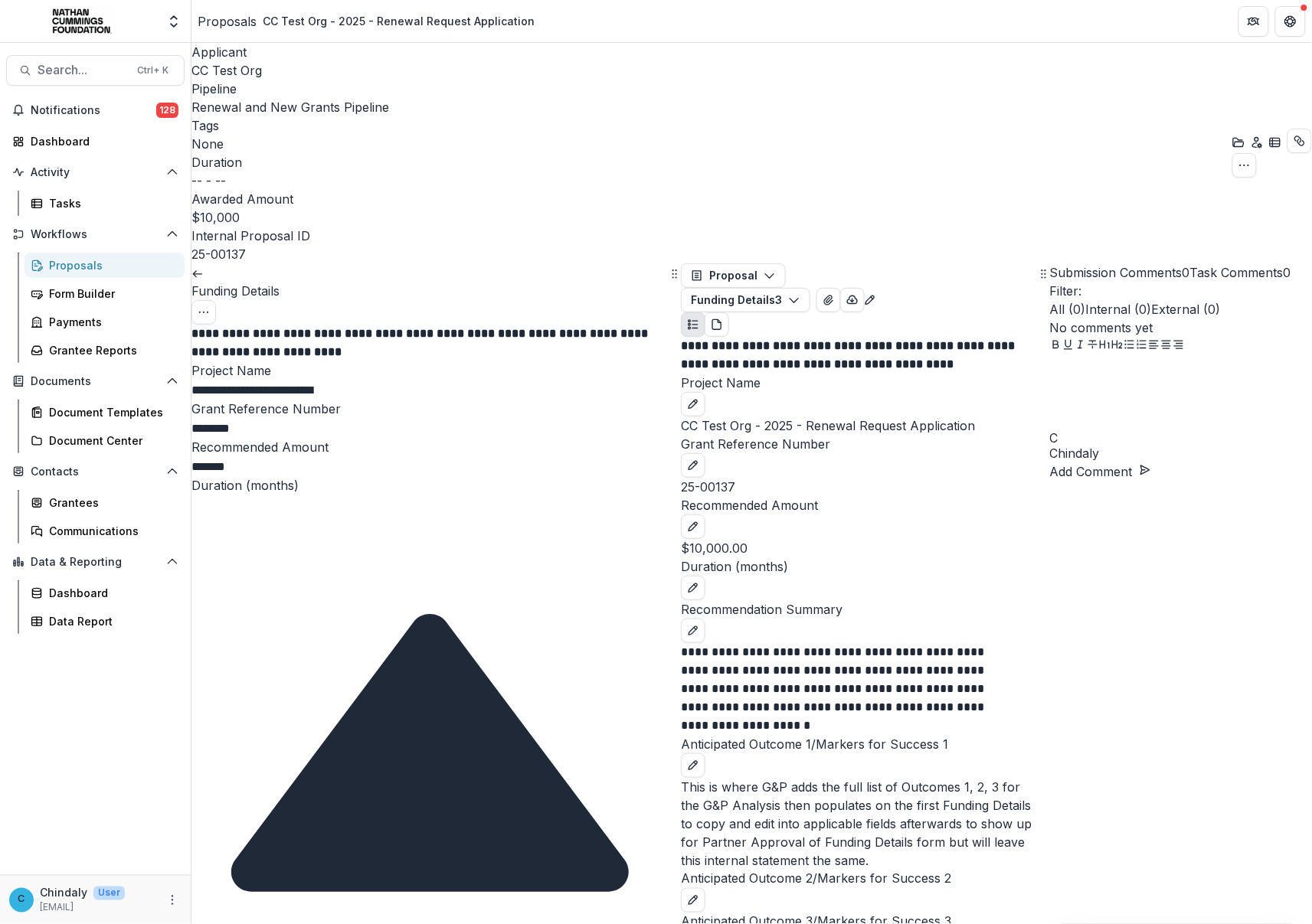drag, startPoint x: 232, startPoint y: 762, endPoint x: 193, endPoint y: 762, distance: 39 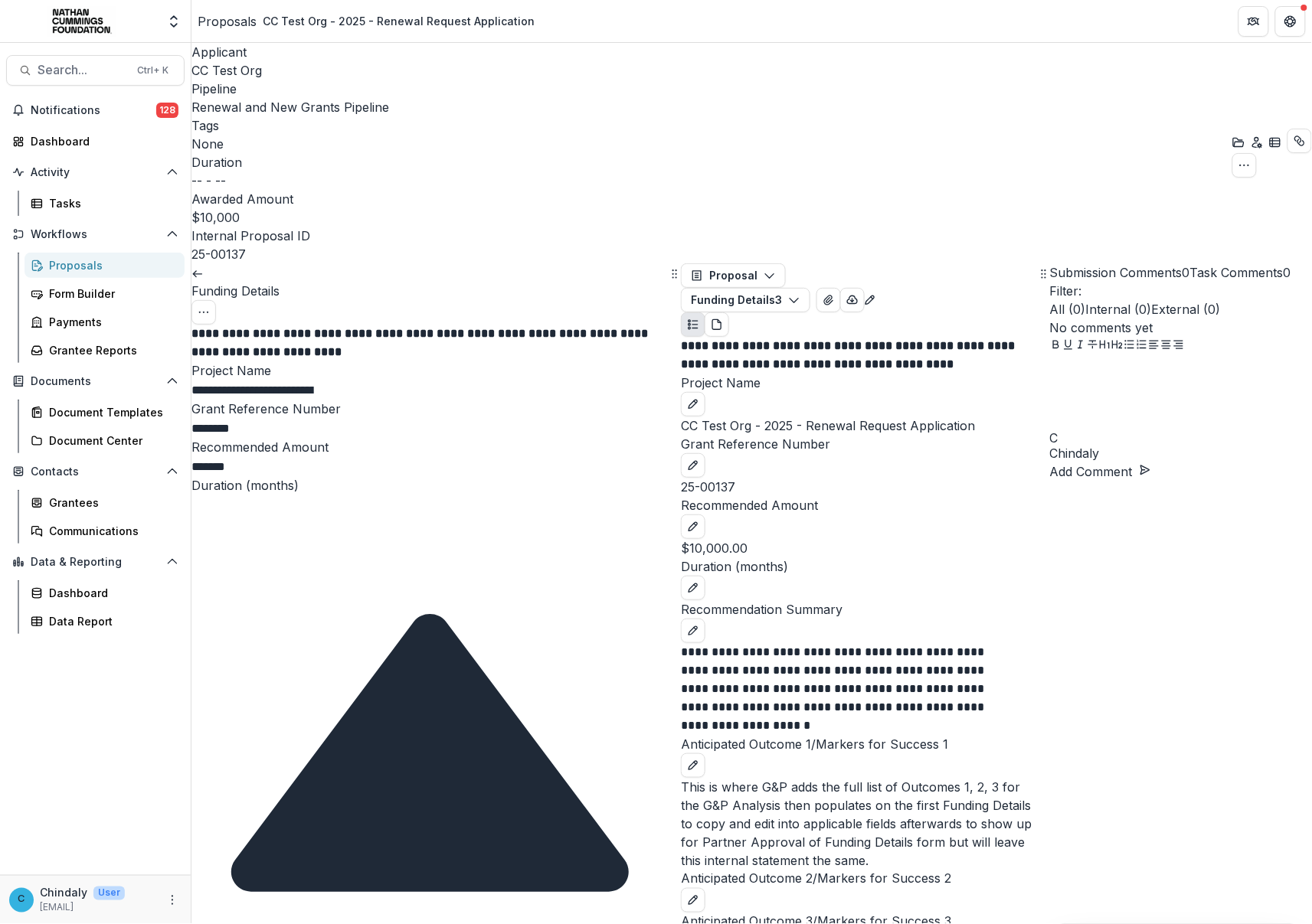 click on "**********" at bounding box center [421, 1952] 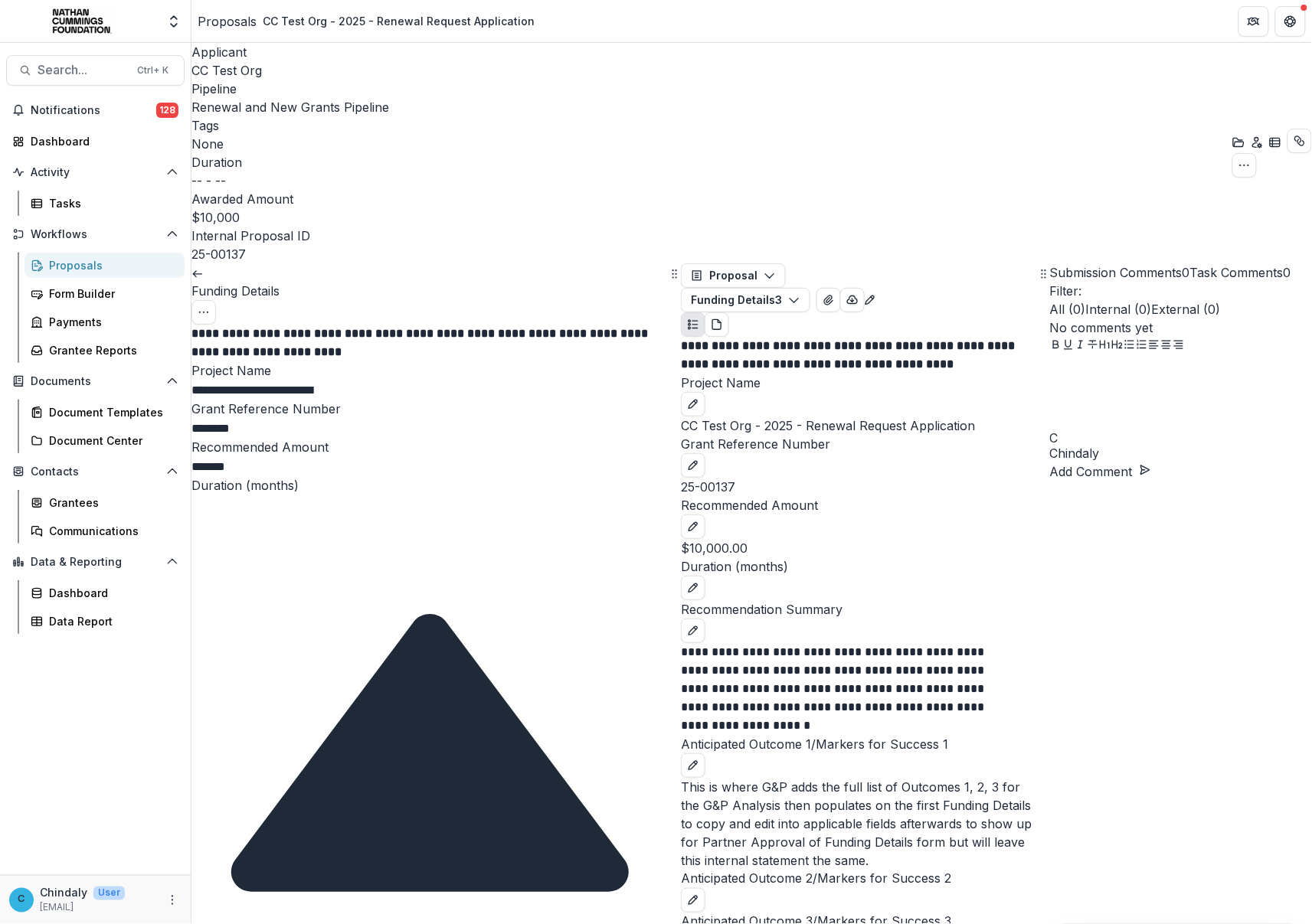 scroll, scrollTop: 4, scrollLeft: 0, axis: vertical 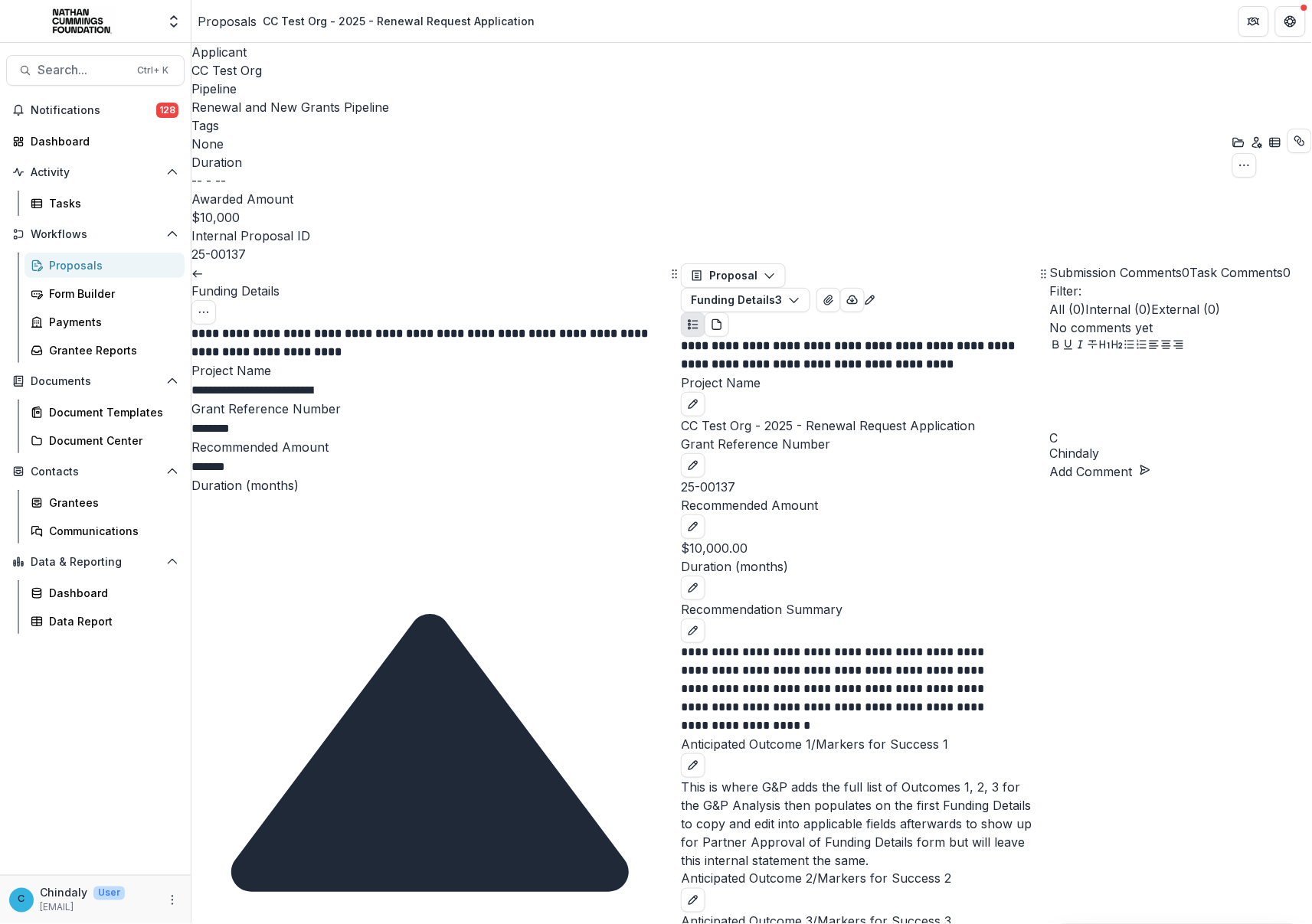type on "**********" 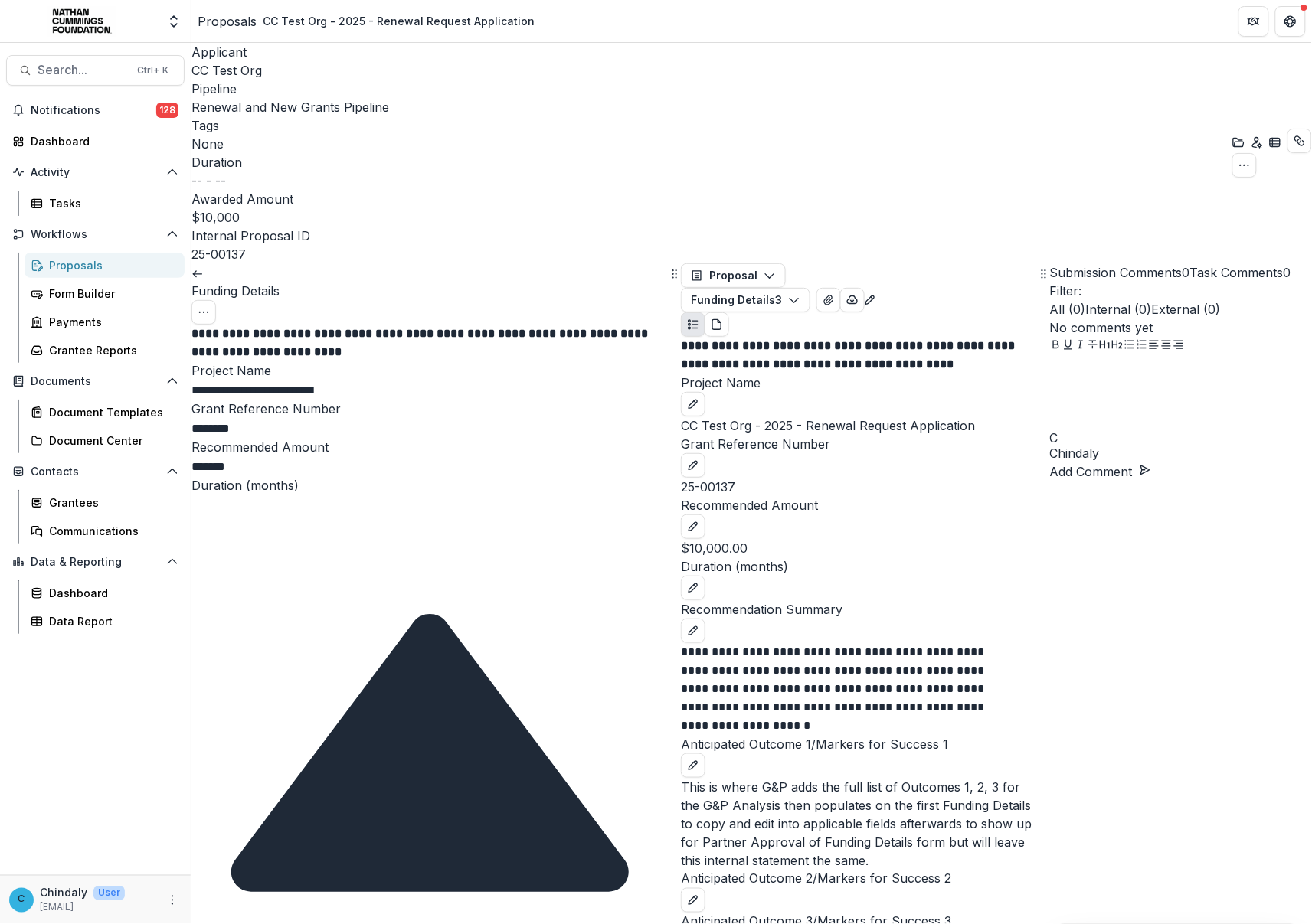 scroll, scrollTop: 20, scrollLeft: 0, axis: vertical 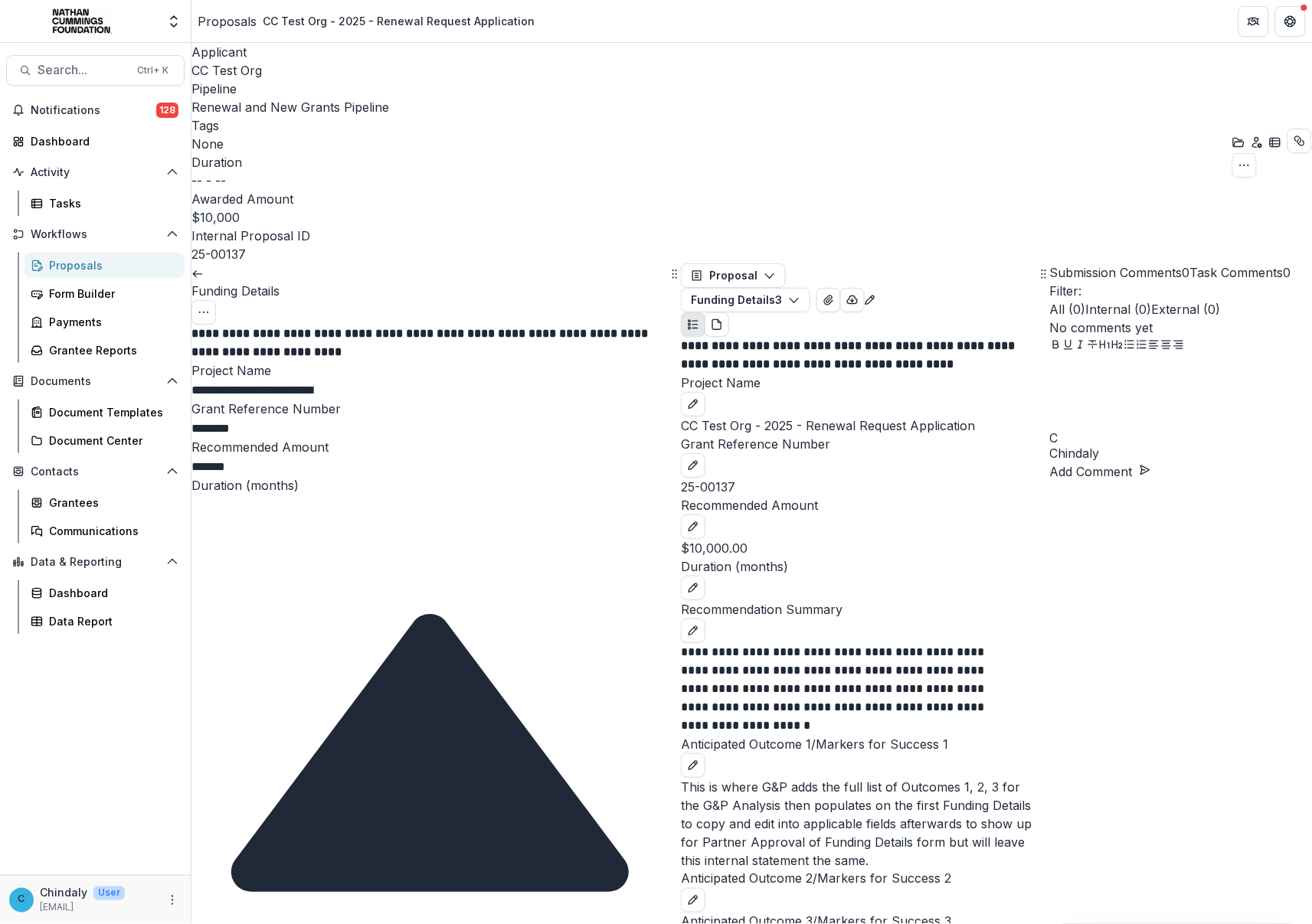 type on "**********" 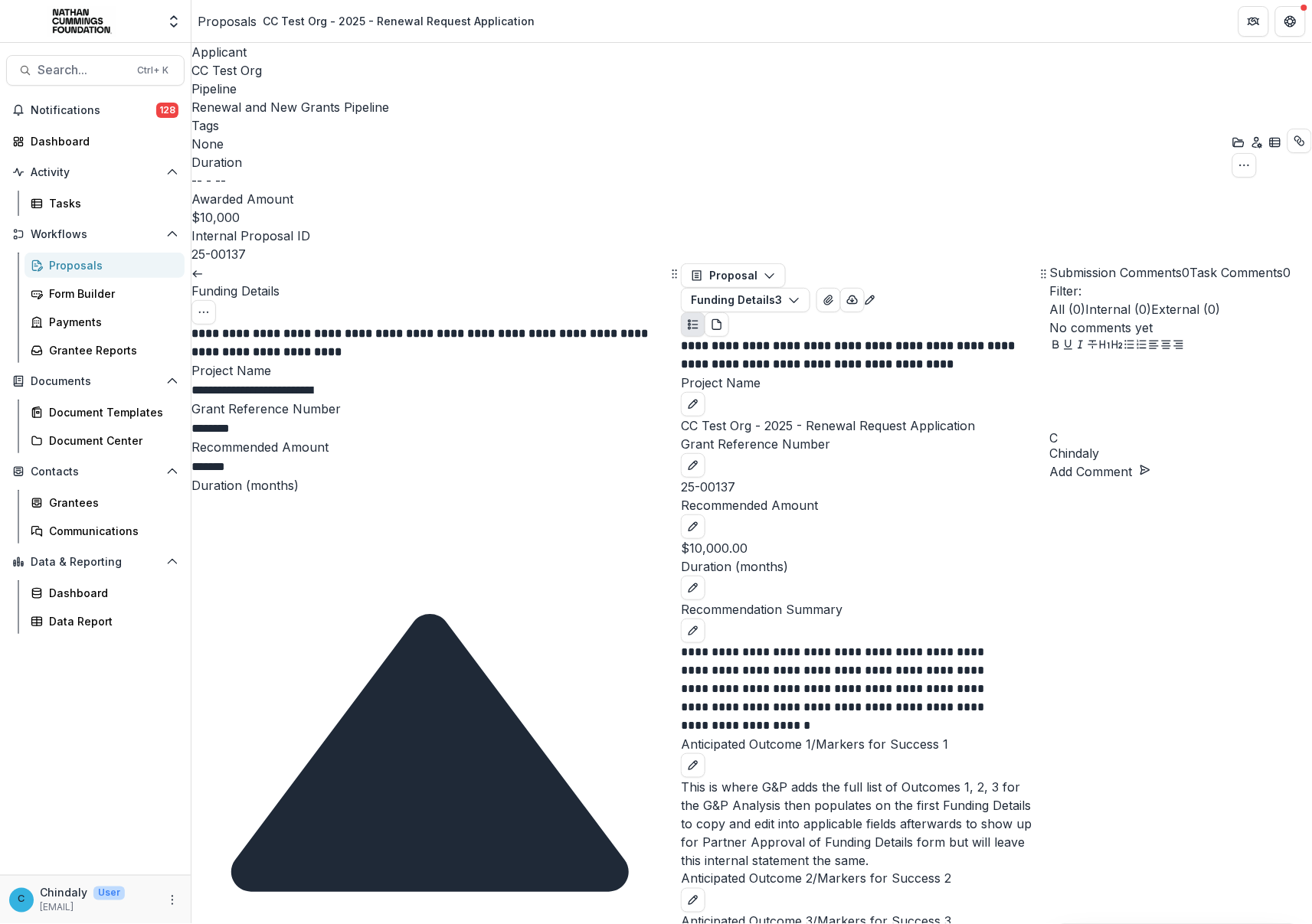 click on "**********" at bounding box center [421, 1784] 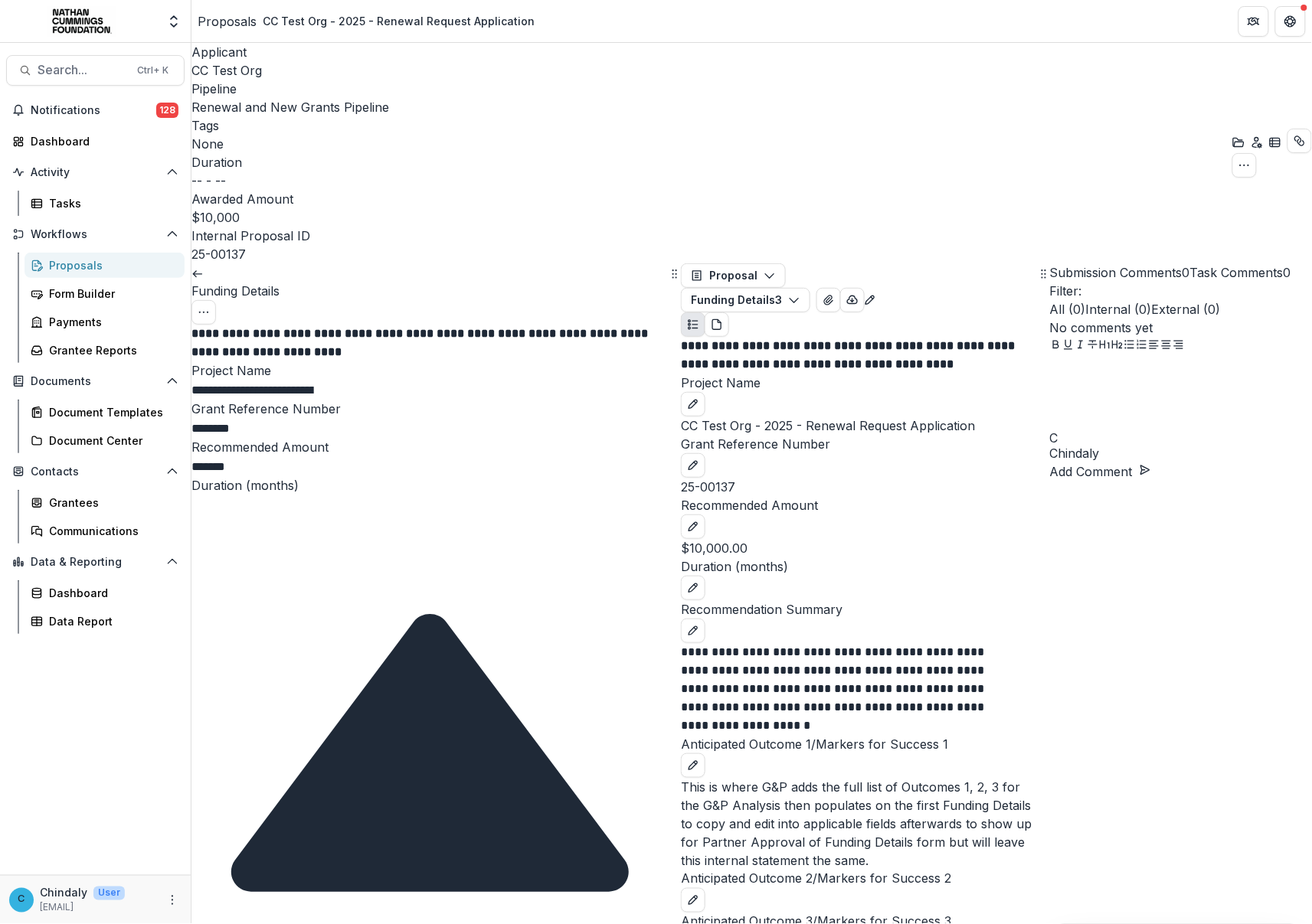click on "**********" at bounding box center (421, 1784) 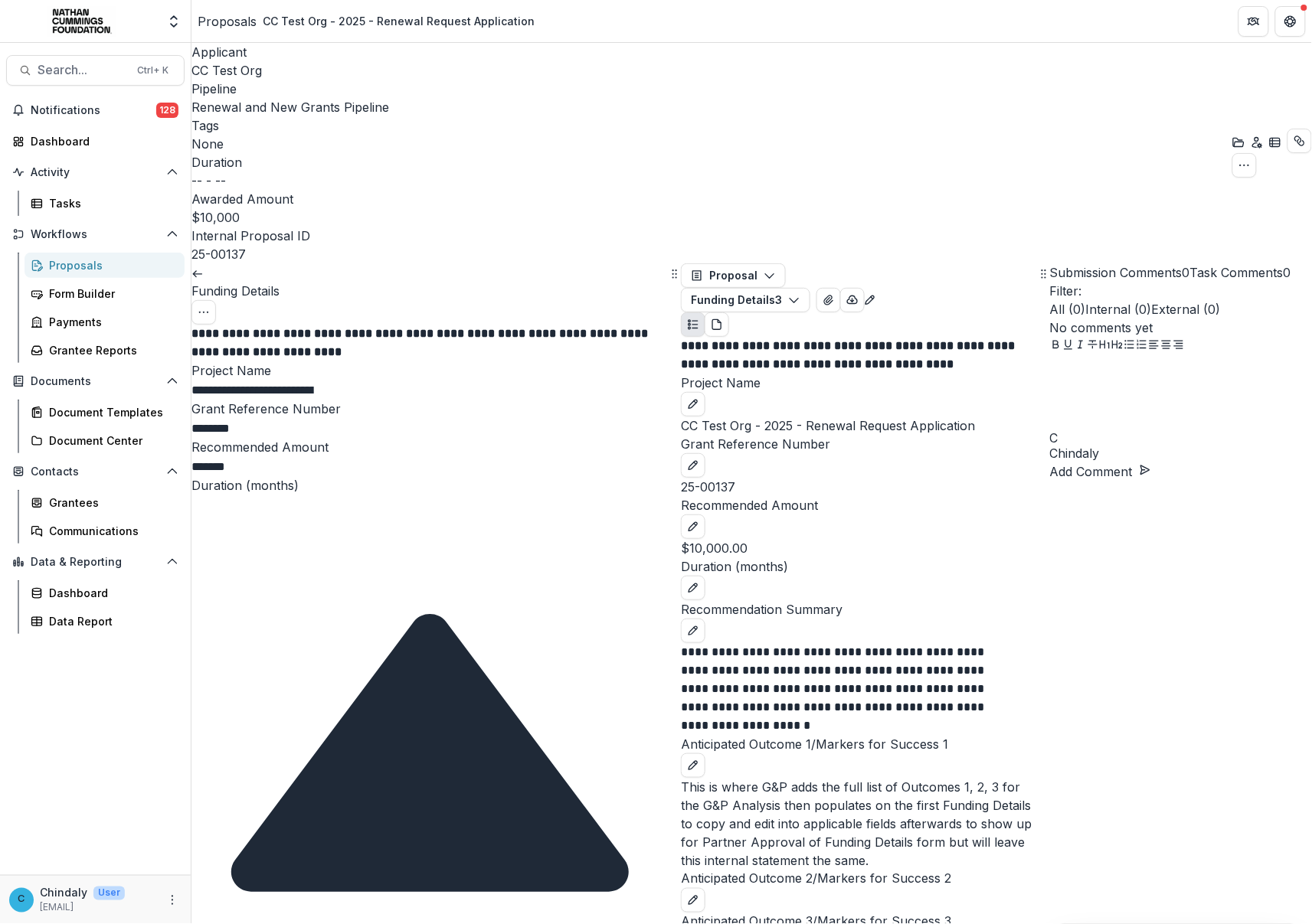 click on "**********" at bounding box center [421, 1784] 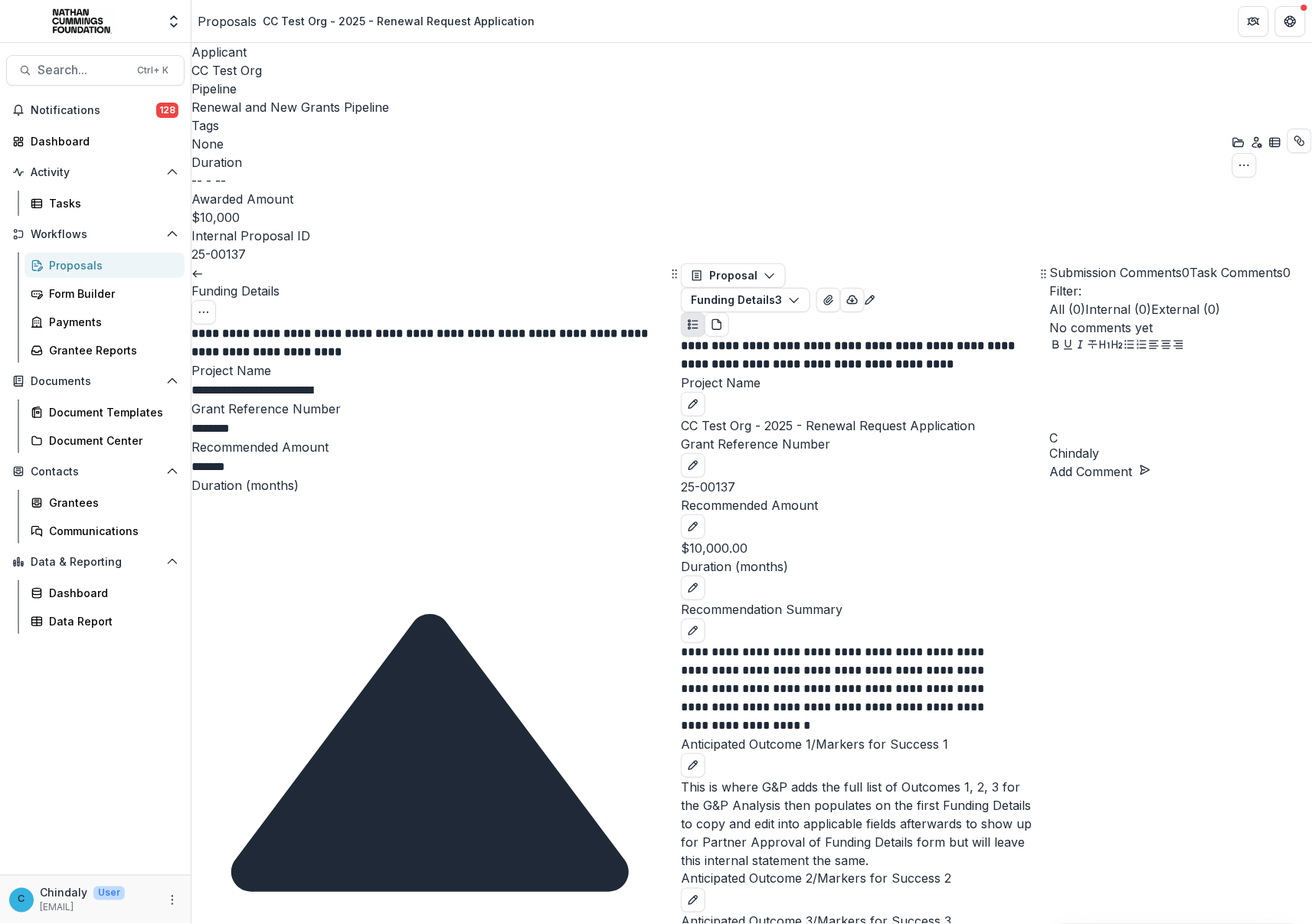 scroll, scrollTop: 20, scrollLeft: 0, axis: vertical 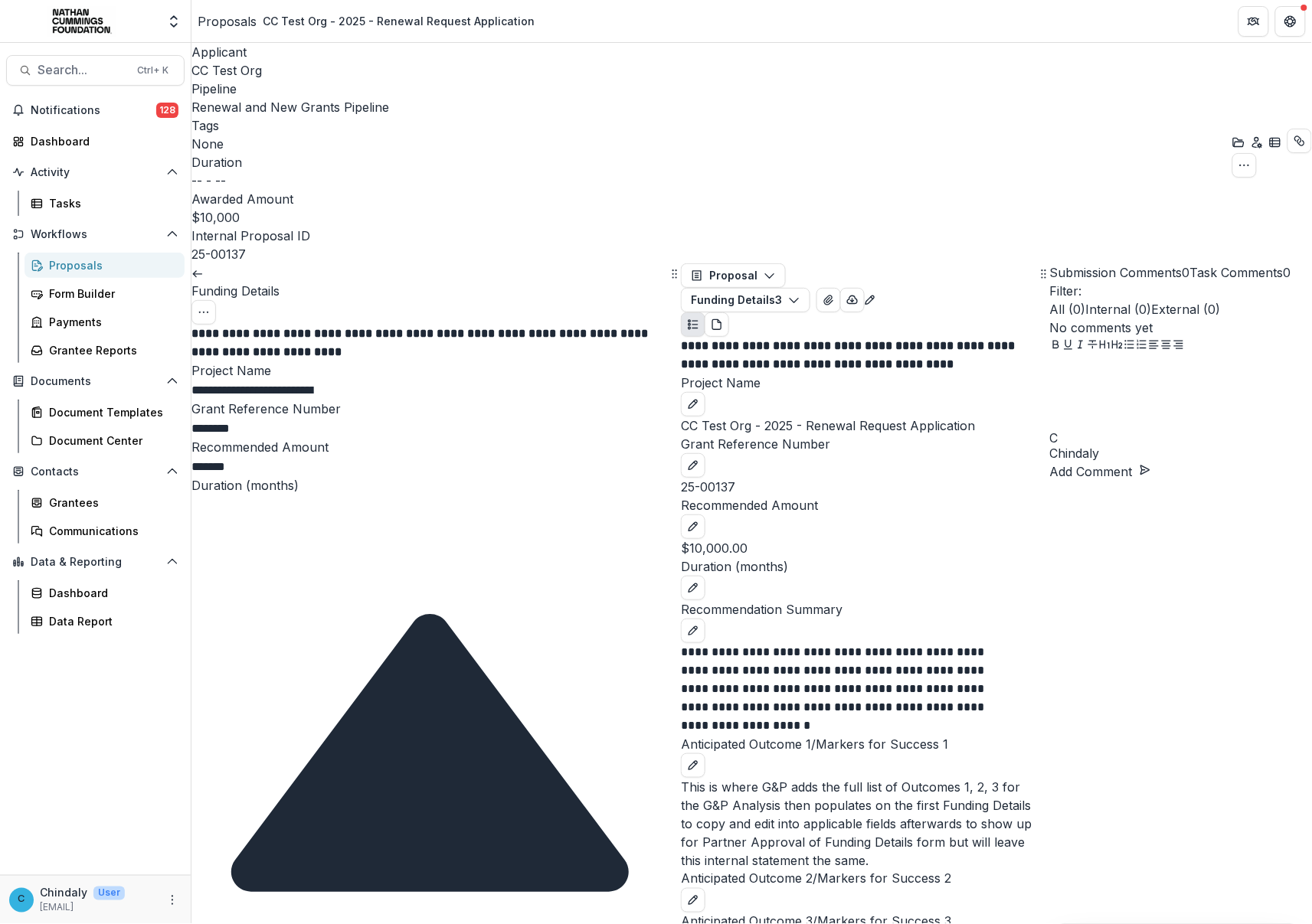 drag, startPoint x: 452, startPoint y: 745, endPoint x: 678, endPoint y: 775, distance: 227.98246 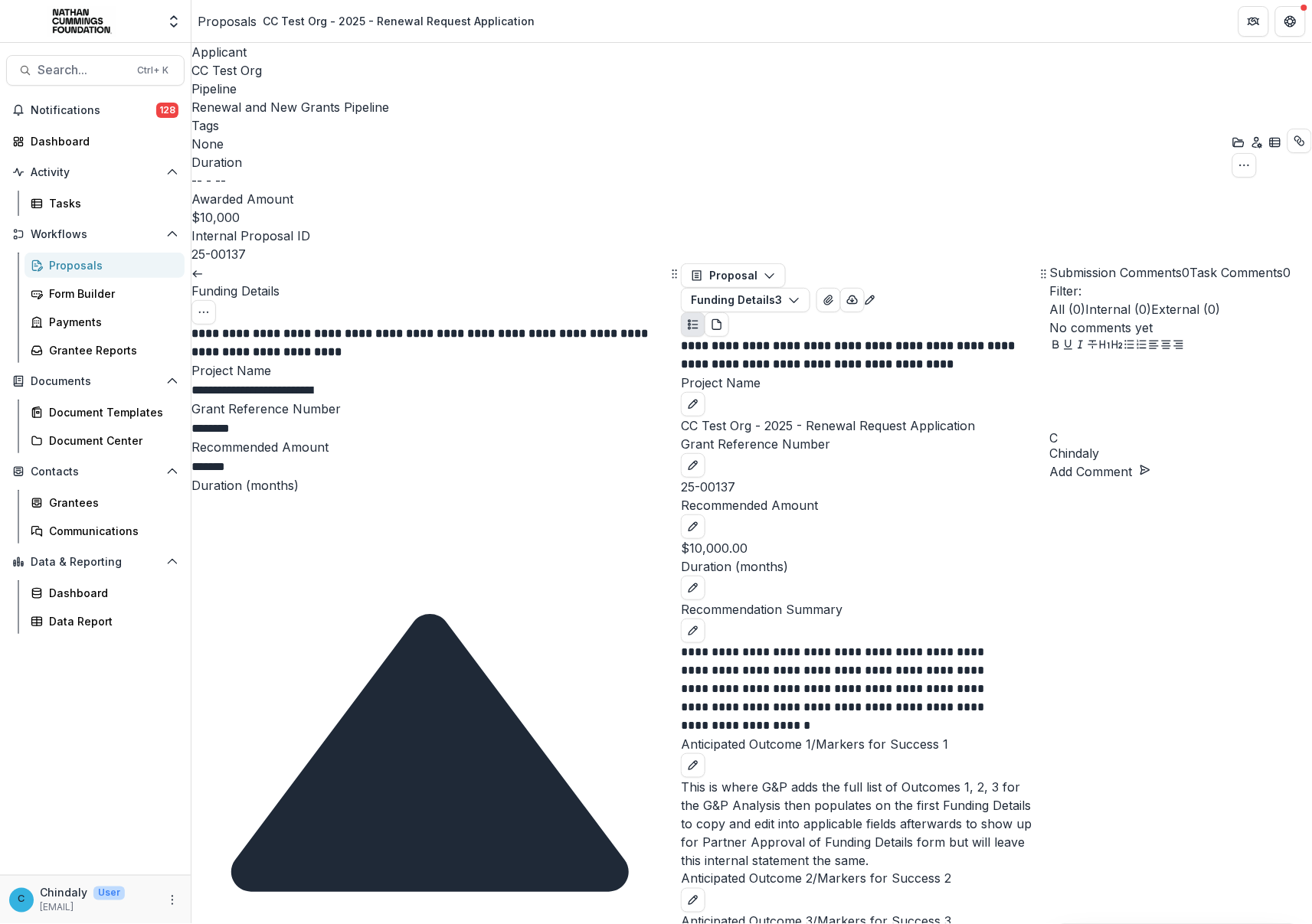 scroll, scrollTop: 0, scrollLeft: 0, axis: both 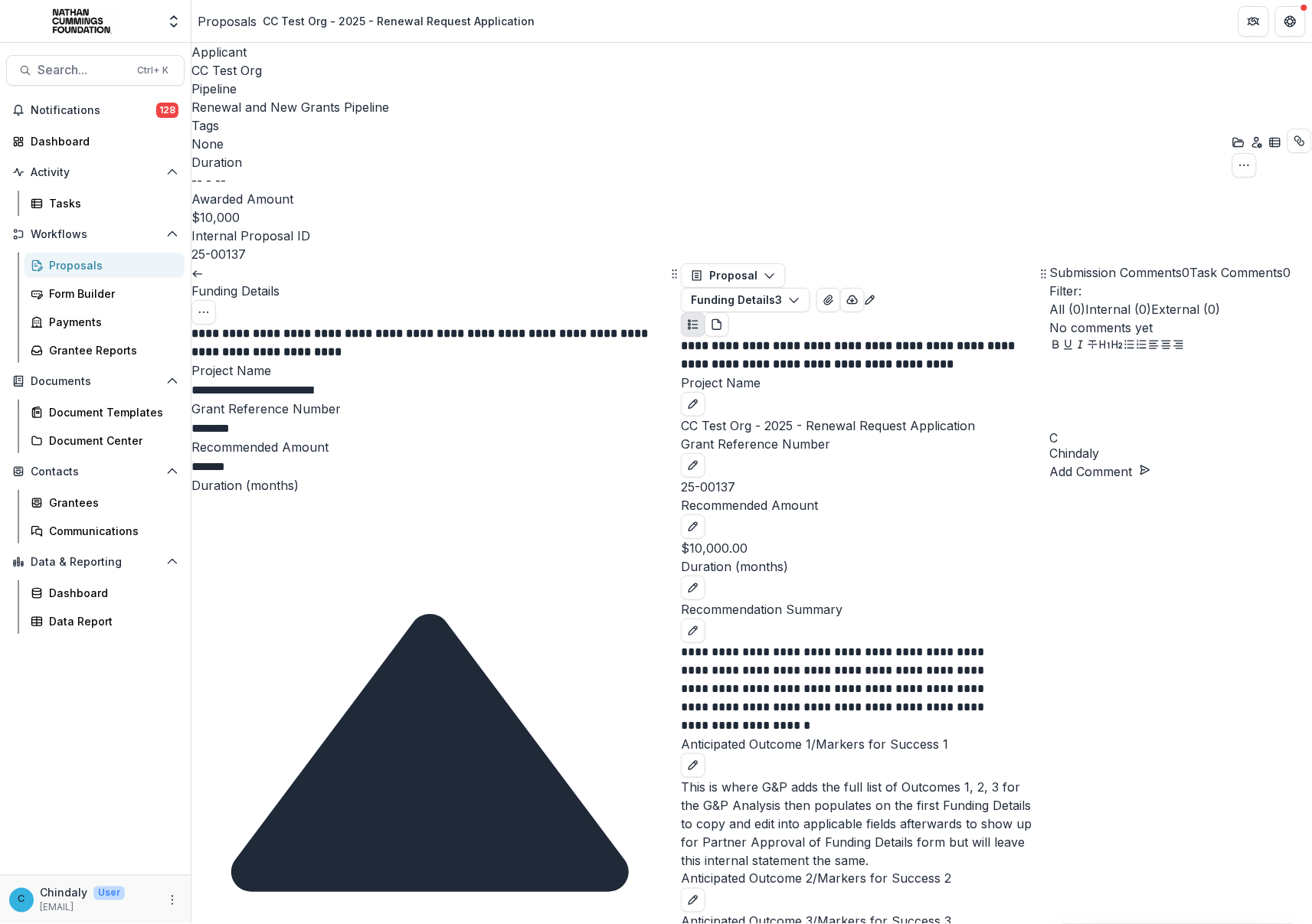 click on "Submit" at bounding box center (221, 1997) 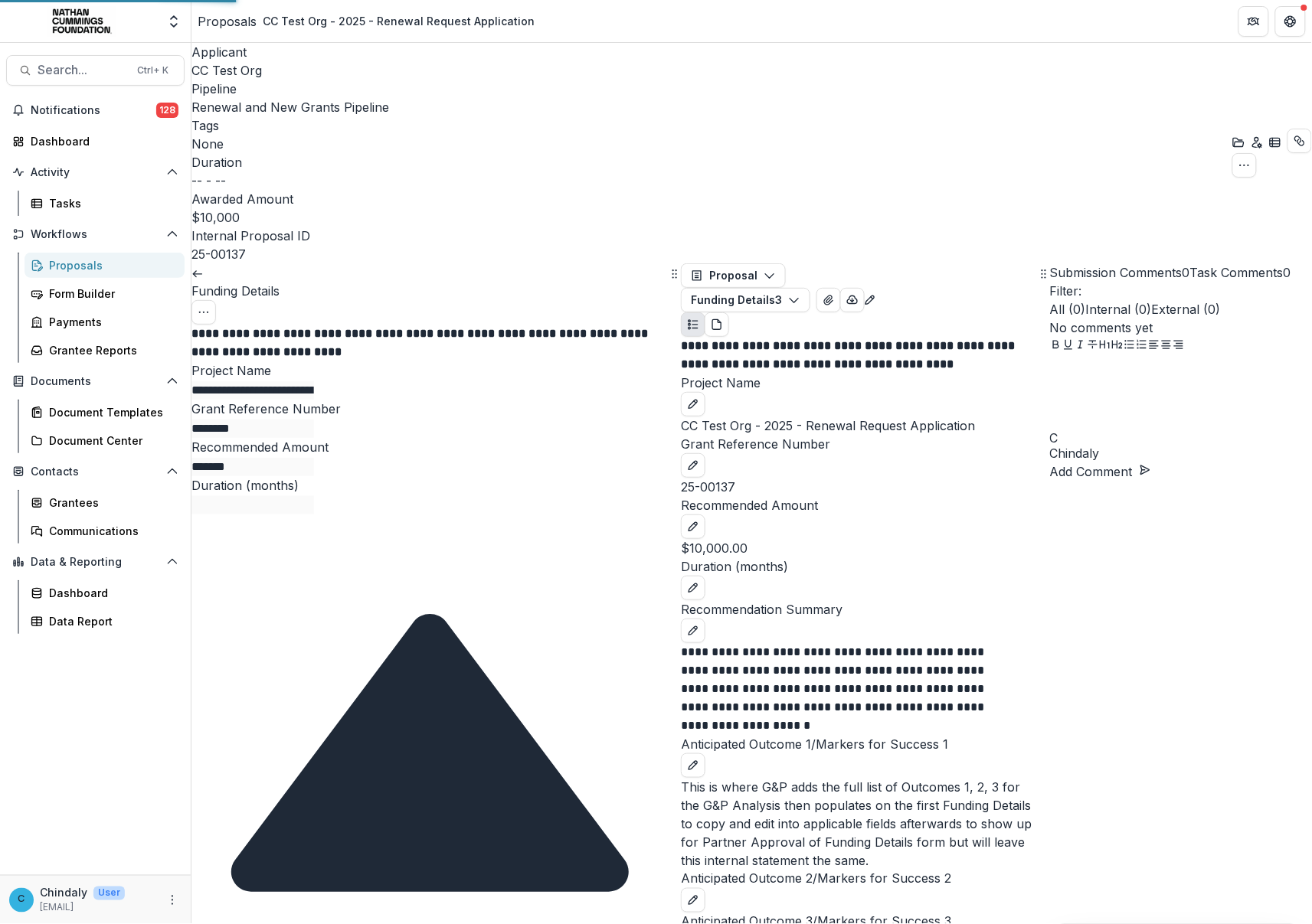 scroll, scrollTop: 266, scrollLeft: 0, axis: vertical 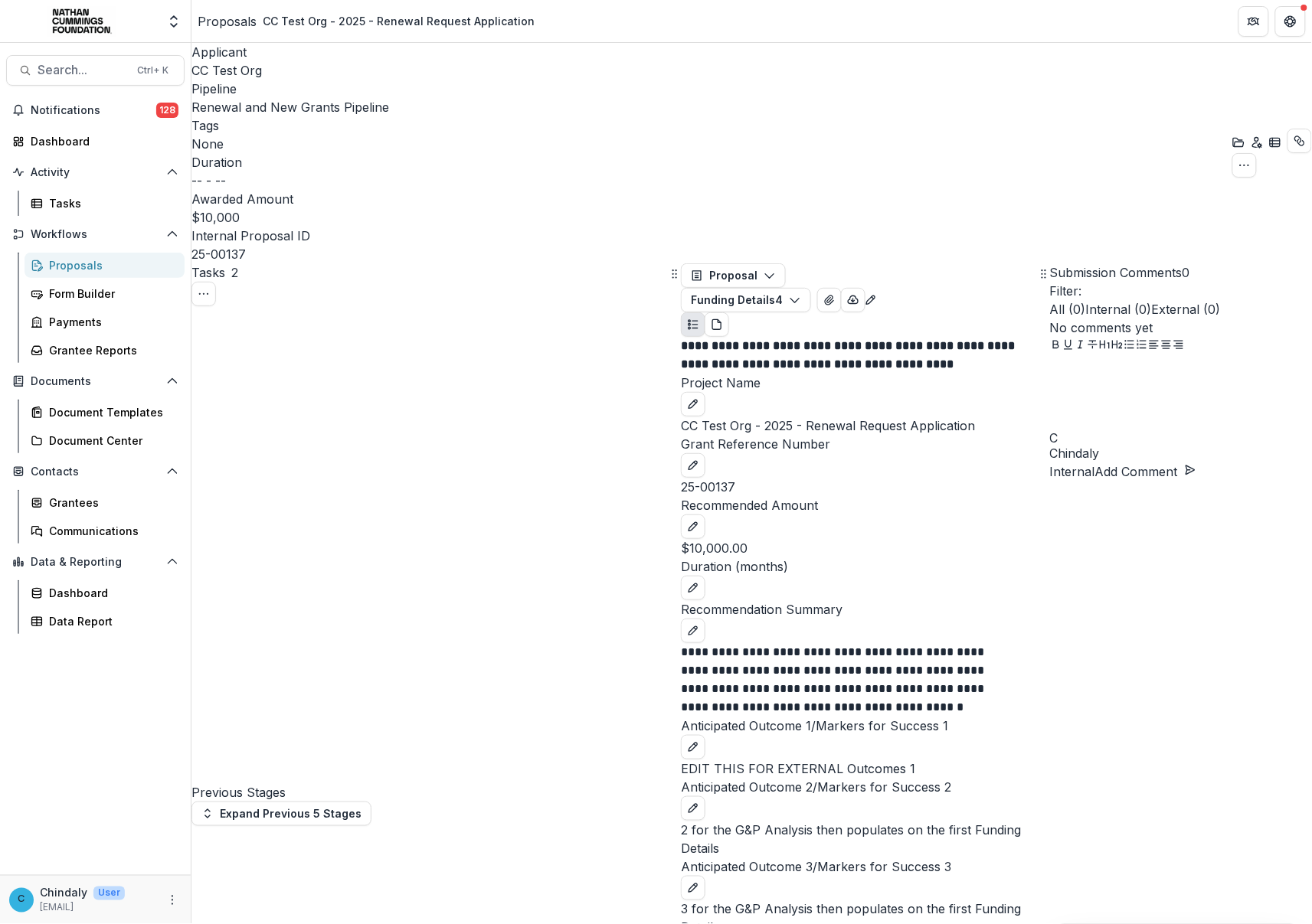click on "Review Task" at bounding box center (237, 3316) 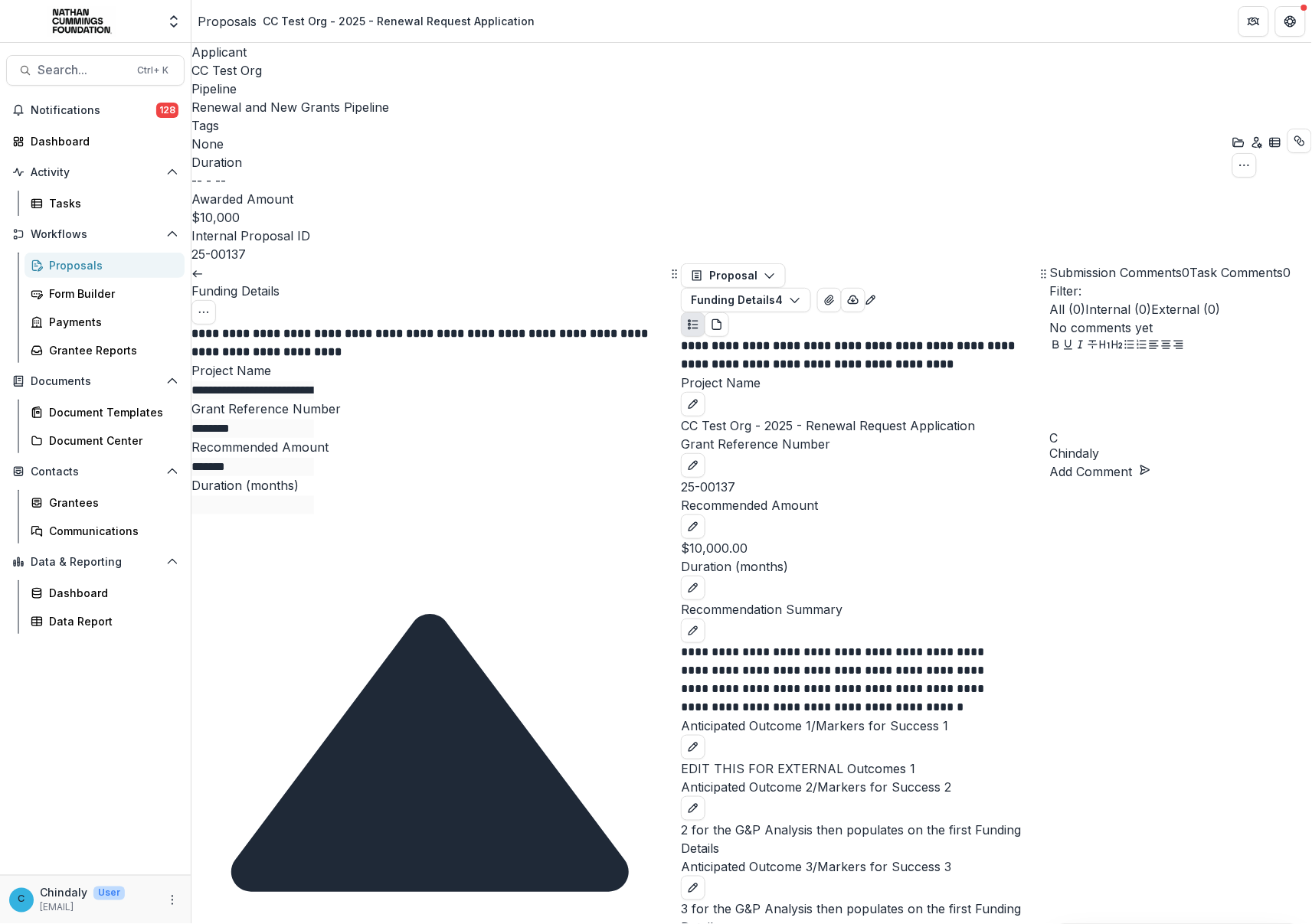 click on "**********" at bounding box center [414, 1530] 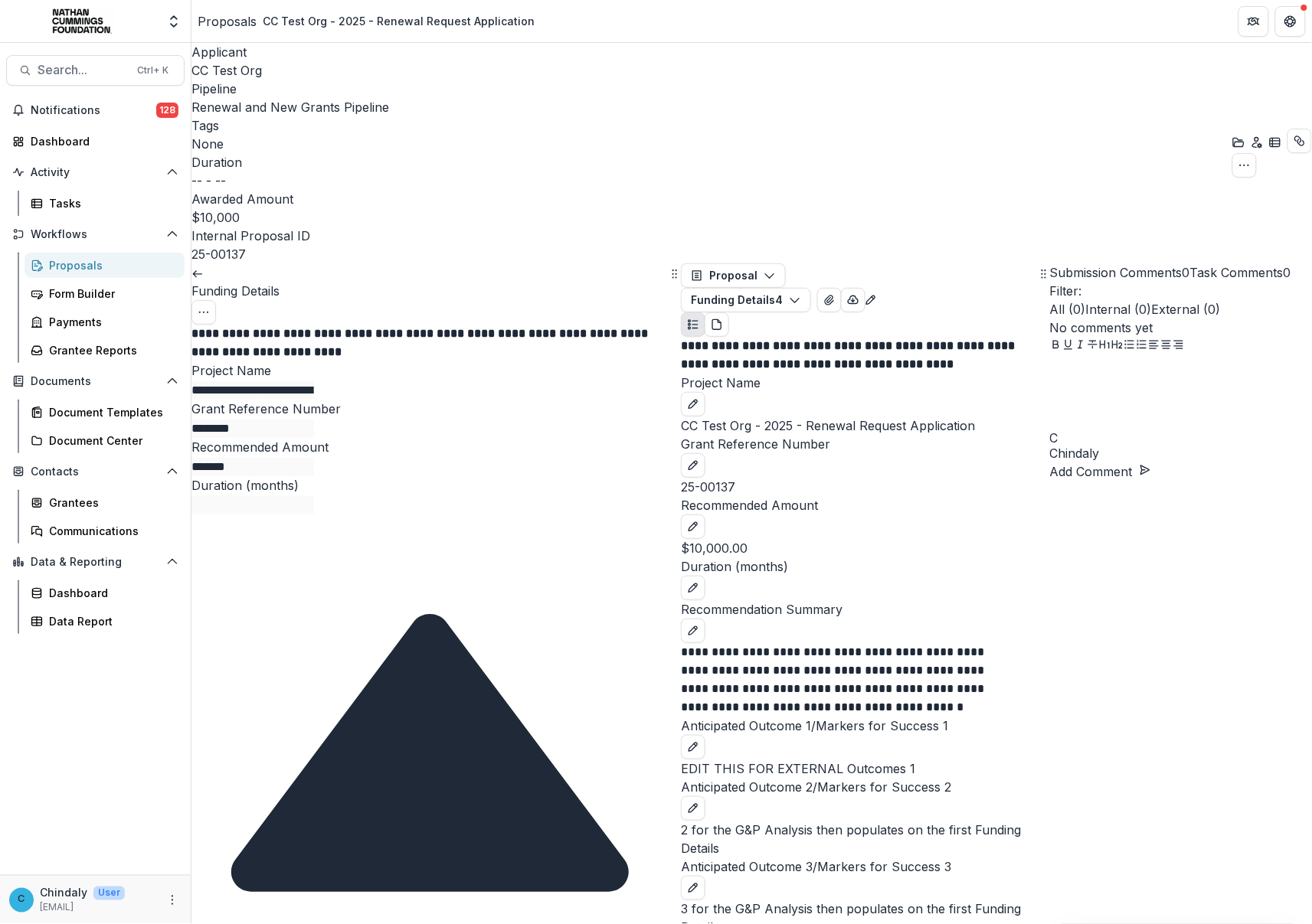 click on "**********" at bounding box center (414, 1530) 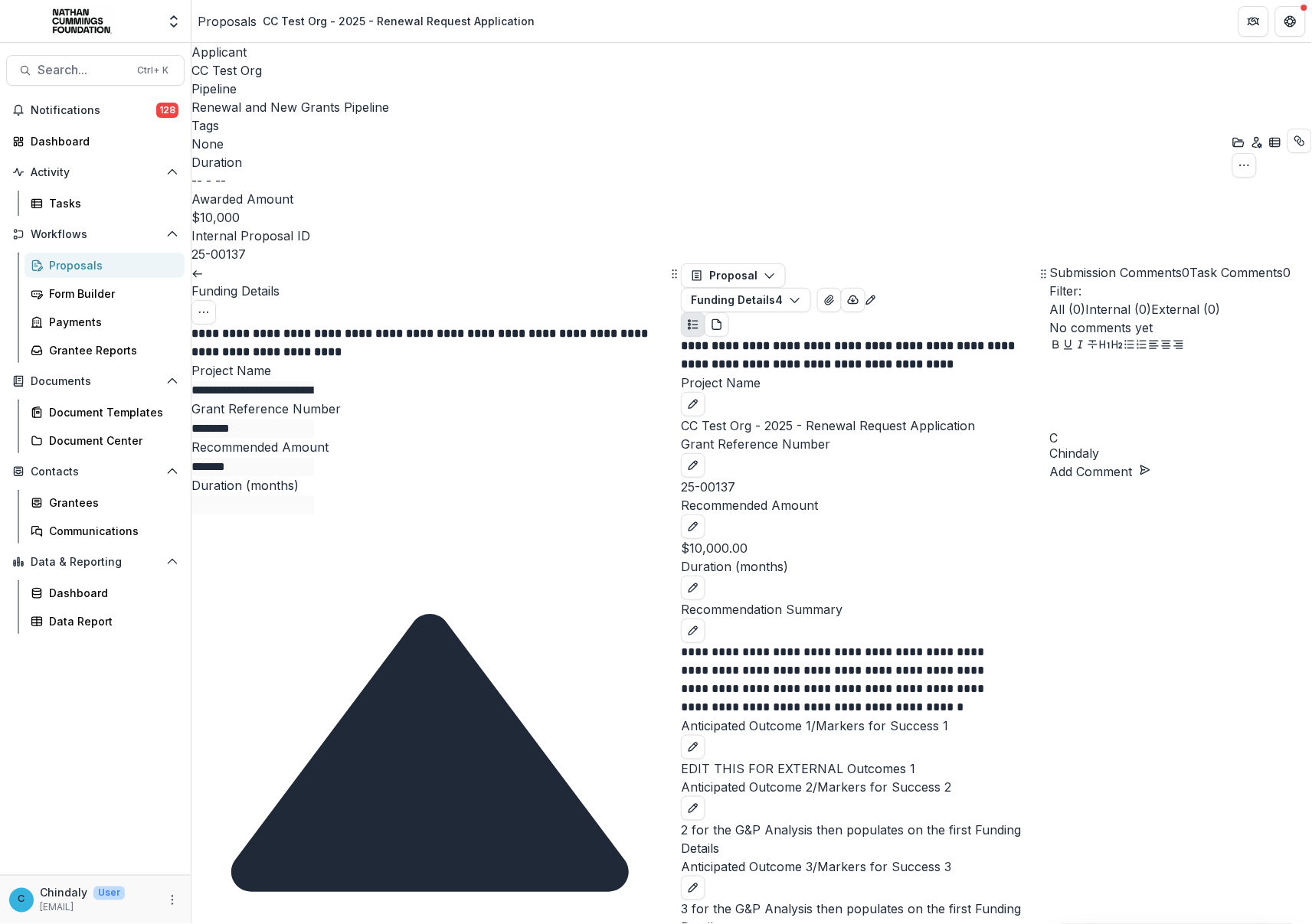 copy on "**********" 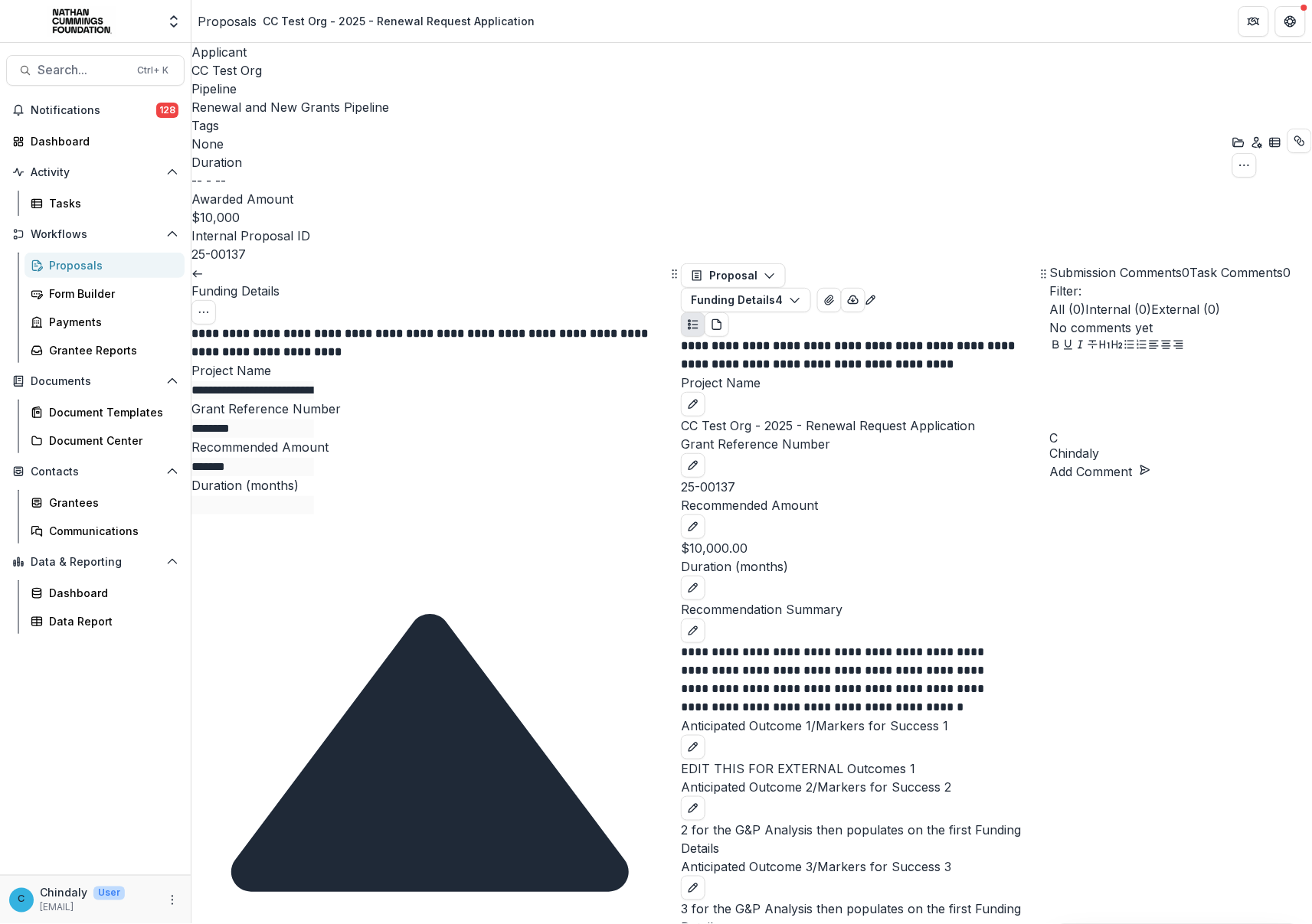 click at bounding box center [198, 273] 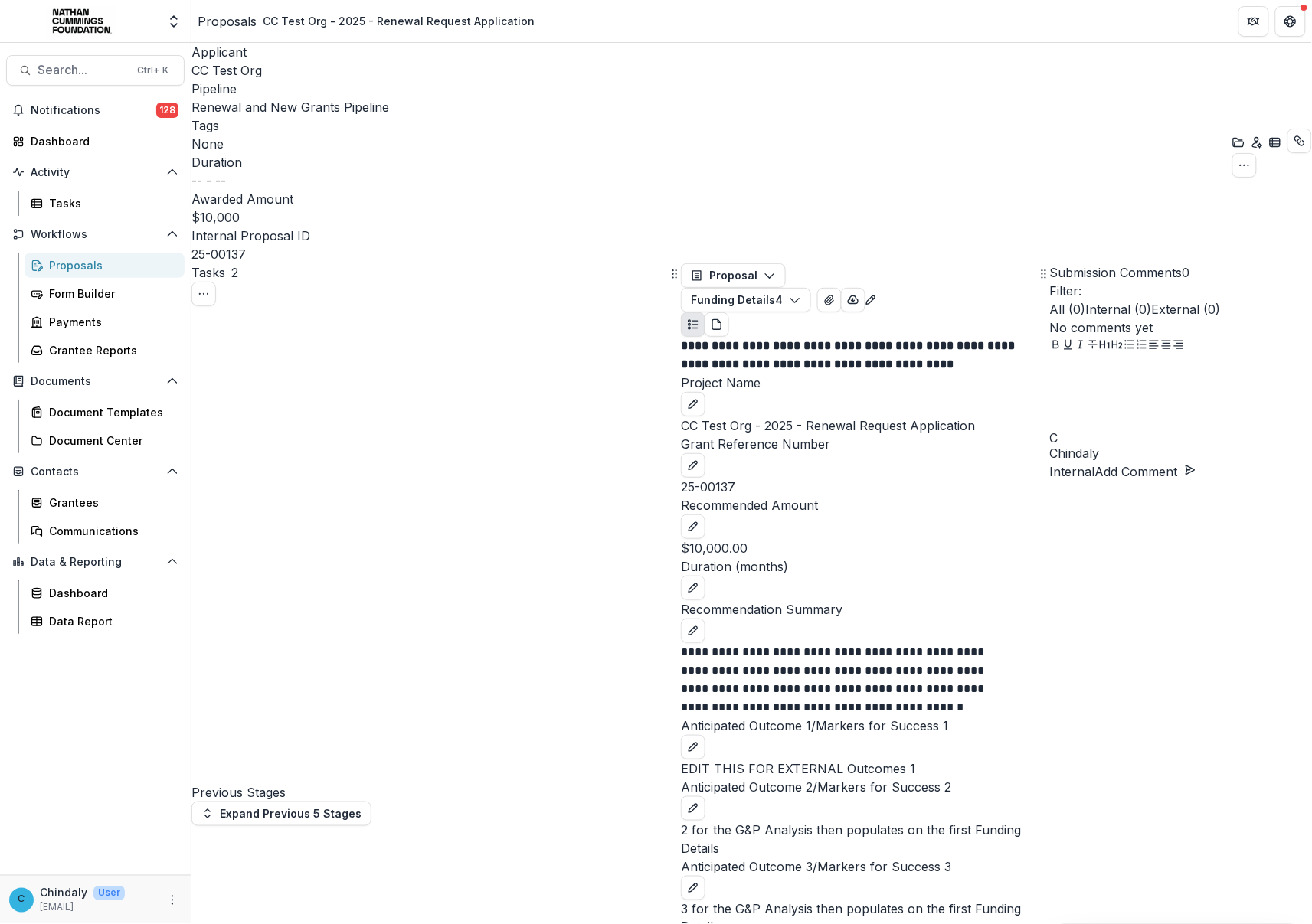 click on "Complete Task" at bounding box center [244, 1982] 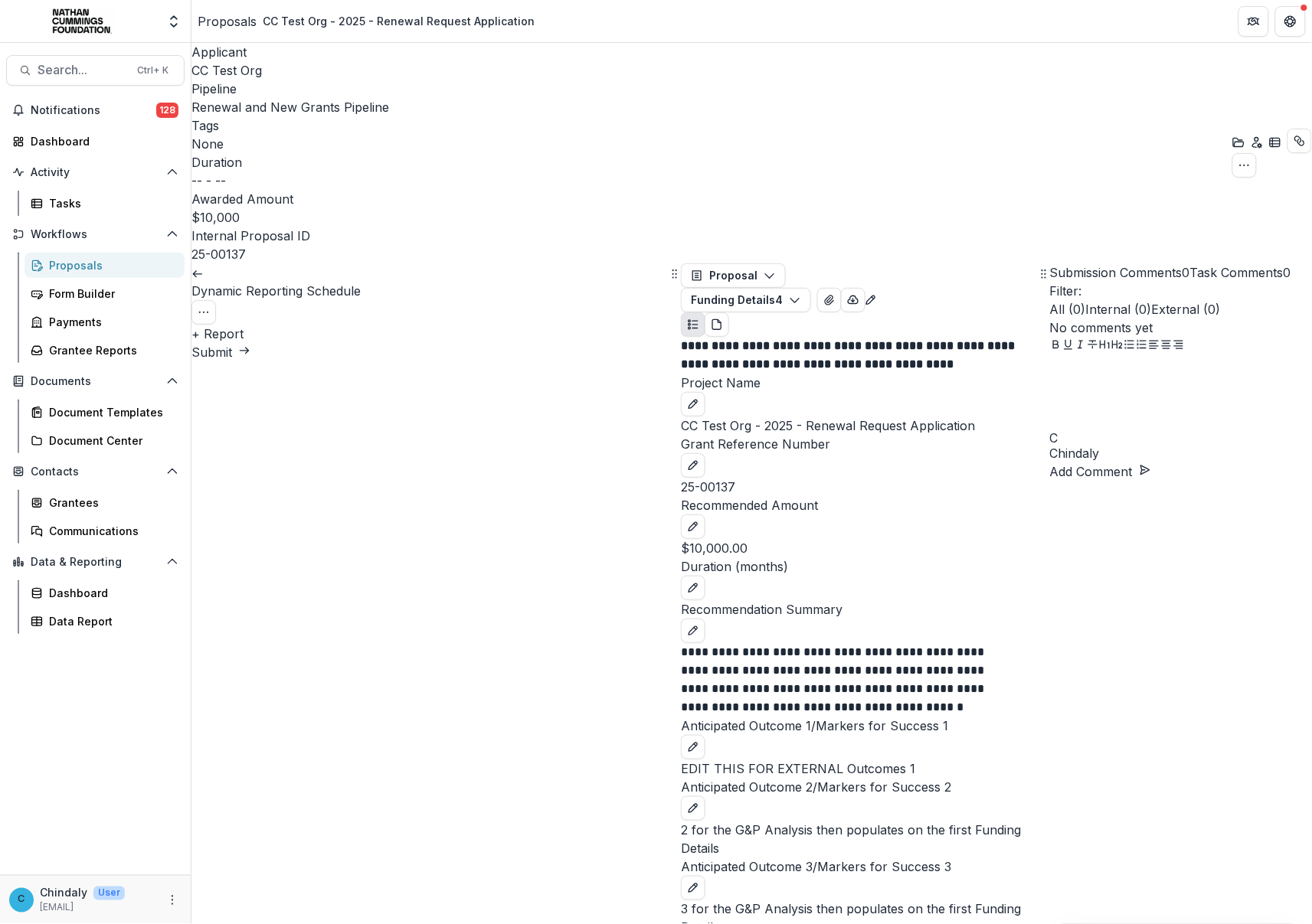 click on "+ Report" at bounding box center (218, 334) 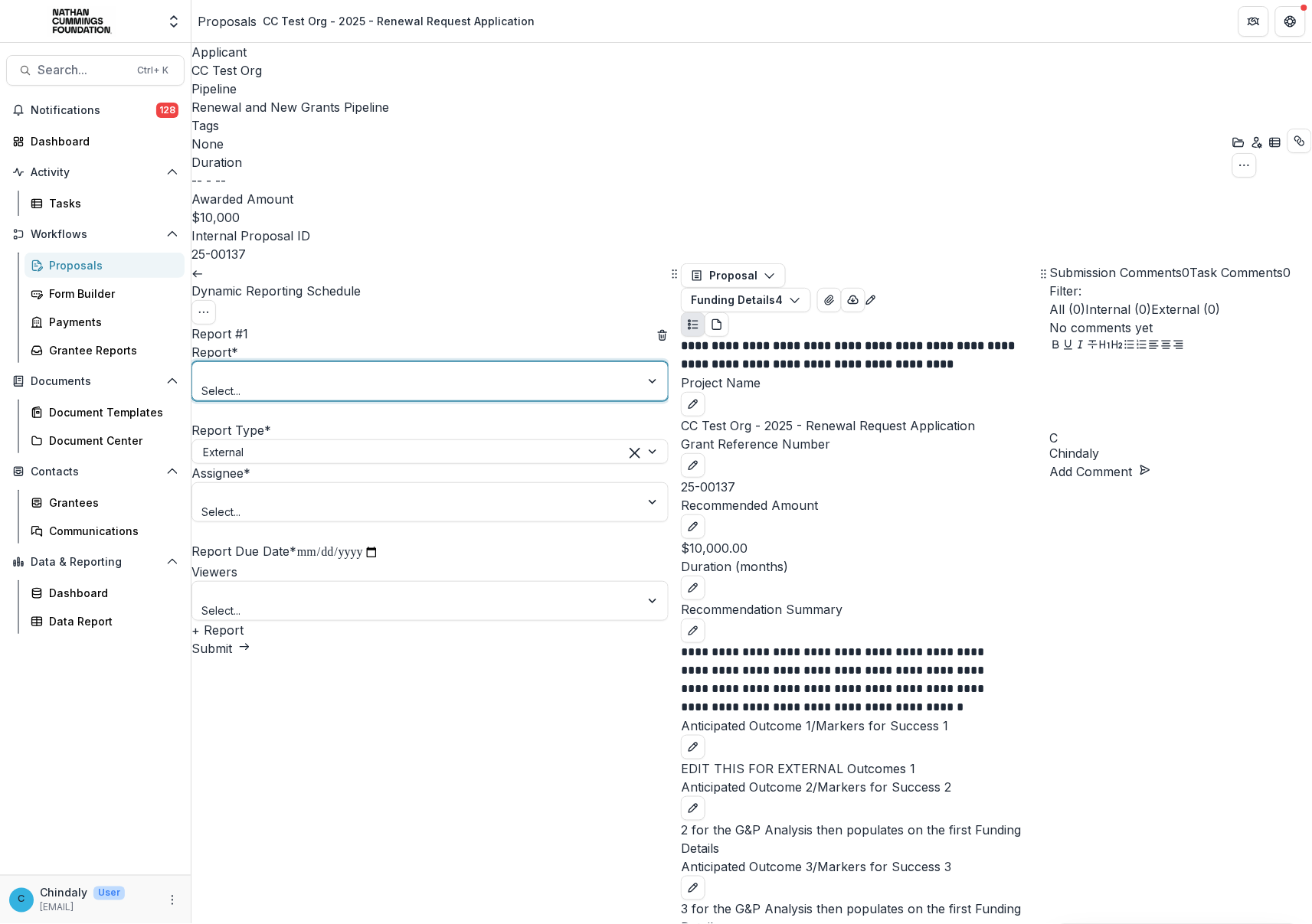 click at bounding box center [416, 373] 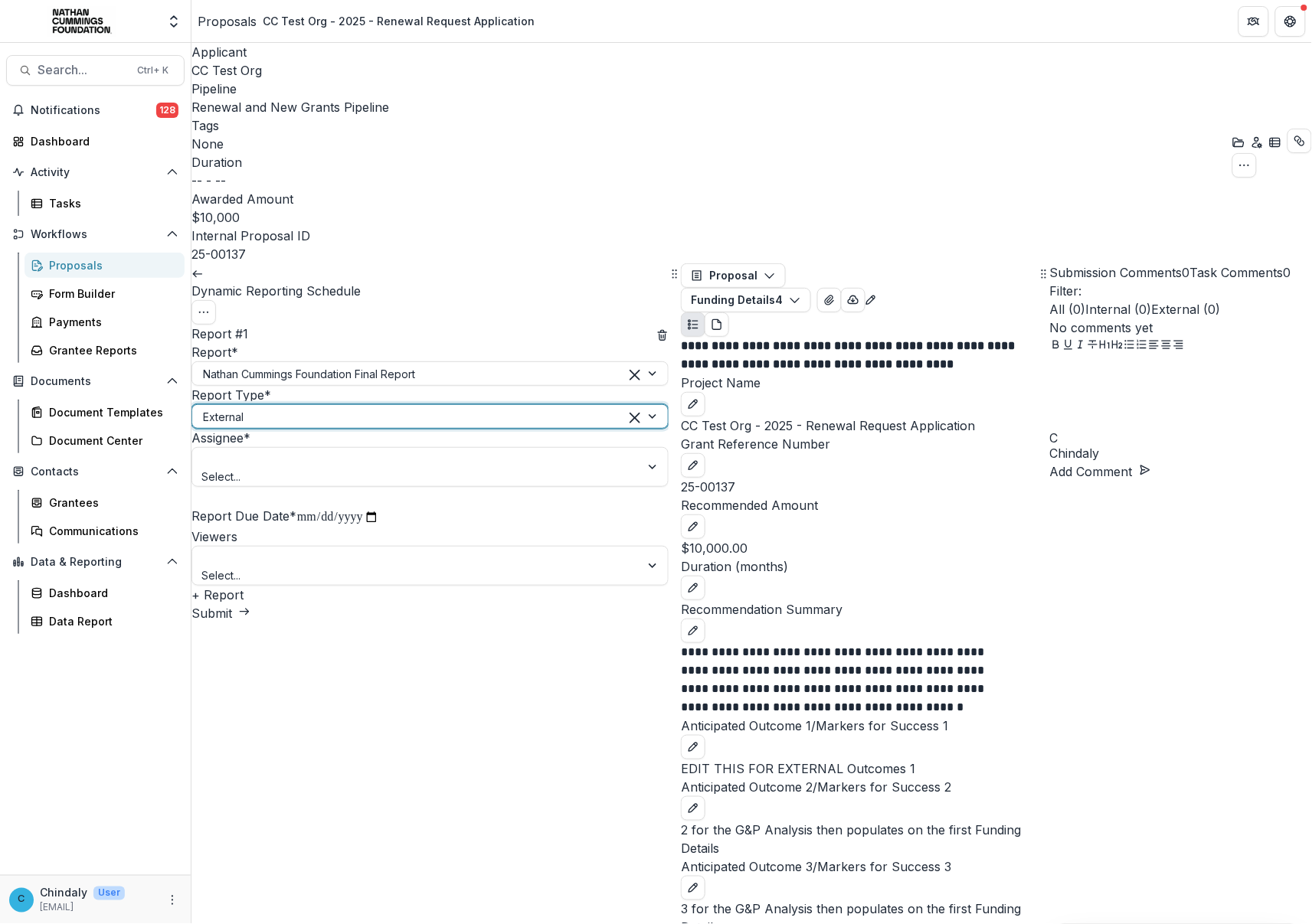 click at bounding box center [411, 416] 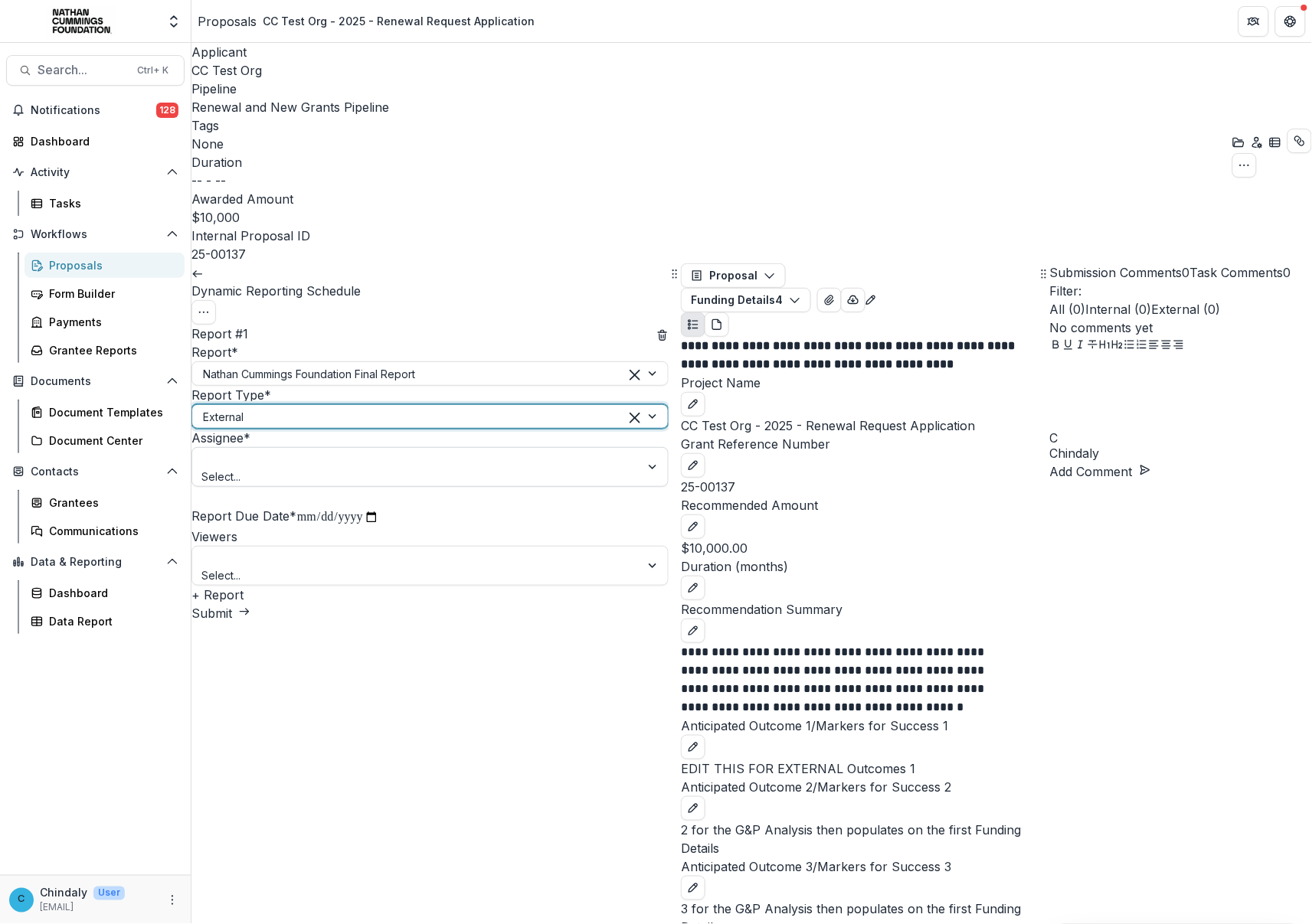 click at bounding box center (416, 459) 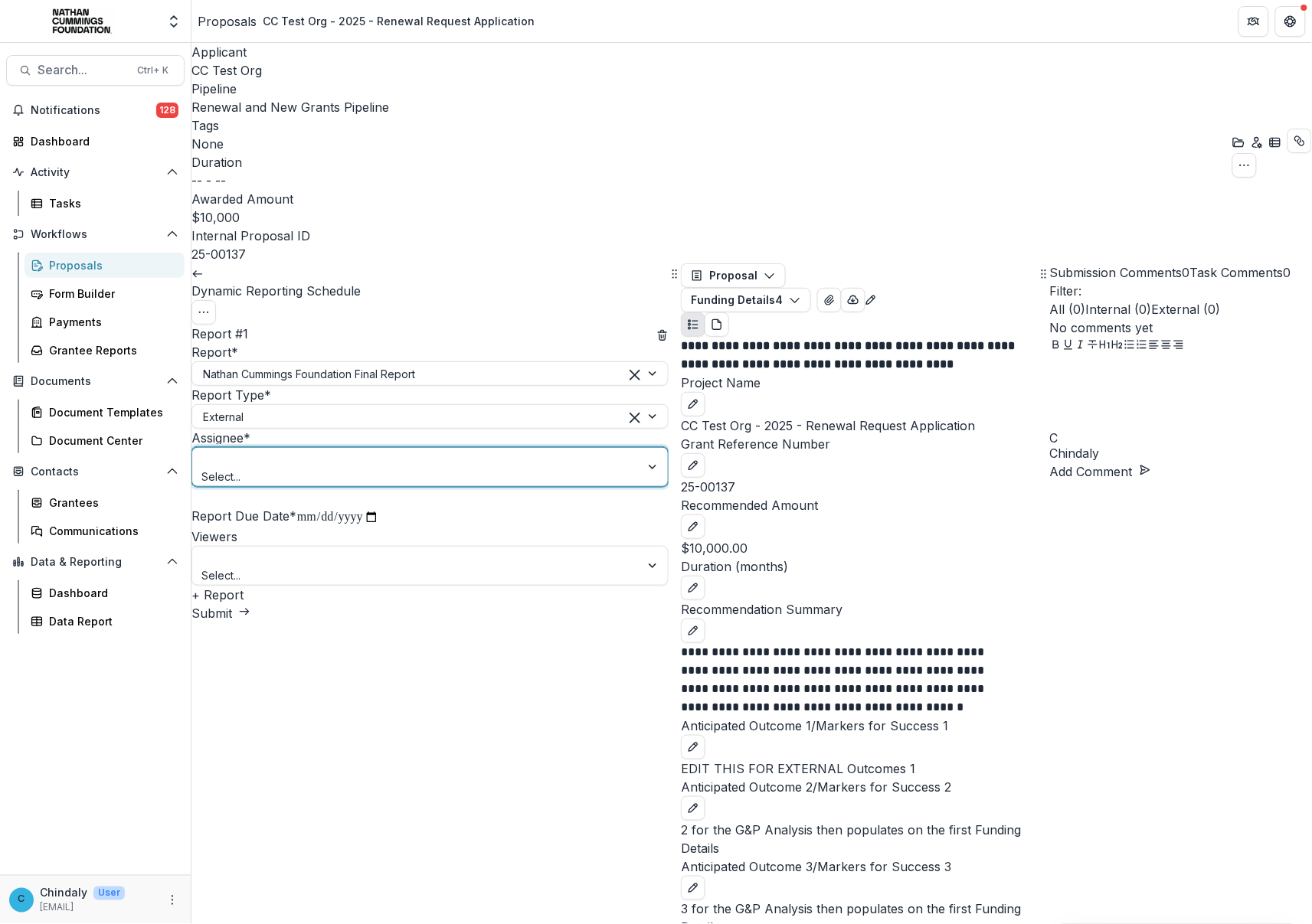 click on "Chindaly Test - streamlifeconsulting@gmail.com" at bounding box center (656, 933) 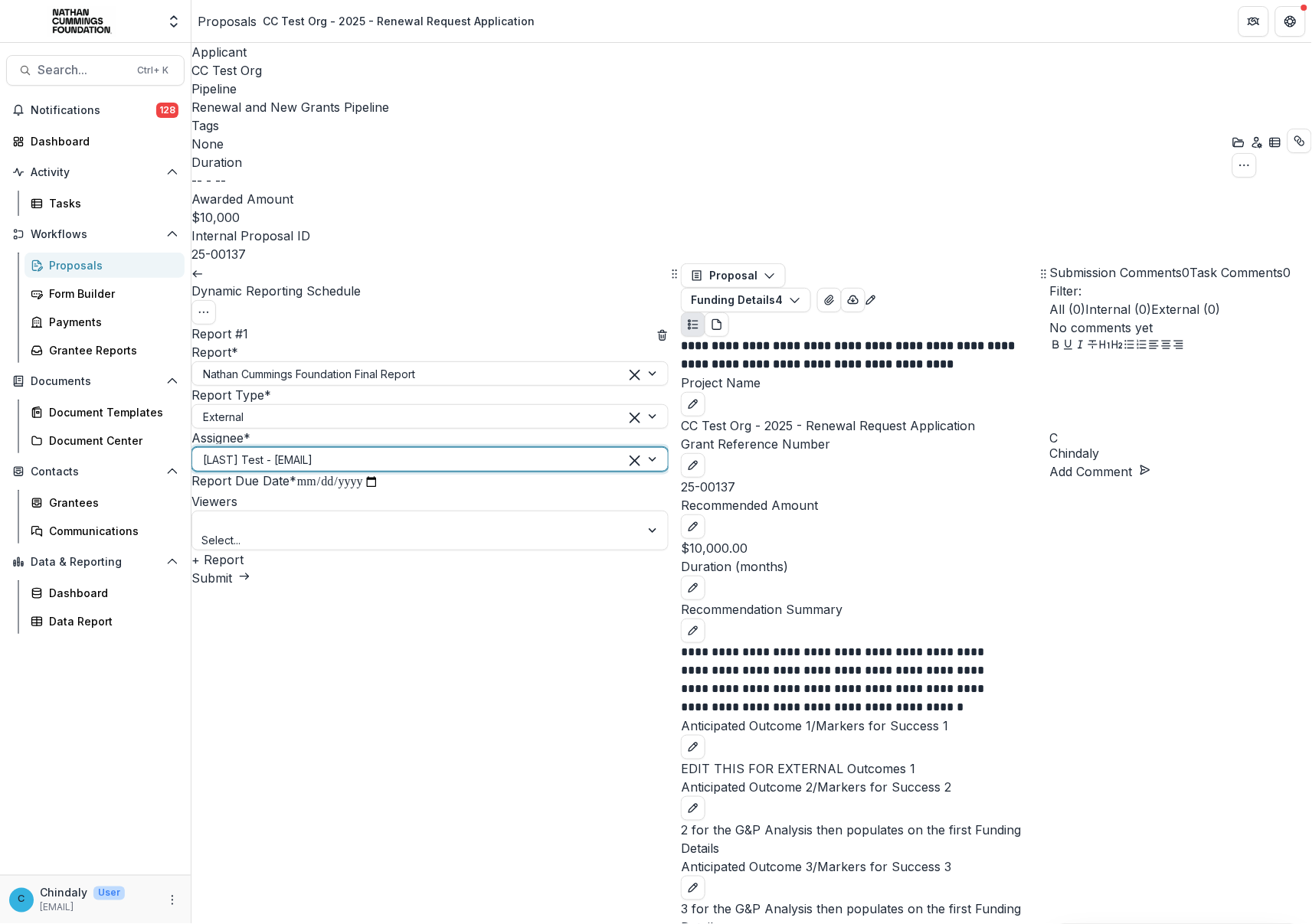 click on "Viewers" at bounding box center [214, 501] 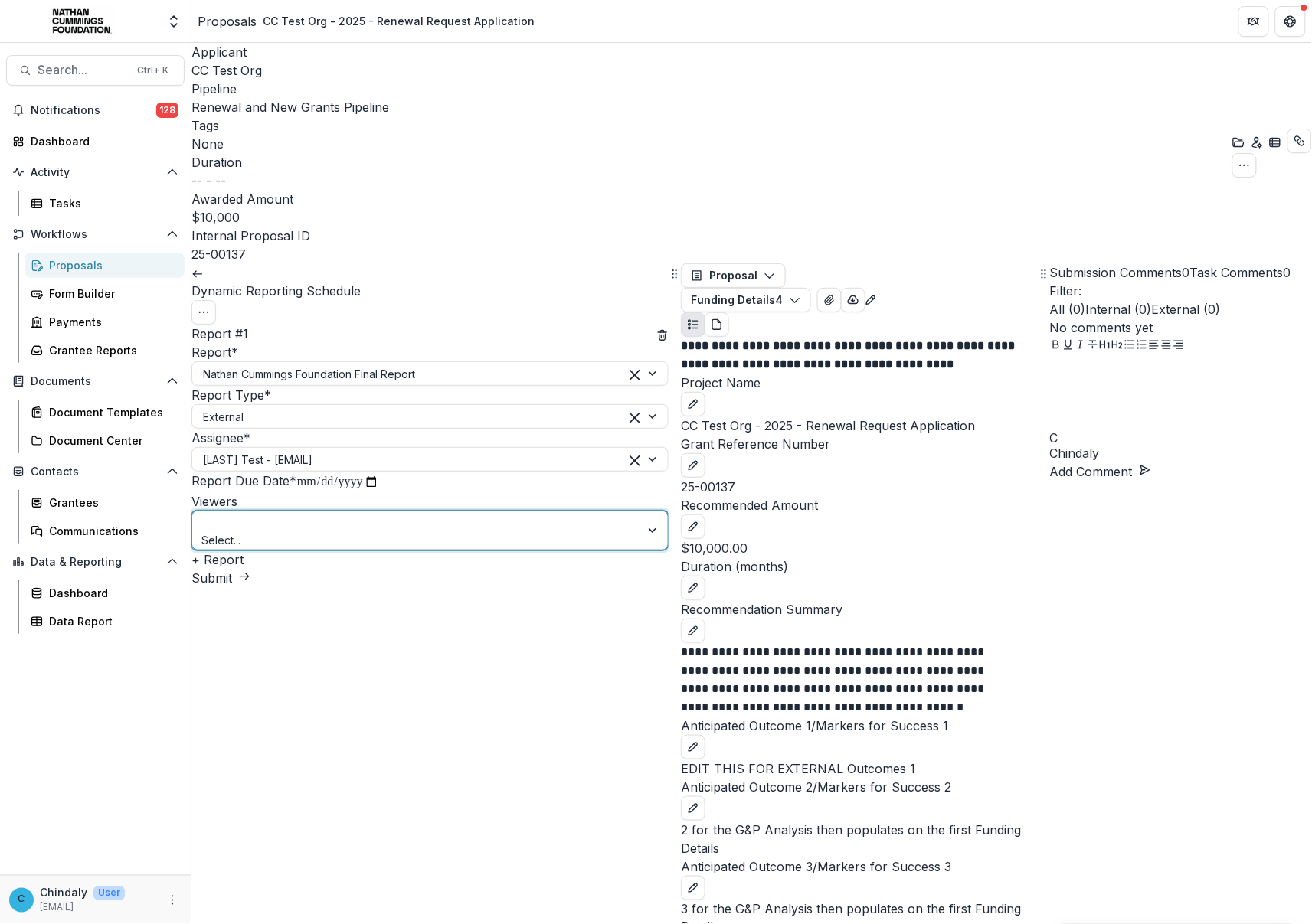 click on "**********" at bounding box center [430, 482] 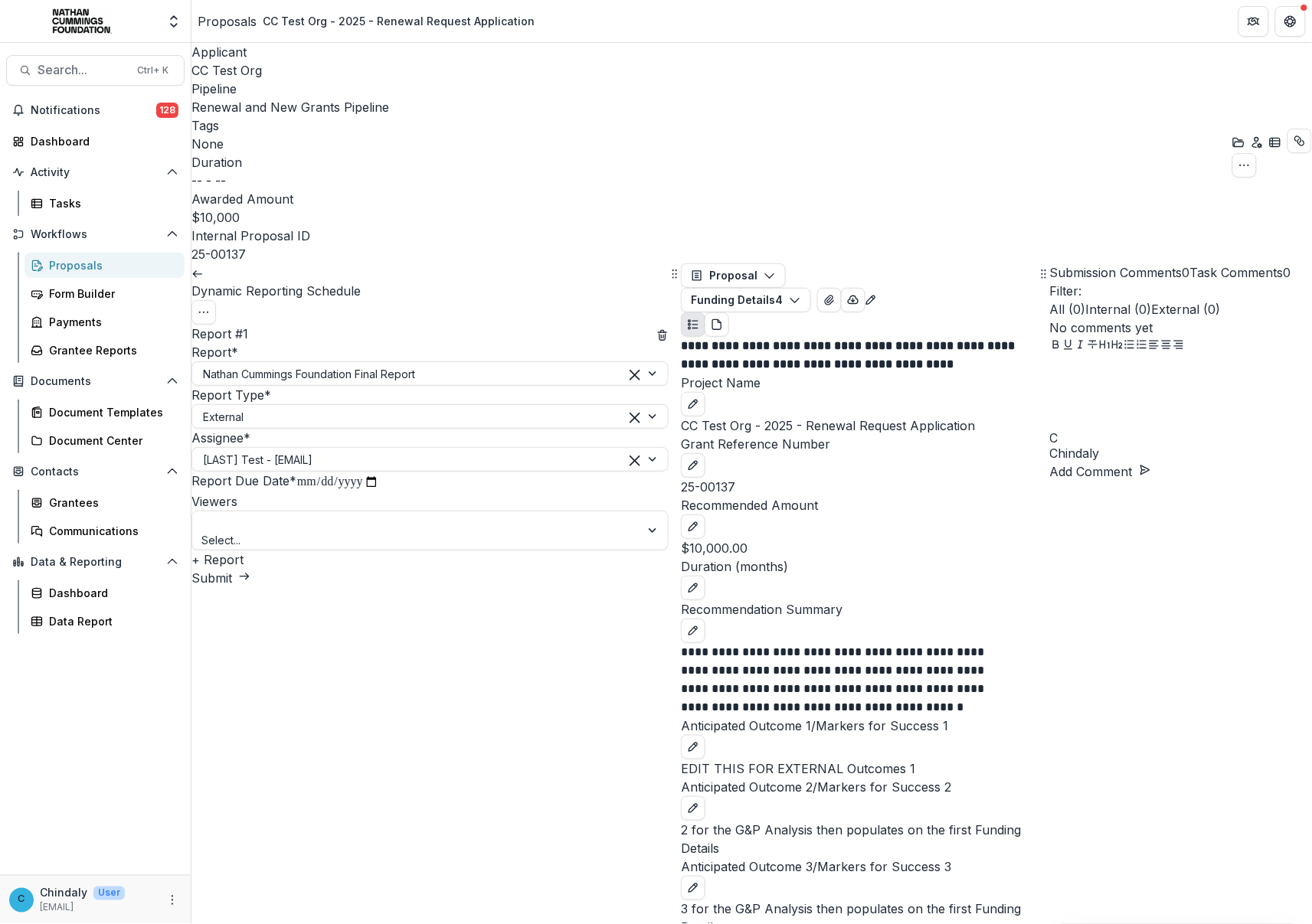 click on "**********" at bounding box center [338, 482] 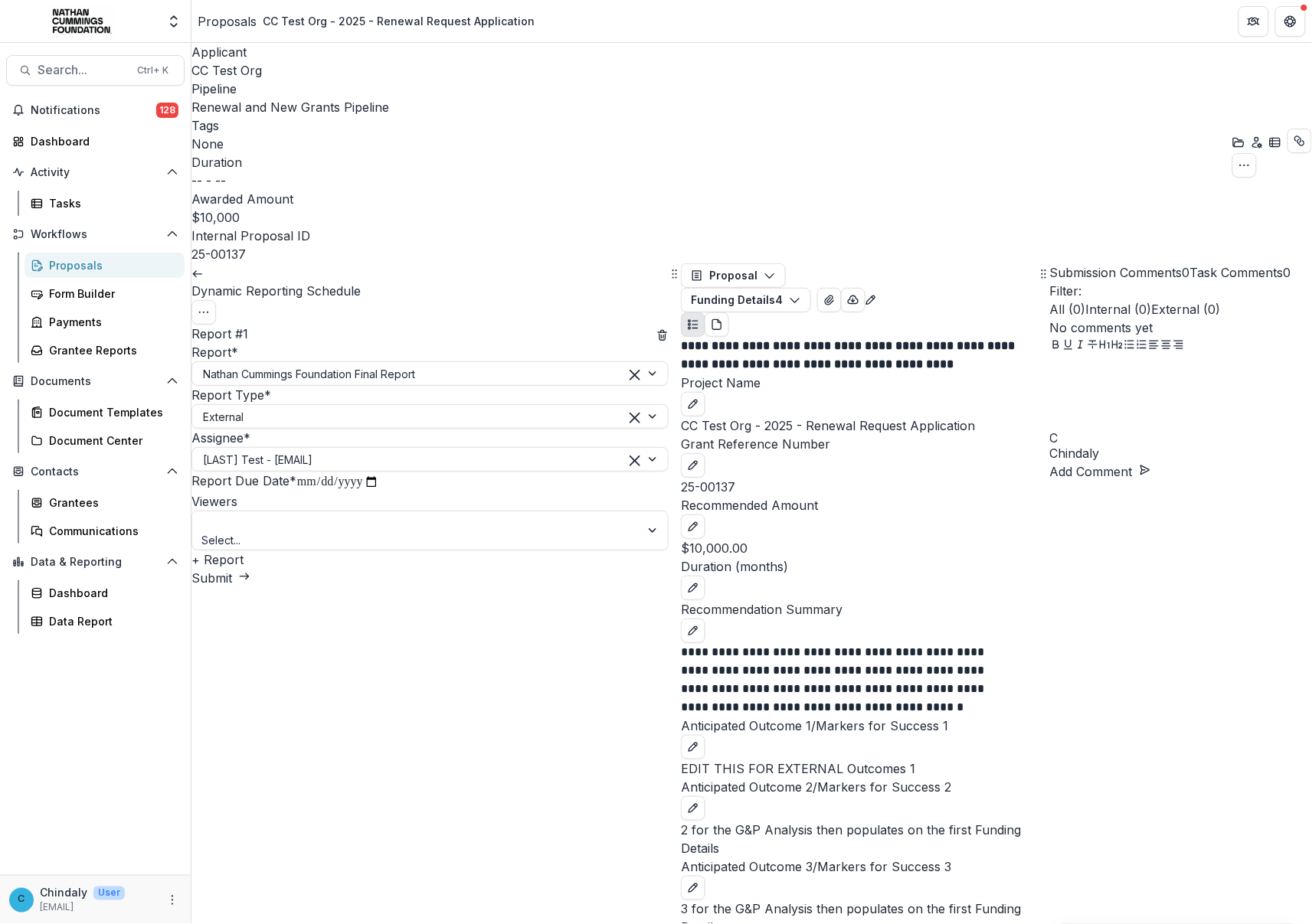 type on "**********" 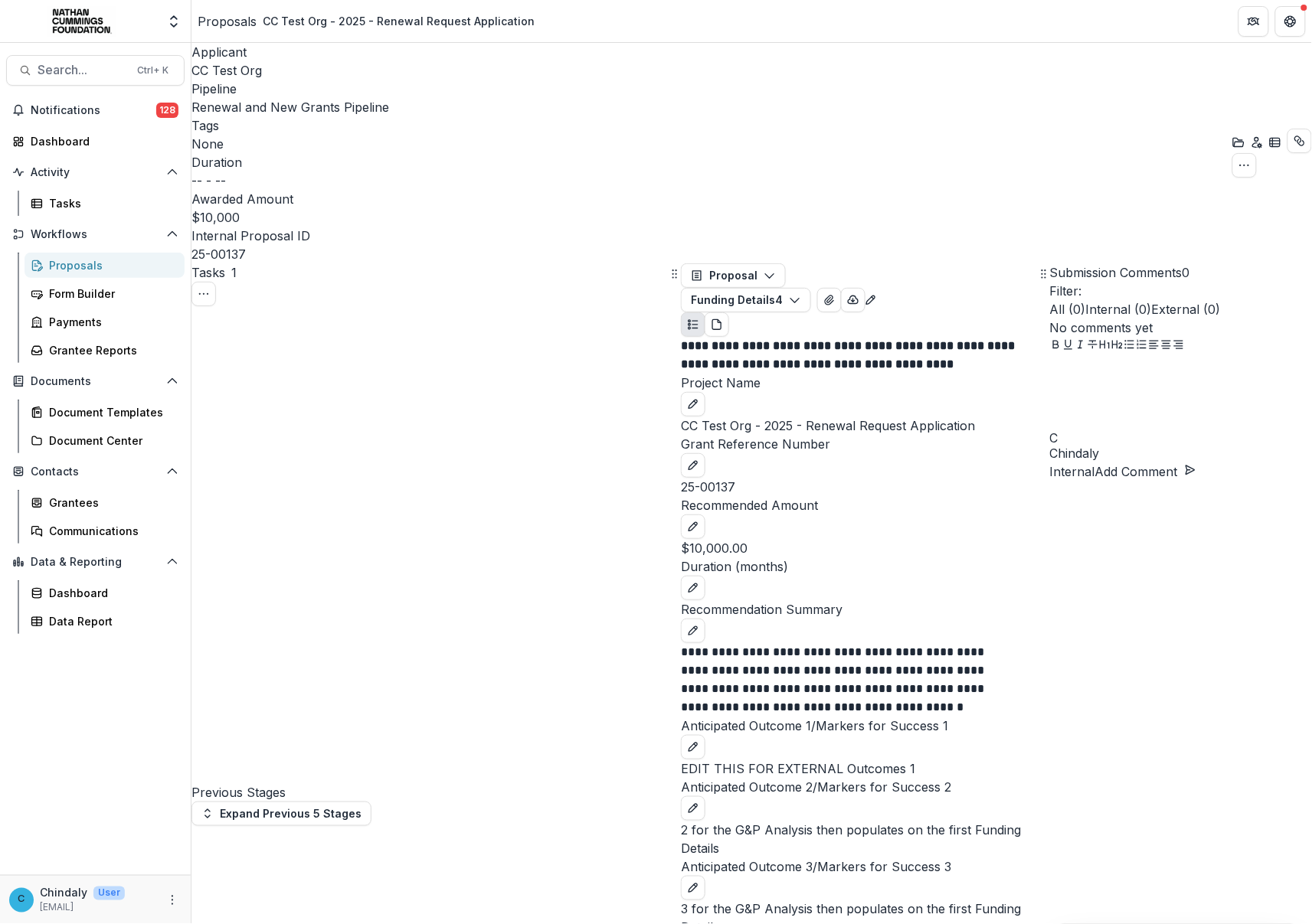 click on "Complete Task" at bounding box center [244, 1982] 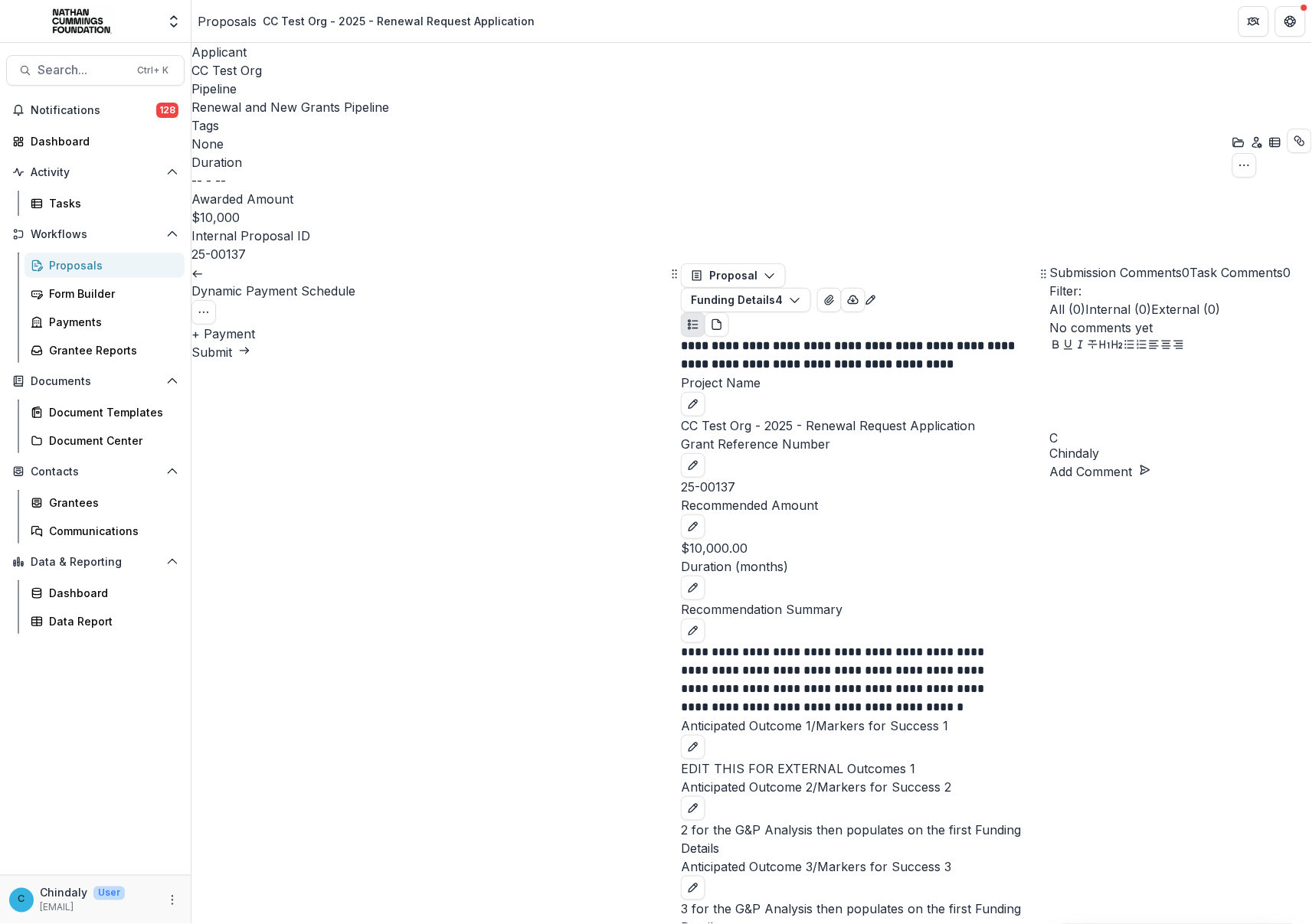 click on "+ Payment" at bounding box center [223, 334] 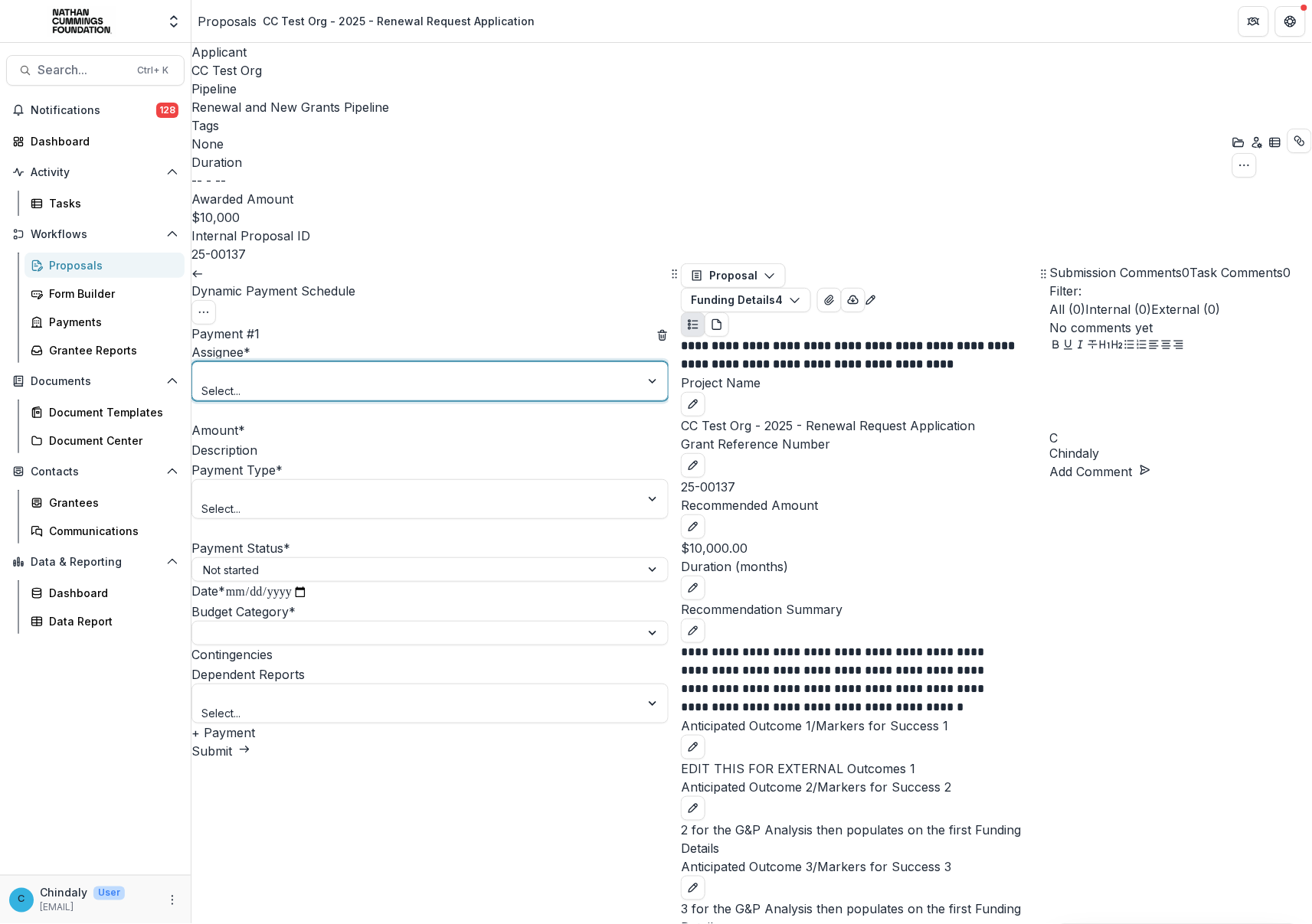click on "Select..." at bounding box center (430, 381) 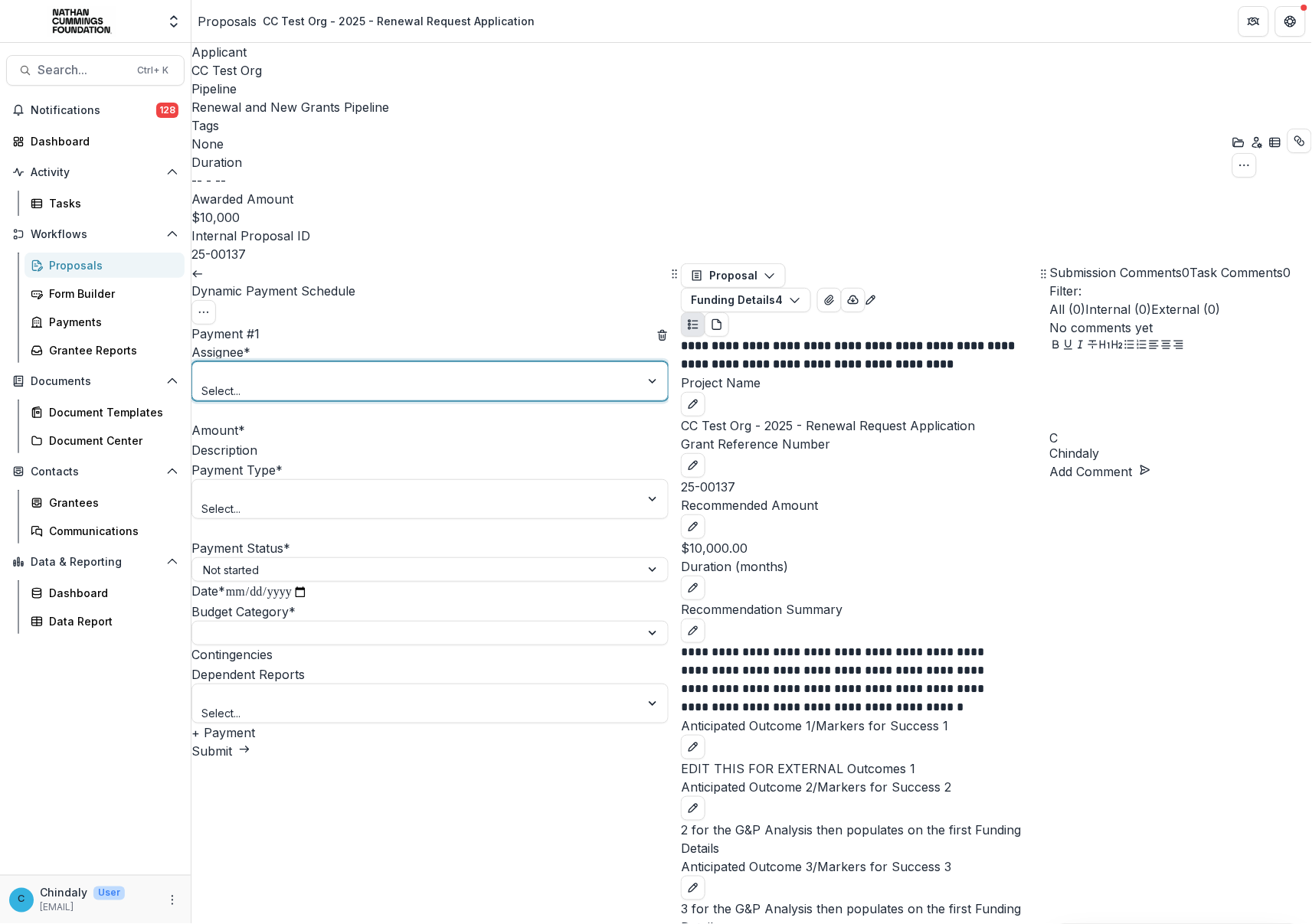click on "Chindaly - chindaly@streamlifeconsulting.org" at bounding box center [656, 970] 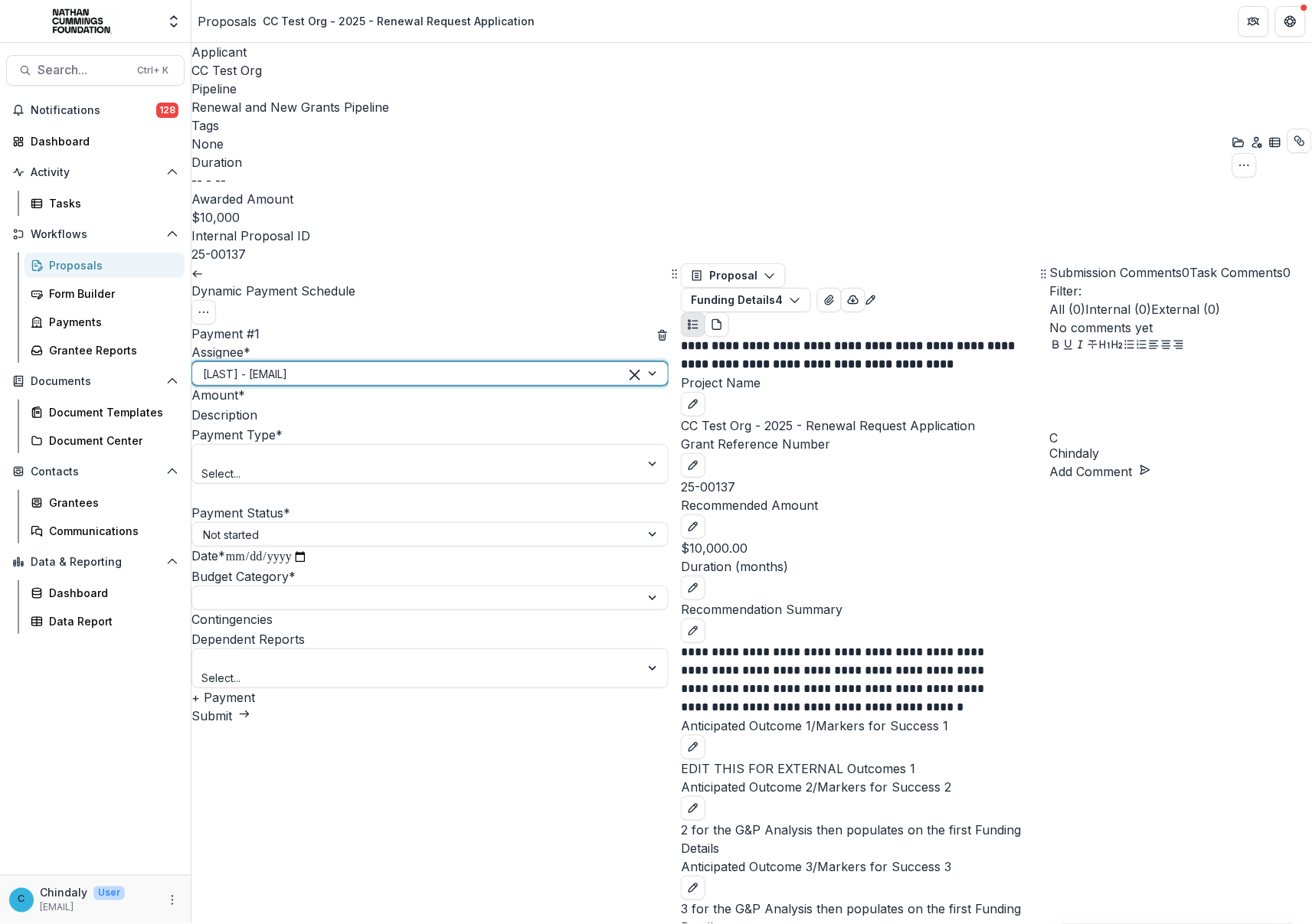 click on "Amount *" at bounding box center (306, 397) 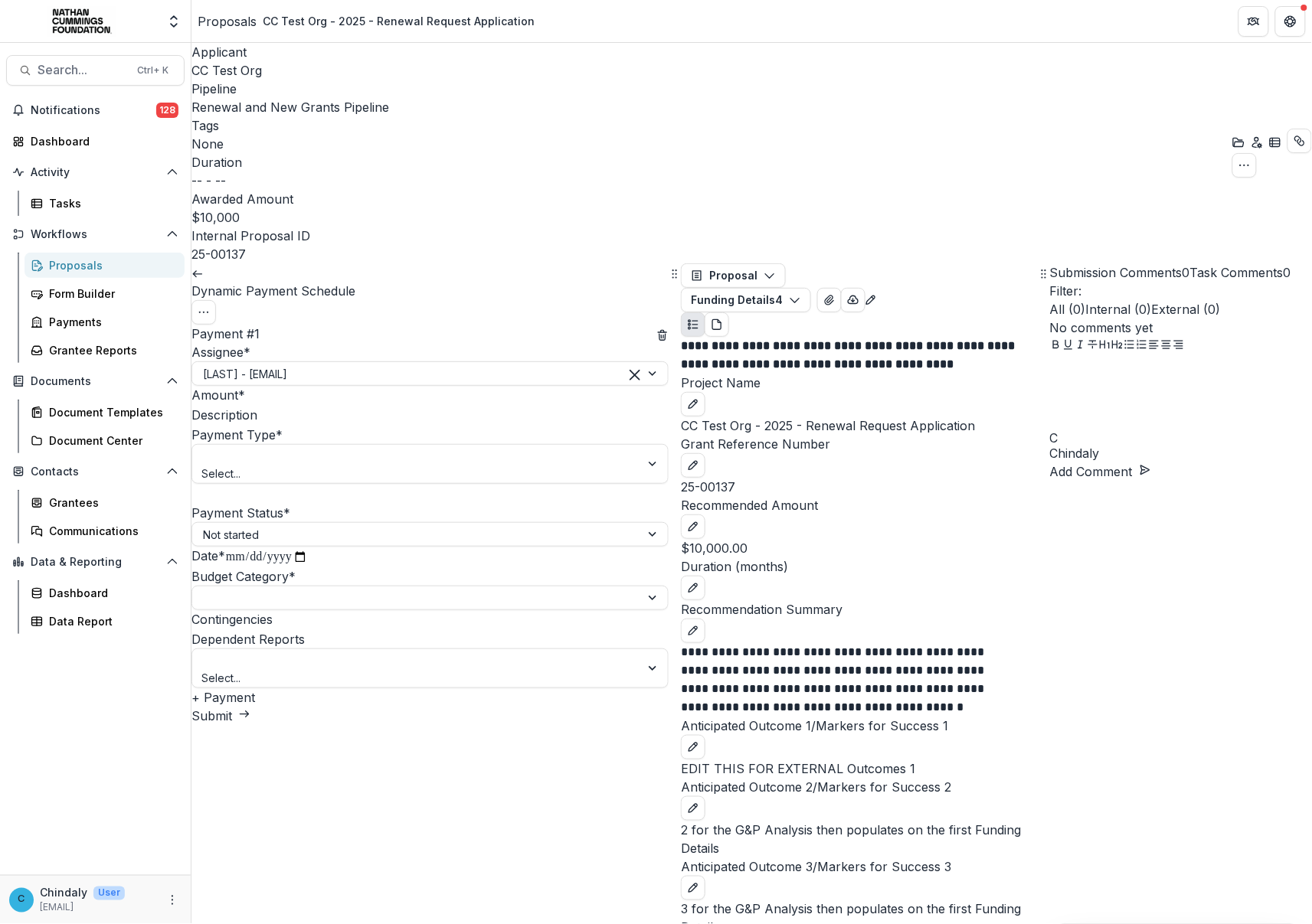 type on "*******" 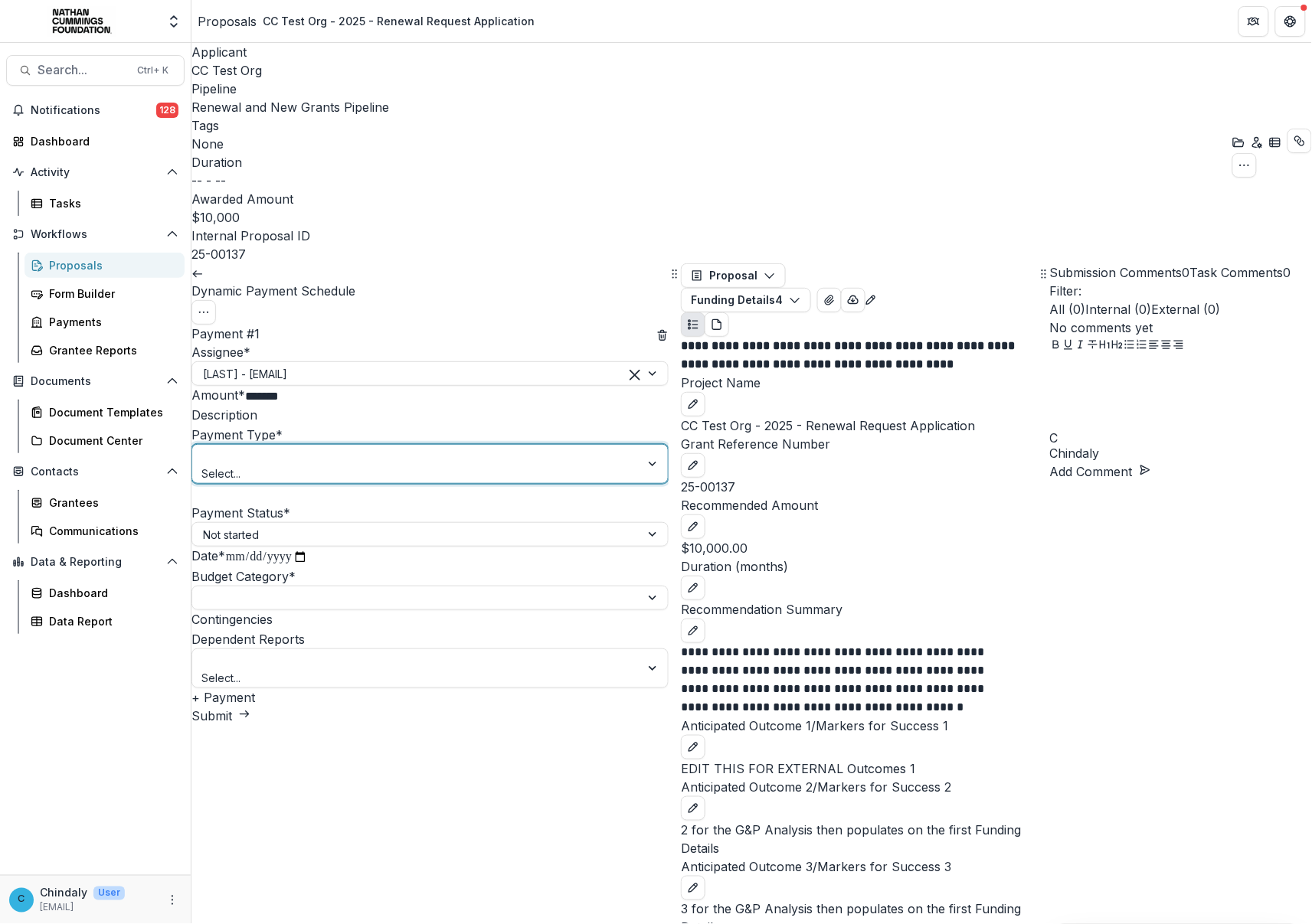 click at bounding box center (416, 455) 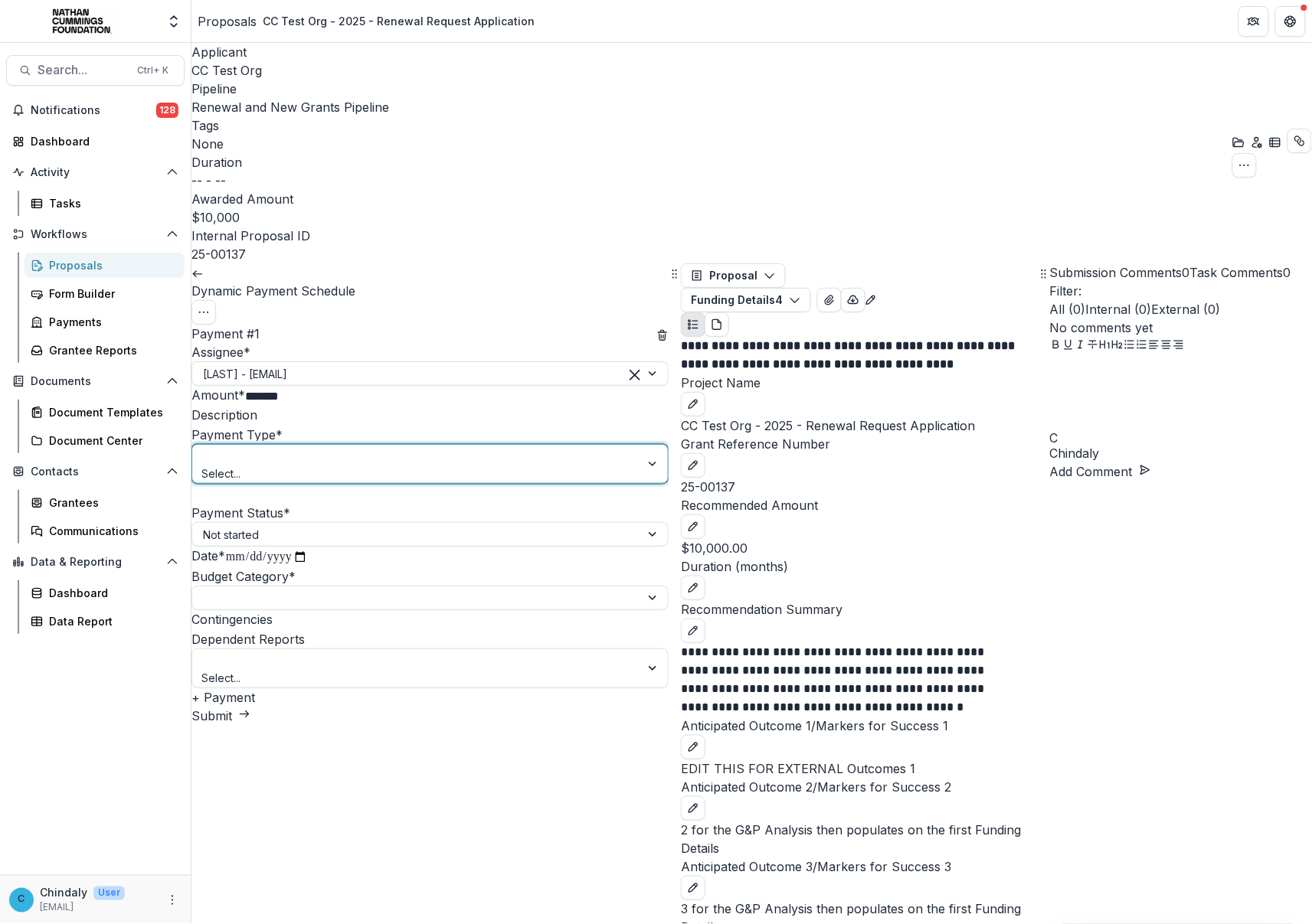 click on "ACH" at bounding box center [656, 933] 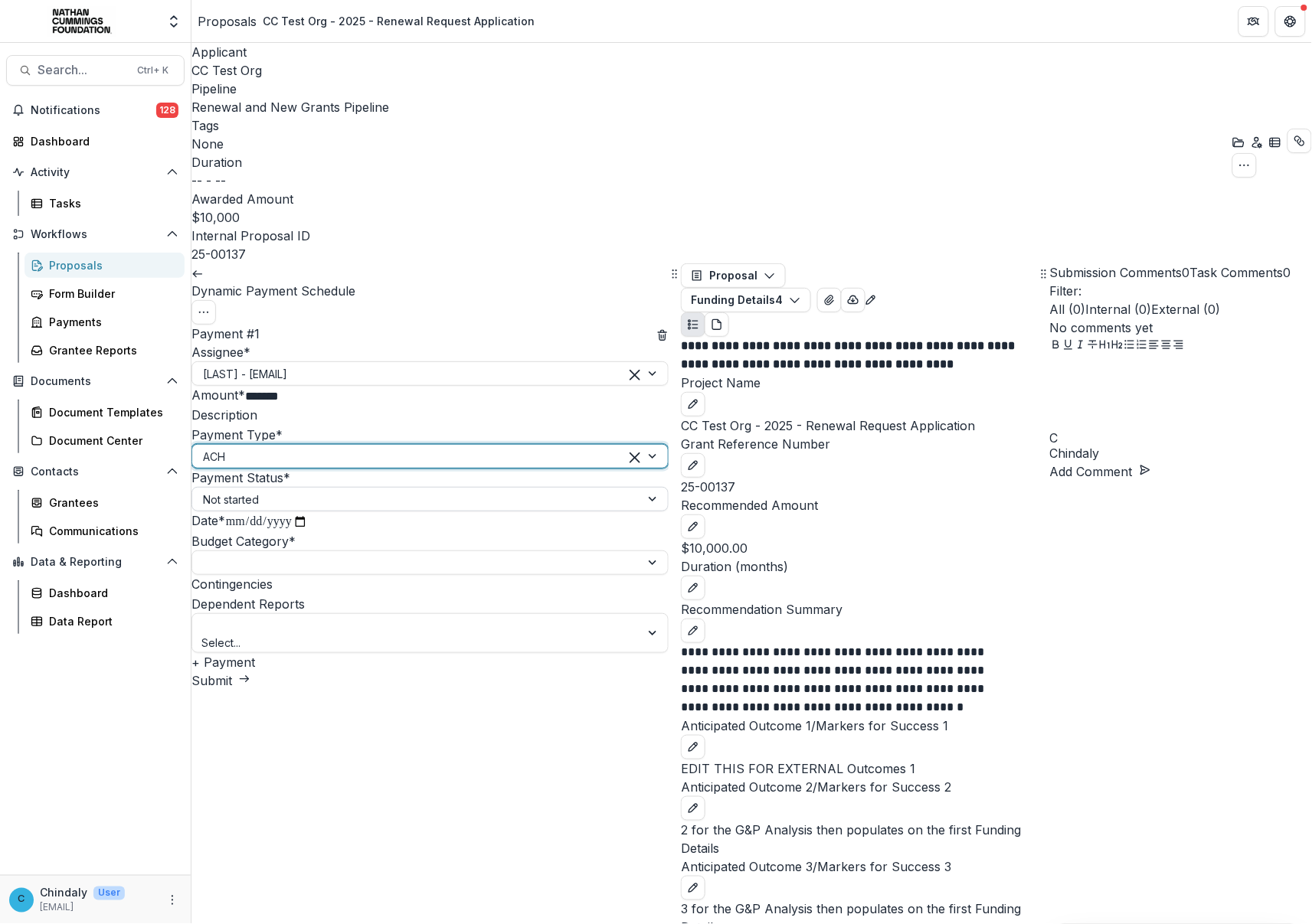 click at bounding box center [416, 499] 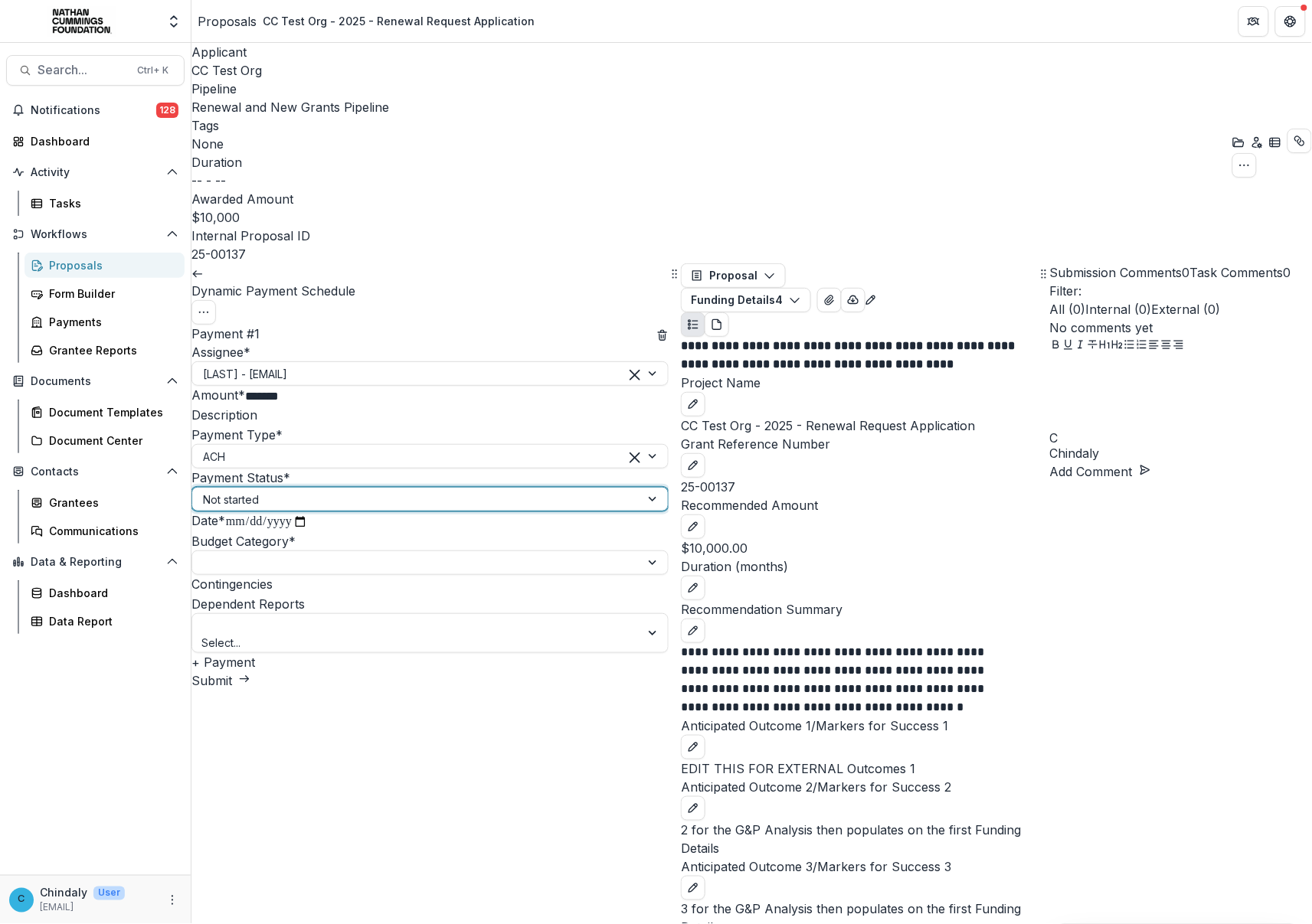 click on "Not started" at bounding box center [656, 933] 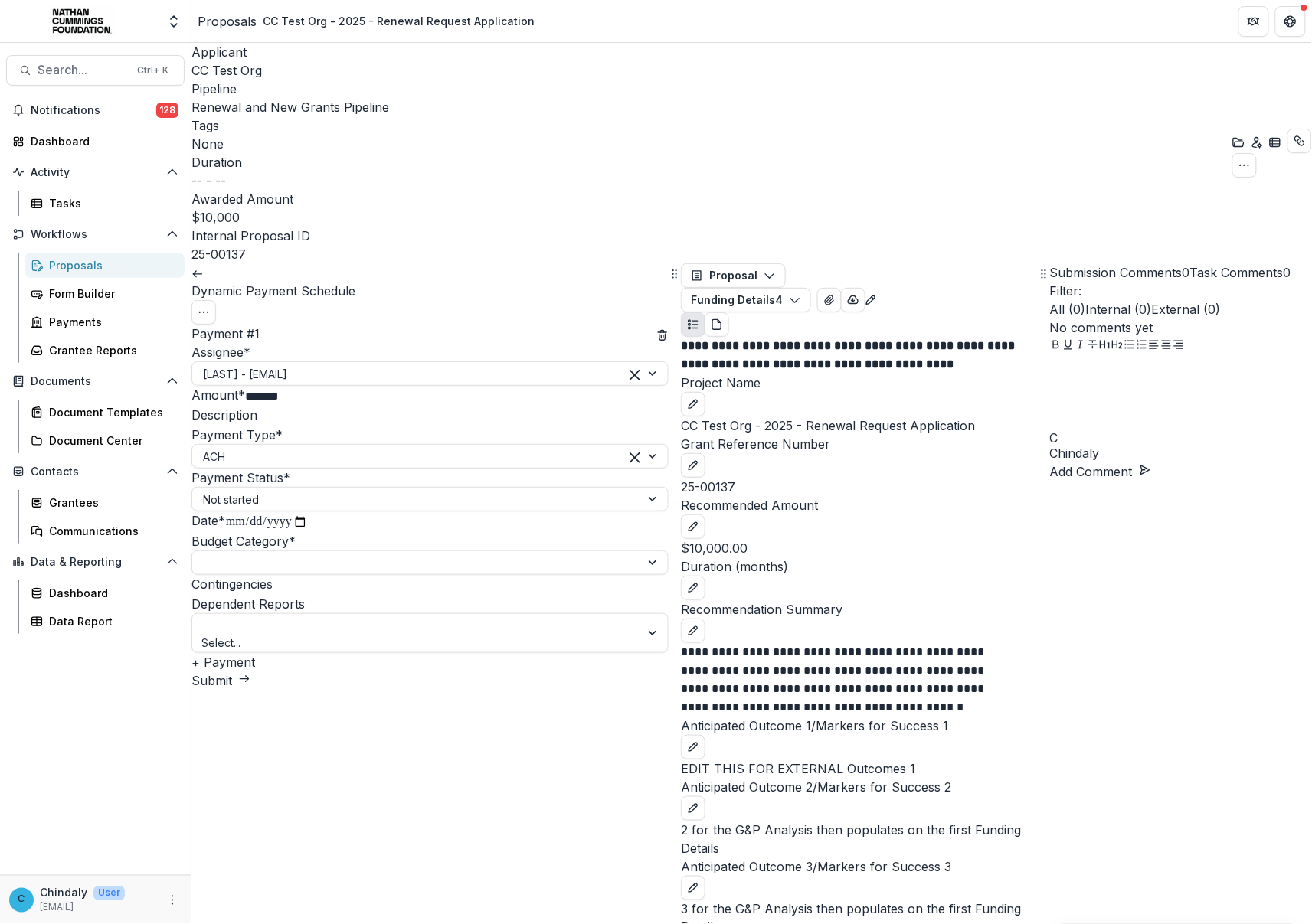 click on "**********" at bounding box center [267, 522] 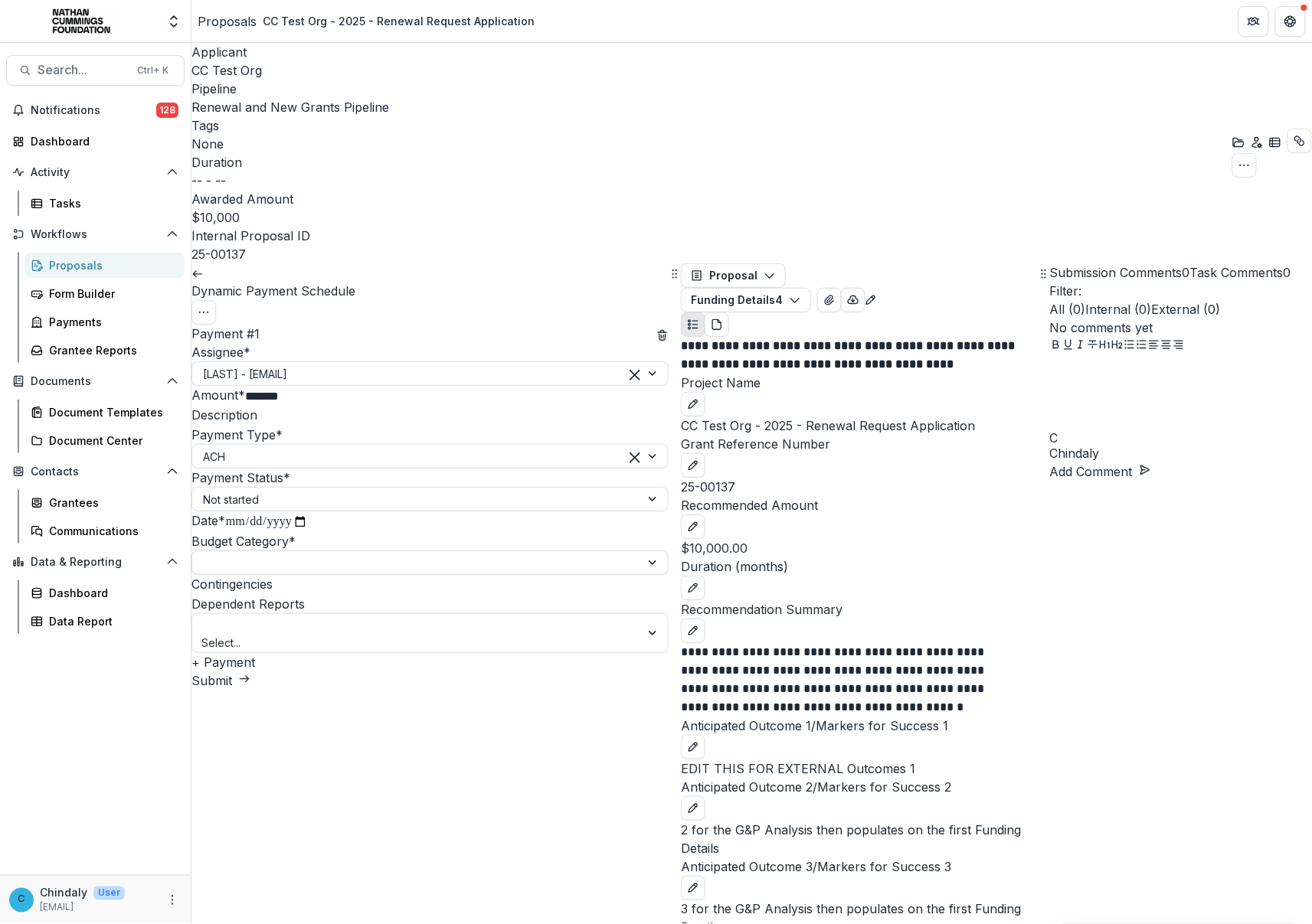 click at bounding box center (416, 563) 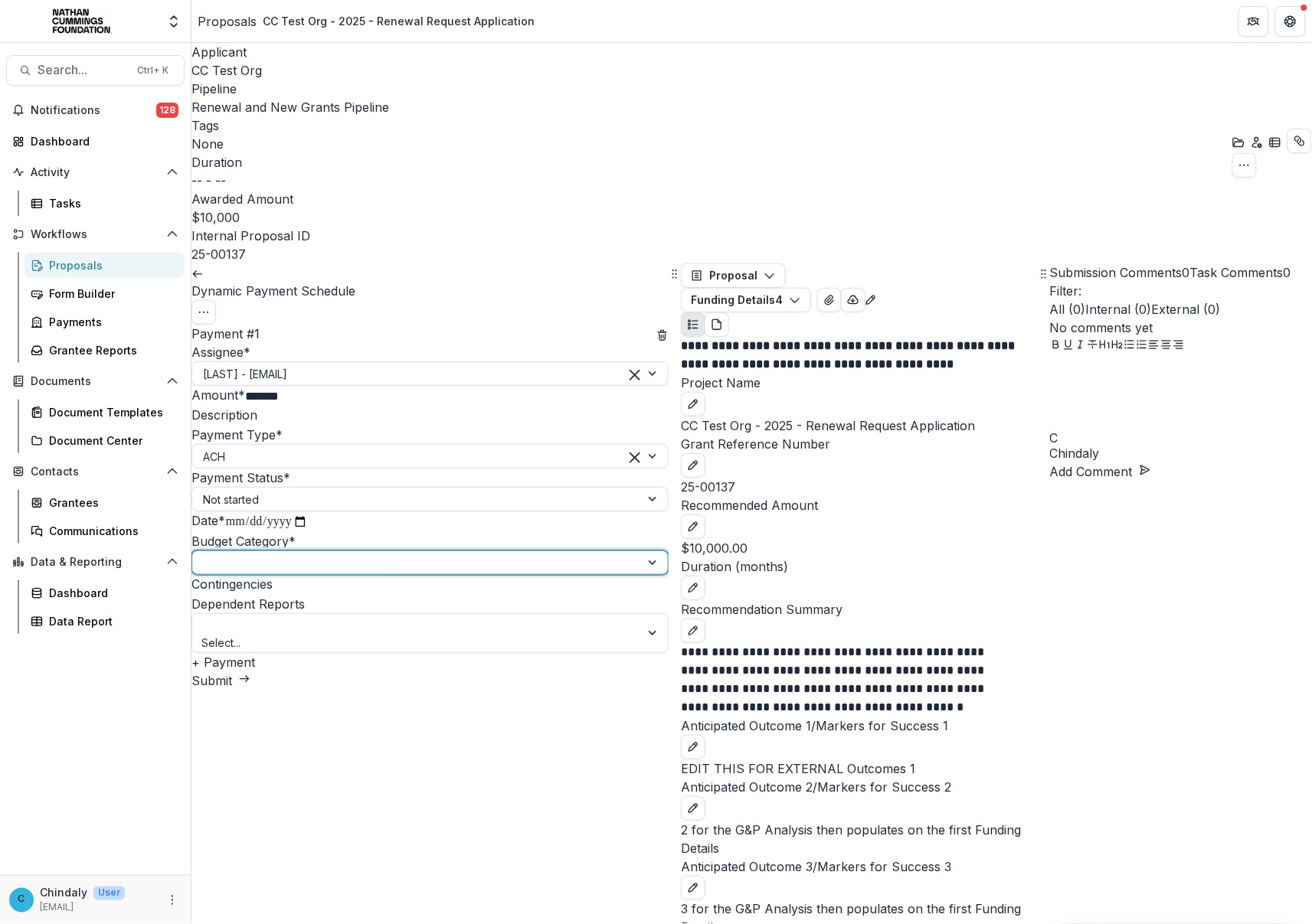 click on "Racial Justice" at bounding box center (656, 933) 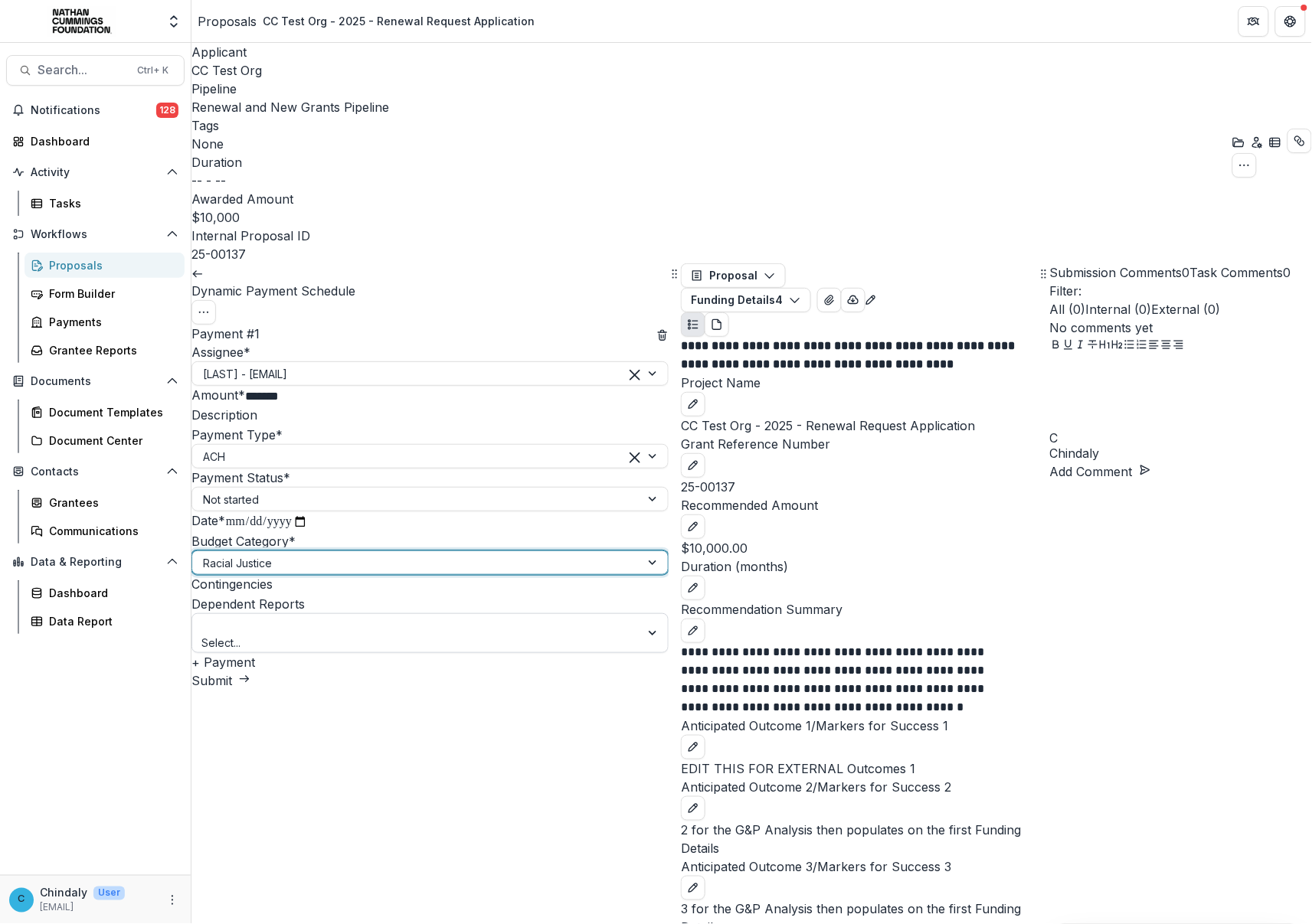 click at bounding box center [416, 625] 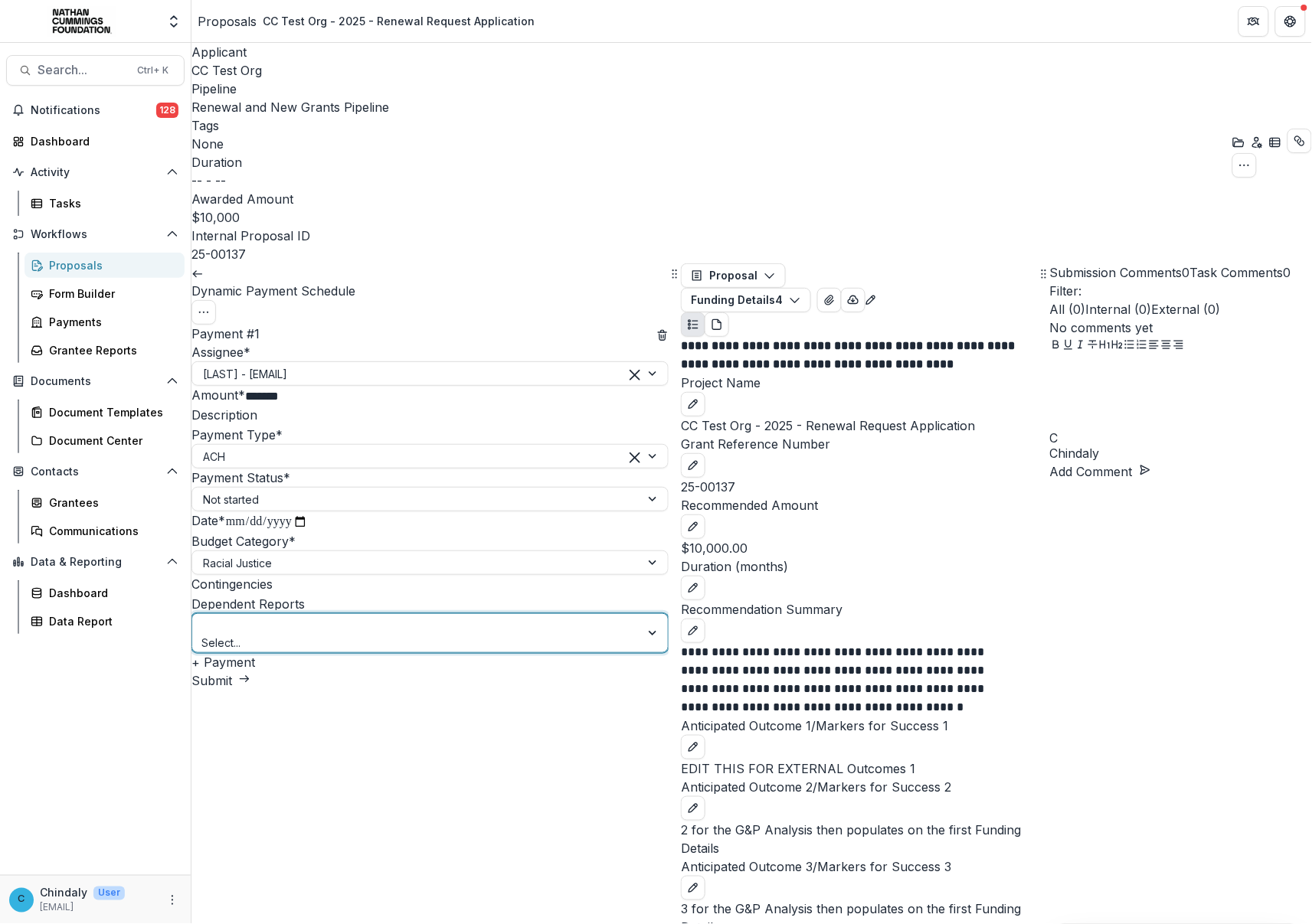 click on "Nathan Cummings Foundation Final Report Due Date:  Jul 31, 2025" at bounding box center (656, 942) 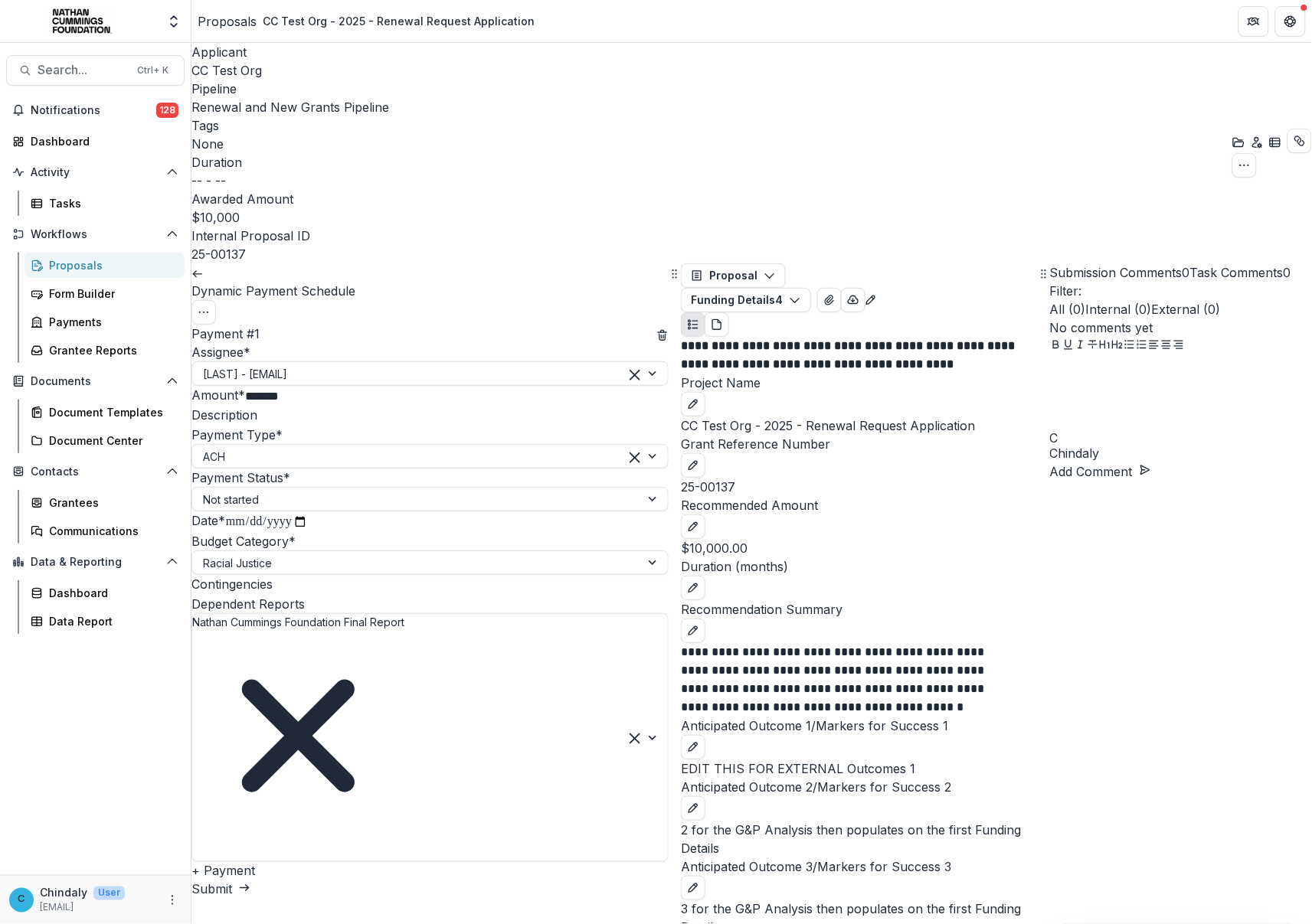 click on "Submit" at bounding box center (221, 890) 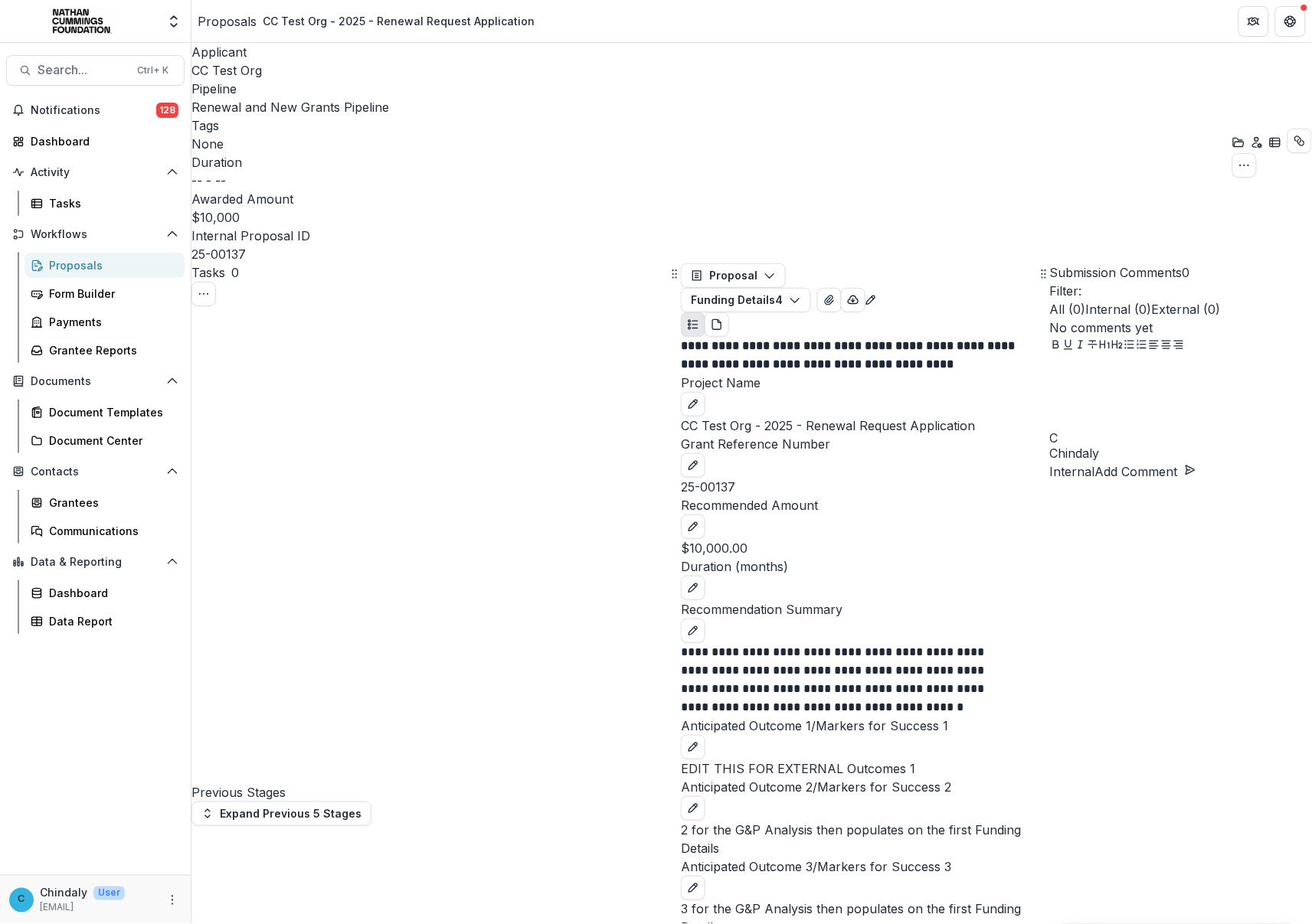 scroll, scrollTop: 191, scrollLeft: 0, axis: vertical 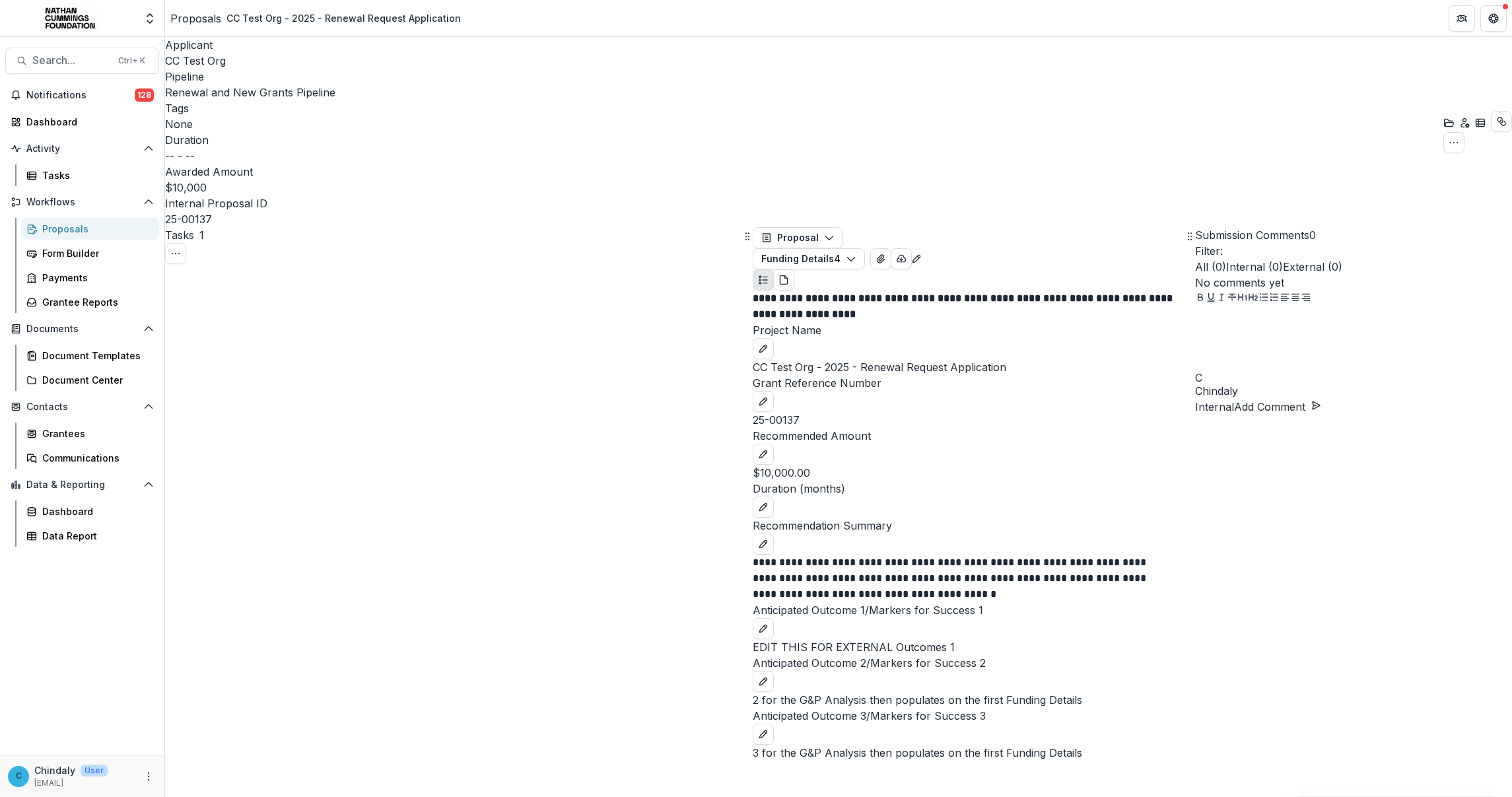 click on "Complete Task" at bounding box center [210, 2192] 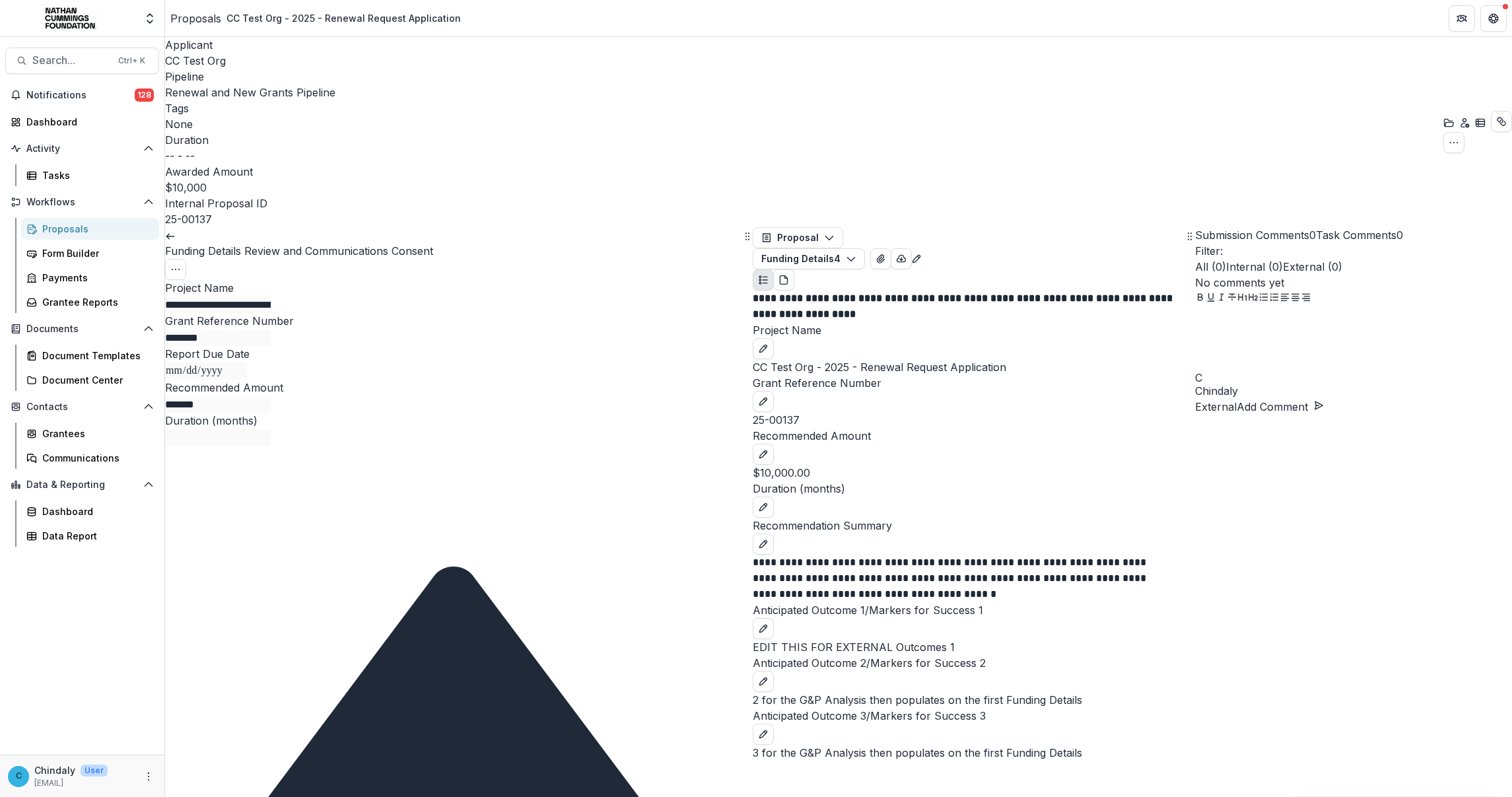 scroll, scrollTop: 743, scrollLeft: 0, axis: vertical 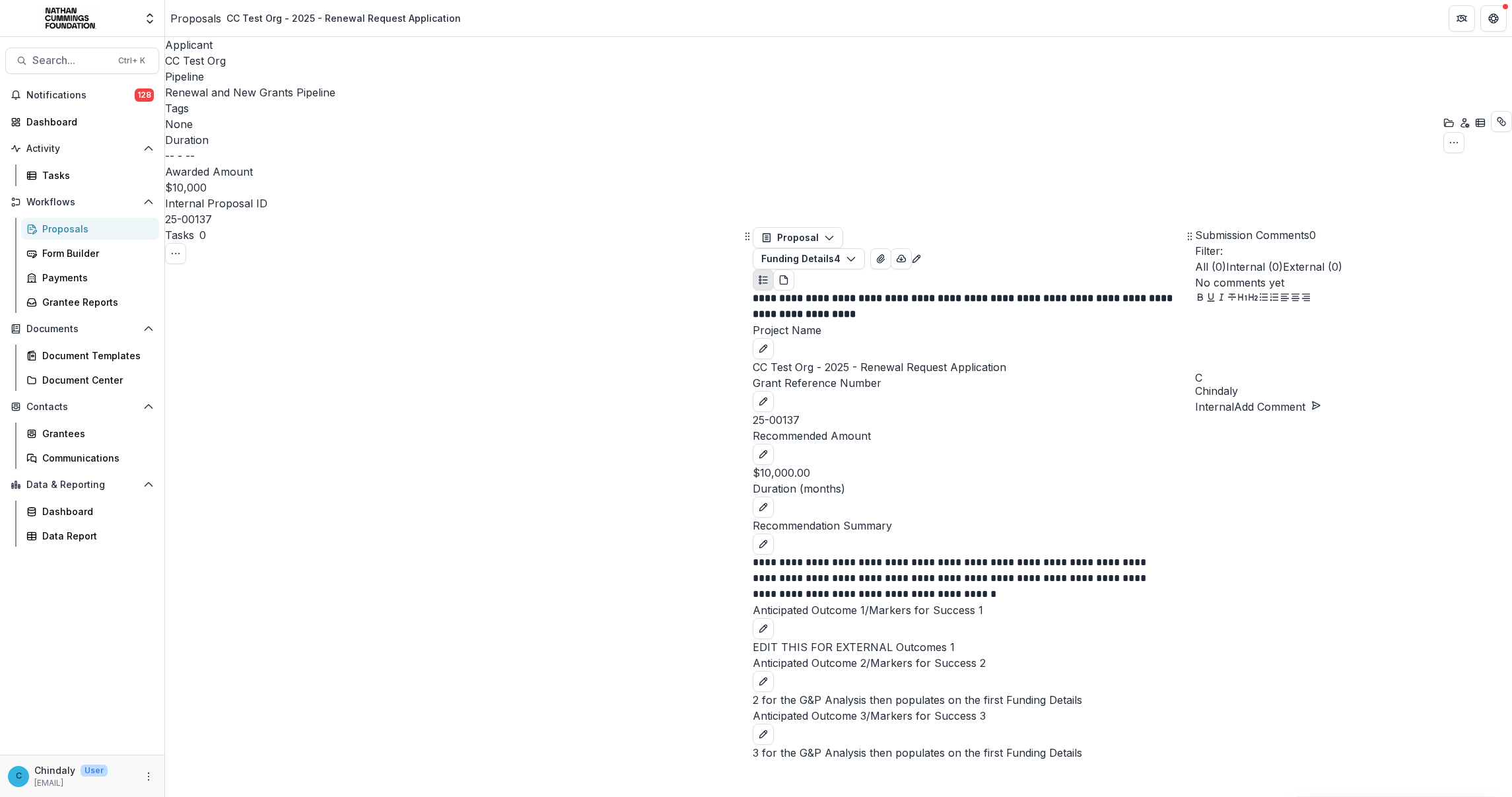 click on "Review Task" at bounding box center [204, 2192] 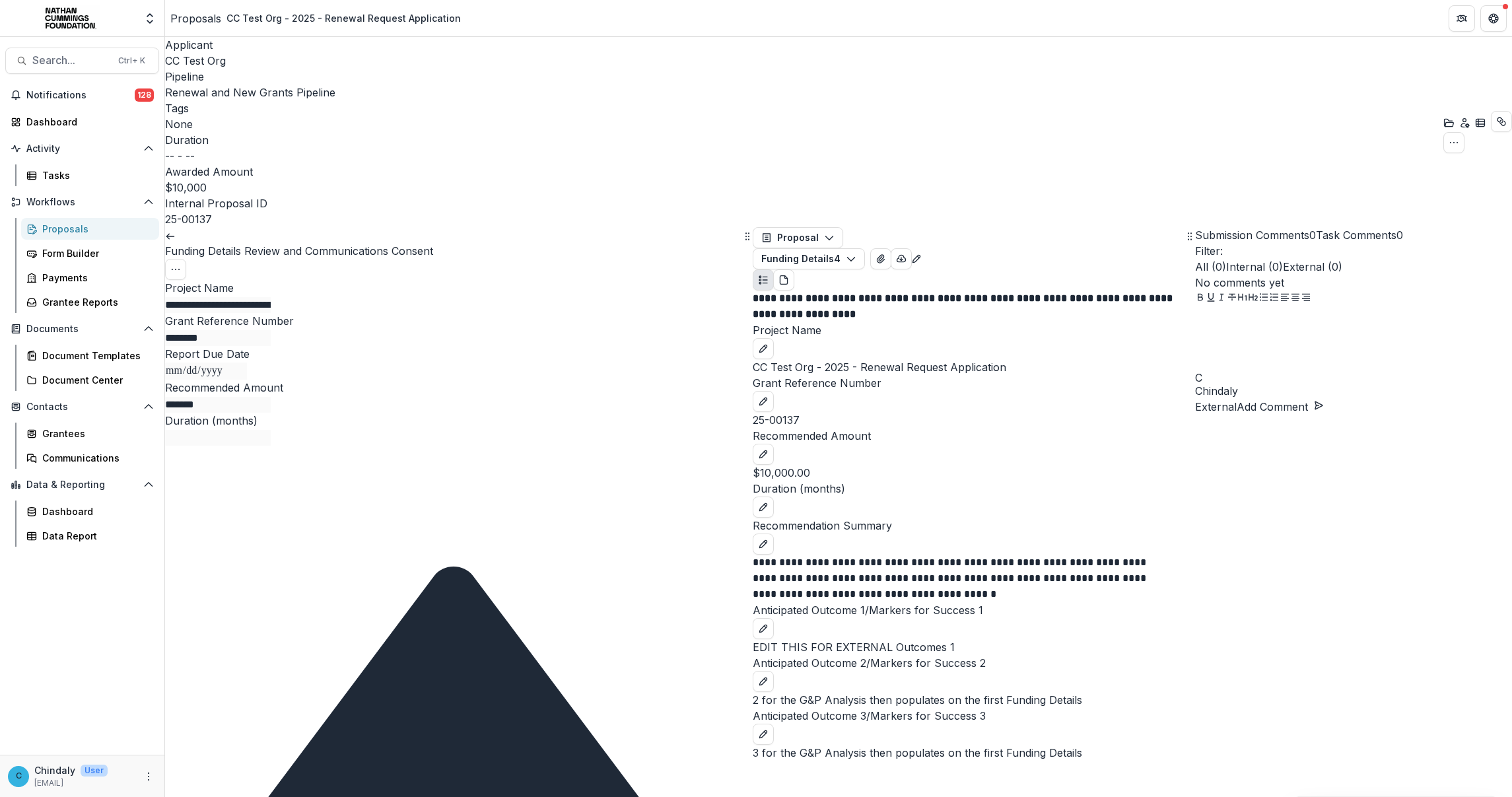 scroll, scrollTop: 896, scrollLeft: 0, axis: vertical 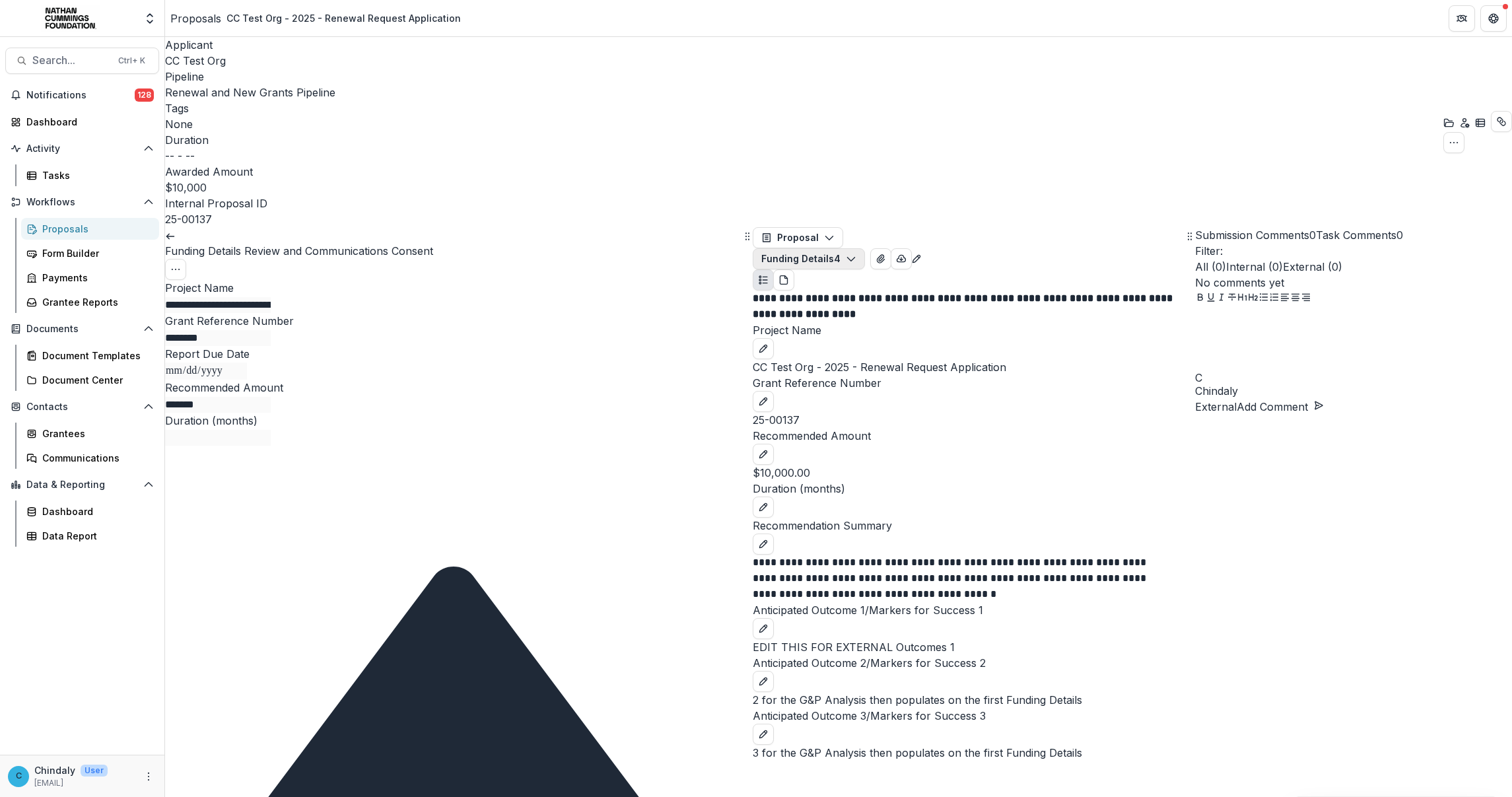 click on "Funding Details 4" at bounding box center [809, 259] 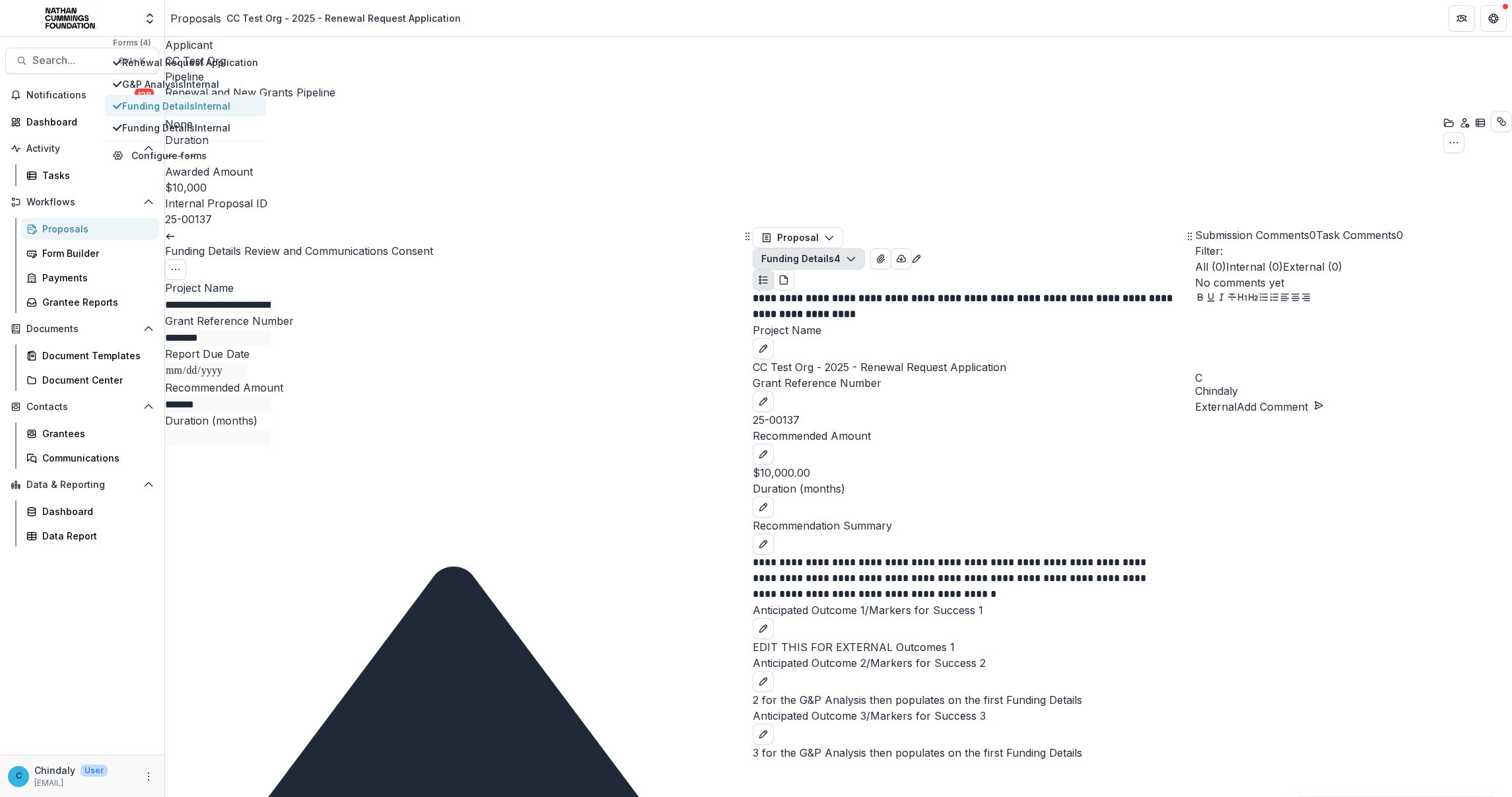 click on "Funding Details Internal" at bounding box center [190, 106] 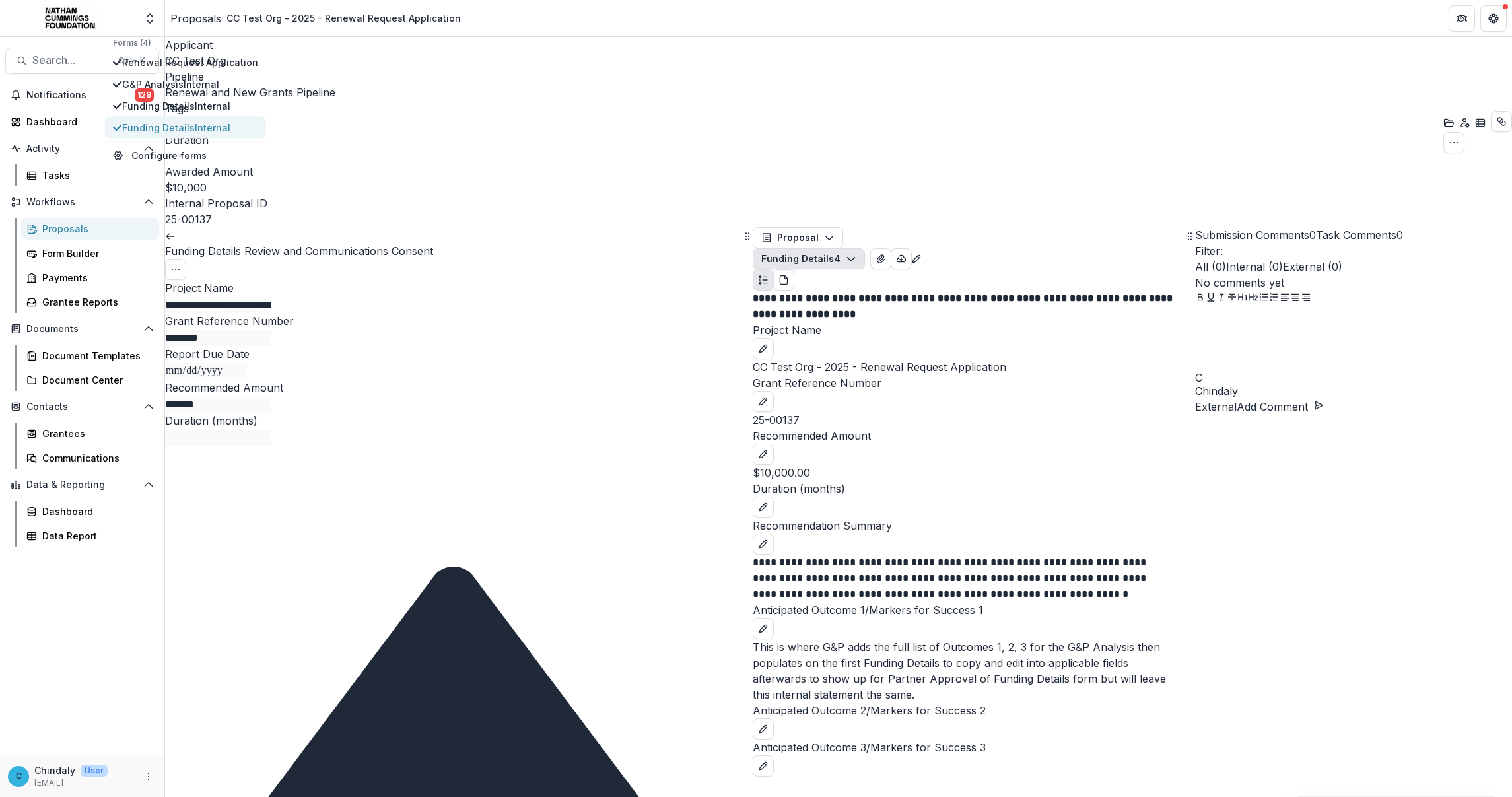 click on "Funding Details Internal" at bounding box center (190, 127) 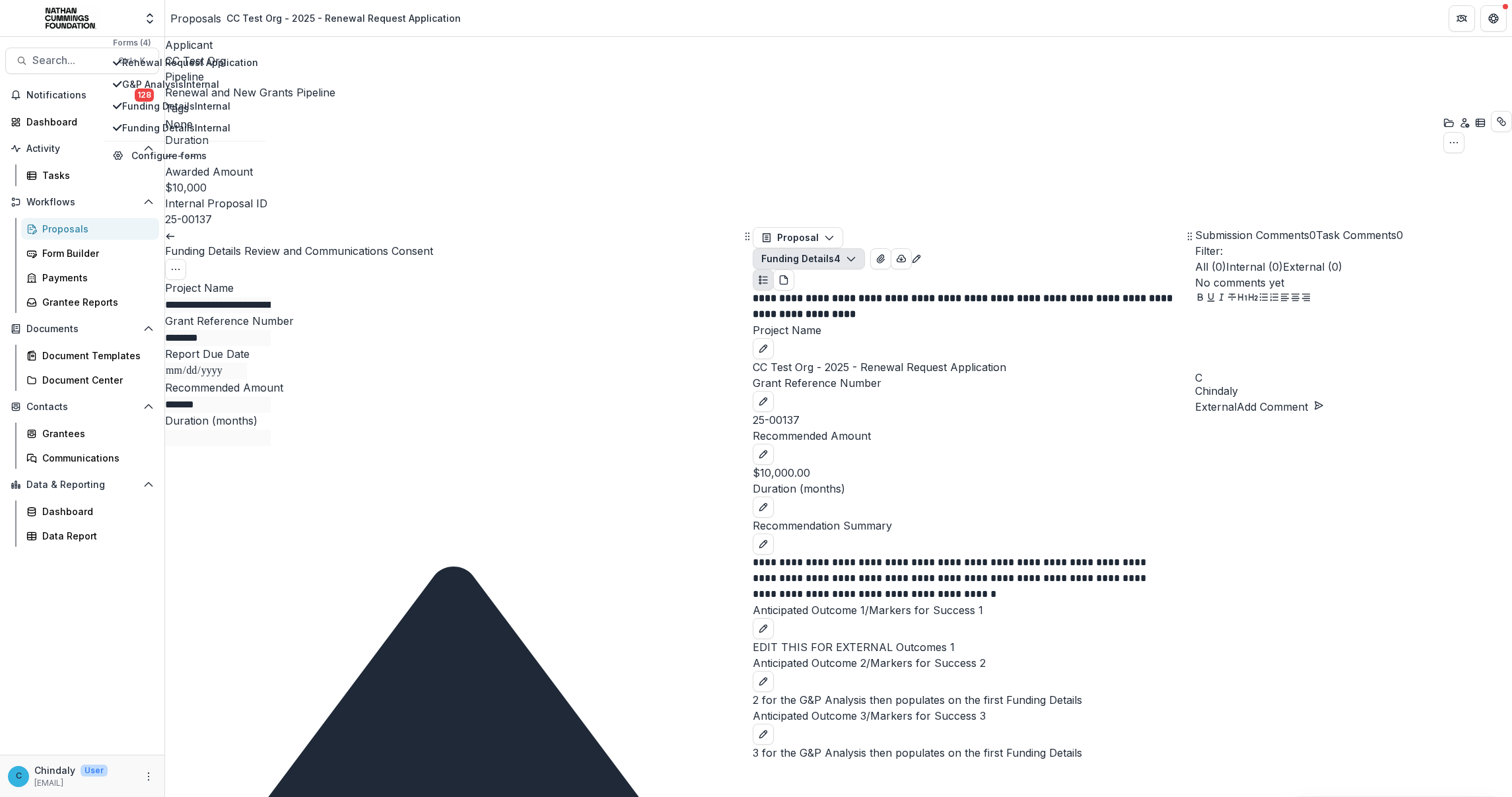 click 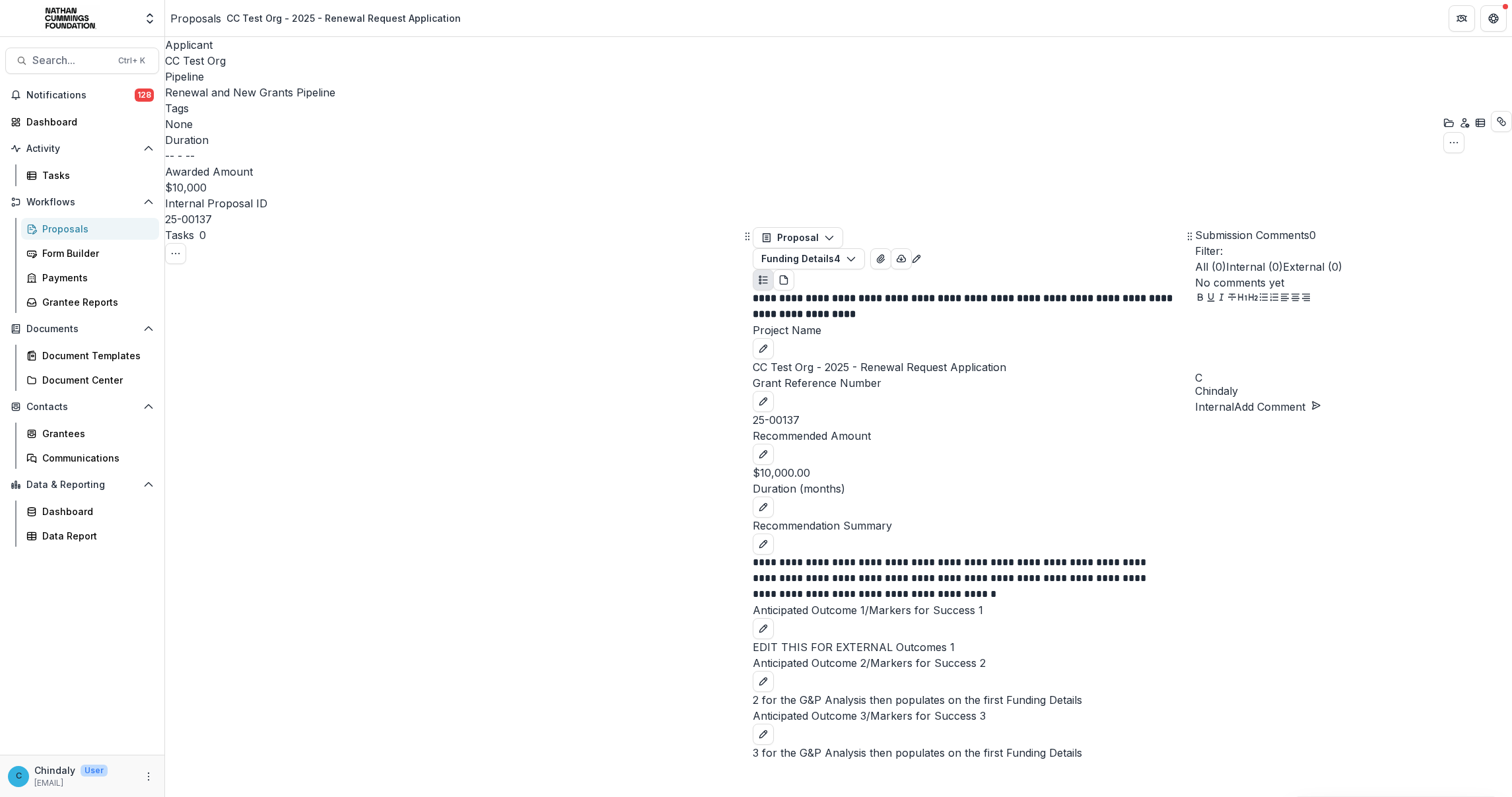 click on "Expand Previous 6 Stages" at bounding box center (243, 868) 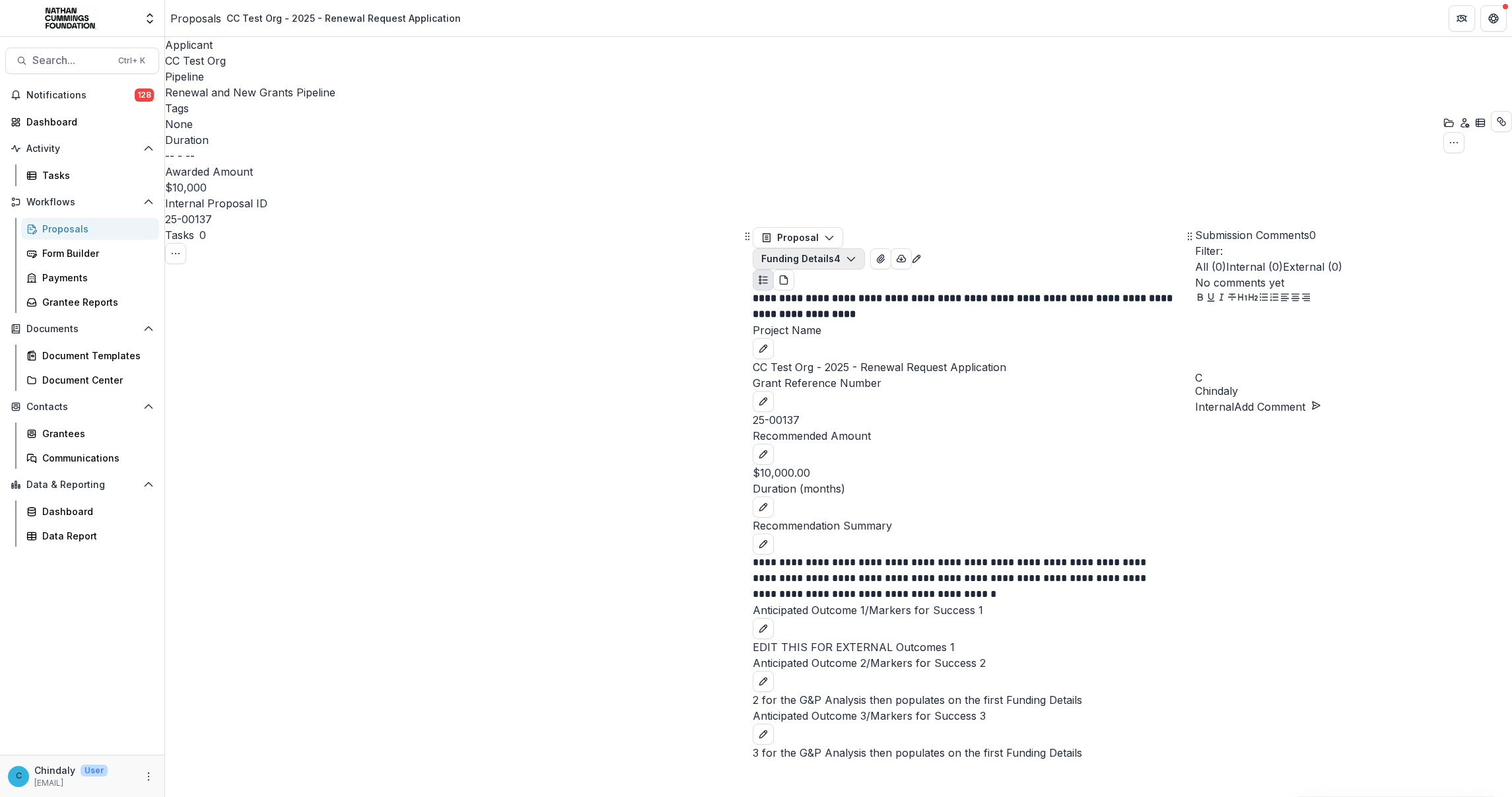 scroll, scrollTop: 246, scrollLeft: 0, axis: vertical 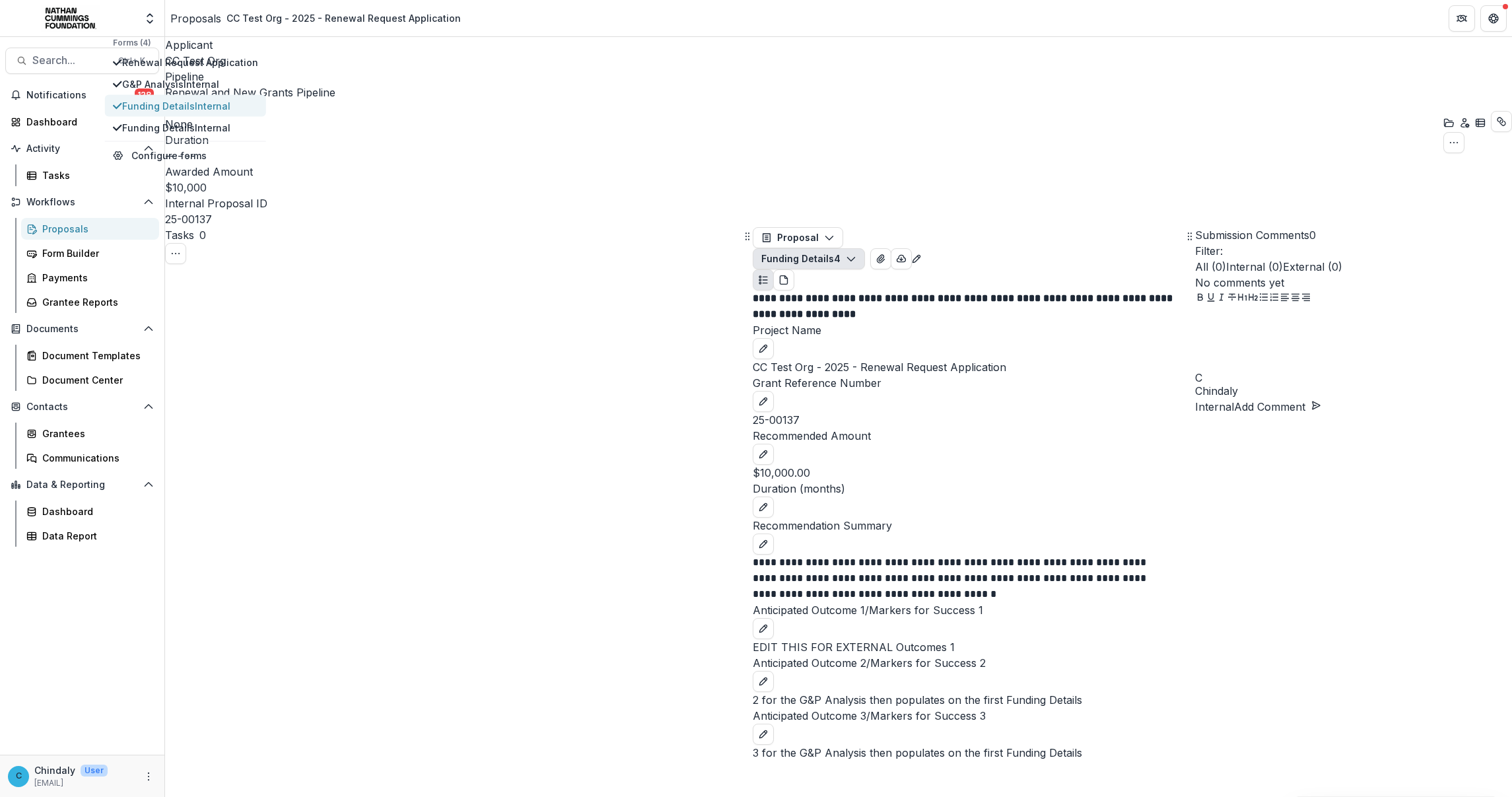 click on "Funding Details Internal" at bounding box center (190, 106) 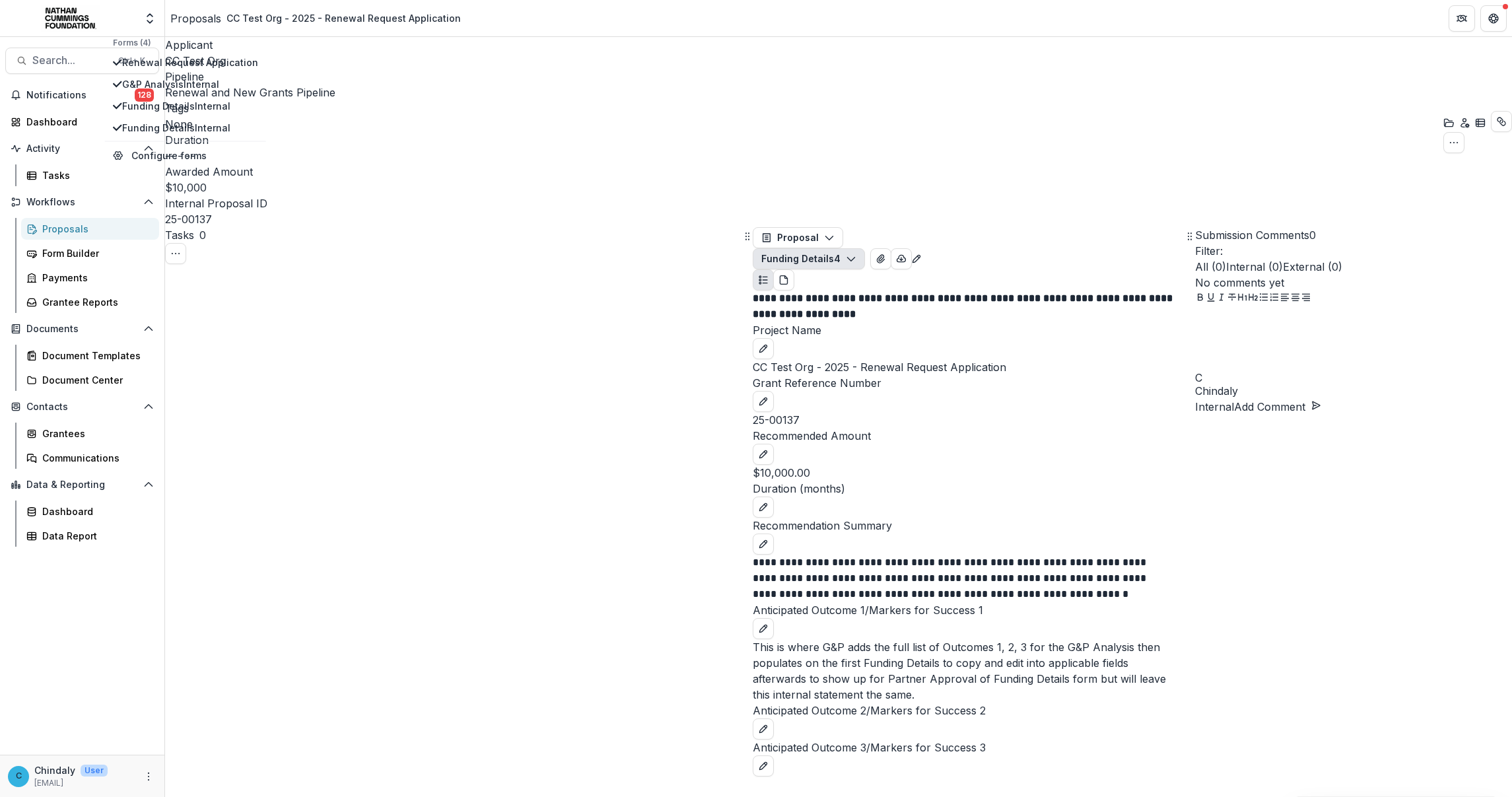 click on "This is where G&P adds the full list of Outcomes 1, 2, 3 for the G&P Analysis then populates on the first  Funding Details to copy and edit into applicable fields afterwards to show up for Partner Approval of Funding Details form but will leave this internal statement the same." at bounding box center (968, 671) 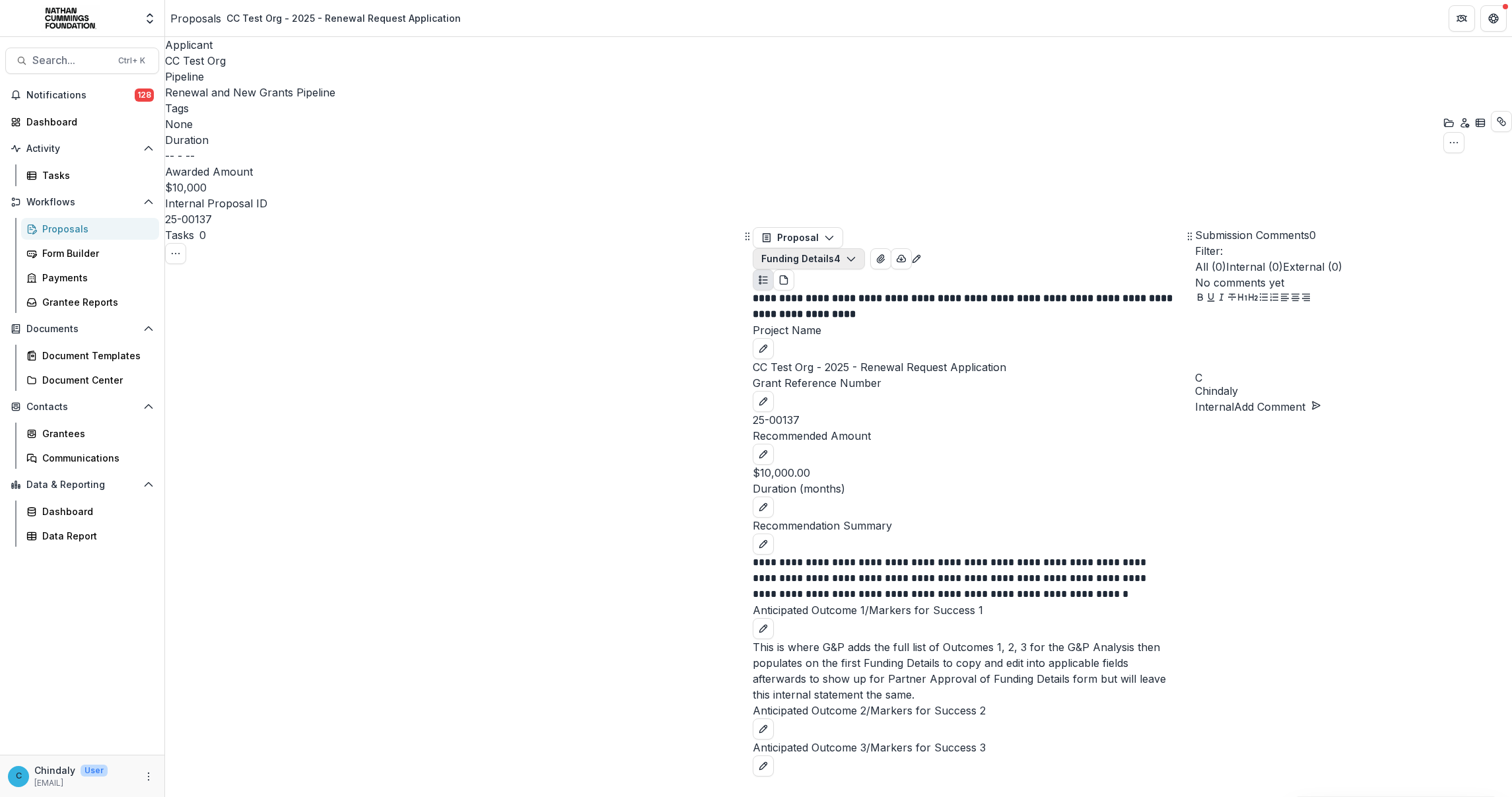 click on "Funding Details 4" at bounding box center [809, 259] 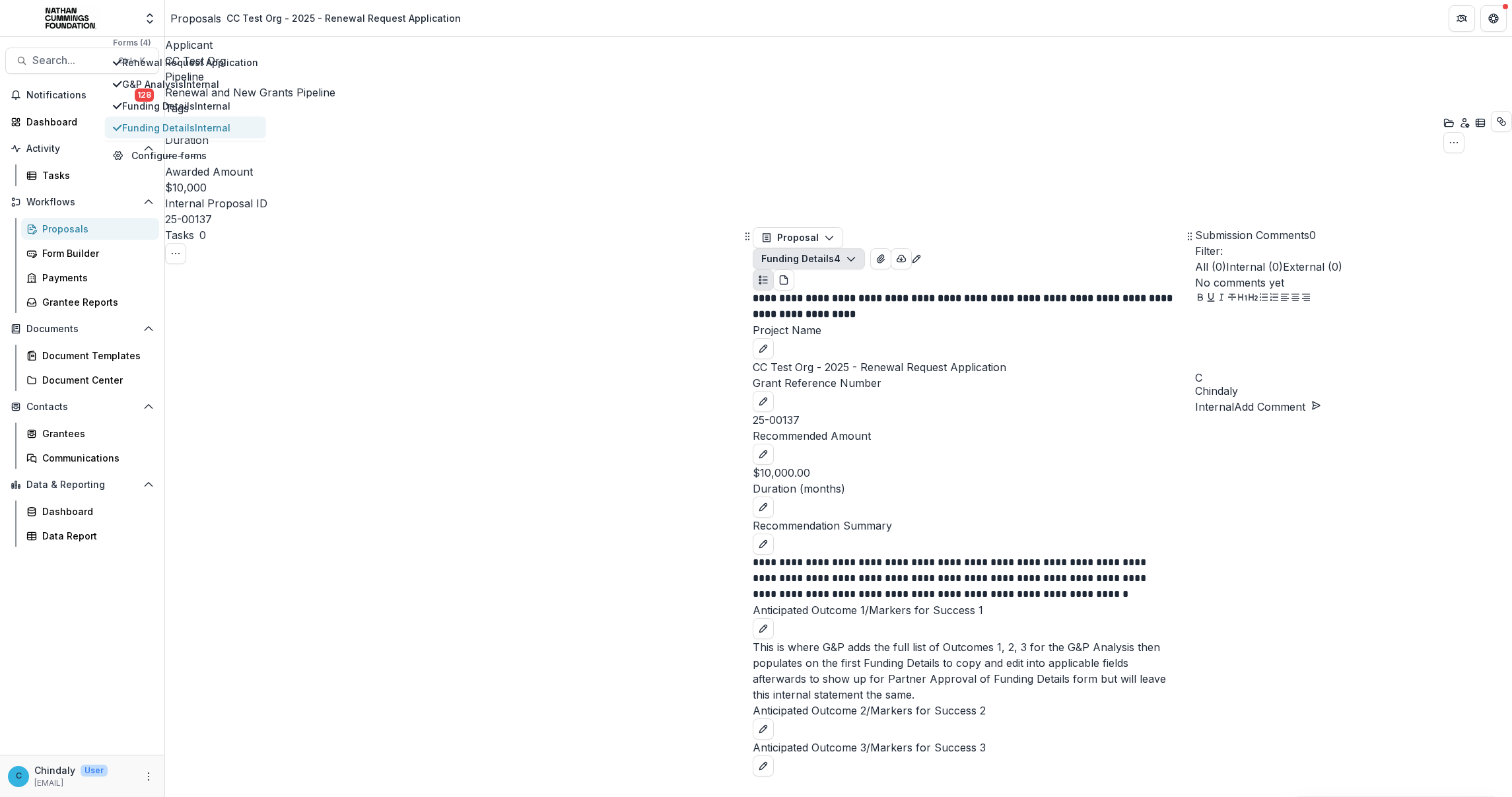 click on "Funding Details Internal" at bounding box center (190, 127) 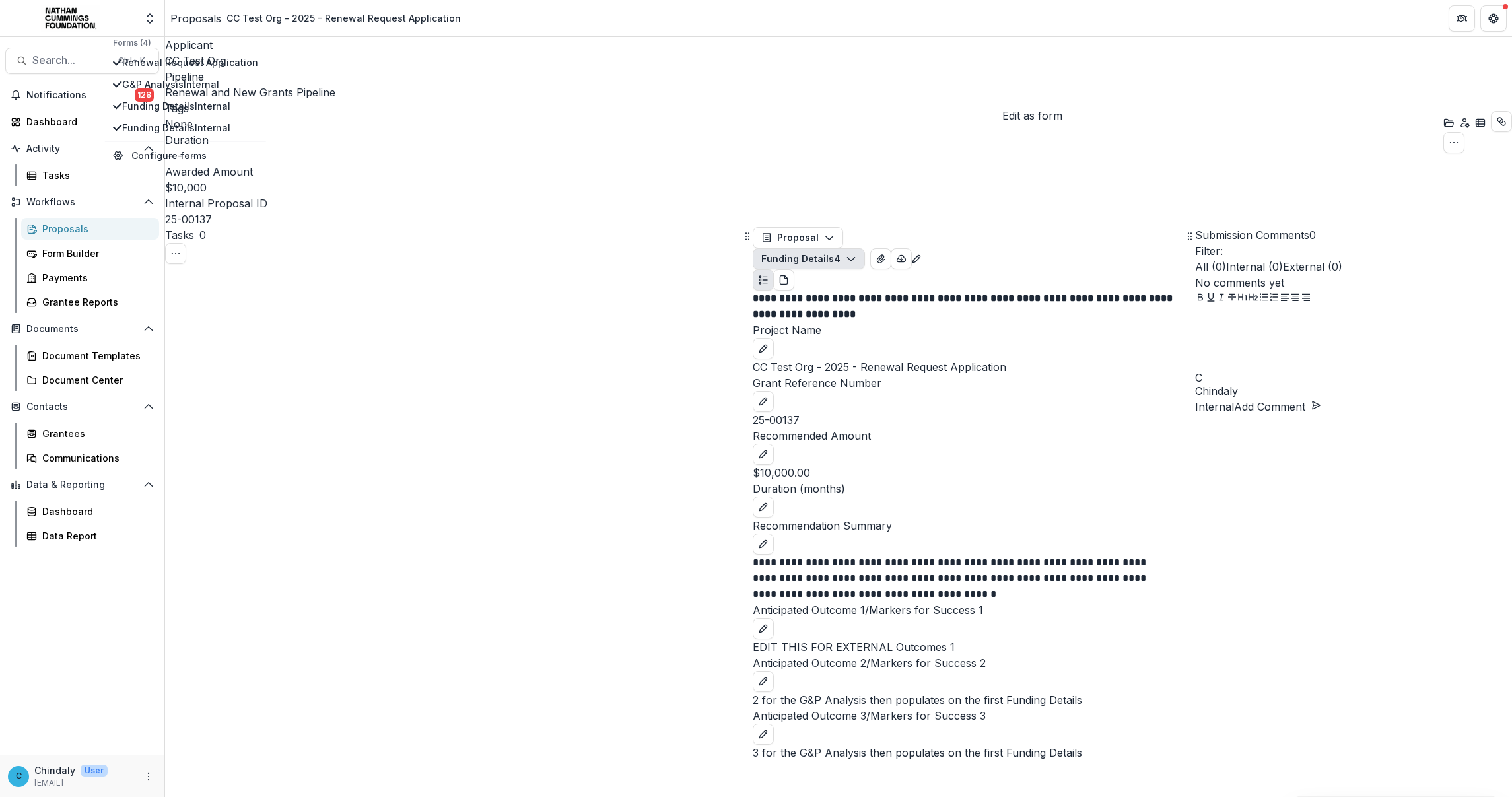click 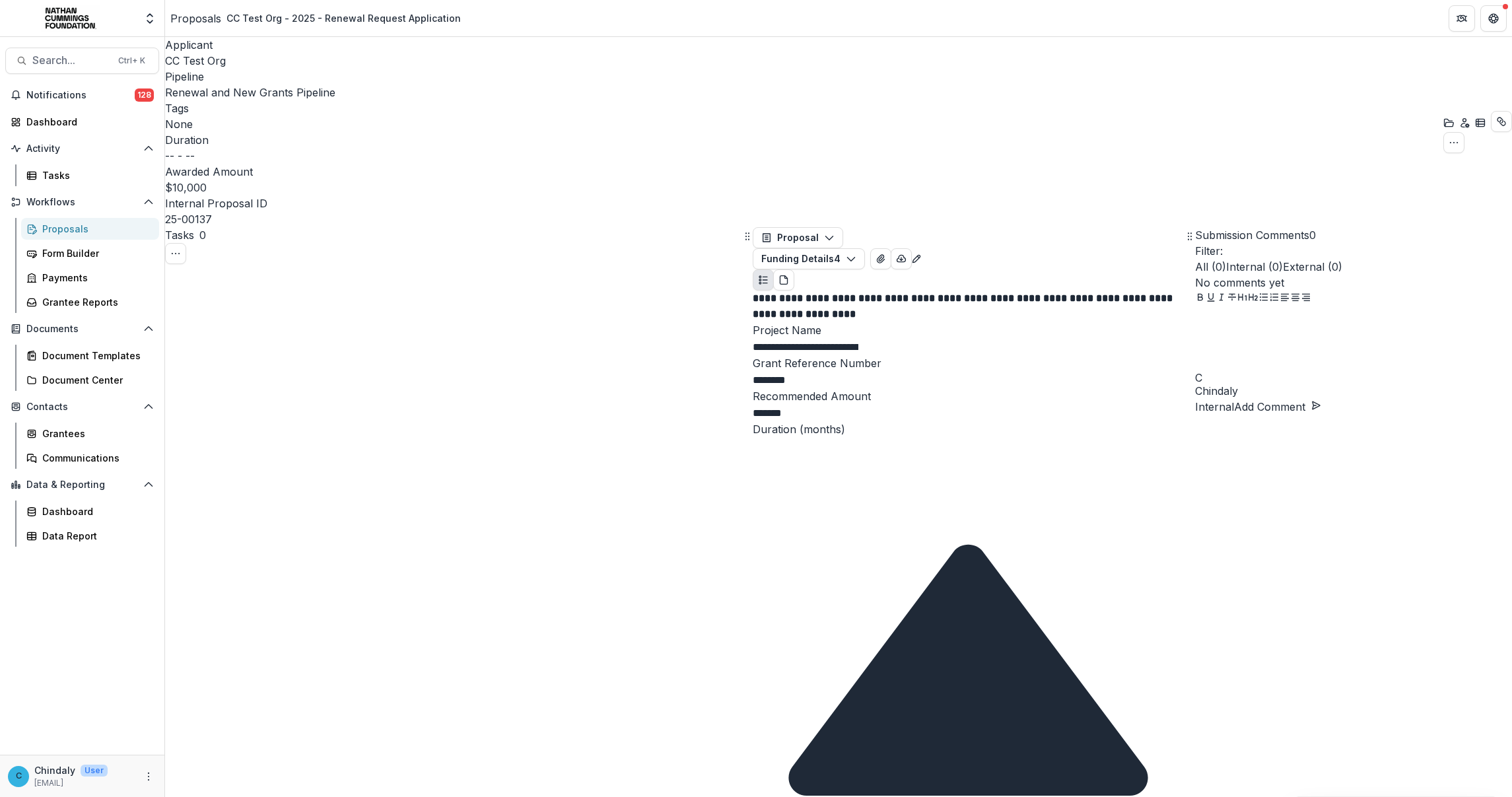 click on "**********" at bounding box center [945, 1371] 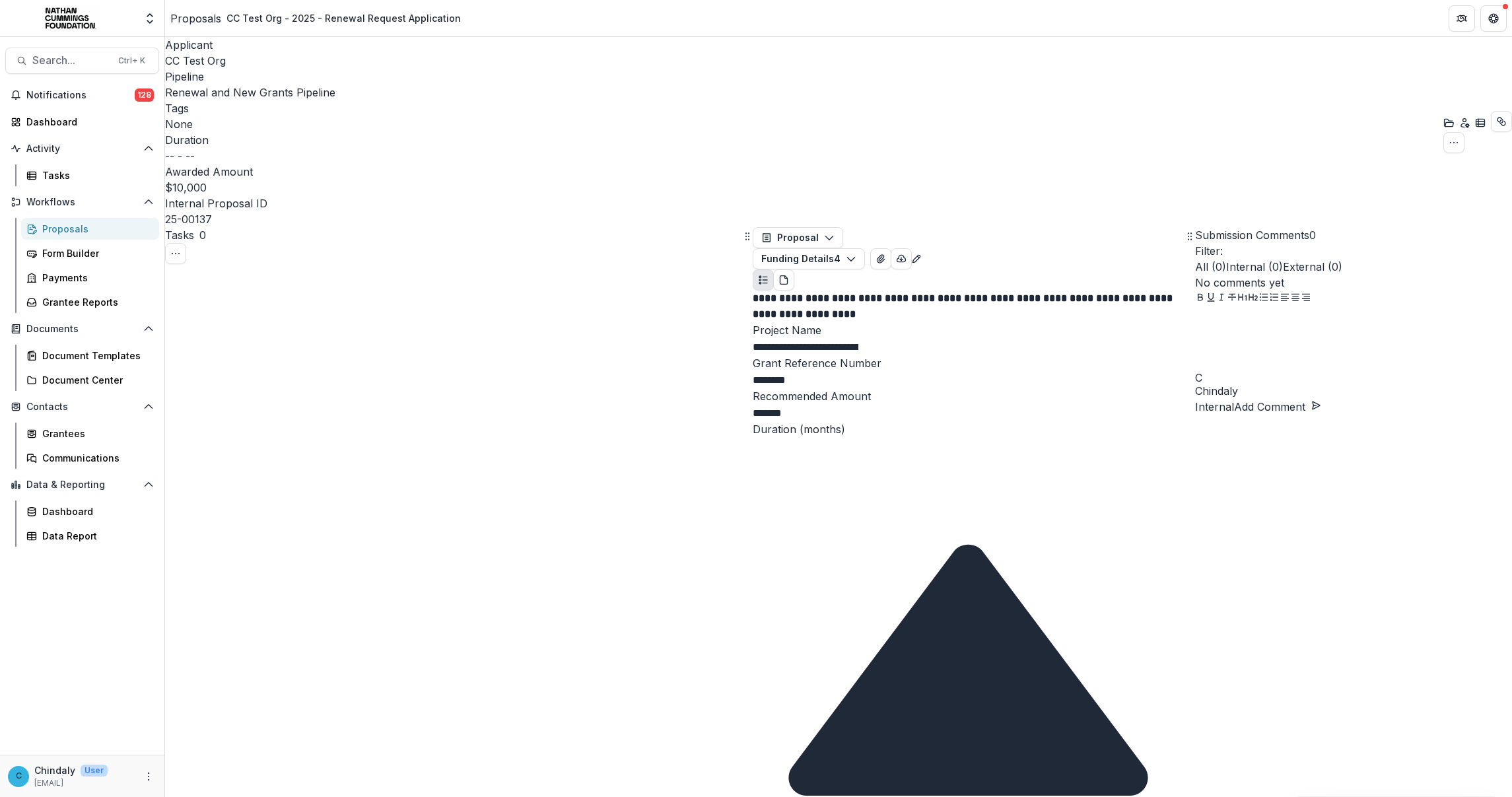 scroll, scrollTop: 241, scrollLeft: 0, axis: vertical 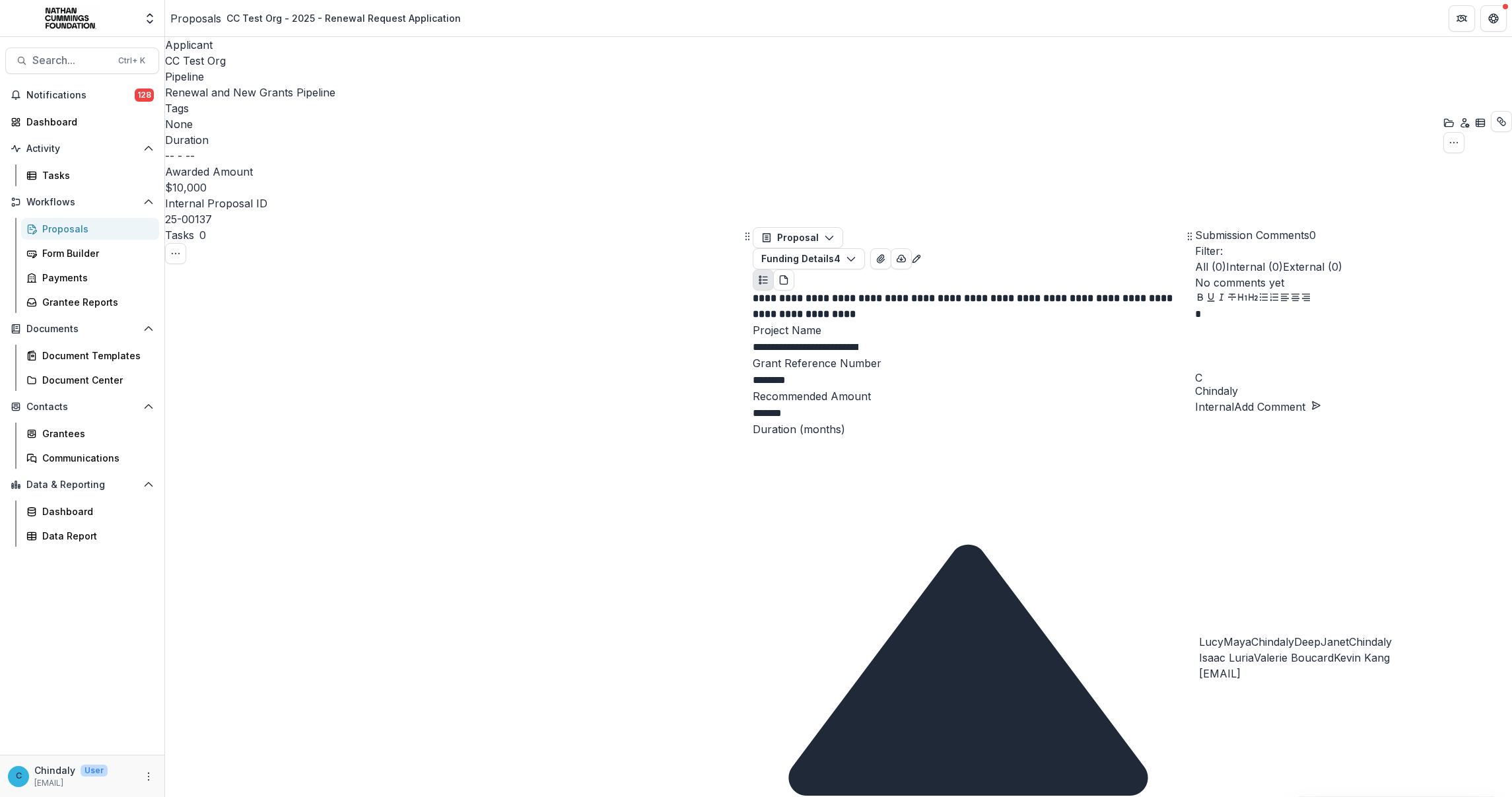 click on "Chindaly" at bounding box center (1370, 642) 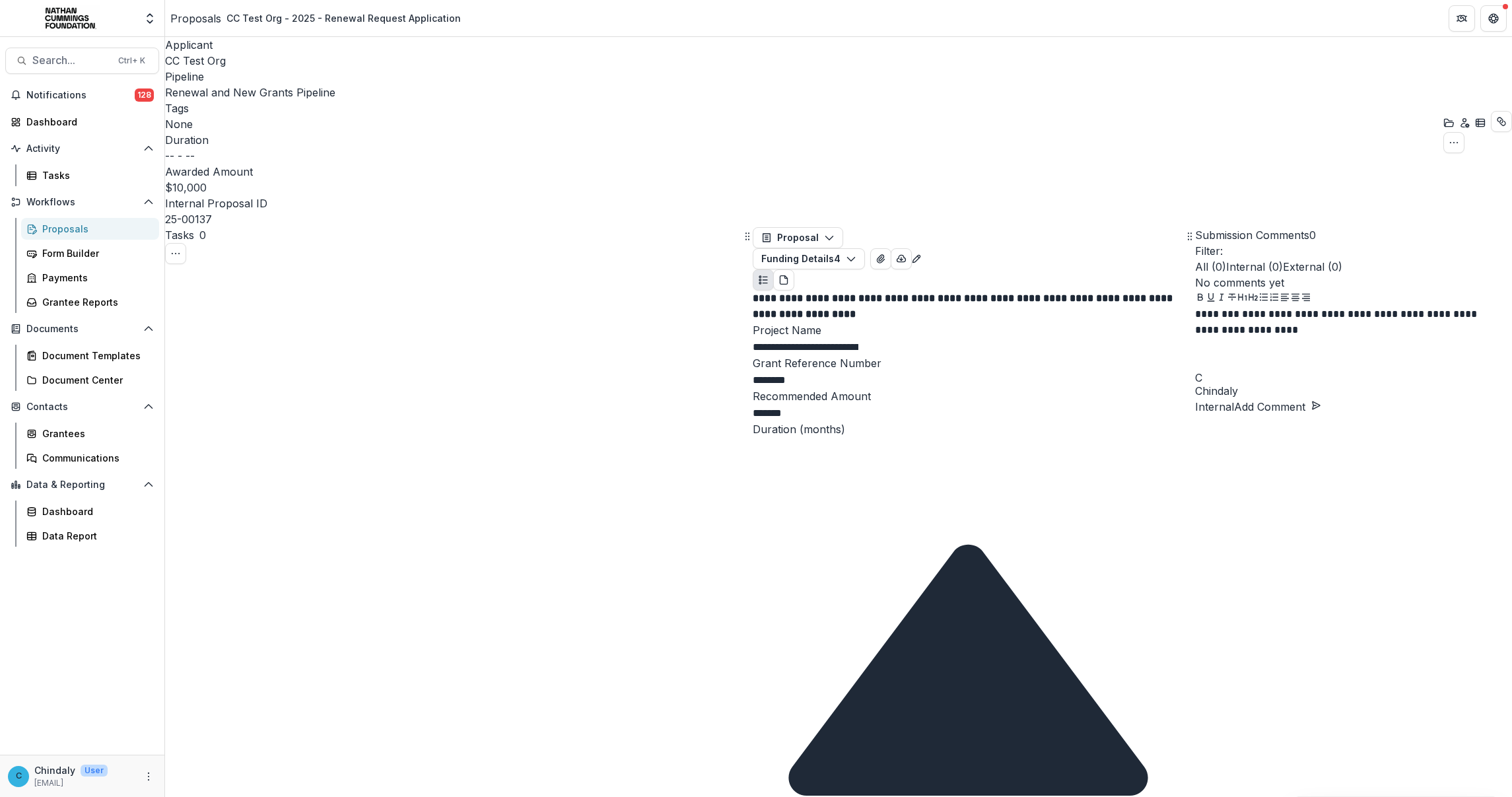 click on "Add Comment" at bounding box center [1278, 407] 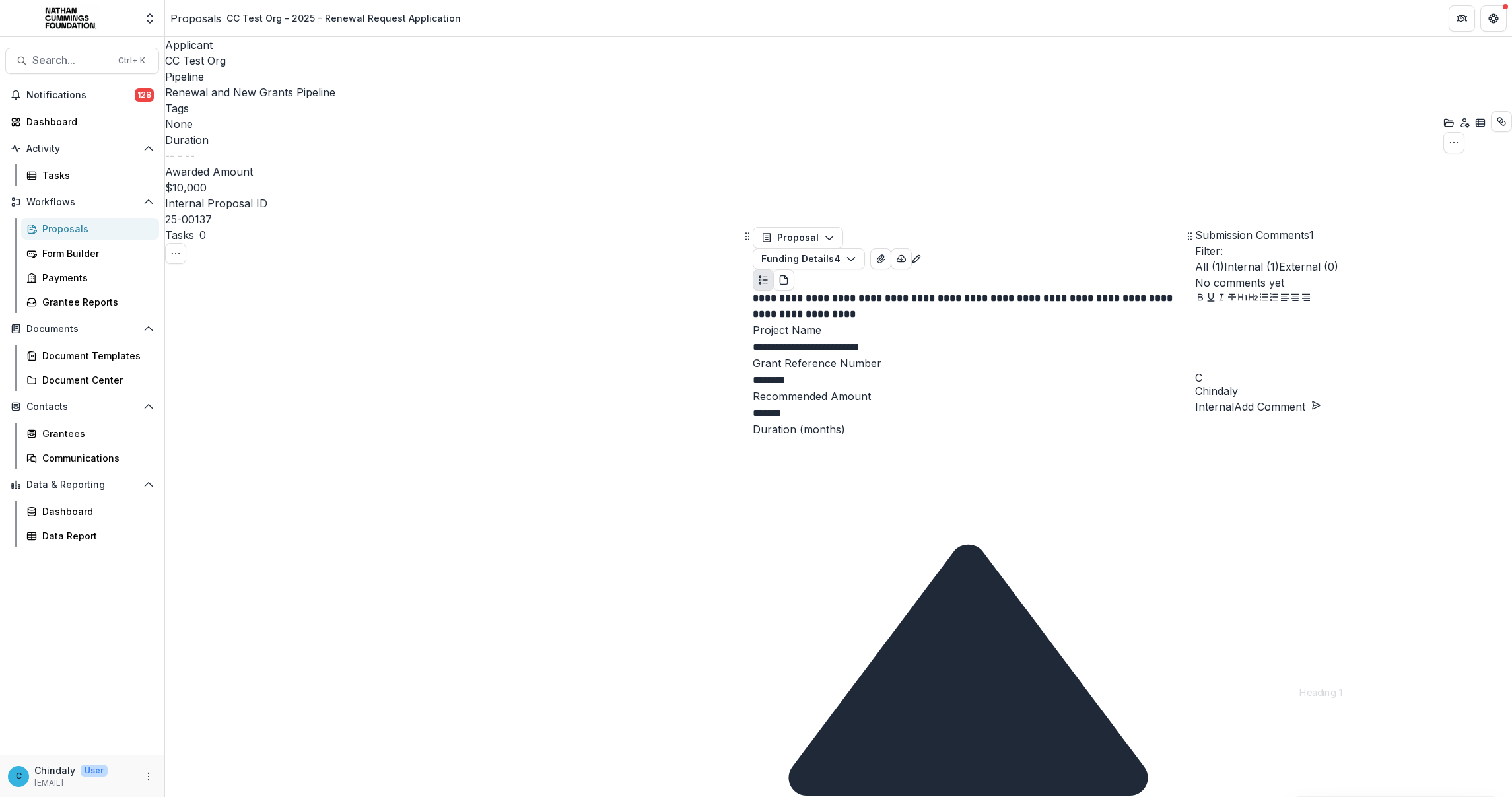 click at bounding box center (1354, 339) 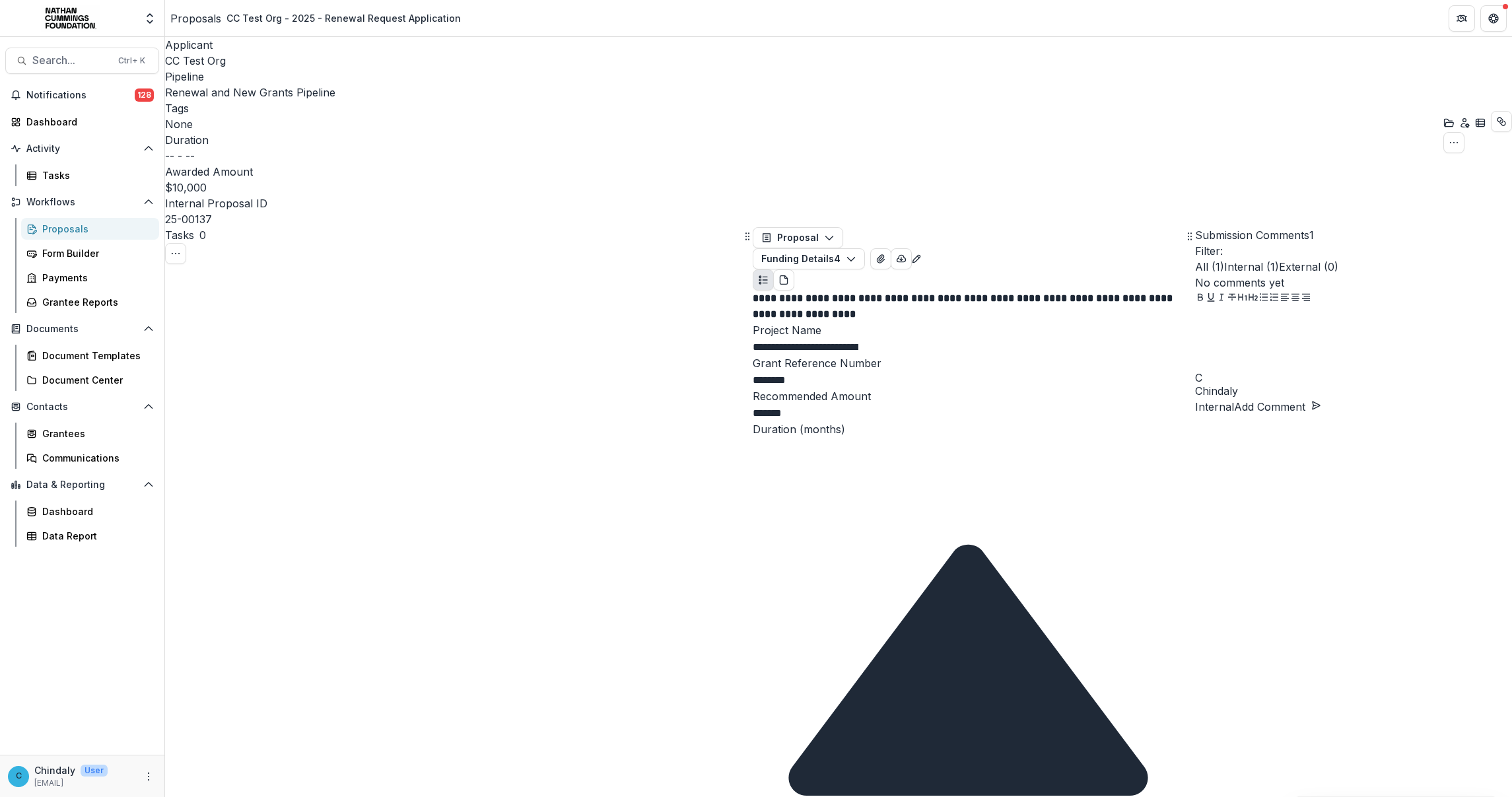 click on "External ( 0 )" at bounding box center (1309, 267) 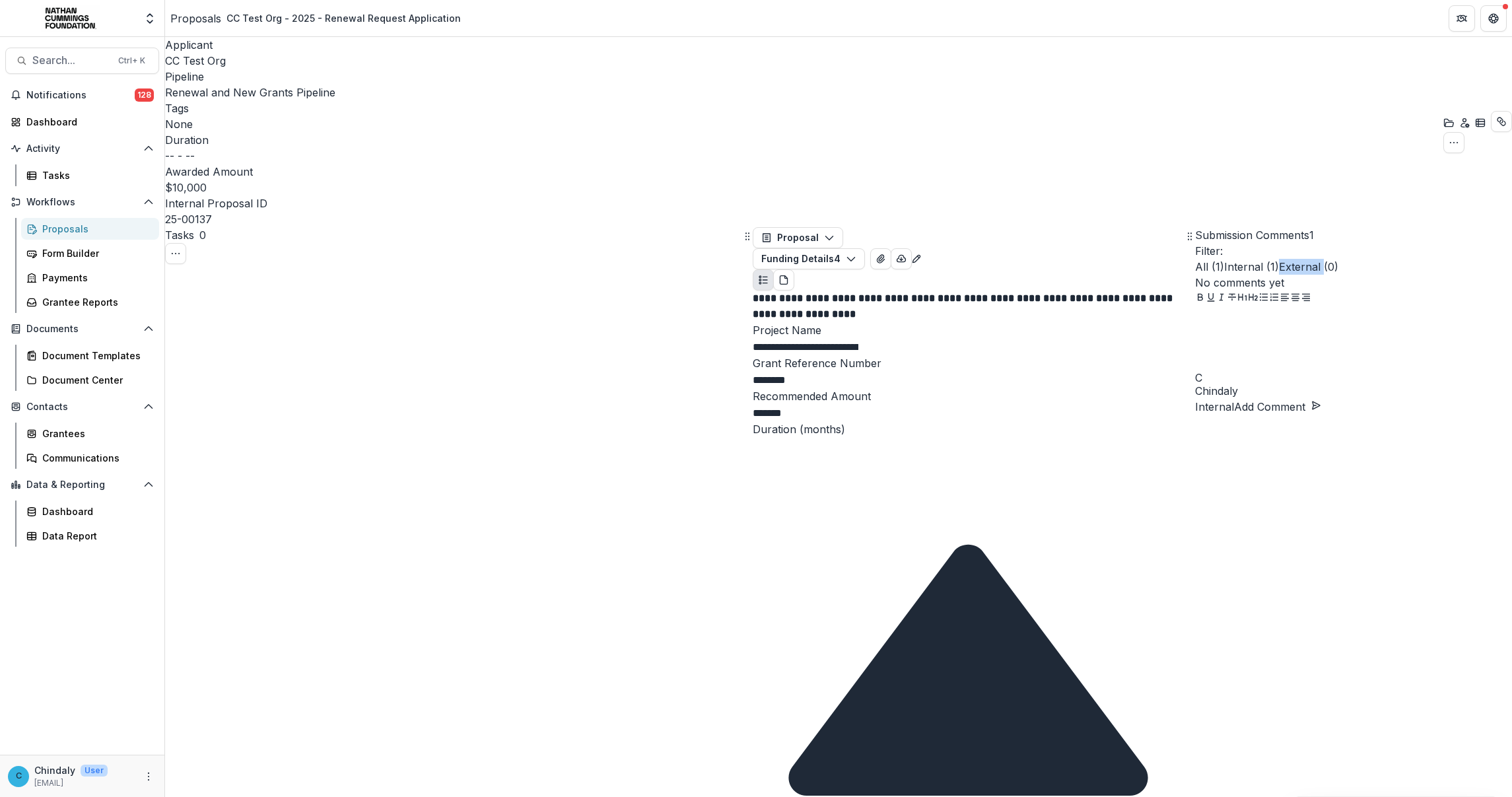 click on "External ( 0 )" at bounding box center [1309, 267] 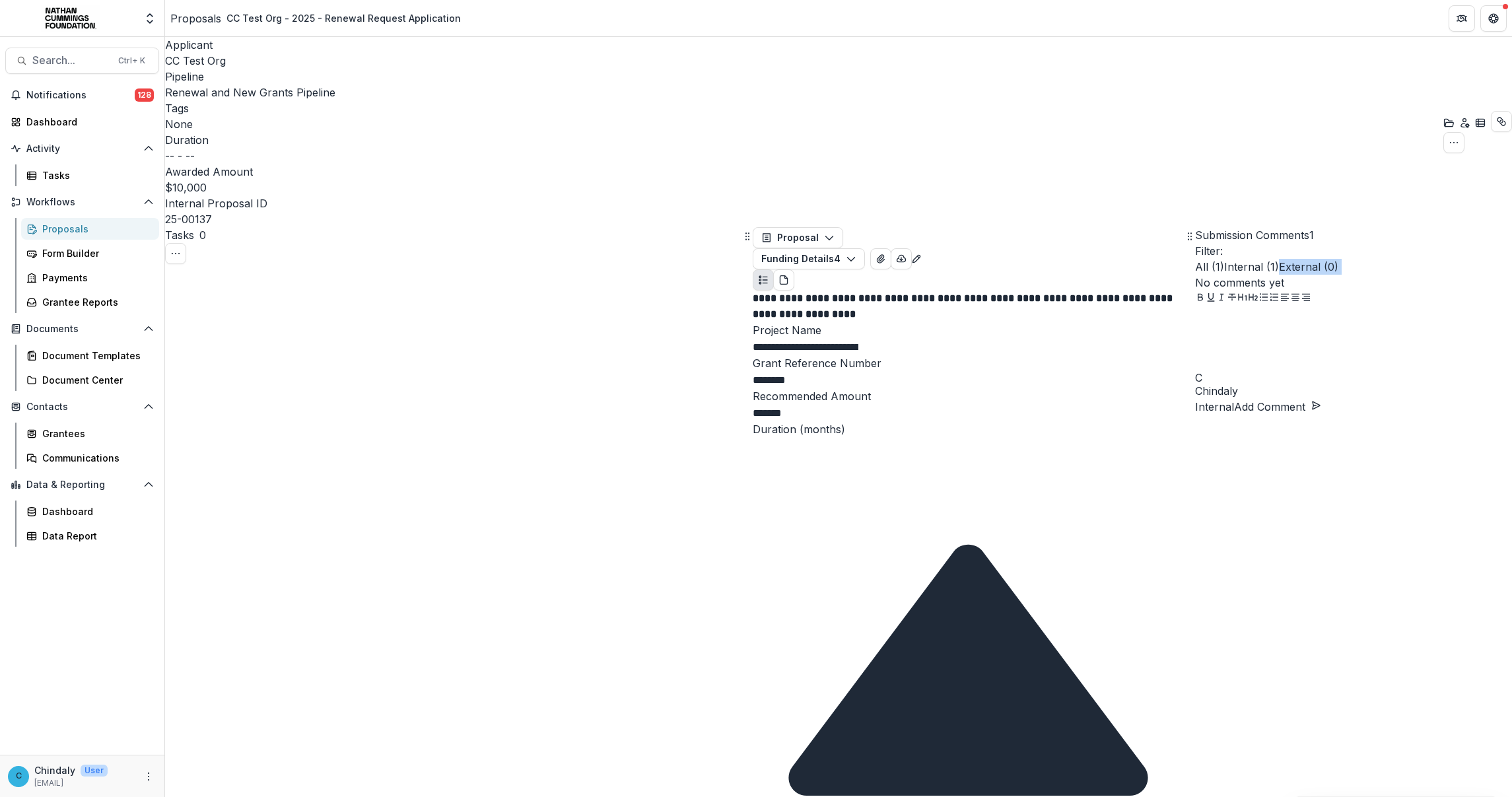 click on "External ( 0 )" at bounding box center [1309, 267] 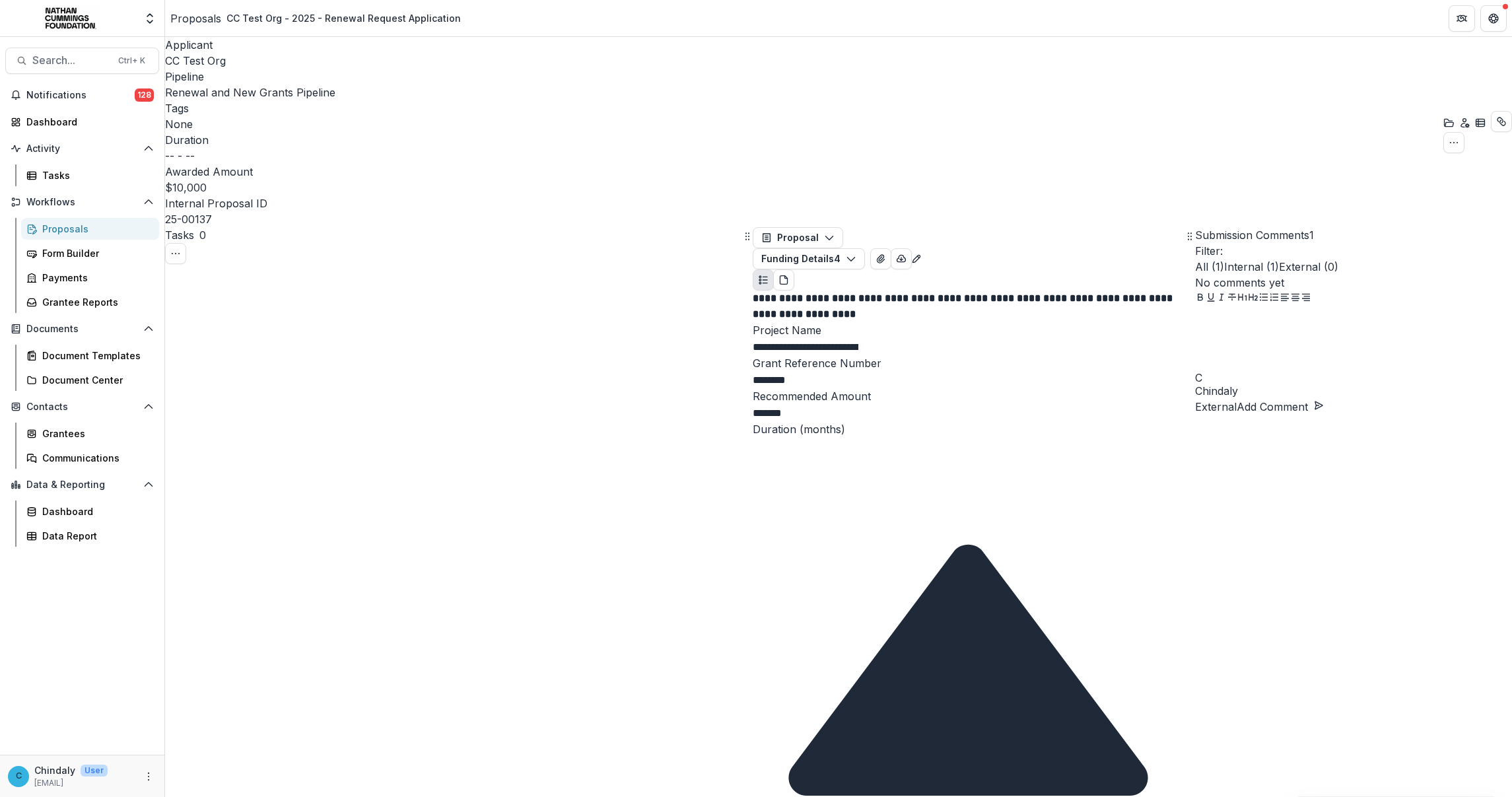 click at bounding box center (1354, 339) 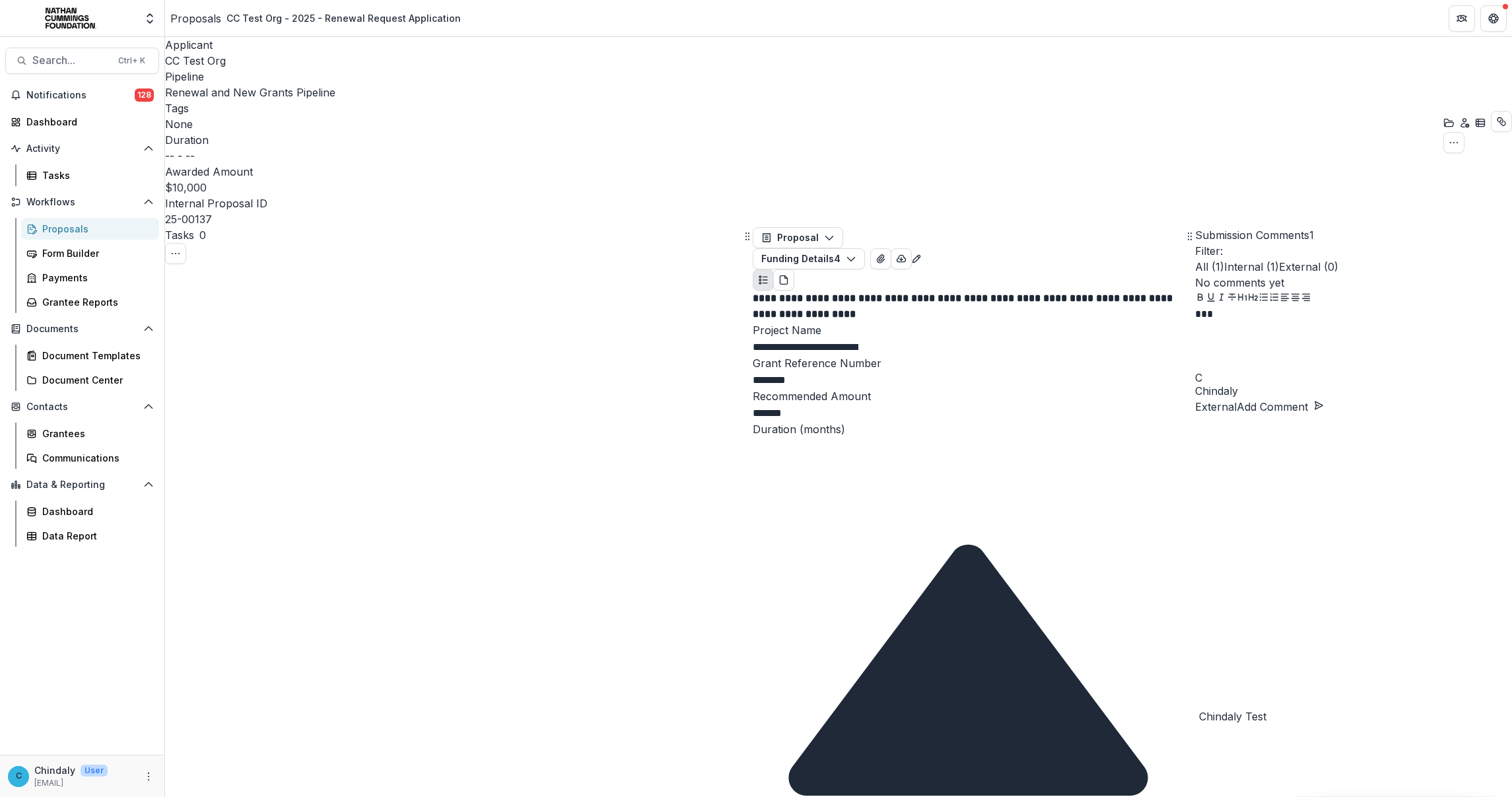 click on "Chindaly Test" at bounding box center (1233, 716) 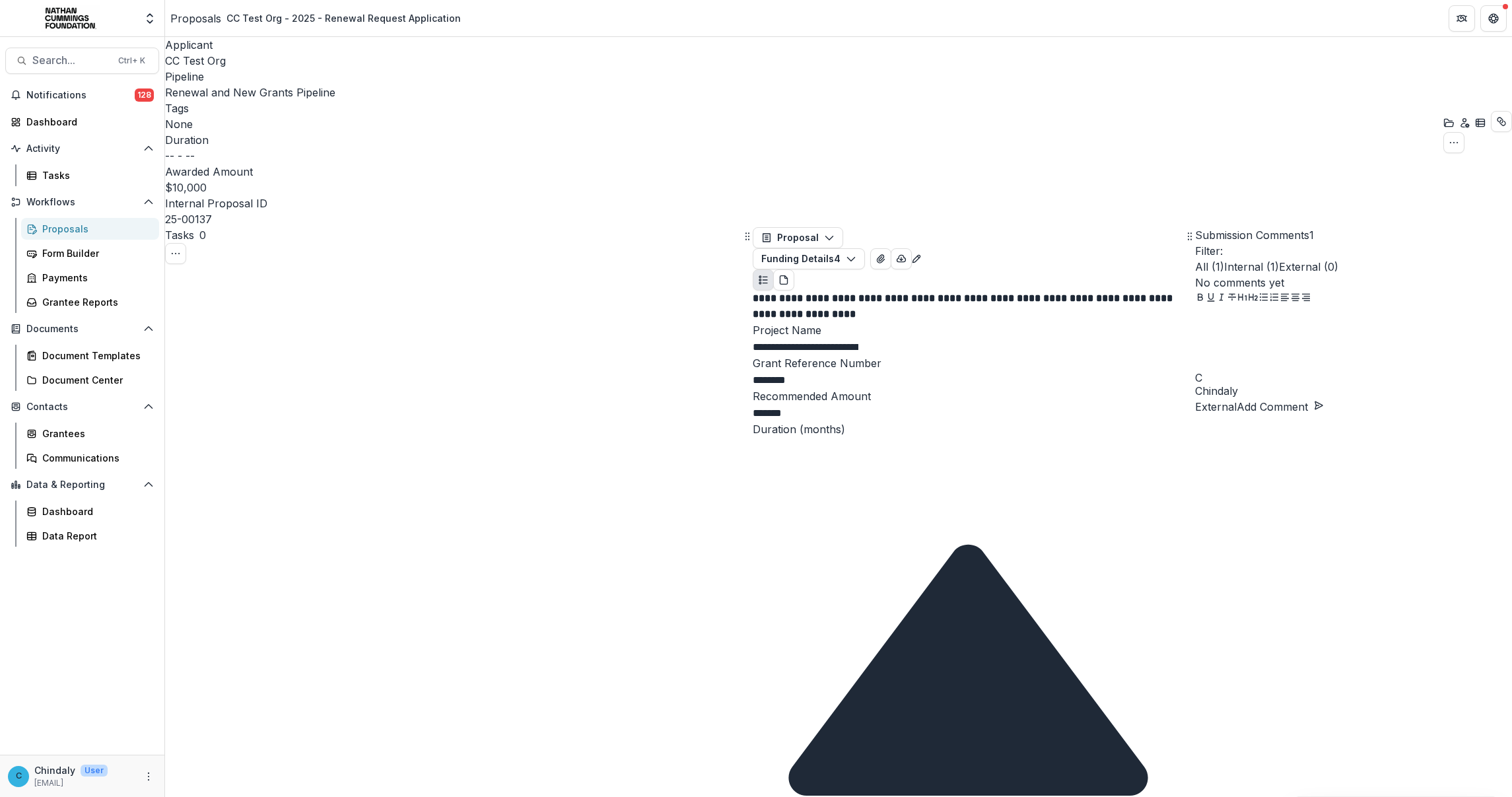 click on "External ( 0 )" at bounding box center [1309, 267] 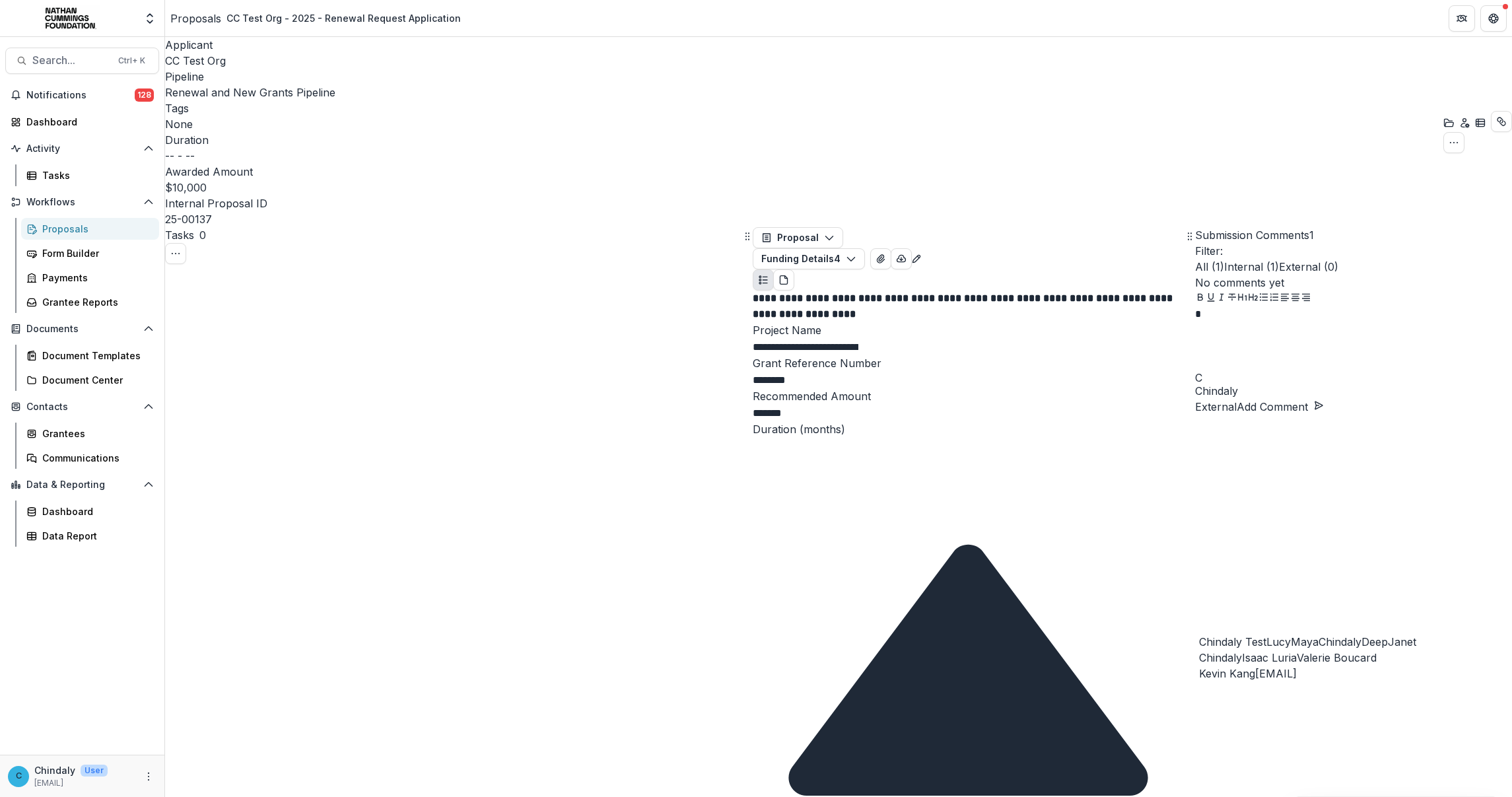 click on "External" at bounding box center (1216, 407) 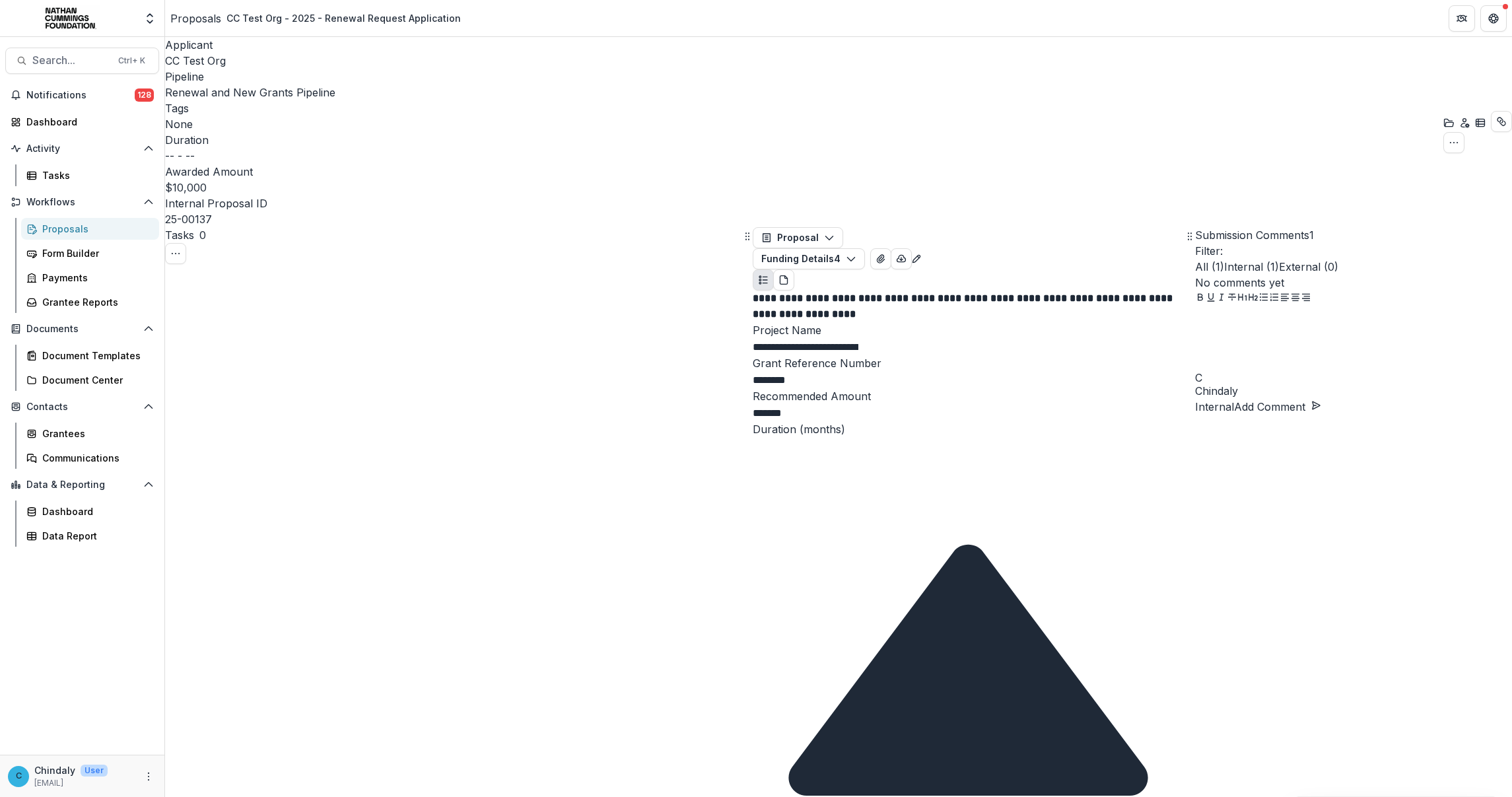 click on "Internal" at bounding box center [1214, 407] 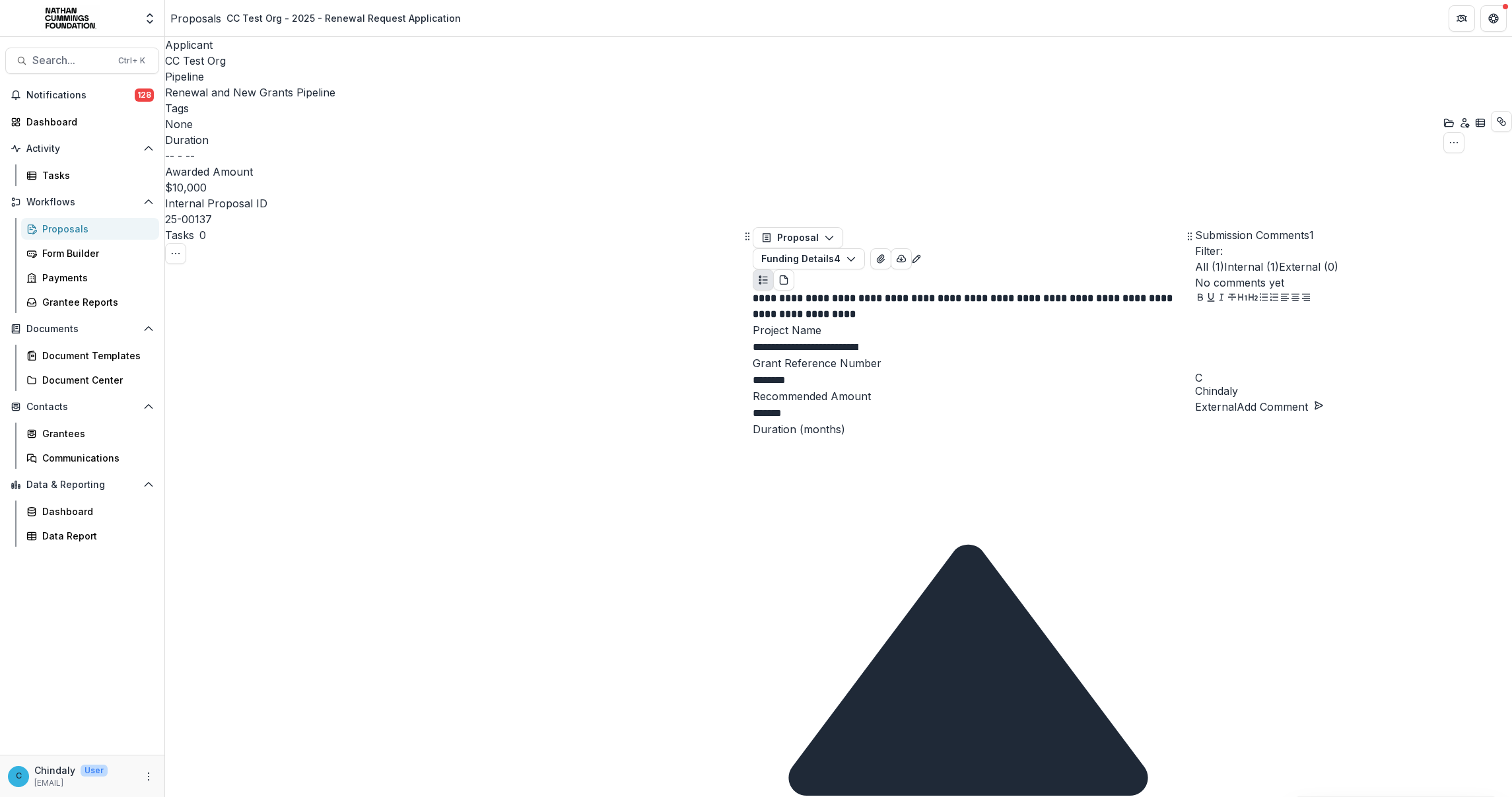 click at bounding box center [1354, 339] 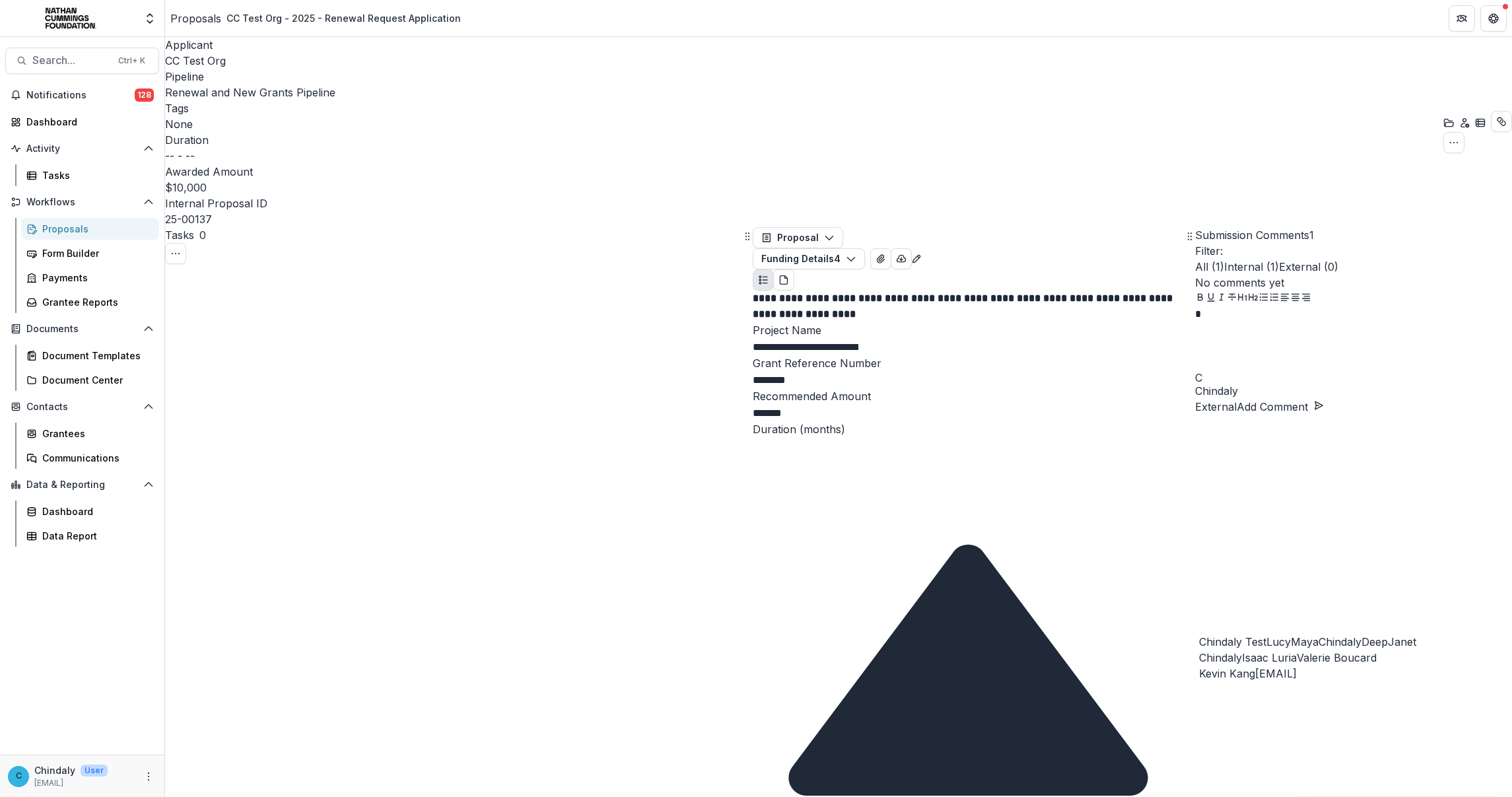 click on "Chindaly Test" at bounding box center (1233, 642) 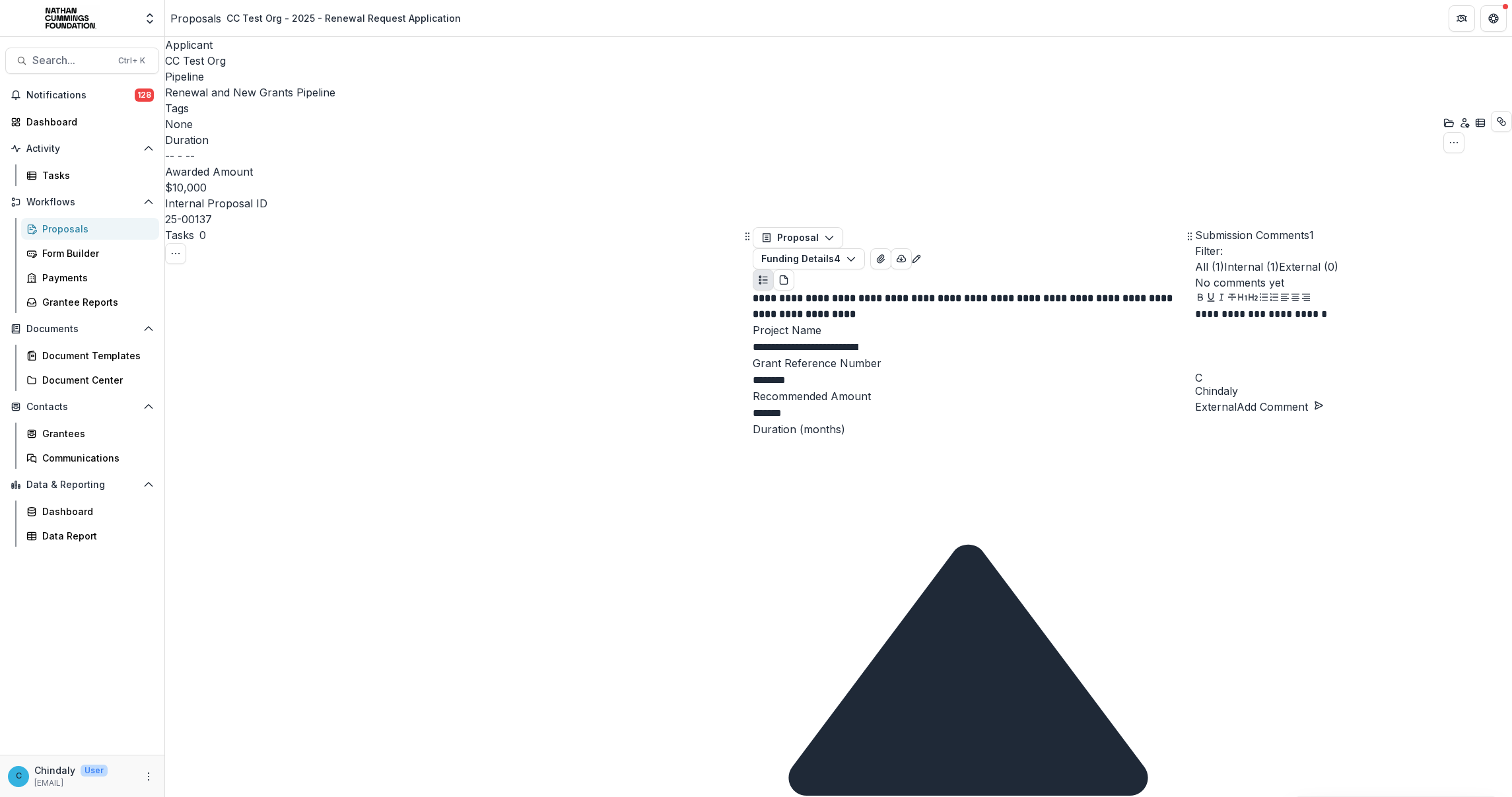 click on "Add Comment" at bounding box center (1280, 407) 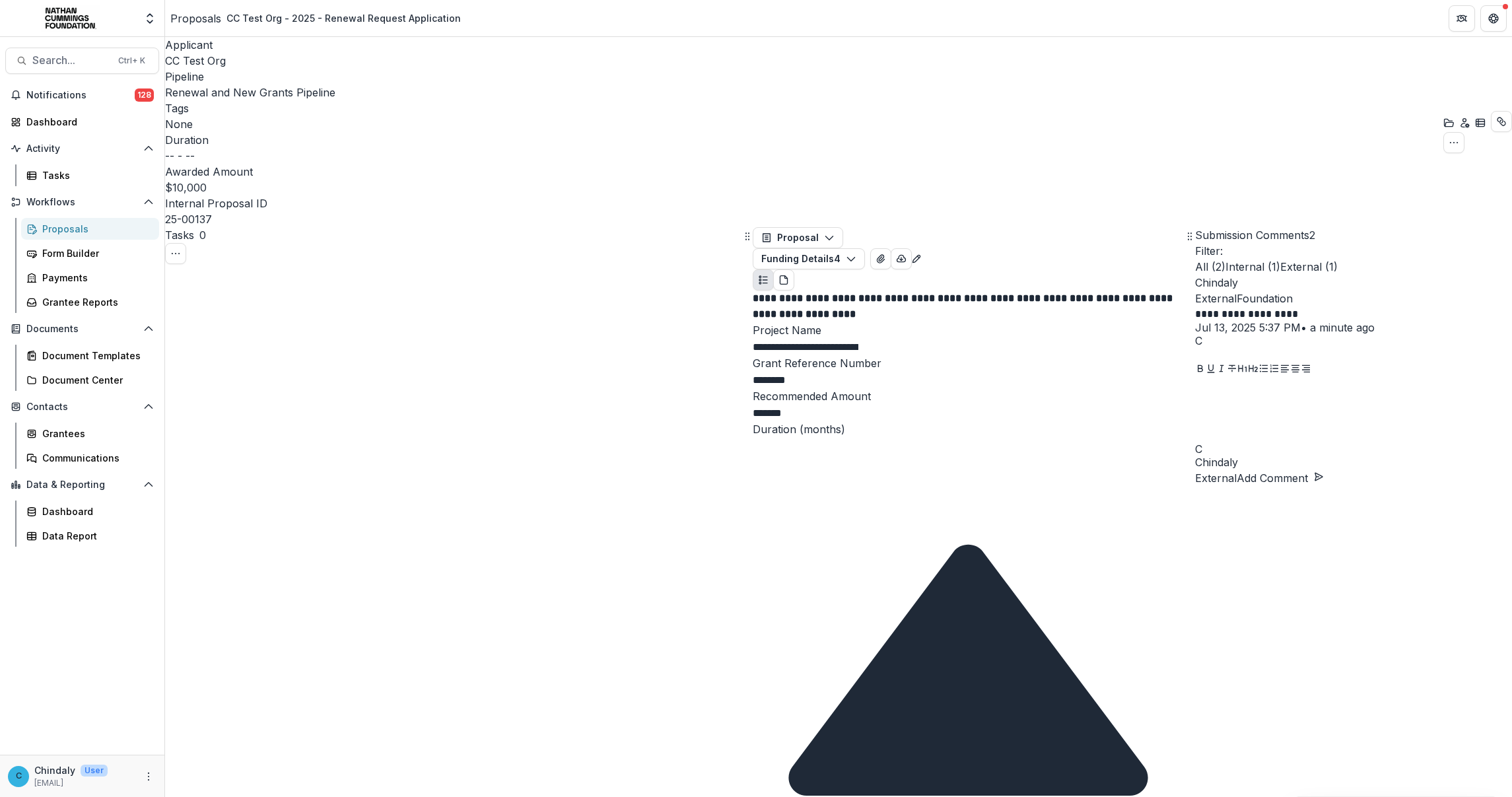 click at bounding box center [1354, 411] 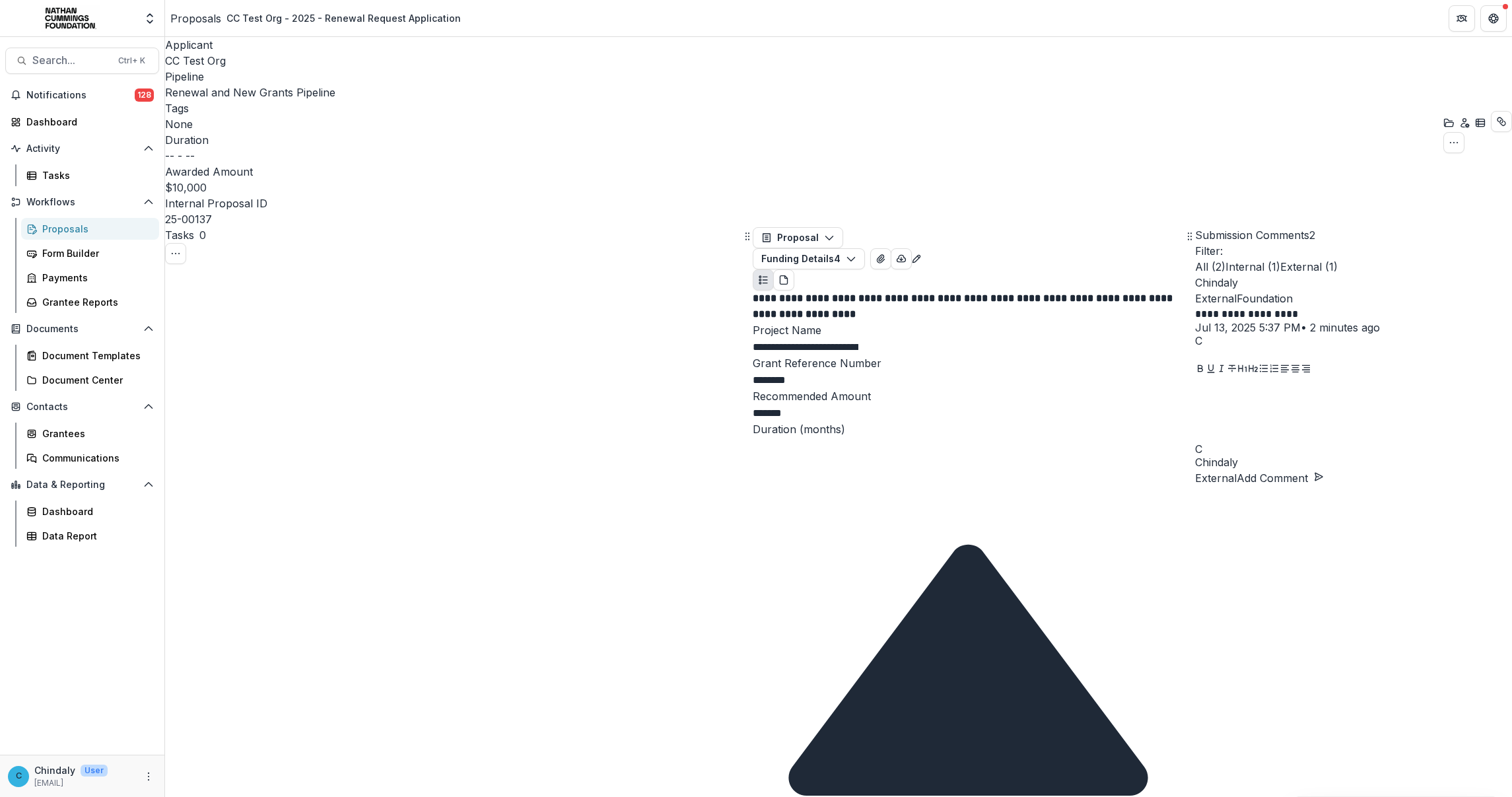 click at bounding box center (1354, 411) 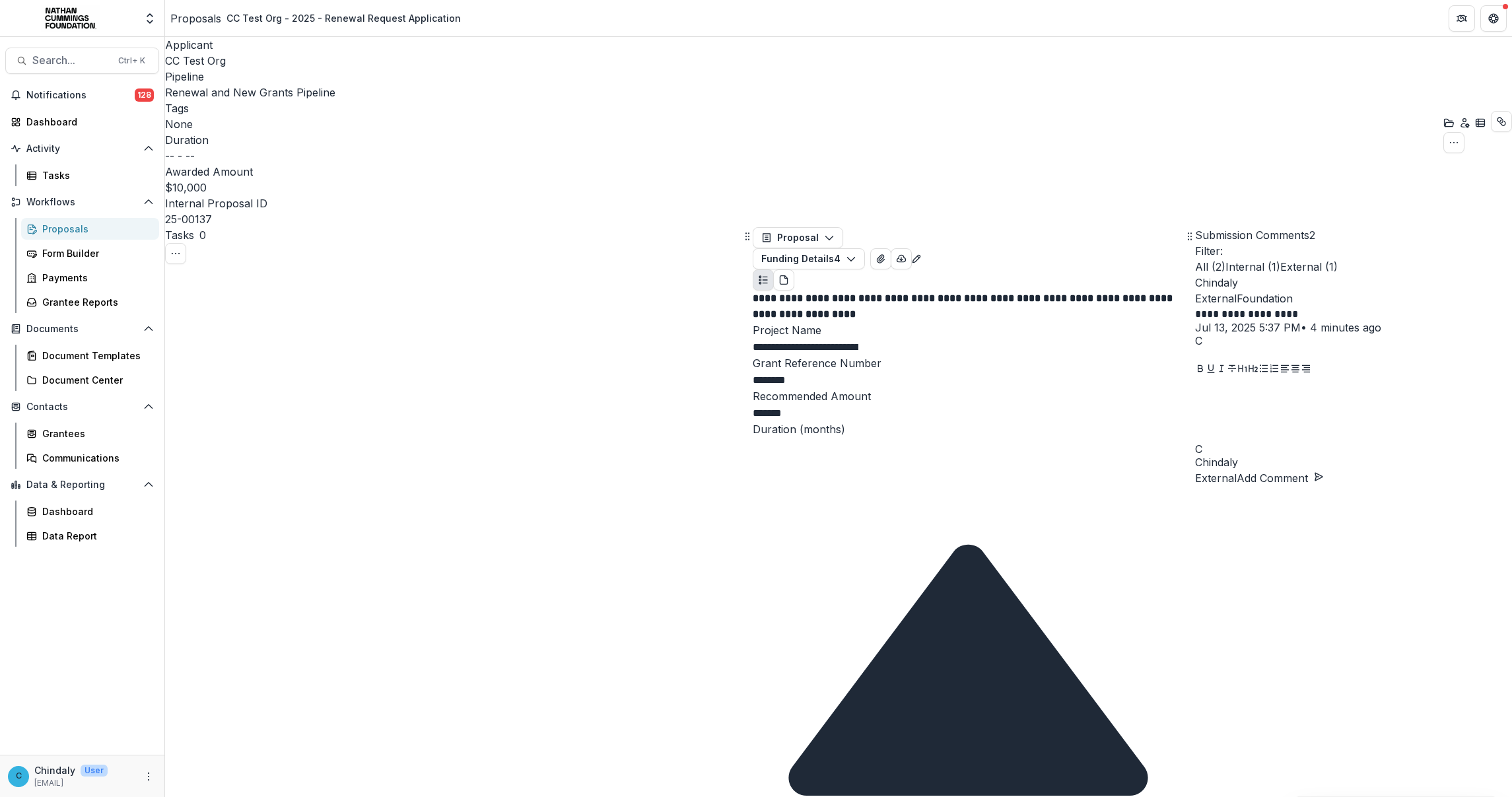 click on "**********" at bounding box center (1354, 318) 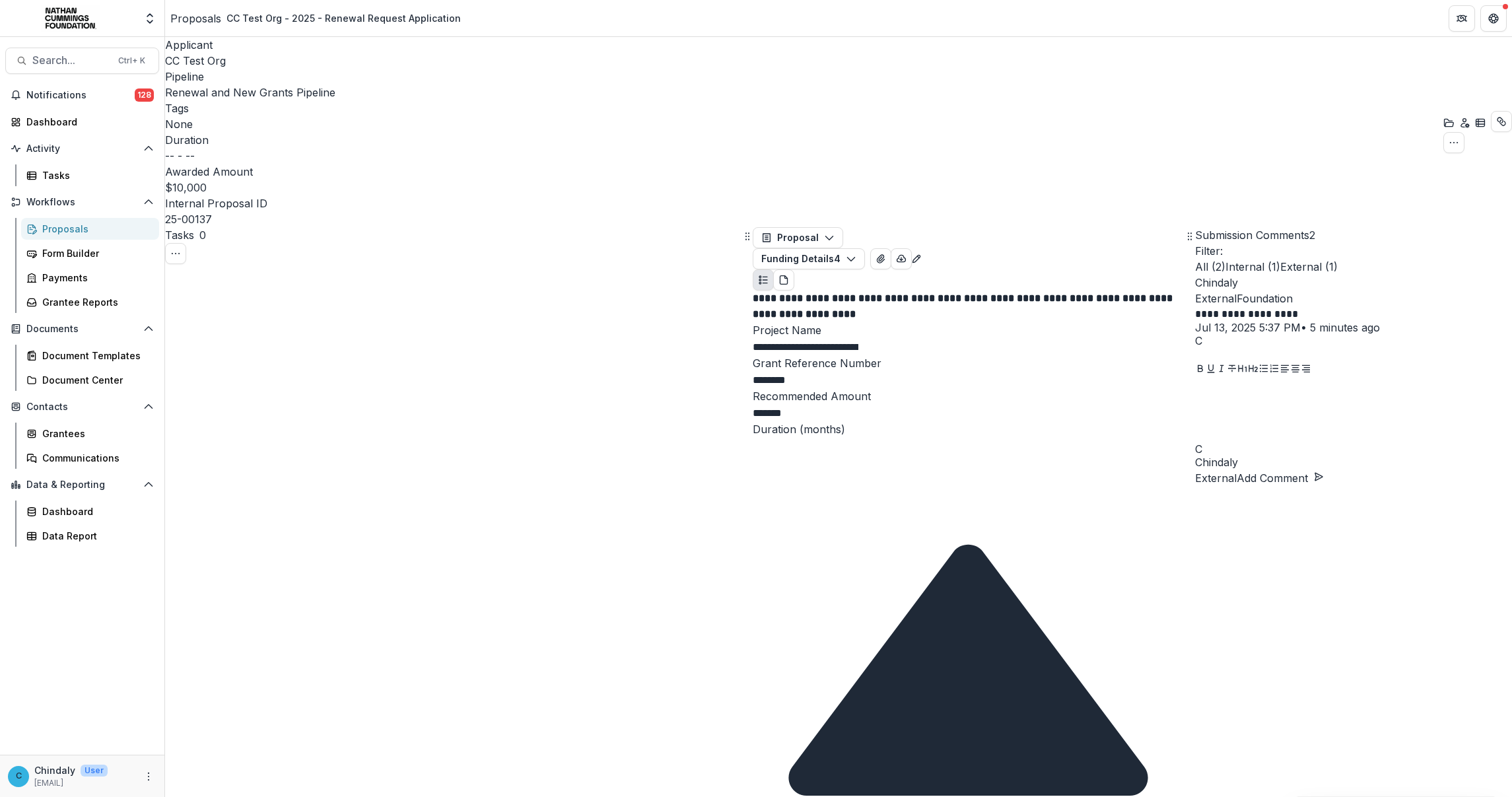 click at bounding box center (1354, 411) 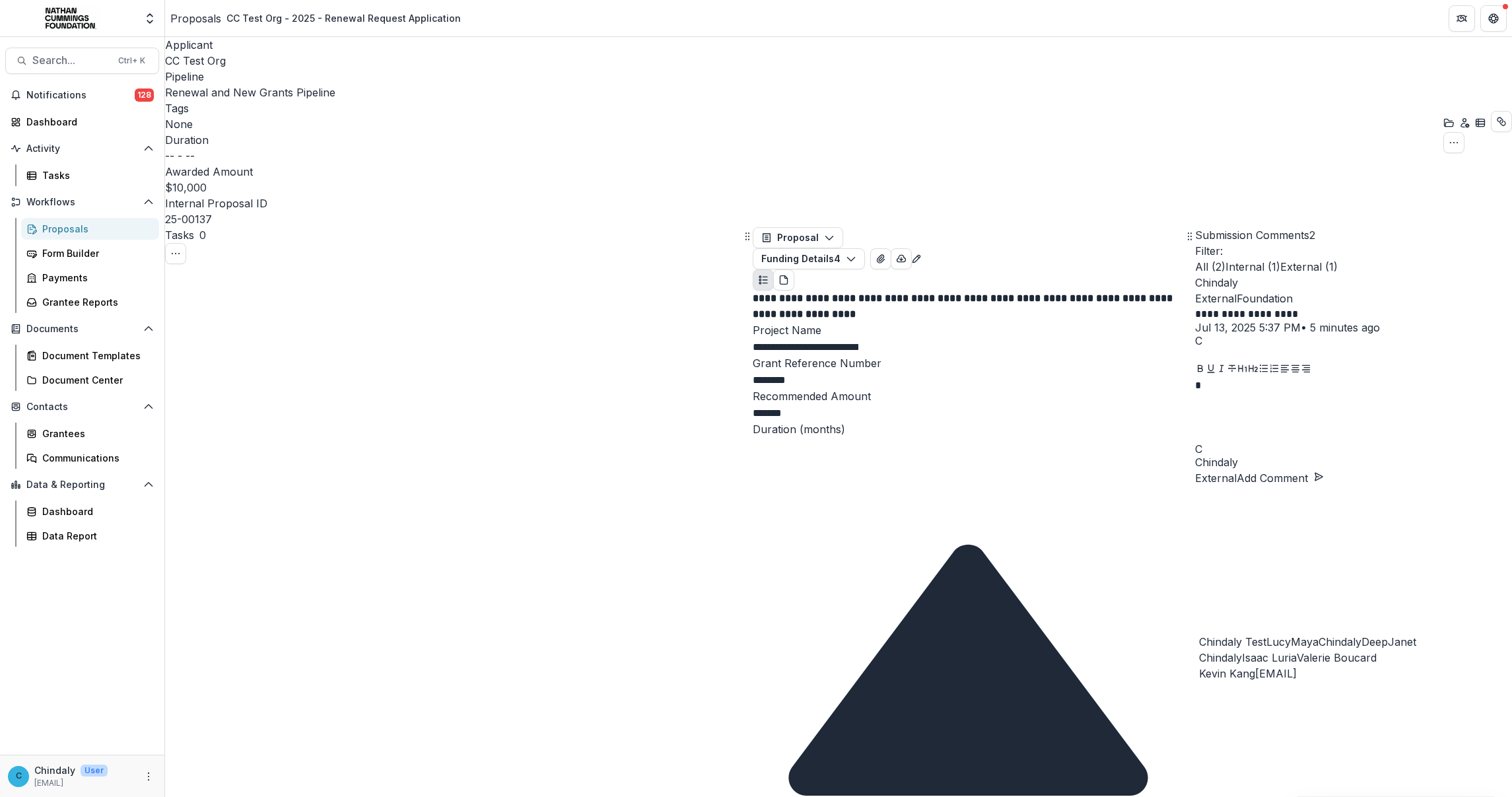 click on "Chindaly Test" at bounding box center [1233, 642] 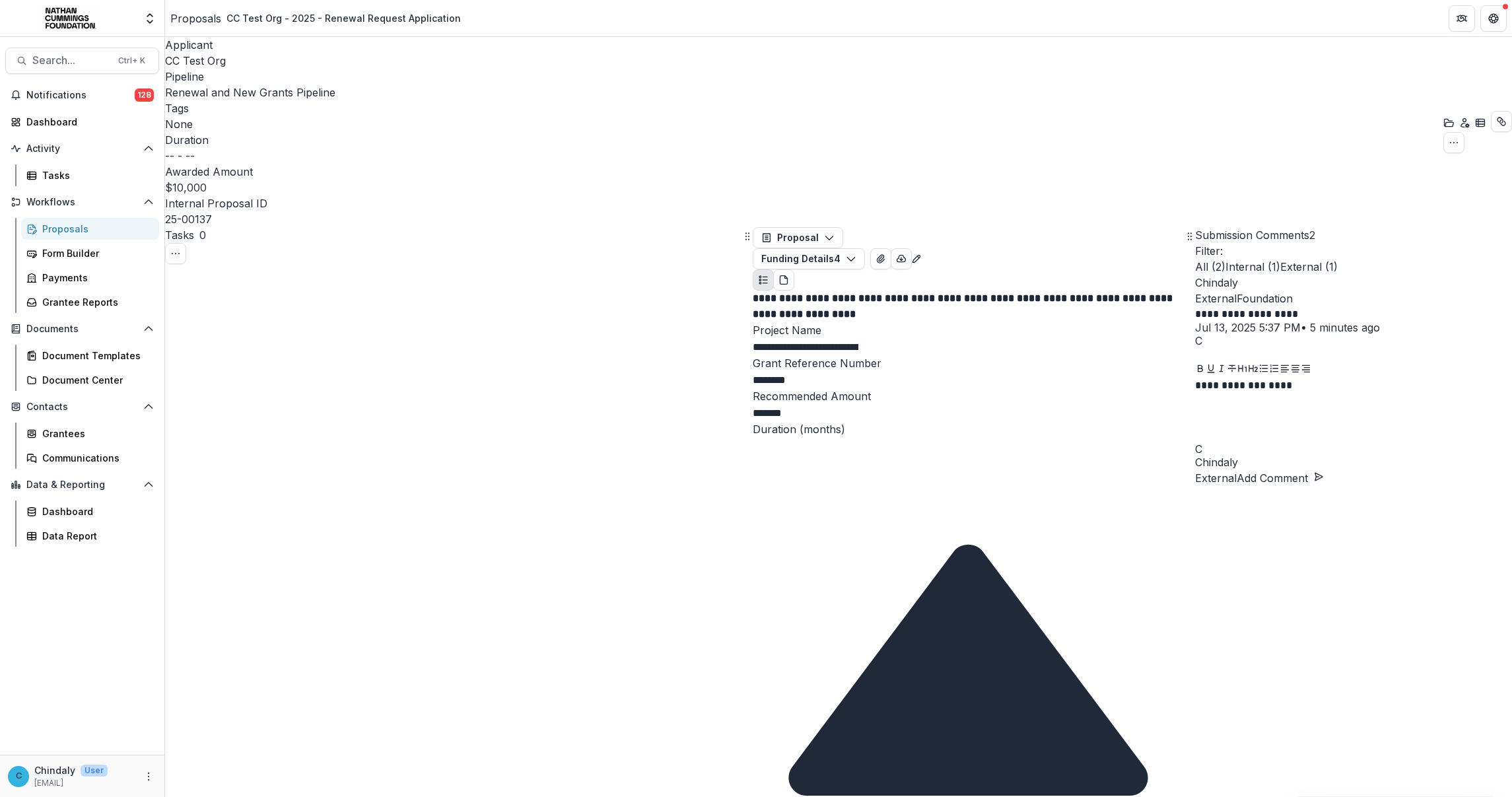 click on "Add Comment" at bounding box center (1280, 478) 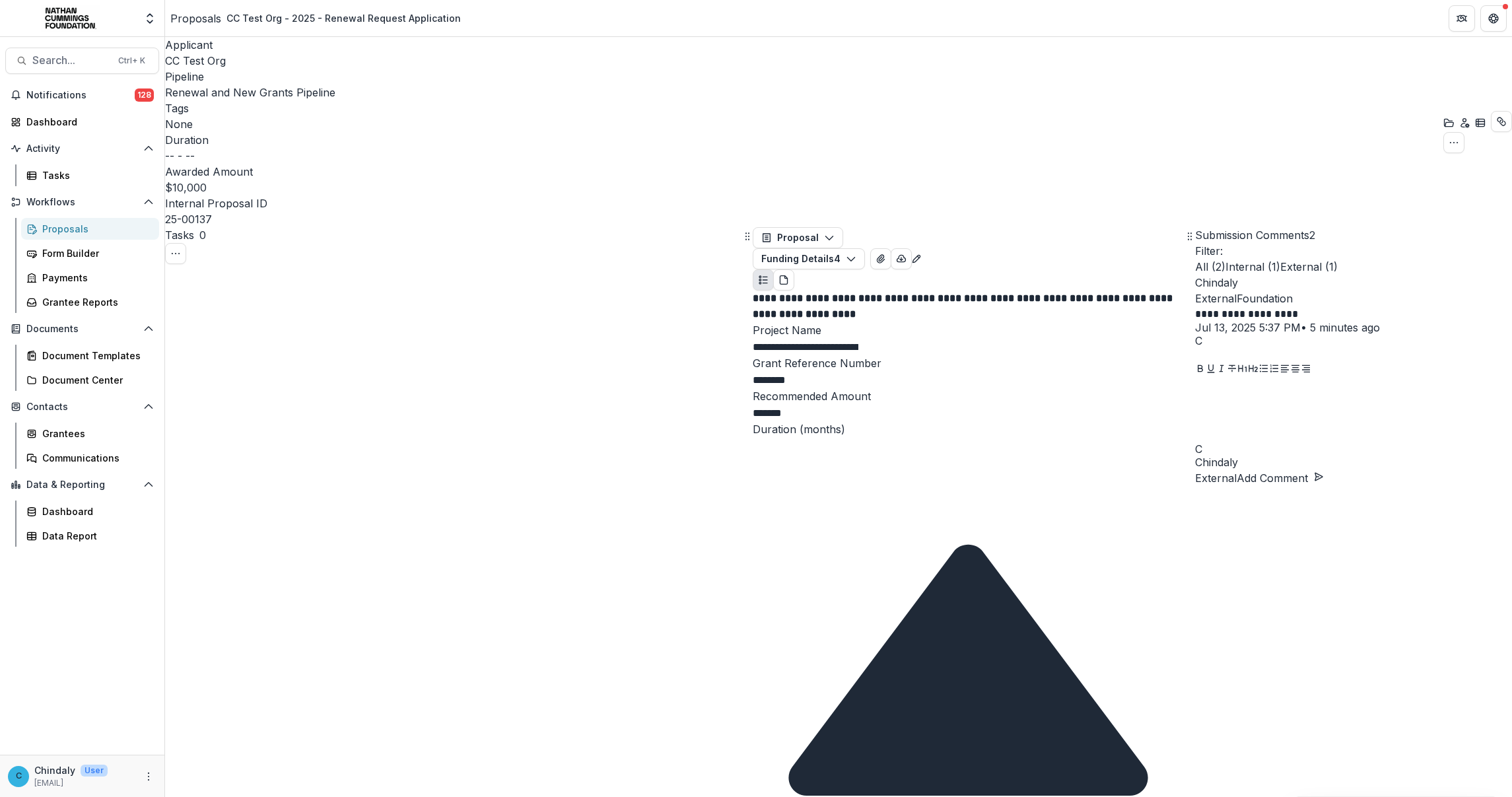 click on "Yes, add comment" at bounding box center [108, 837] 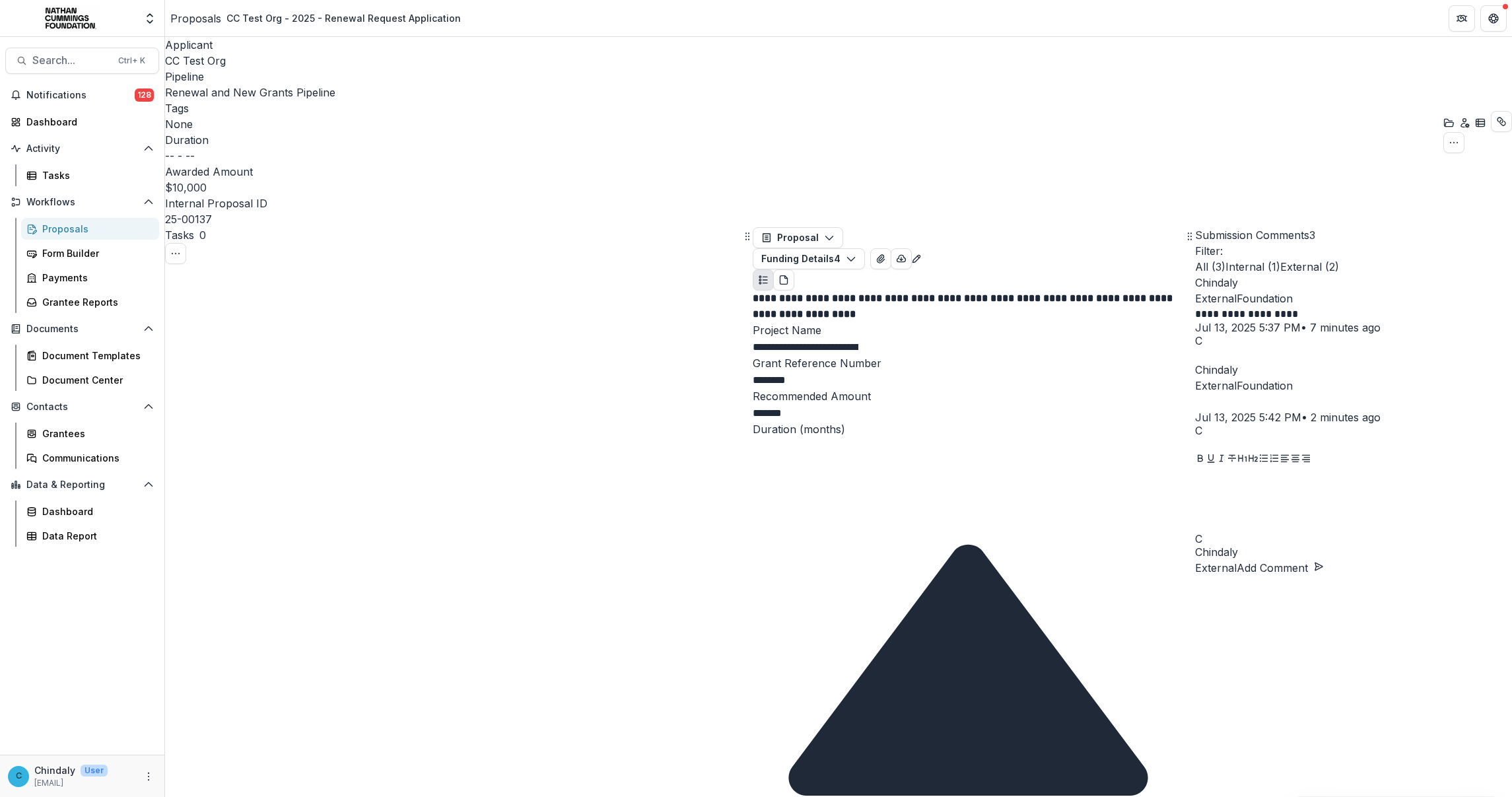 click on "Save" at bounding box center (798, 1710) 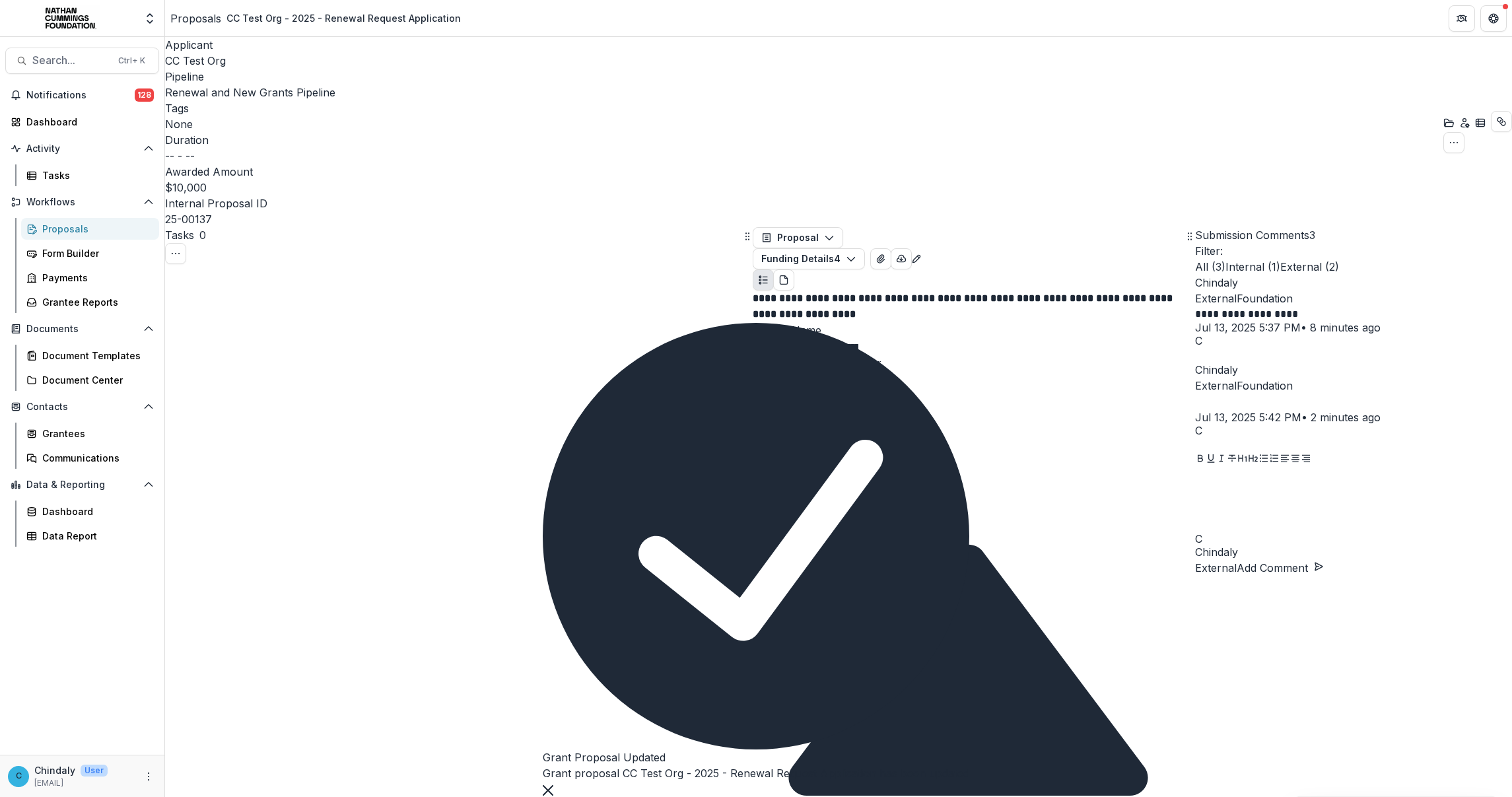 scroll, scrollTop: 326, scrollLeft: 0, axis: vertical 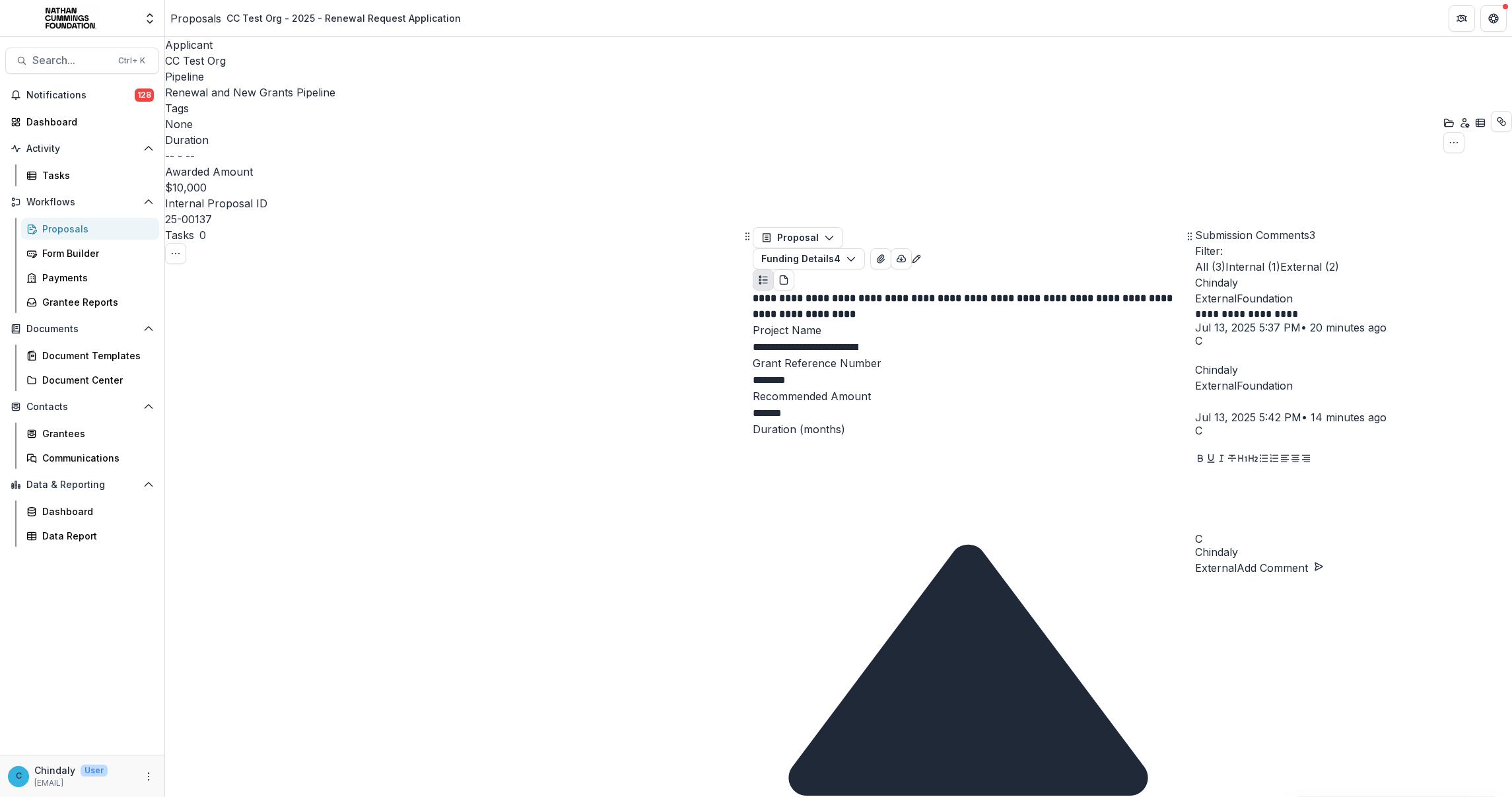 click on "Save" at bounding box center (798, 1710) 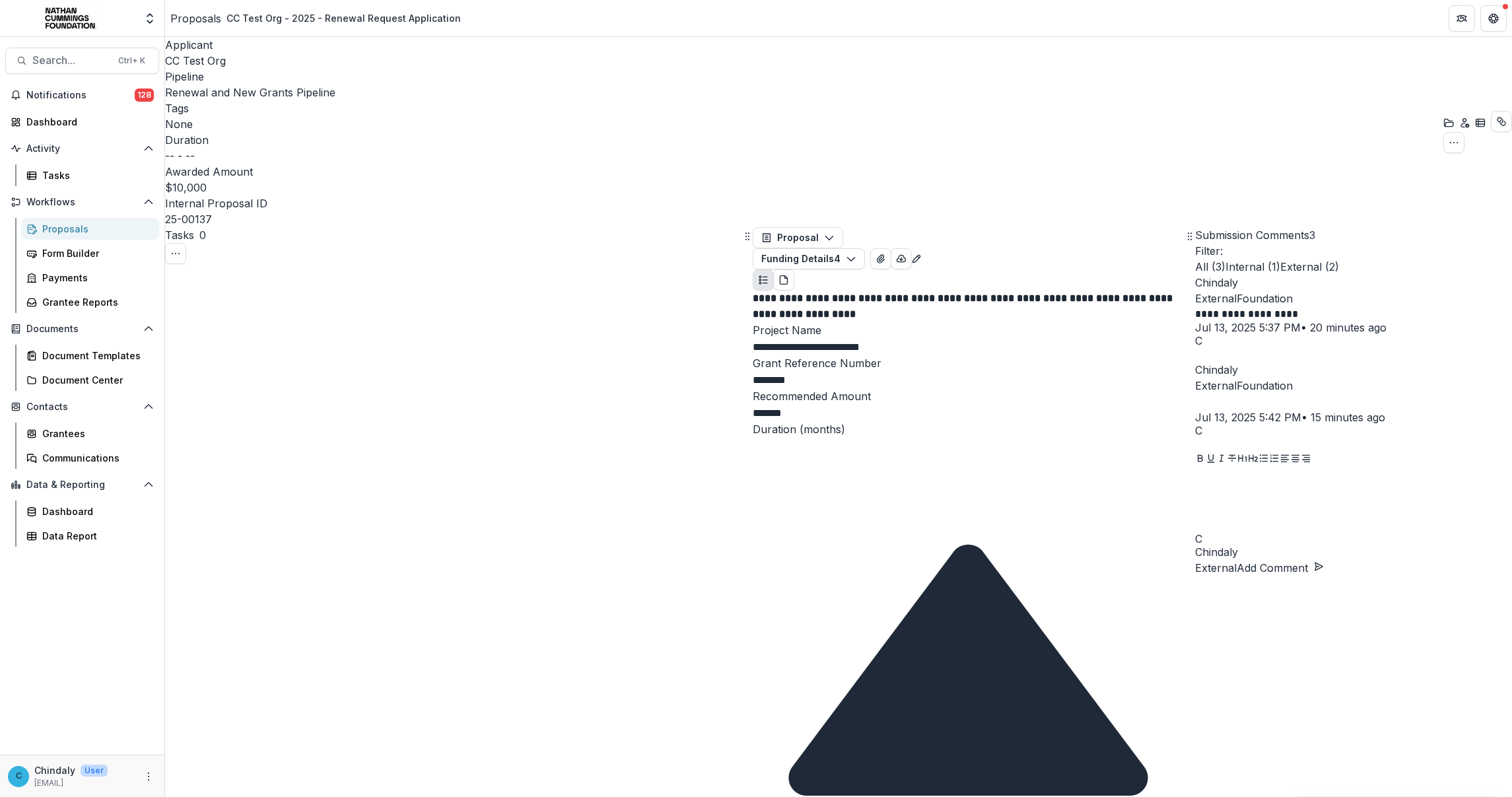 scroll, scrollTop: 0, scrollLeft: 0, axis: both 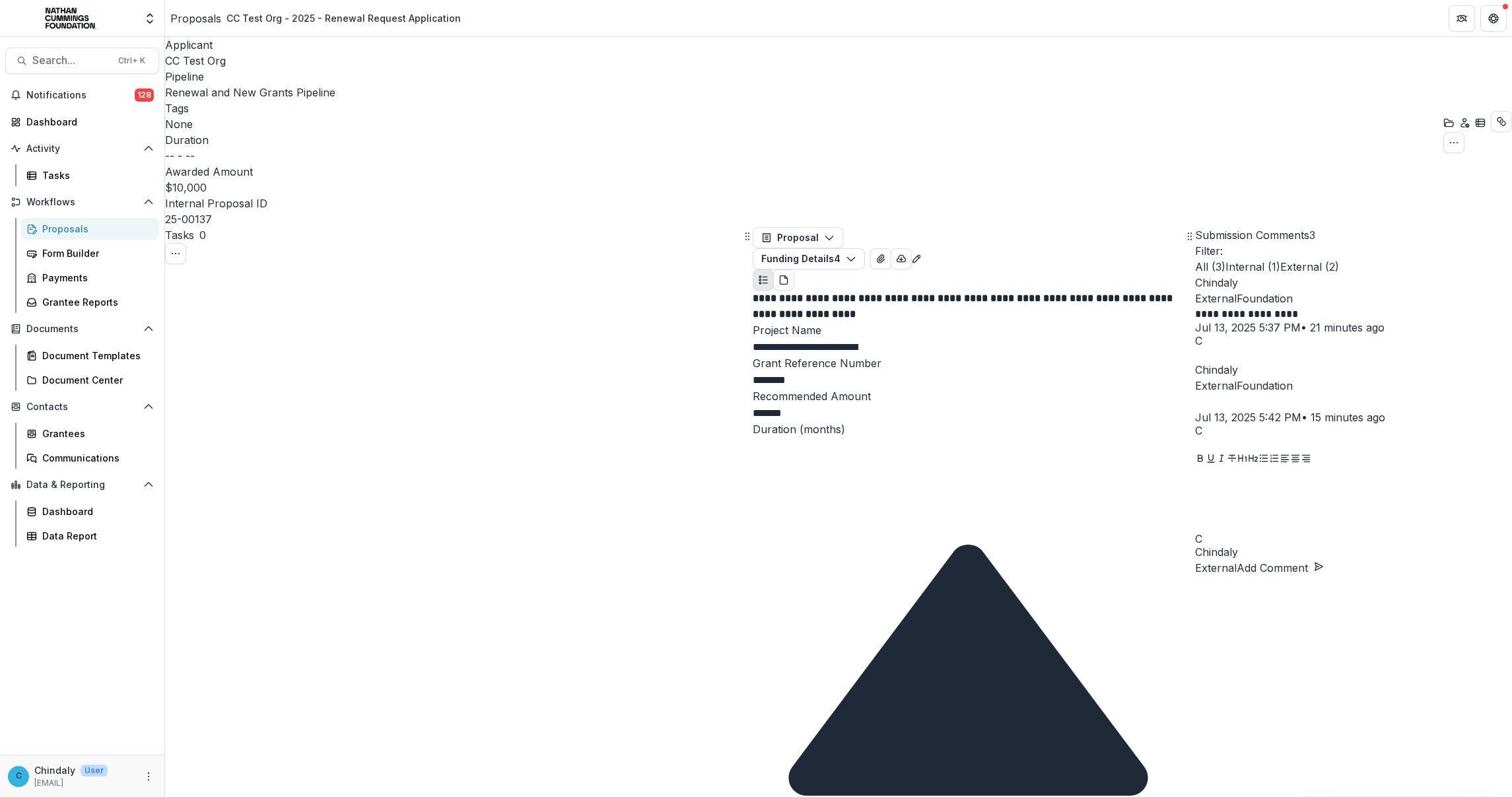 click on "Close" at bounding box center (767, 1710) 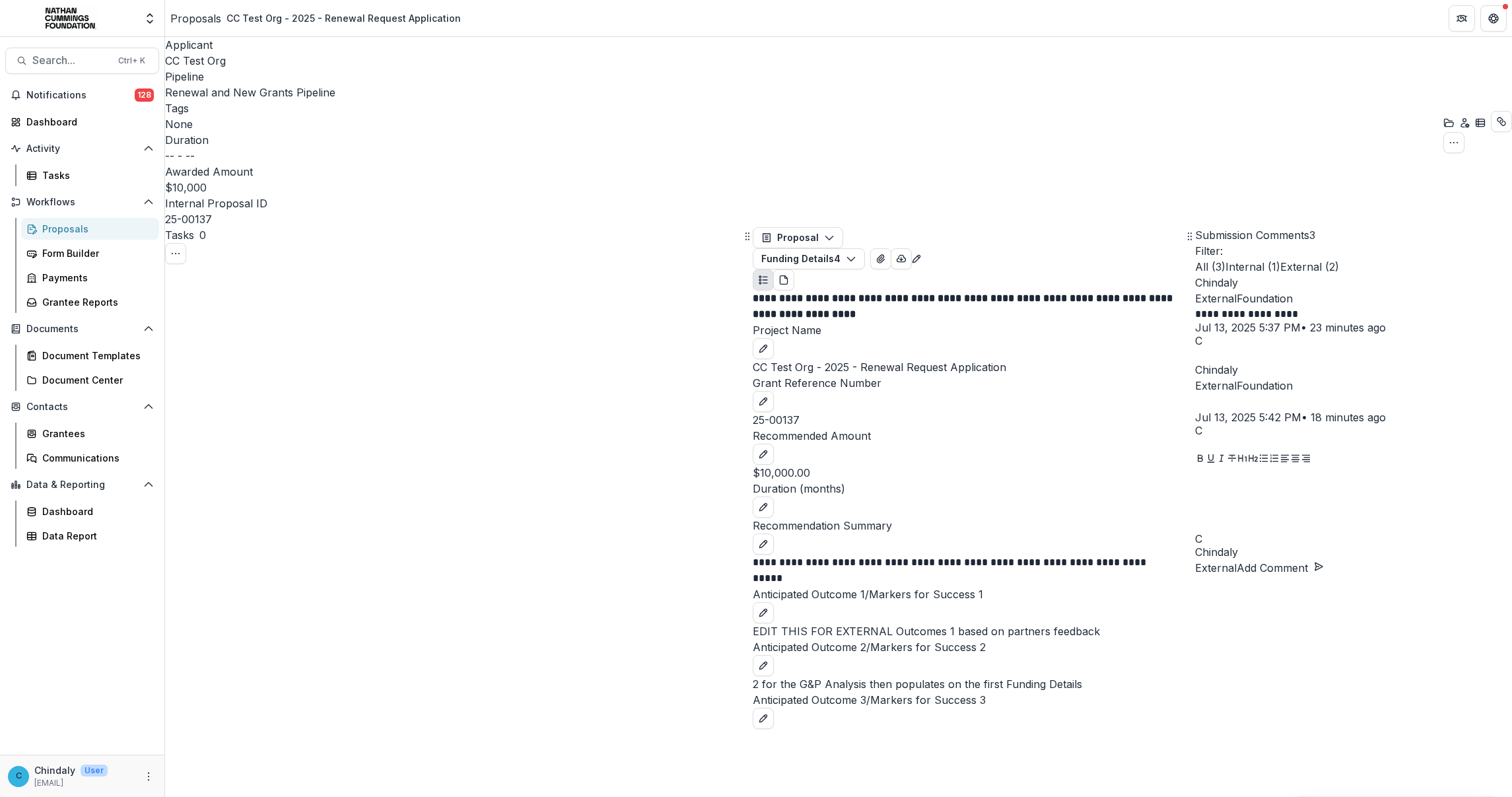 click on "Proposals" at bounding box center [95, 228] 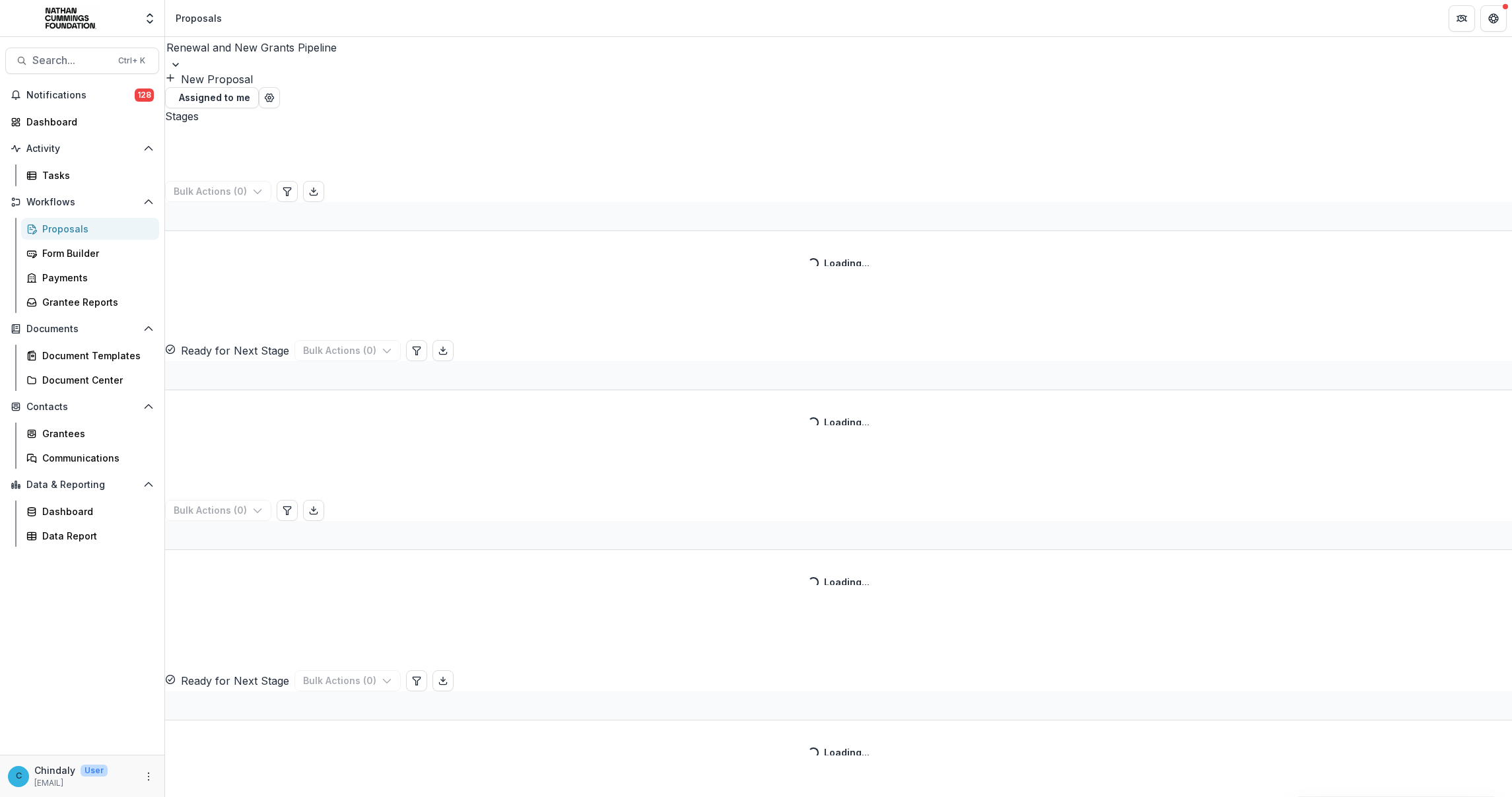 click on "New Proposal" at bounding box center (209, 79) 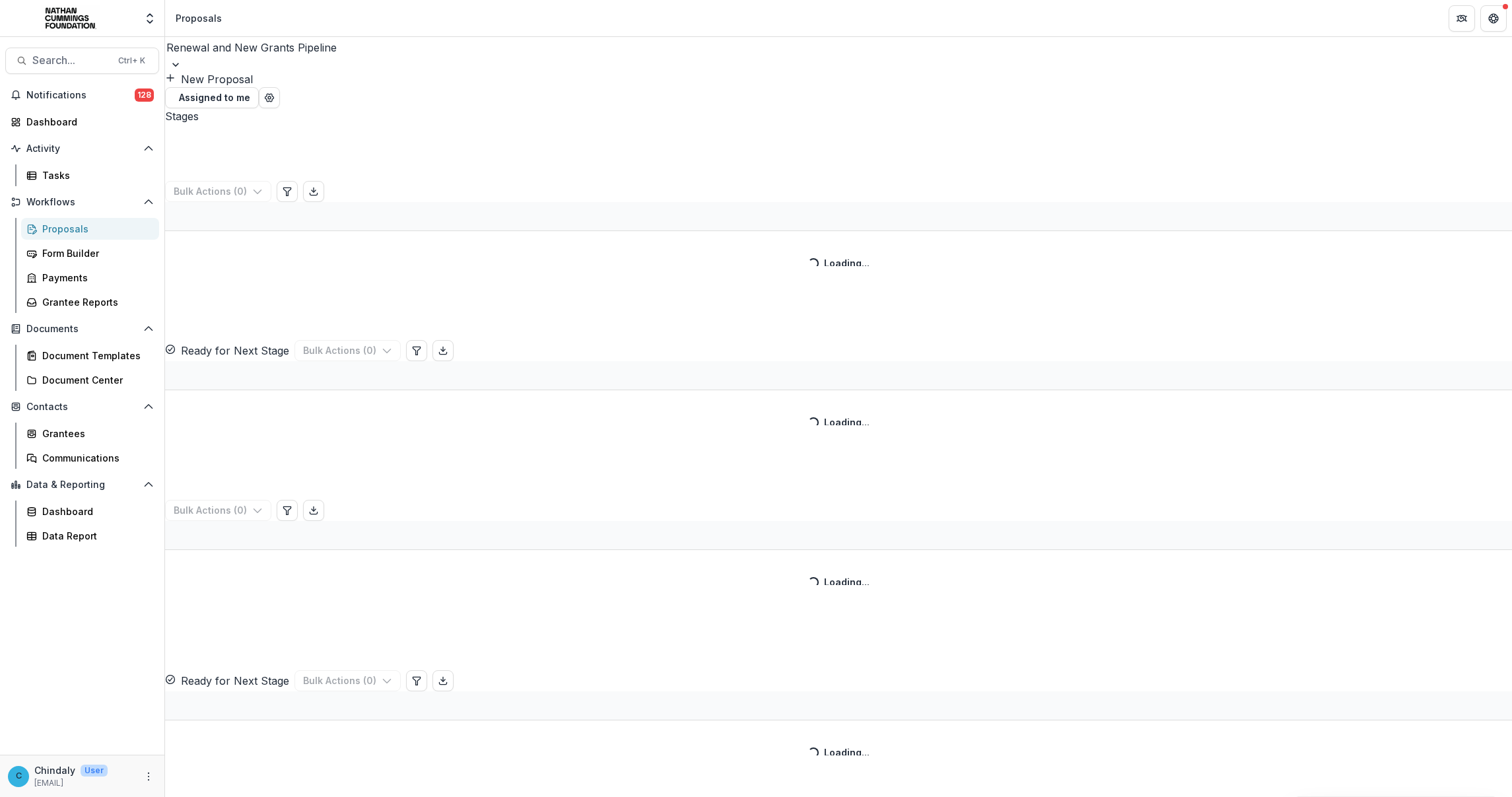 click at bounding box center (756, 856) 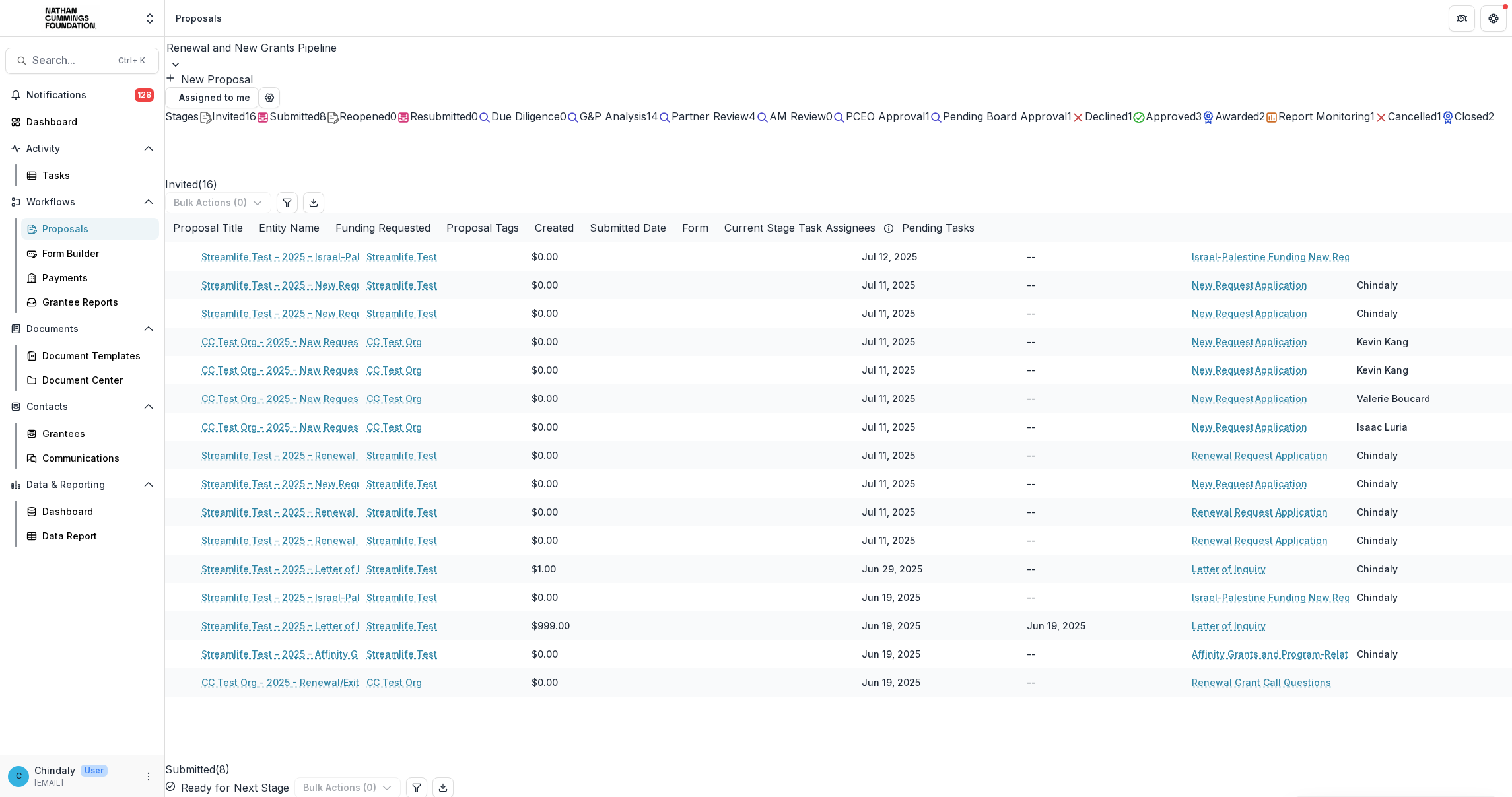 click at bounding box center (756, 855) 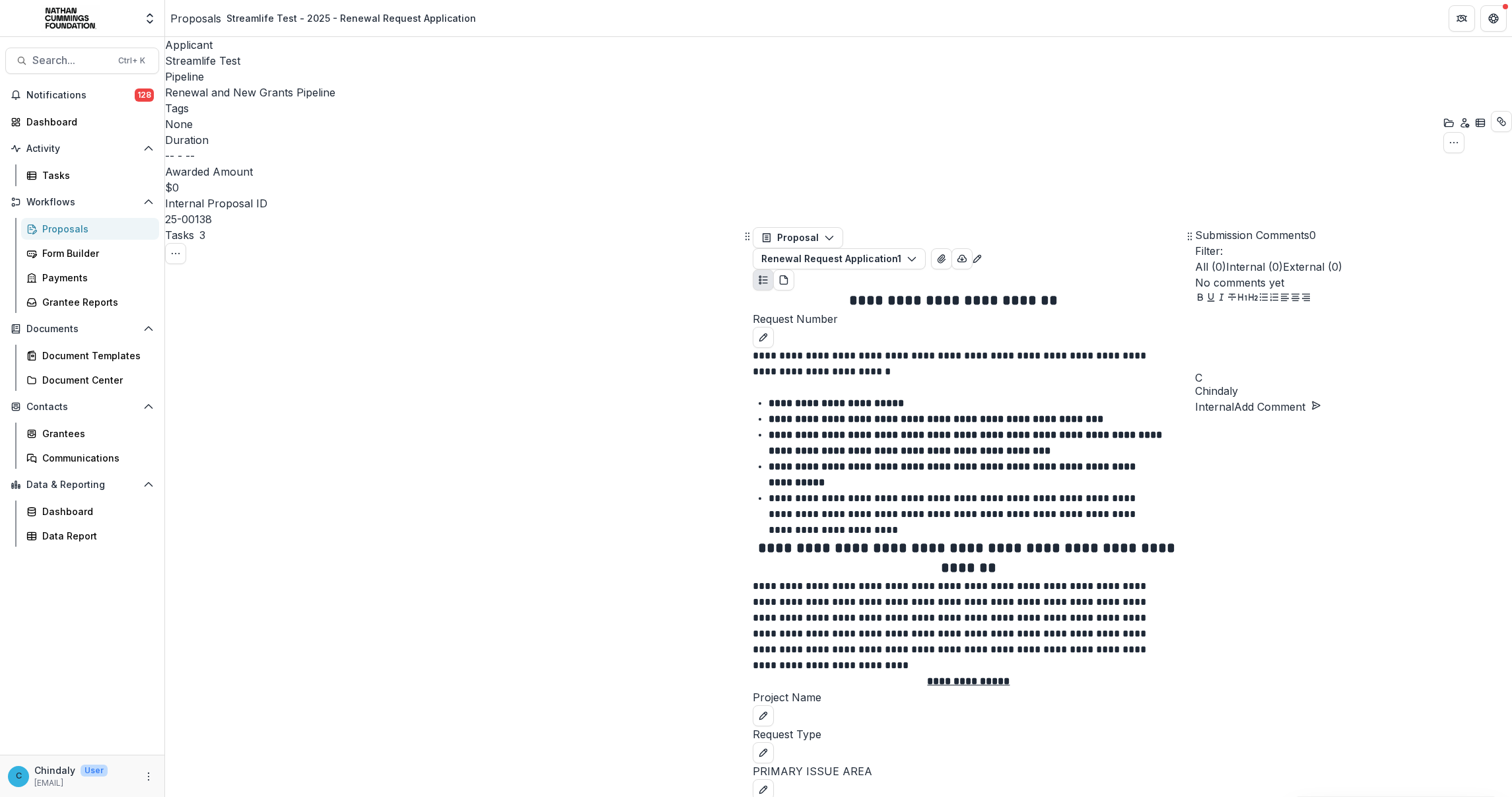 click on "Add Internal Reviewer" at bounding box center (454, 3727) 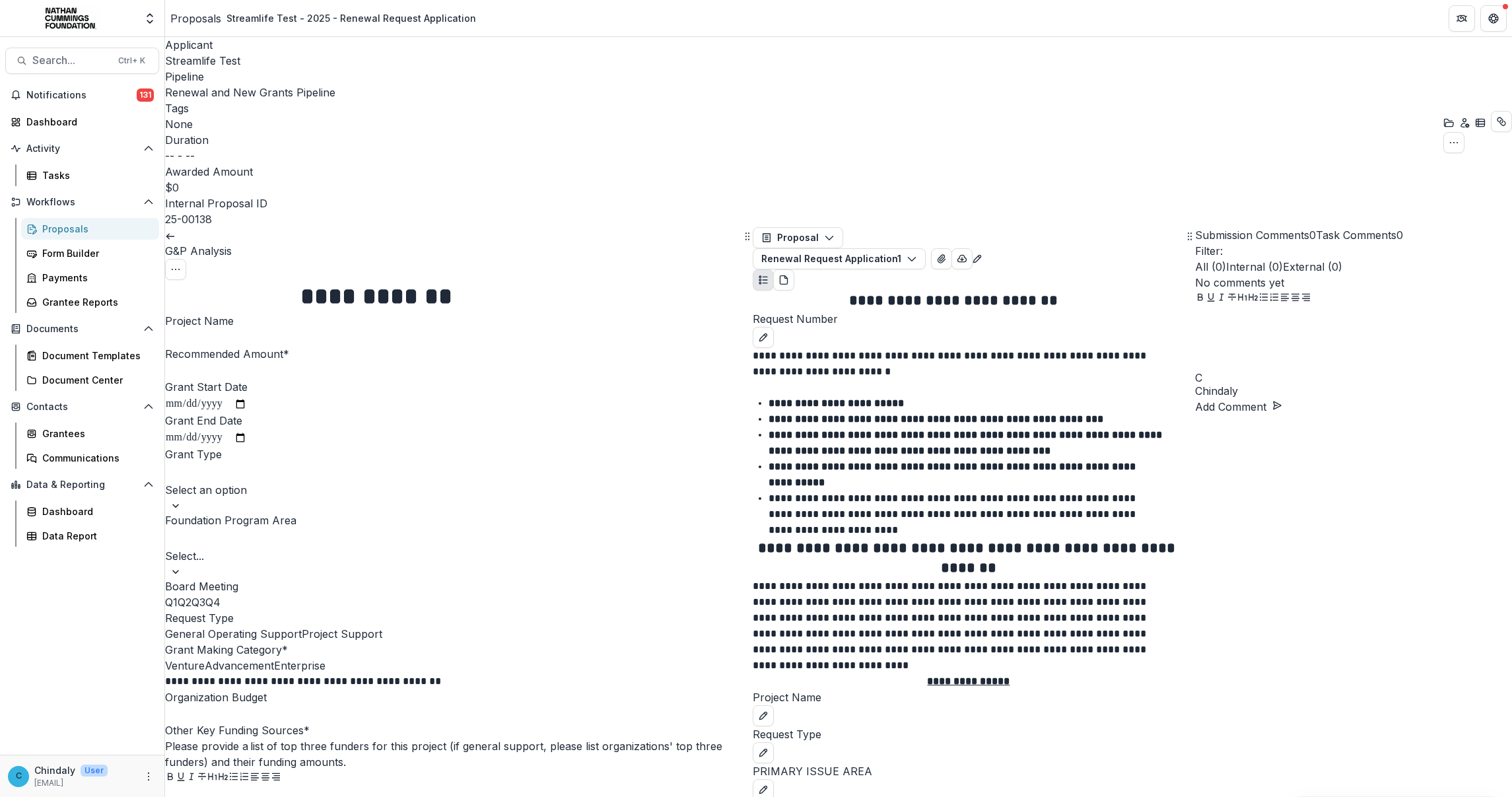 click on "Project Name" at bounding box center [218, 338] 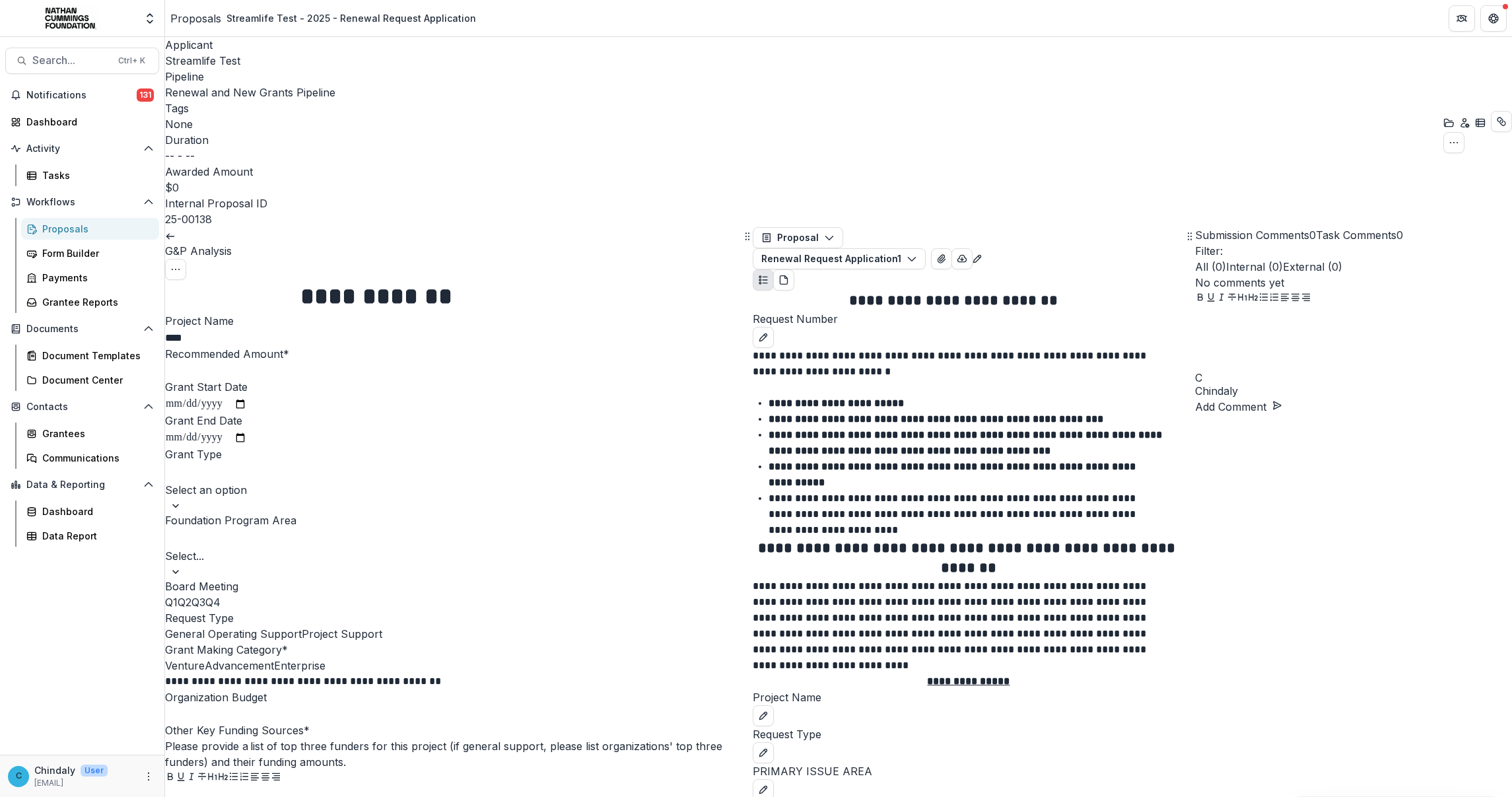 type on "****" 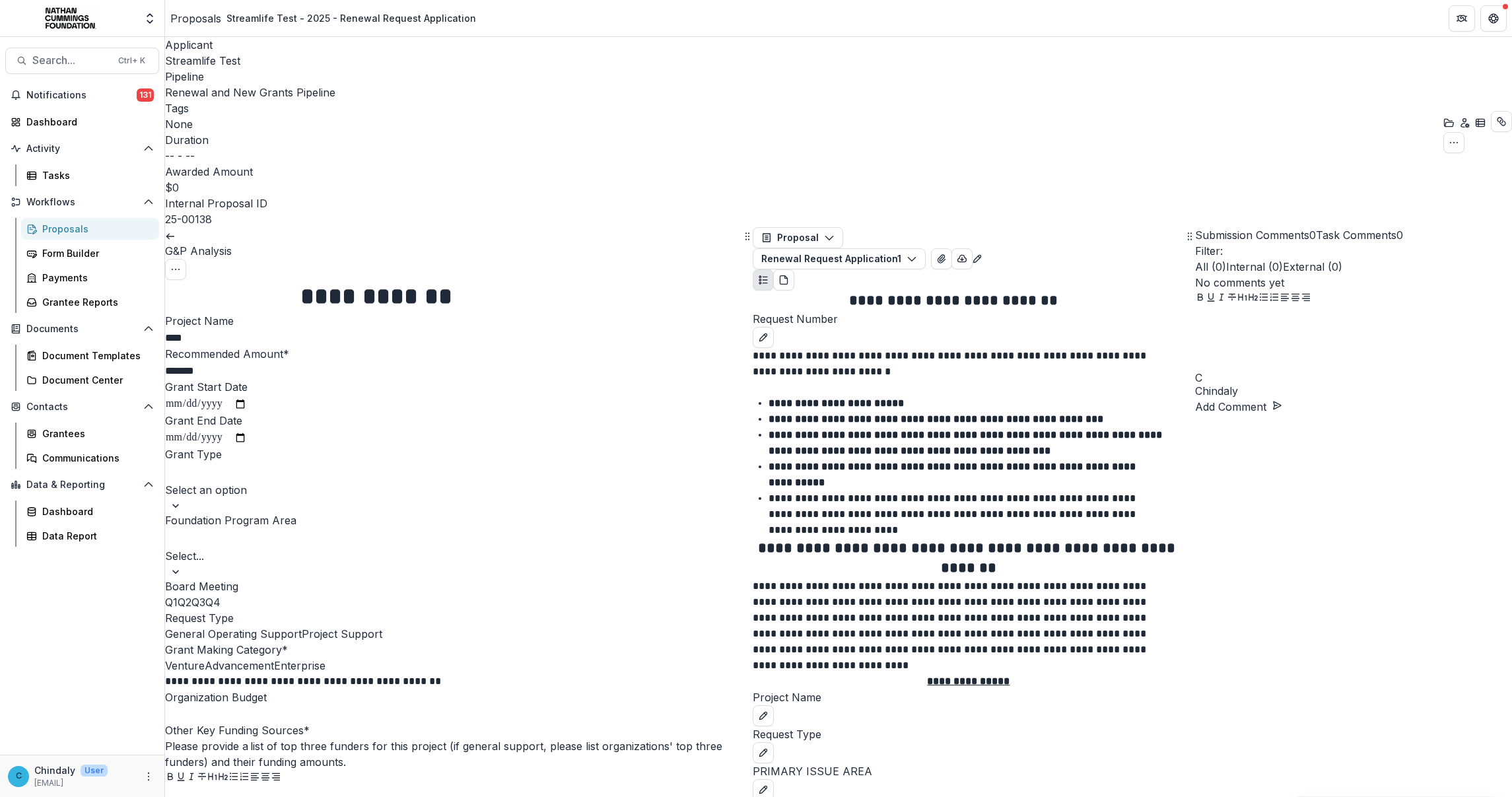 type on "********" 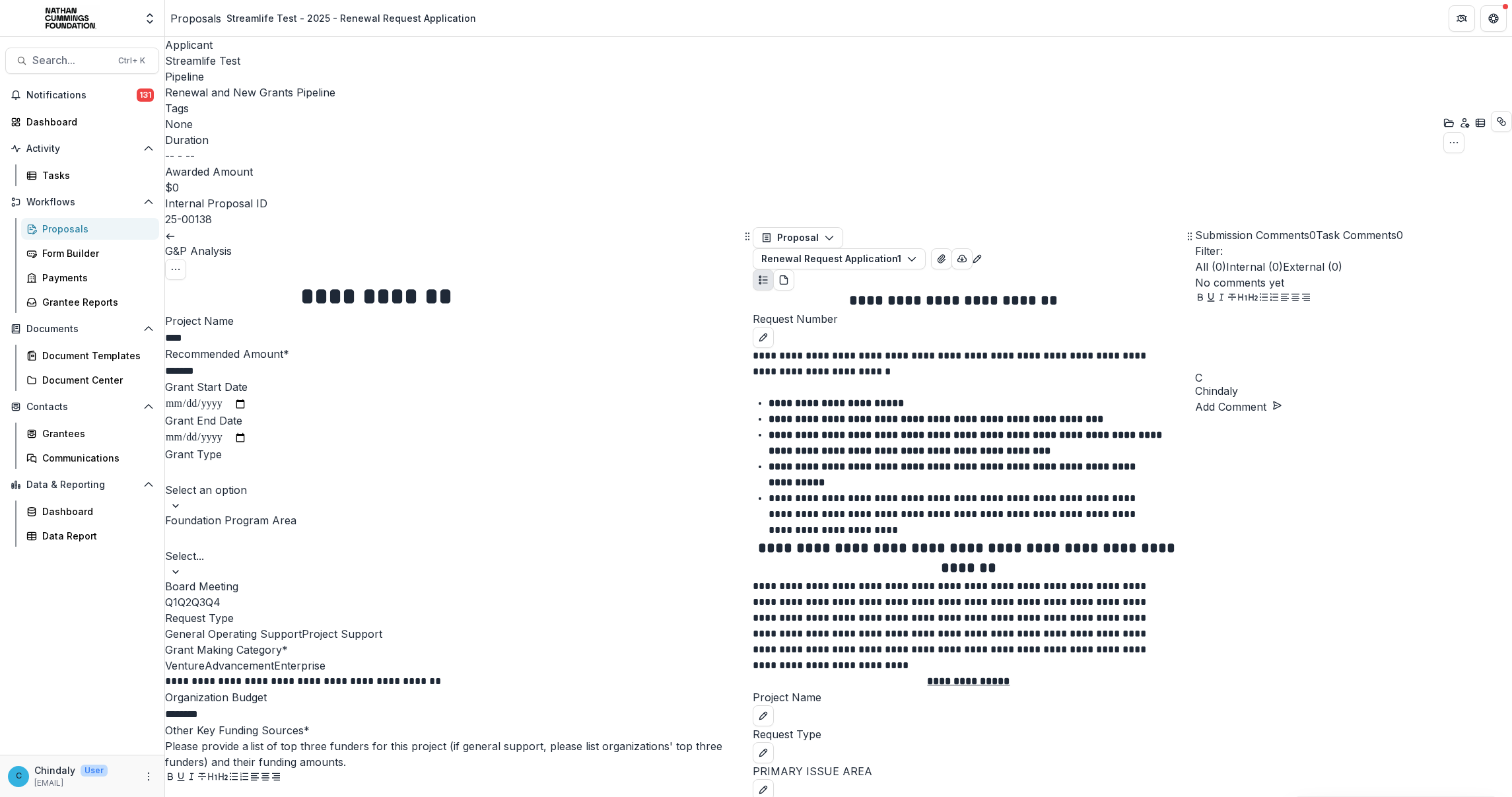click on "Grant Start Date" at bounding box center [206, 404] 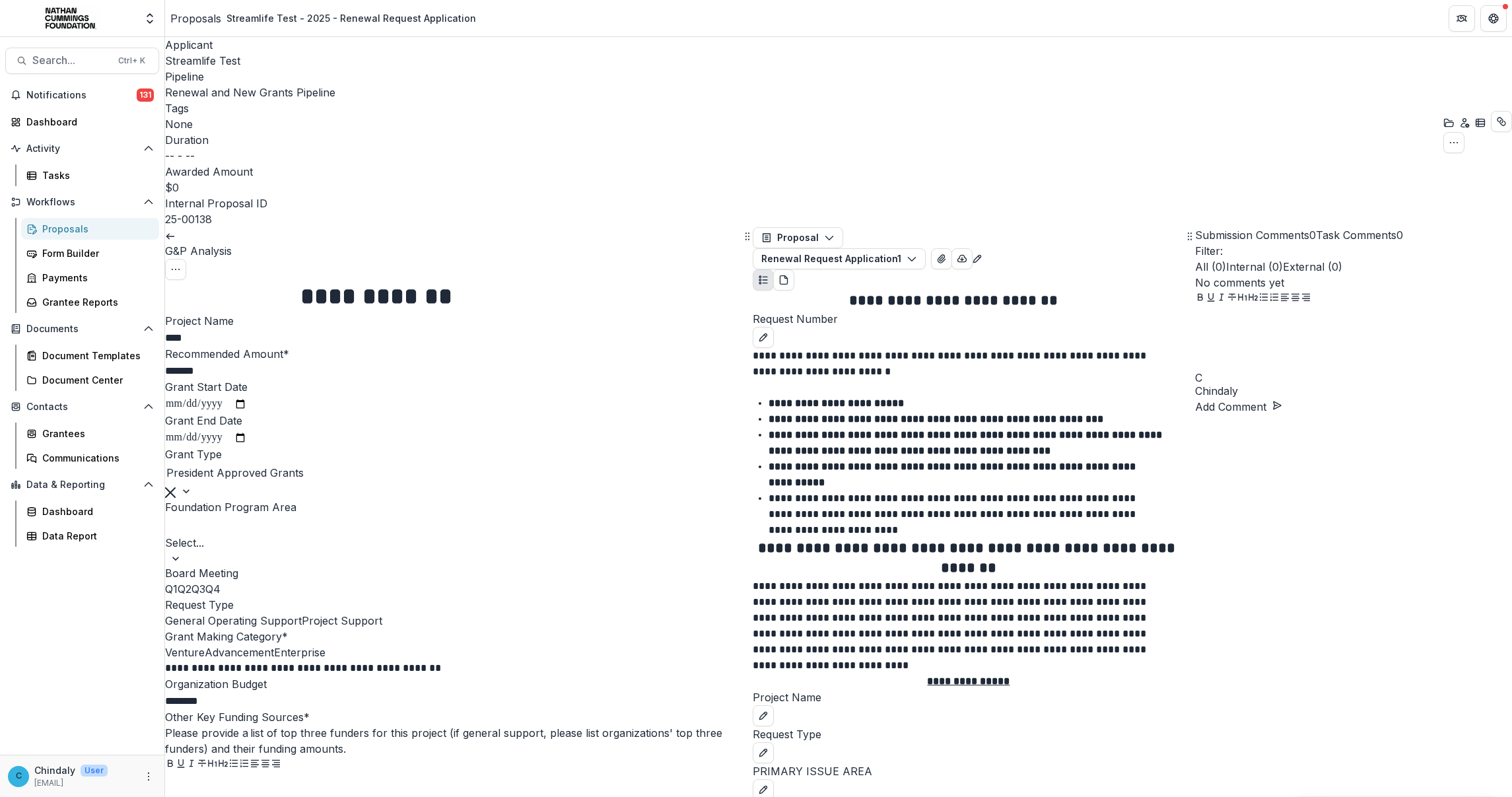 click at bounding box center (454, 526) 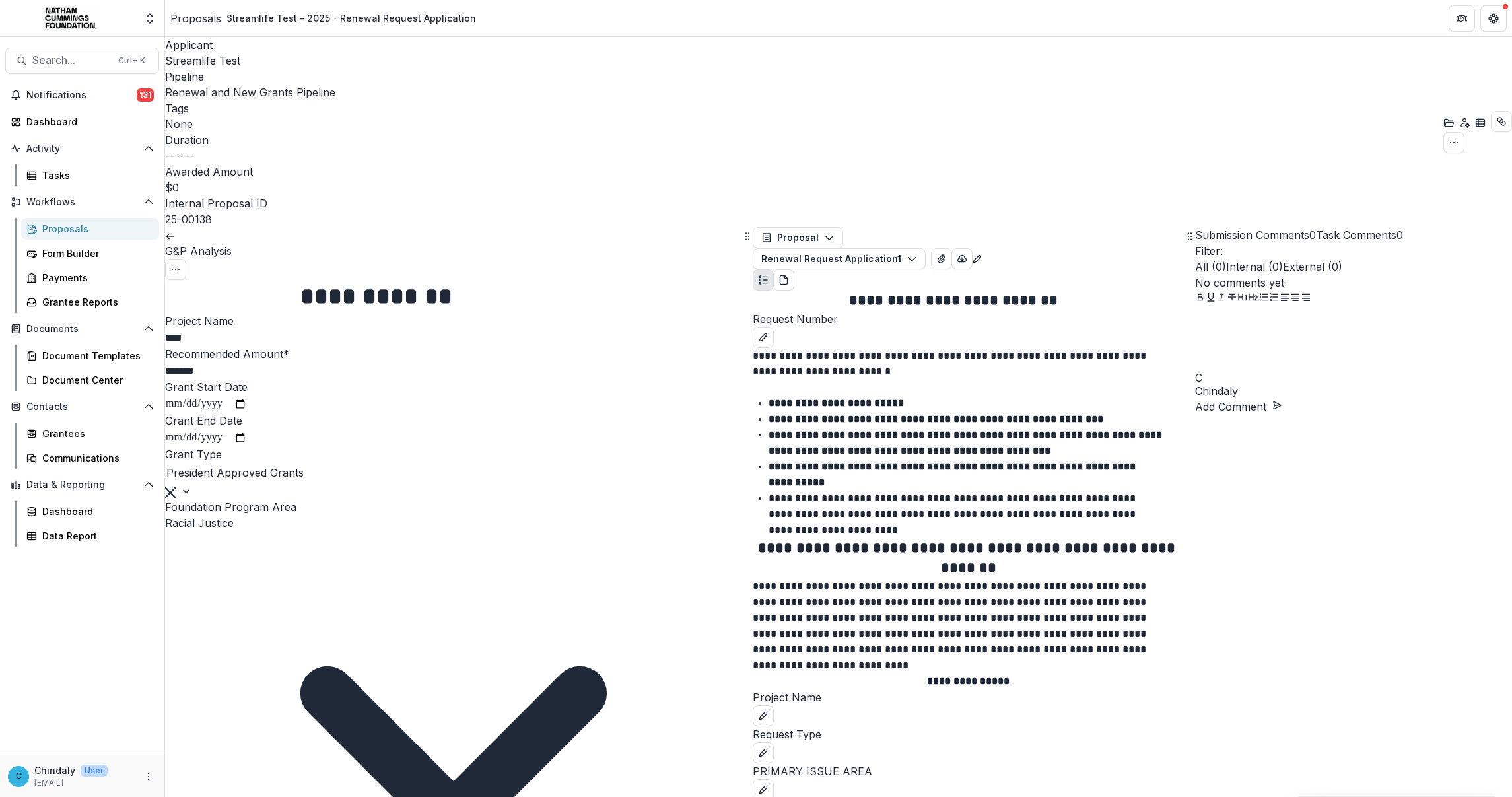 click at bounding box center [165, 1167] 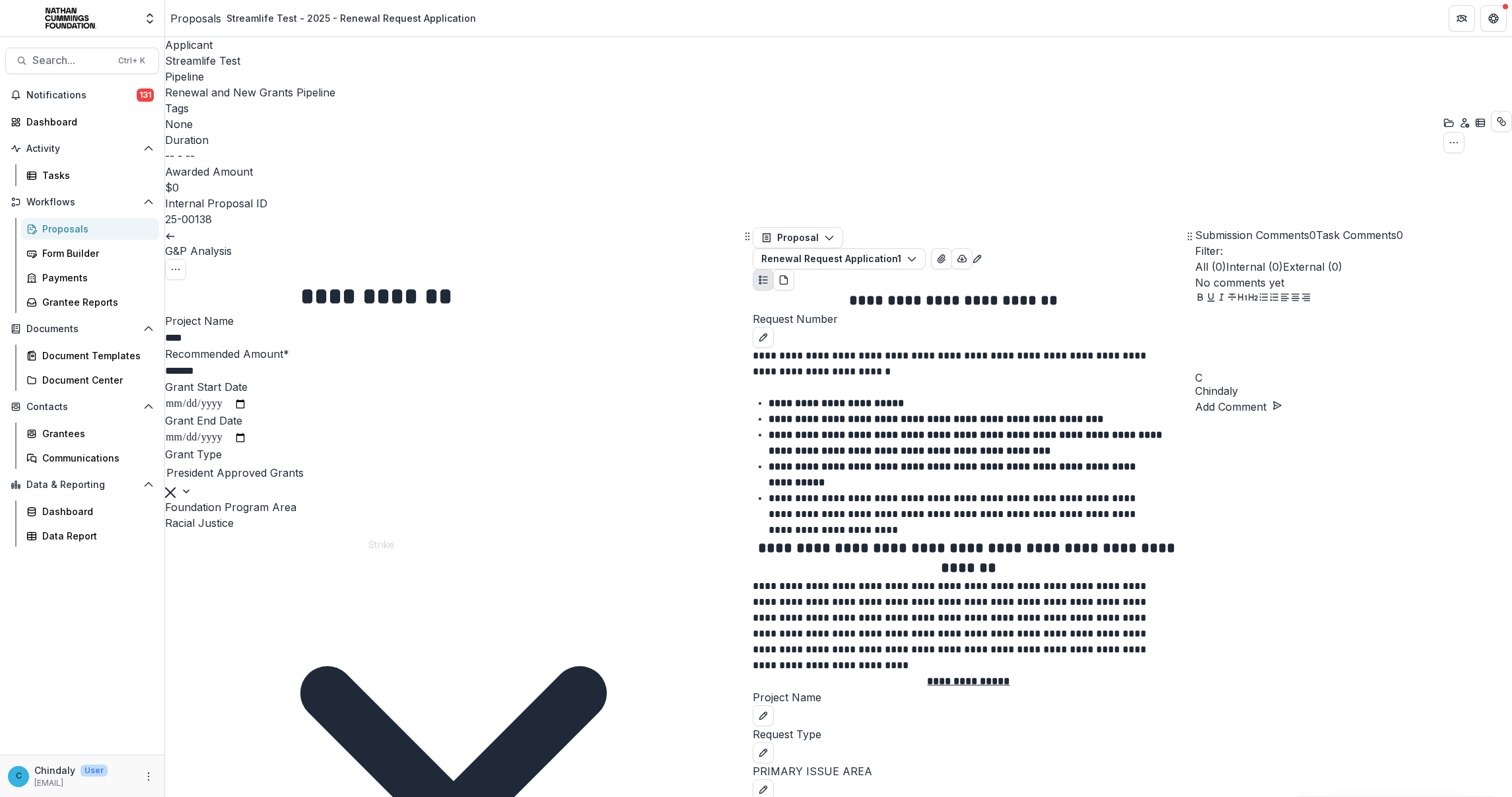 click at bounding box center (454, 4013) 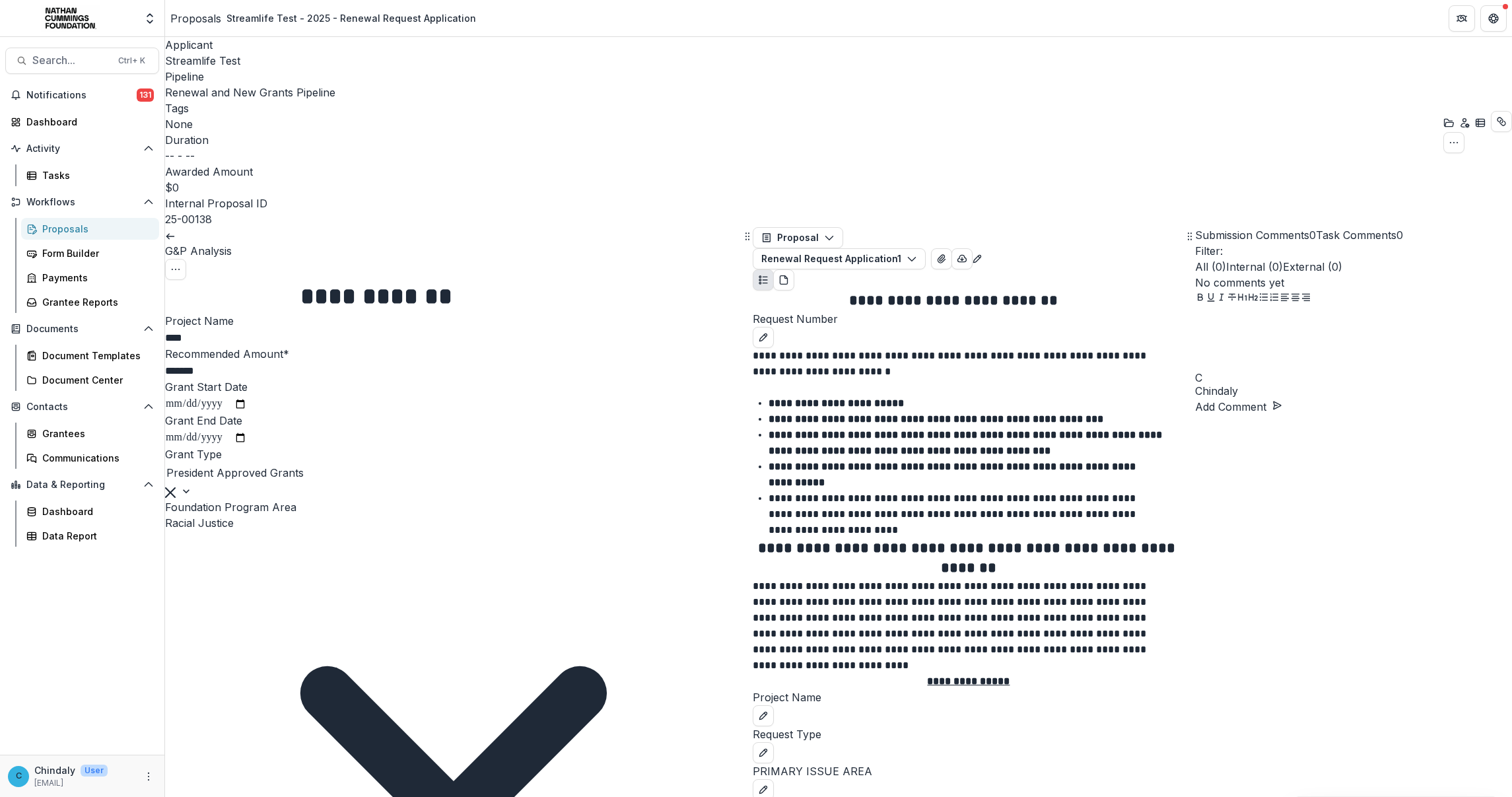 type 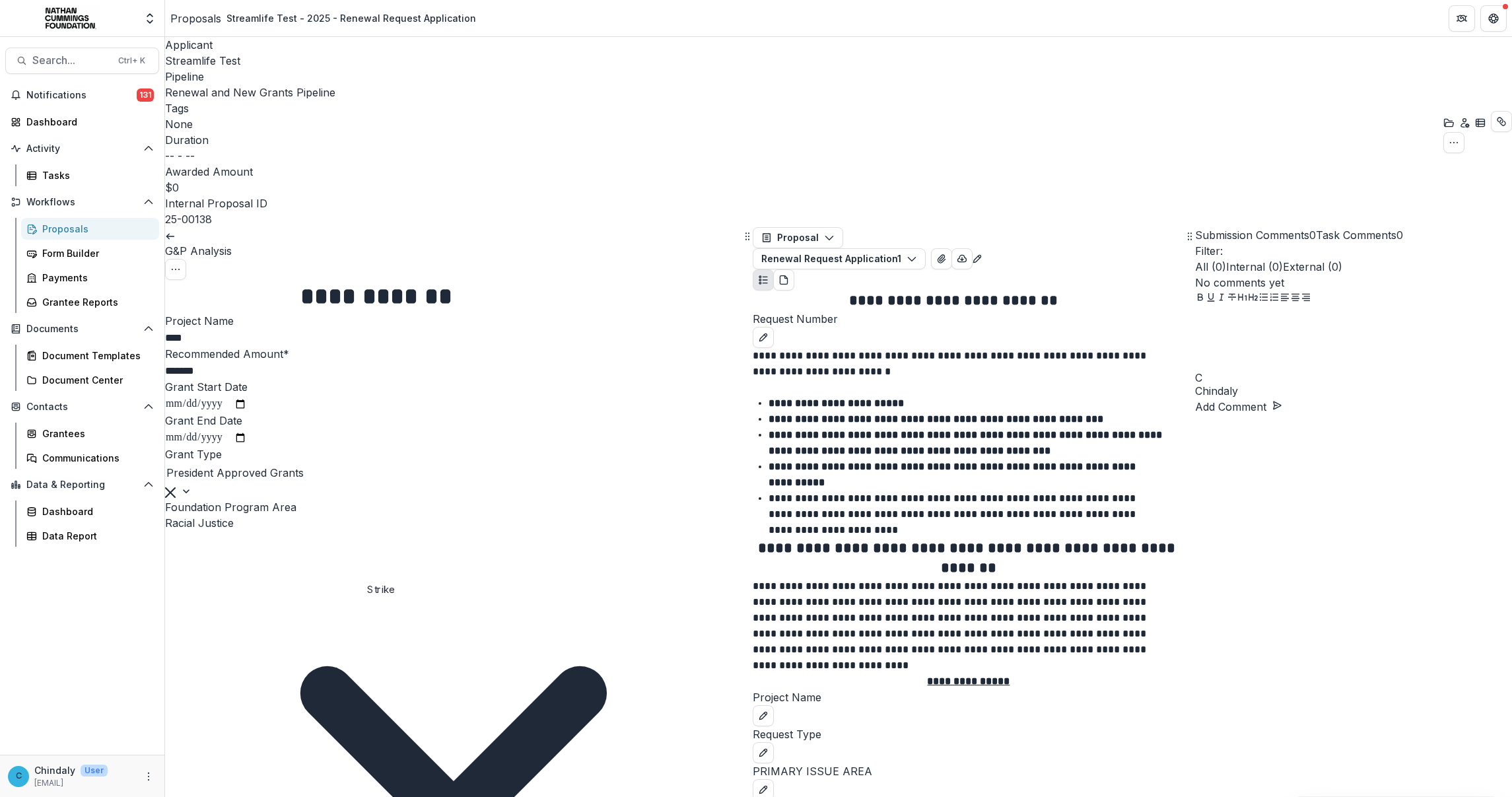 click on "Submit" at bounding box center (454, 12389) 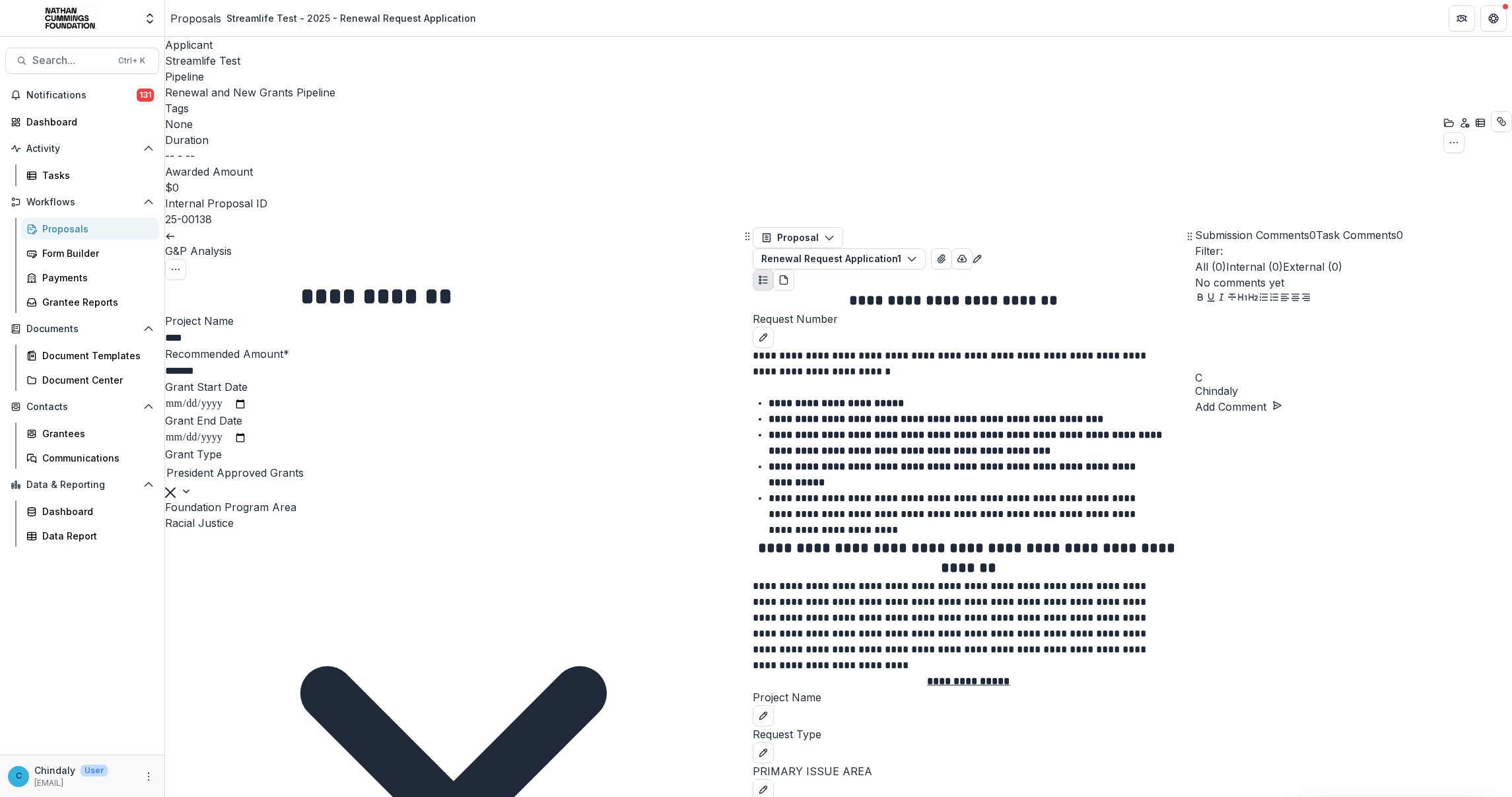 click at bounding box center (454, 4852) 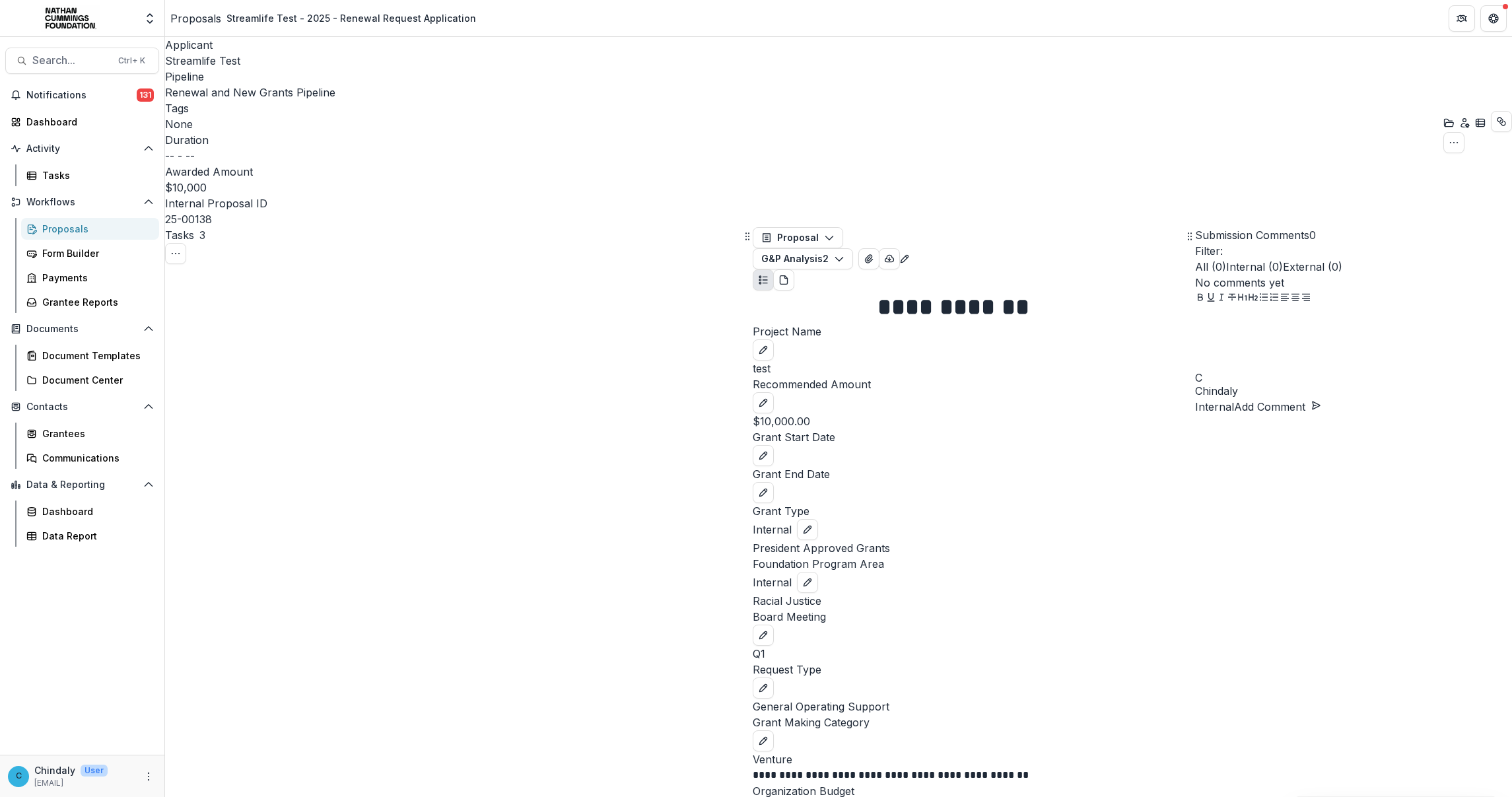 click on "Complete Task" at bounding box center (210, 2940) 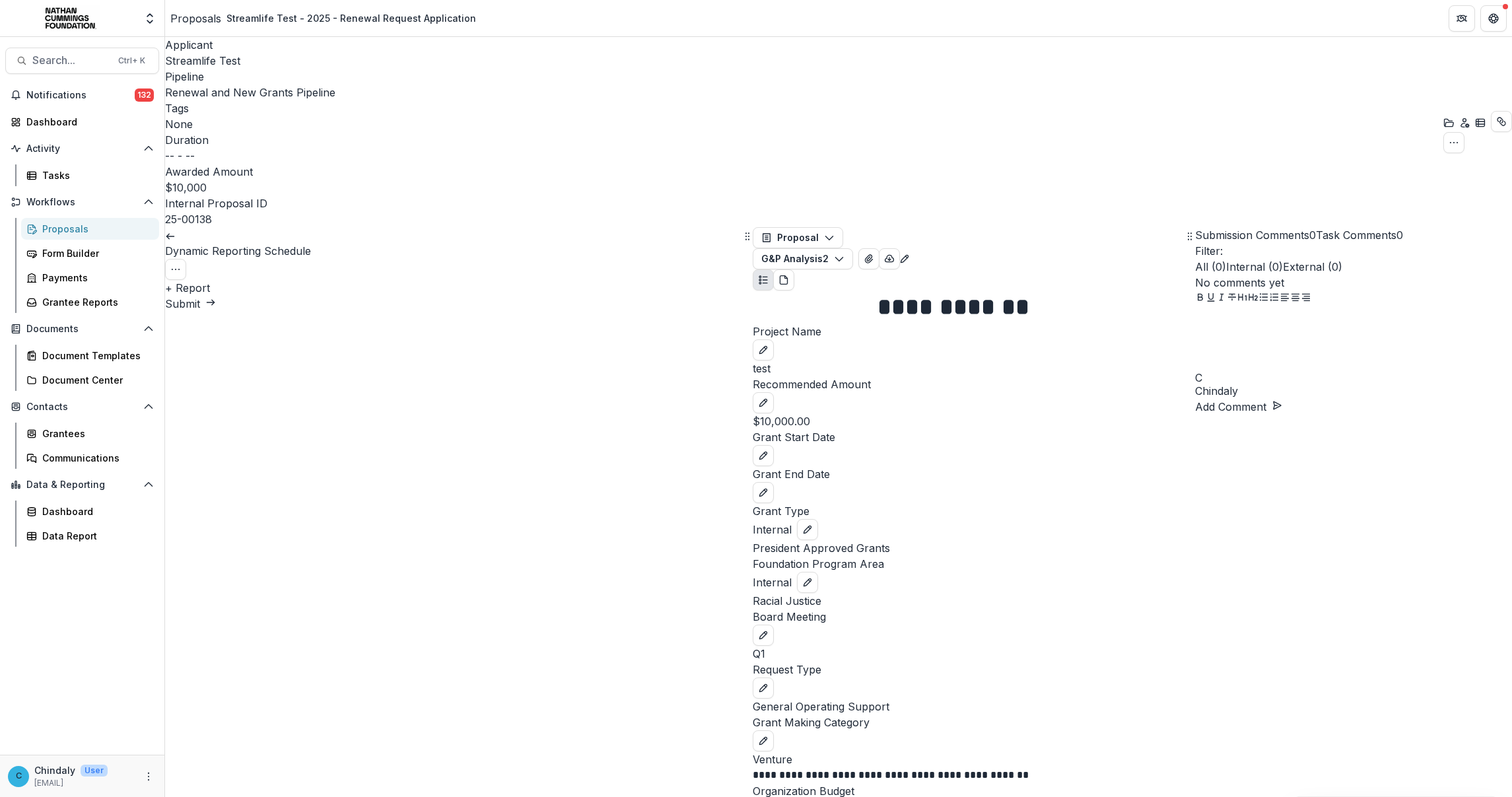 click on "+ Report" at bounding box center [188, 288] 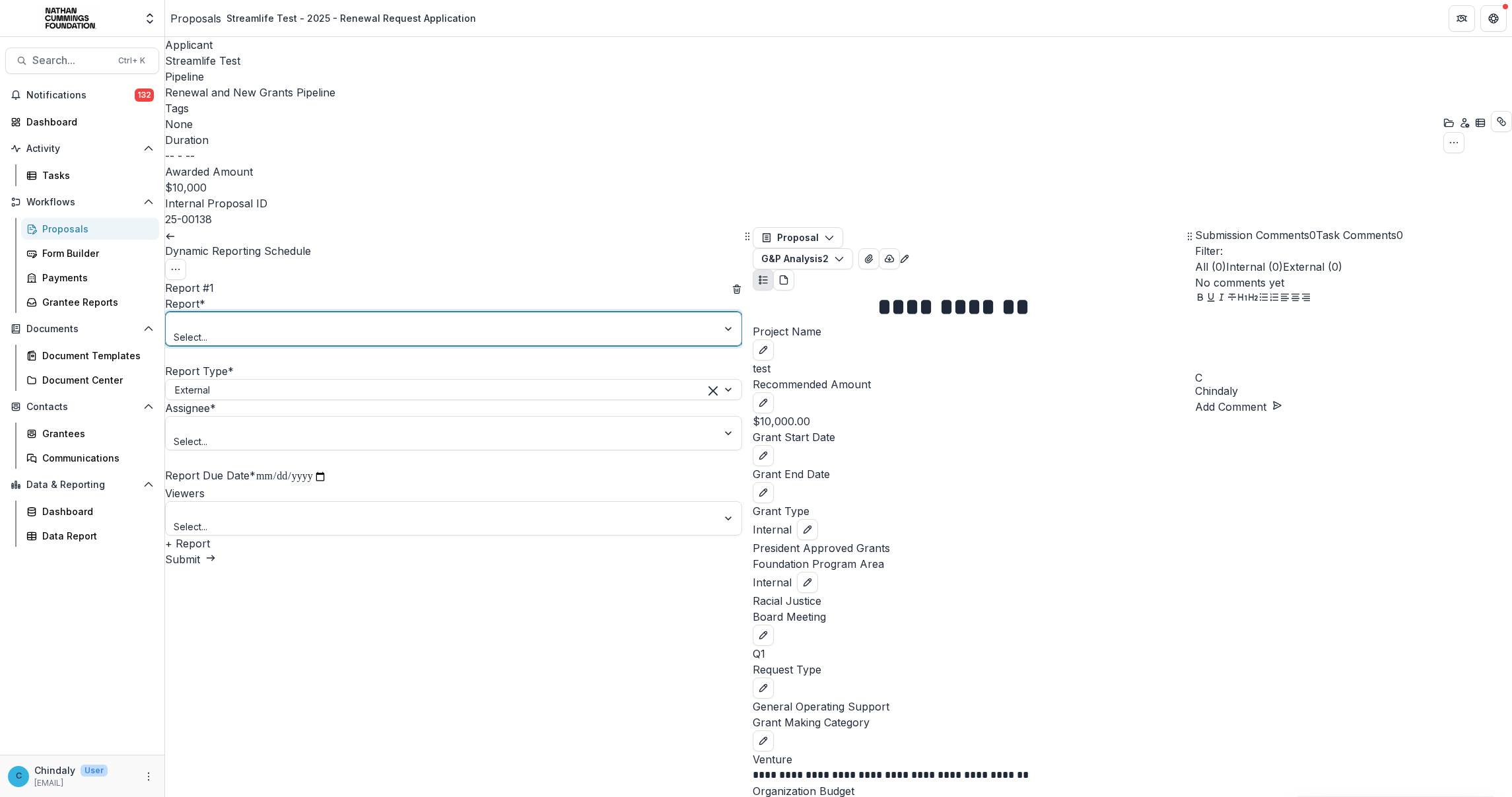 click at bounding box center (442, 322) 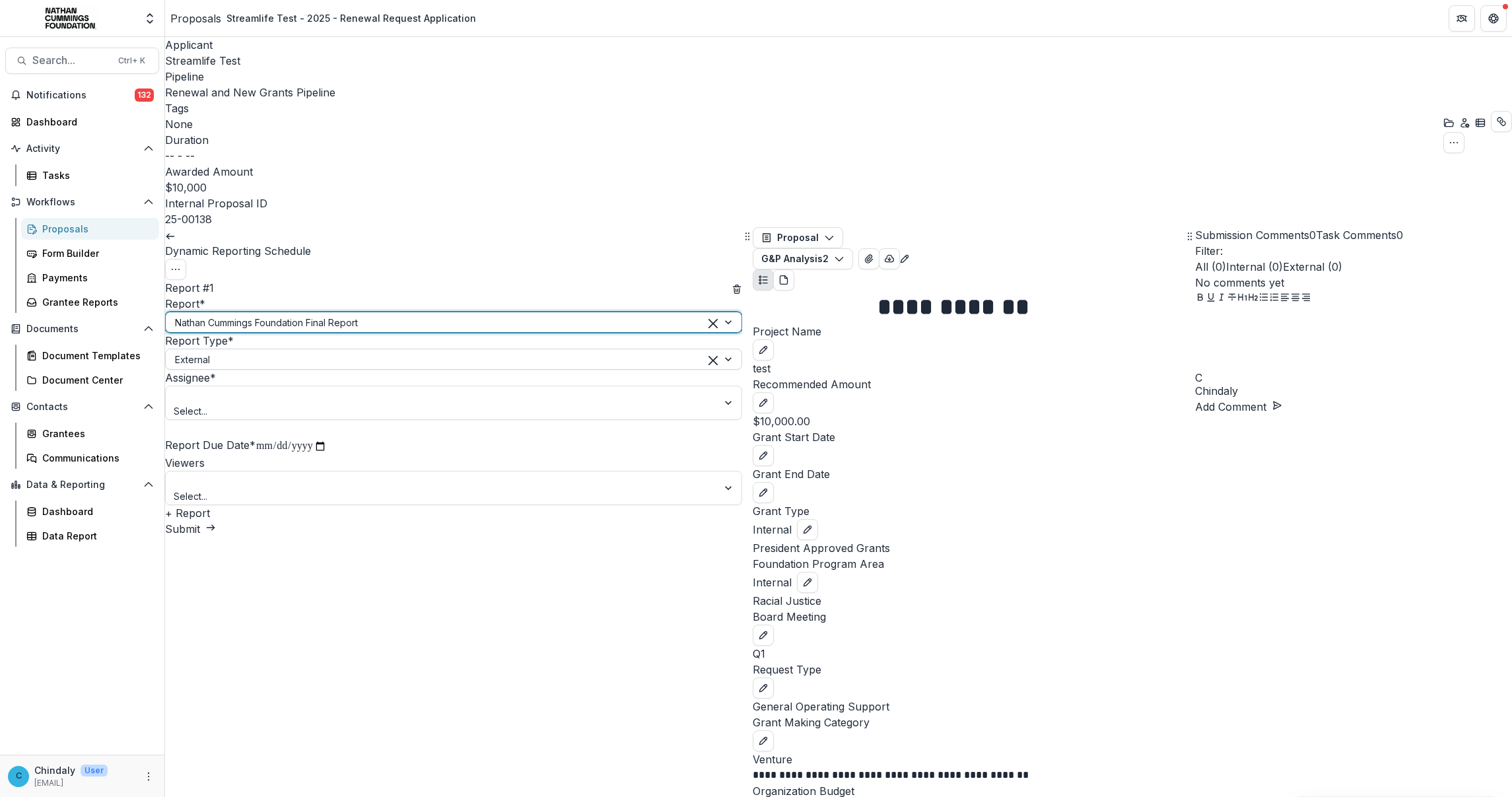 click at bounding box center [437, 359] 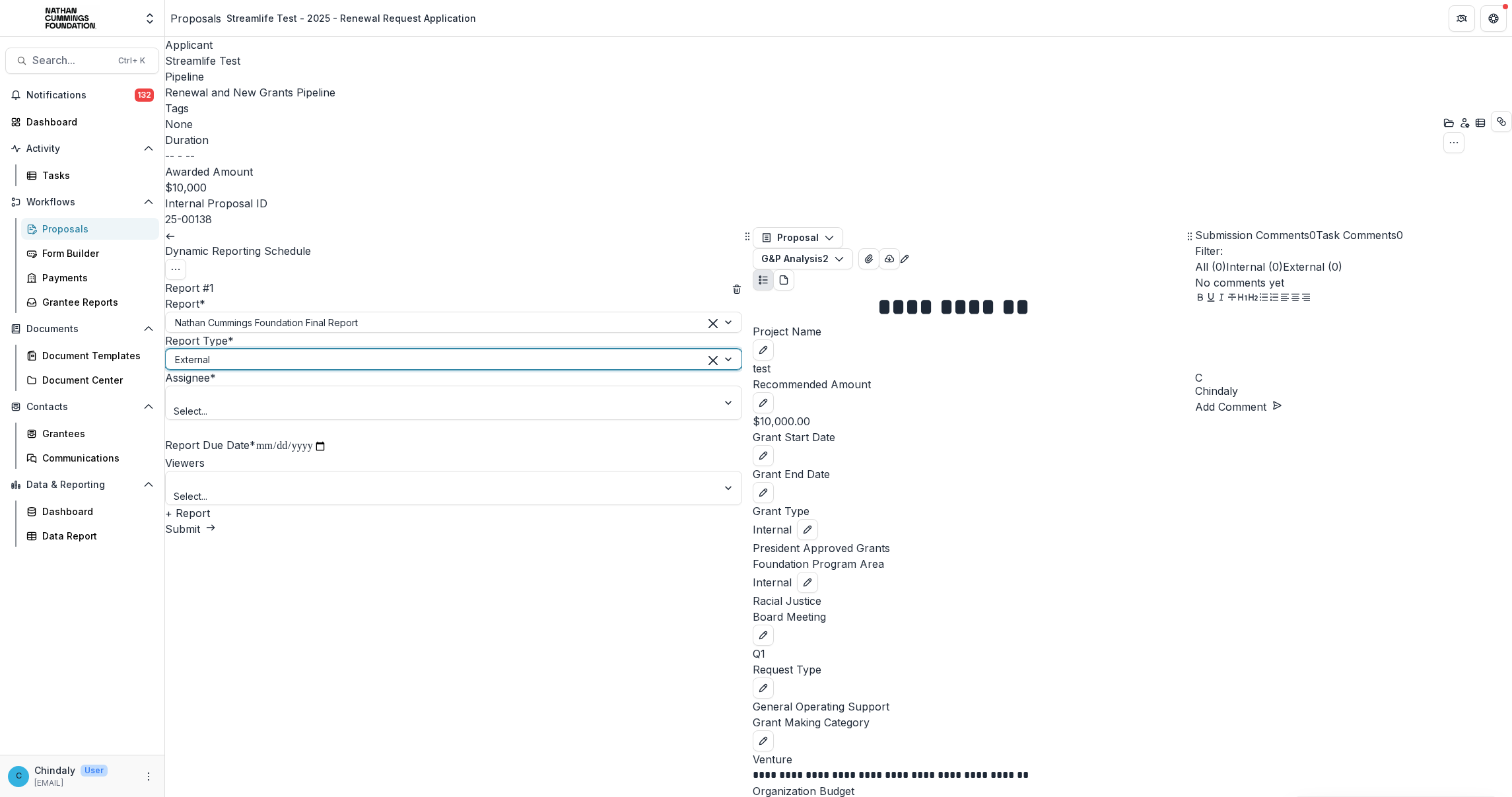 click at bounding box center (437, 359) 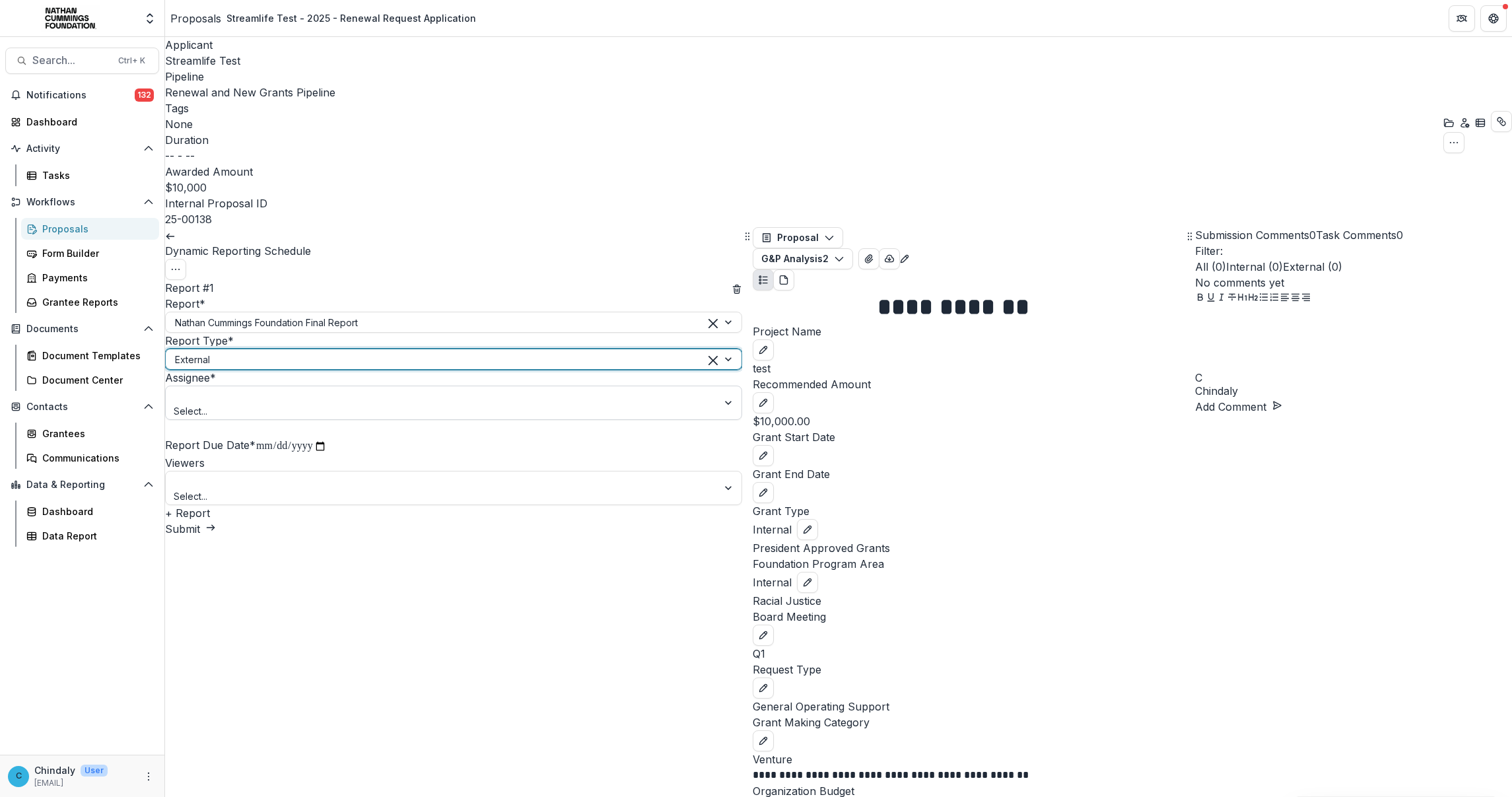 click at bounding box center (442, 396) 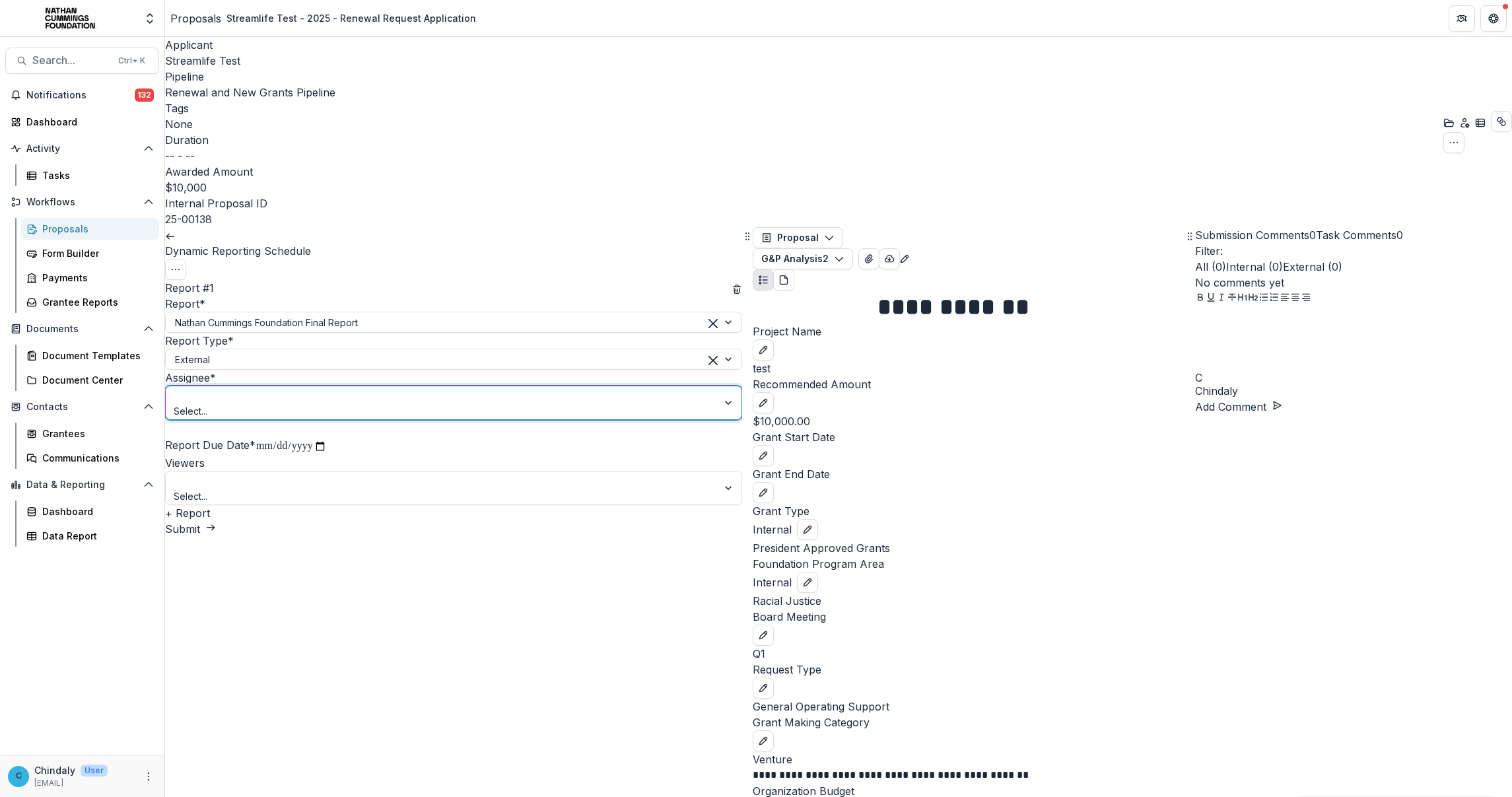 click on "Chindaly Test - streamlifeconsulting@gmail.com" at bounding box center [756, 805] 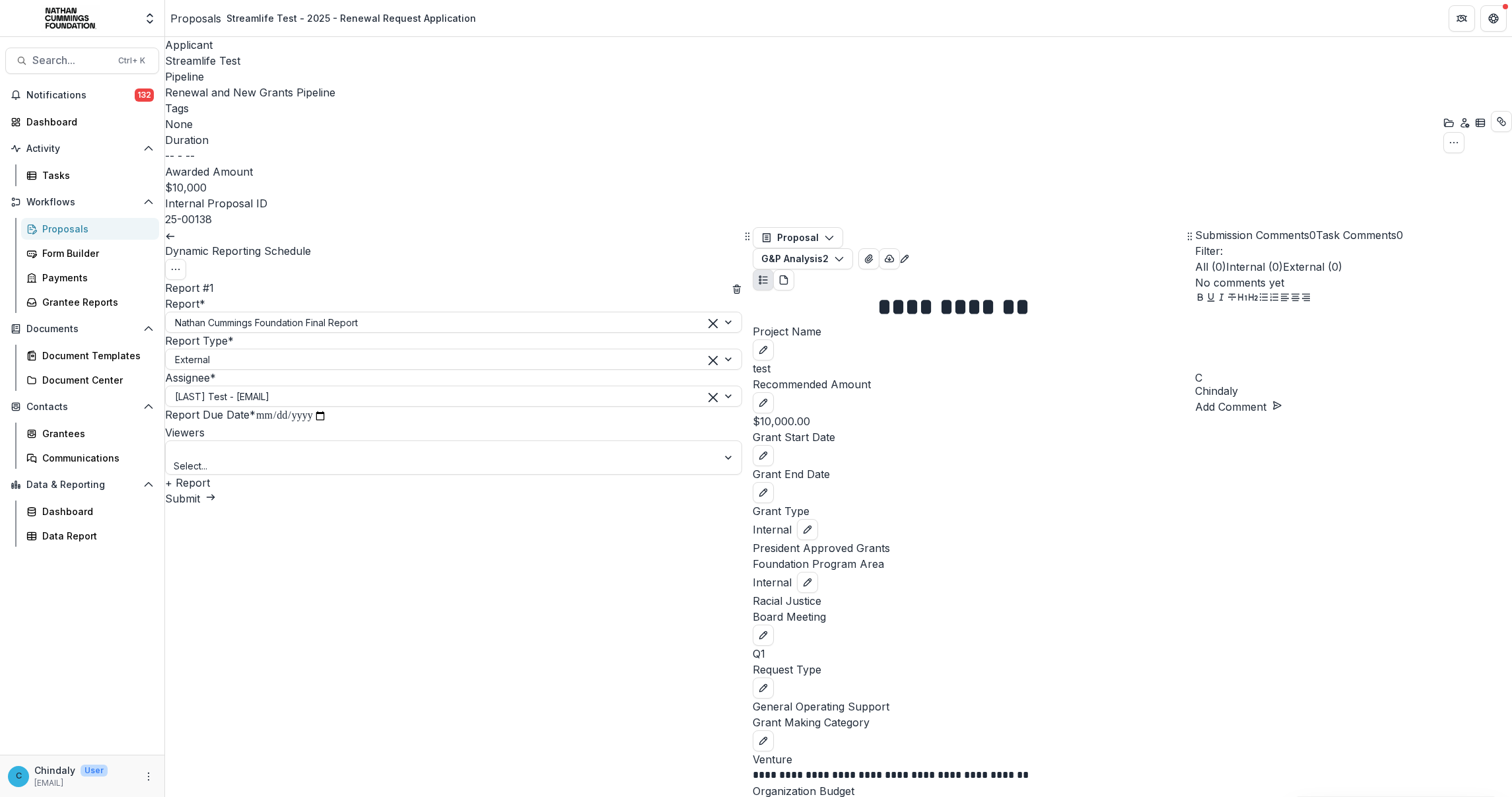 click on "**********" at bounding box center (291, 416) 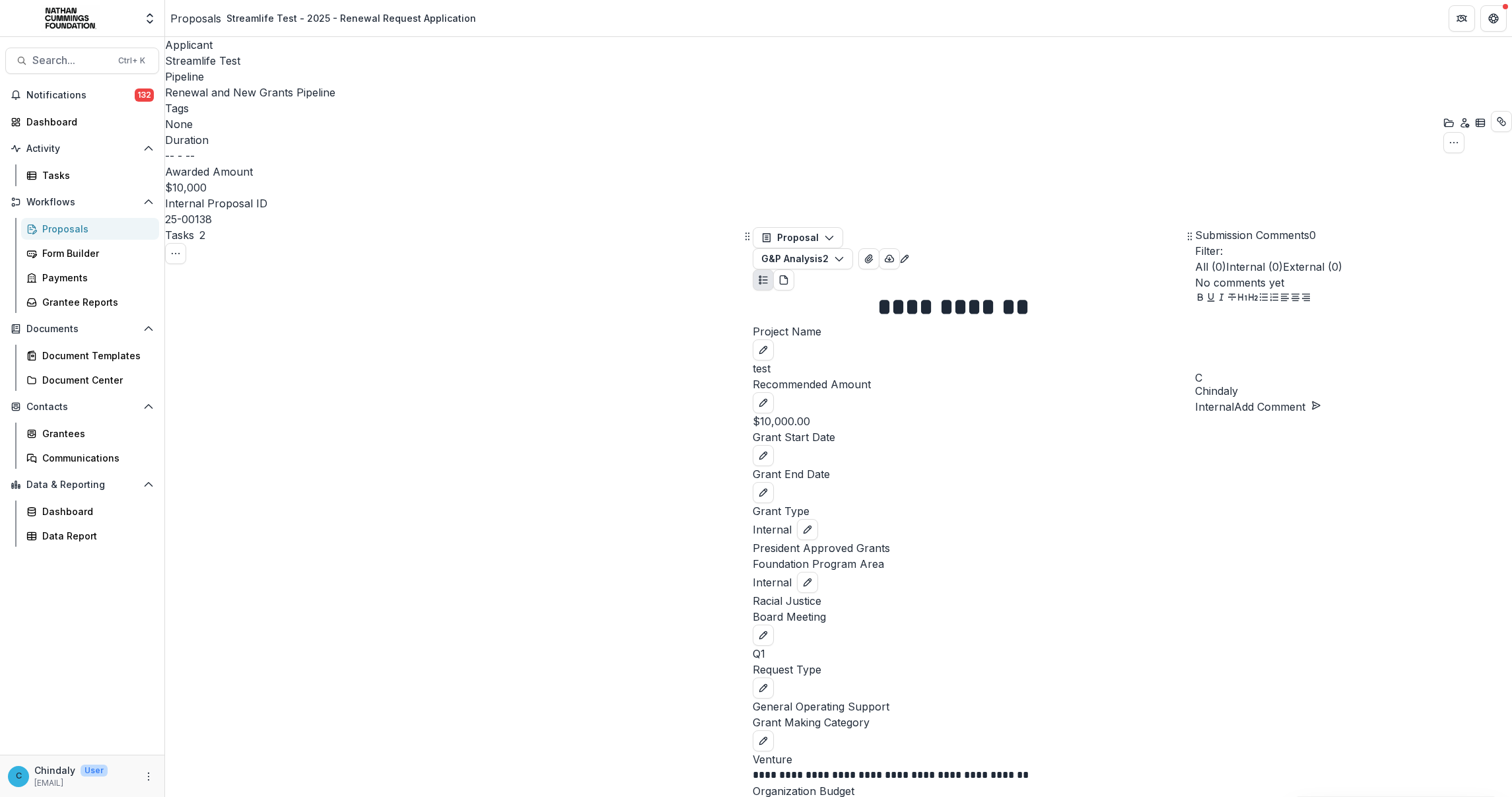 click on "Complete Task" at bounding box center (210, 2940) 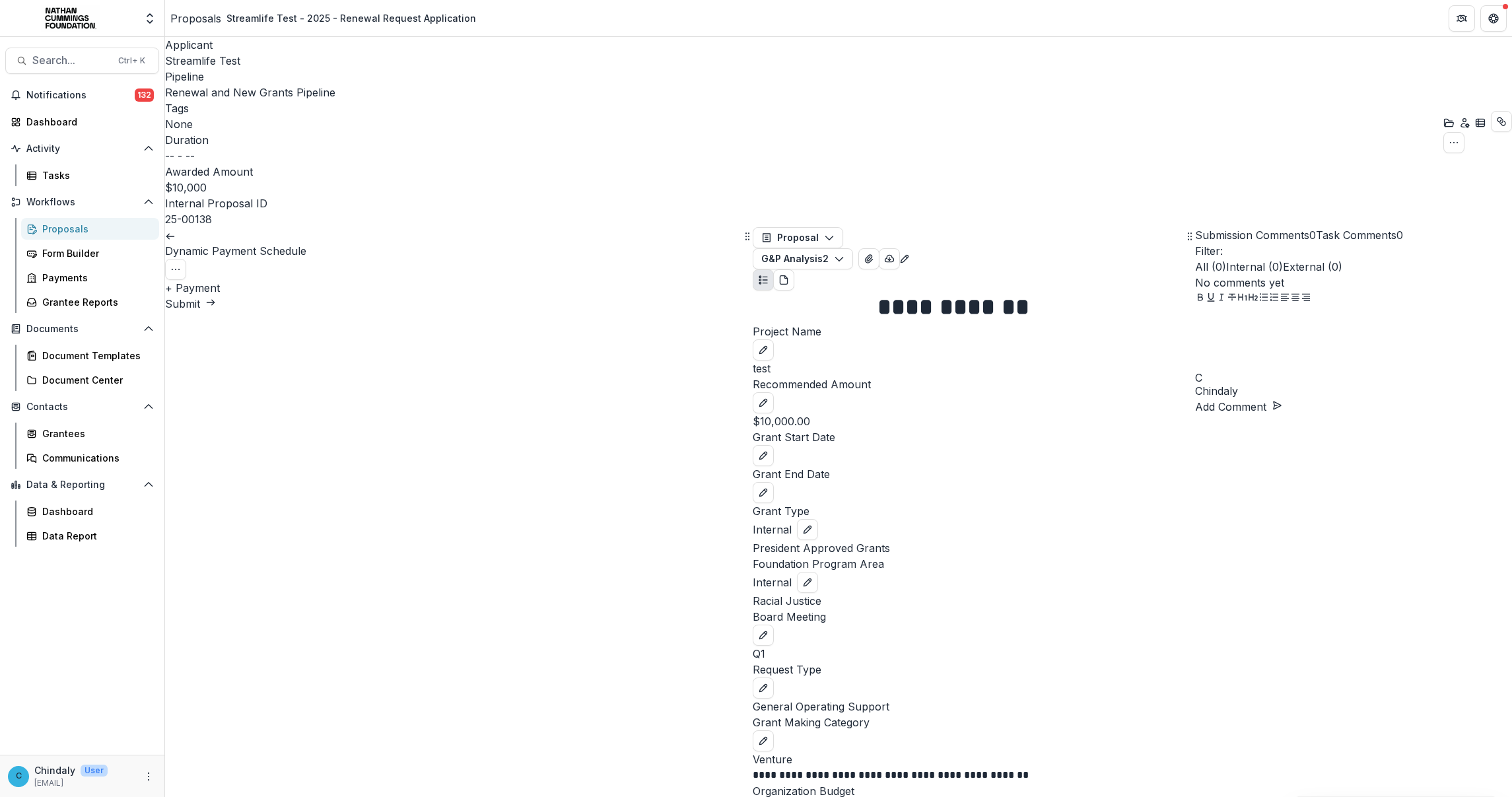 click on "+ Payment" at bounding box center (192, 288) 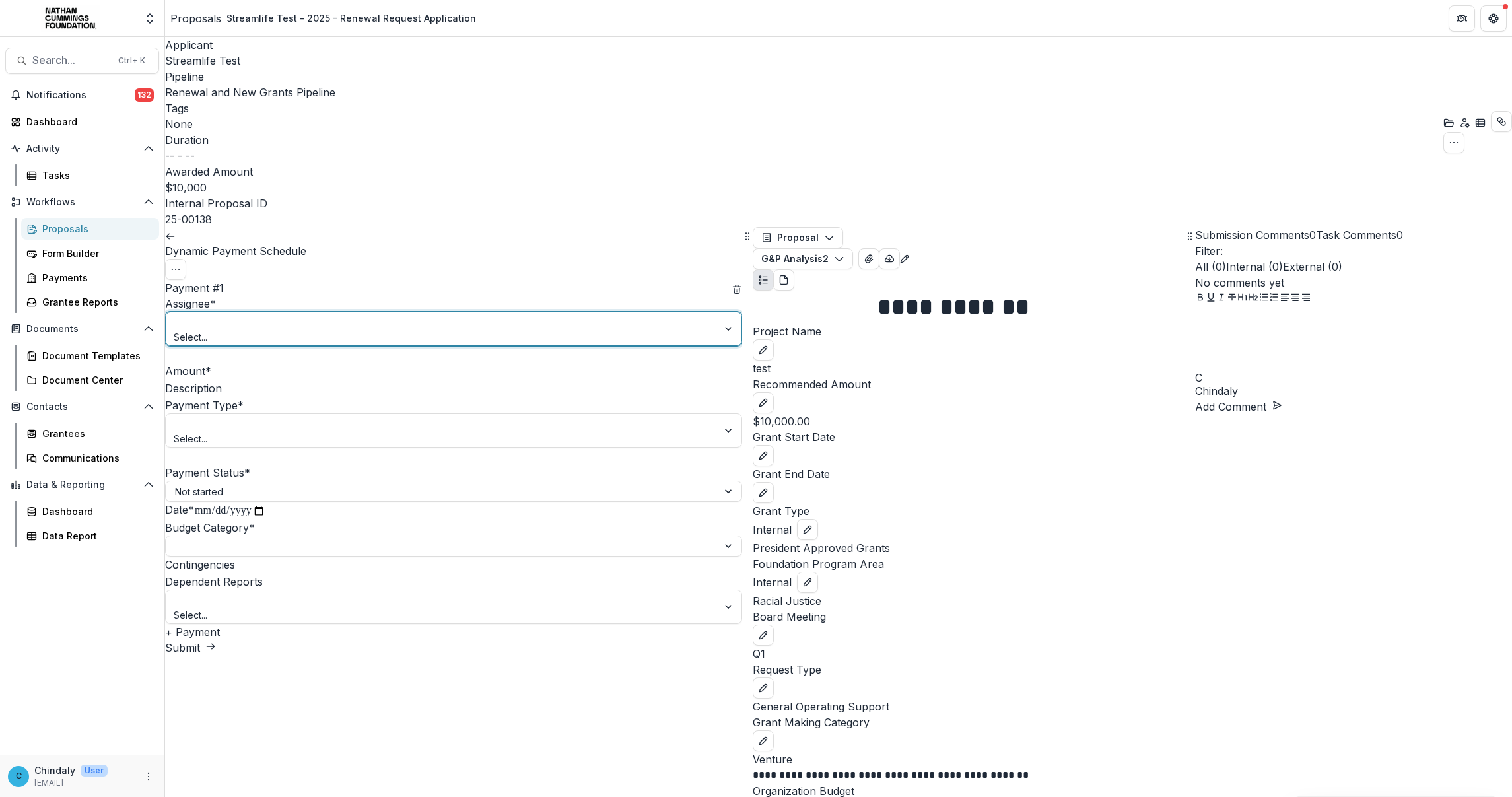 click on "Select..." at bounding box center (454, 329) 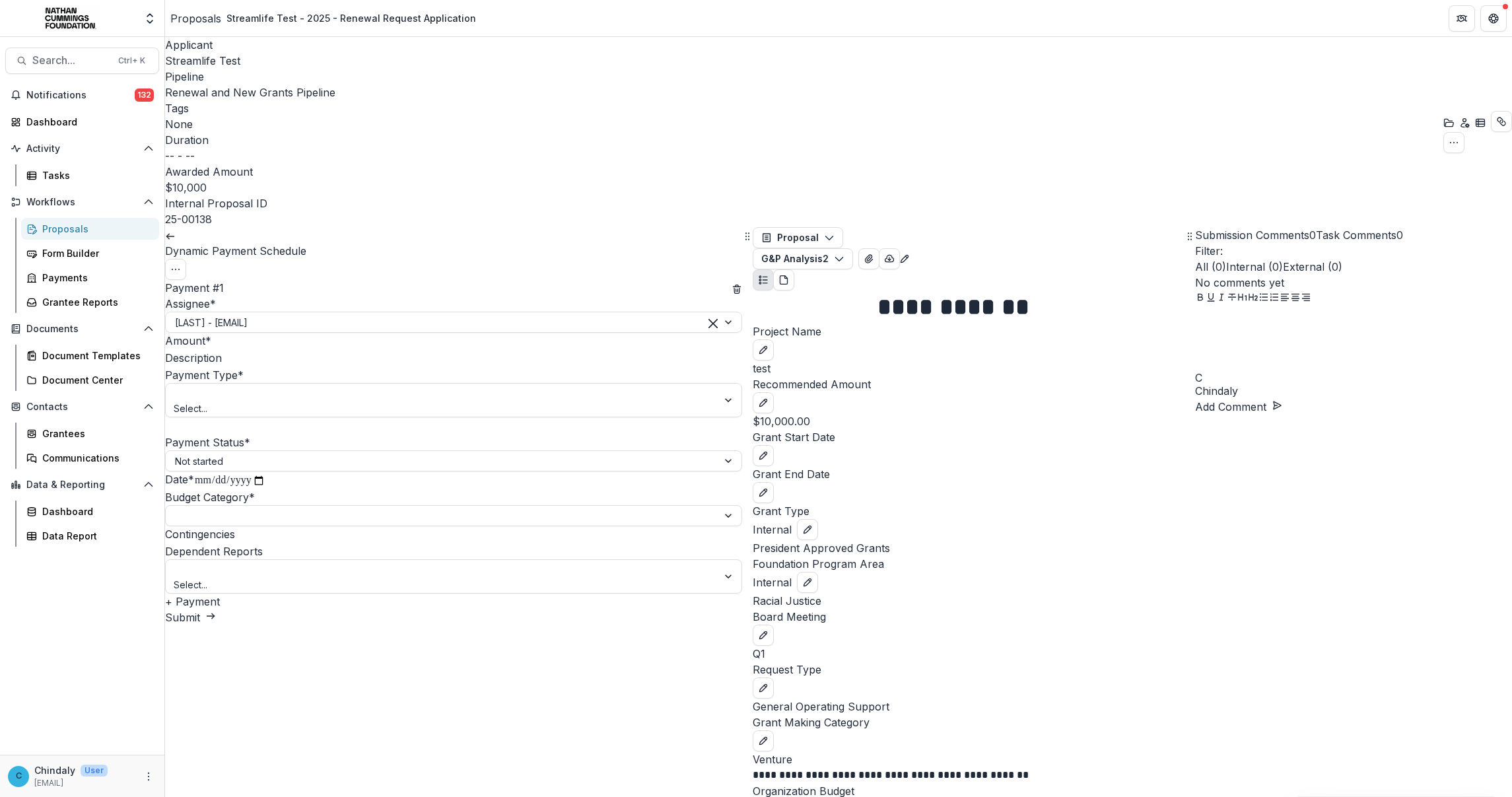 click on "Amount *" at bounding box center [264, 342] 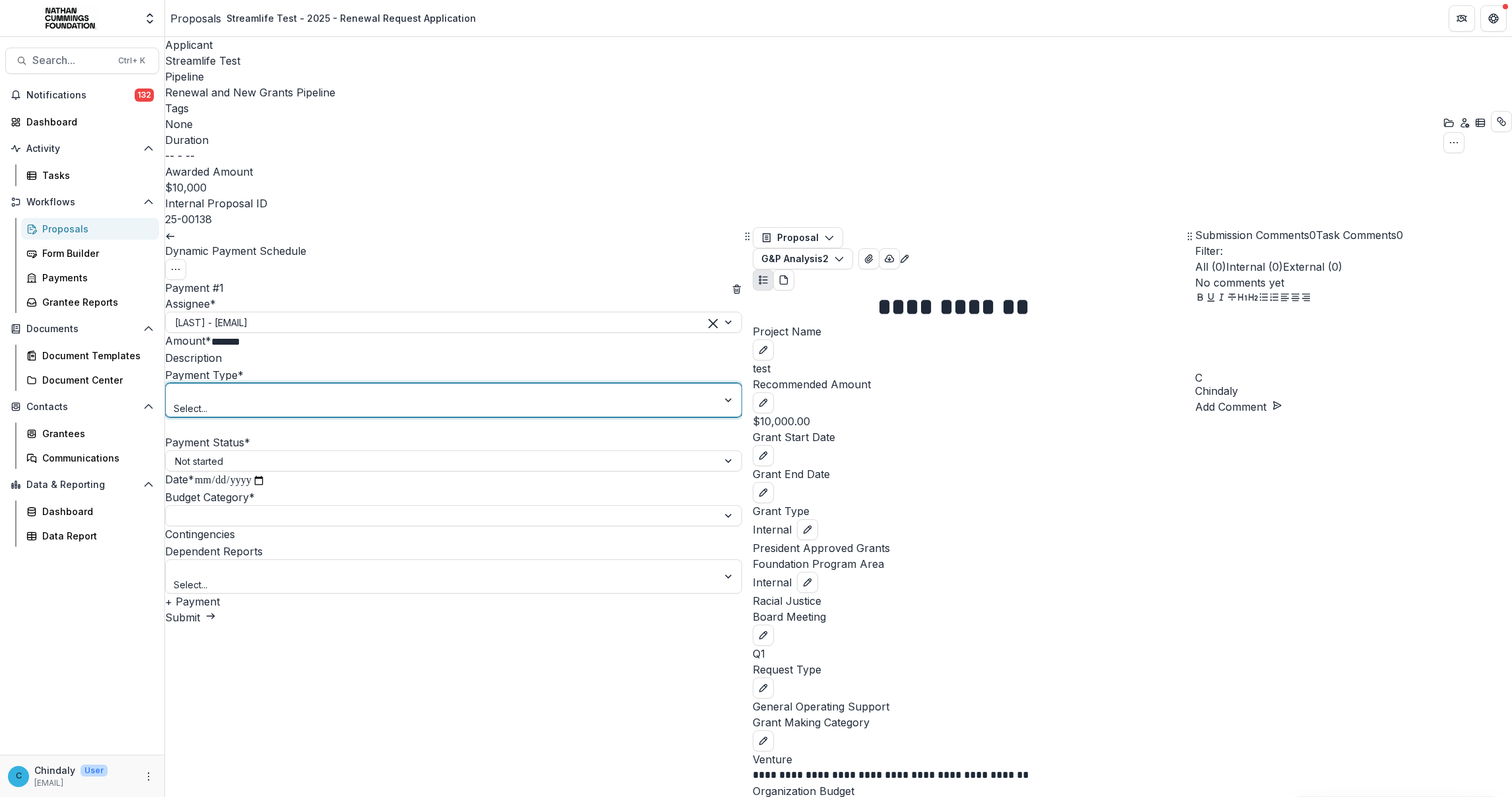 click at bounding box center (442, 393) 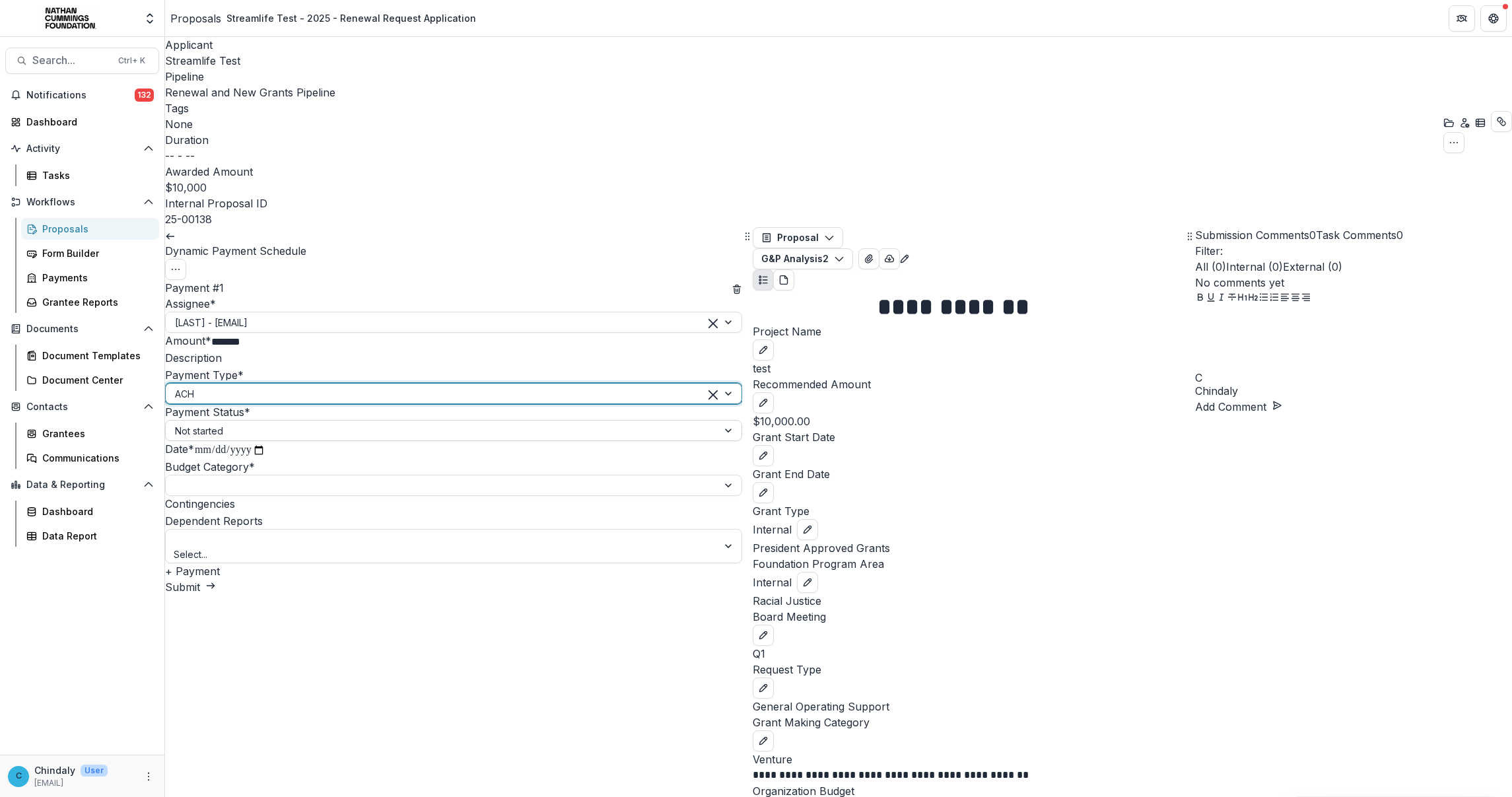 click at bounding box center [442, 431] 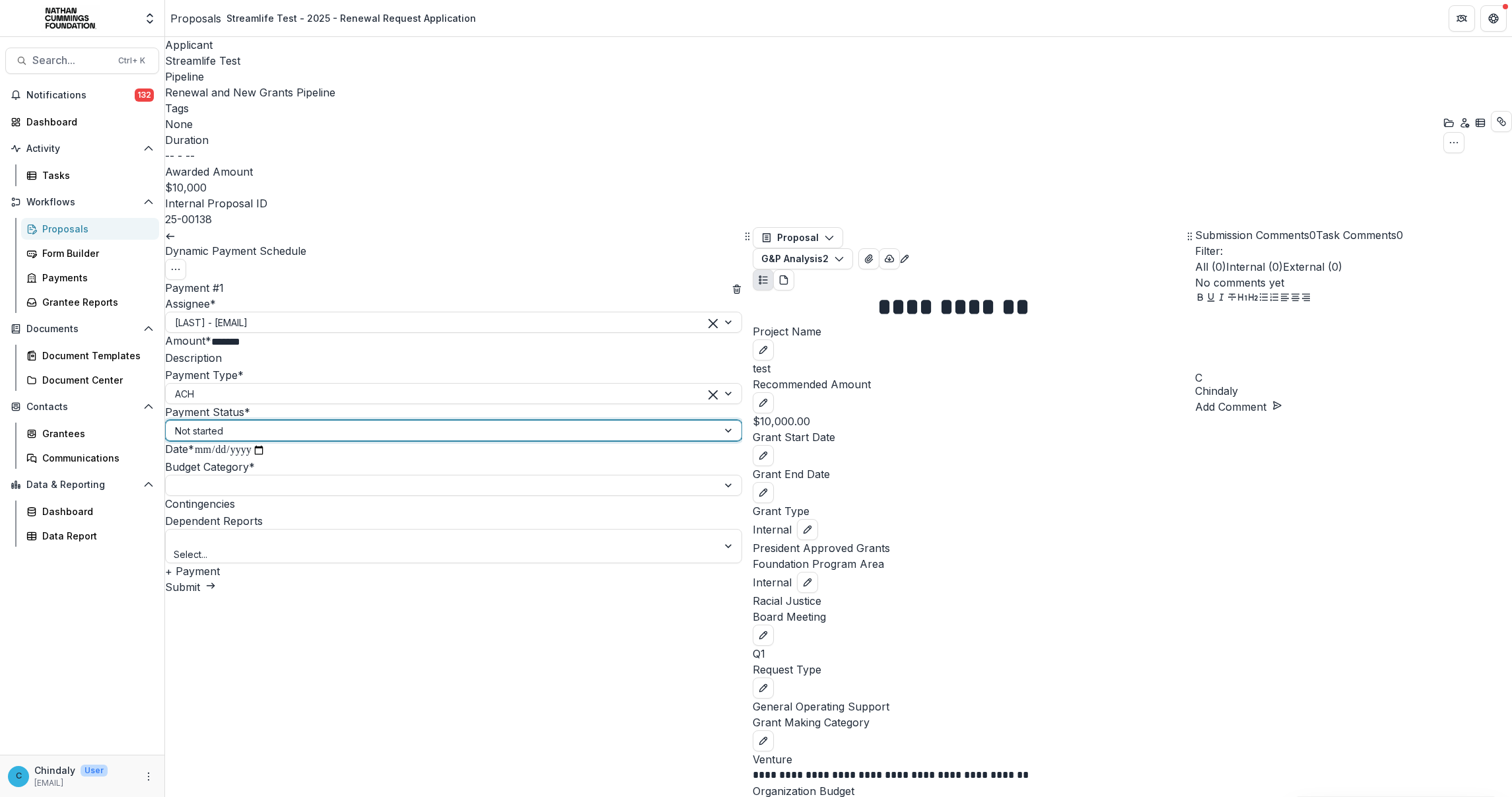 click on "Not started" at bounding box center [756, 805] 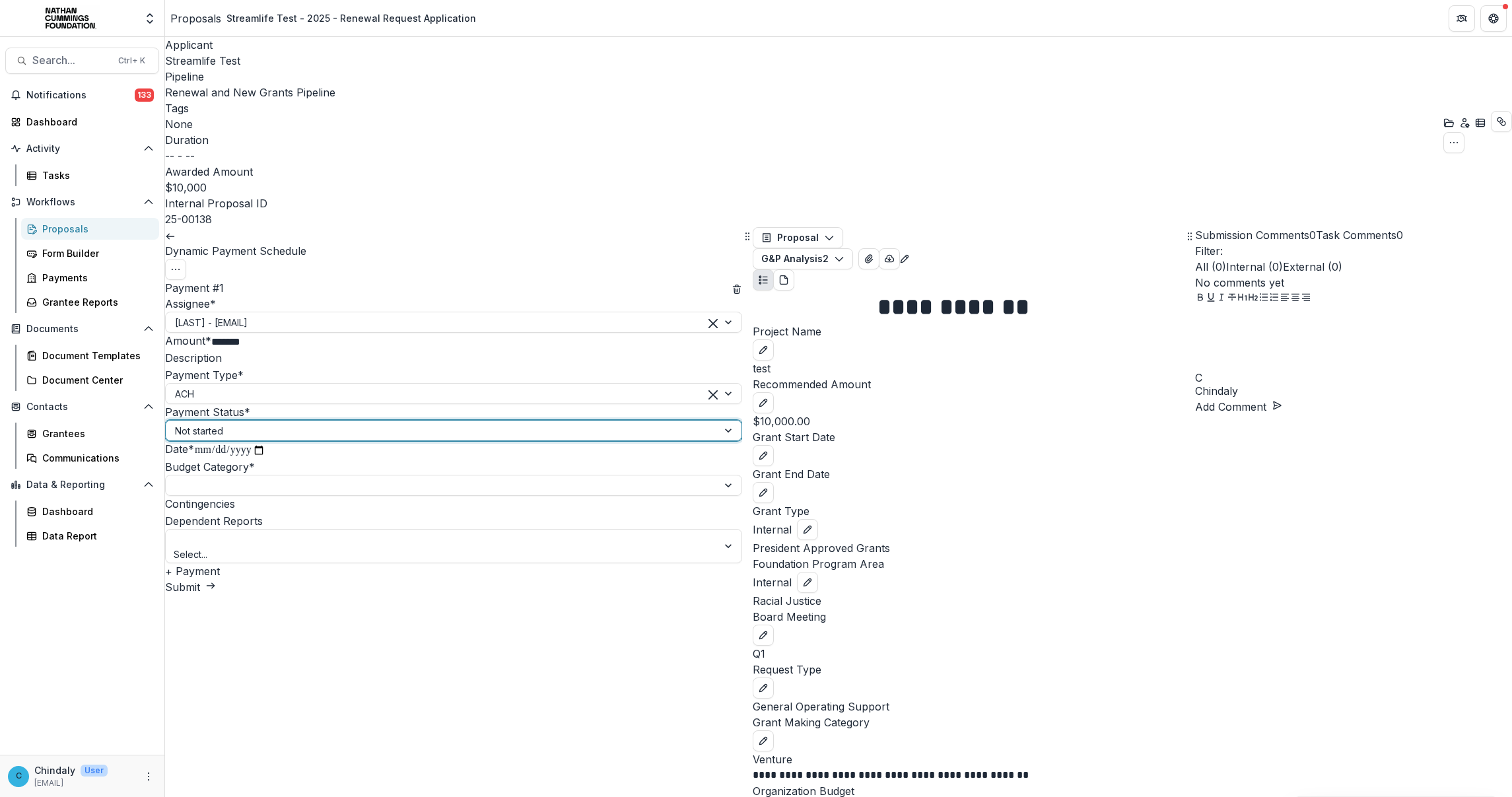 click on "**********" at bounding box center [230, 450] 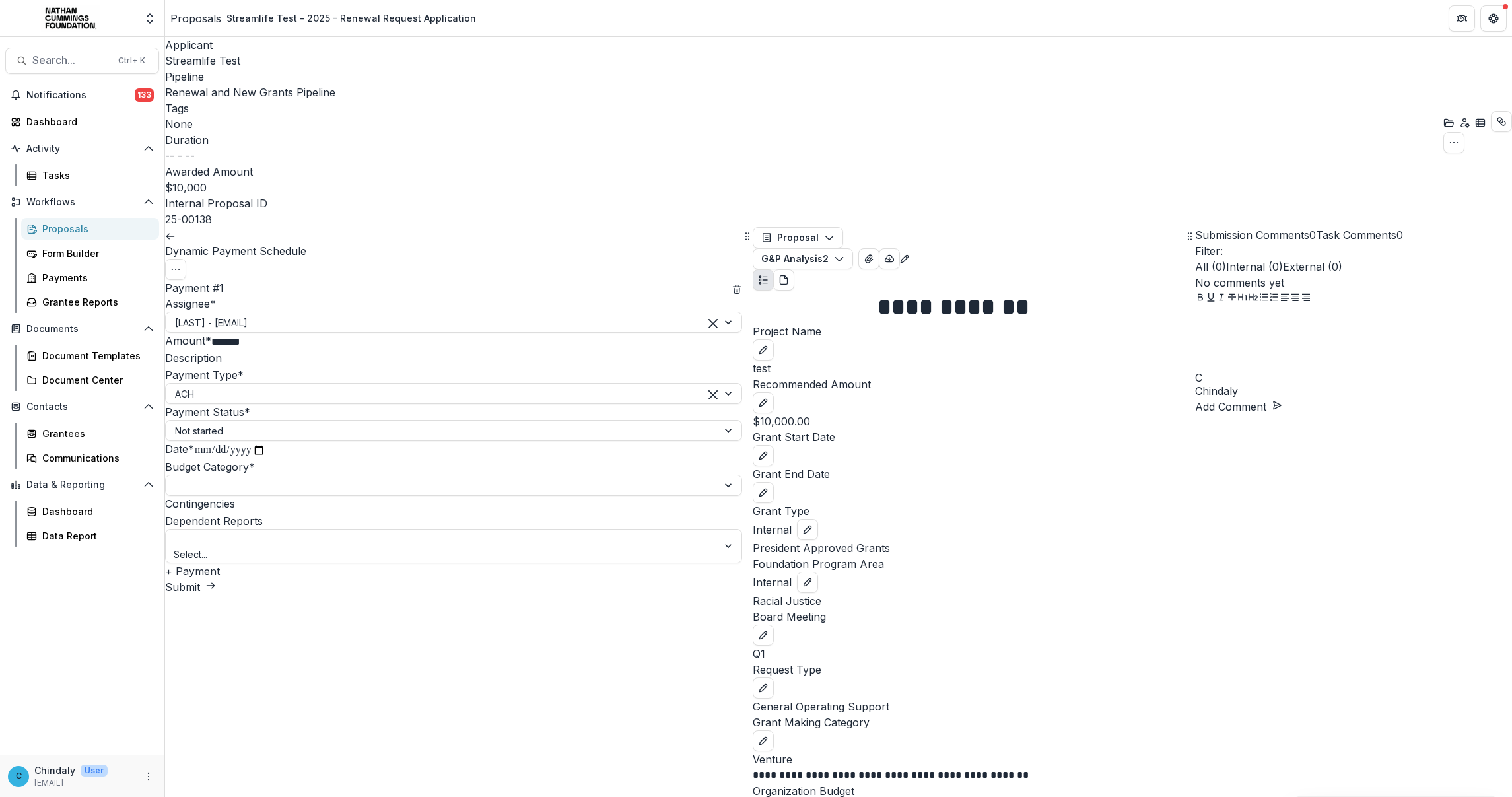 click on "**********" at bounding box center (230, 450) 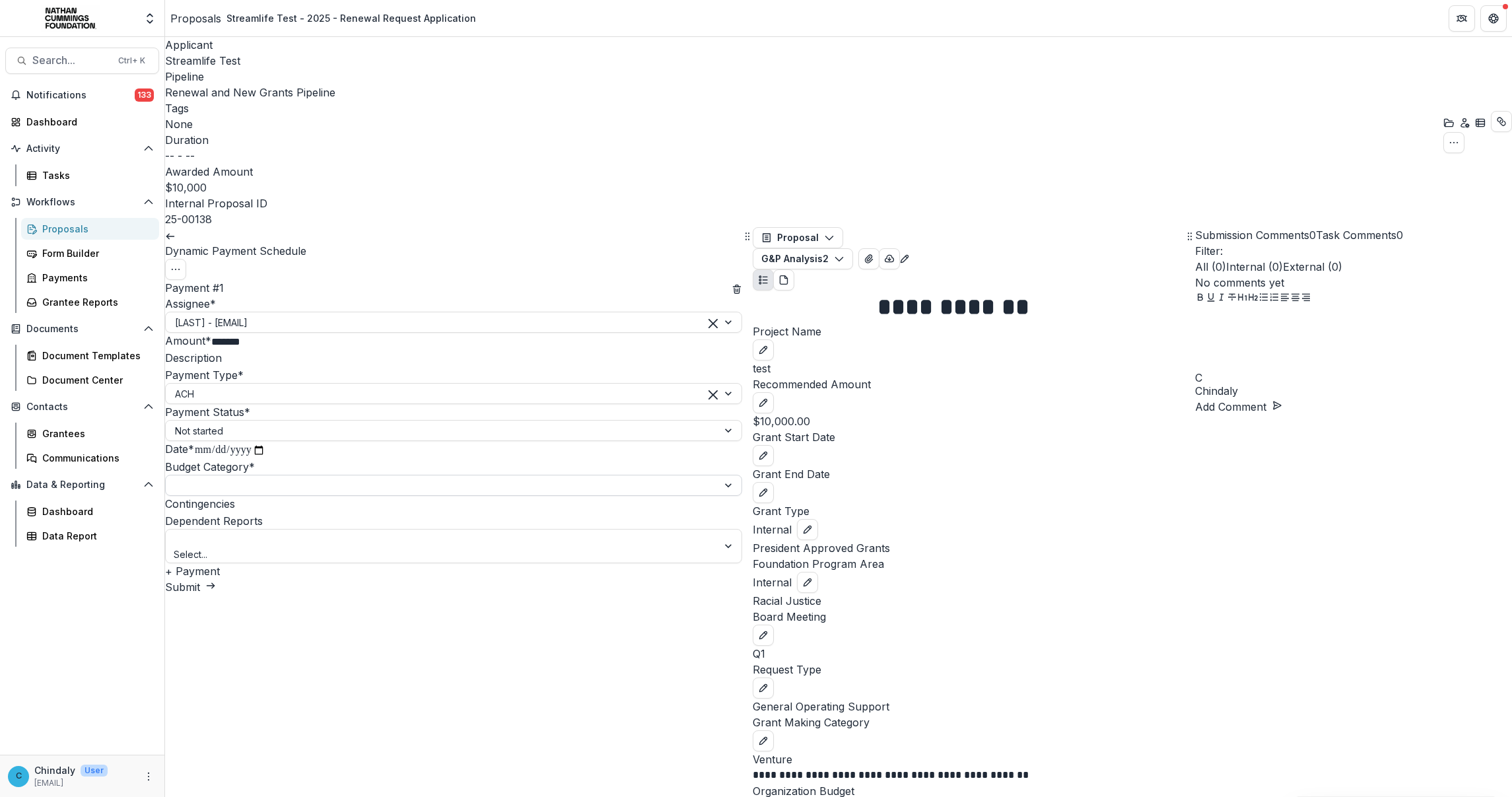 click at bounding box center (442, 485) 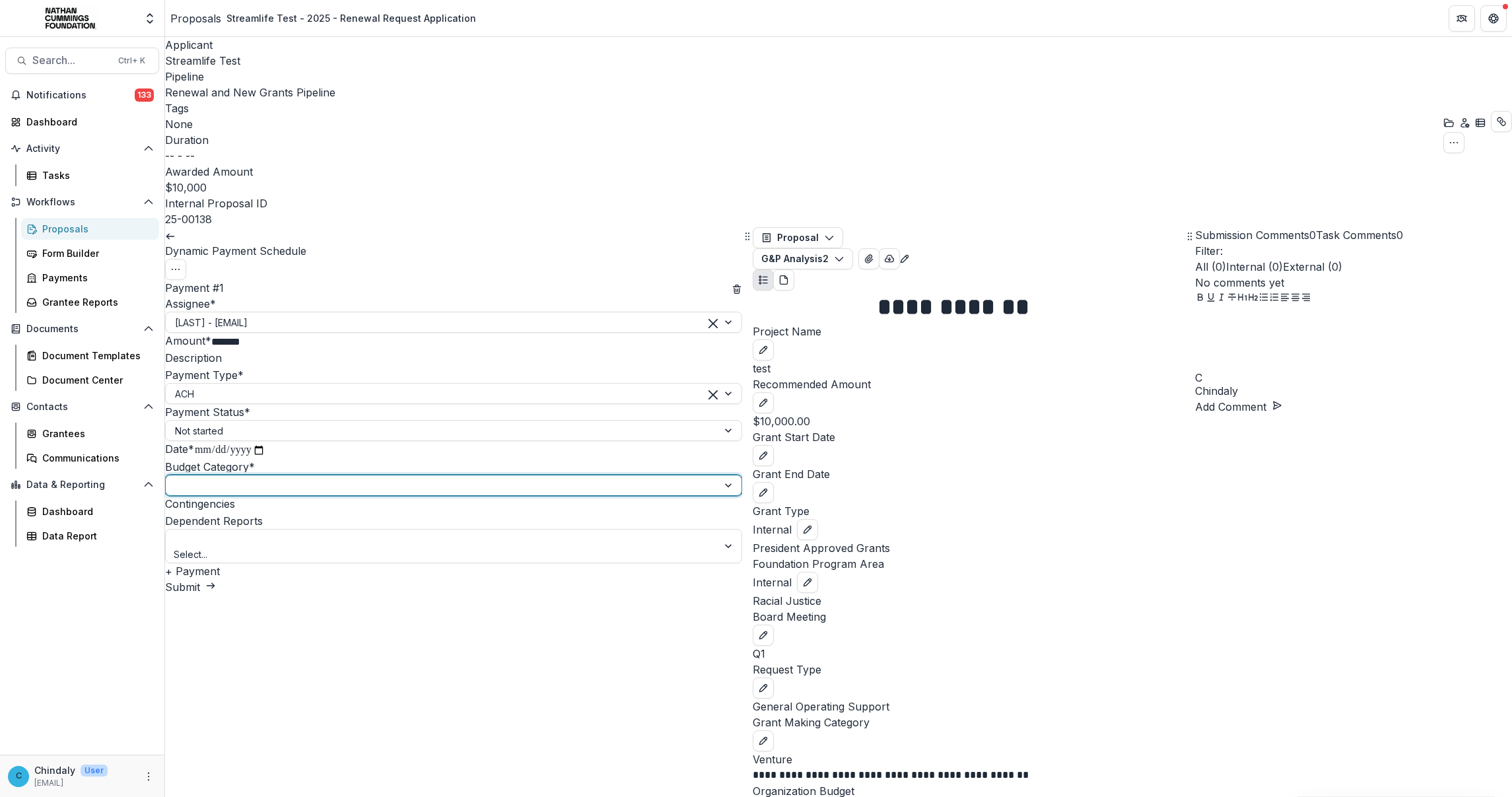 click on "Racial Justice" at bounding box center (756, 805) 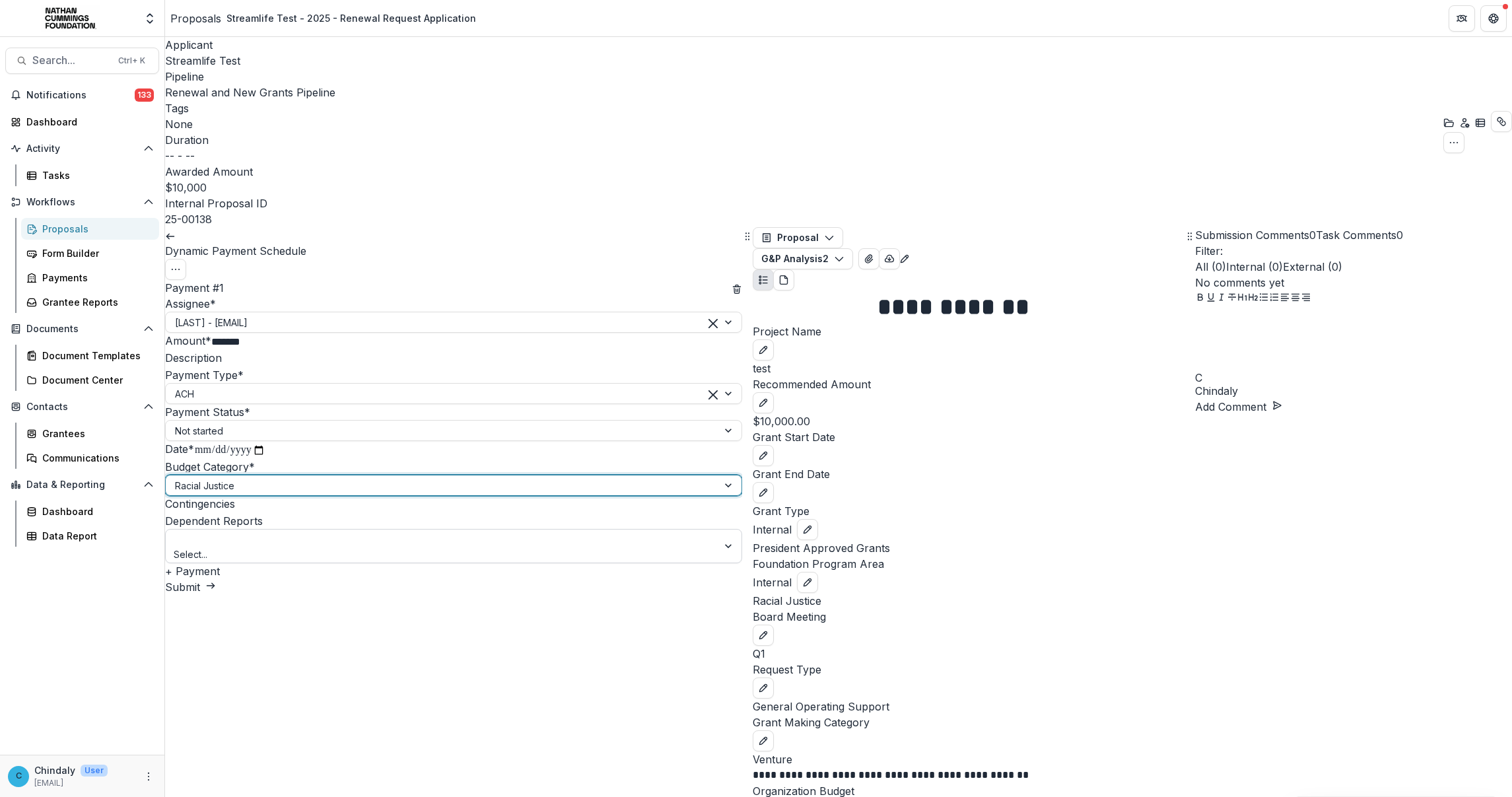 click at bounding box center (442, 539) 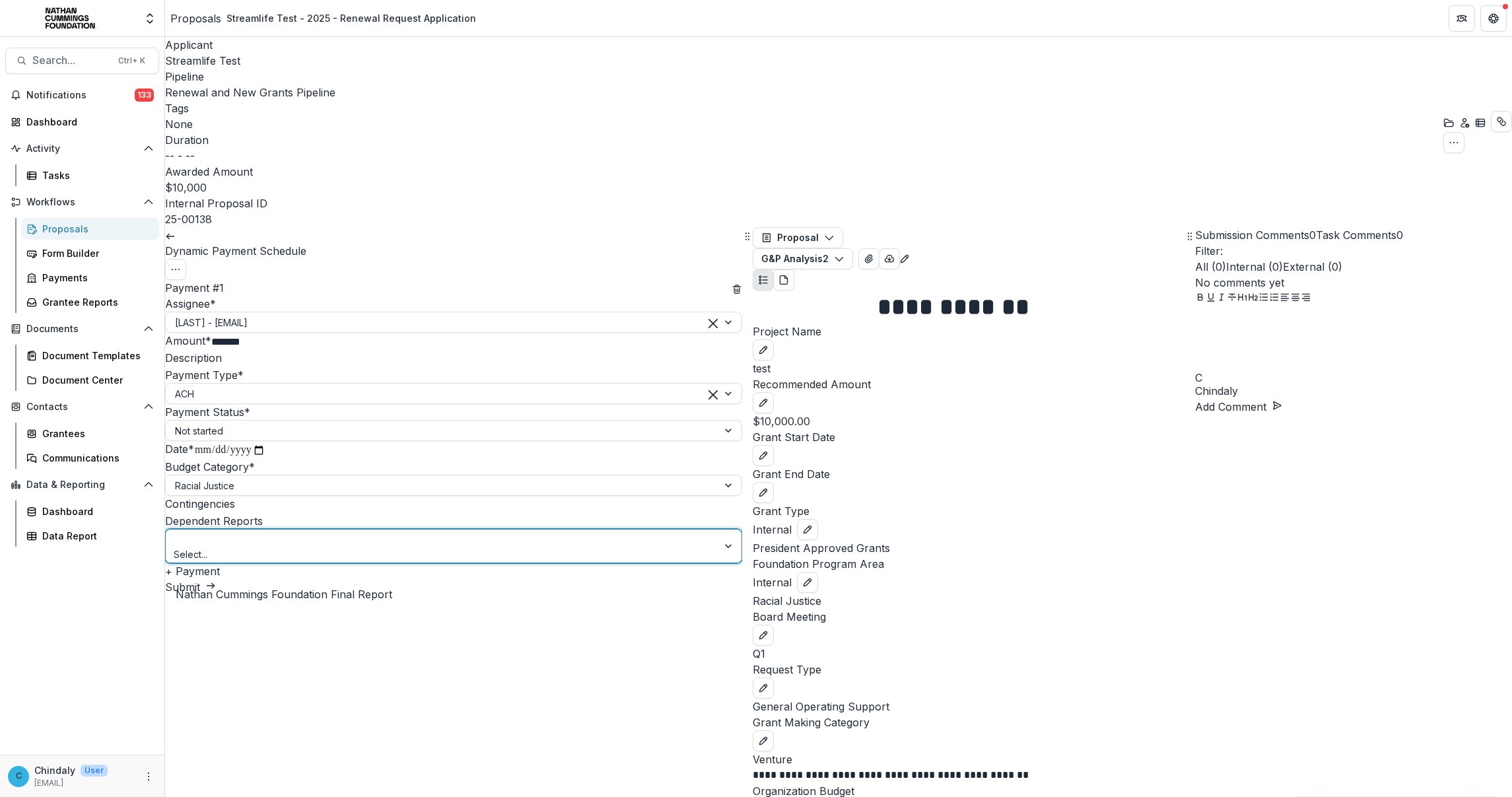 click on "Nathan Cummings Foundation Final Report" at bounding box center (108, 805) 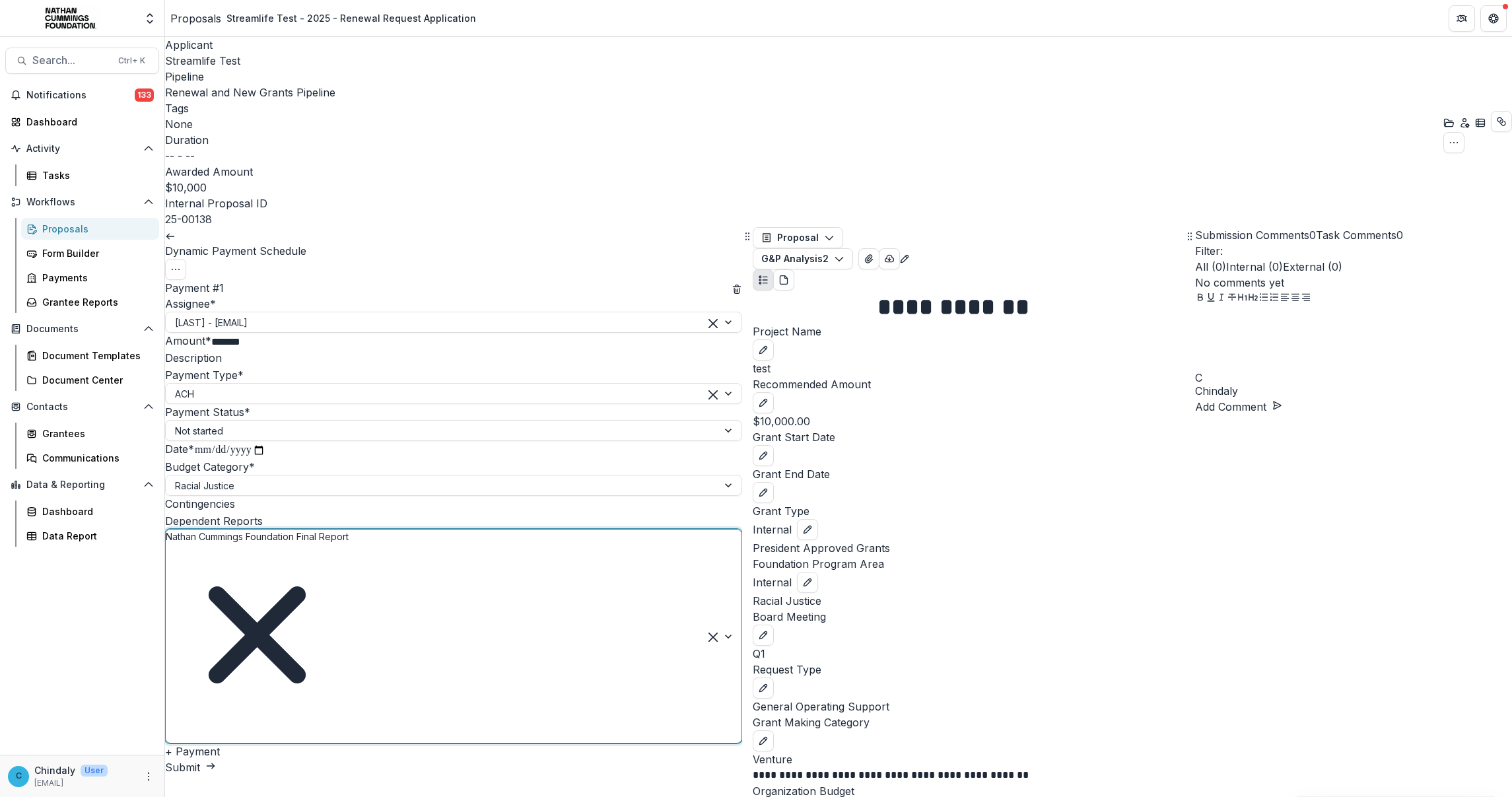 click on "Submit" at bounding box center (190, 767) 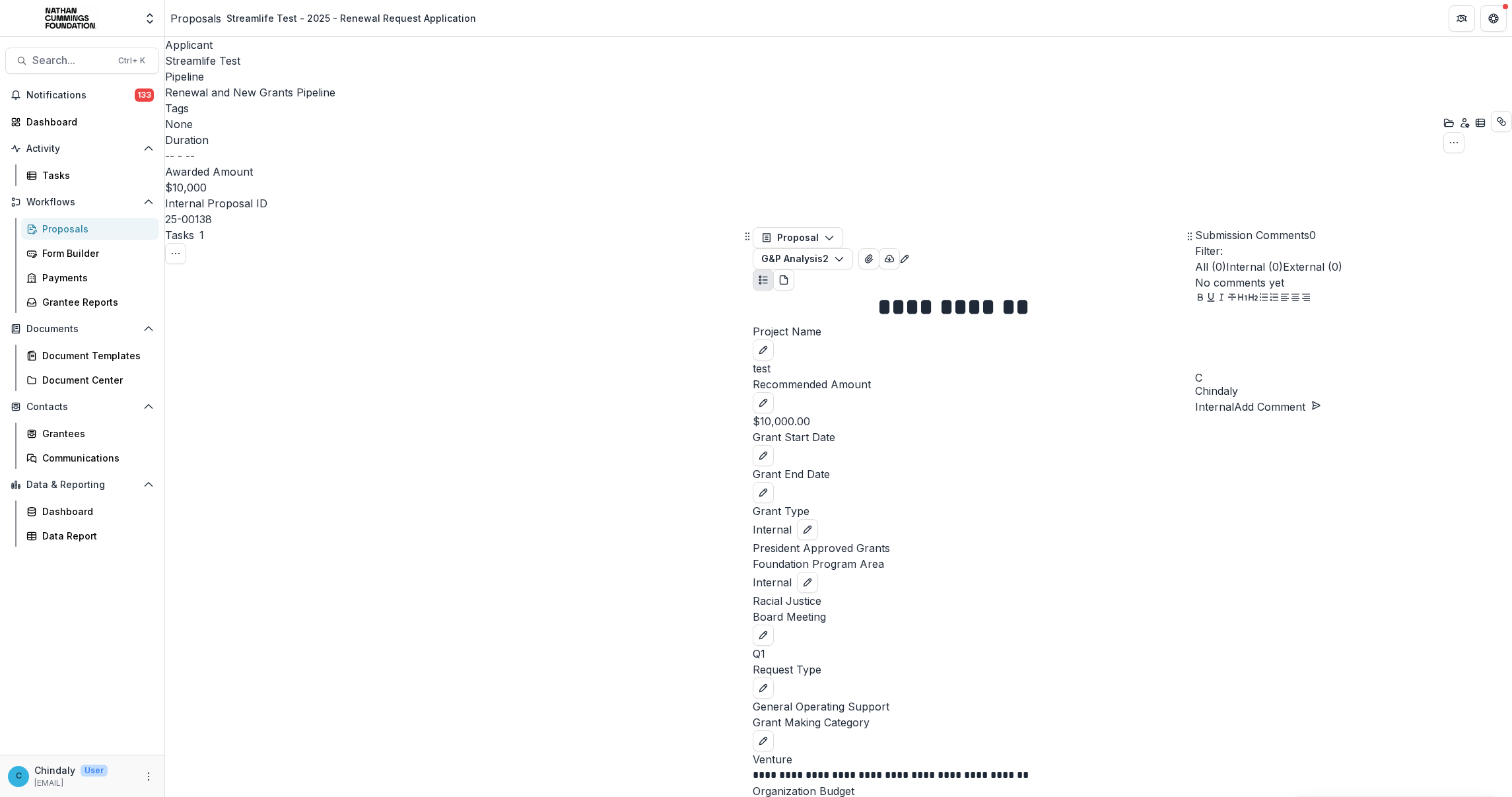 click on "Complete Task" at bounding box center (210, 2192) 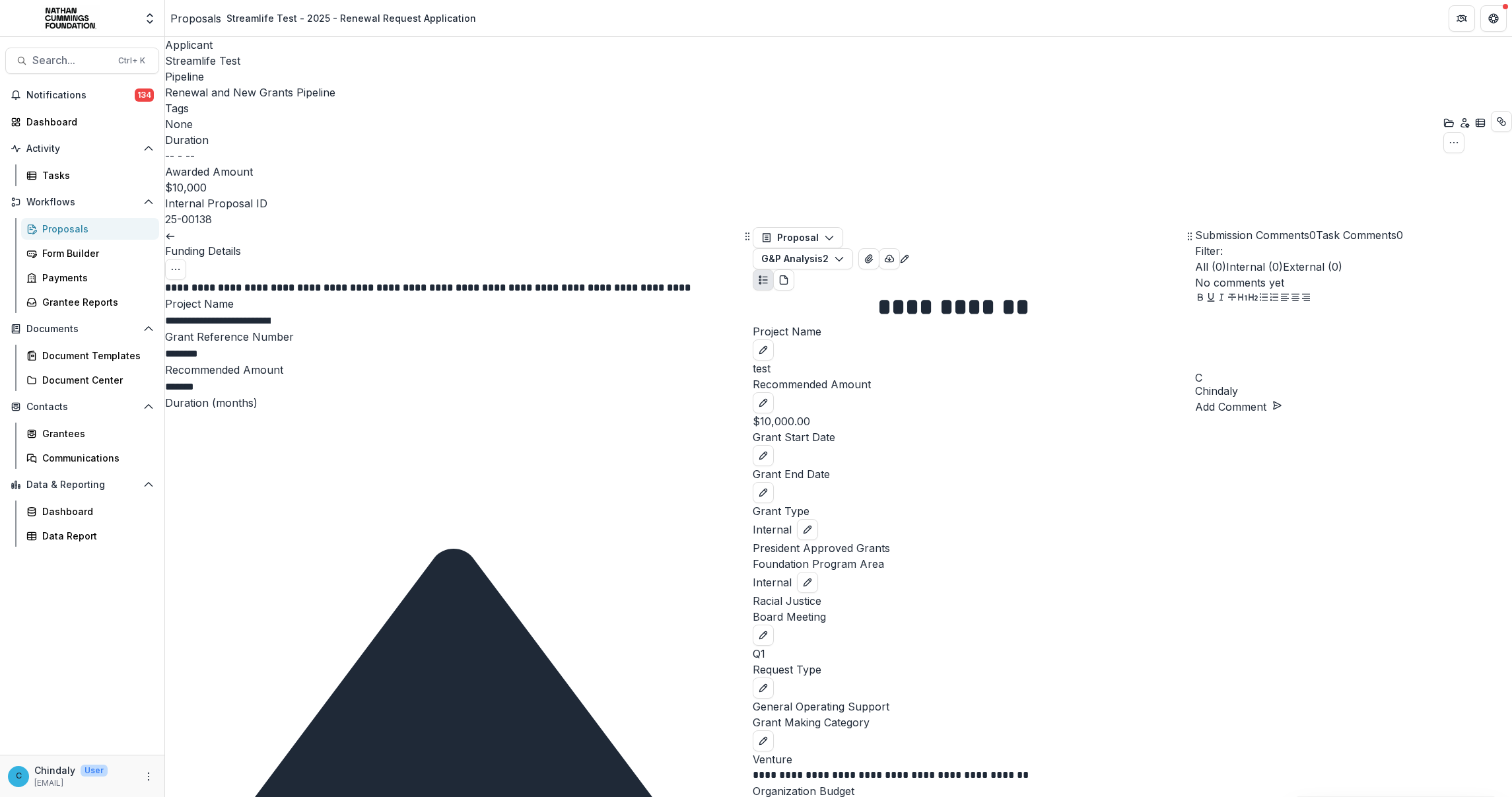 click on "**********" at bounding box center [370, 1636] 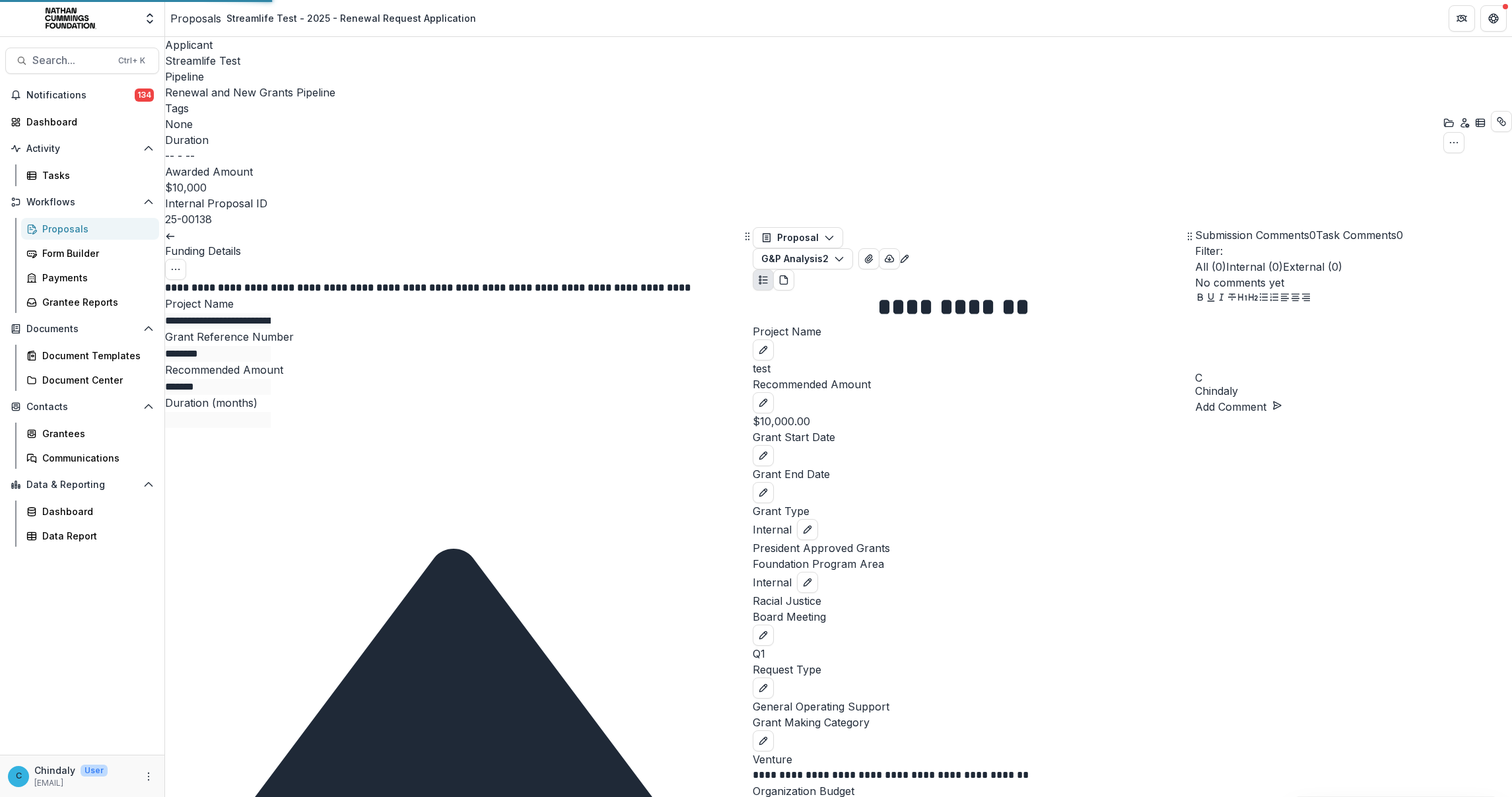 scroll, scrollTop: 230, scrollLeft: 0, axis: vertical 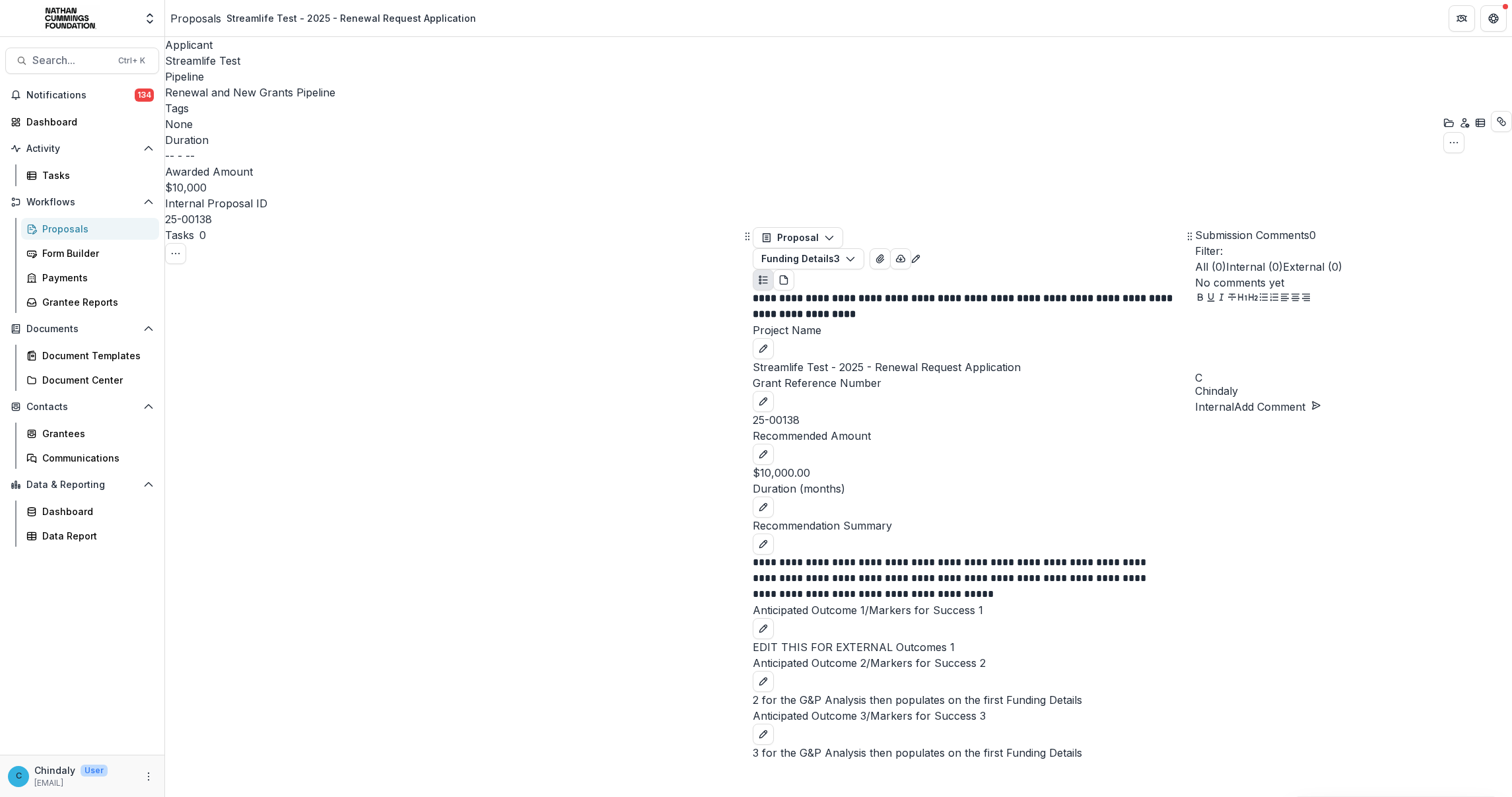 click 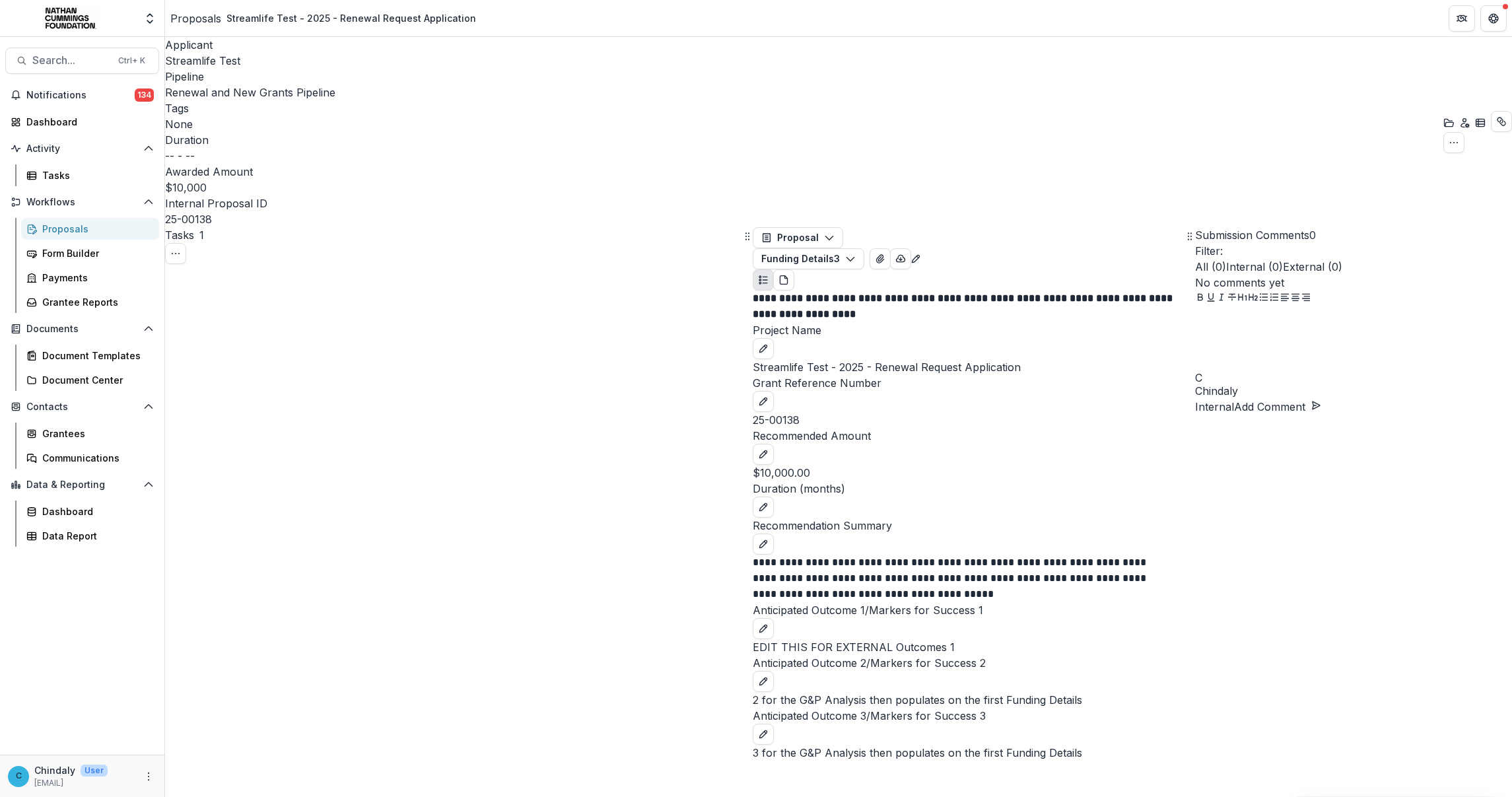 click on "Complete Task" at bounding box center [210, 2192] 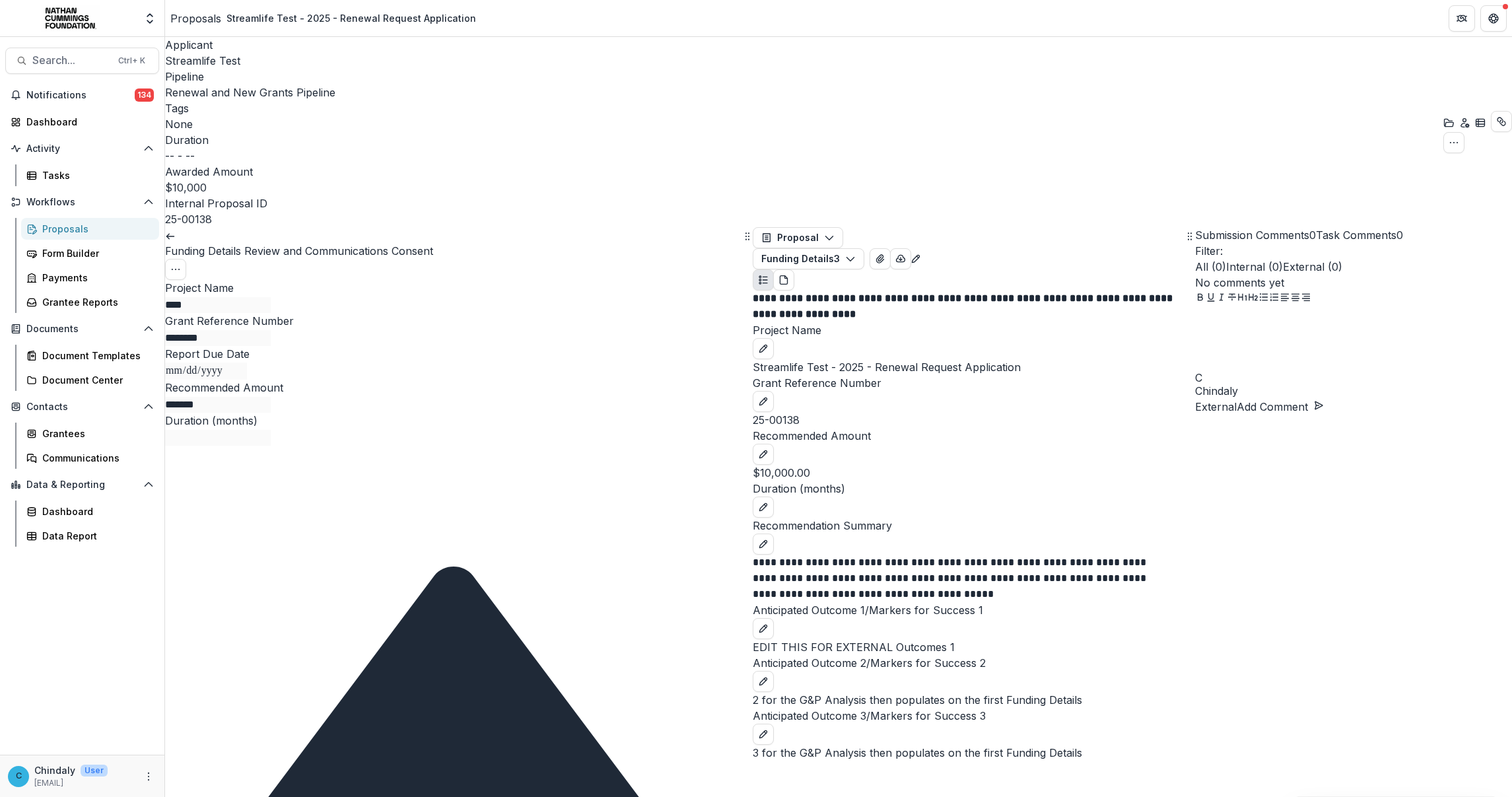 scroll, scrollTop: 576, scrollLeft: 0, axis: vertical 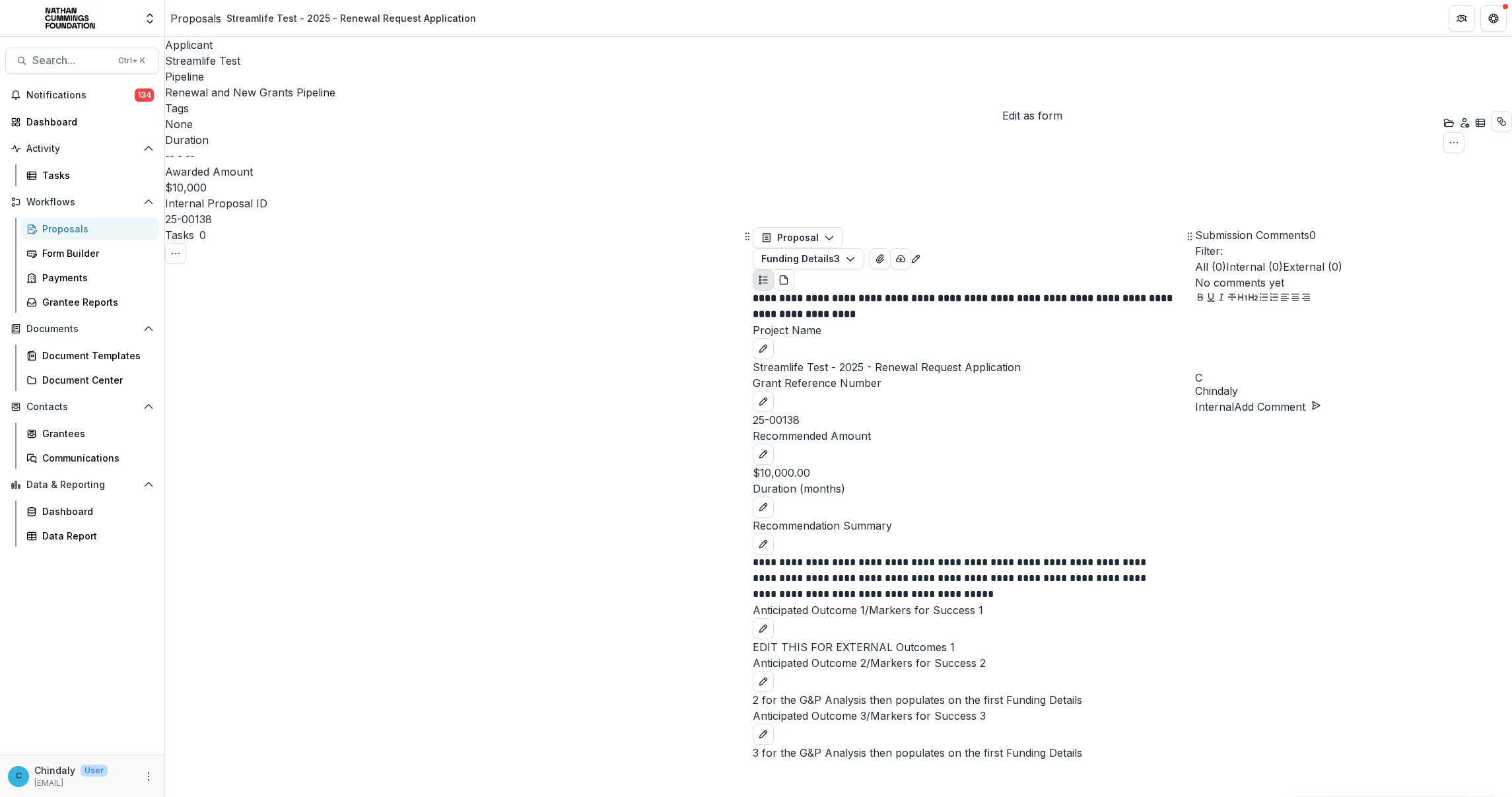 click at bounding box center (916, 258) 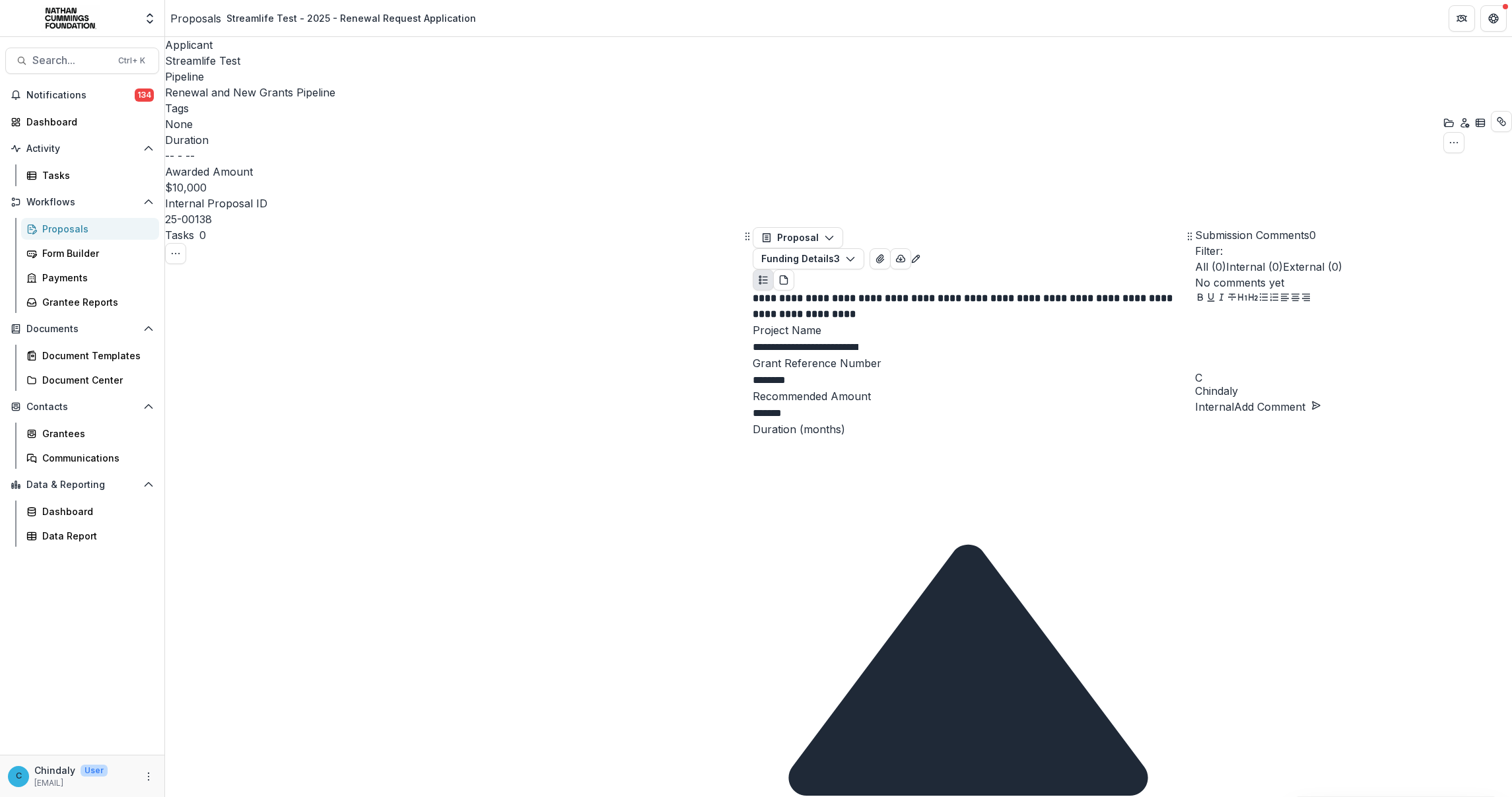 scroll, scrollTop: 0, scrollLeft: 0, axis: both 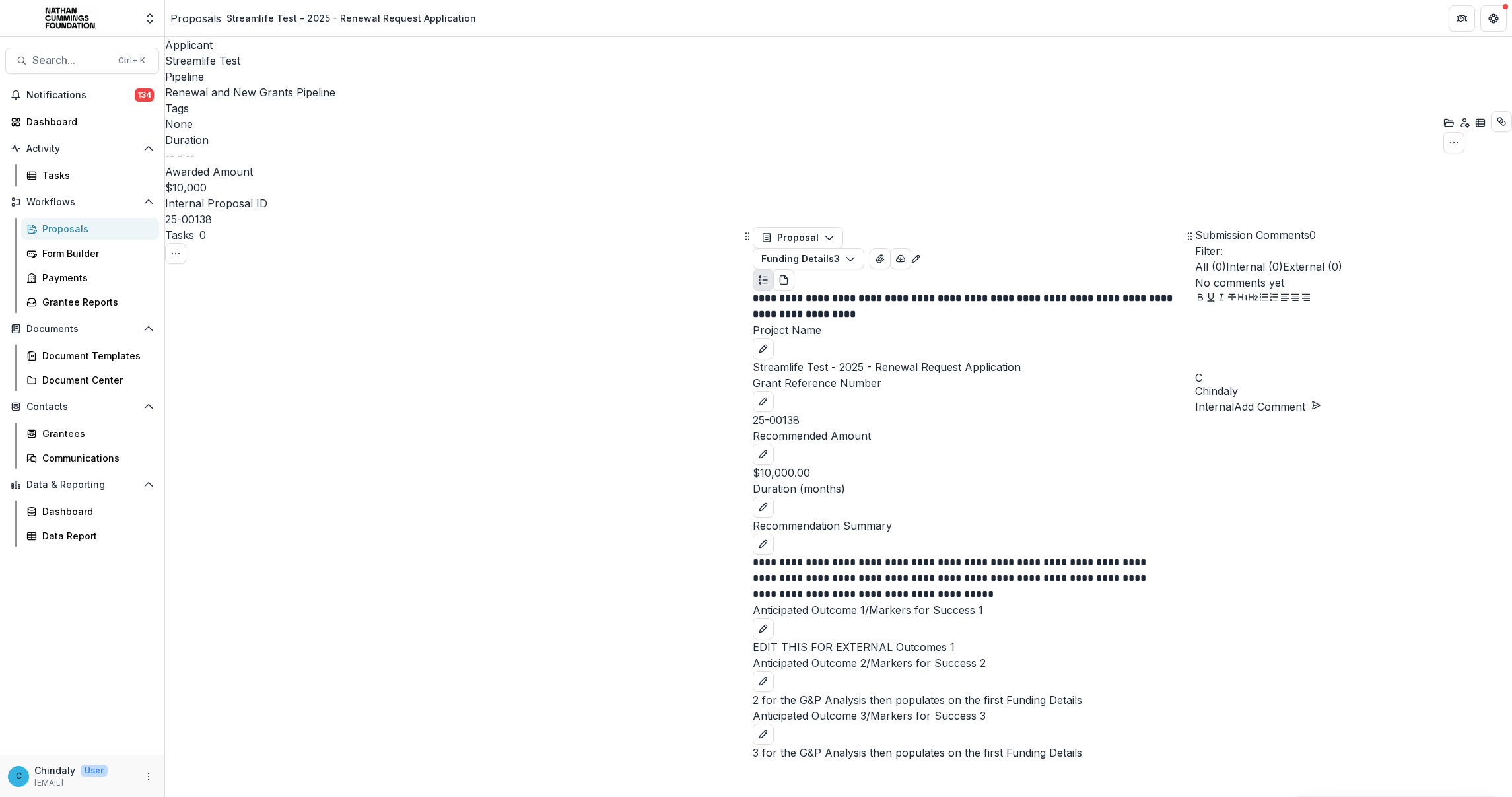 click on "Proposals" at bounding box center [95, 228] 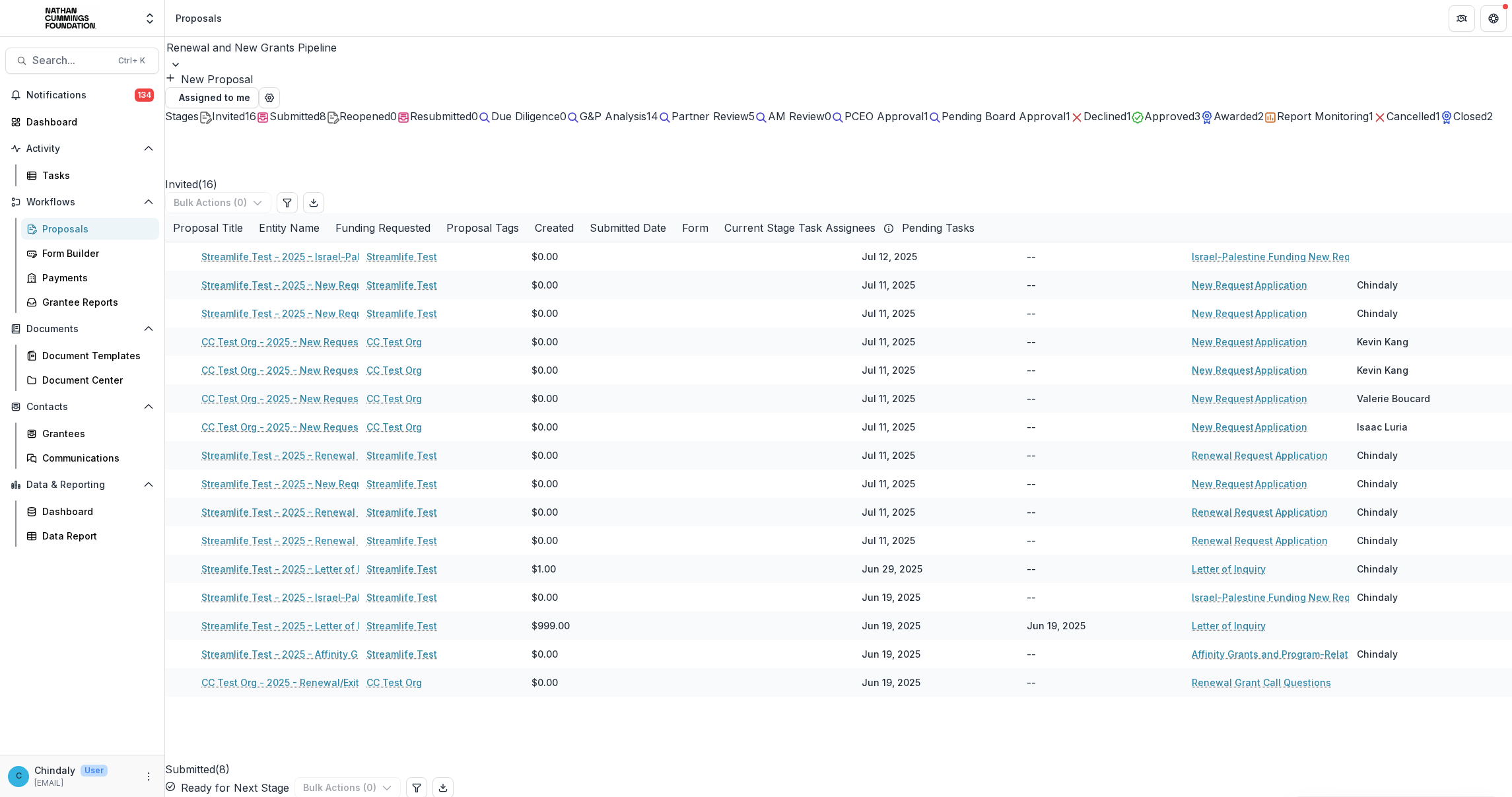 click on "Partner Review" at bounding box center [710, 116] 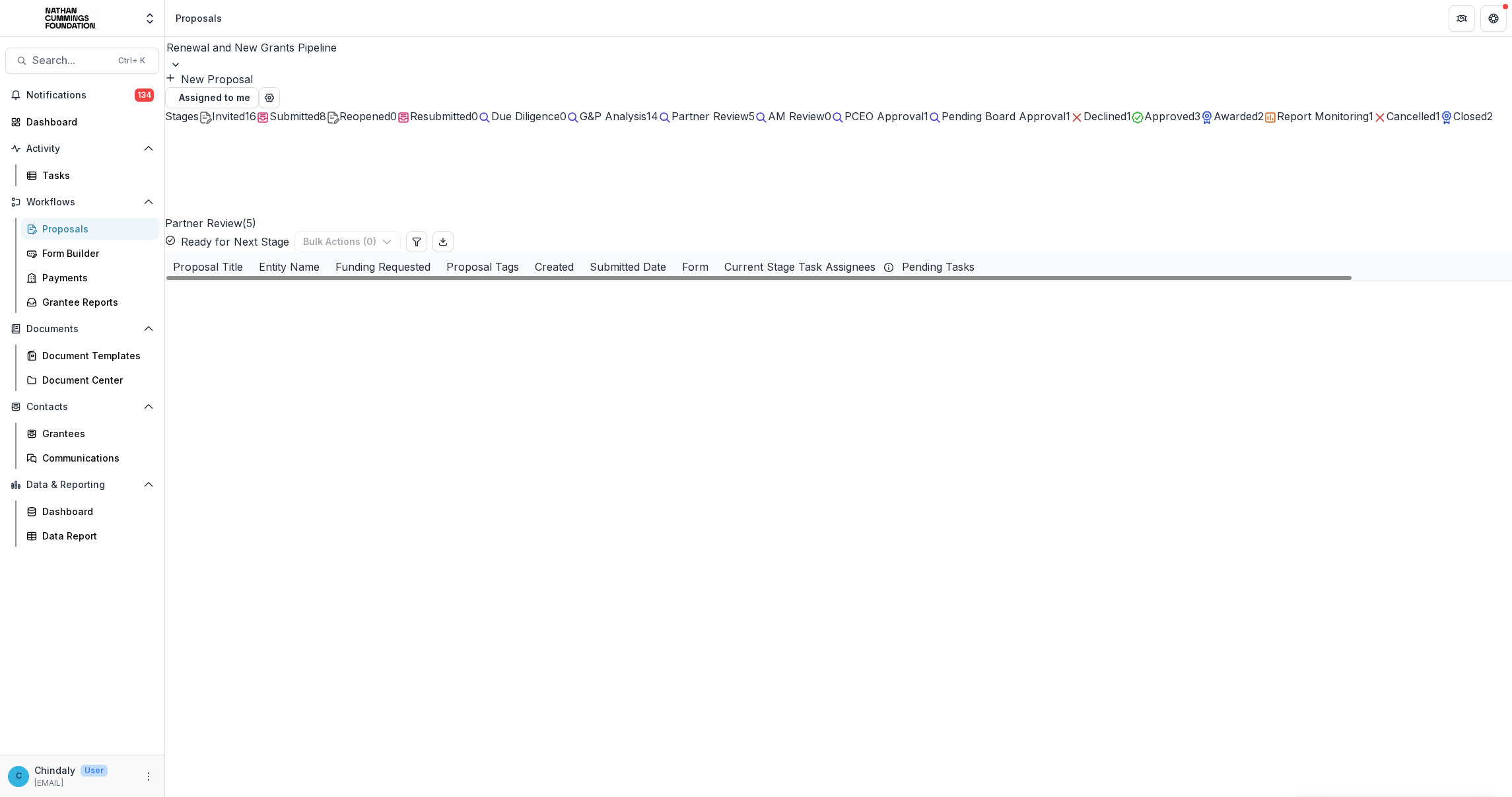 click on "Streamlife Test - 2025 - Renewal Request Application" at bounding box center [331, 295] 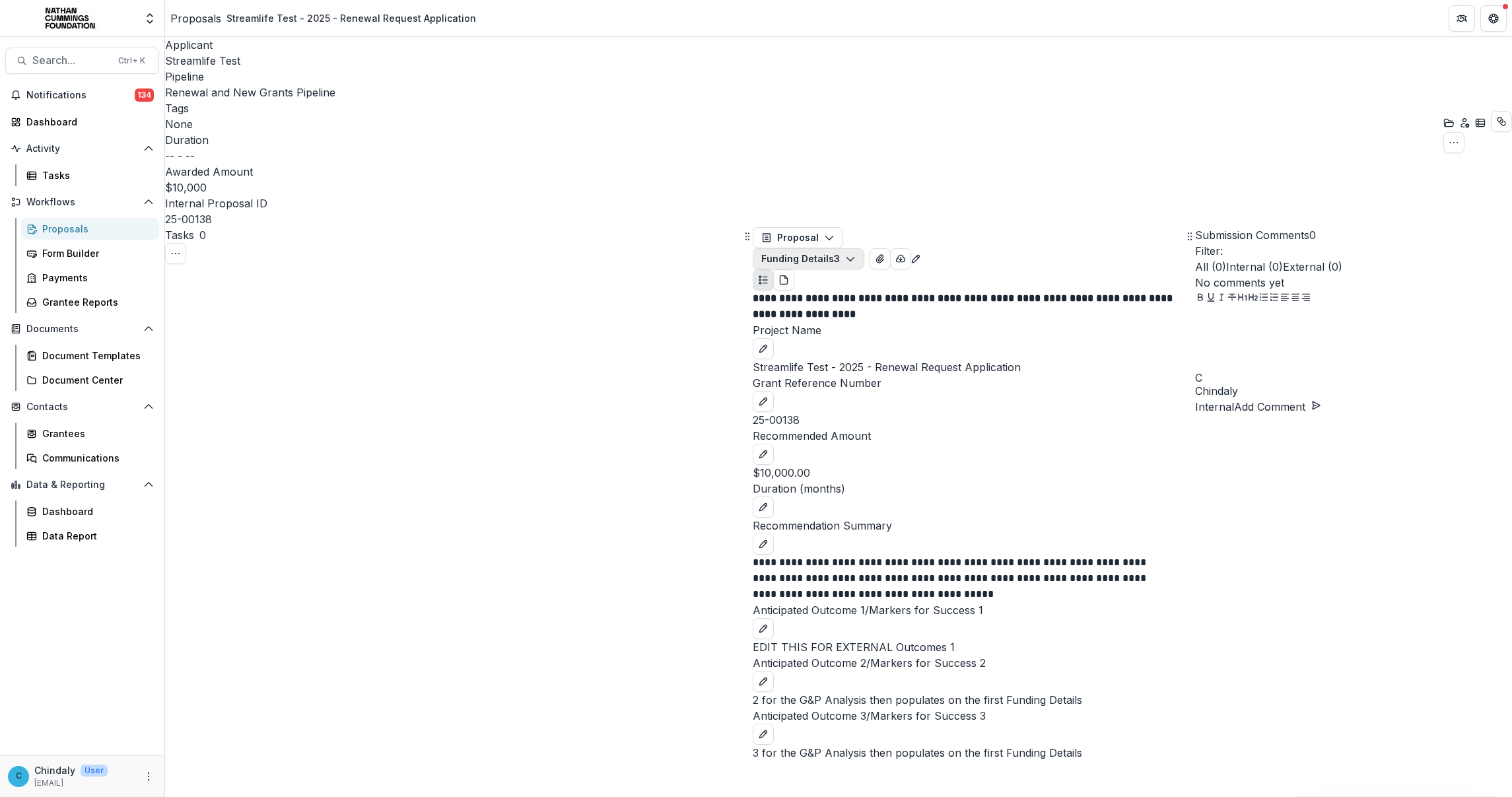 click on "Funding Details 3" at bounding box center [808, 259] 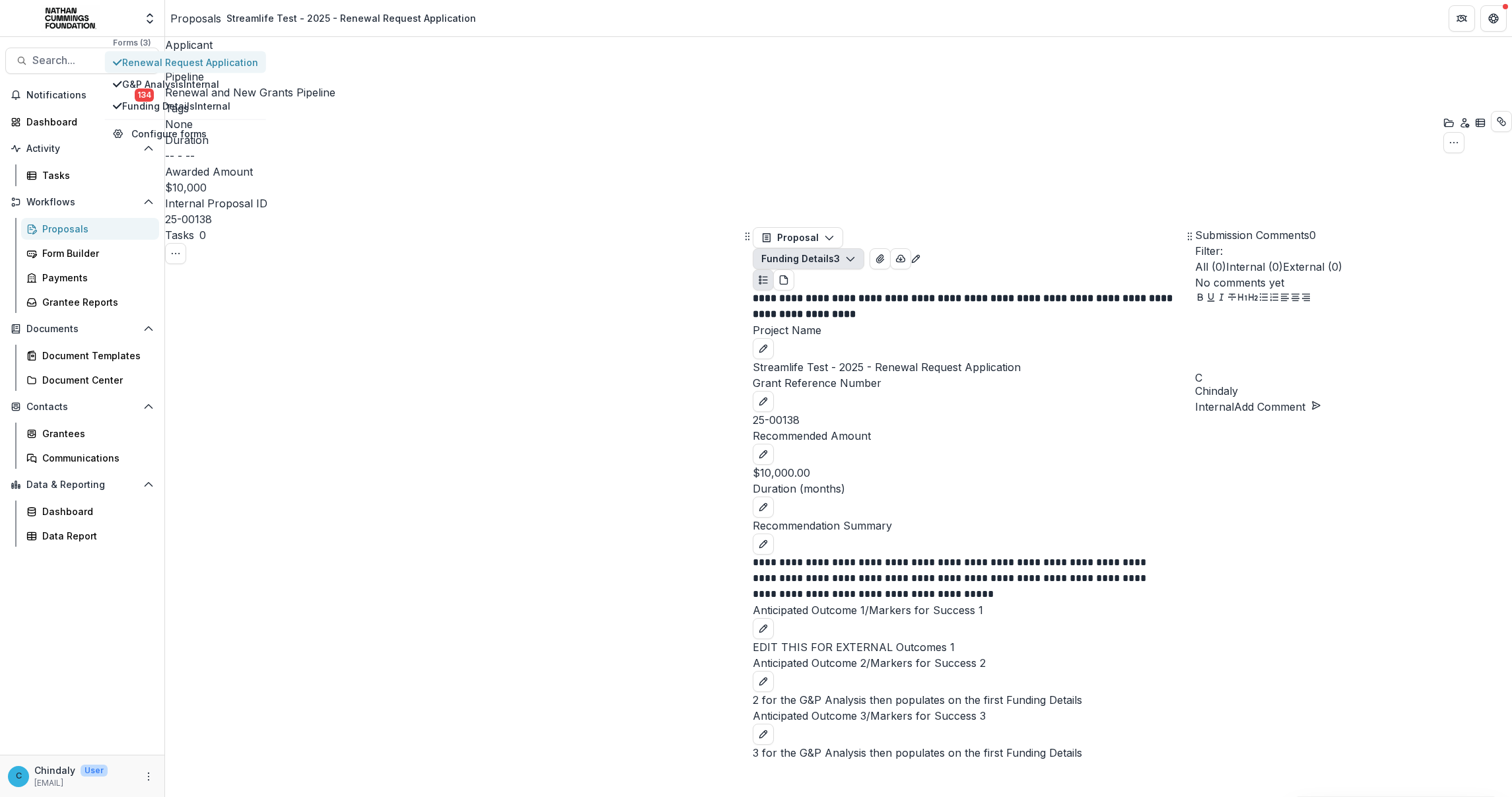 click on "Renewal Request Application" at bounding box center (190, 62) 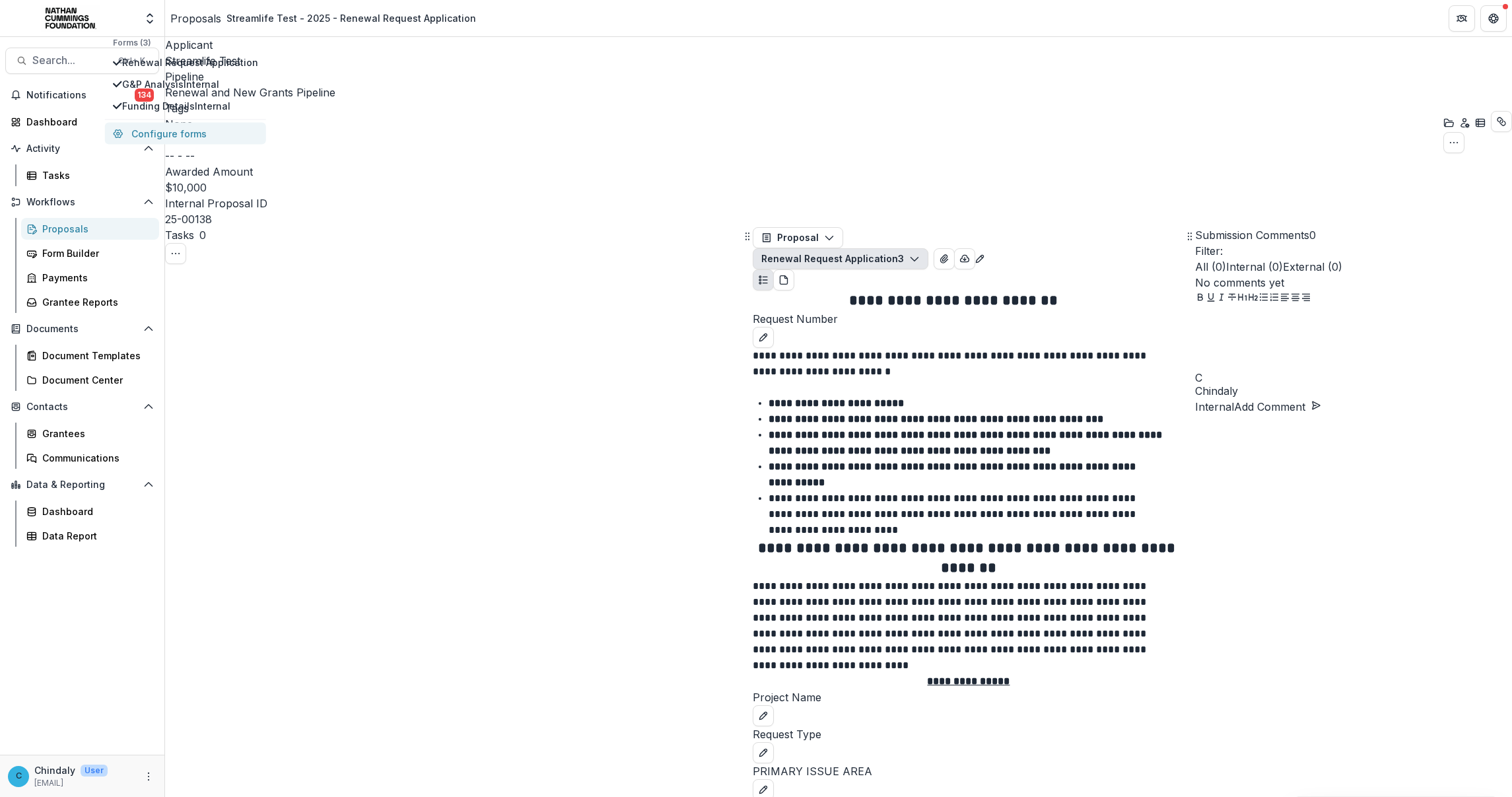scroll, scrollTop: 84, scrollLeft: 0, axis: vertical 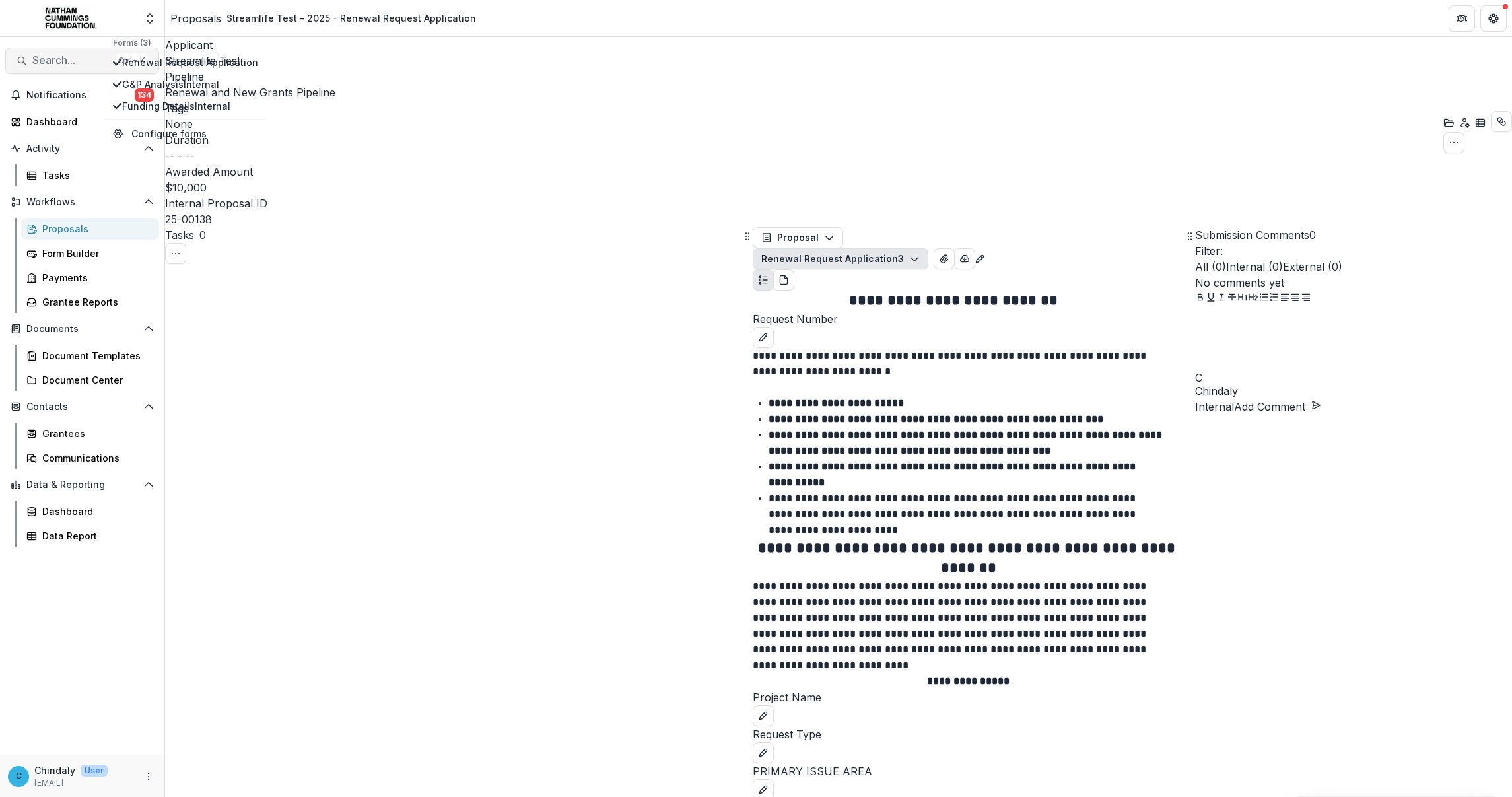 click on "Search..." at bounding box center [71, 60] 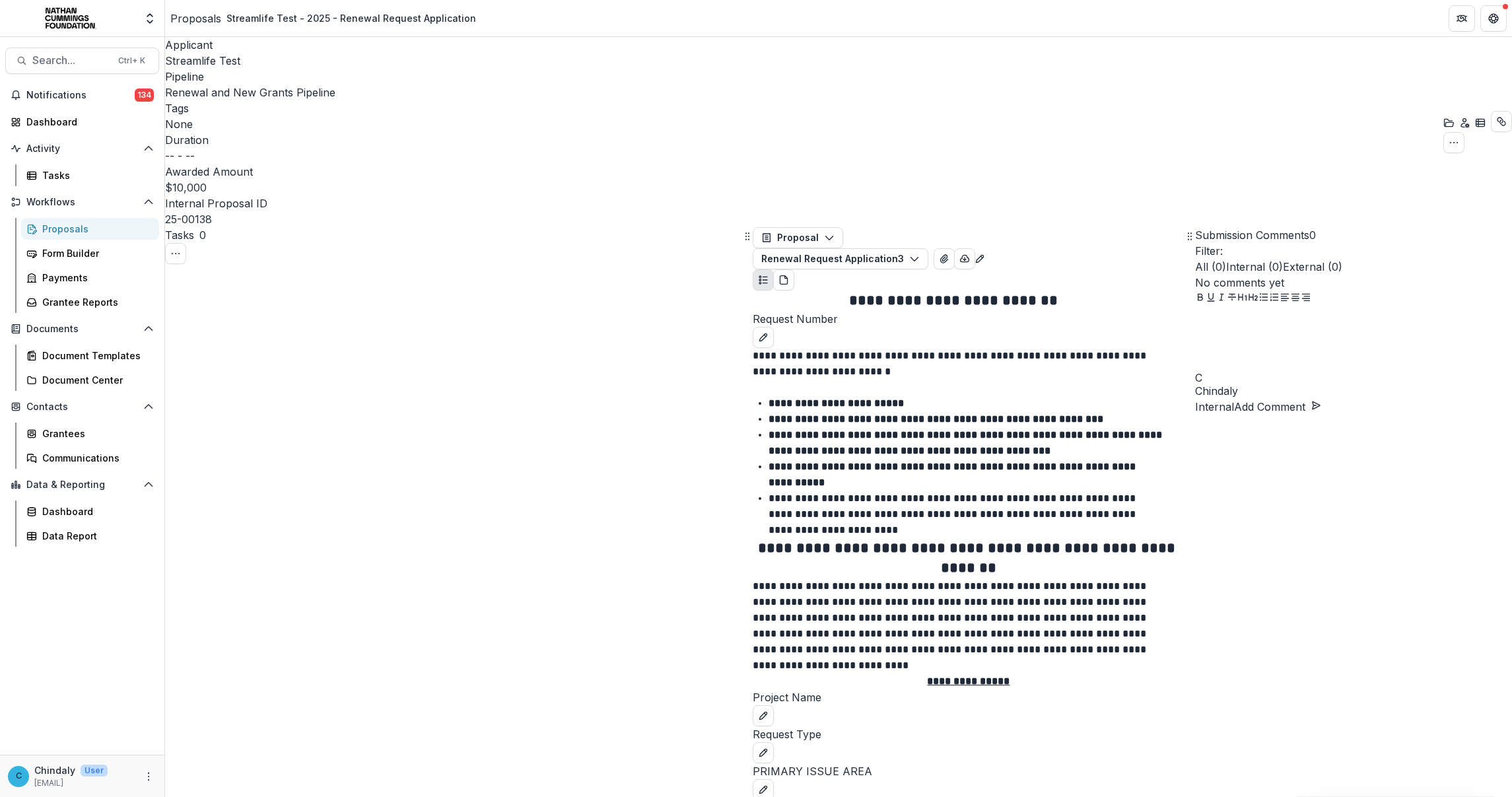 type on "********" 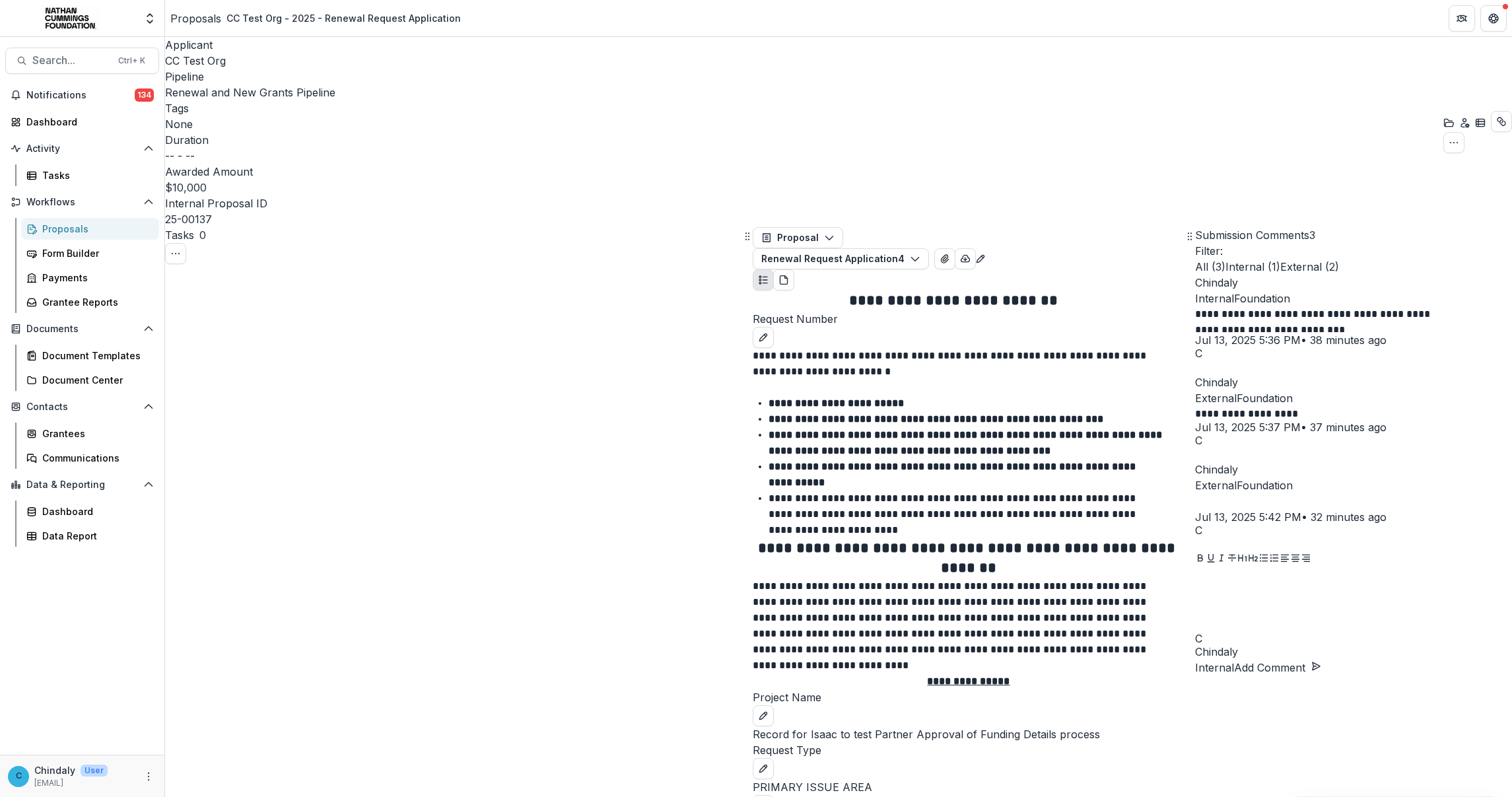 click on "Record for Isaac to test Partner Approval of Funding Details process" at bounding box center [968, 734] 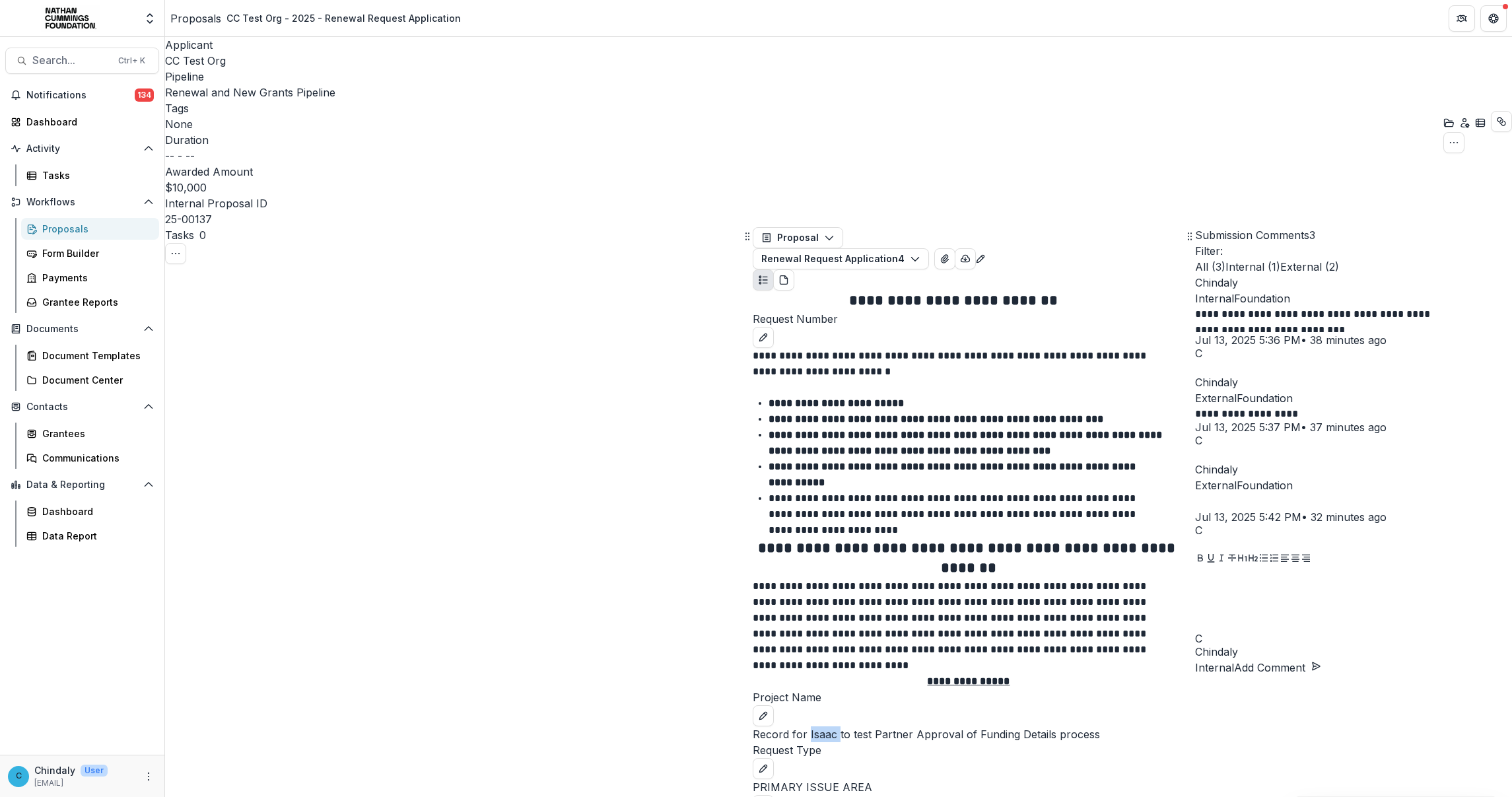 click on "Record for Isaac to test Partner Approval of Funding Details process" at bounding box center [968, 734] 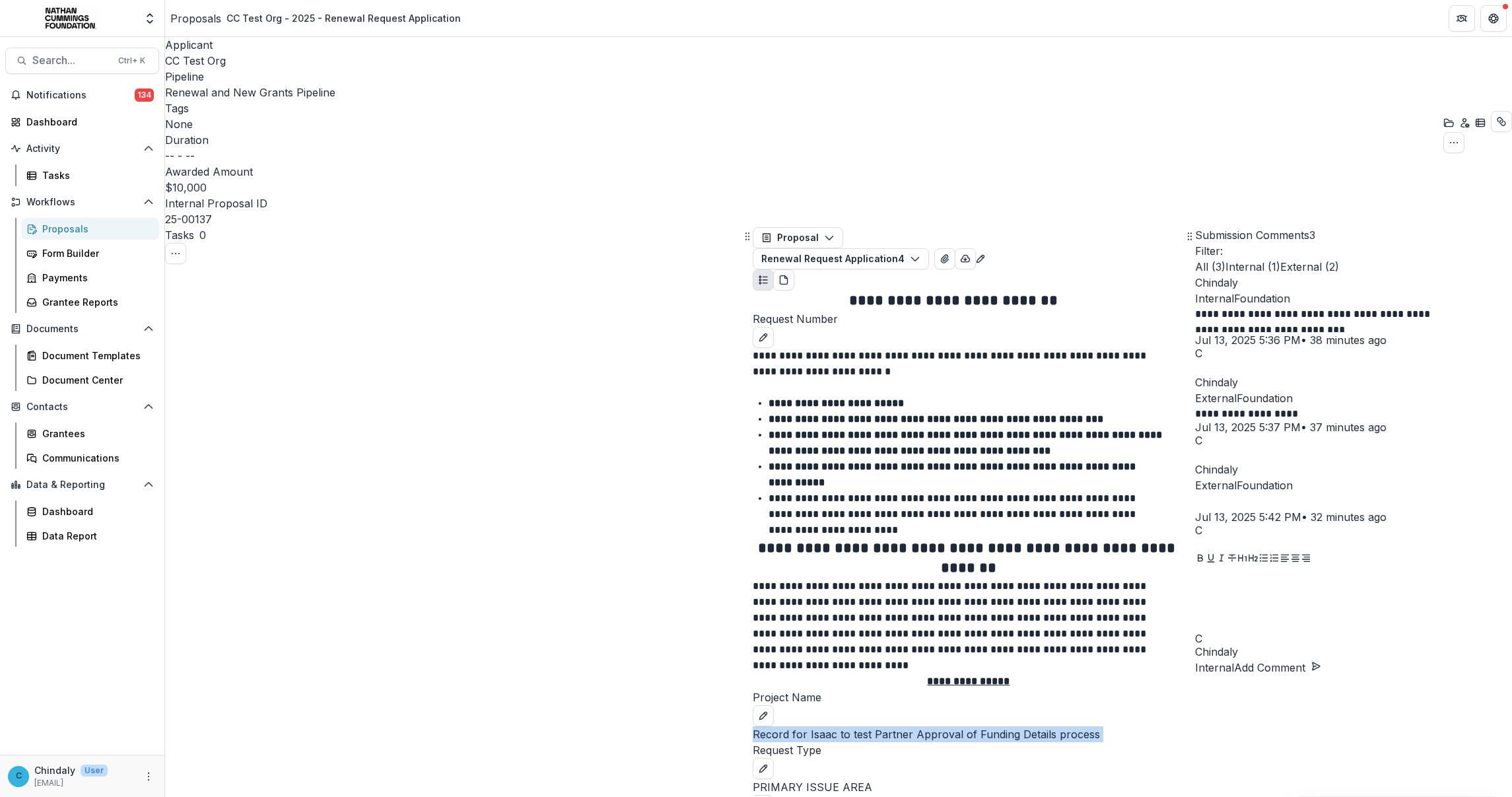 click on "Record for Isaac to test Partner Approval of Funding Details process" at bounding box center [968, 734] 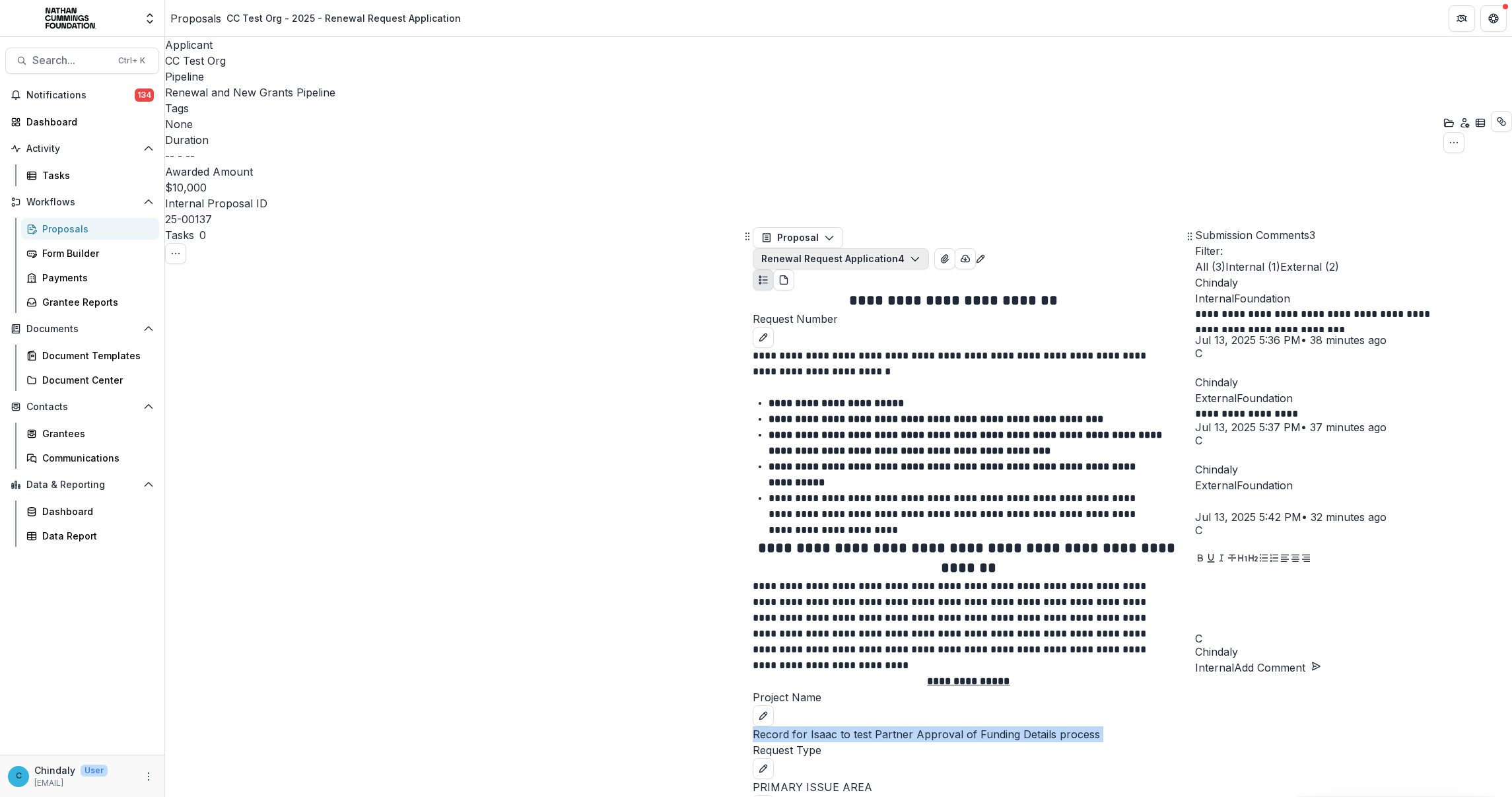 click on "Renewal Request Application 4" at bounding box center (841, 259) 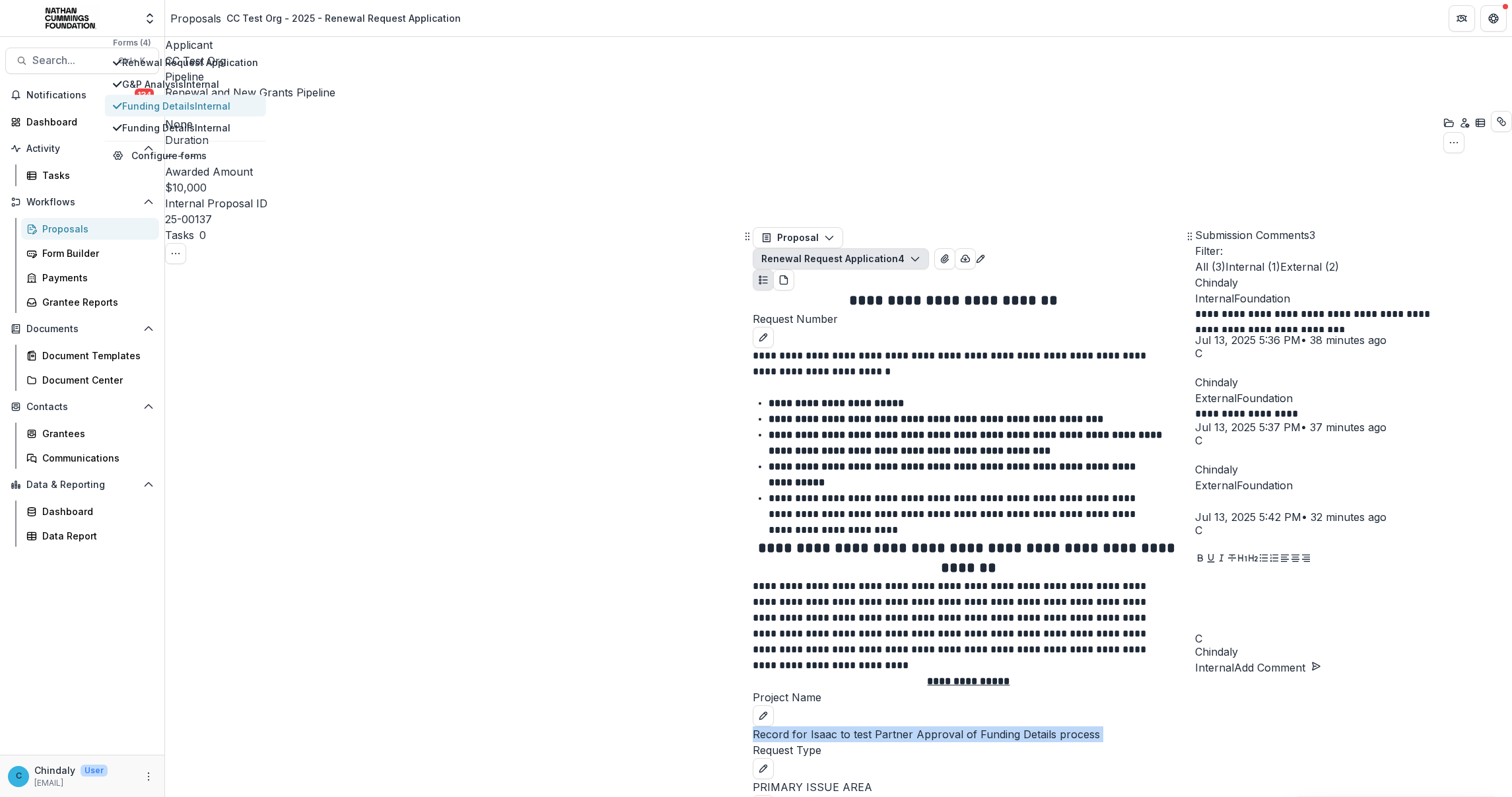 click on "Funding Details Internal" at bounding box center (190, 106) 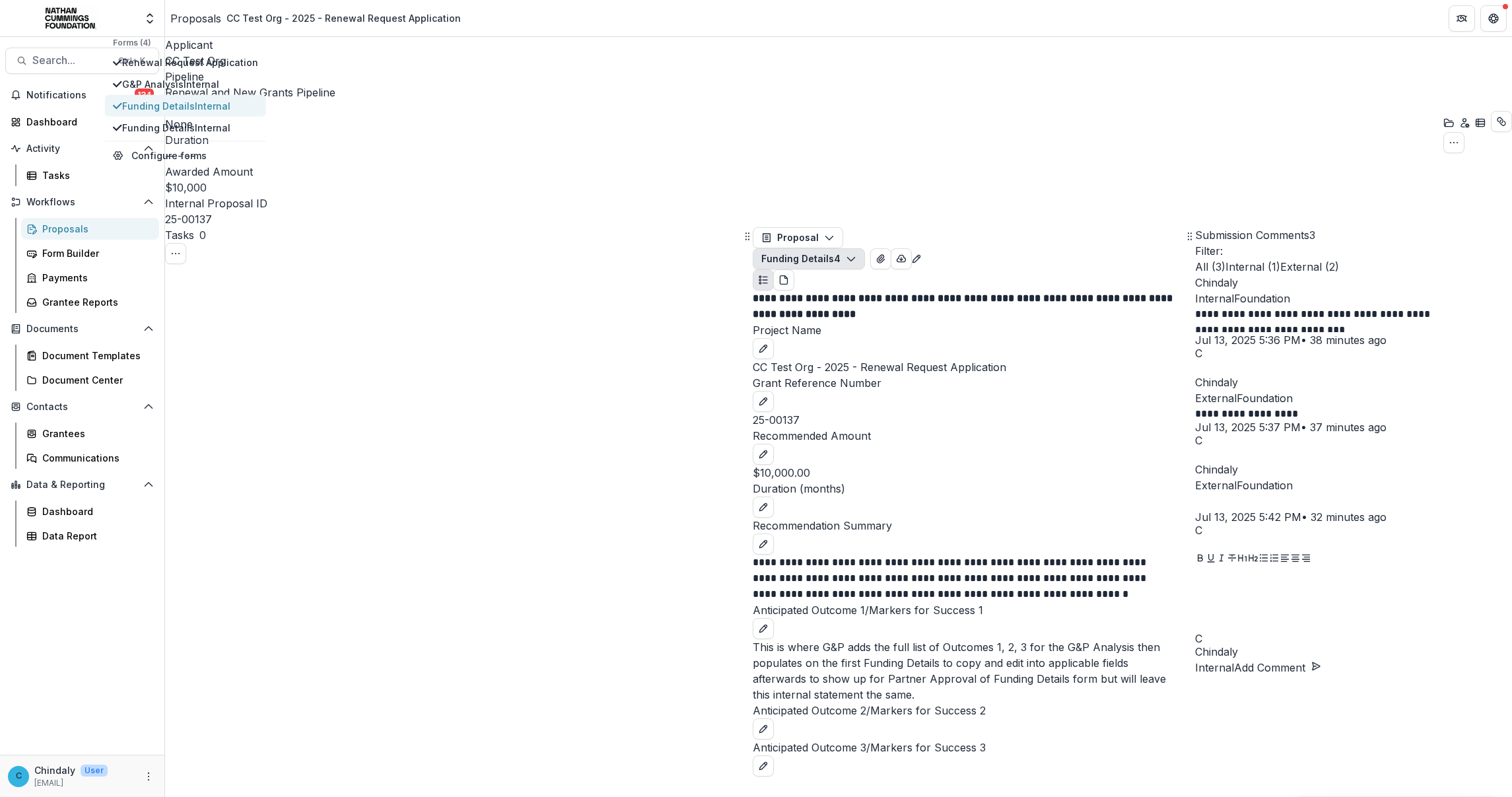 scroll, scrollTop: 0, scrollLeft: 0, axis: both 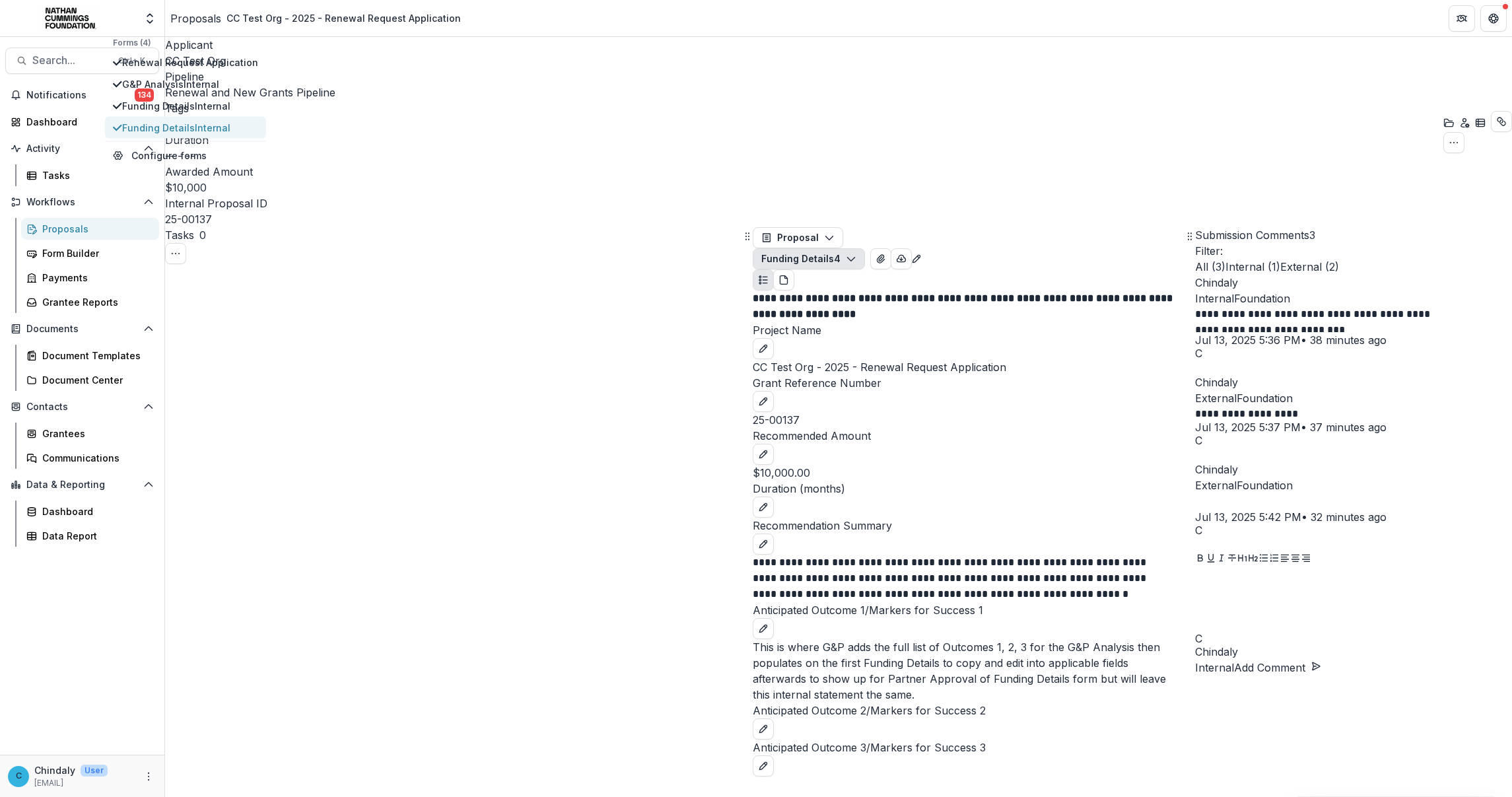 click on "Funding Details Internal" at bounding box center (190, 127) 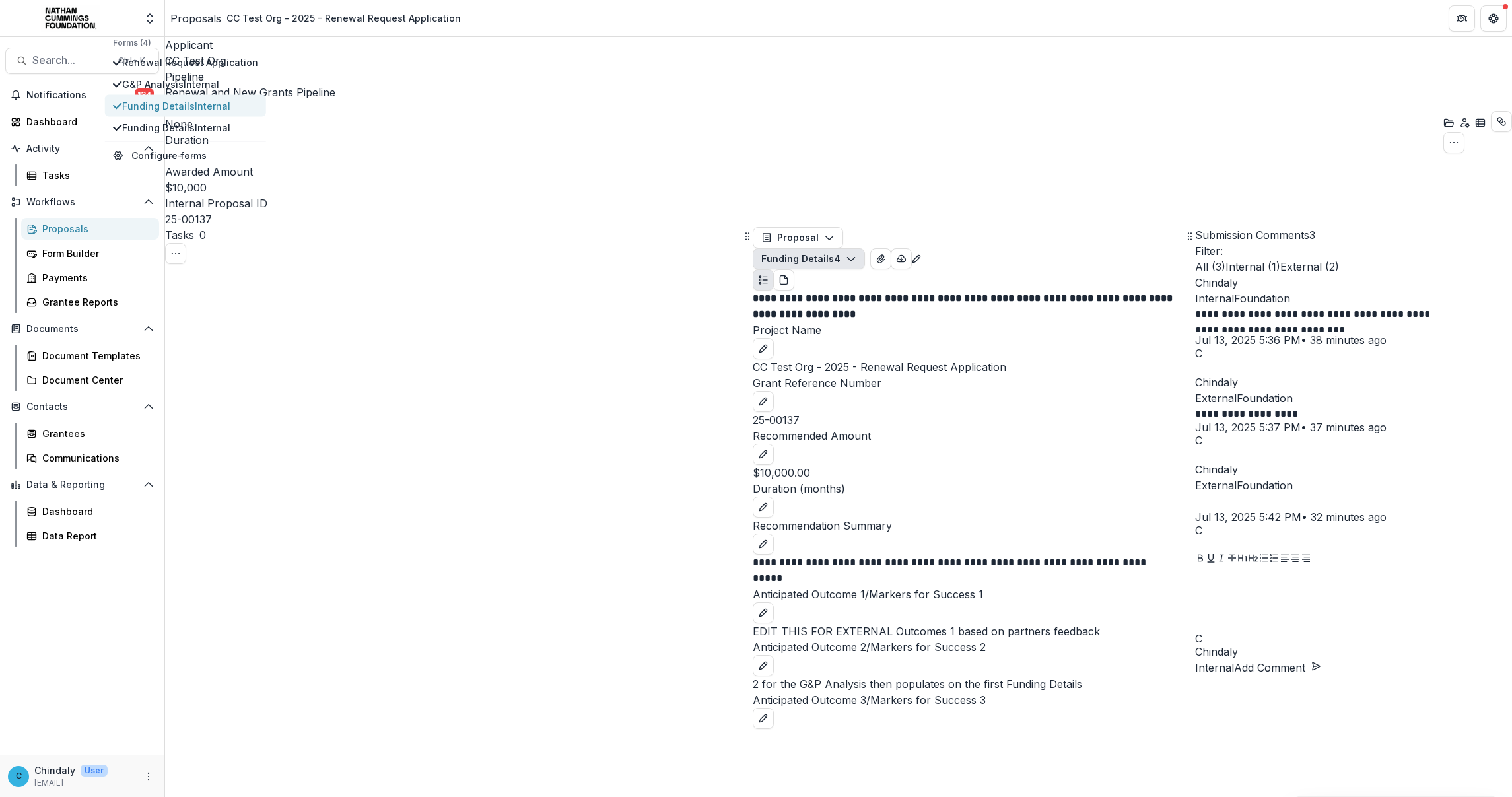 click on "Funding Details Internal" at bounding box center [190, 106] 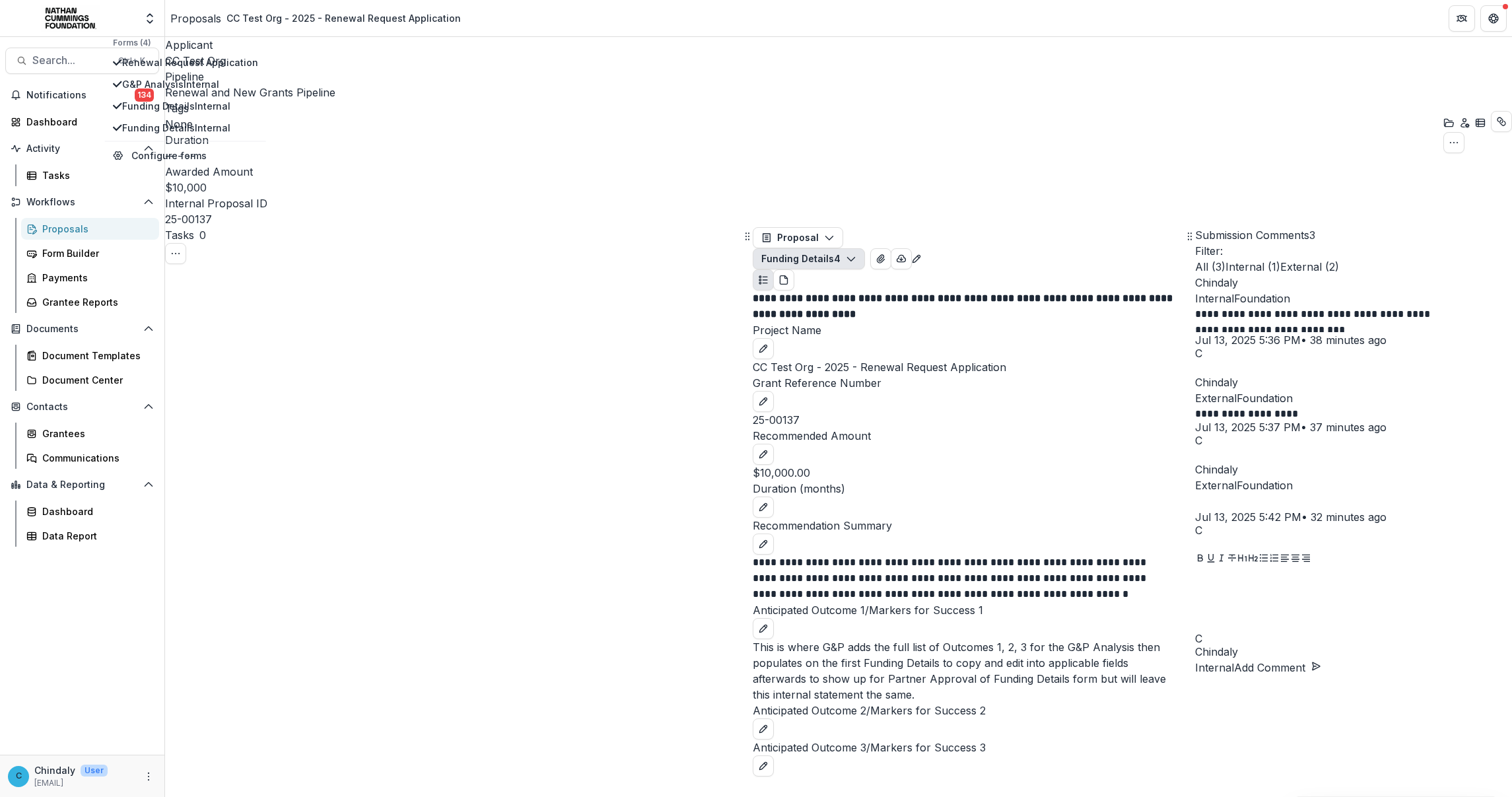 click on "Review Task" at bounding box center [204, 2192] 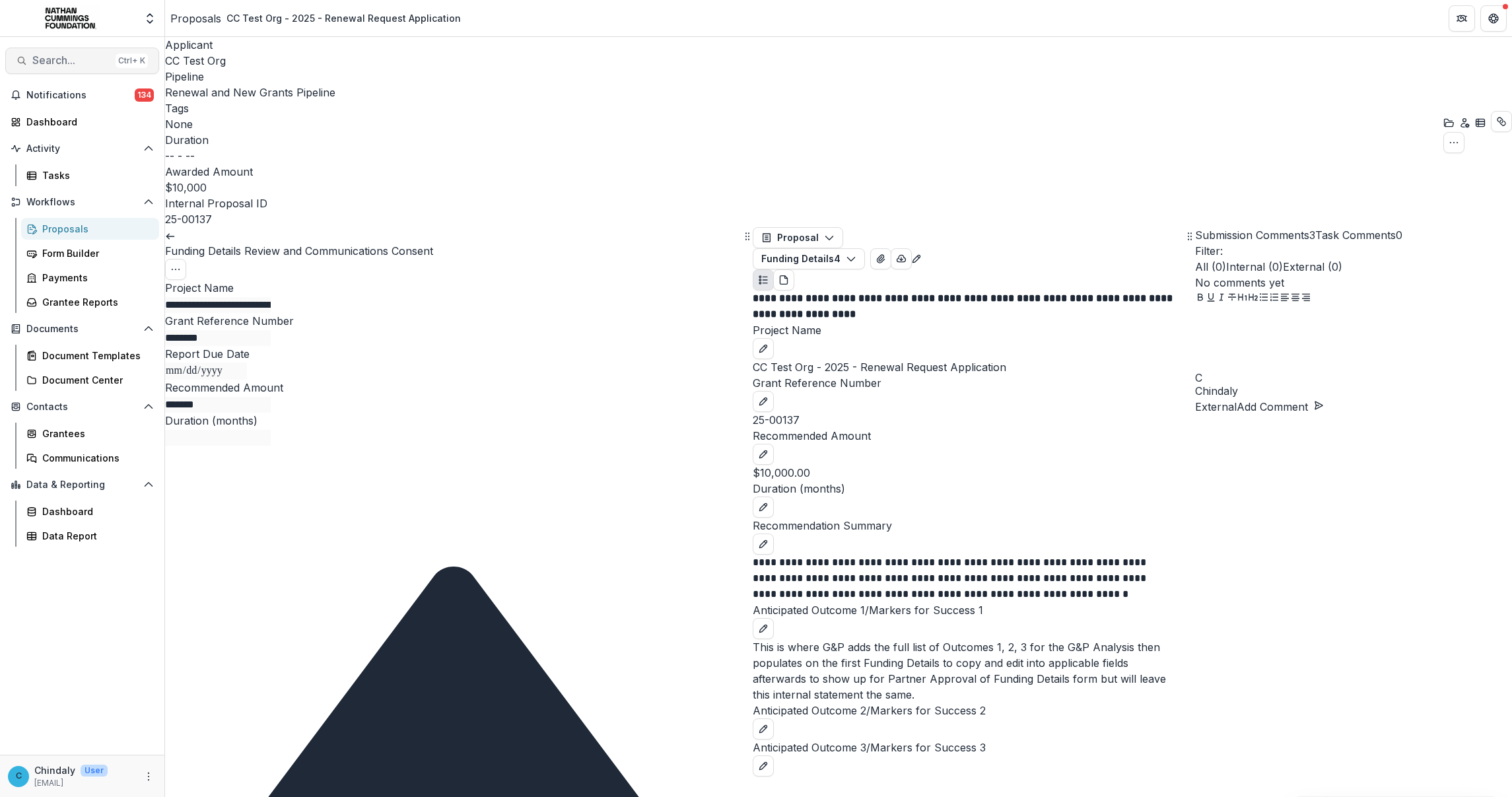 click on "Search..." at bounding box center [71, 60] 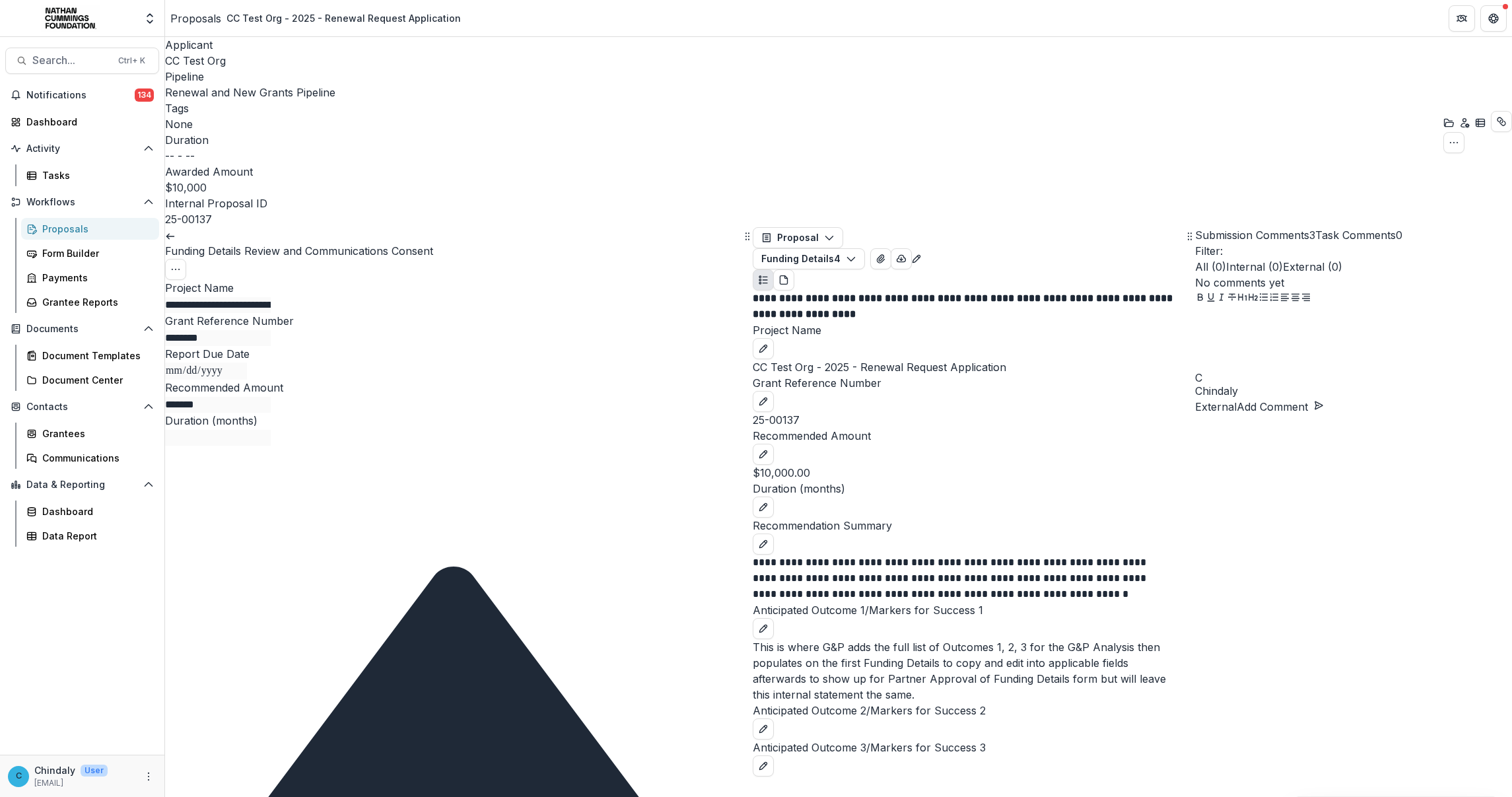 click on "********" at bounding box center (53, 912) 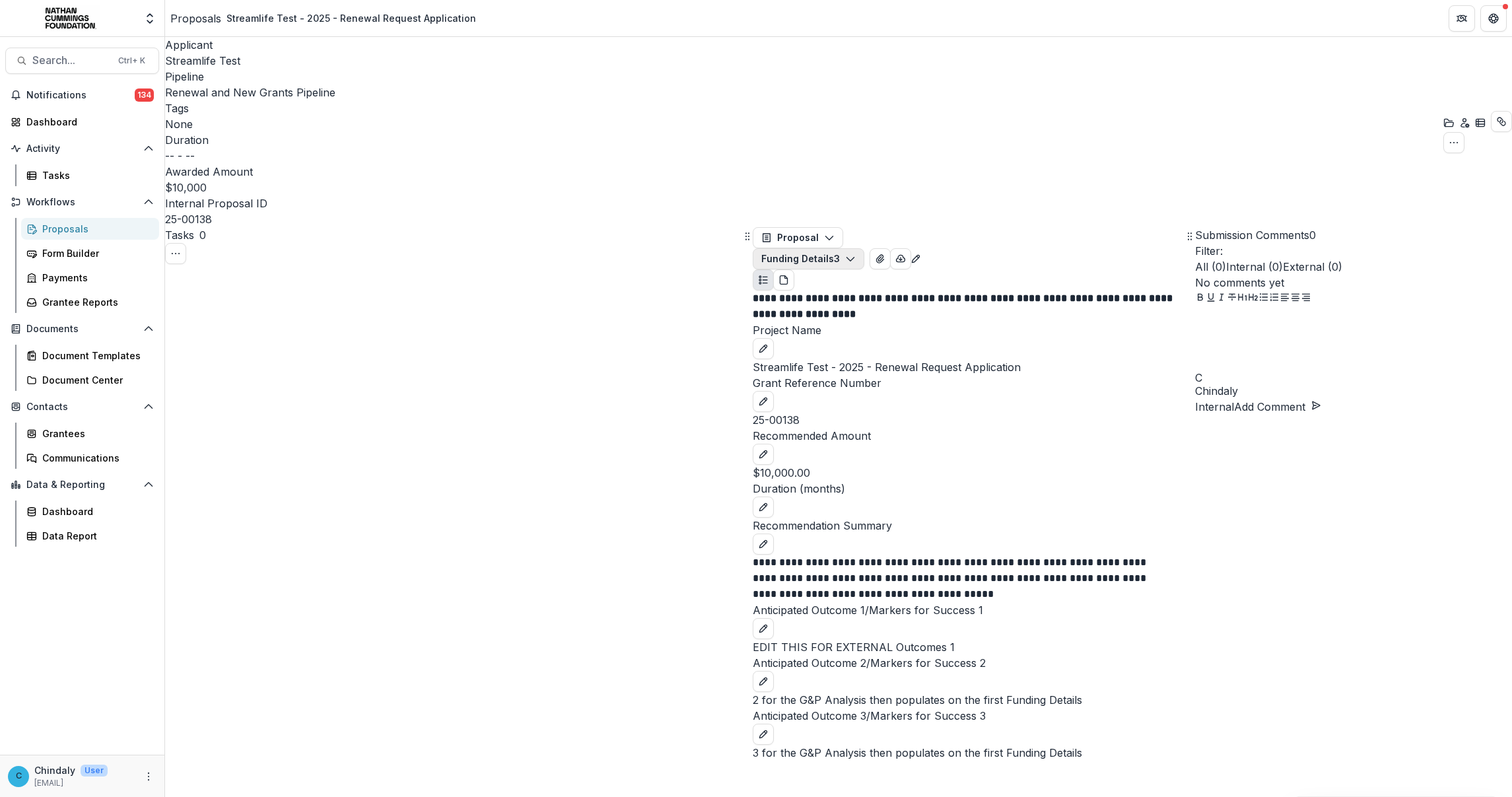 click on "Funding Details 3" at bounding box center (808, 259) 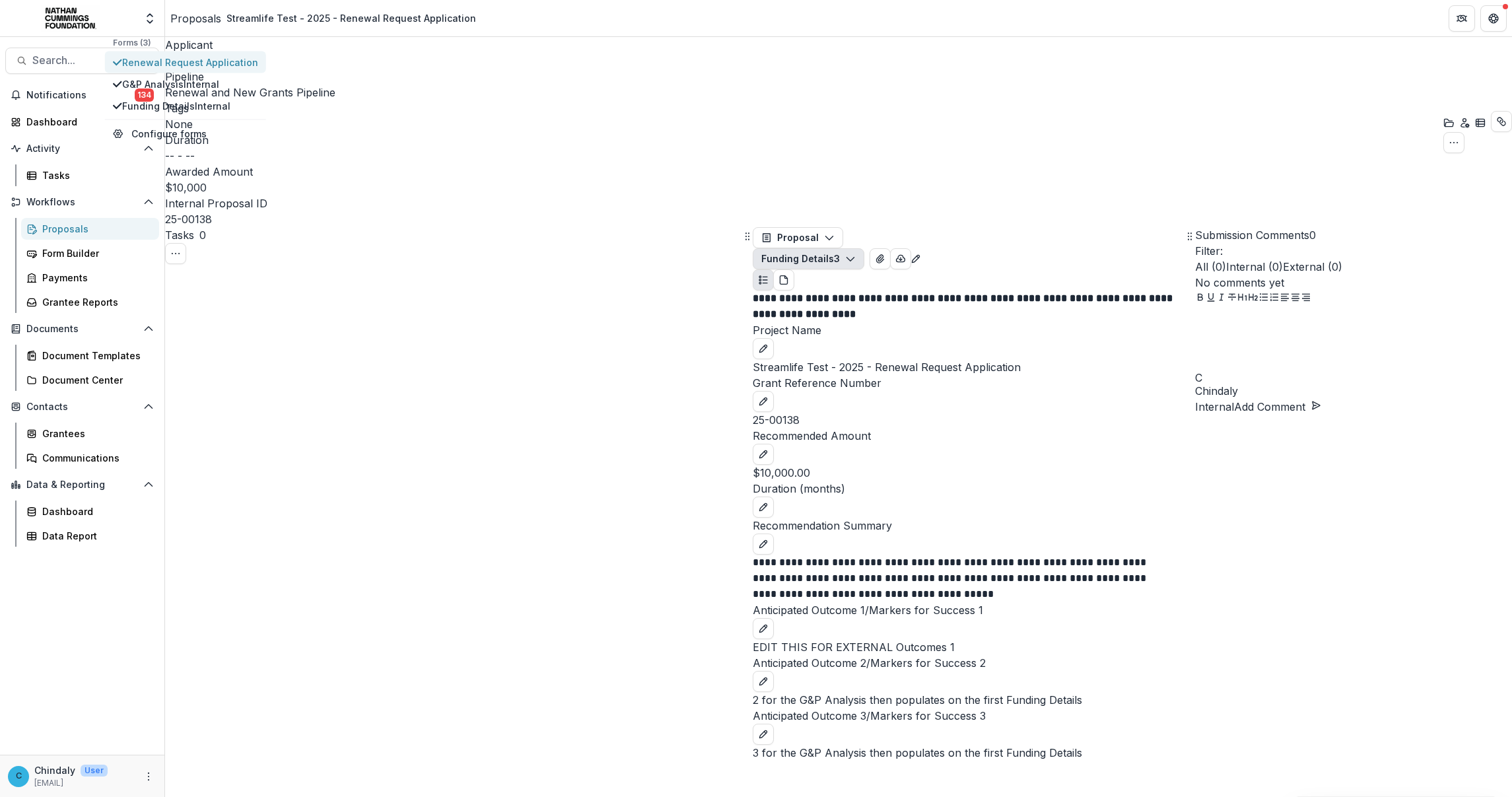 click on "Renewal Request Application" at bounding box center (190, 62) 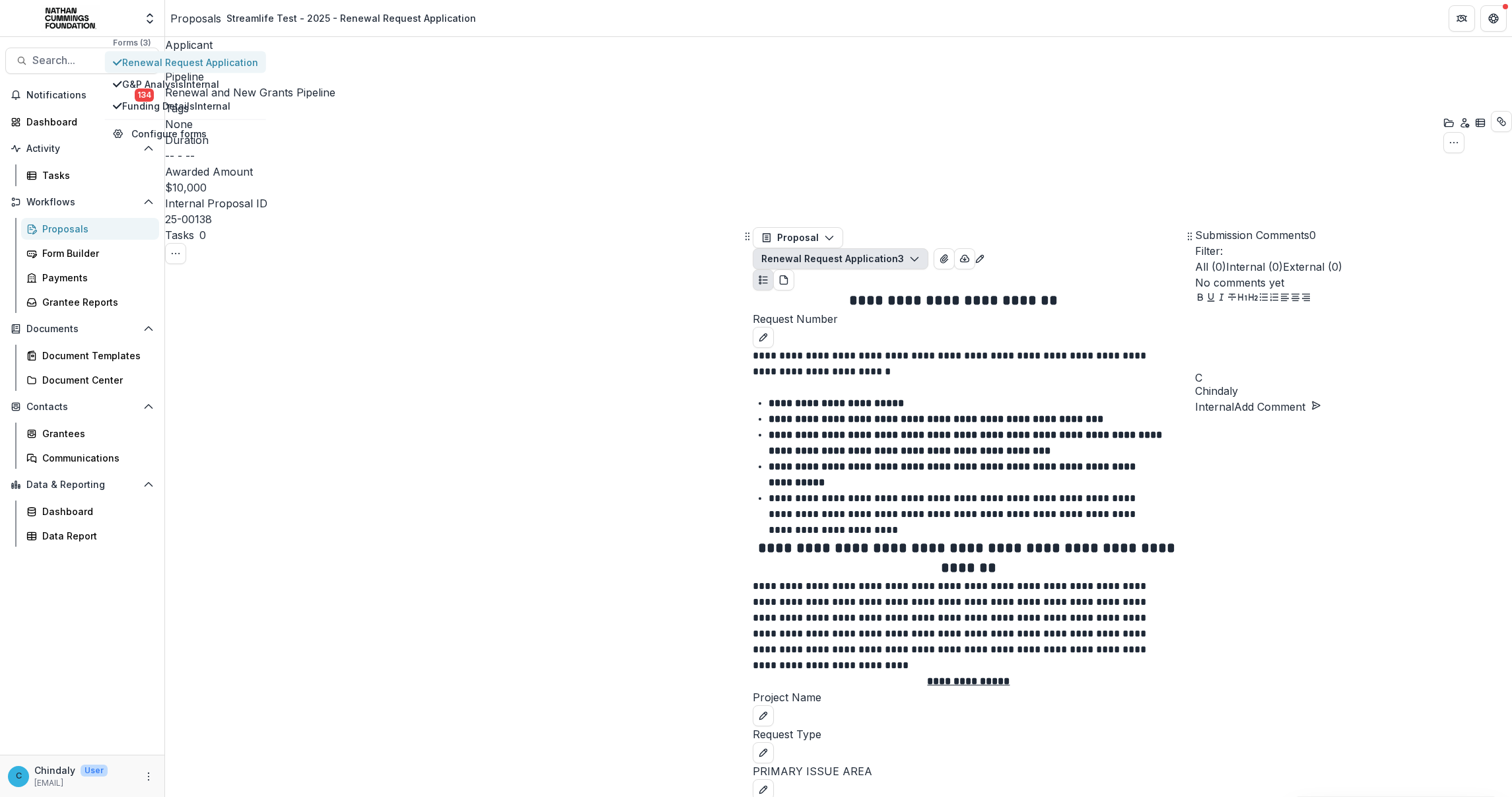 click on "Renewal Request Application" at bounding box center (190, 62) 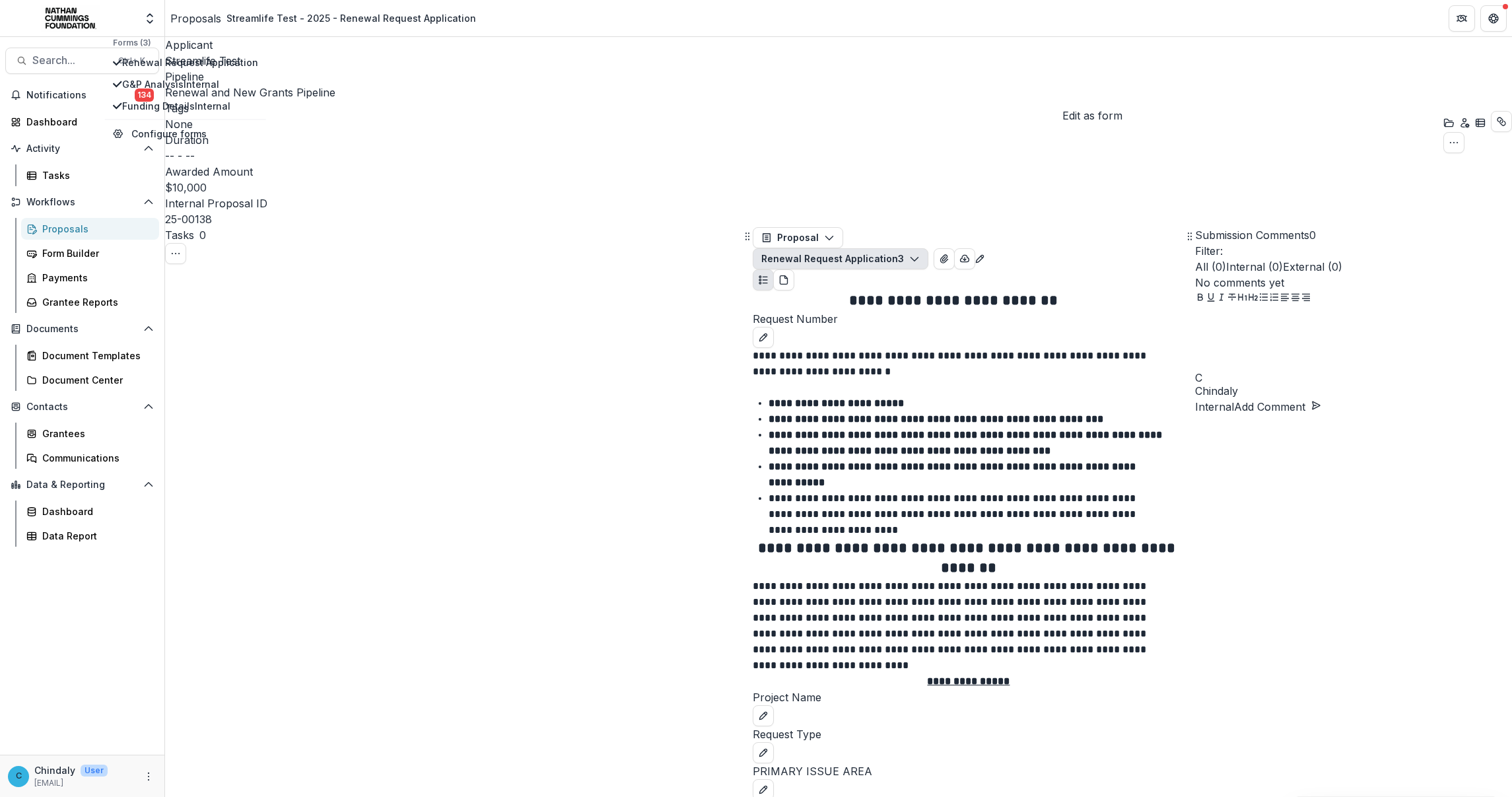 click 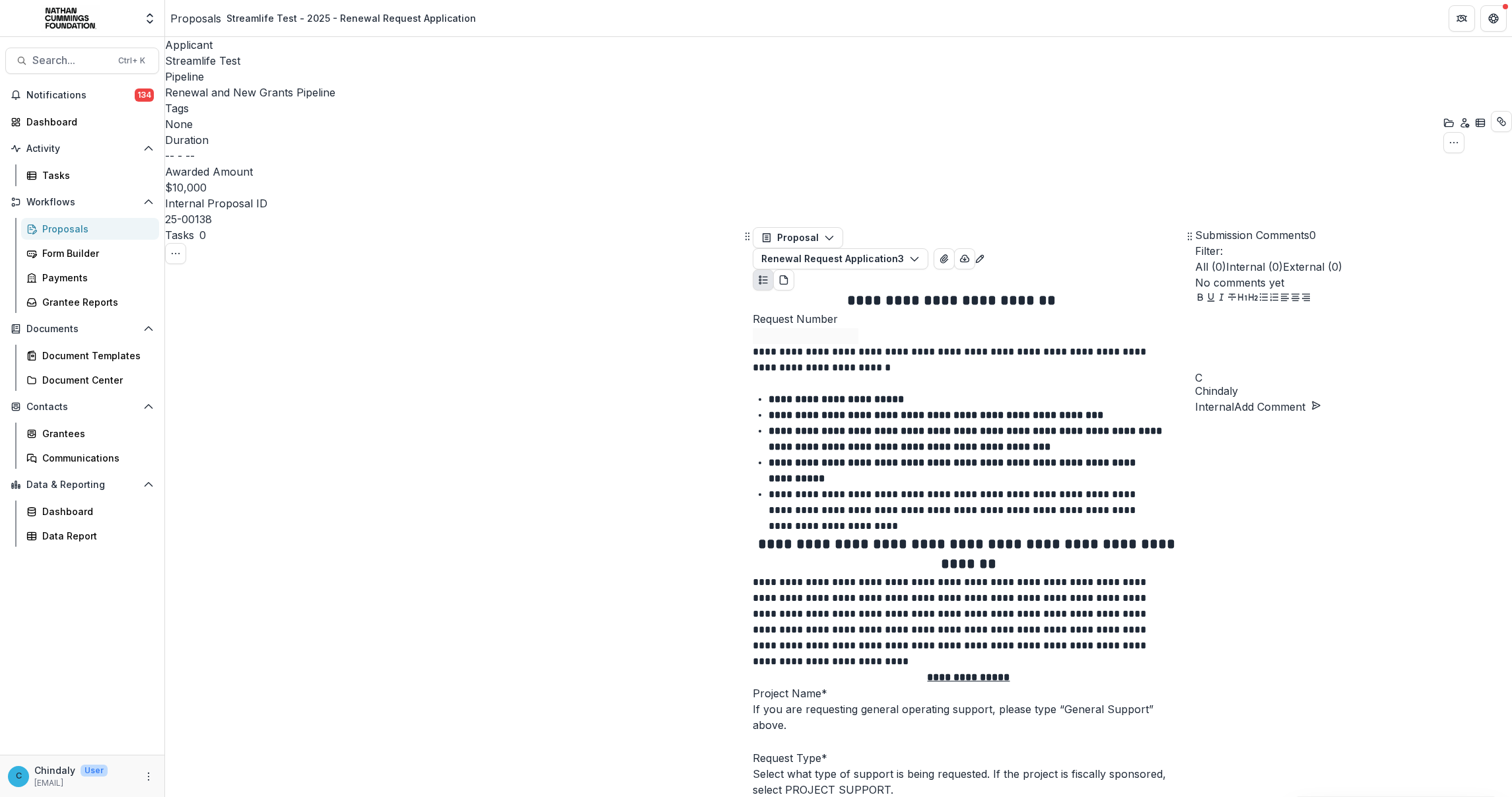 click on "Project Name *" at bounding box center [806, 742] 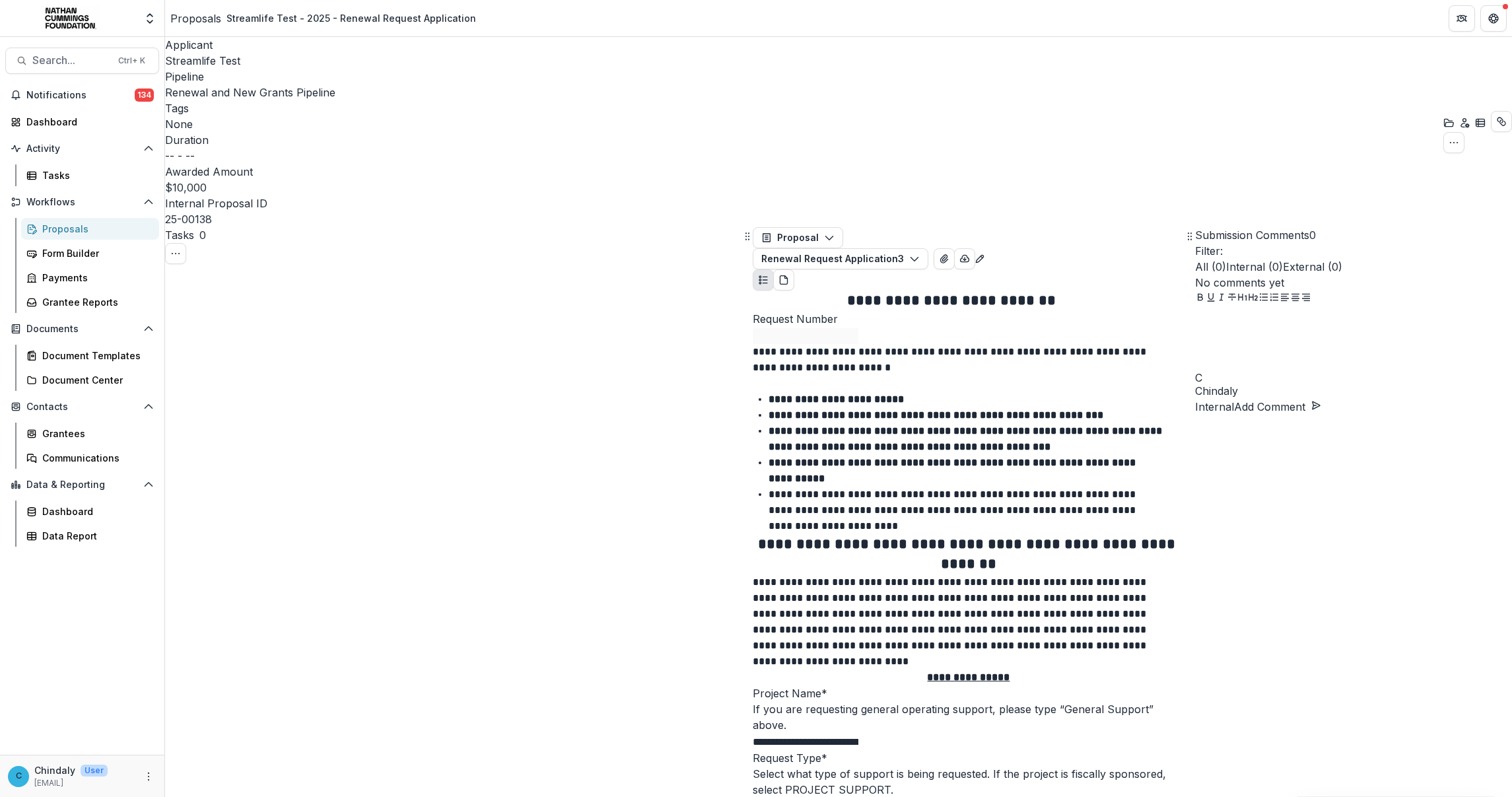 click on "**********" at bounding box center (806, 742) 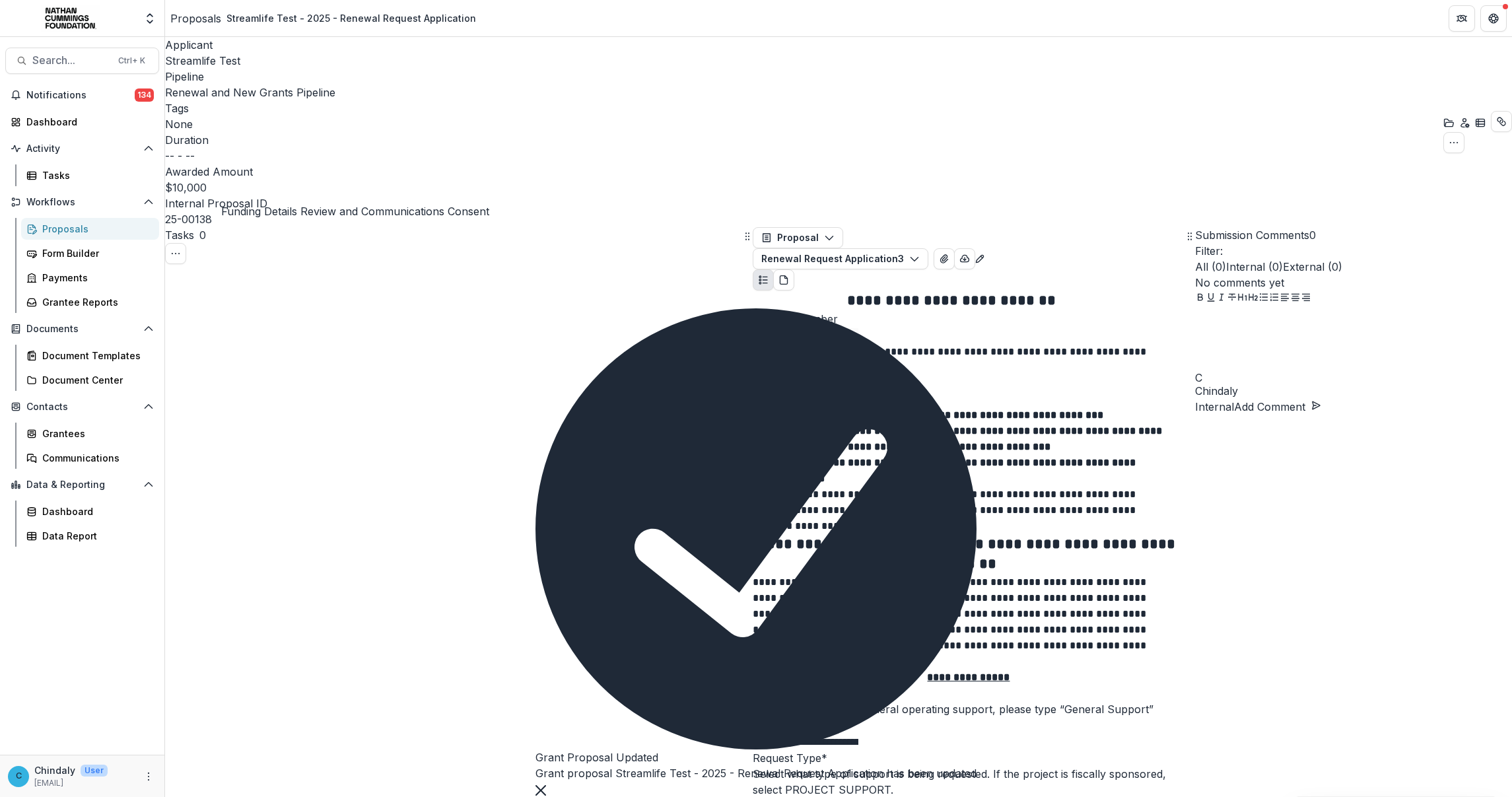 click on "Funding Details Review and Communications Consent" at bounding box center [454, 2056] 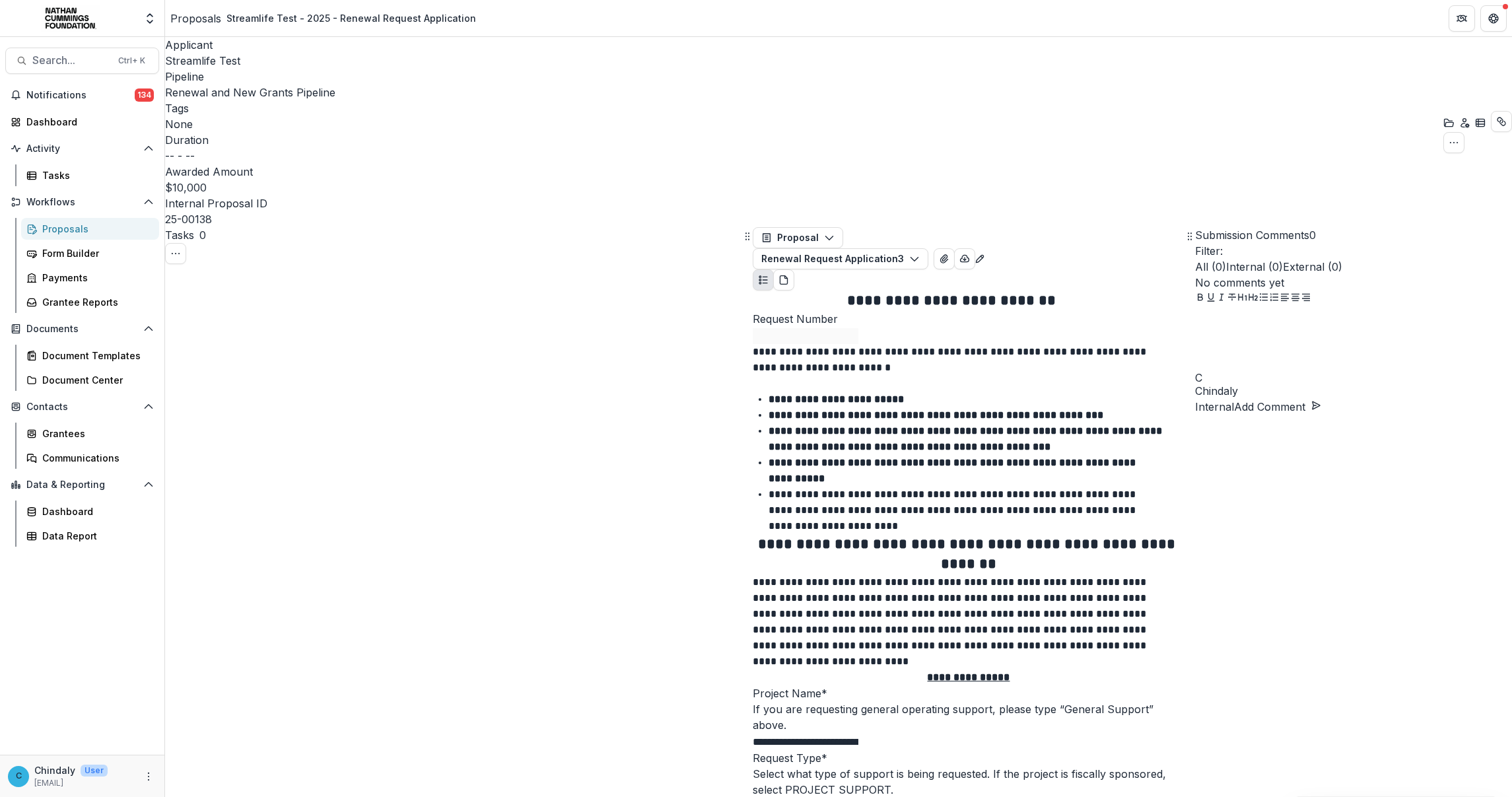drag, startPoint x: 256, startPoint y: 186, endPoint x: 324, endPoint y: 189, distance: 68.066144 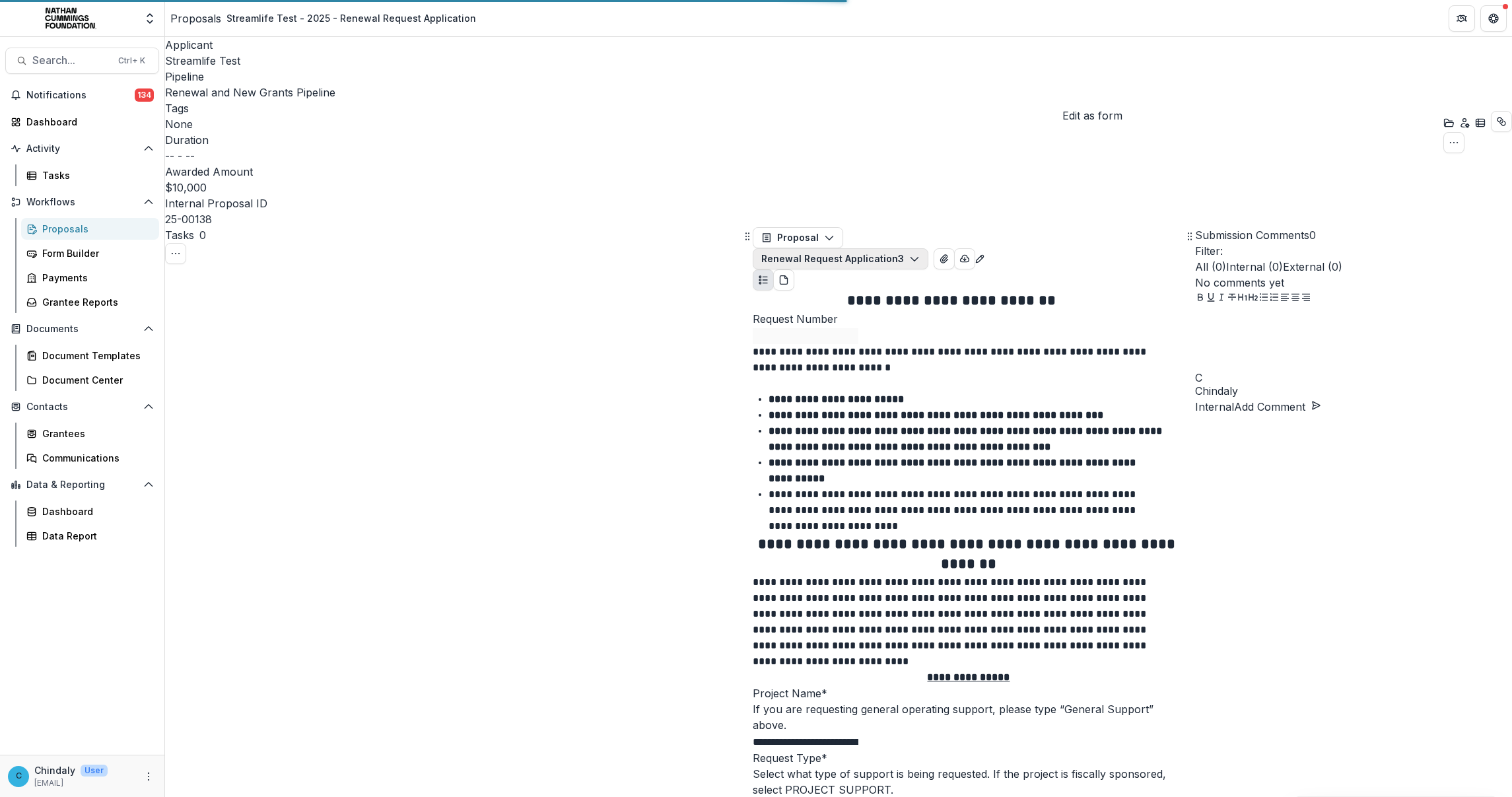 click on "Renewal Request Application 3" at bounding box center [841, 259] 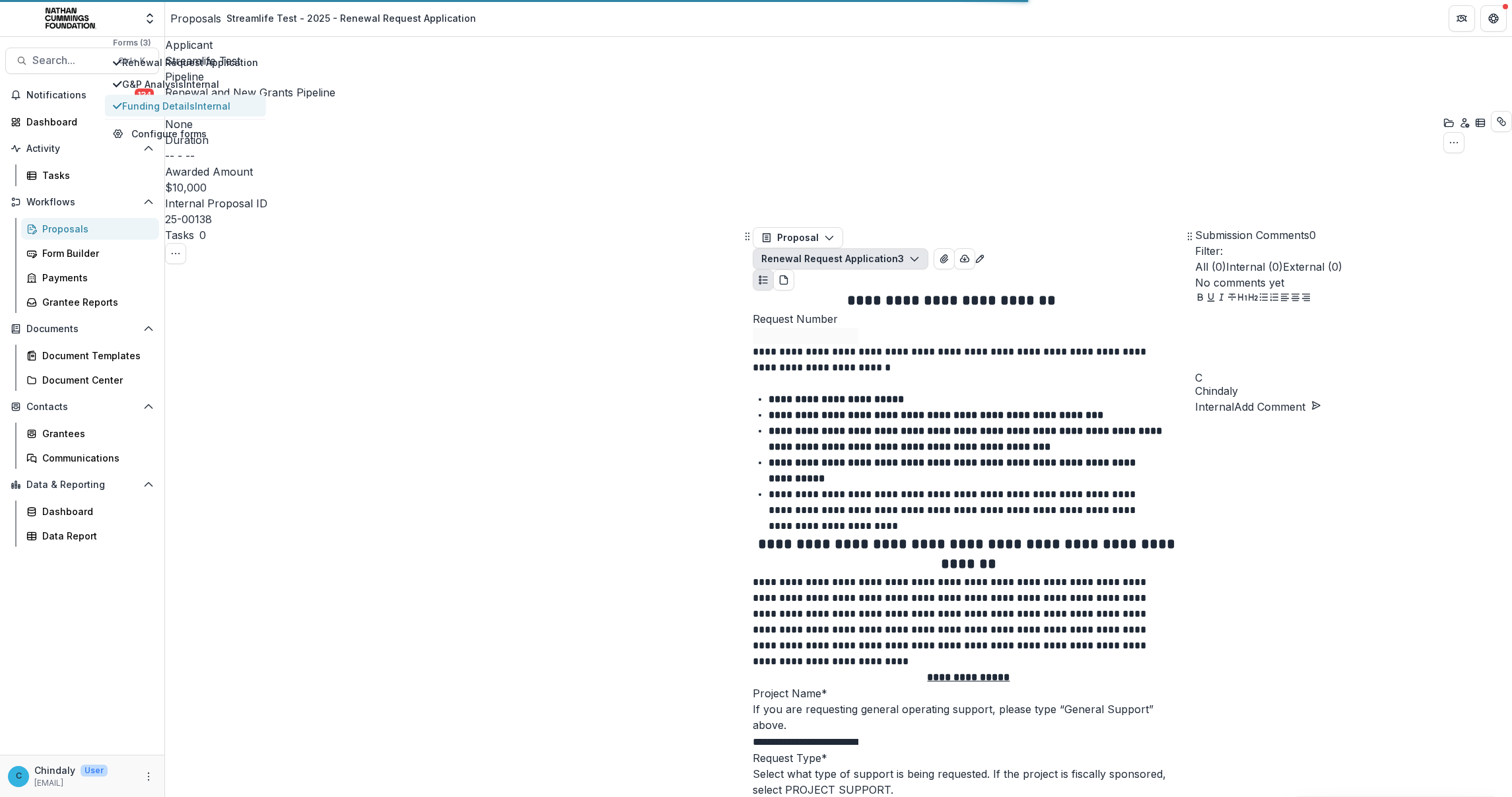 click on "Funding Details Internal" at bounding box center (190, 106) 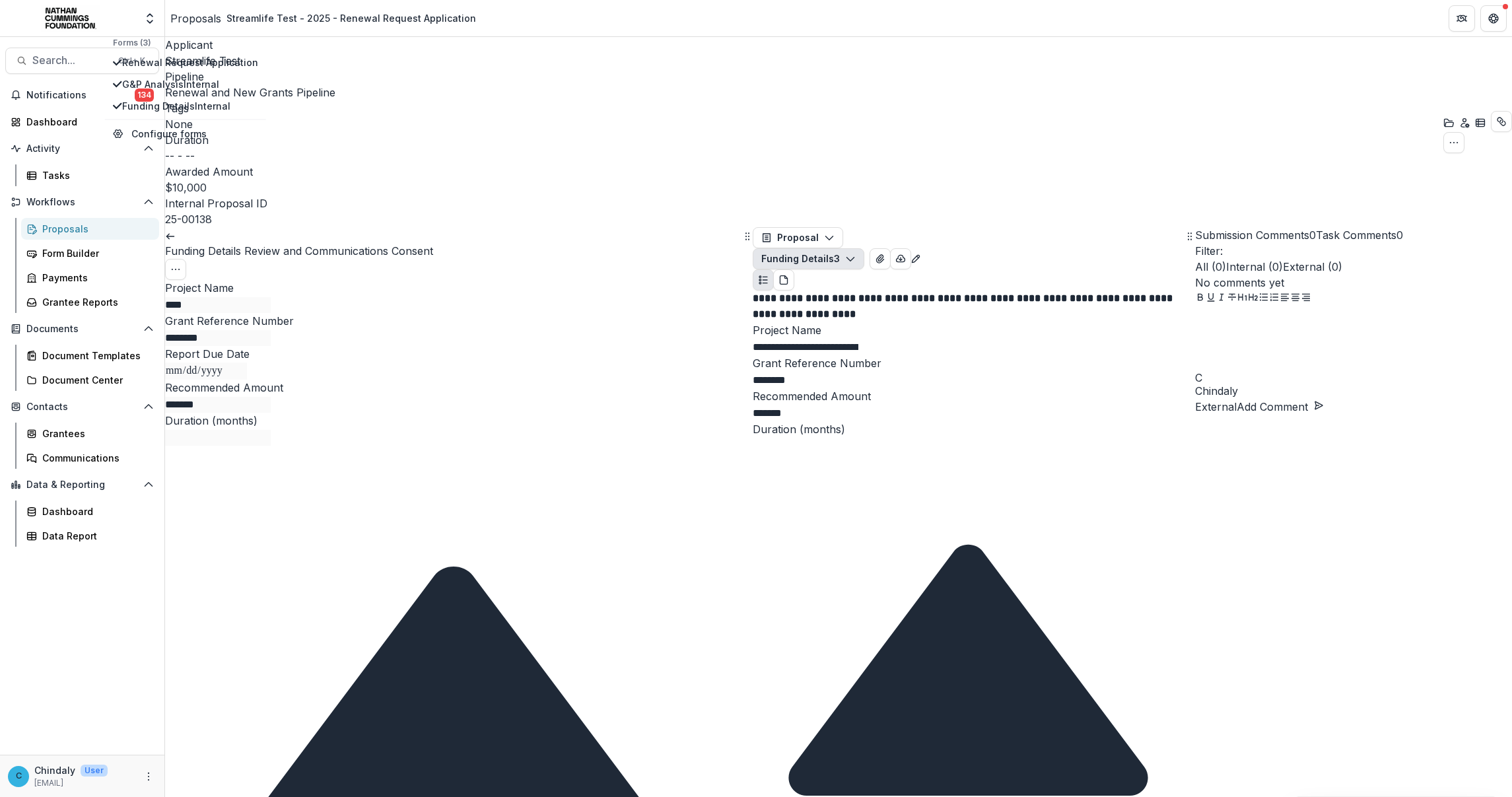 click on "Save" at bounding box center (798, 1710) 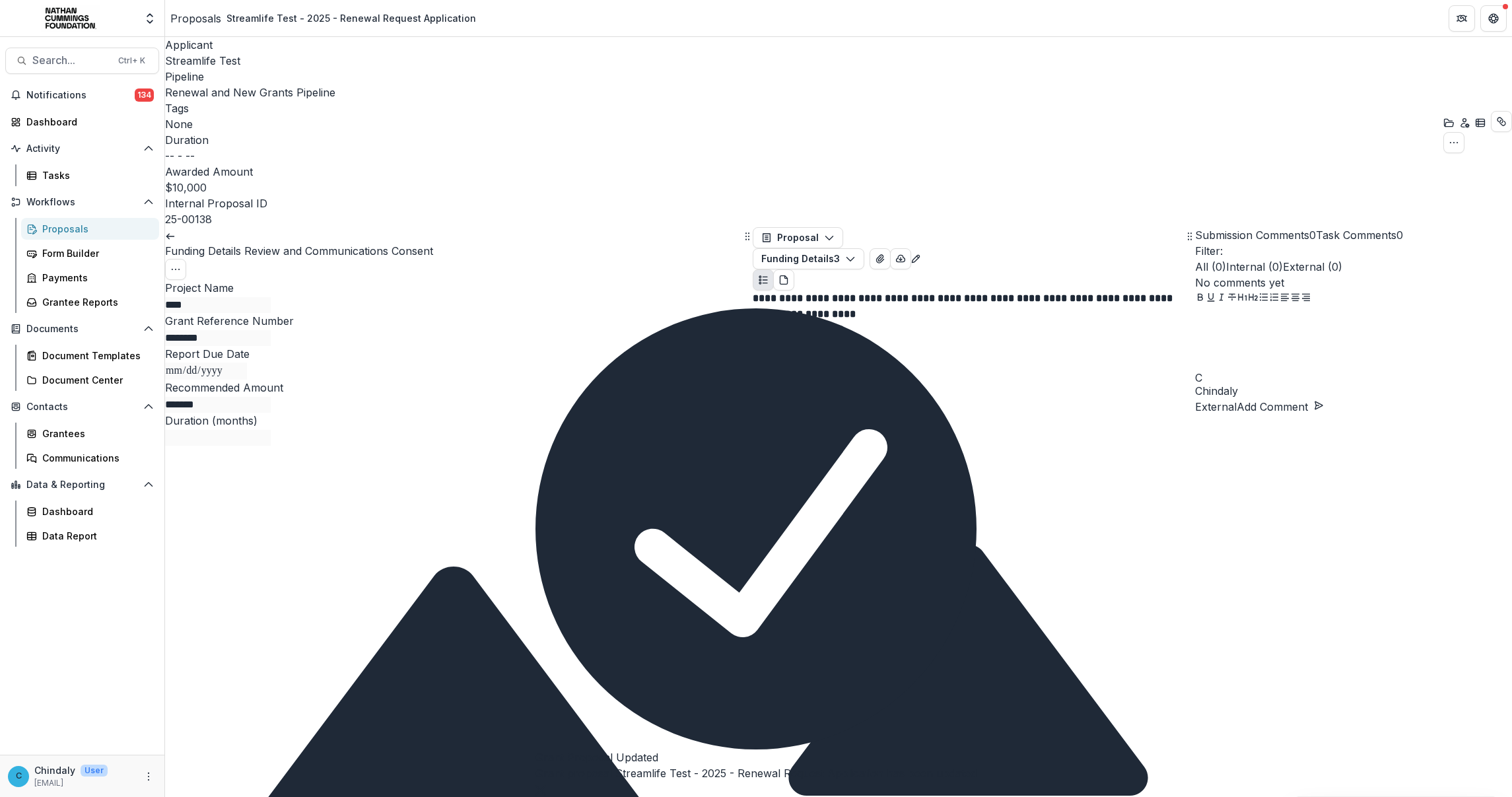 scroll, scrollTop: 0, scrollLeft: 0, axis: both 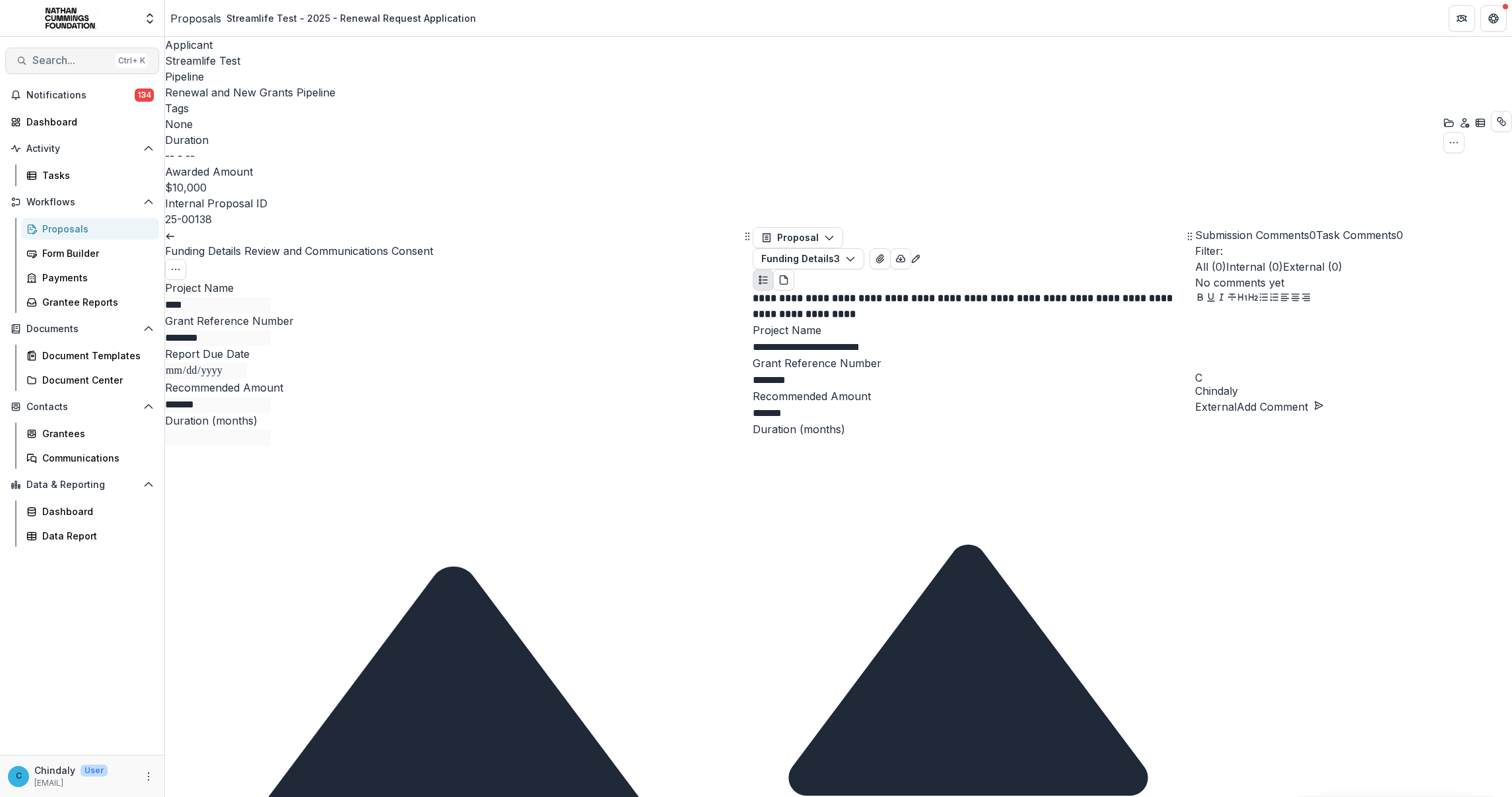 click on "Search..." at bounding box center (71, 60) 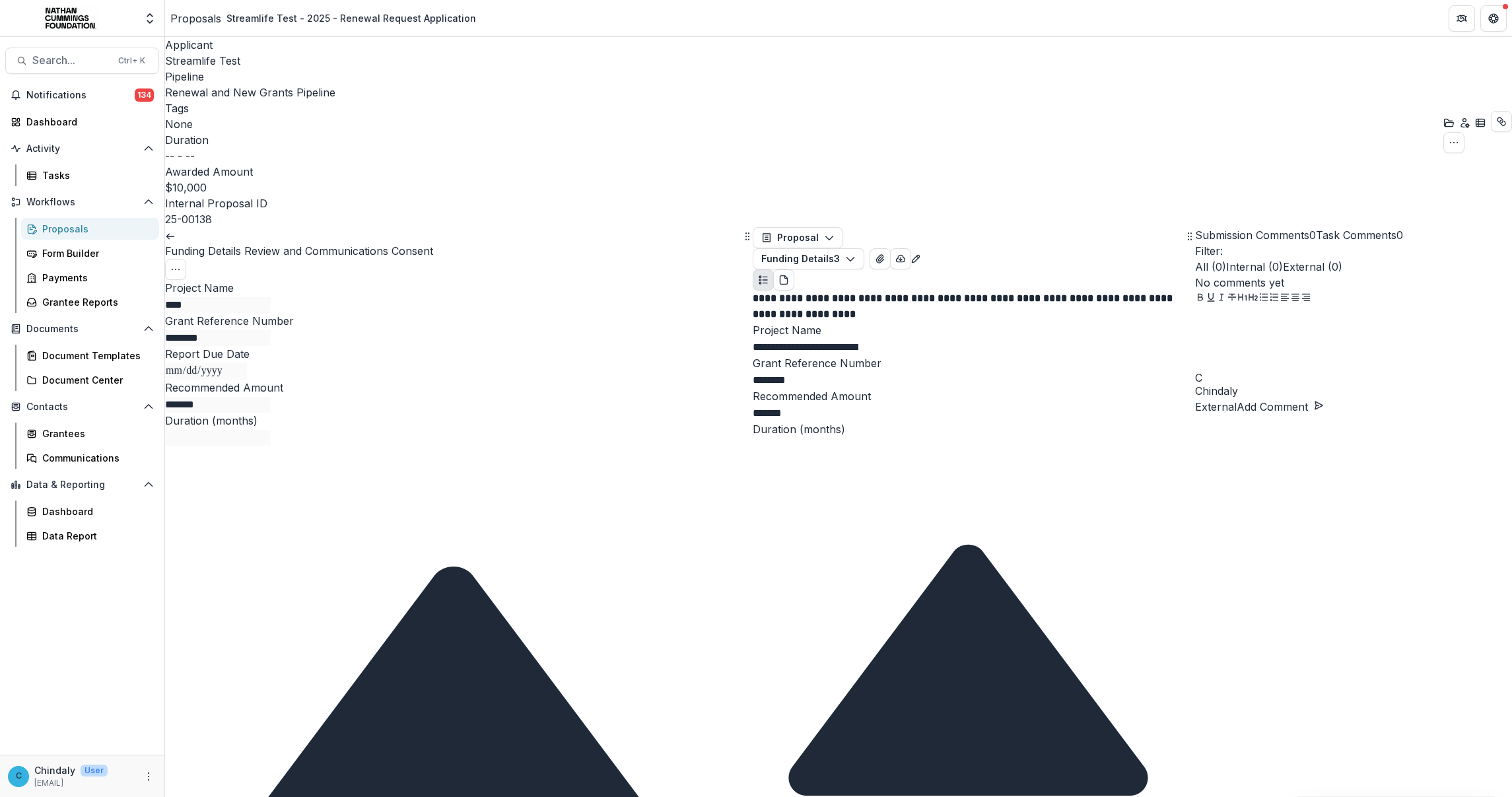 click on "Streamlife Test - 2025 - Letter of Inquiry" at bounding box center (756, 4010) 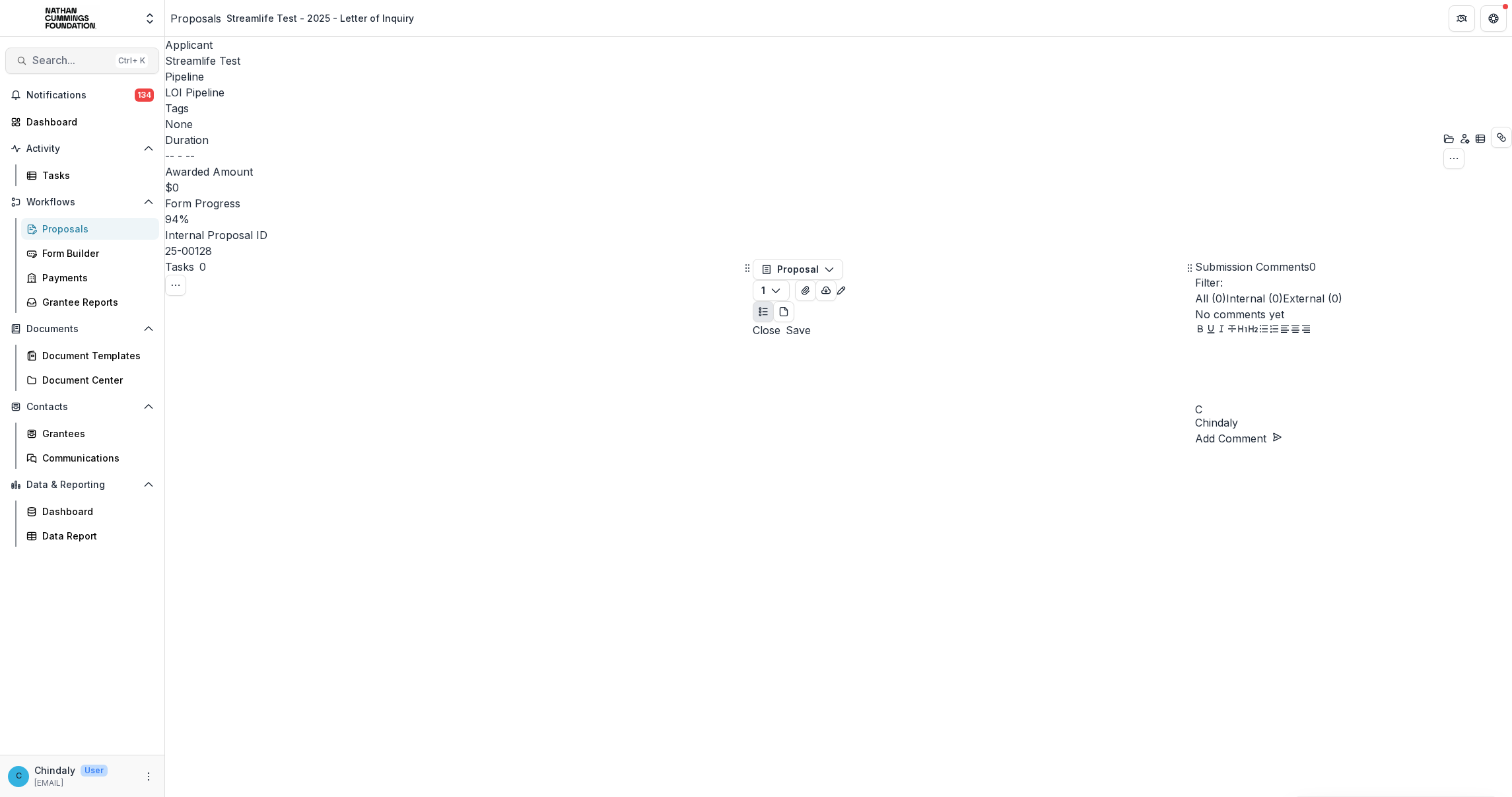 click on "Search..." at bounding box center (71, 60) 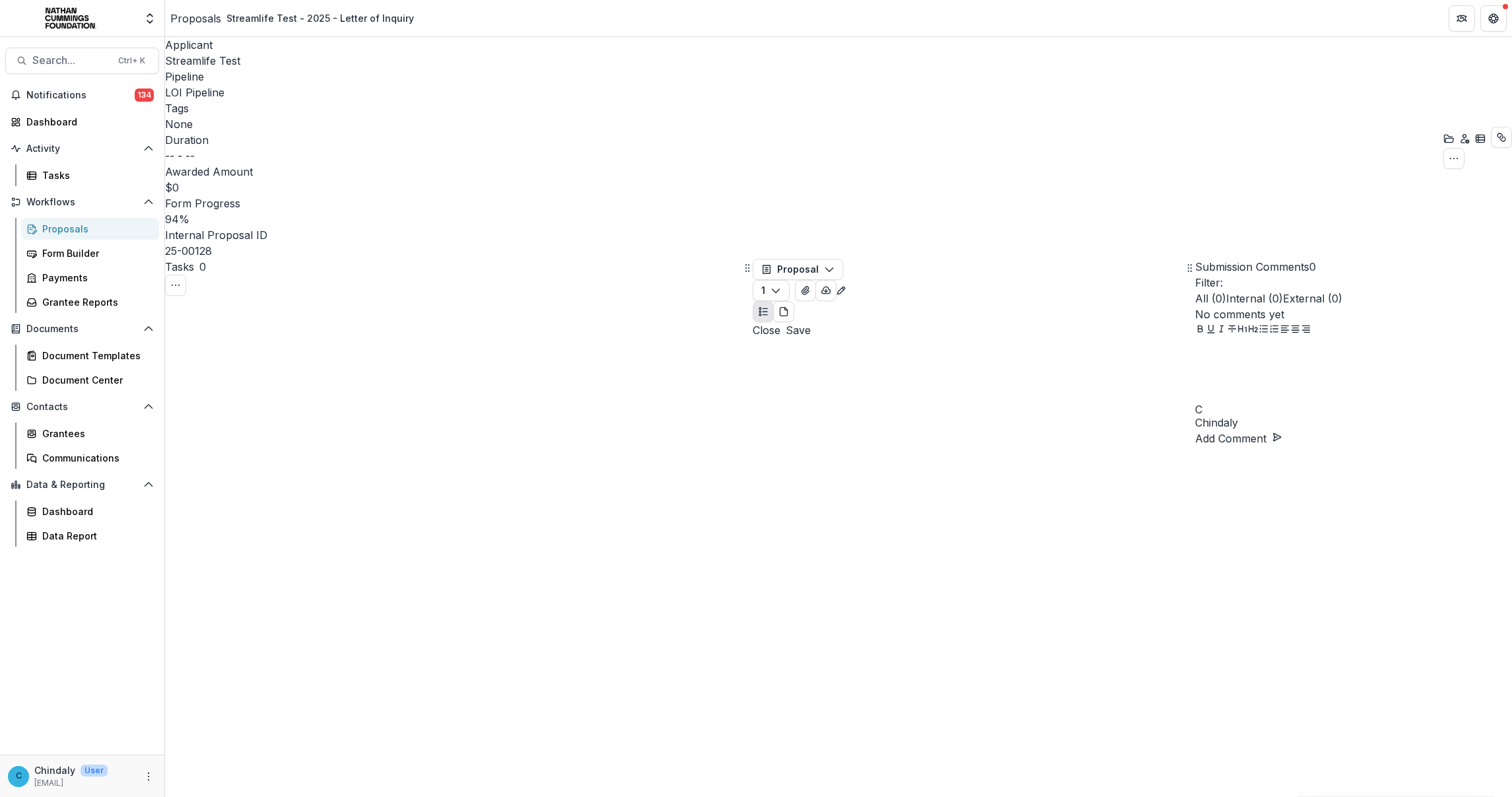 click on "Streamlife Test - 2025 - Renewal Request Application" at bounding box center [756, 2440] 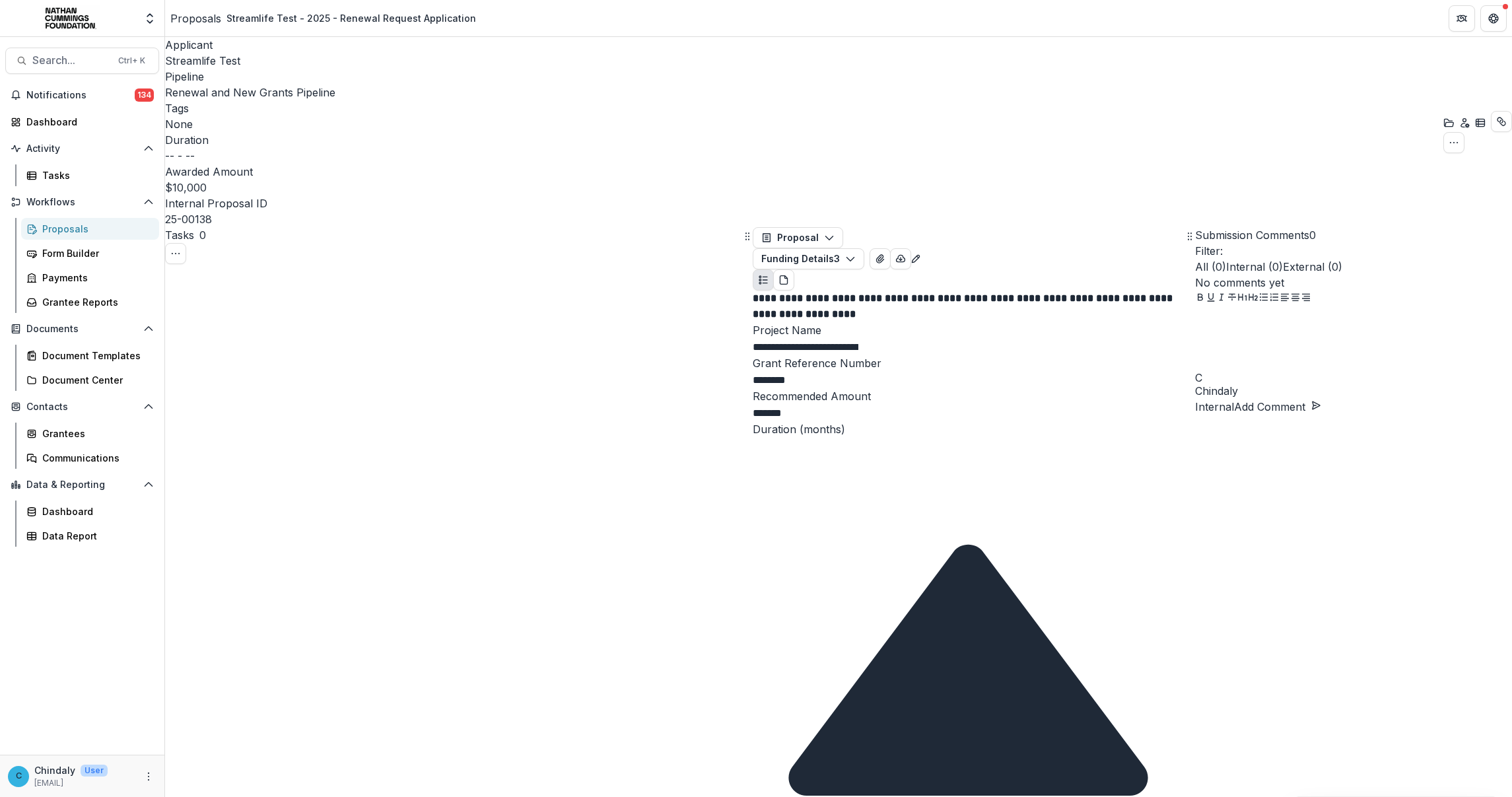 click on "Streamlife Test" at bounding box center (203, 61) 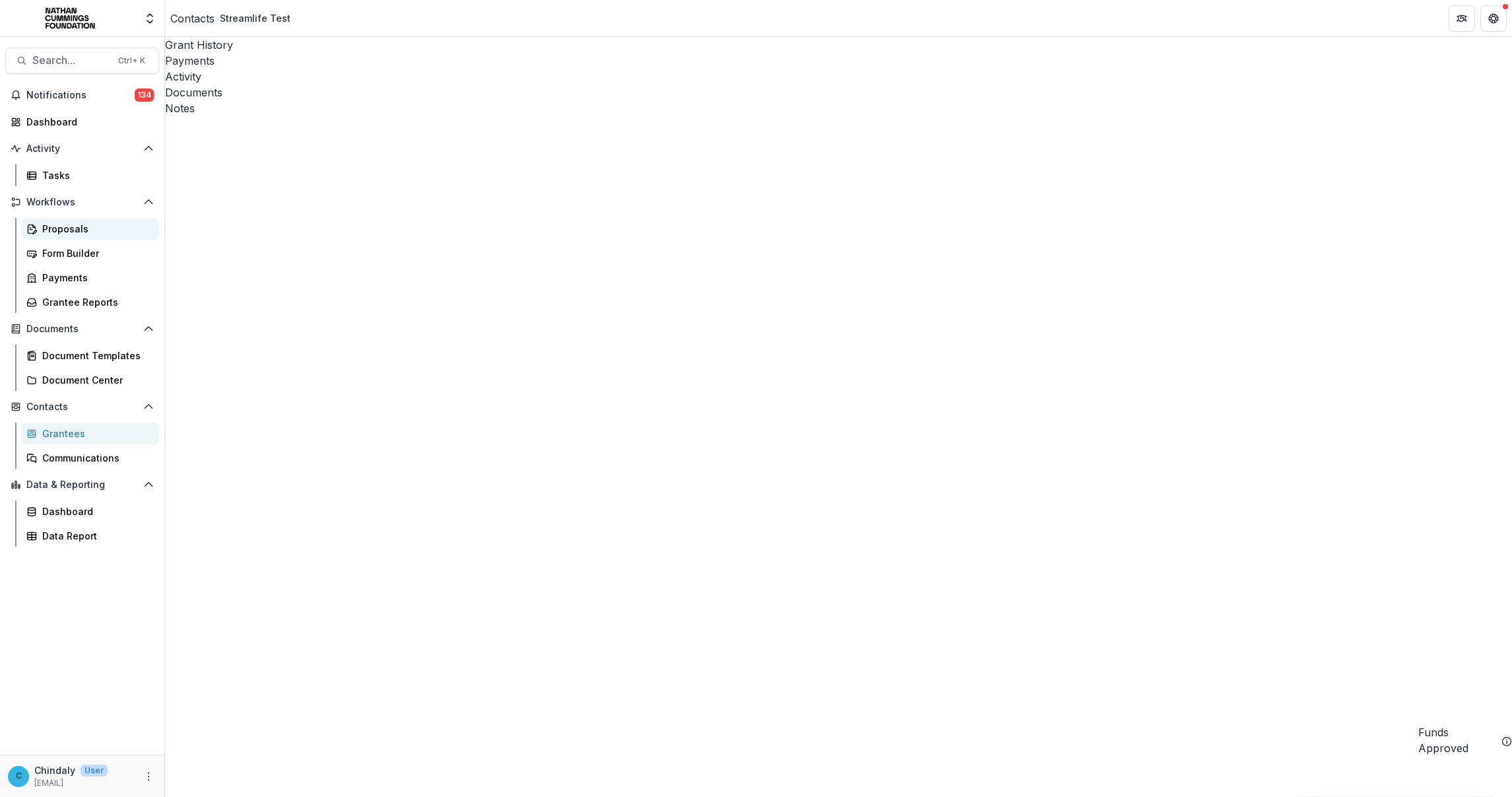 click on "Proposals" at bounding box center (95, 228) 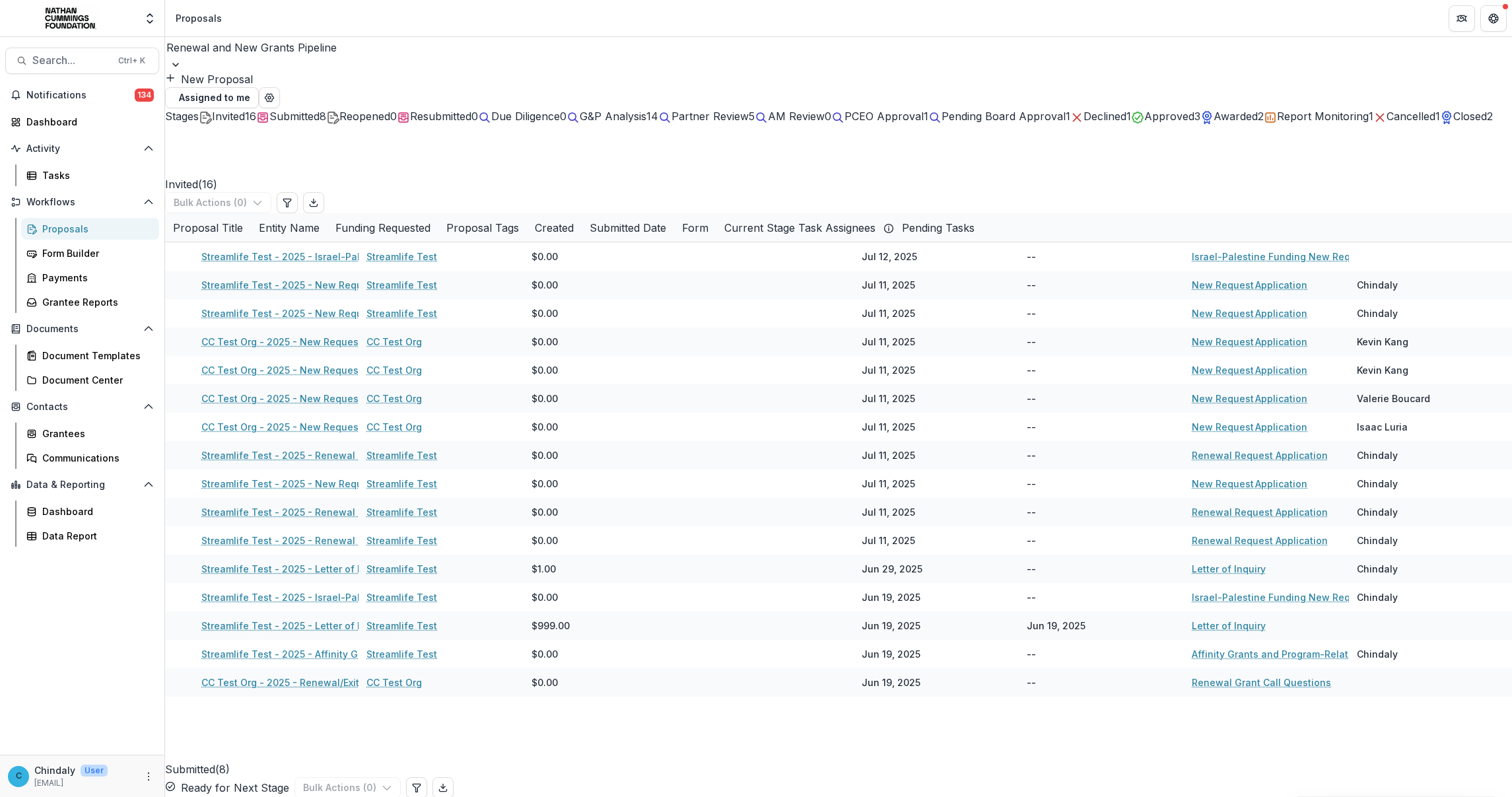 click on "New Proposal" at bounding box center [209, 79] 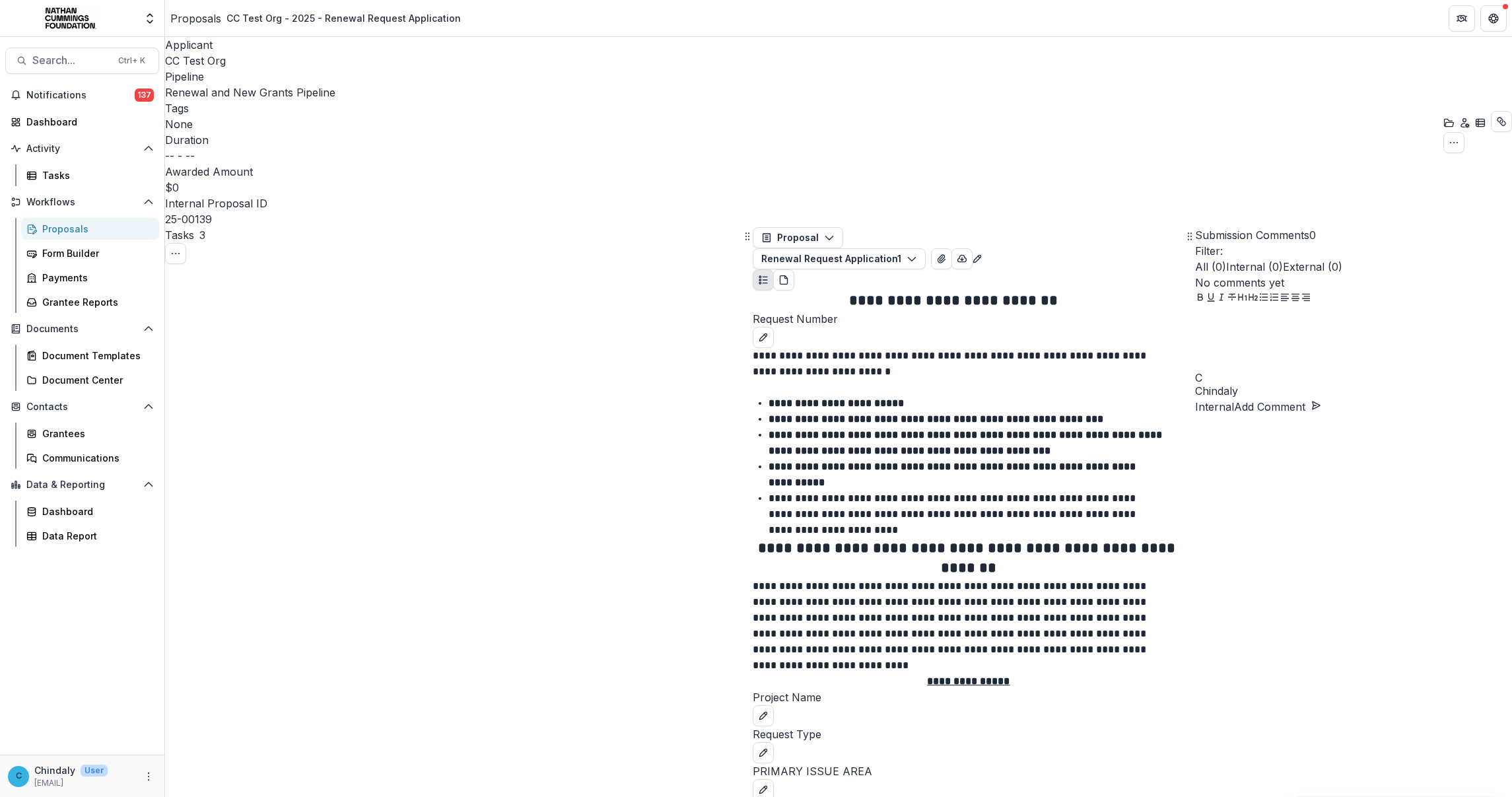 click on "Complete Task" at bounding box center (210, 3706) 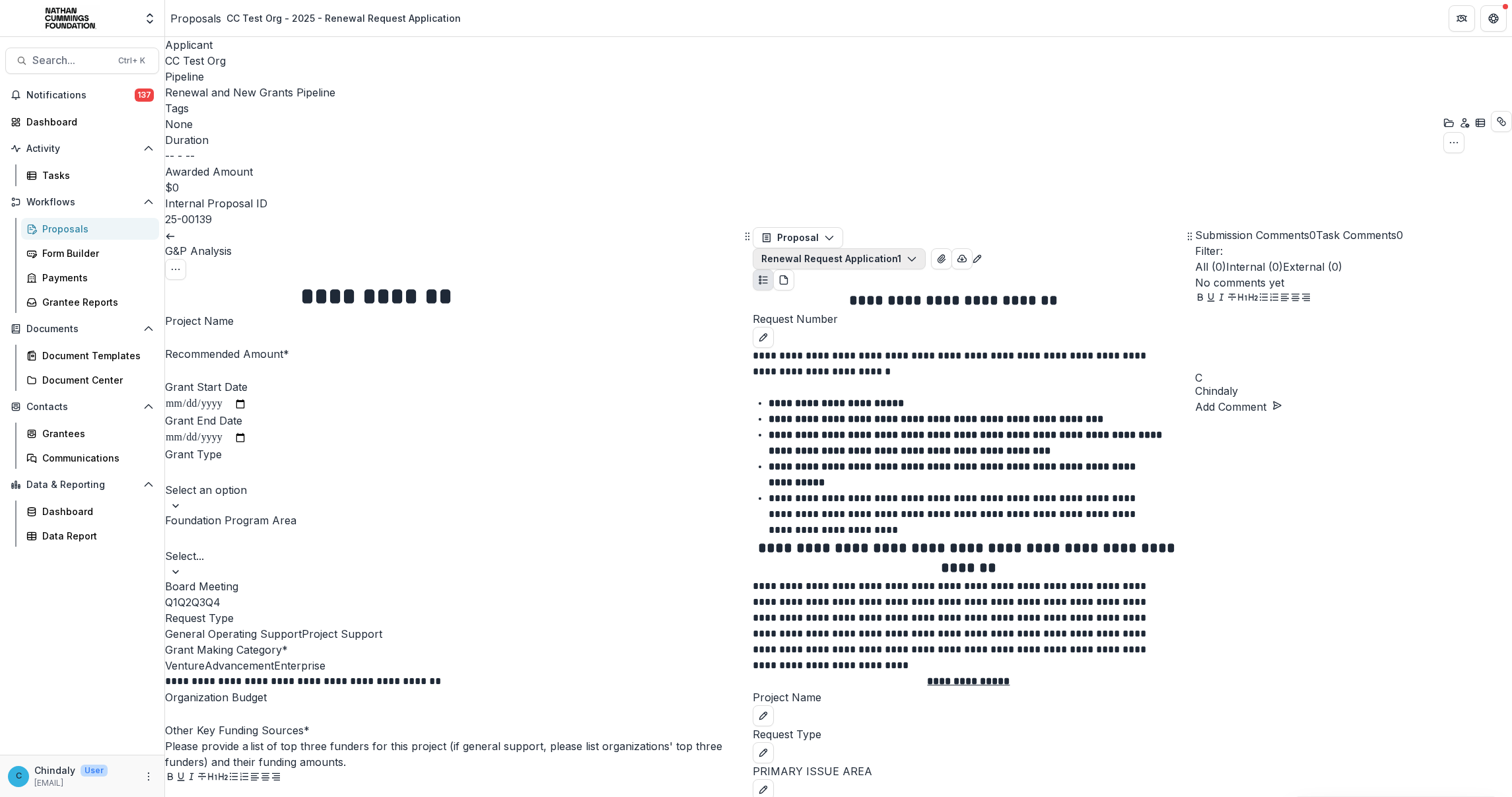click on "Renewal Request Application 1" at bounding box center (839, 259) 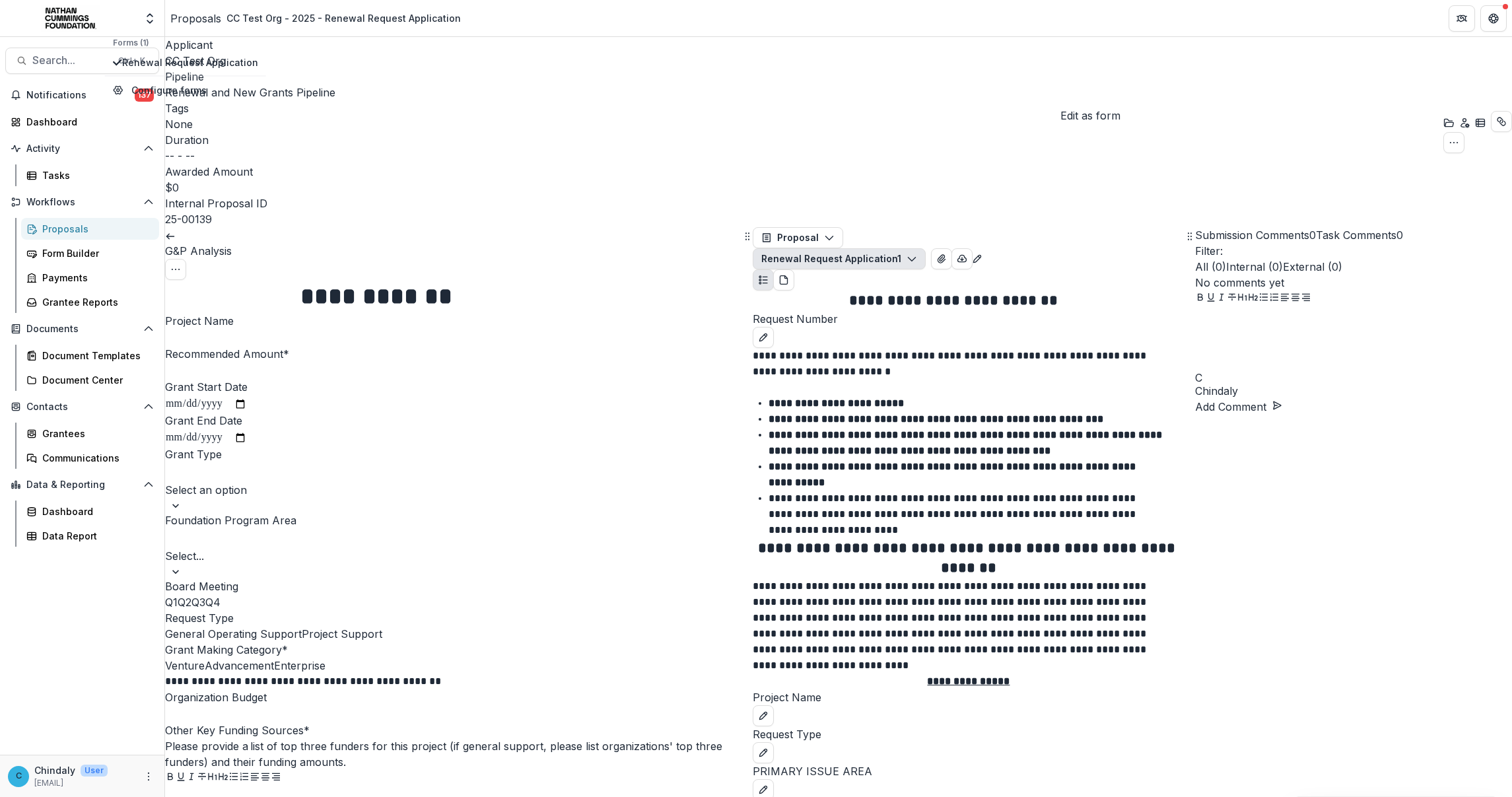 click 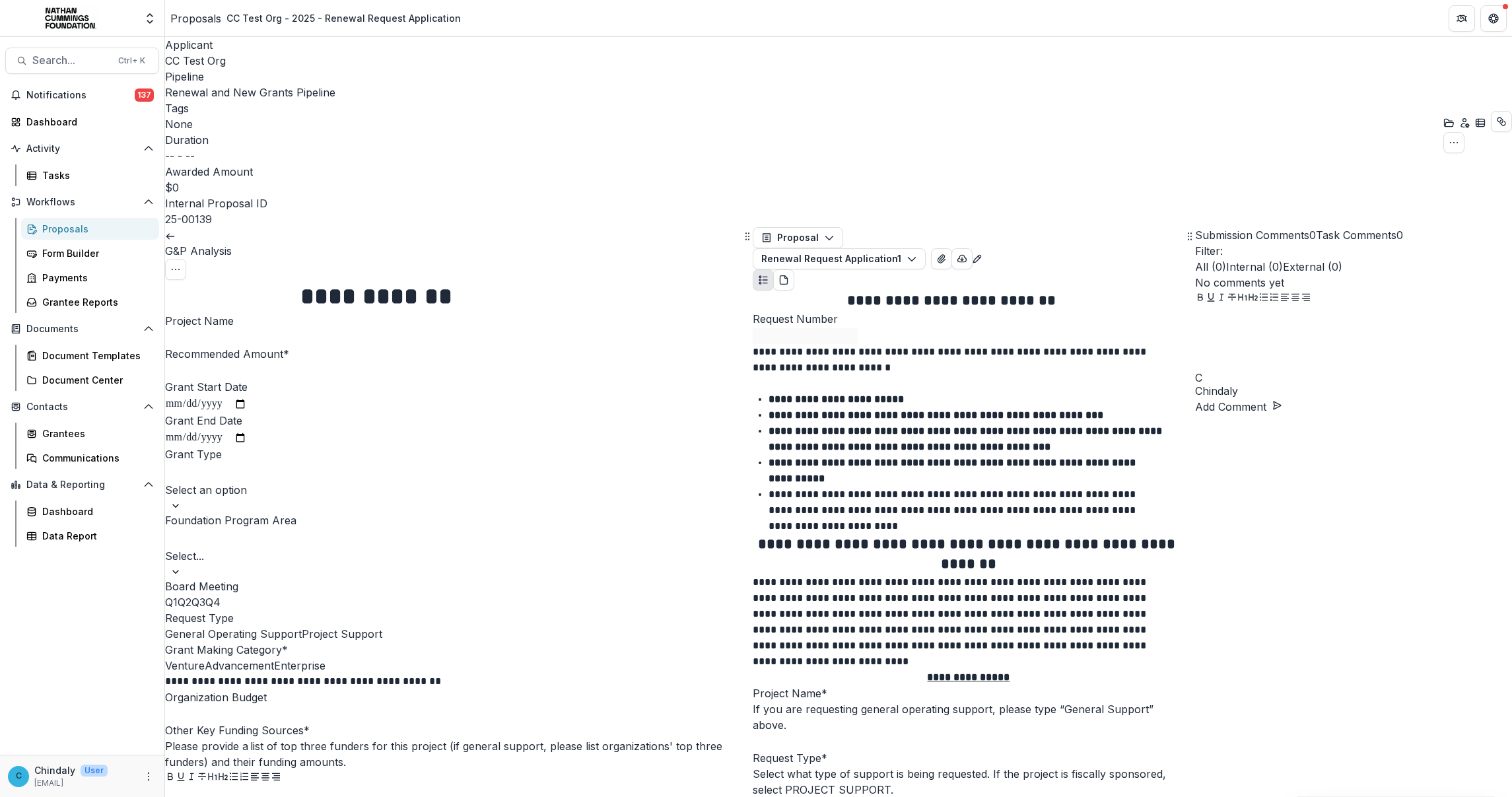 click on "Project Name *" at bounding box center [806, 742] 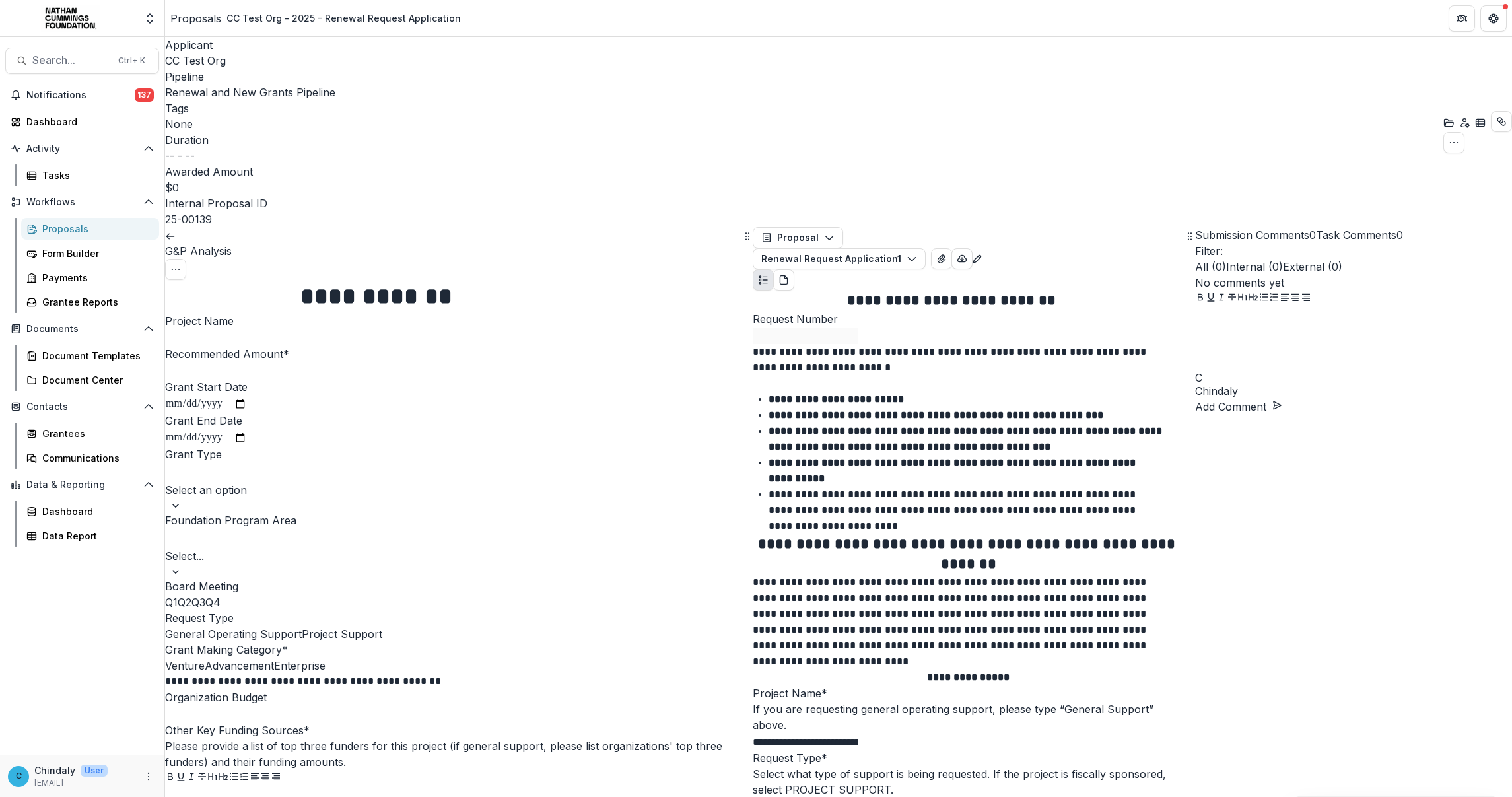 click on "**********" at bounding box center [806, 742] 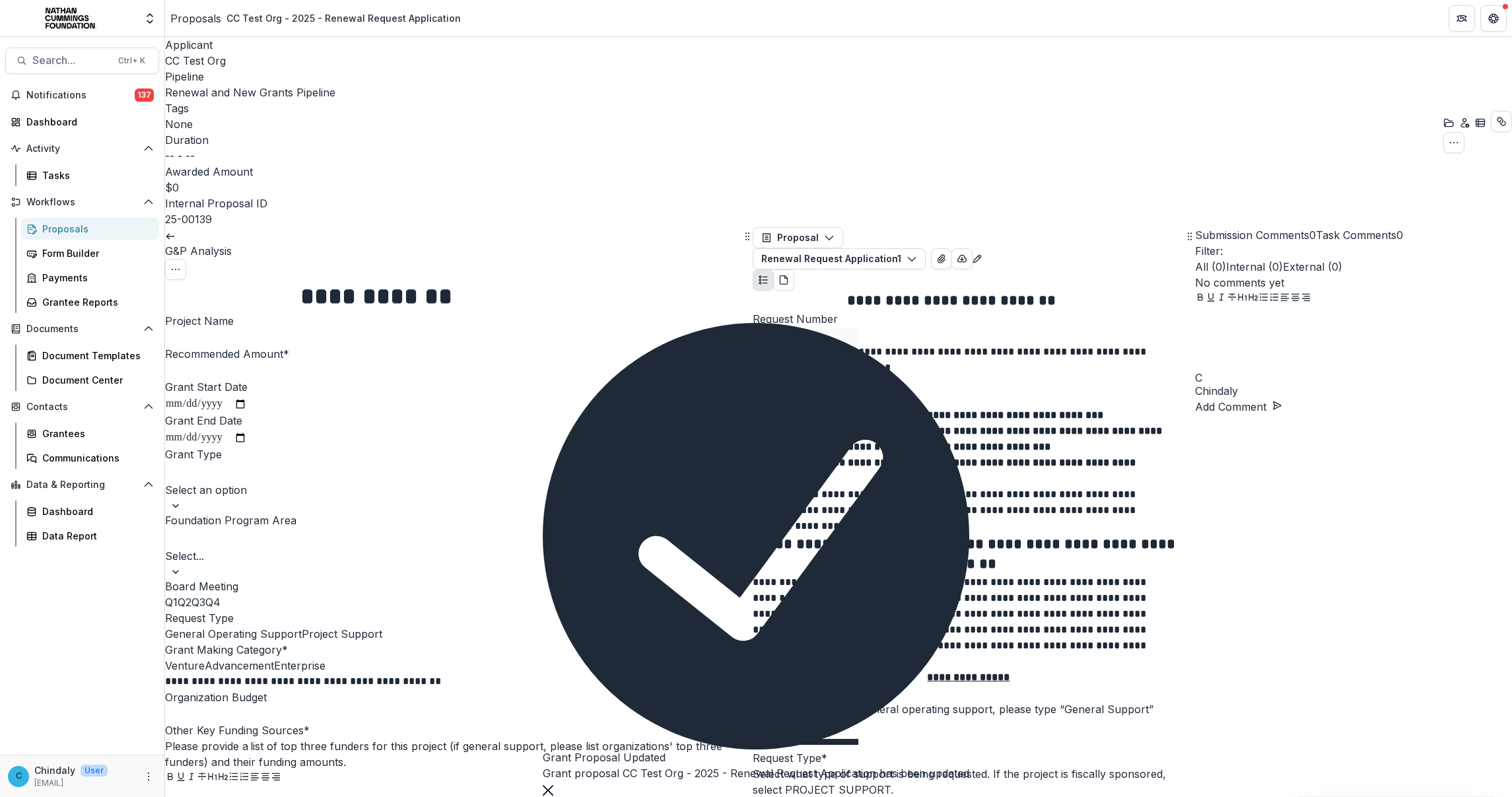 drag, startPoint x: 314, startPoint y: 201, endPoint x: 252, endPoint y: 193, distance: 62.514 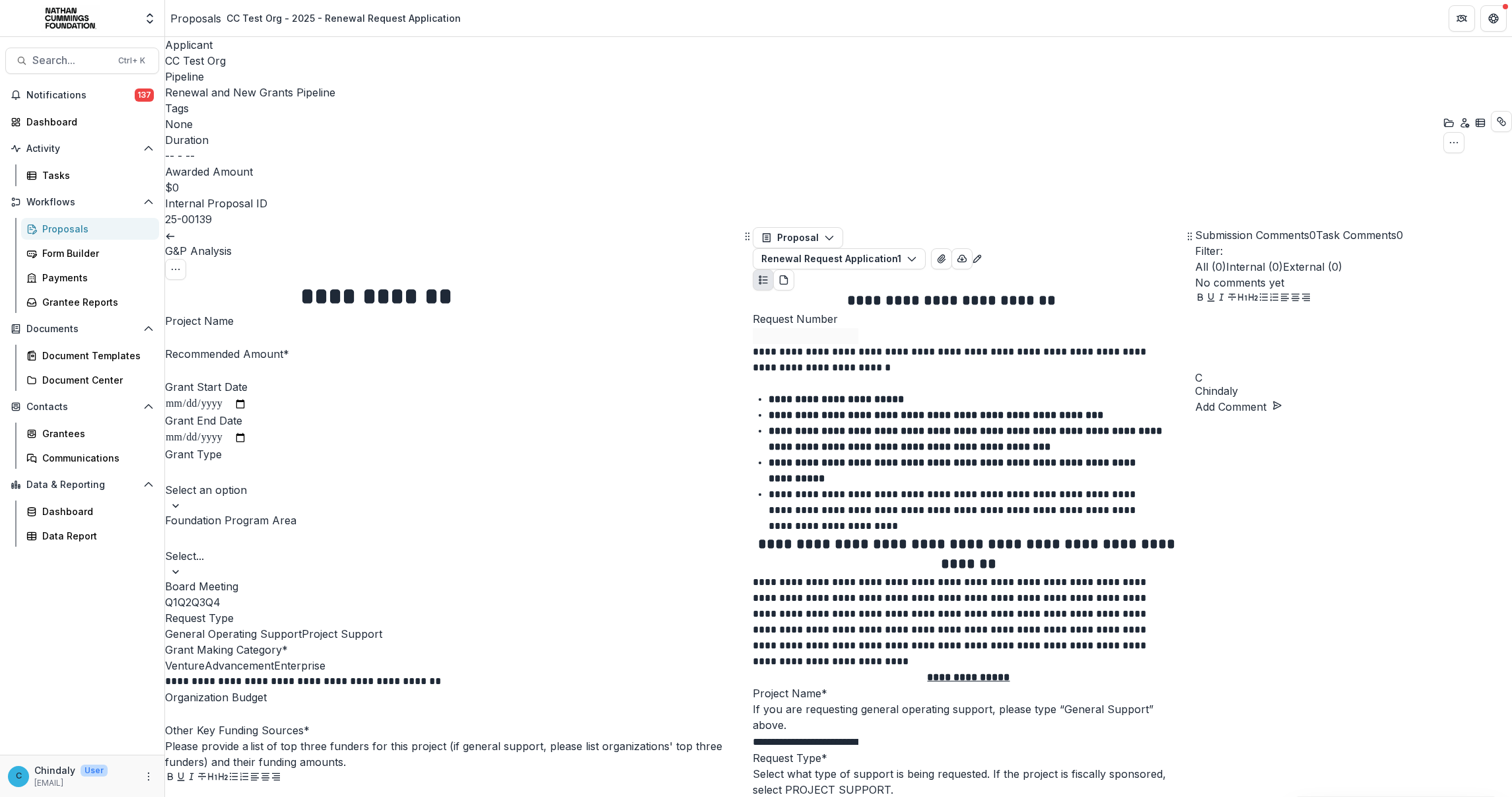 click on "Project Name" at bounding box center [218, 338] 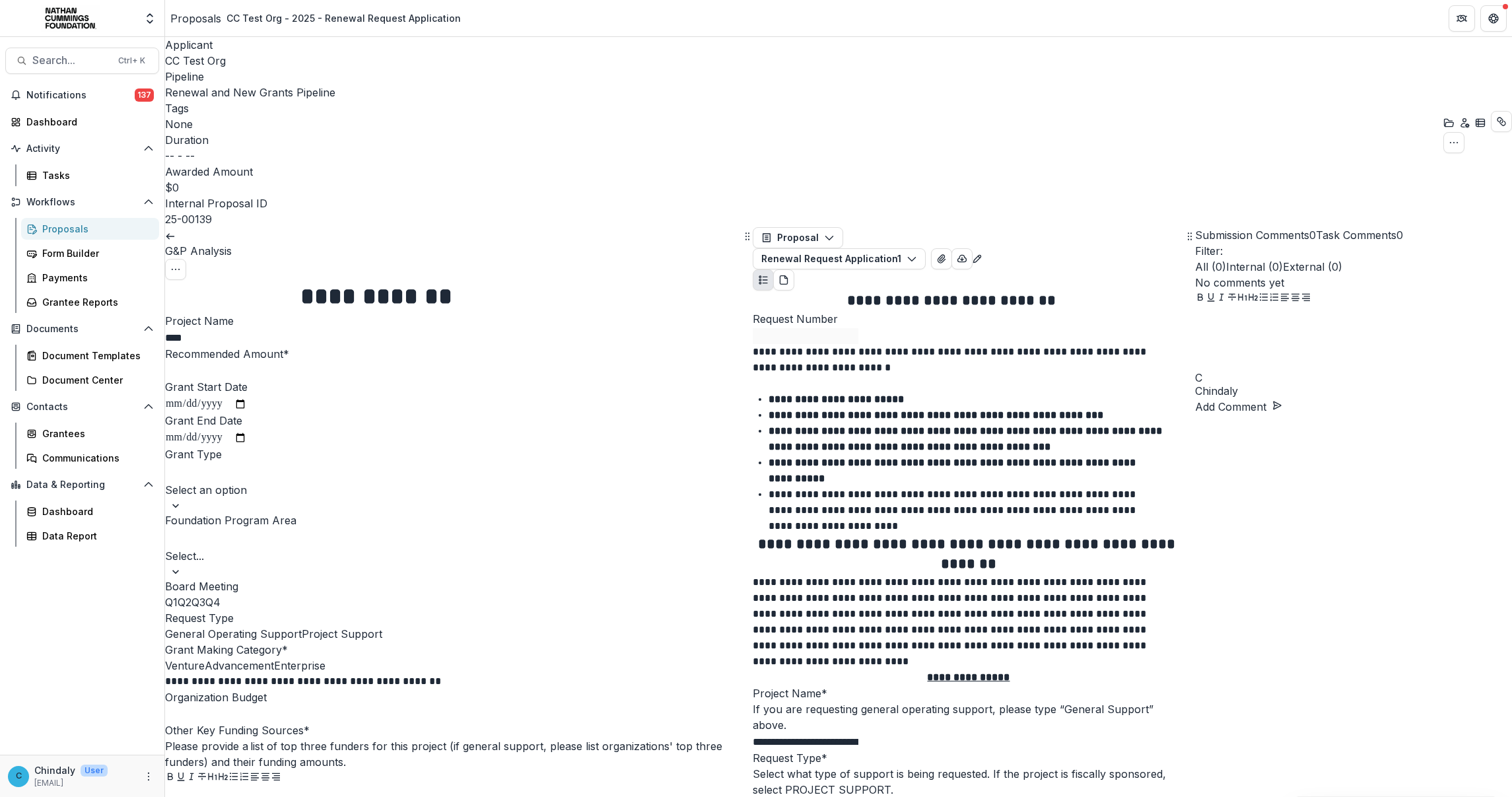 type on "****" 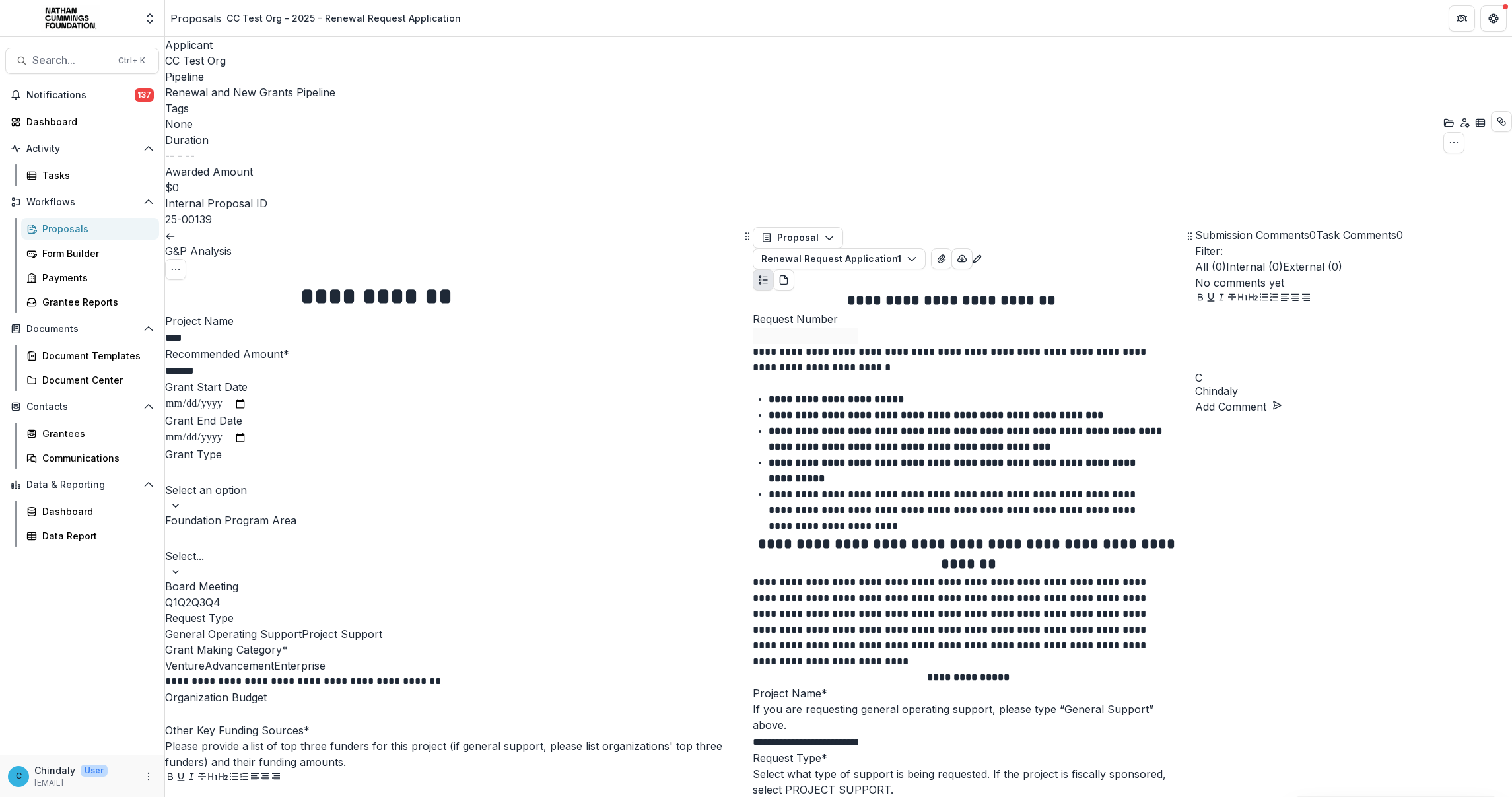 type on "********" 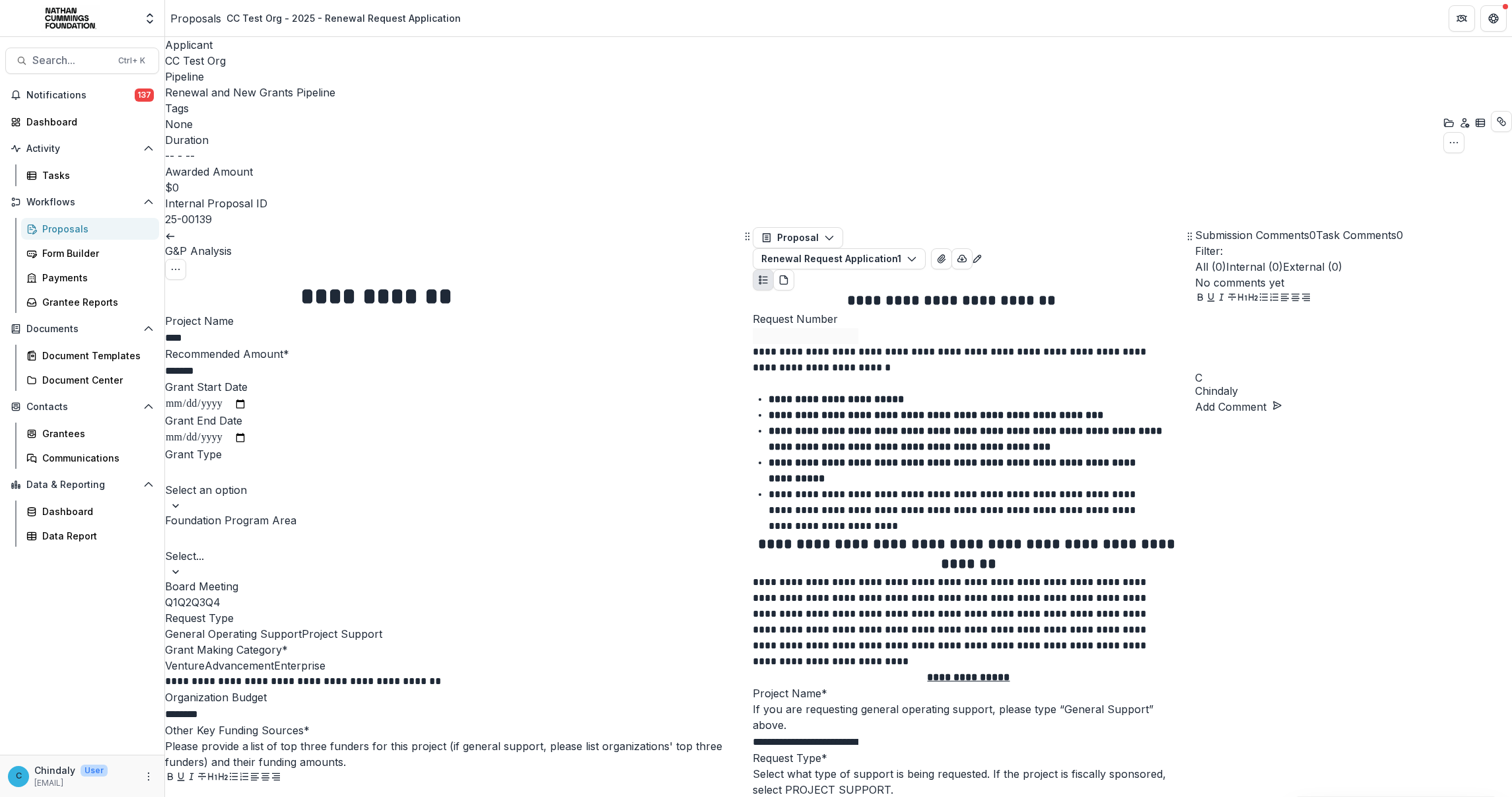 click at bounding box center (454, 473) 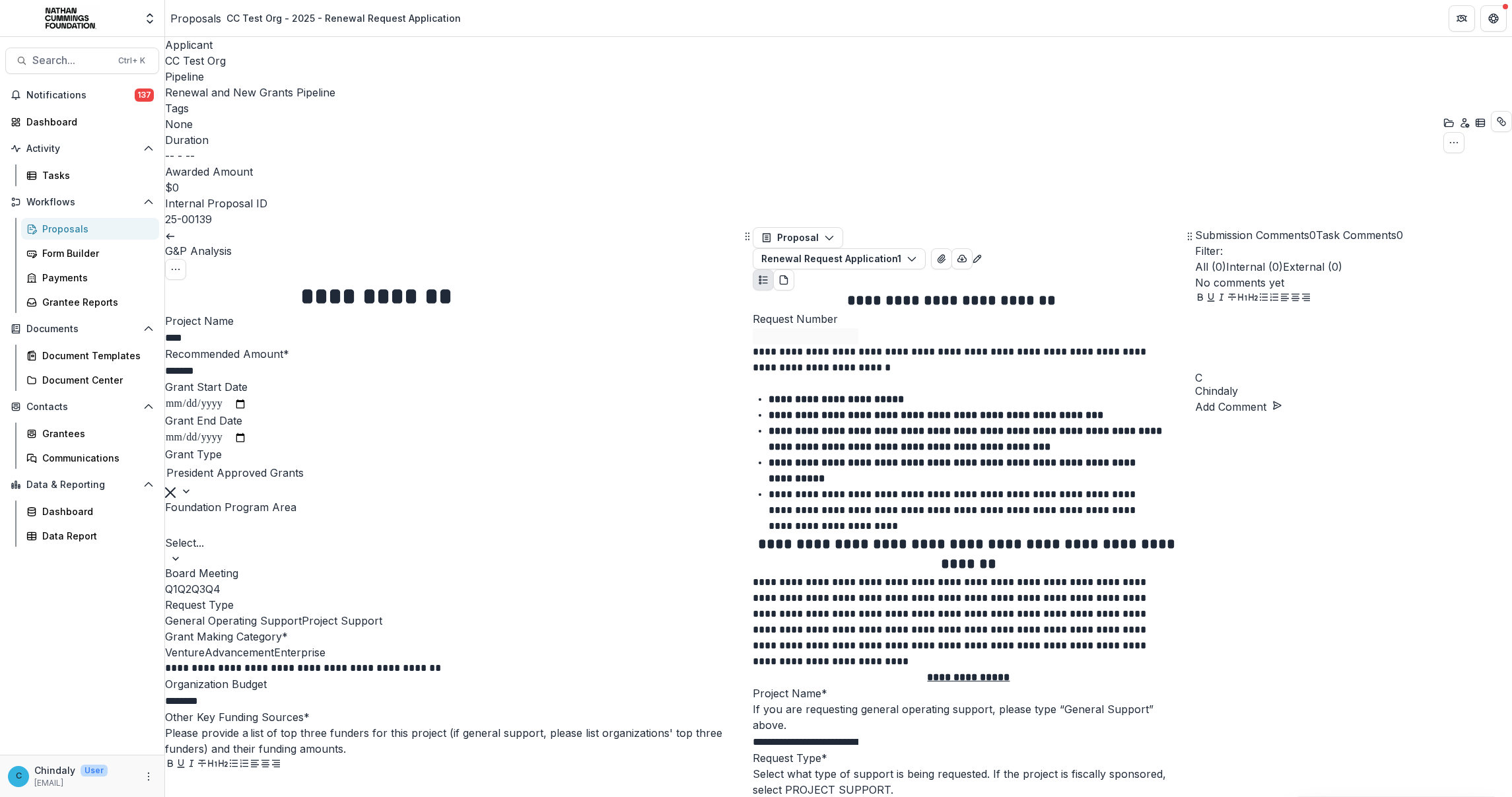 click at bounding box center [454, 526] 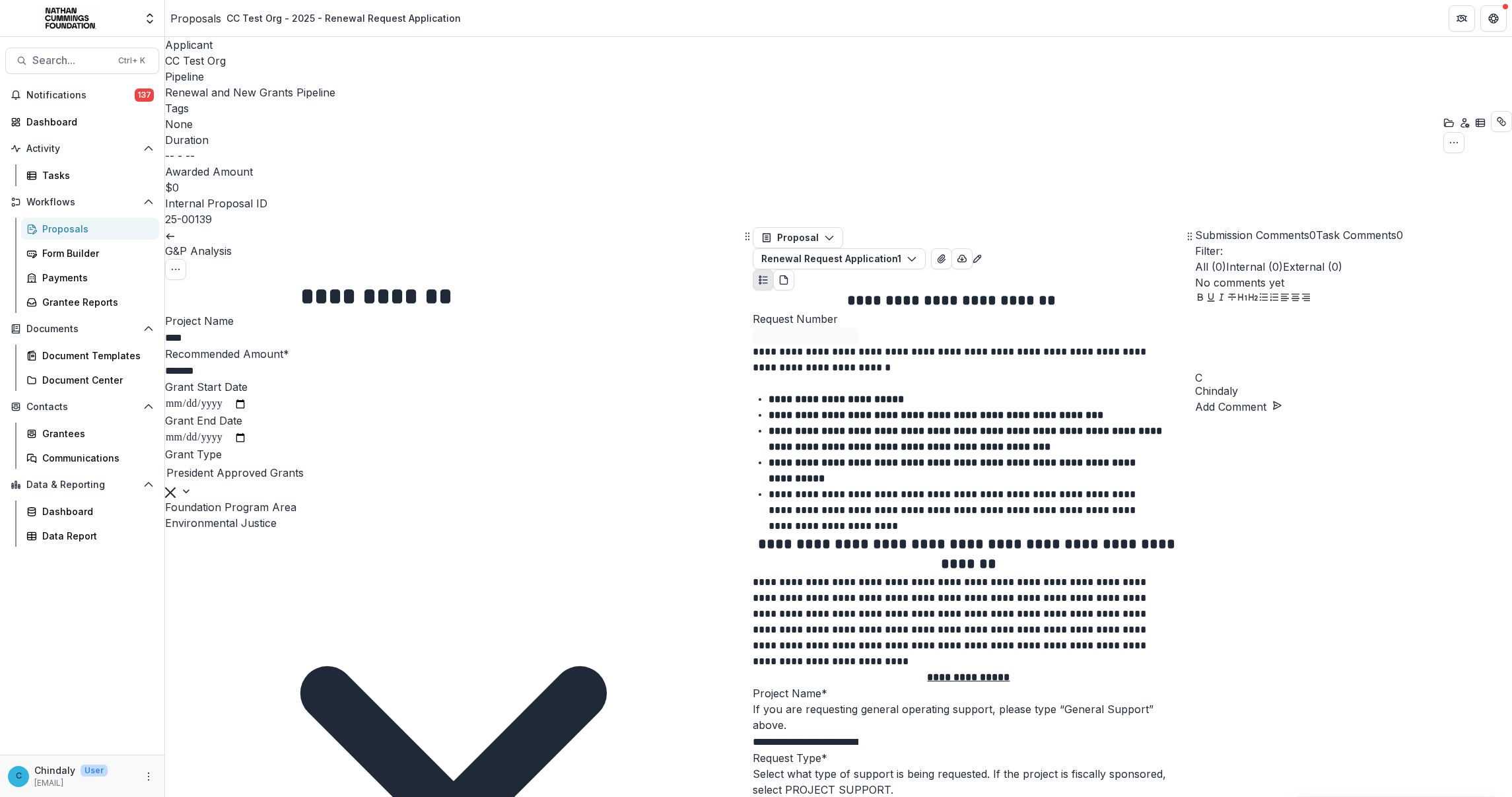 click at bounding box center (205, 1167) 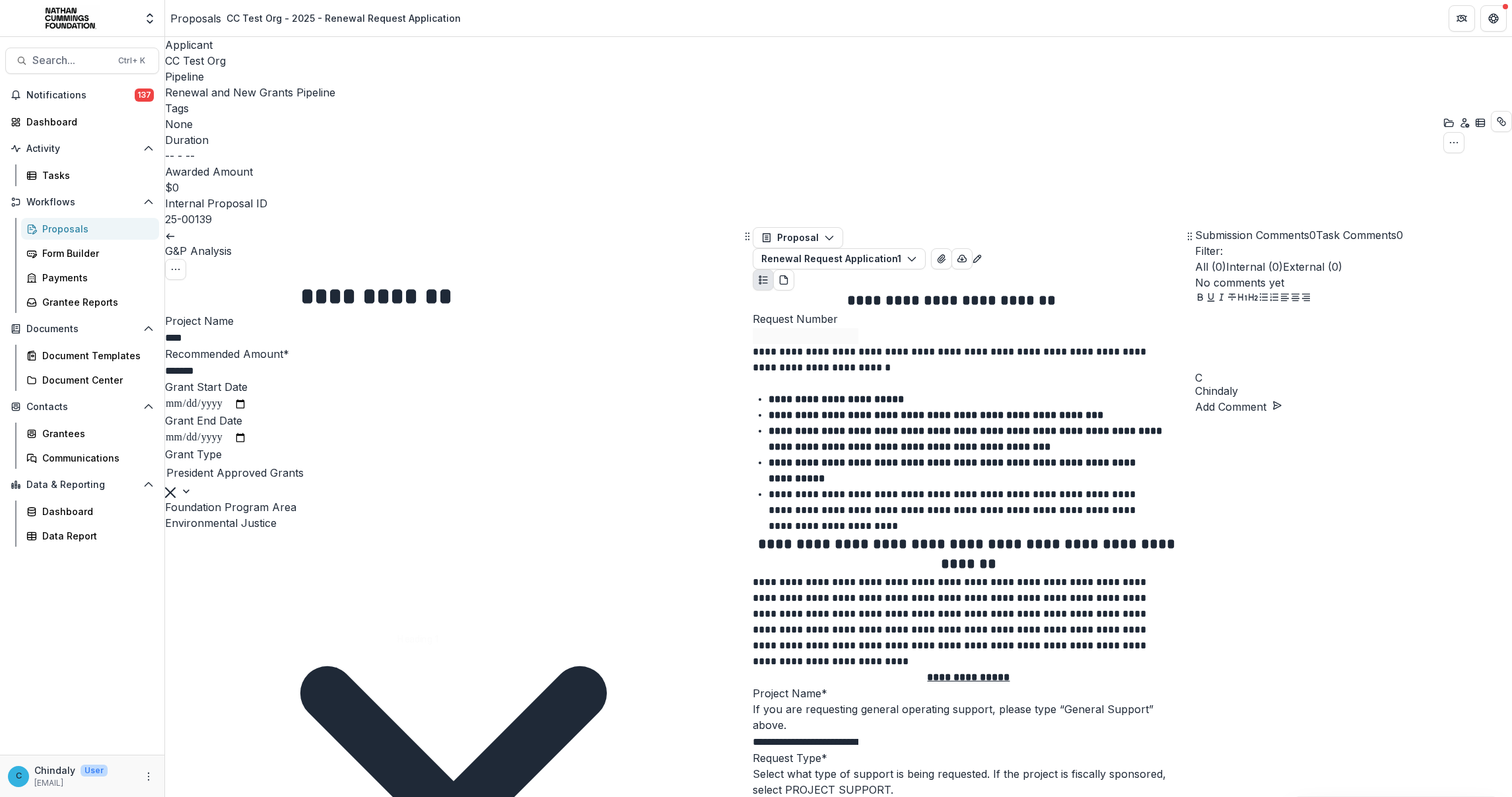 click at bounding box center [454, 7400] 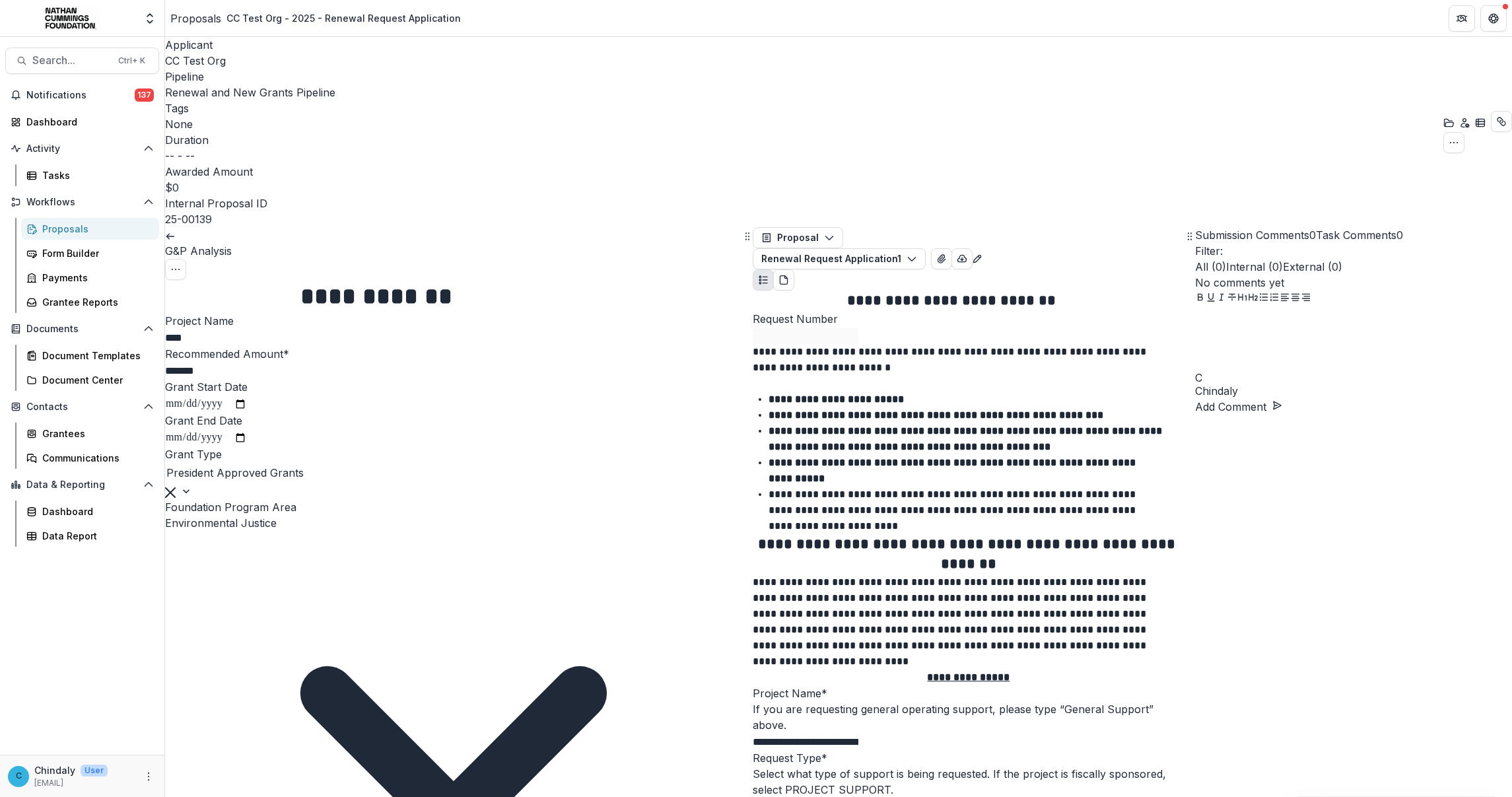 type 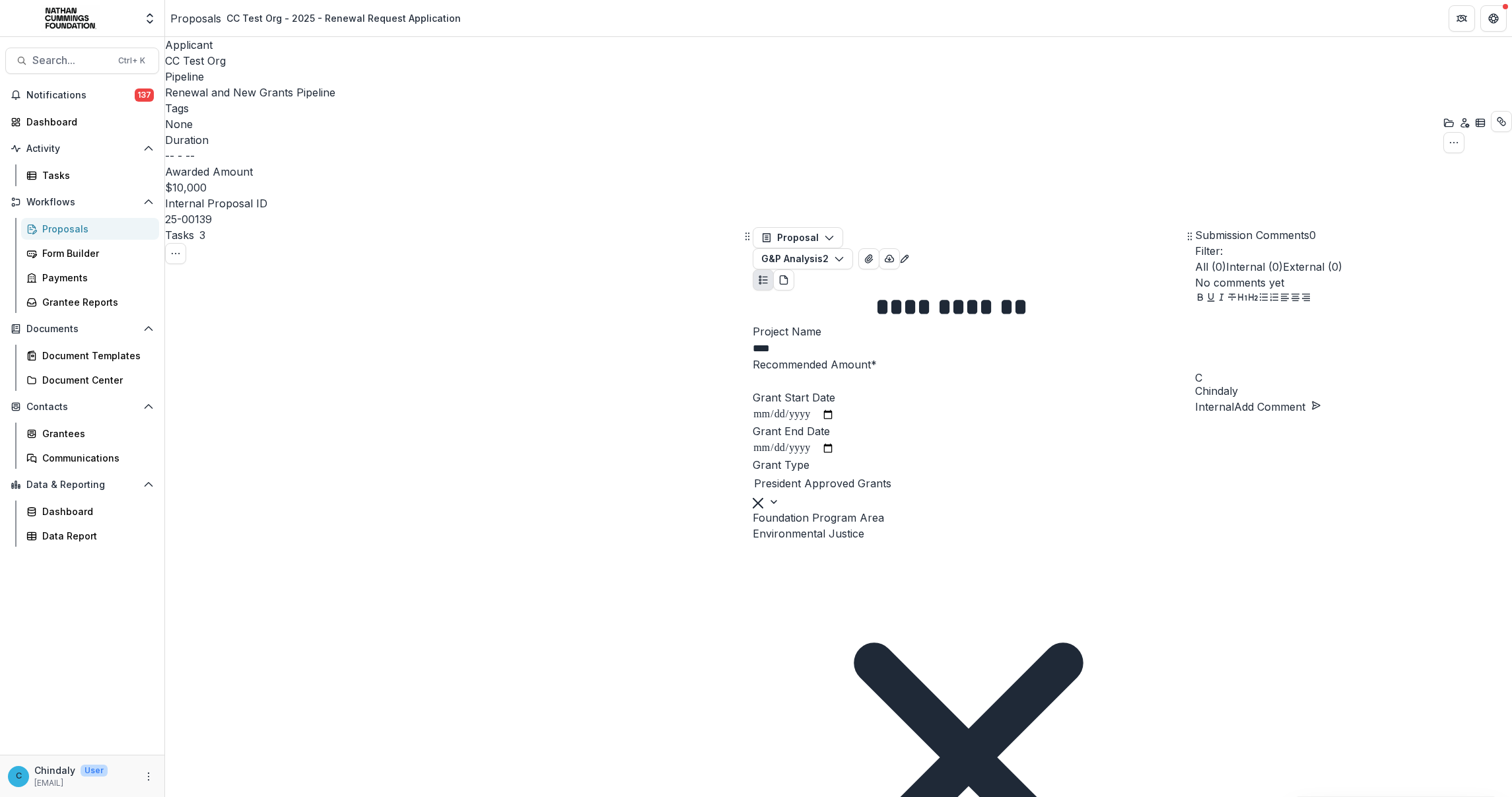 click on "Complete Task" at bounding box center (210, 2940) 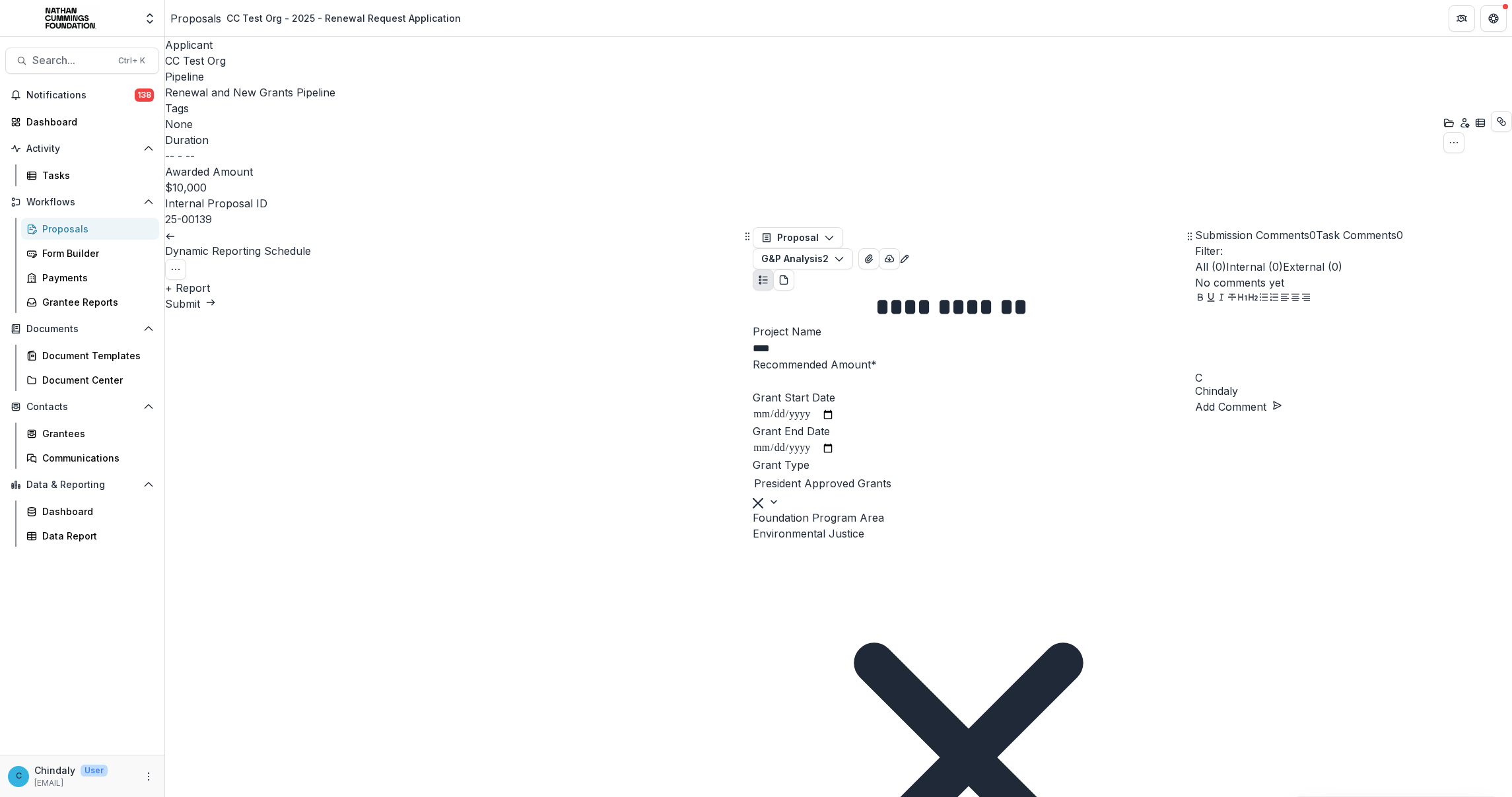 click on "+ Report" at bounding box center (188, 288) 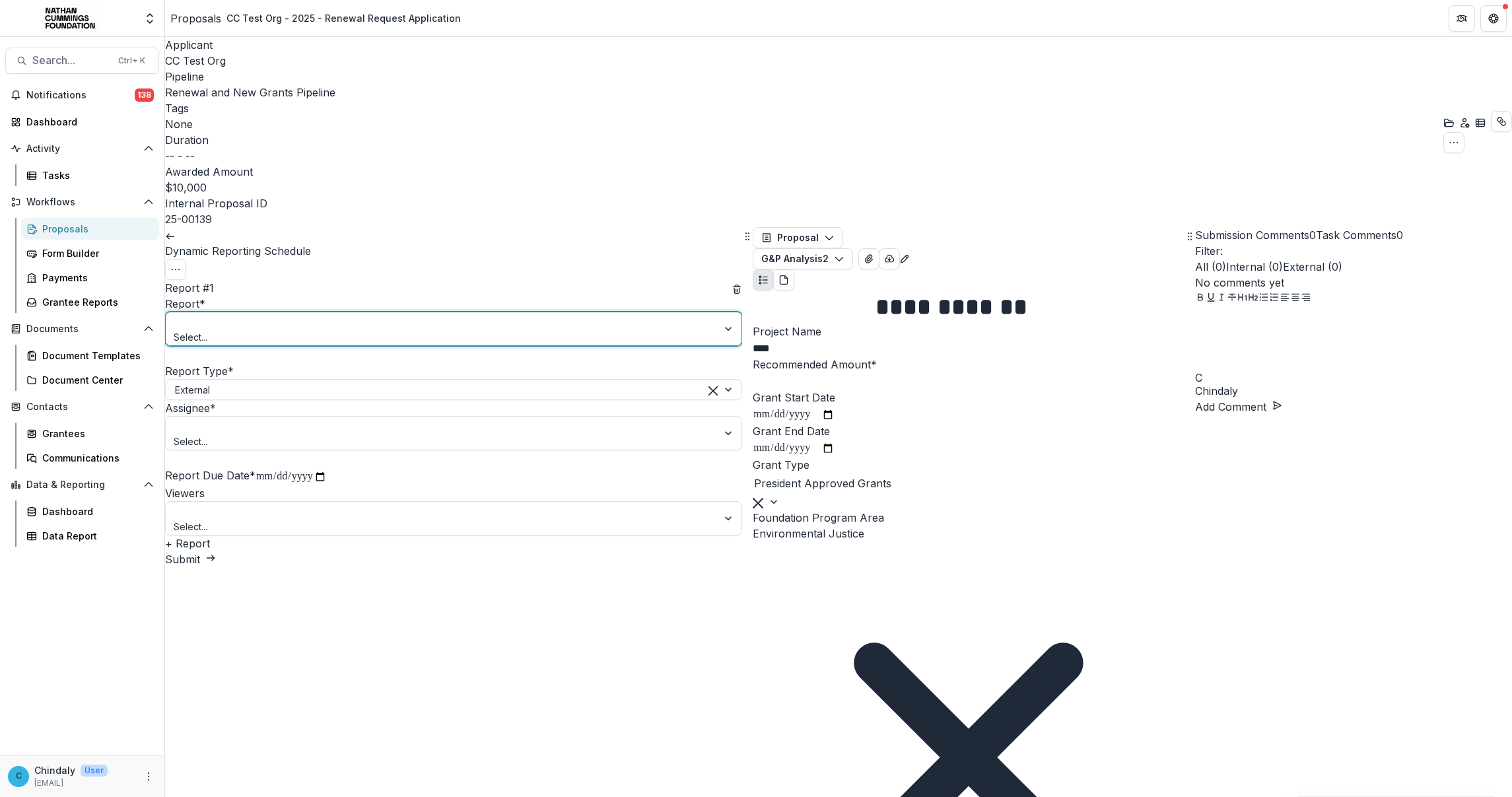 click at bounding box center [442, 322] 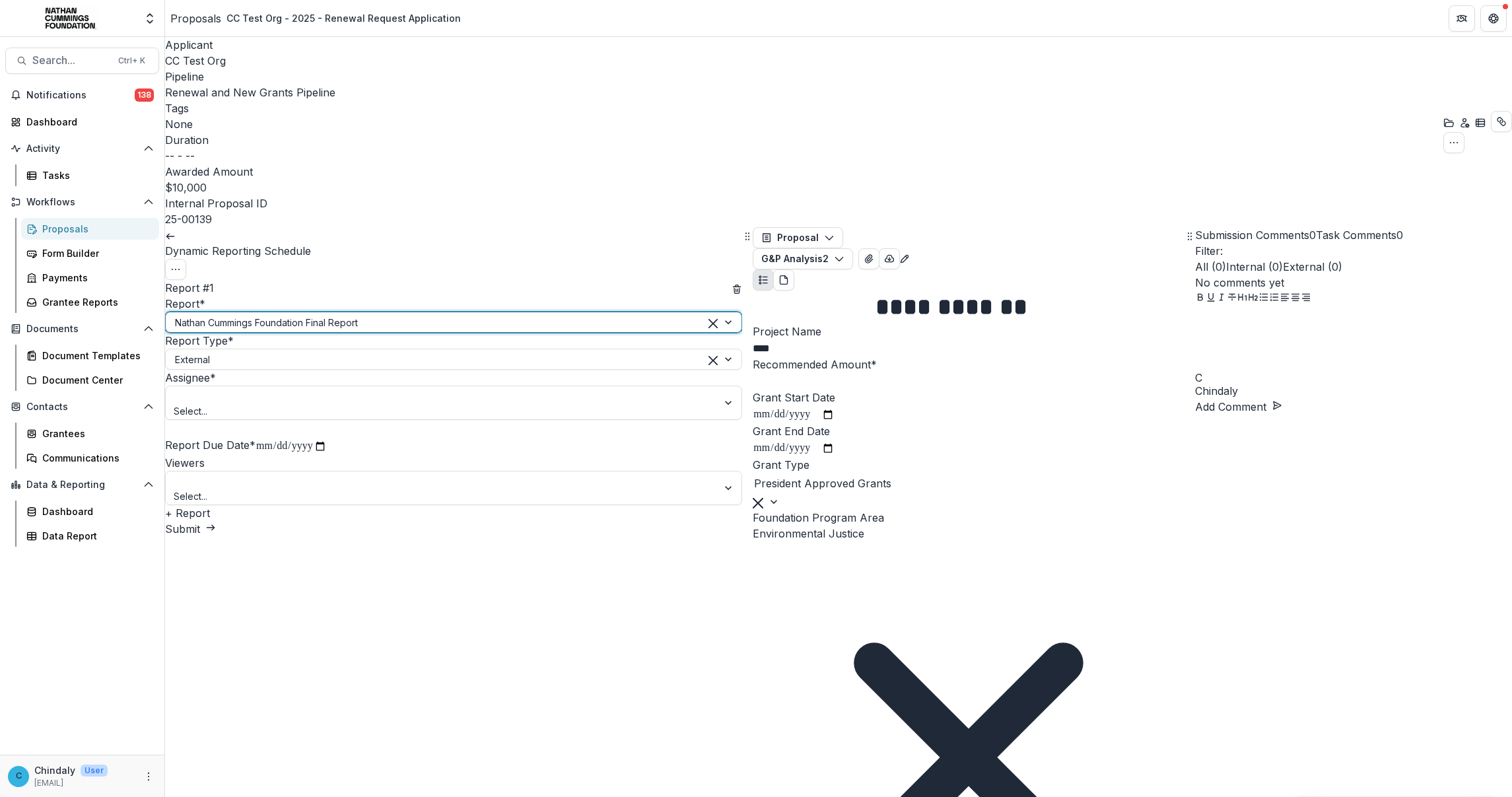 click on "Report Type * External" at bounding box center [454, 351] 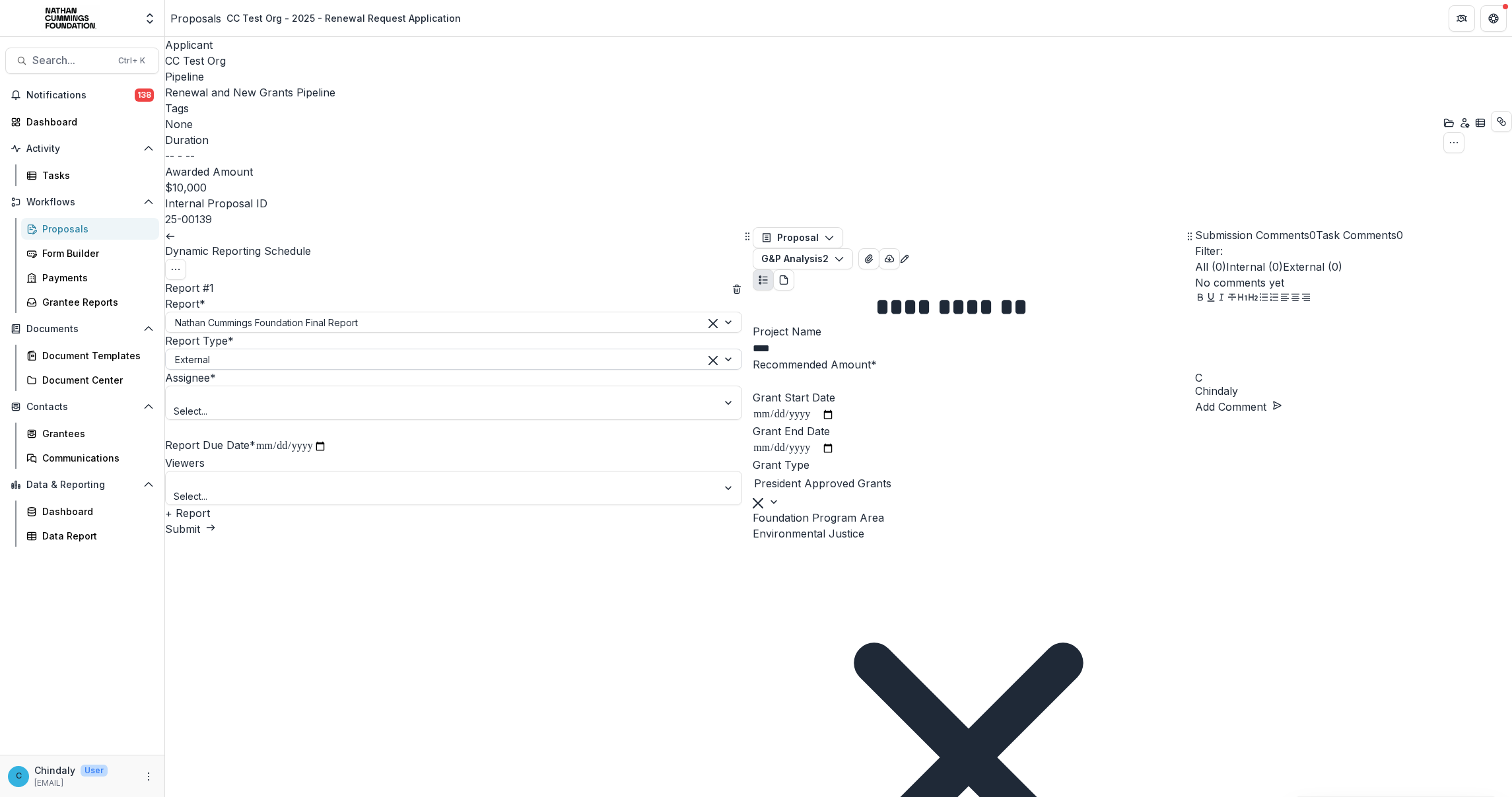 click at bounding box center [437, 359] 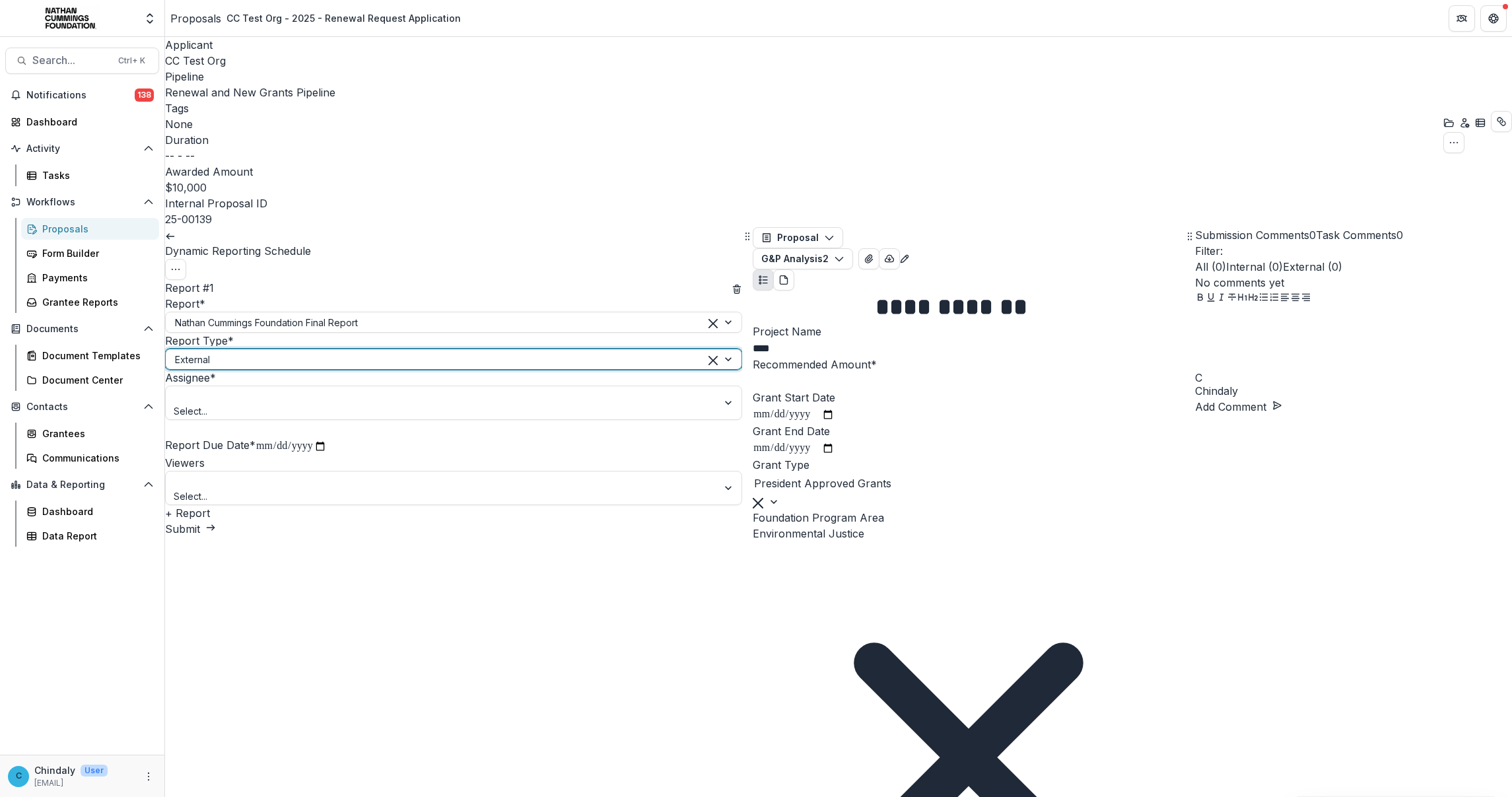 click on "External" at bounding box center (756, 821) 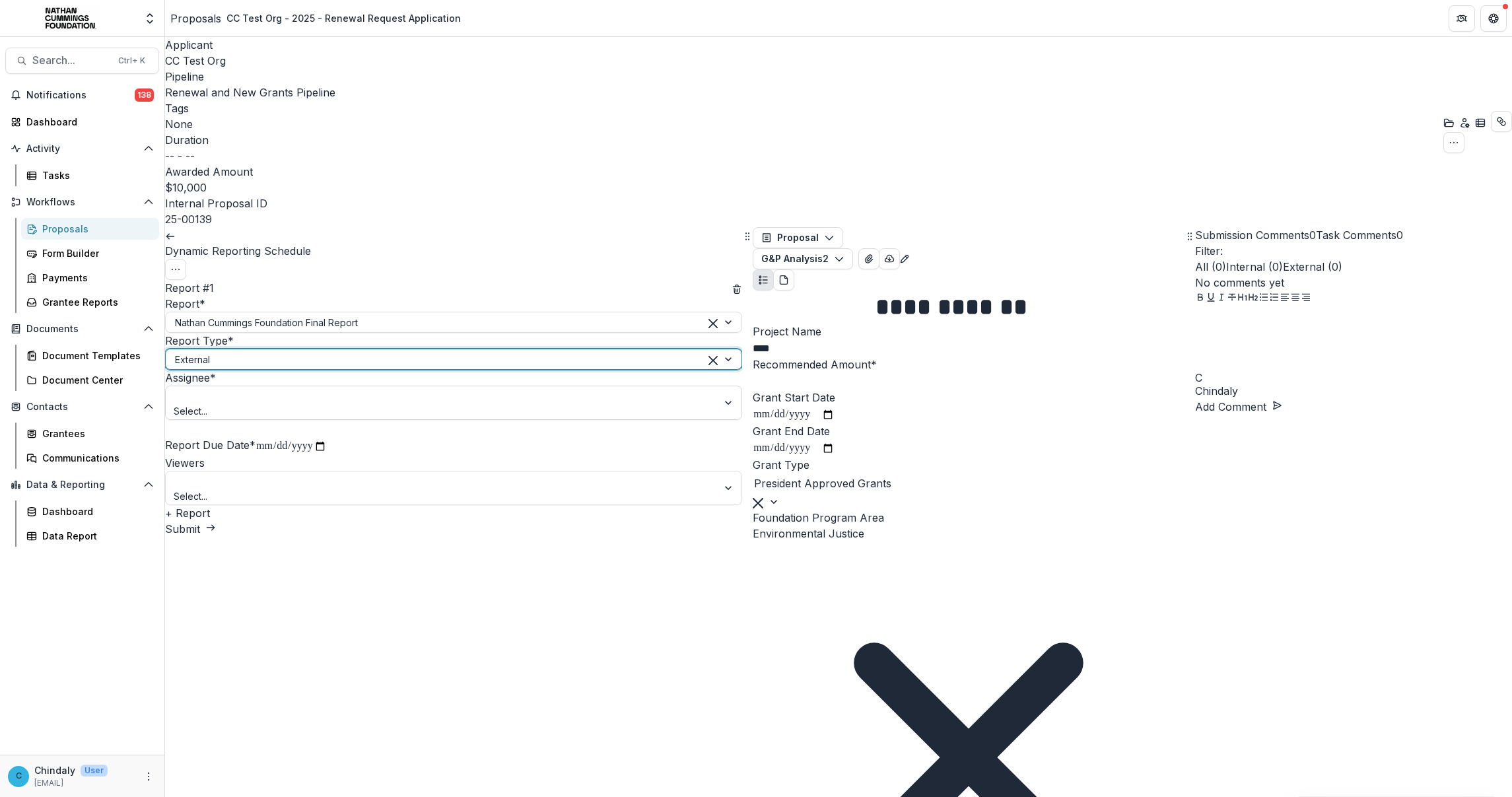click at bounding box center (442, 396) 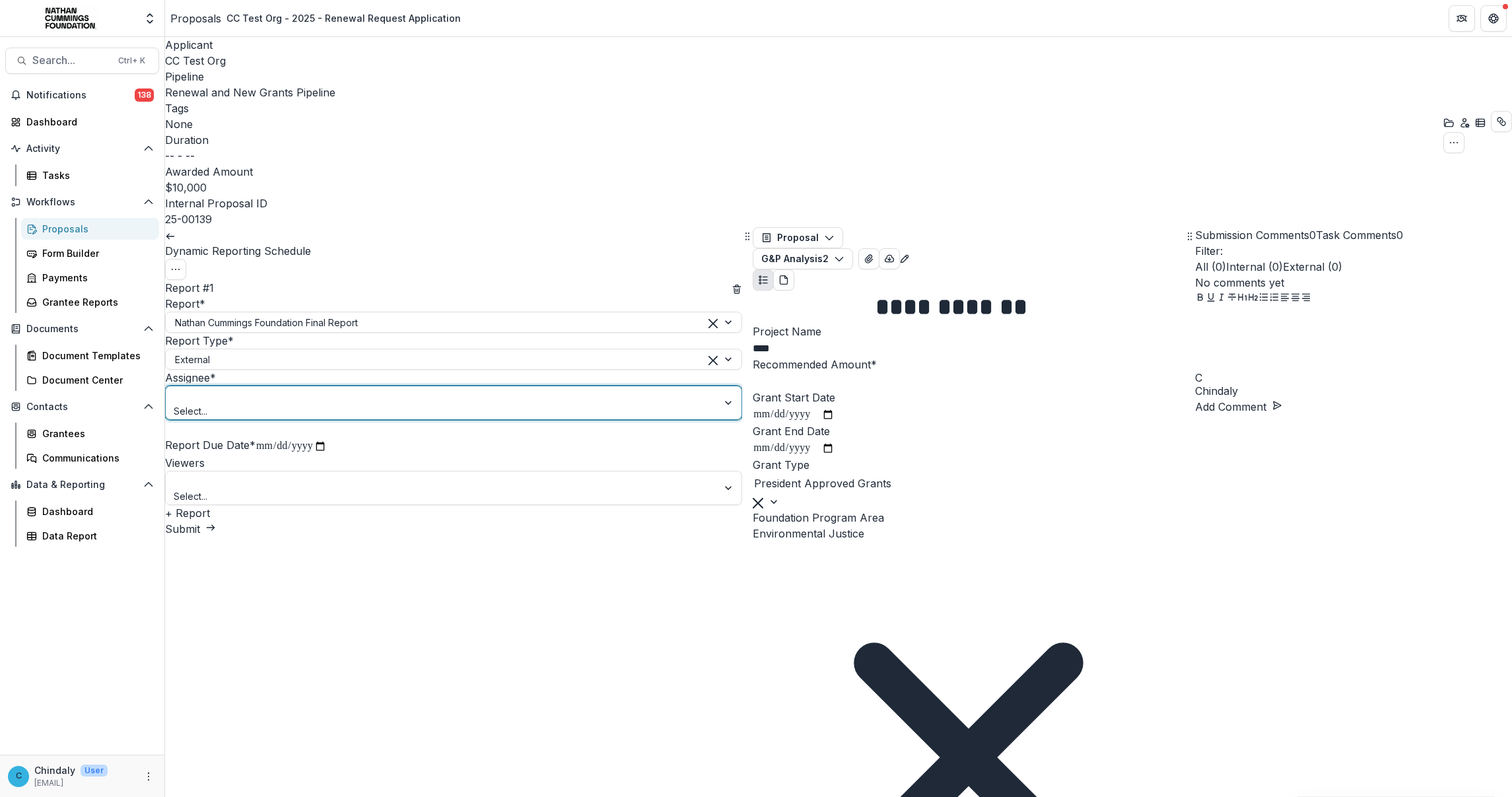 click on "Chindaly Test - streamlifeconsulting@gmail.com" at bounding box center (756, 805) 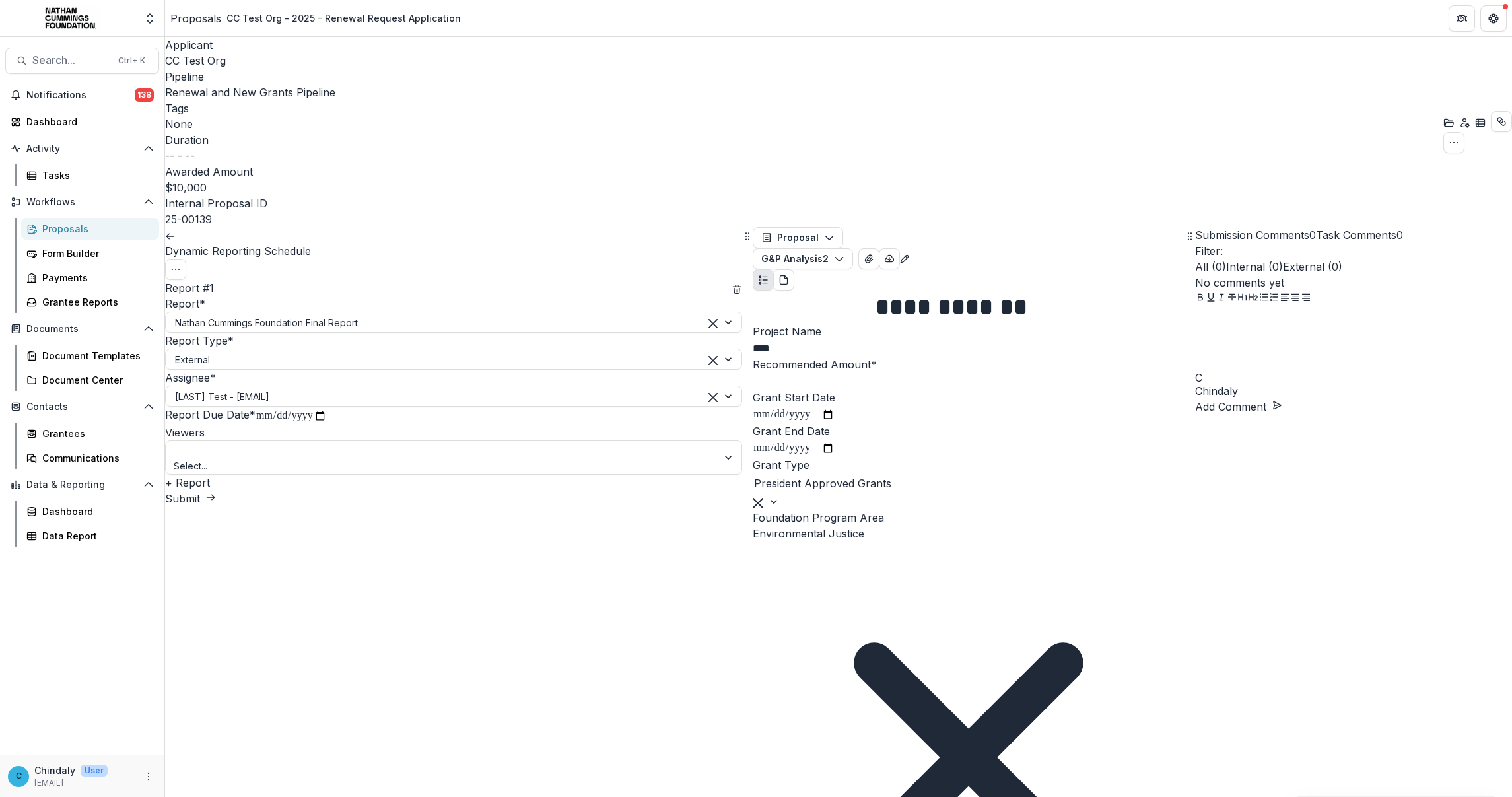 click on "**********" at bounding box center [291, 416] 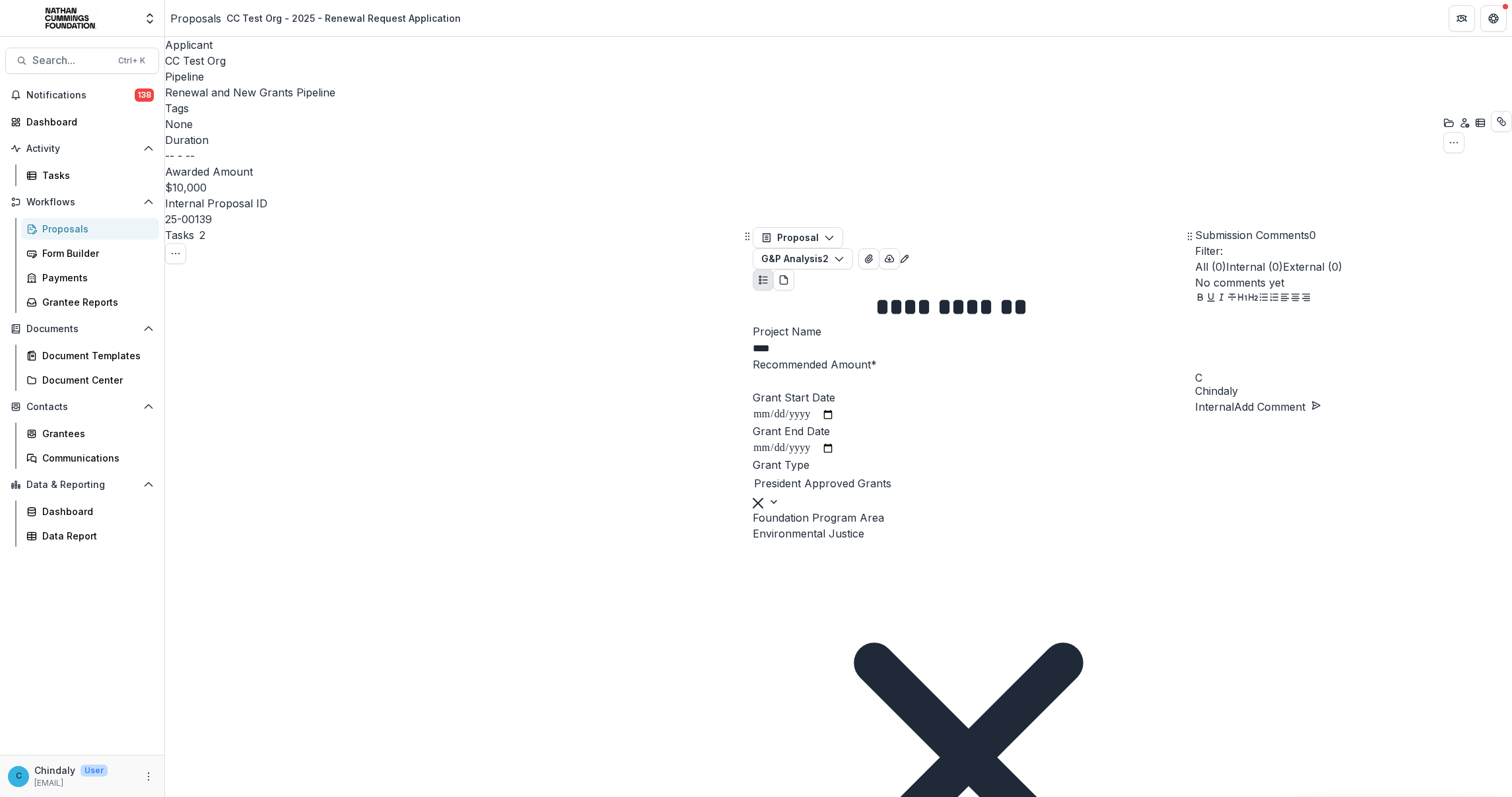 click on "Complete Task" at bounding box center [454, 2940] 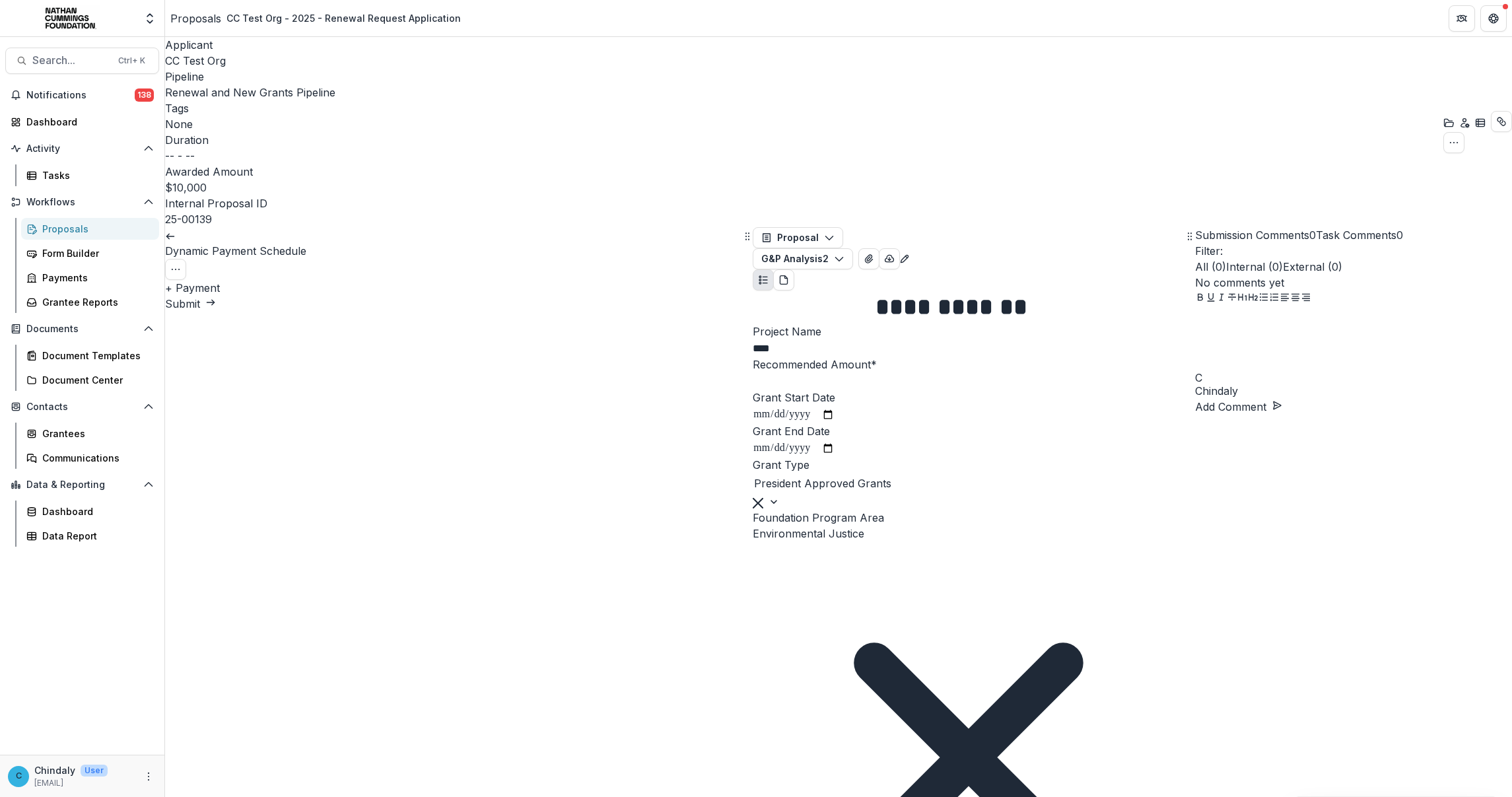 click on "+ Payment" at bounding box center (192, 288) 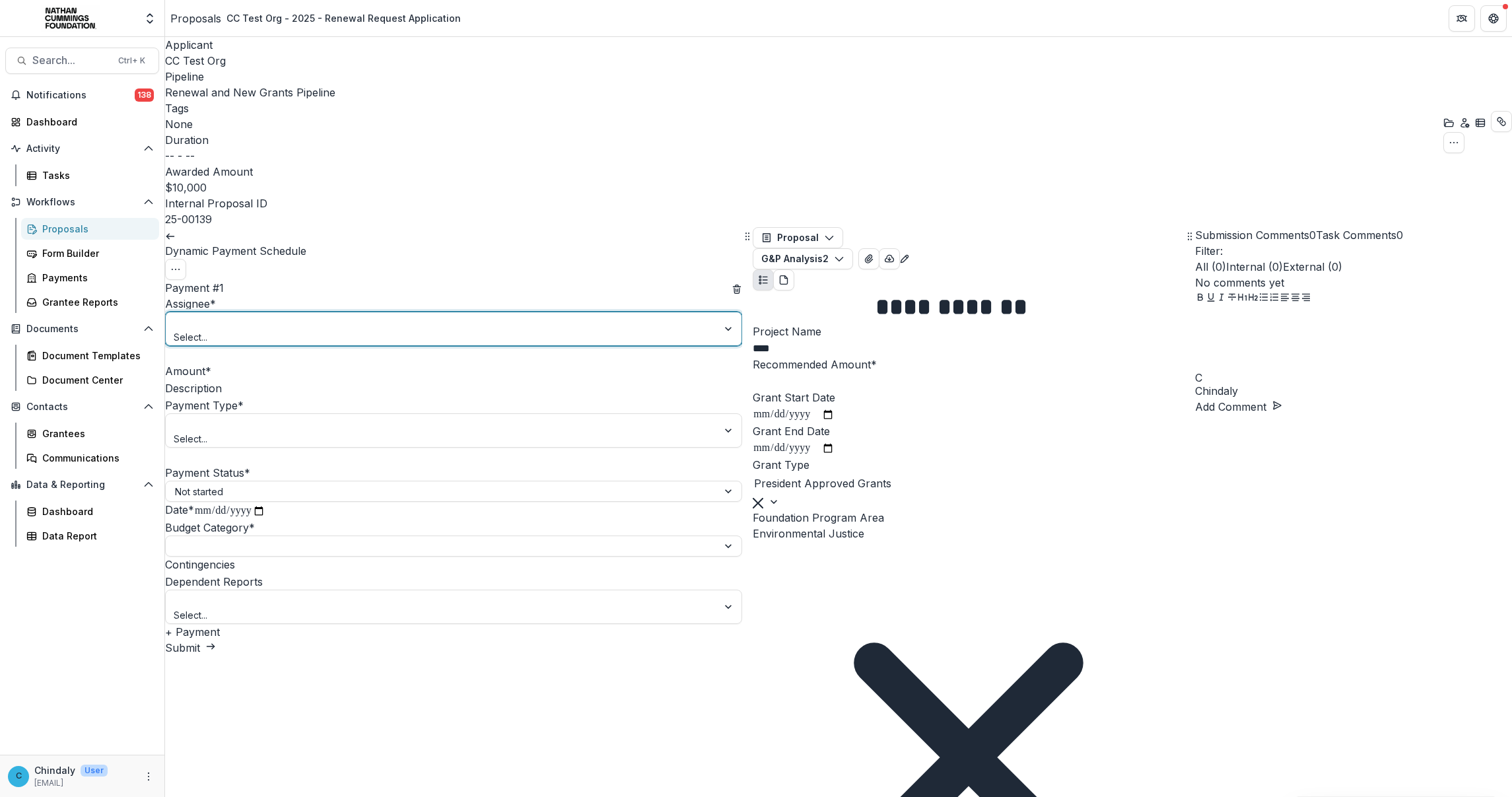 click at bounding box center [442, 322] 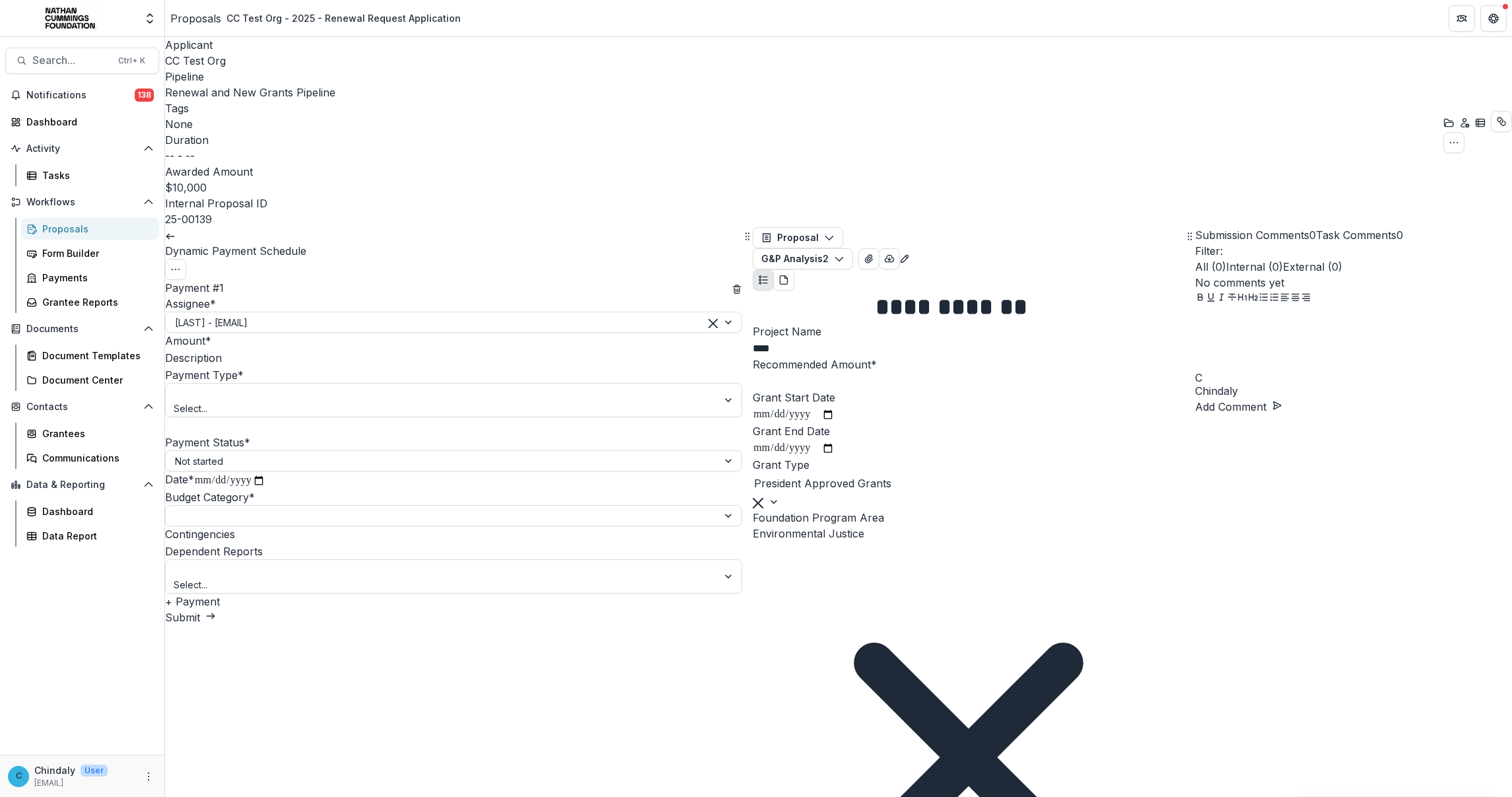 click on "Amount *" at bounding box center [264, 342] 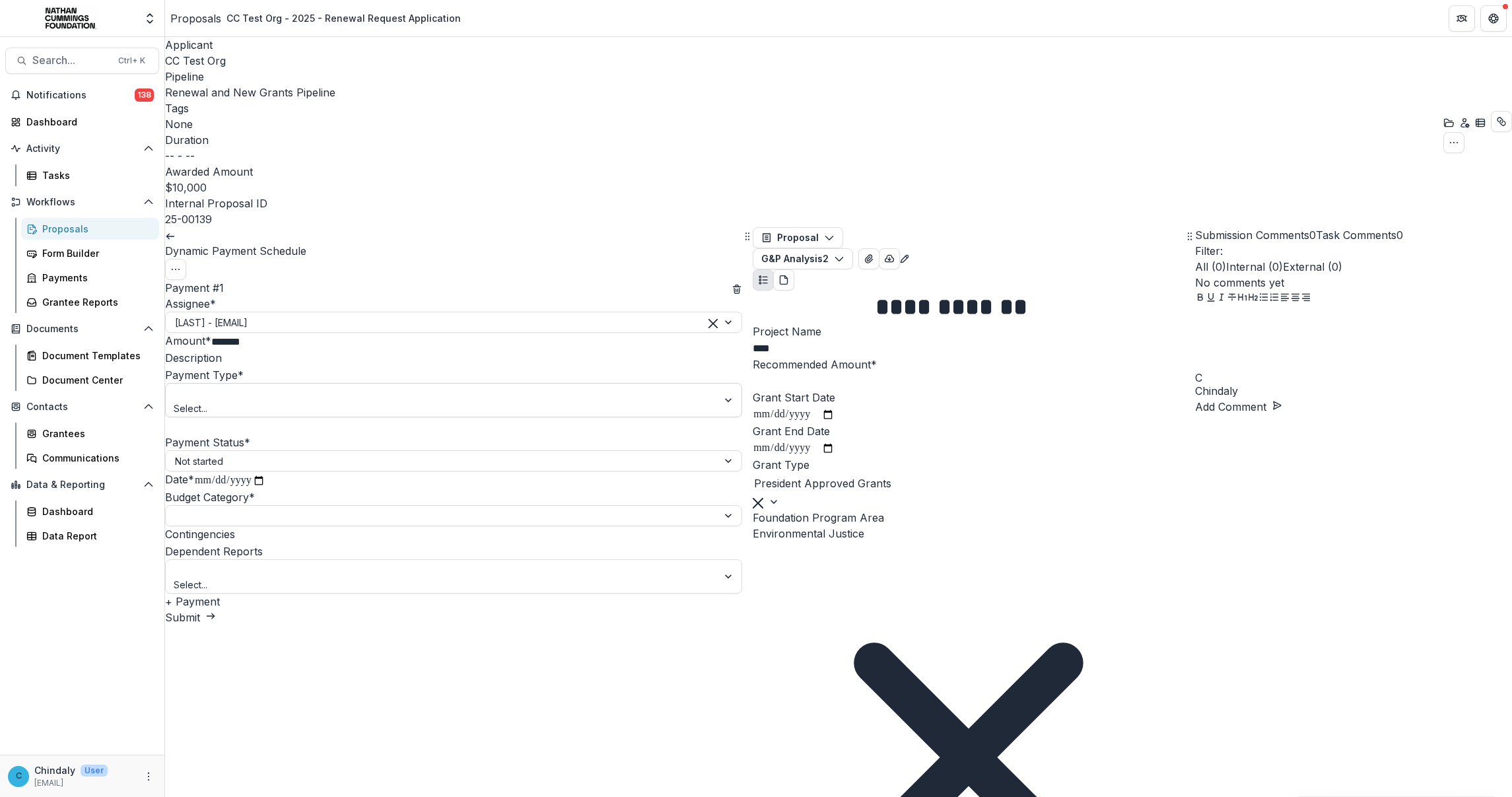 click at bounding box center [442, 393] 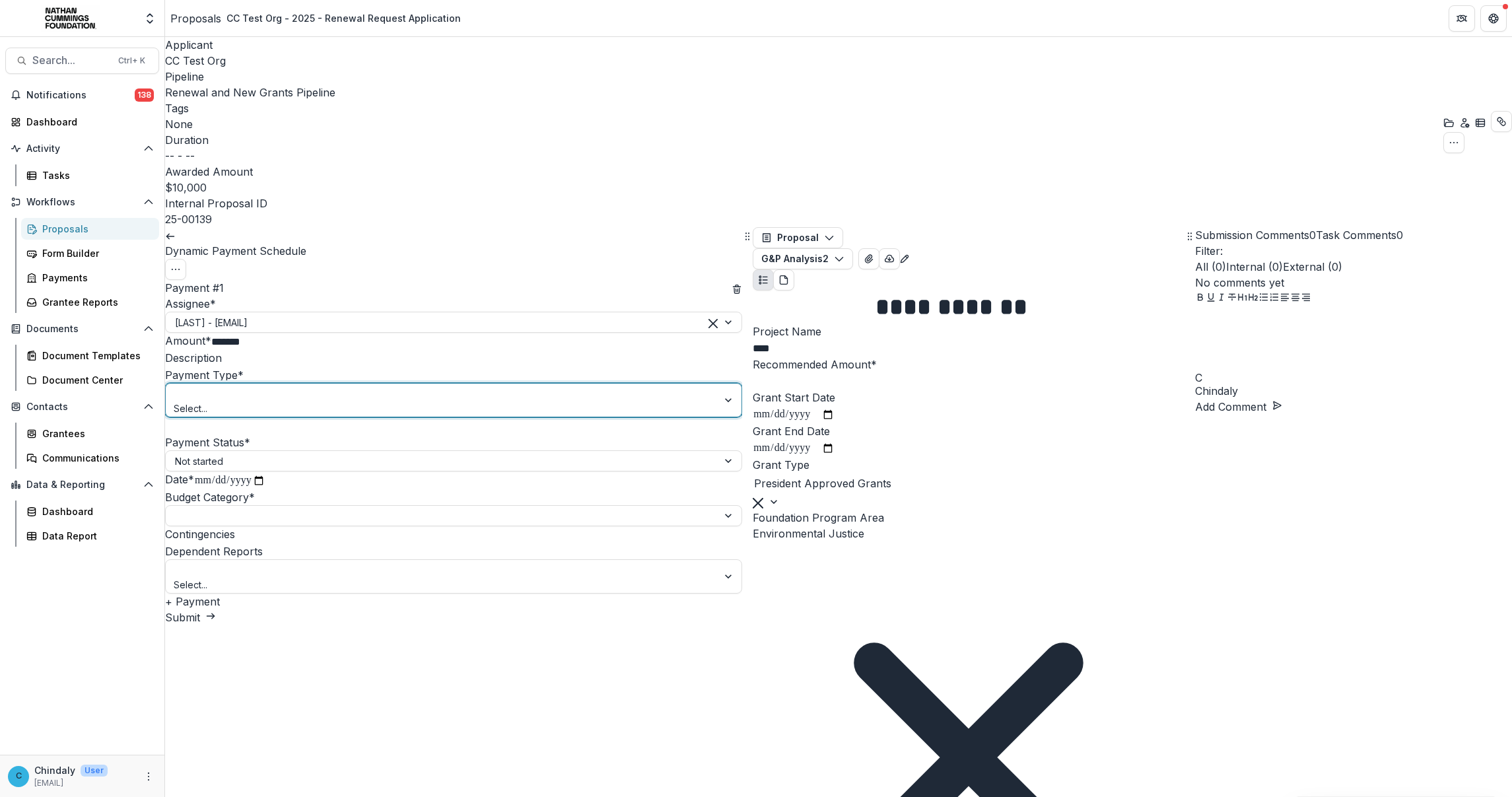 click on "ACH" at bounding box center (756, 805) 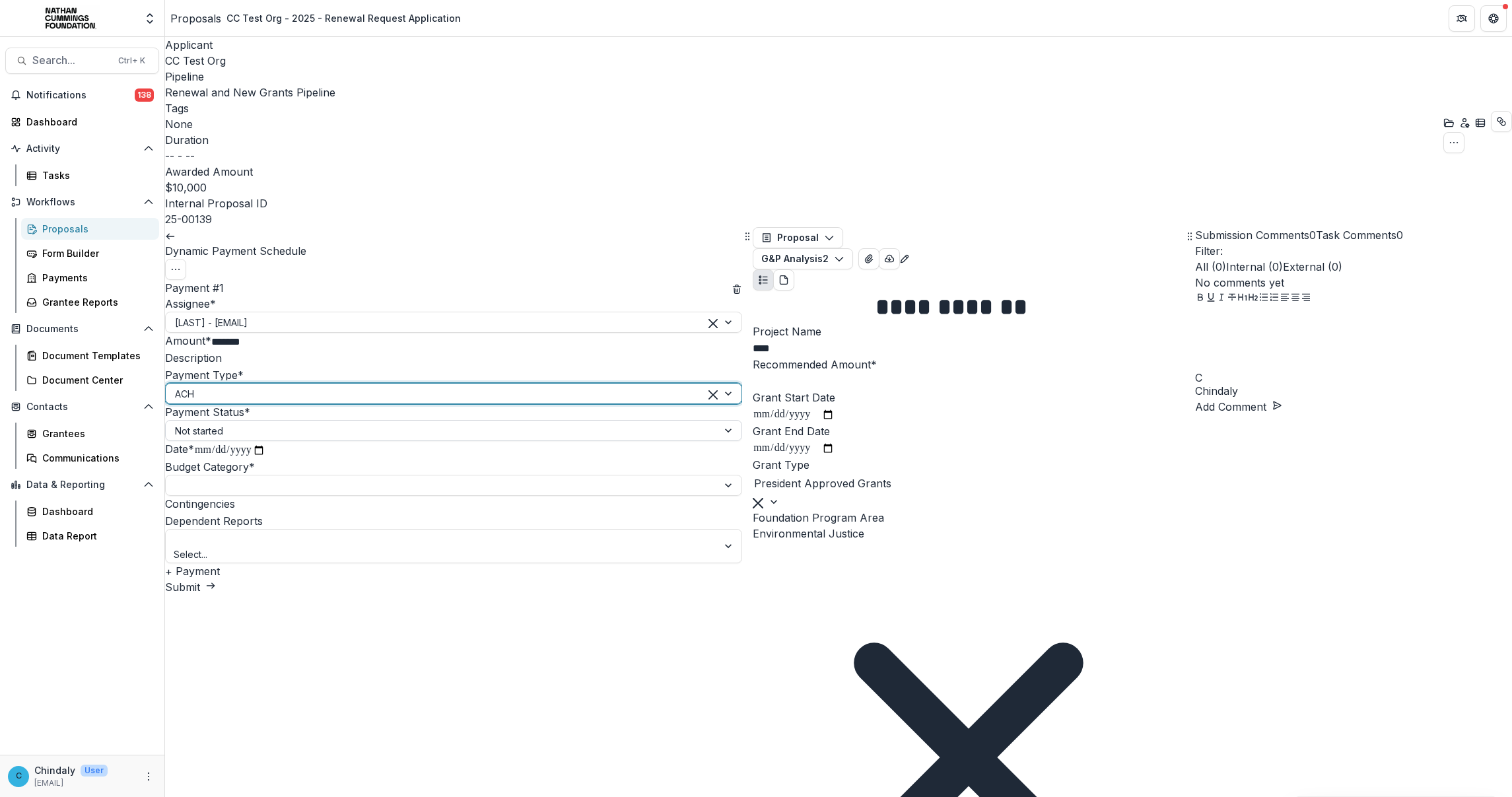 click at bounding box center (442, 431) 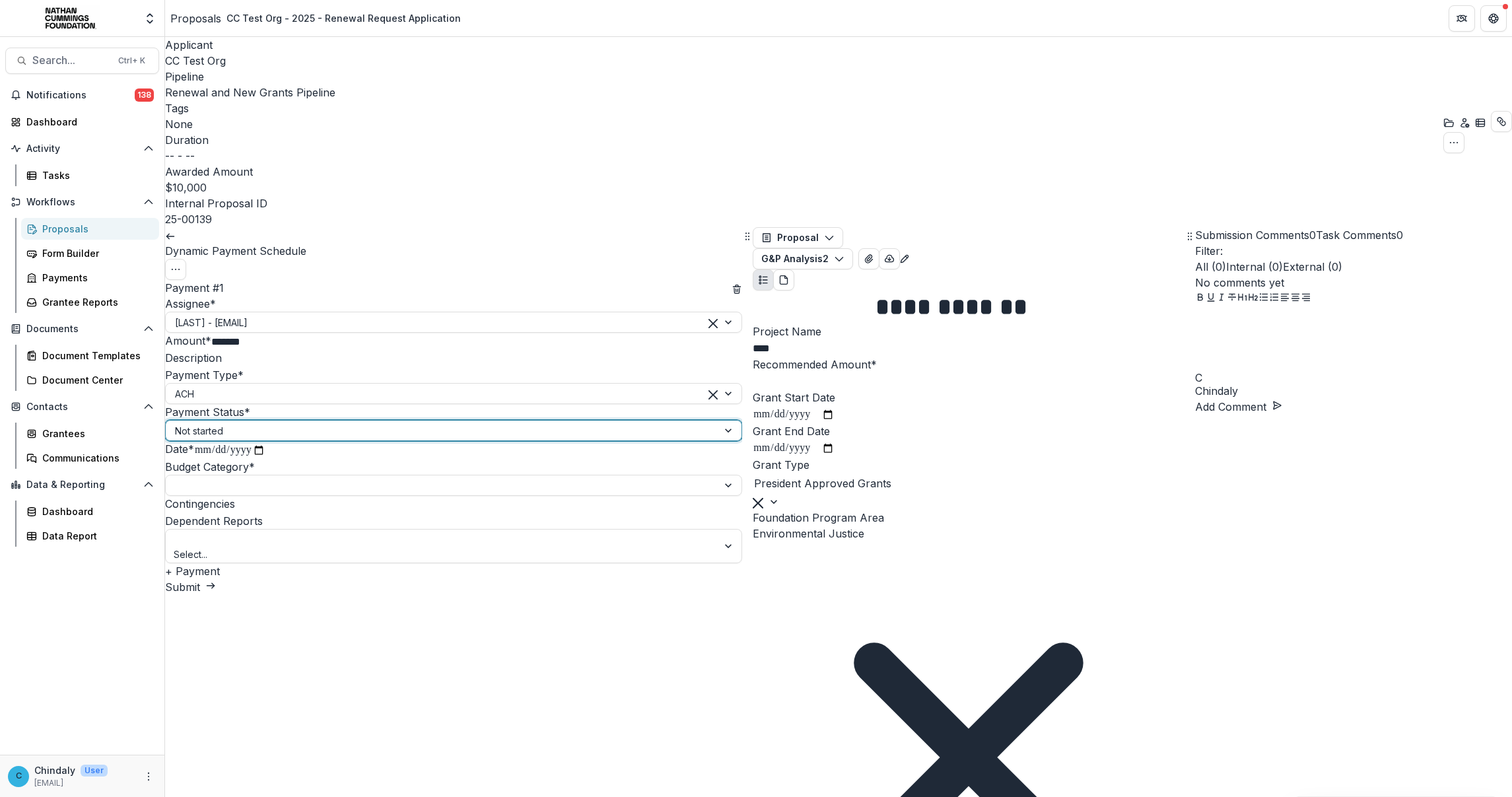 click on "Not started" at bounding box center [756, 805] 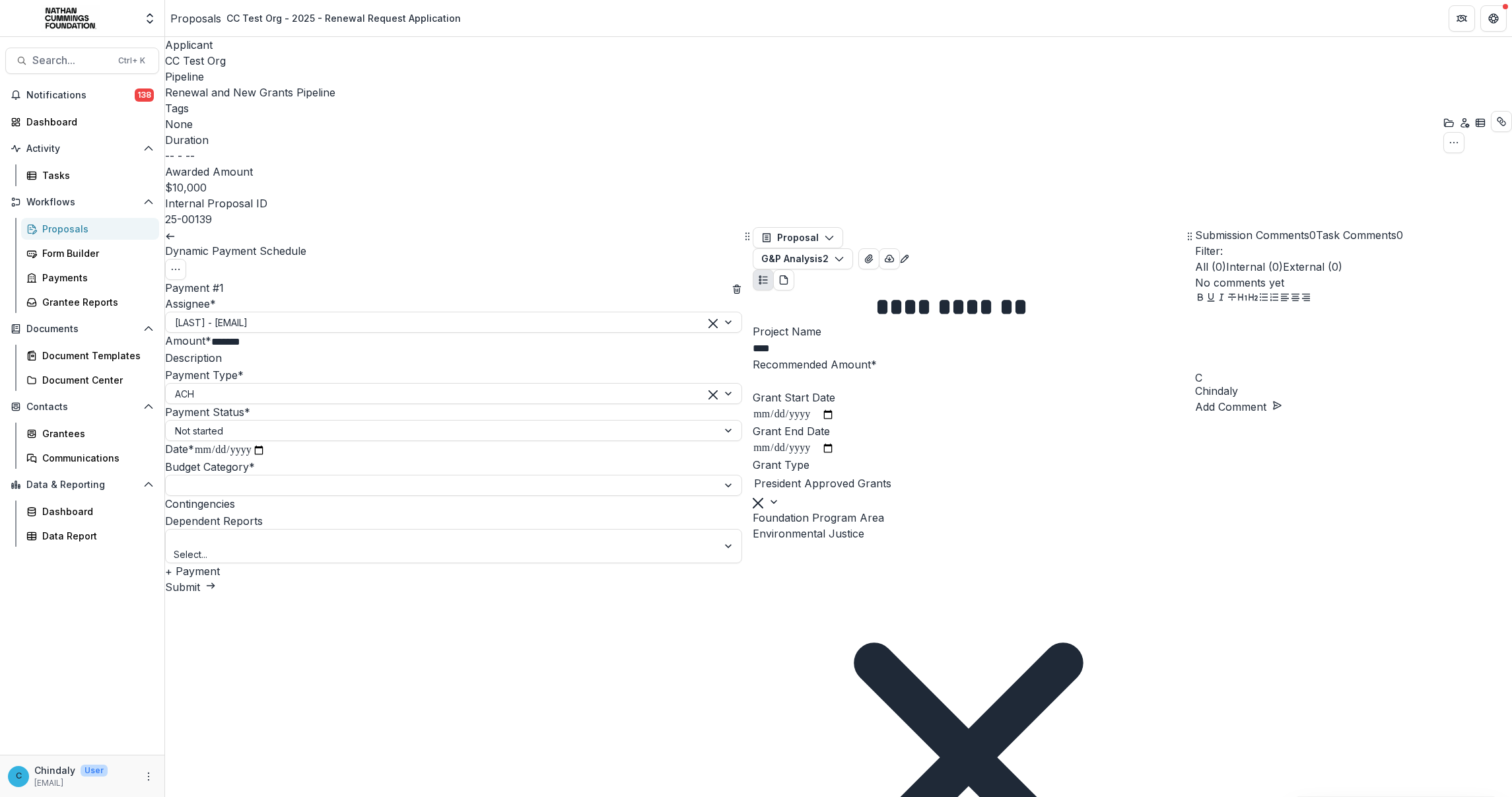 click on "**********" at bounding box center [230, 450] 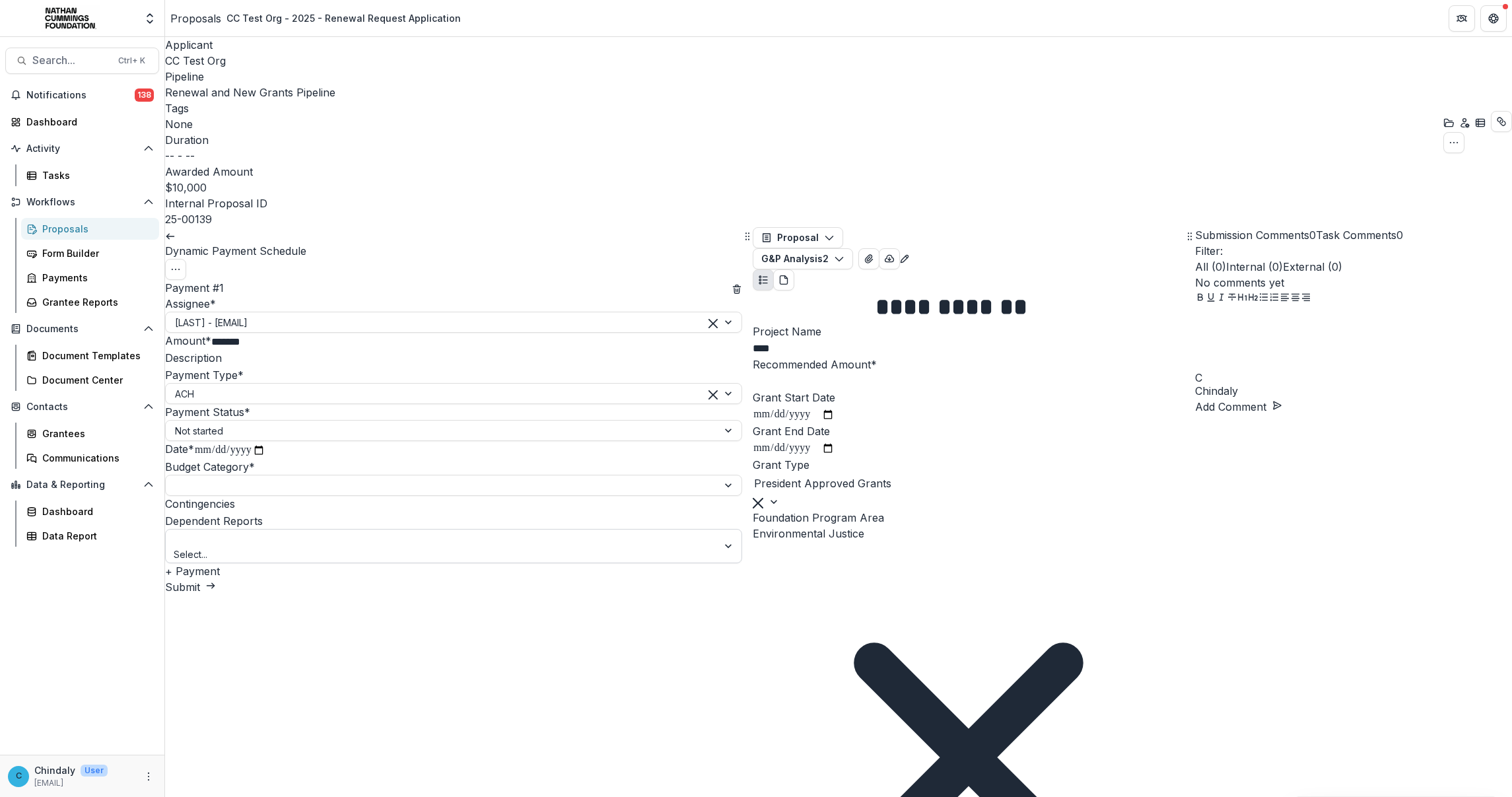 type on "**********" 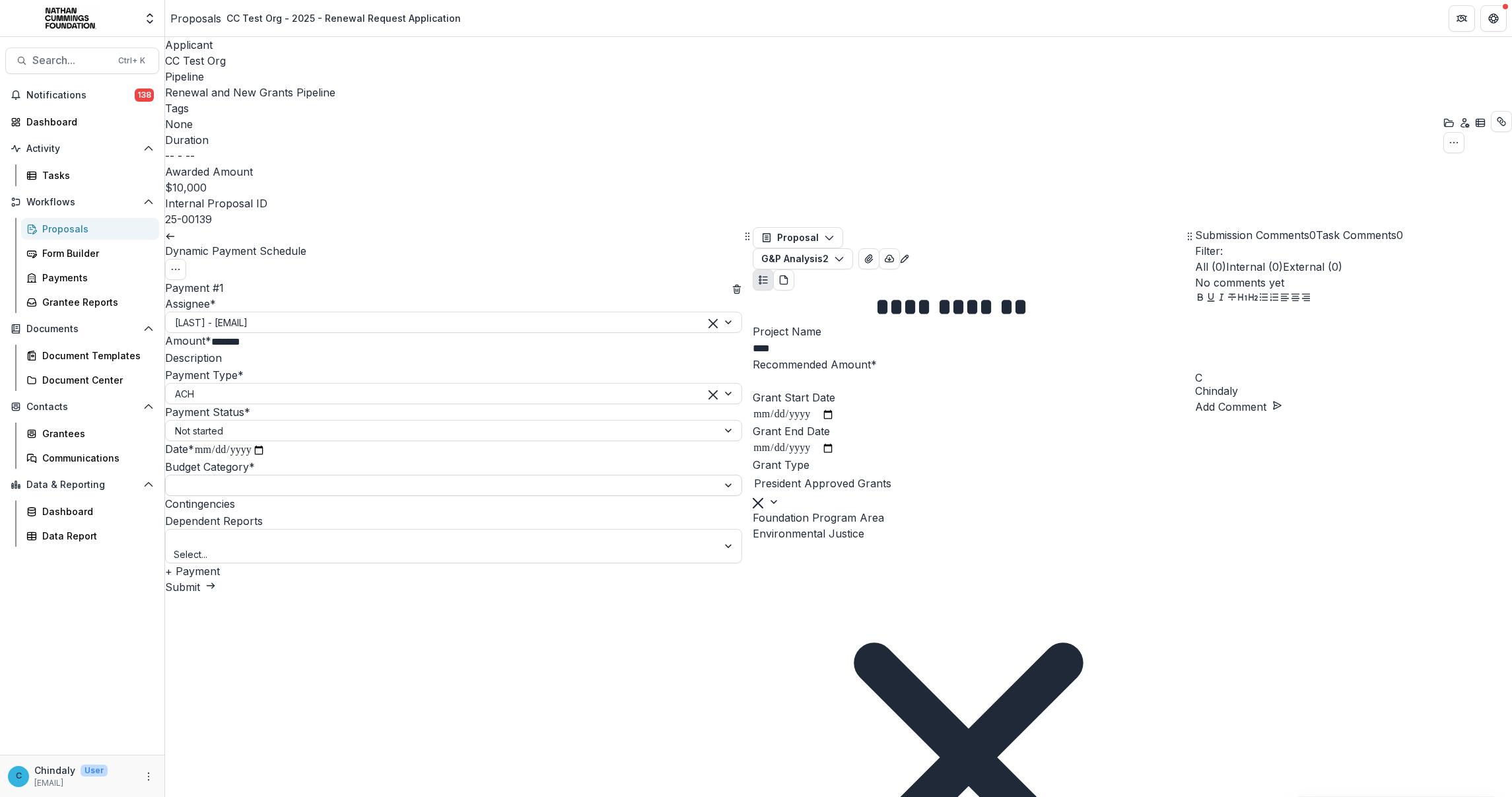 click at bounding box center (442, 485) 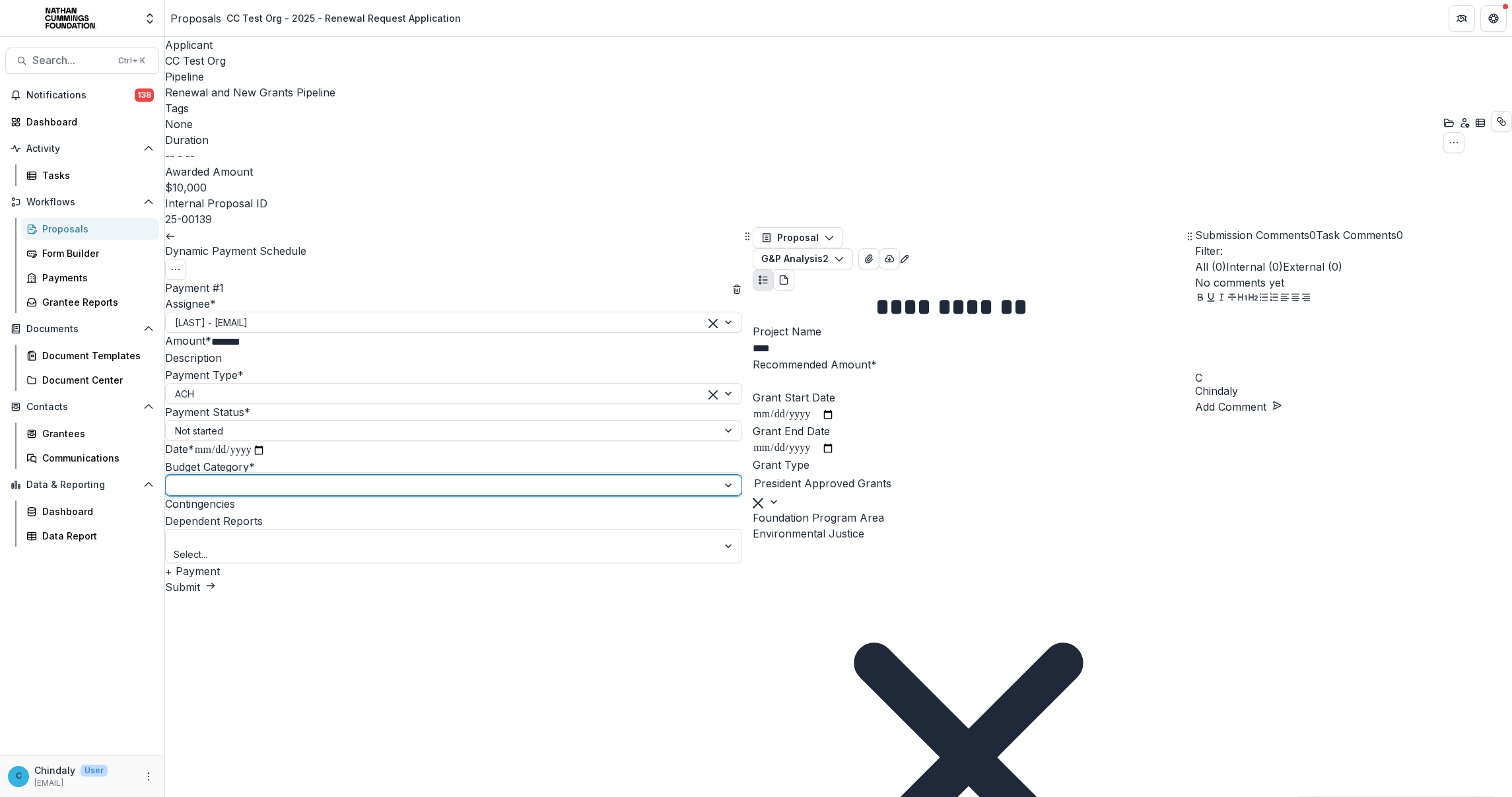 click on "Racial Justice" at bounding box center [756, 805] 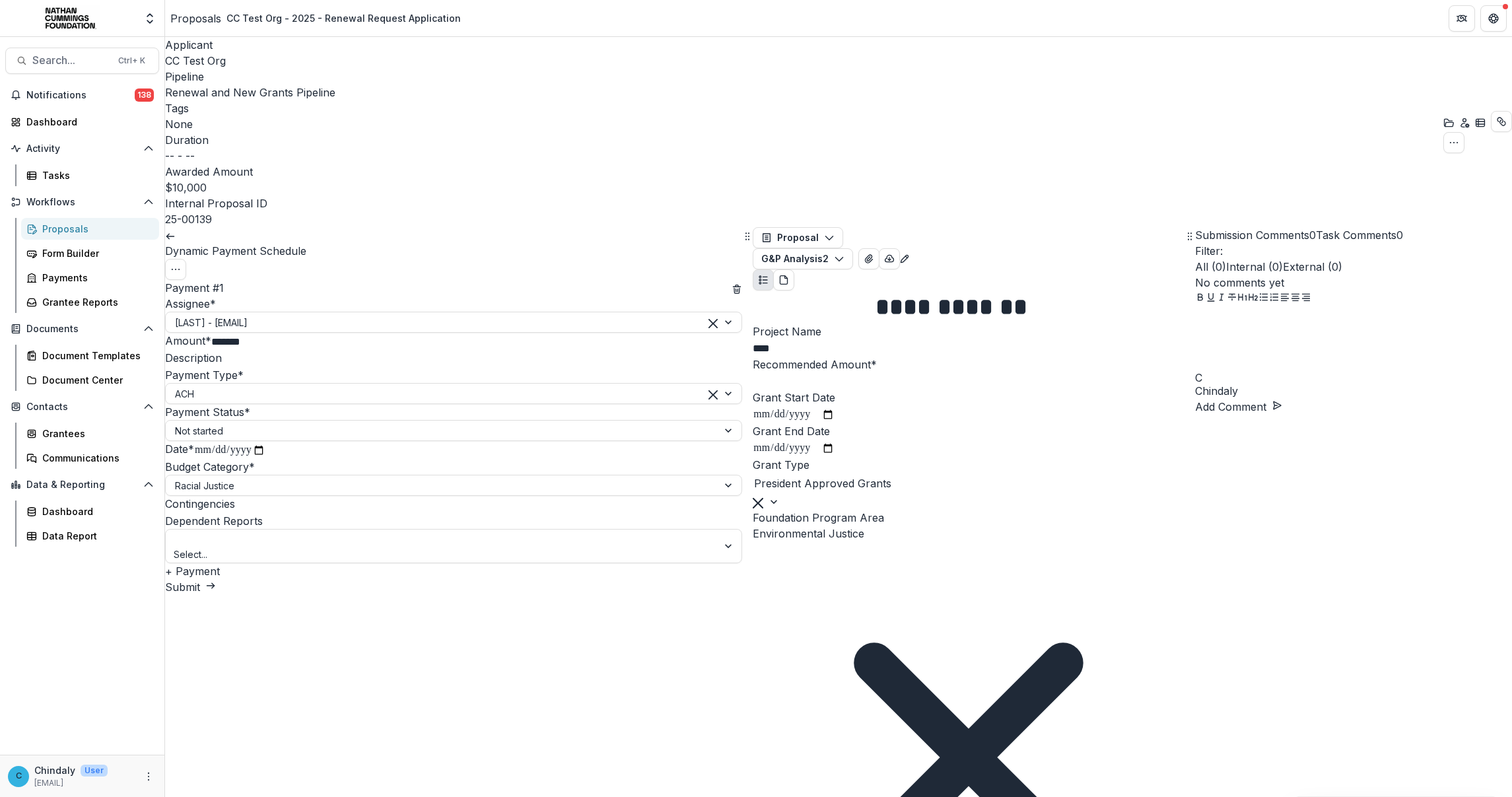 click on "Submit" at bounding box center (190, 587) 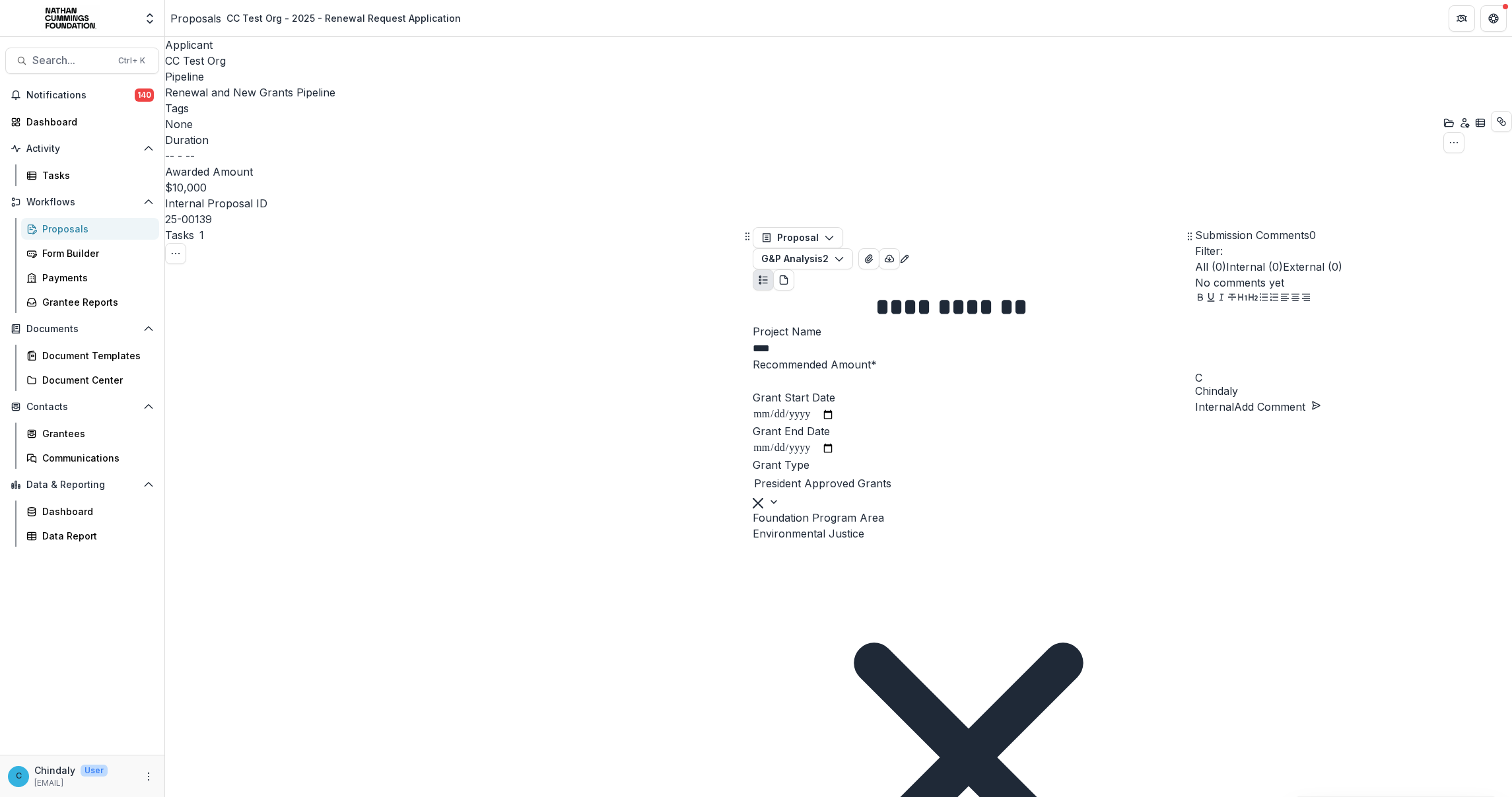 click on "Complete Task" at bounding box center (210, 2192) 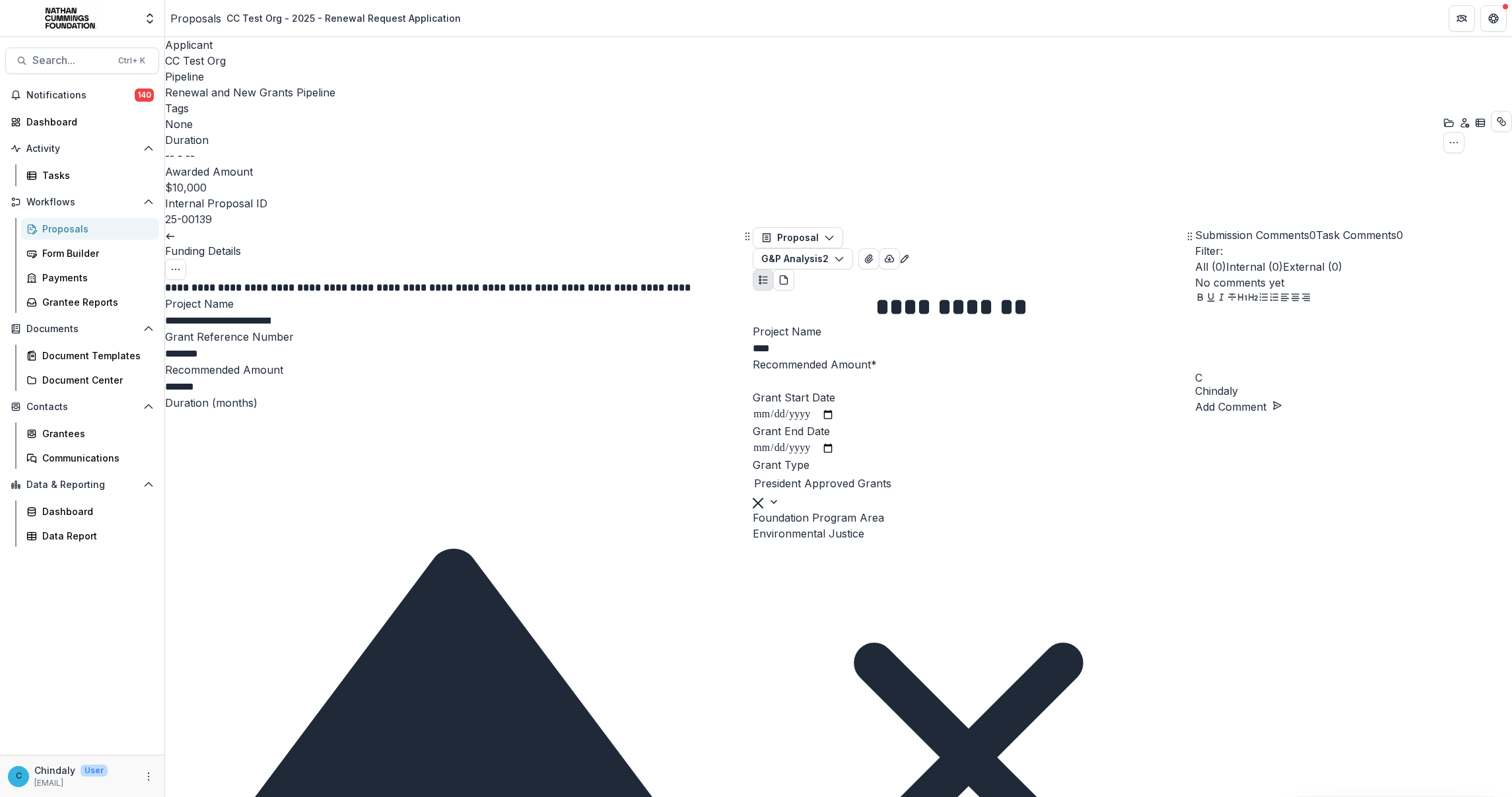 click on "**********" at bounding box center (370, 1636) 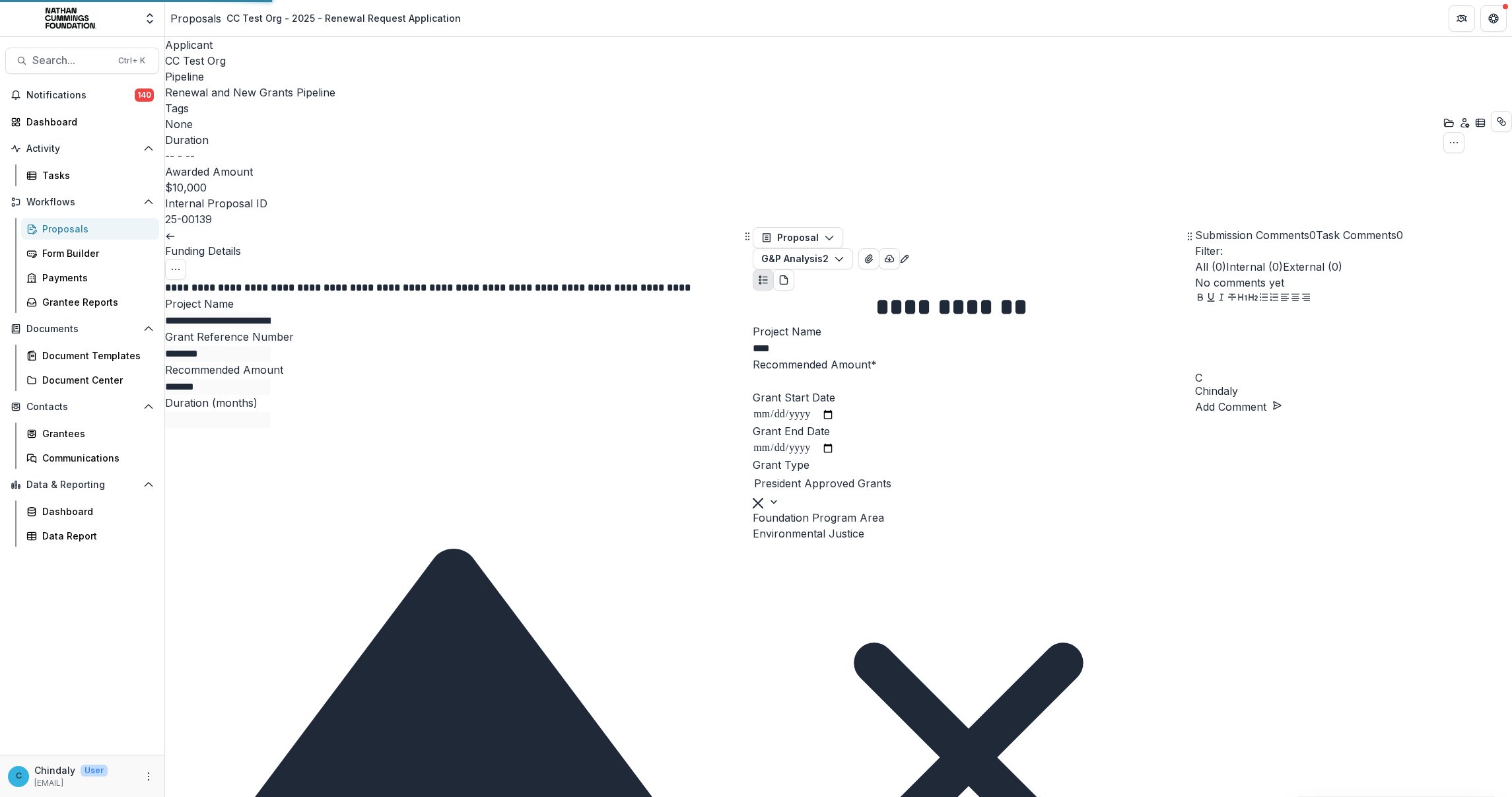 scroll, scrollTop: 230, scrollLeft: 0, axis: vertical 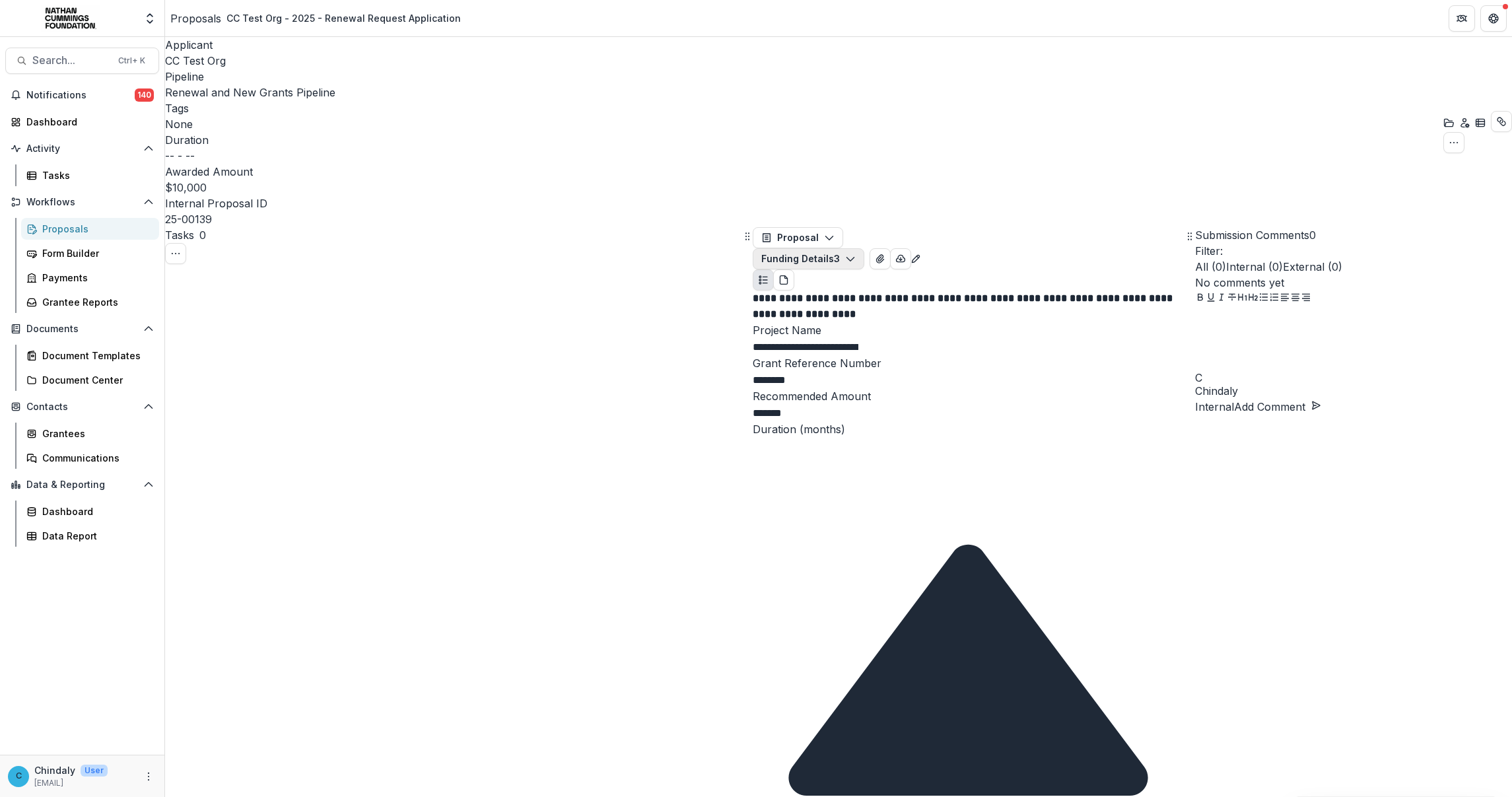 click on "Funding Details 3" at bounding box center (808, 259) 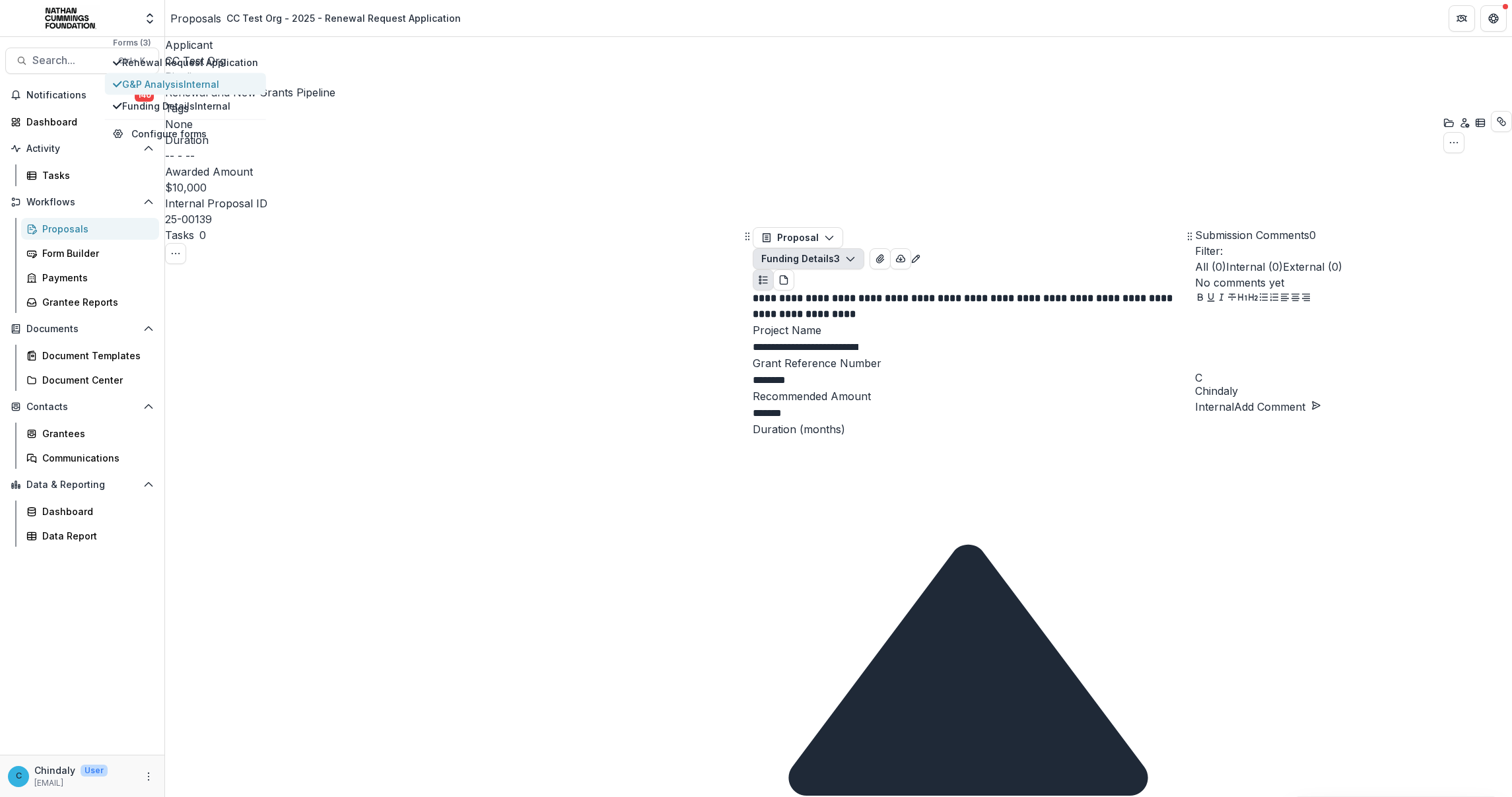 click on "G&P Analysis Internal" at bounding box center [186, 84] 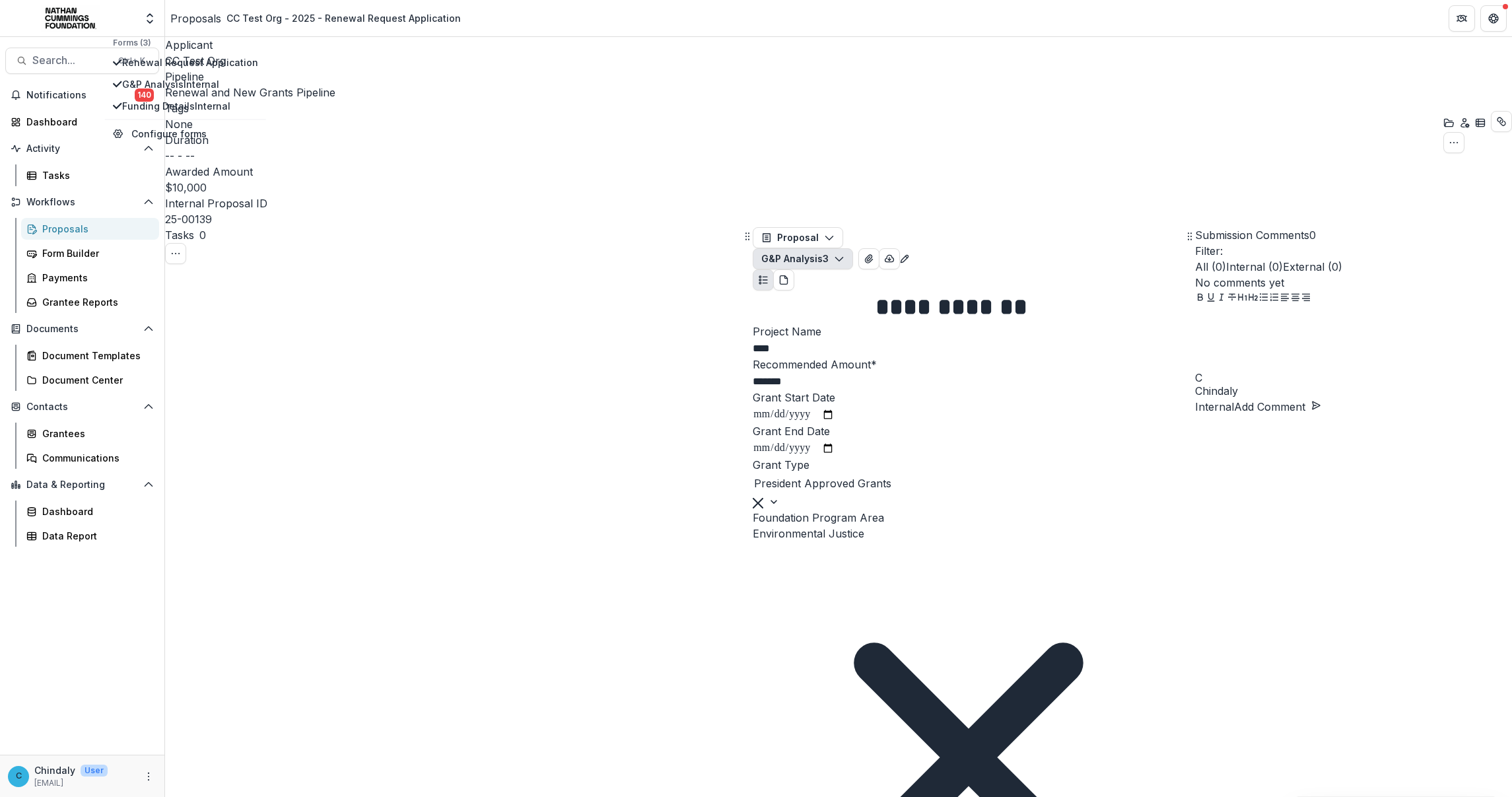 scroll, scrollTop: 3795, scrollLeft: 0, axis: vertical 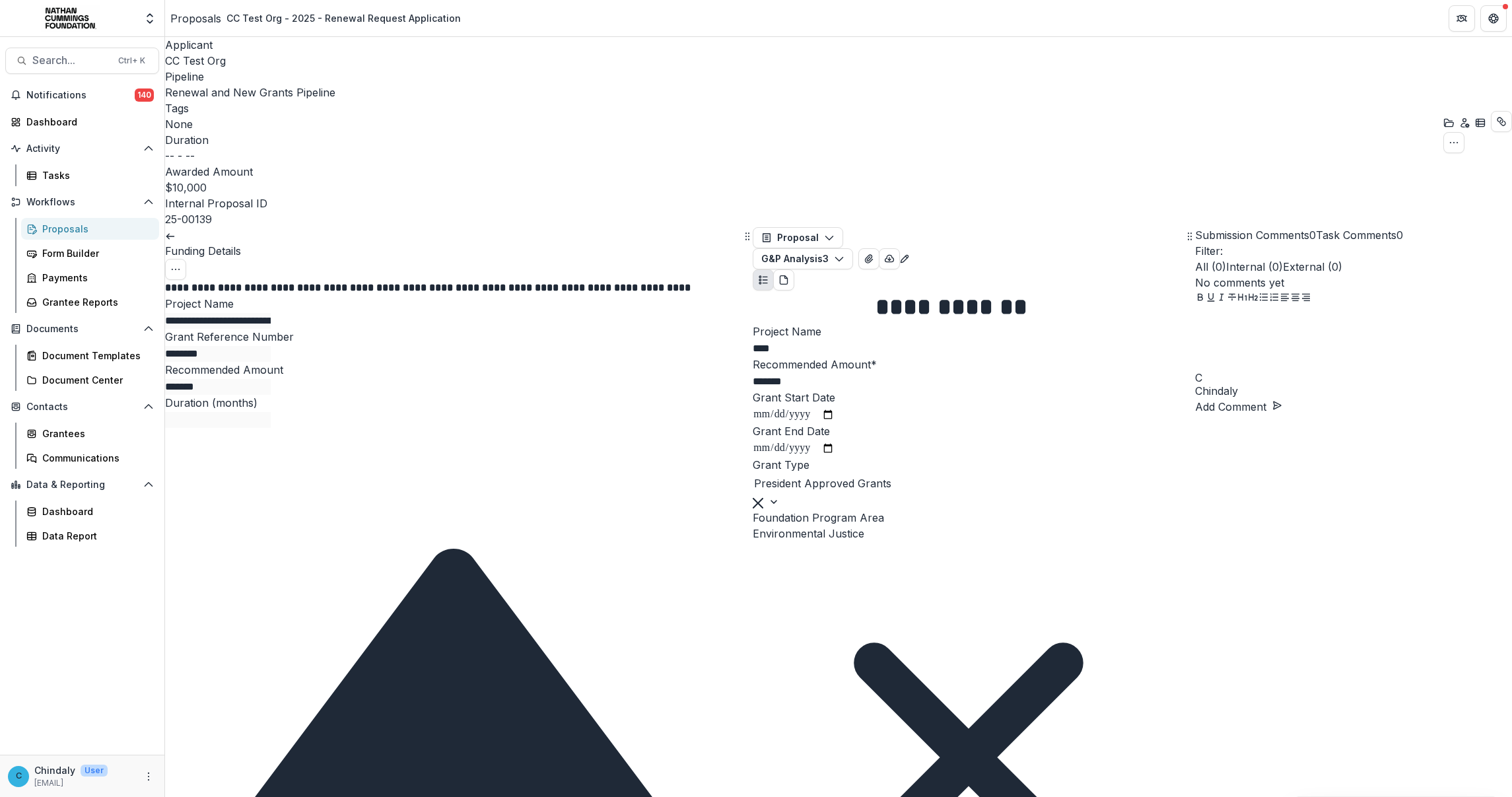 click 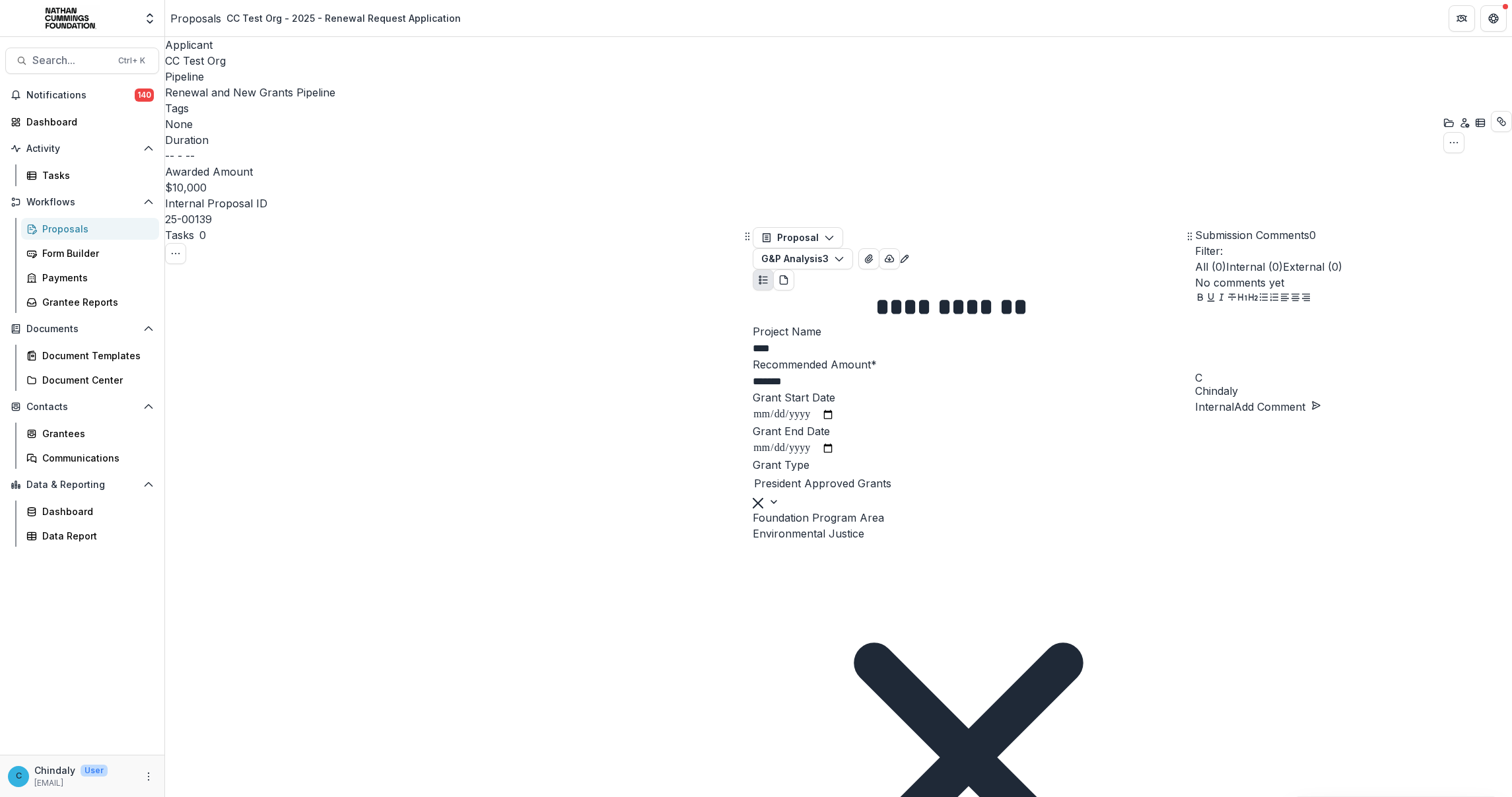 scroll, scrollTop: 329, scrollLeft: 0, axis: vertical 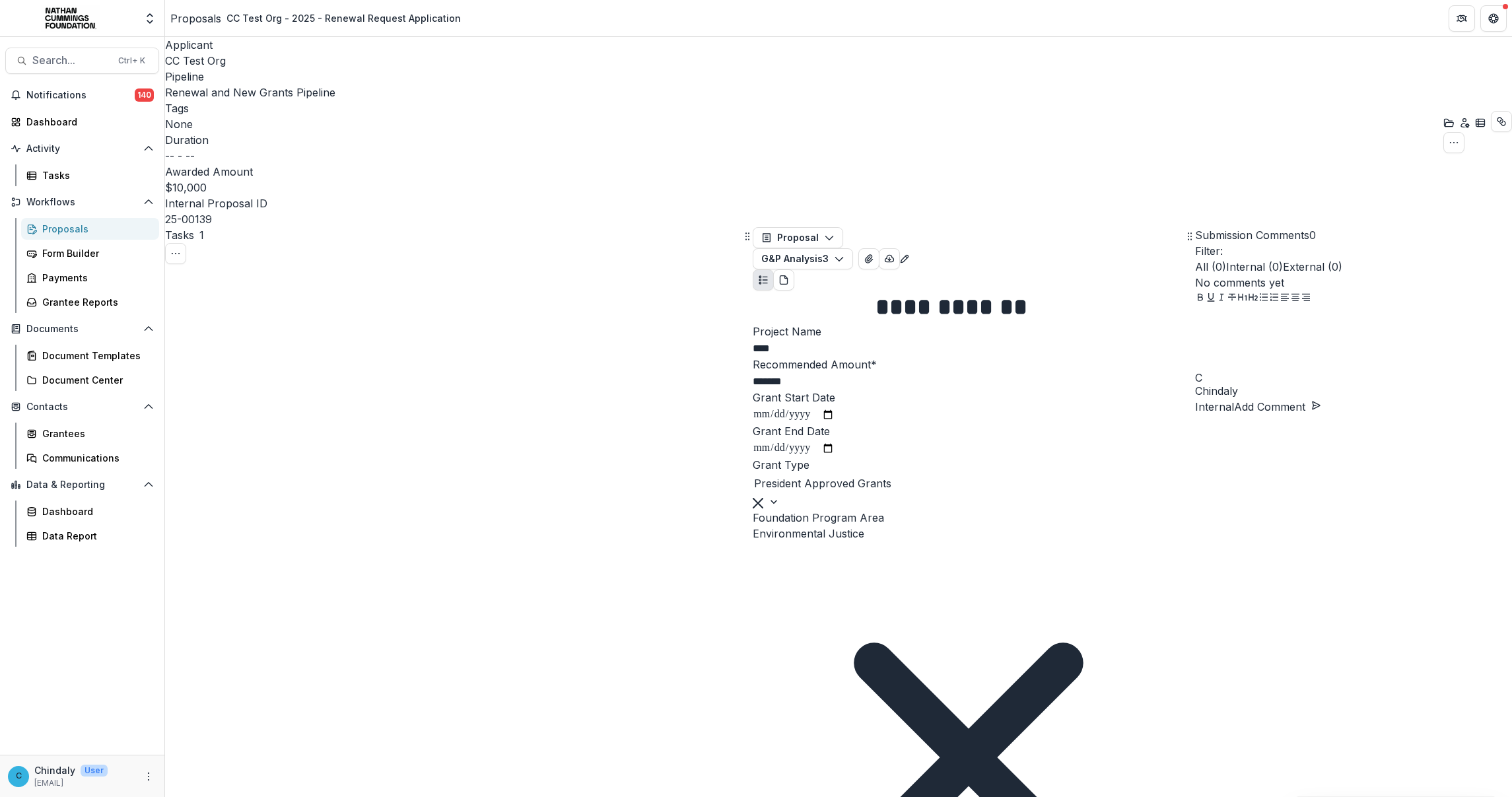 click on "Complete Task" at bounding box center (210, 2192) 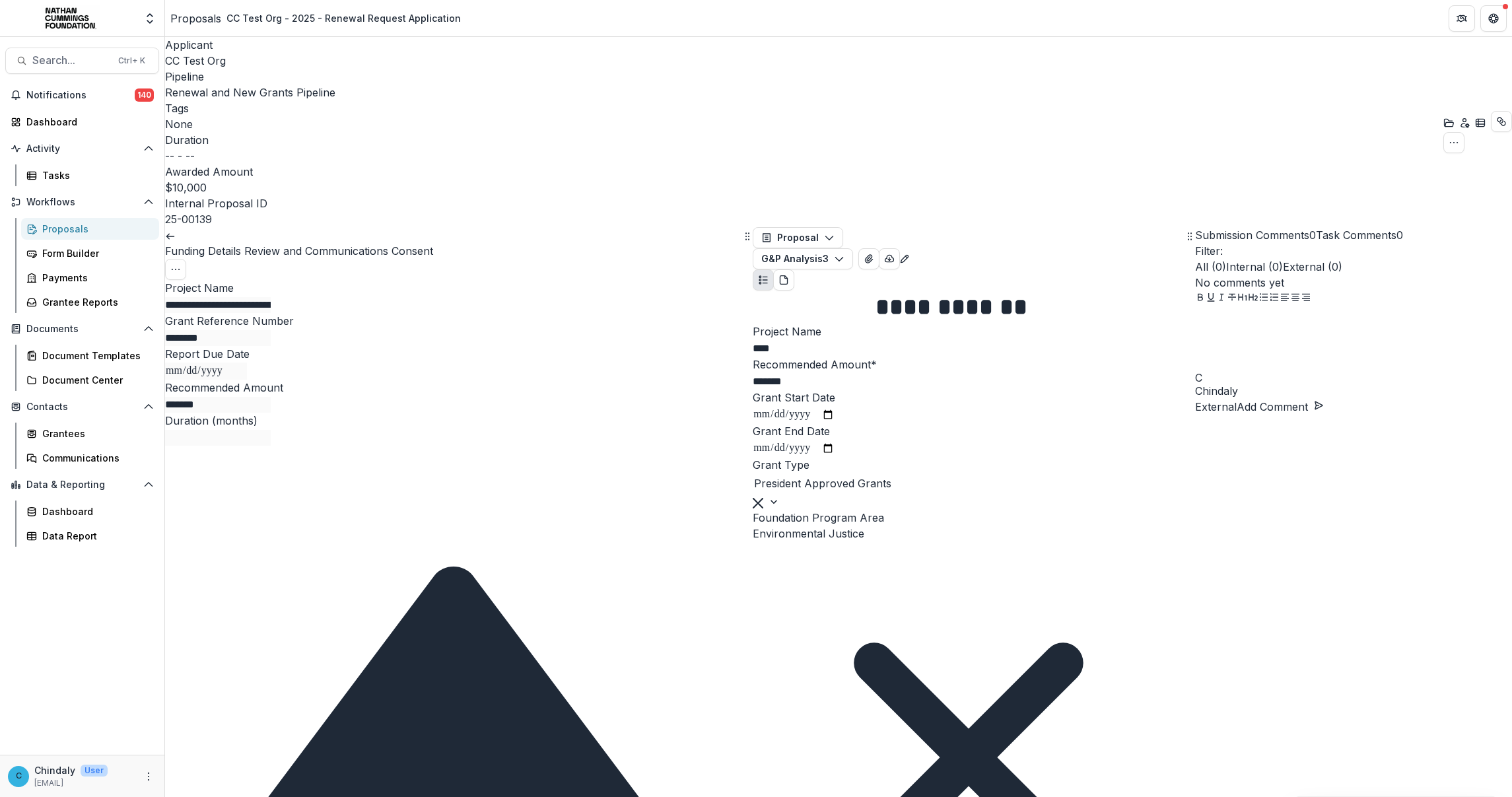 scroll, scrollTop: 660, scrollLeft: 0, axis: vertical 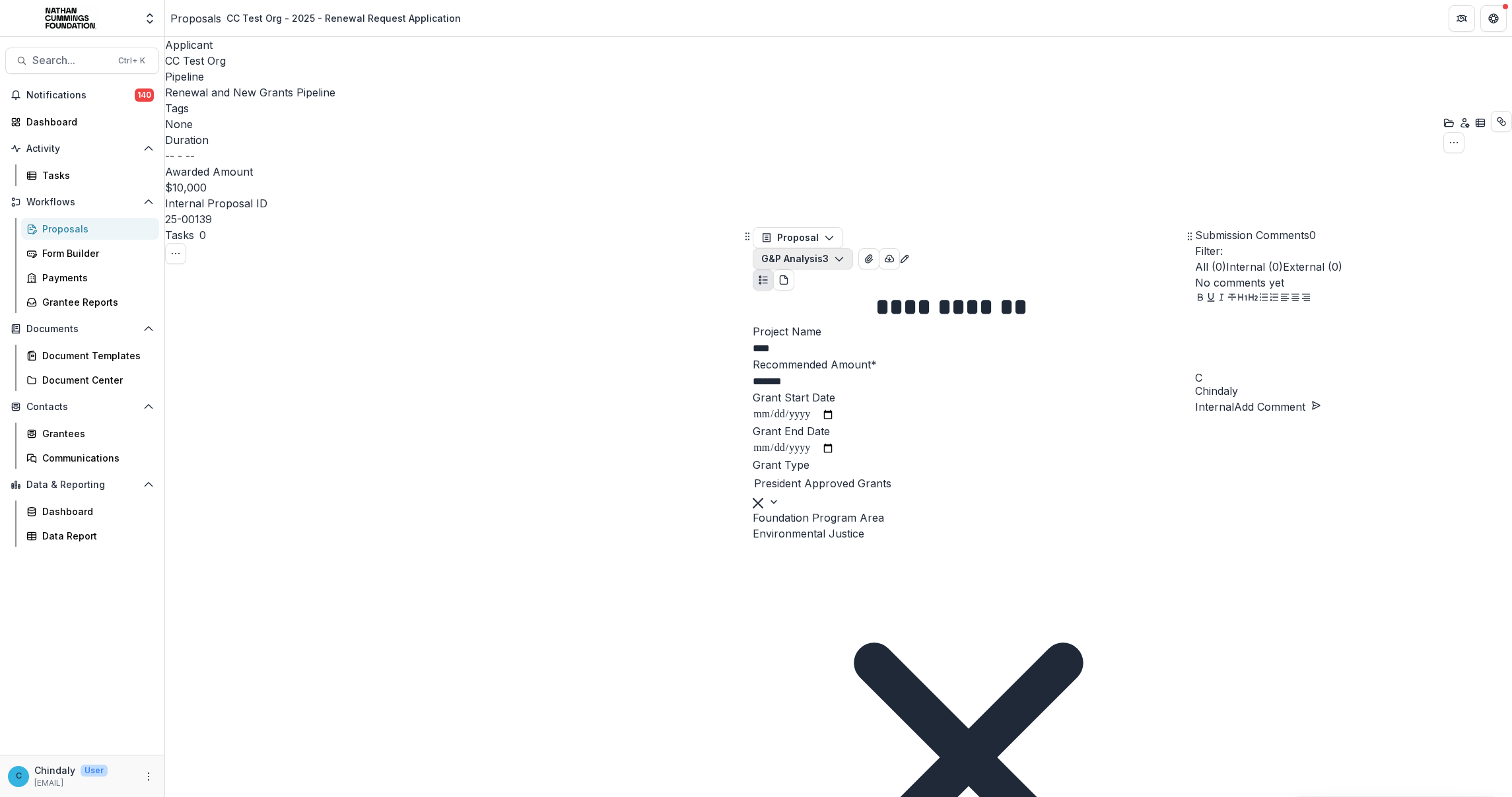 click on "G&P Analysis 3" at bounding box center [803, 259] 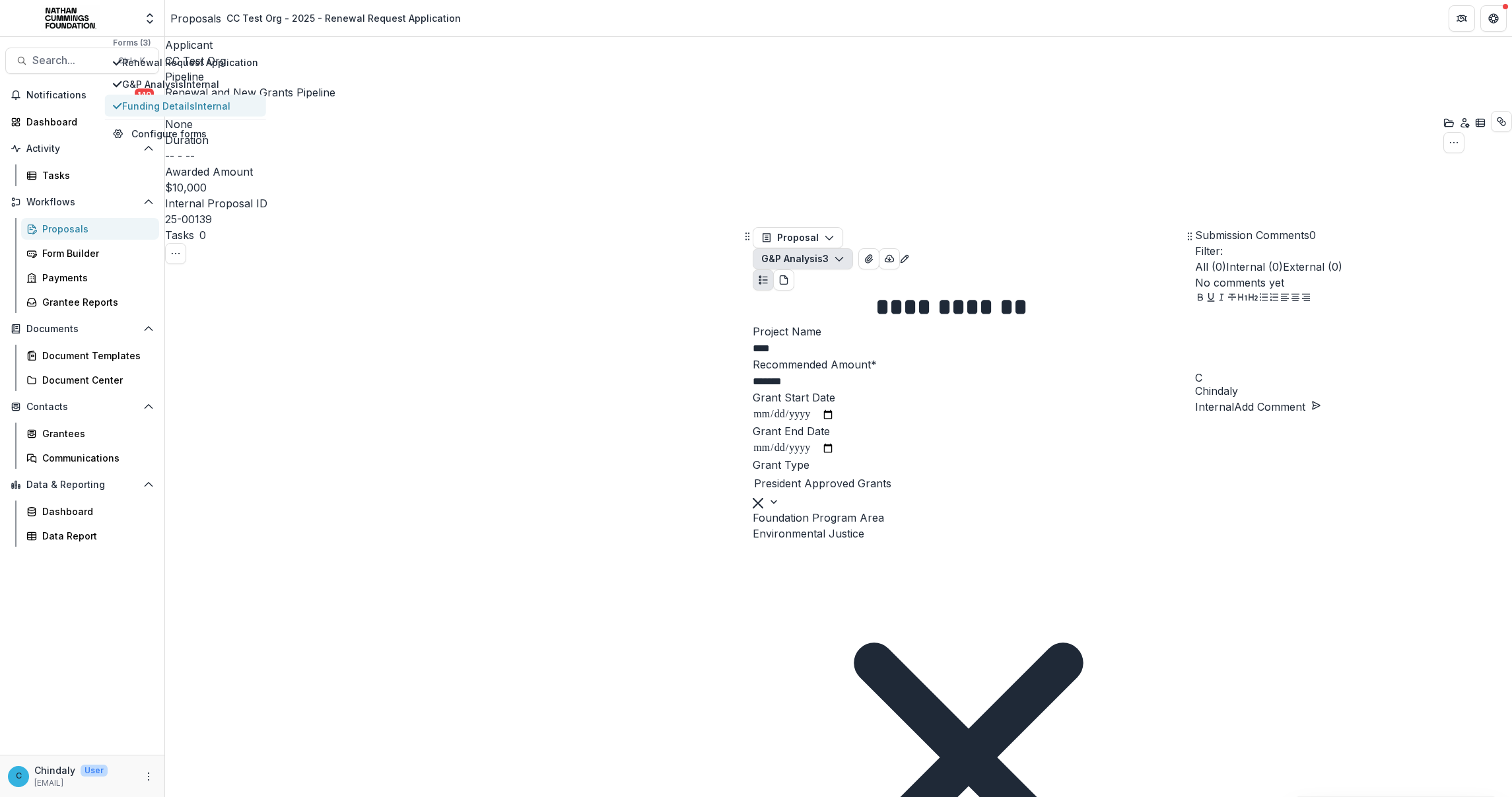 click on "Funding Details Internal" at bounding box center (190, 106) 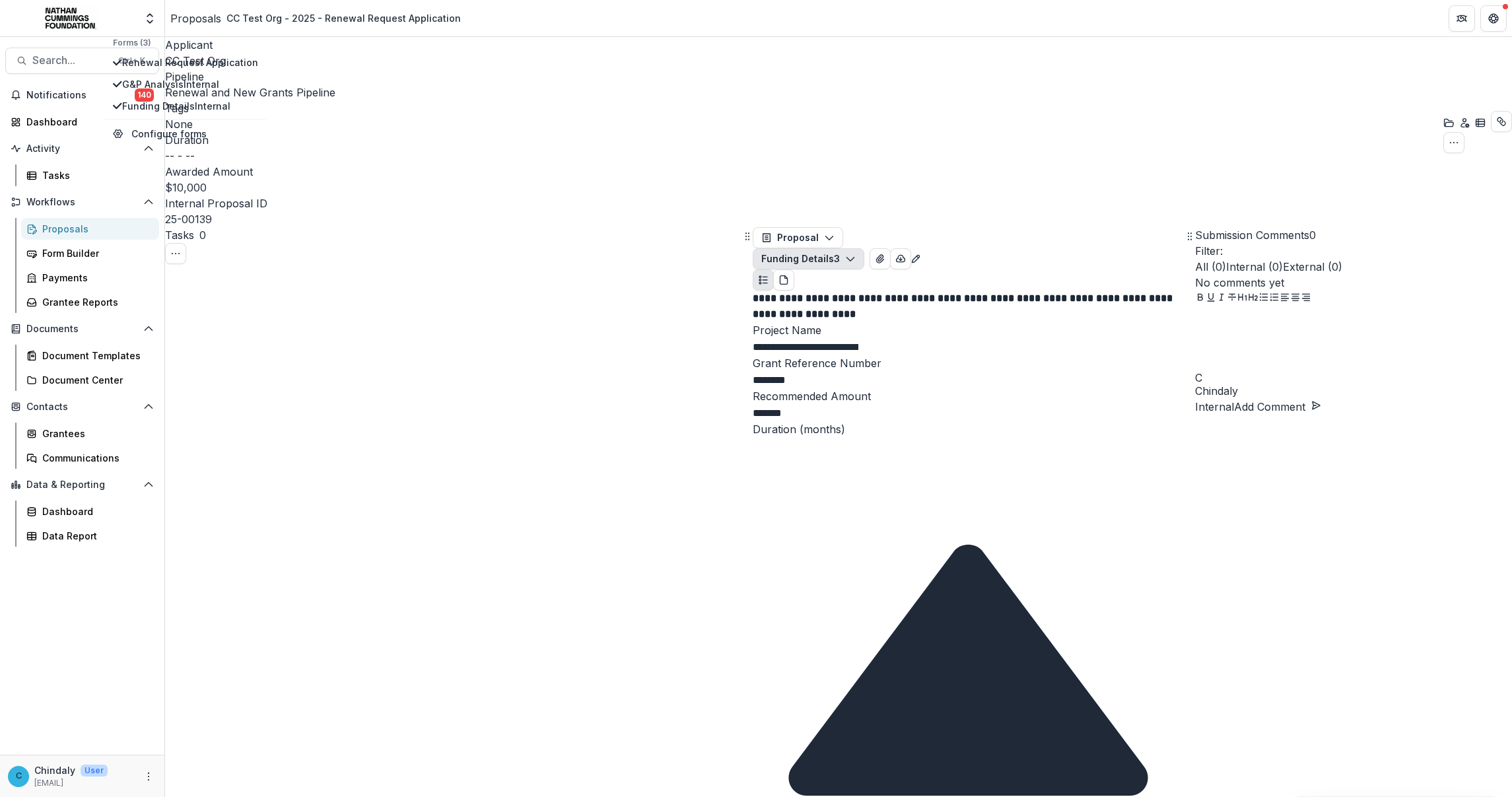 click 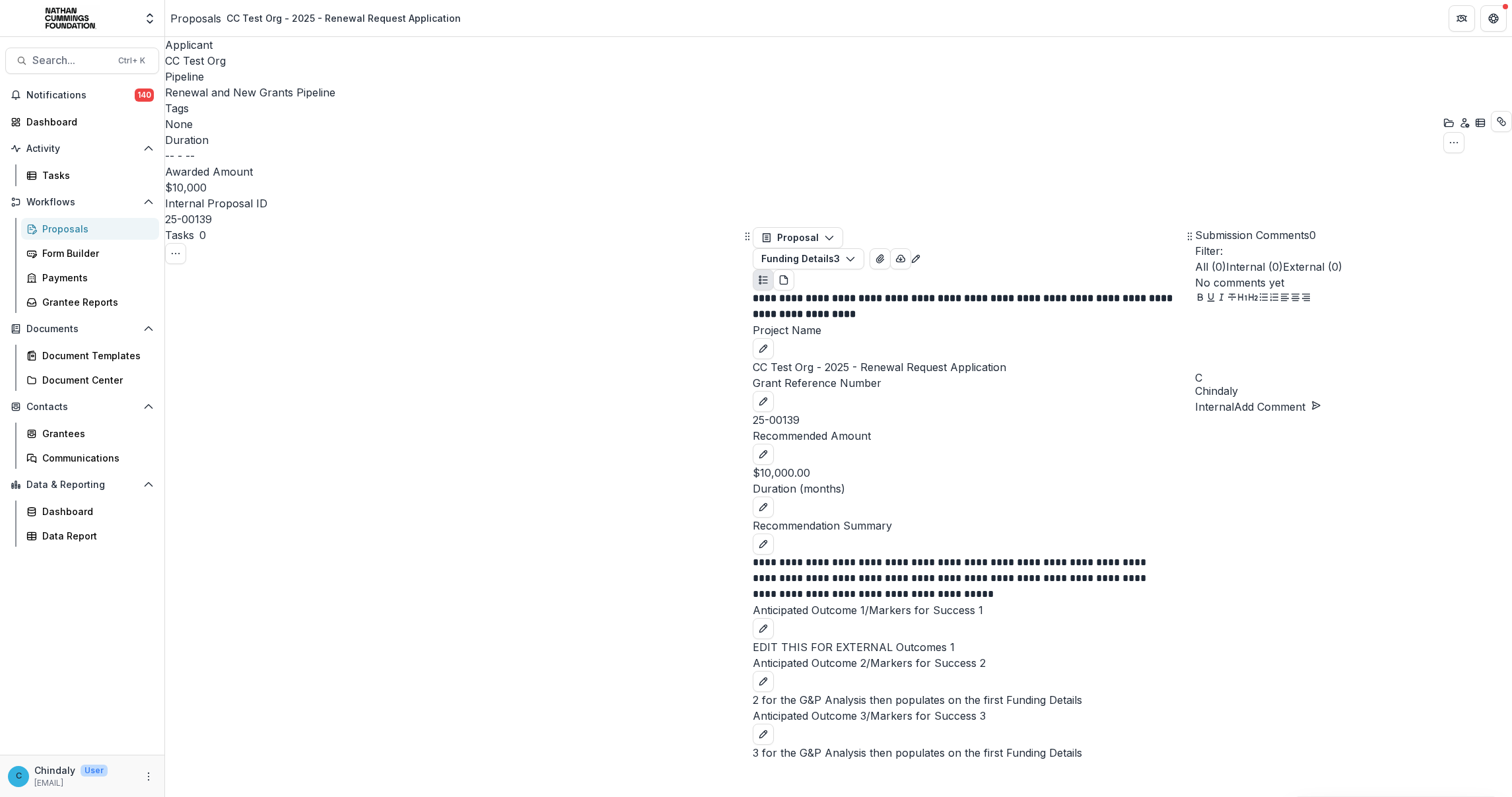 click 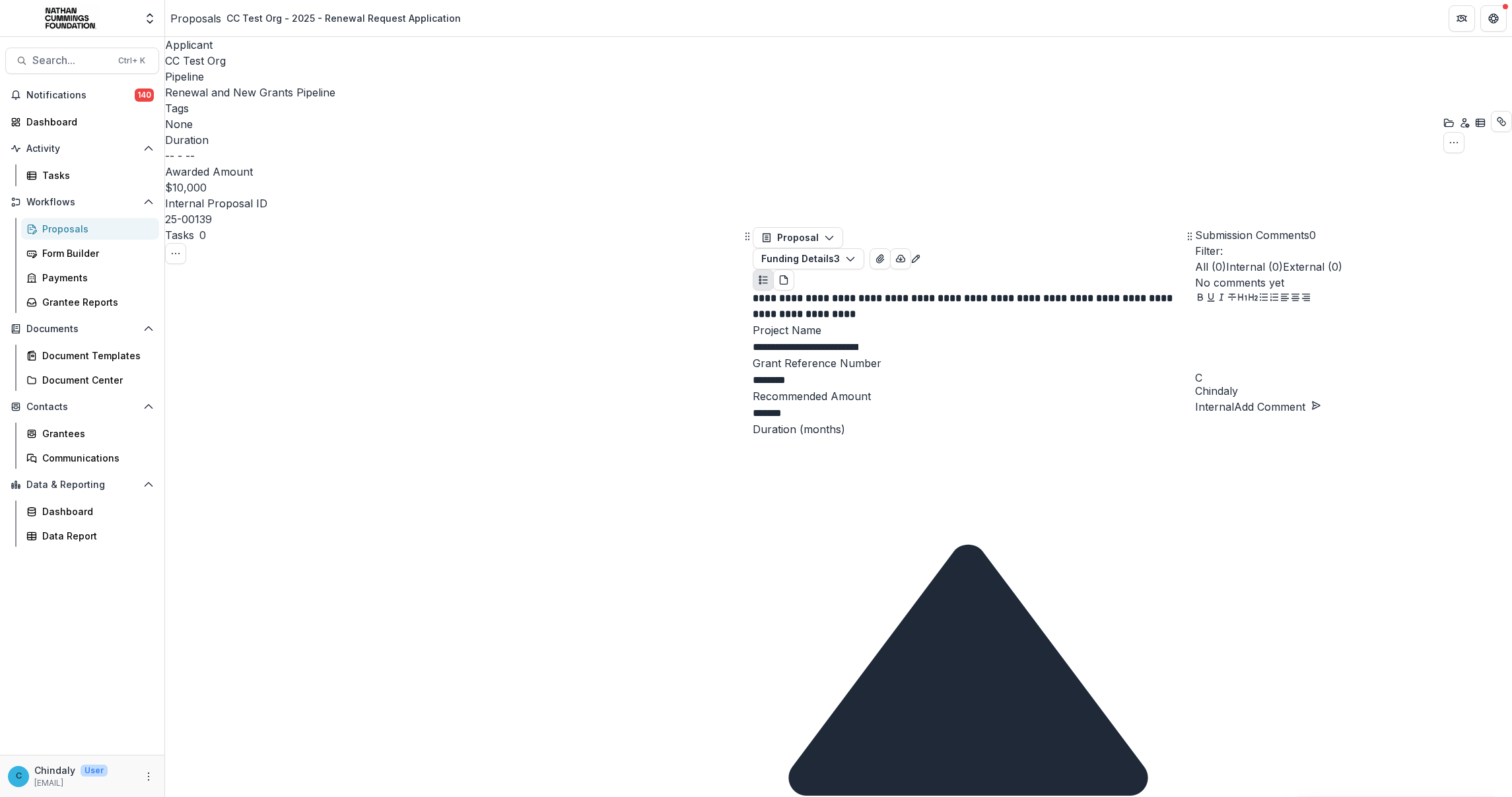 click 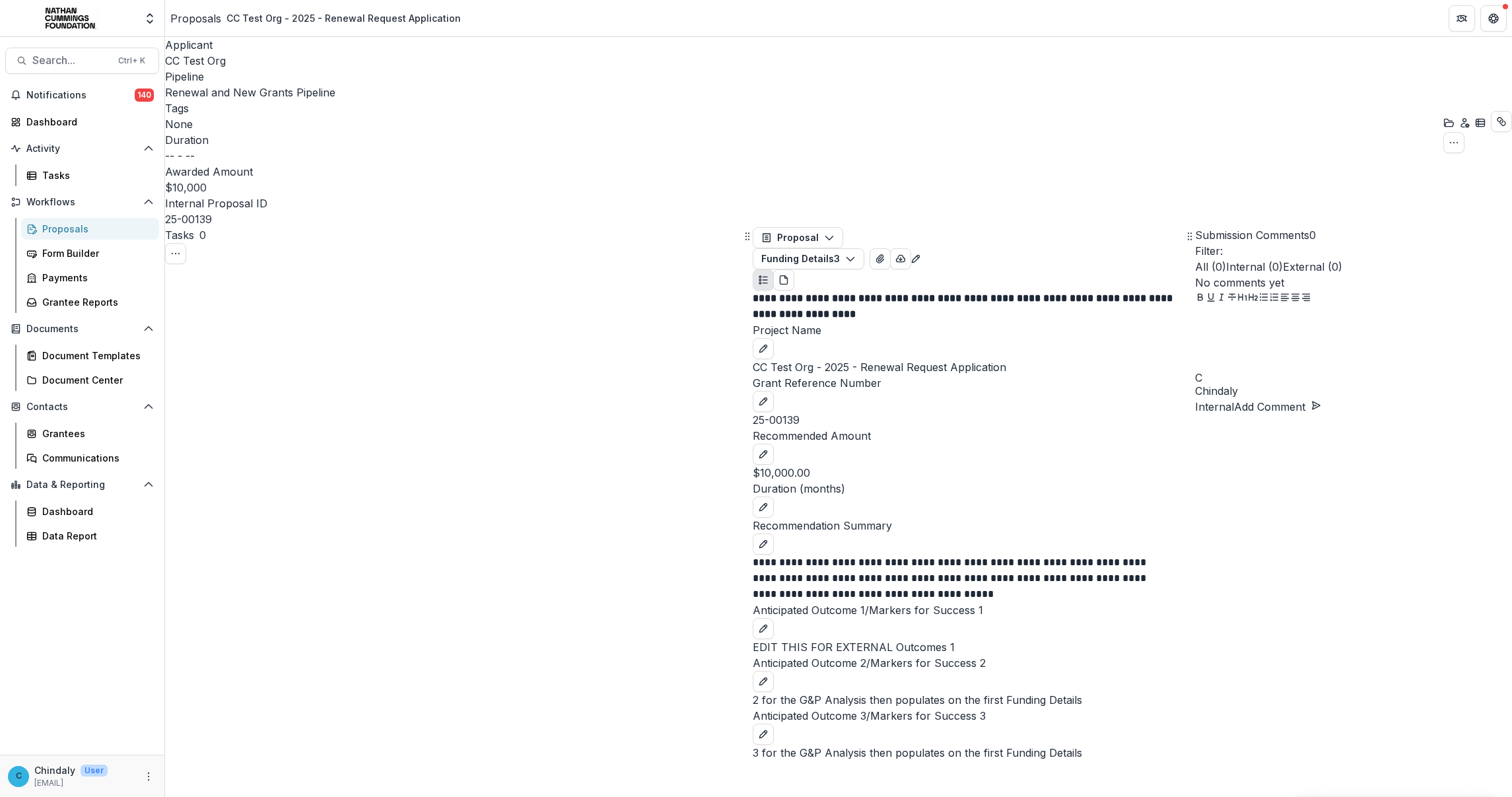 click on "Review Task" at bounding box center [204, 2192] 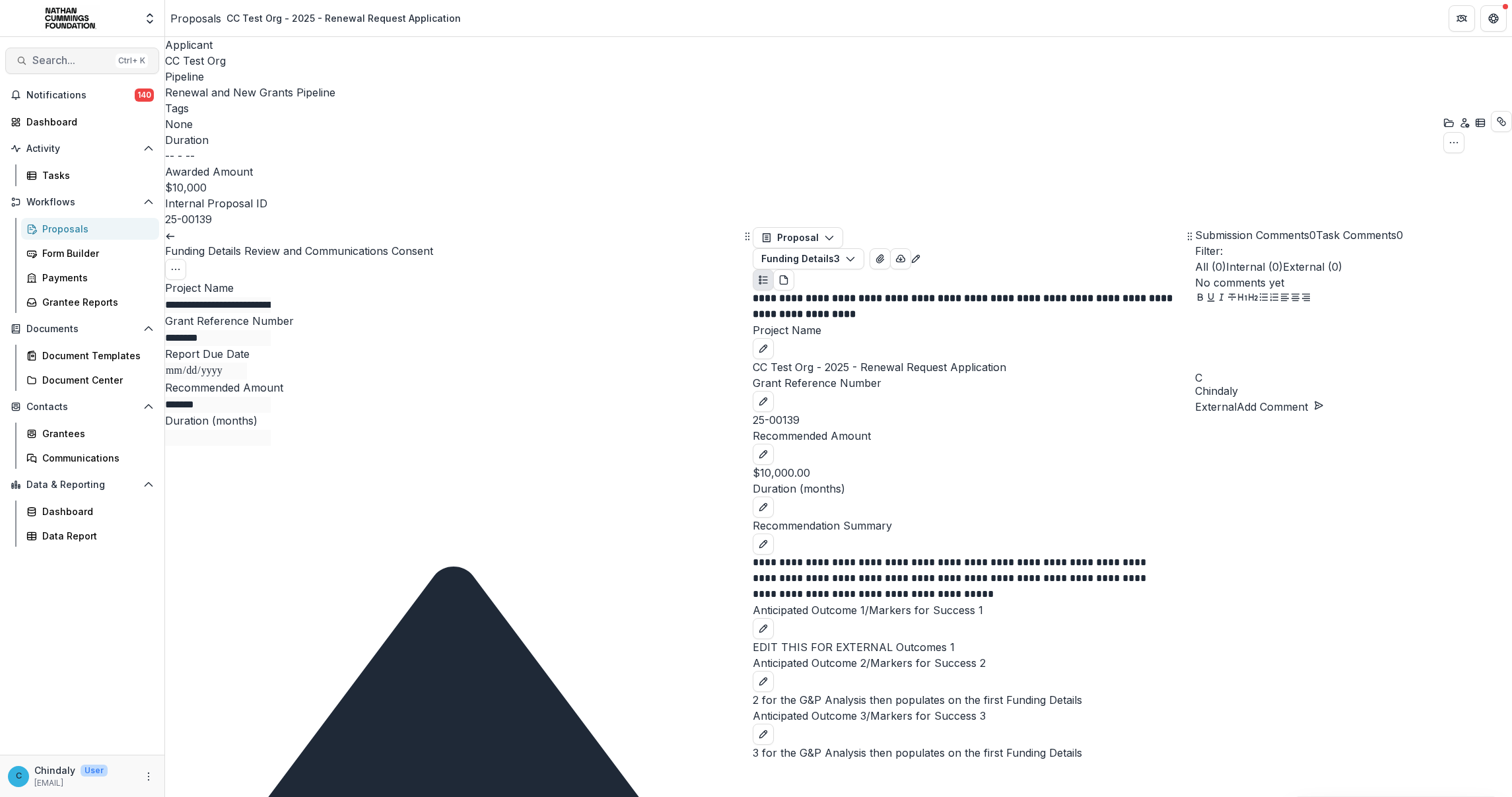 click on "Search..." at bounding box center (71, 60) 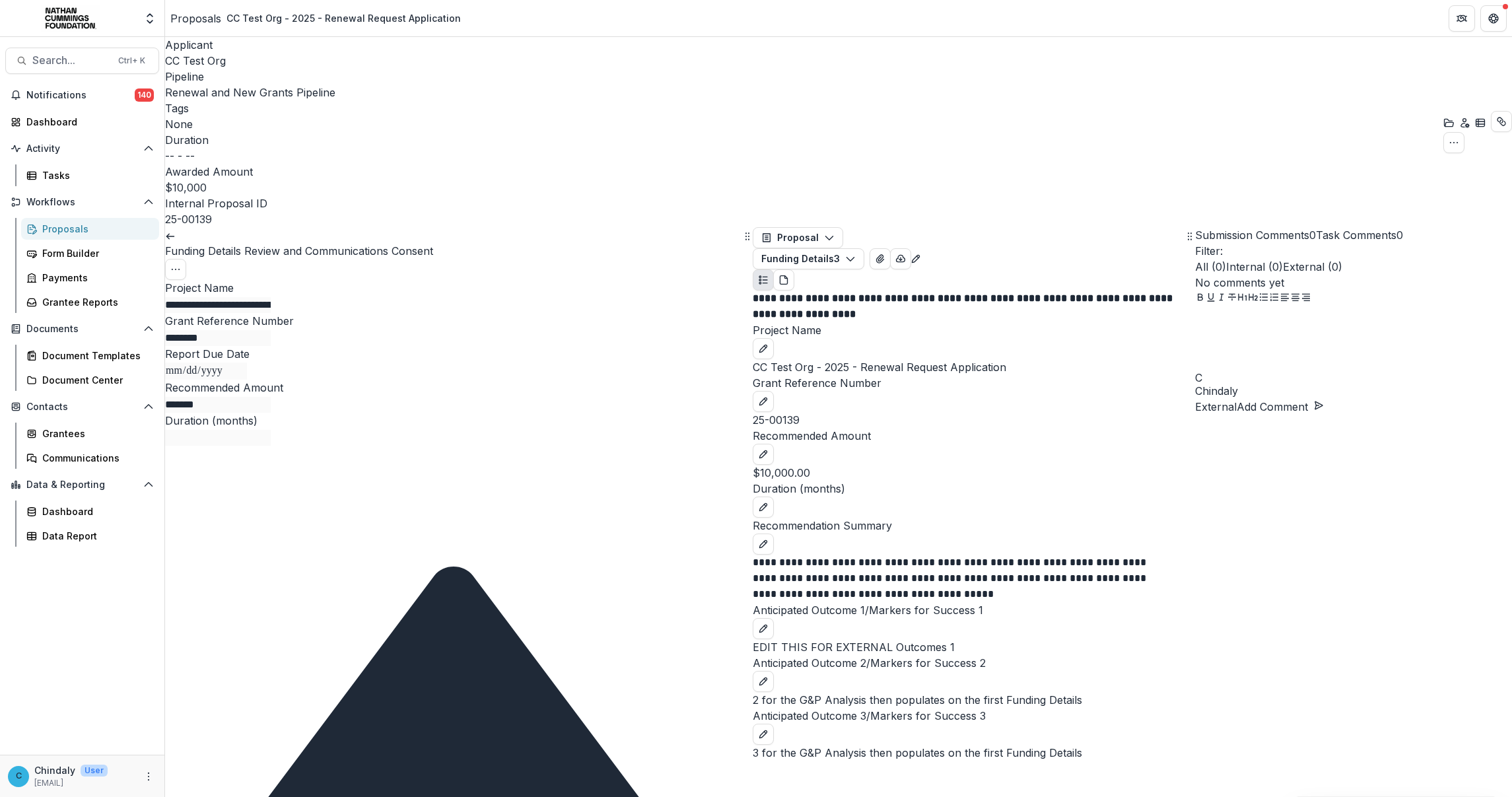 type on "********" 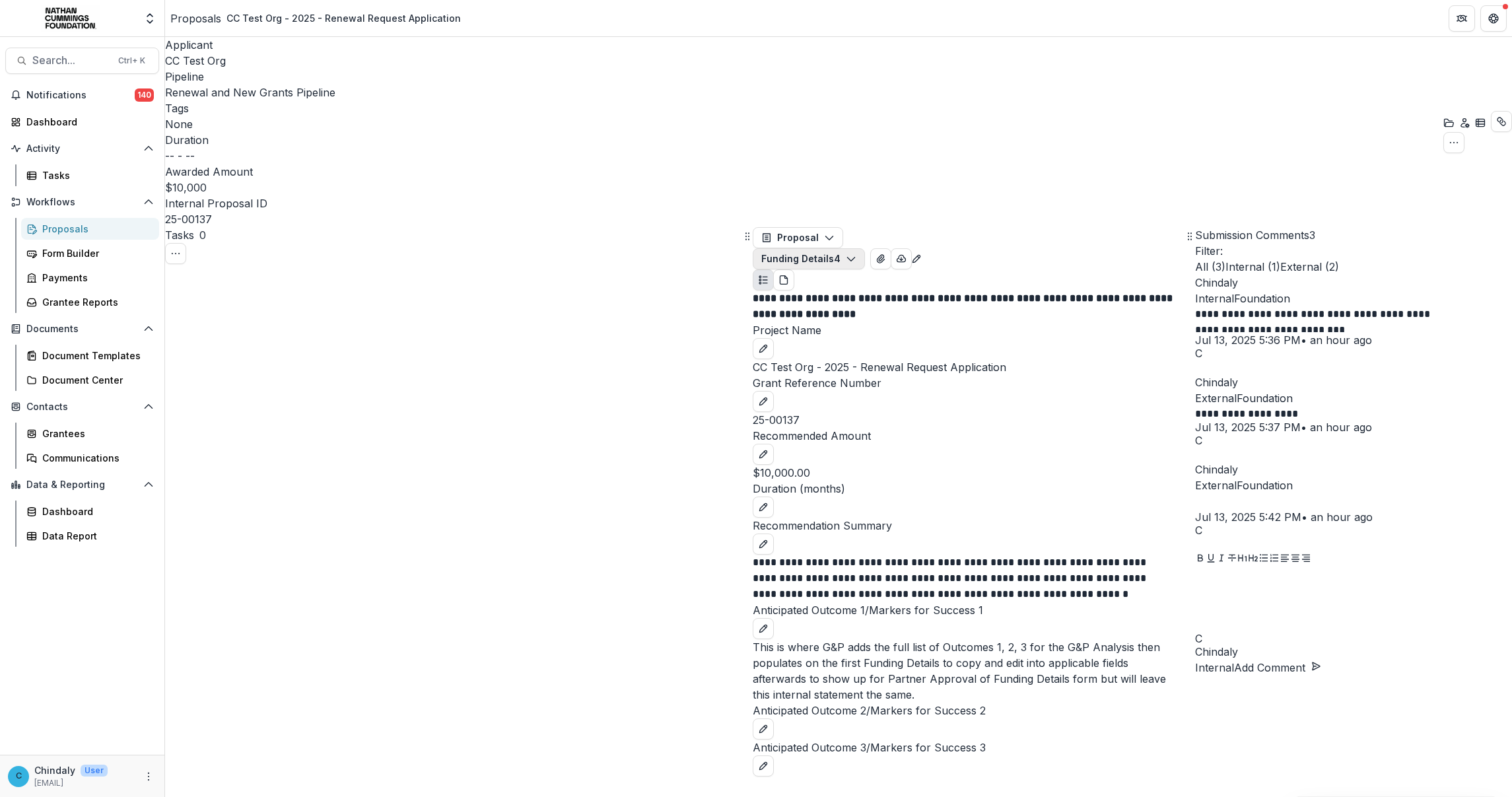 click on "Funding Details 4" at bounding box center [809, 259] 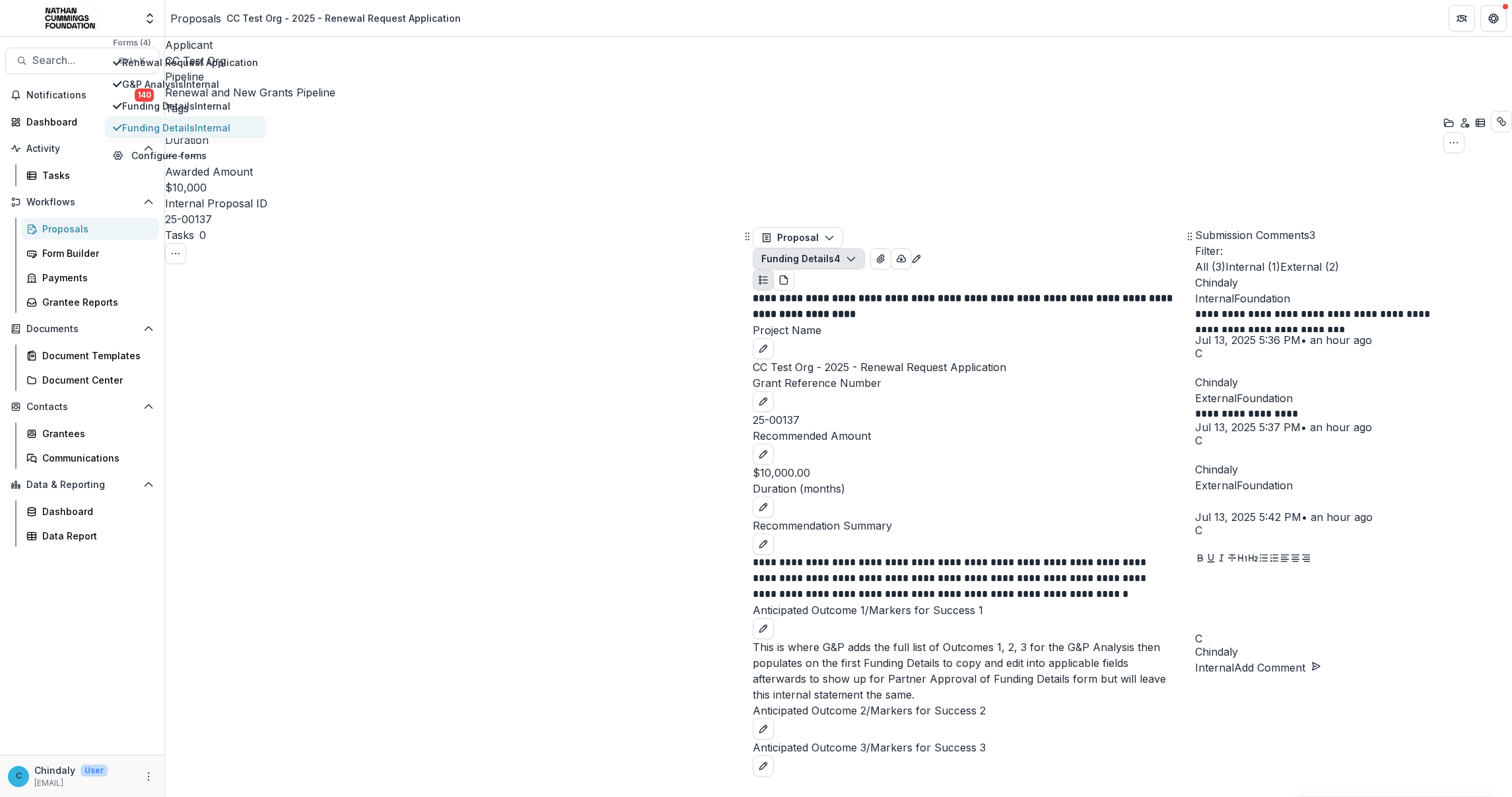 click on "Funding Details Internal" at bounding box center (190, 127) 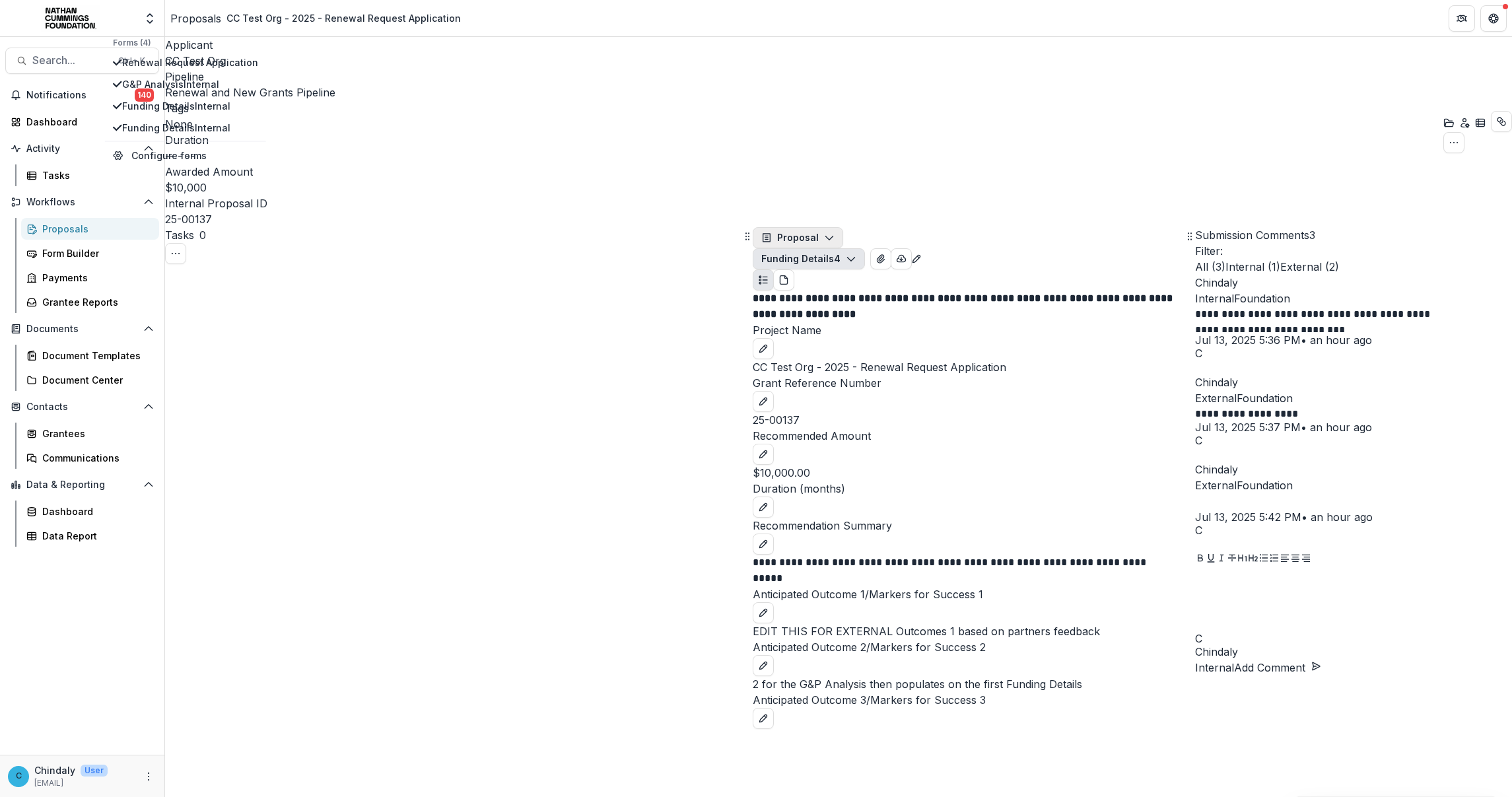 click on "Proposal" at bounding box center (798, 238) 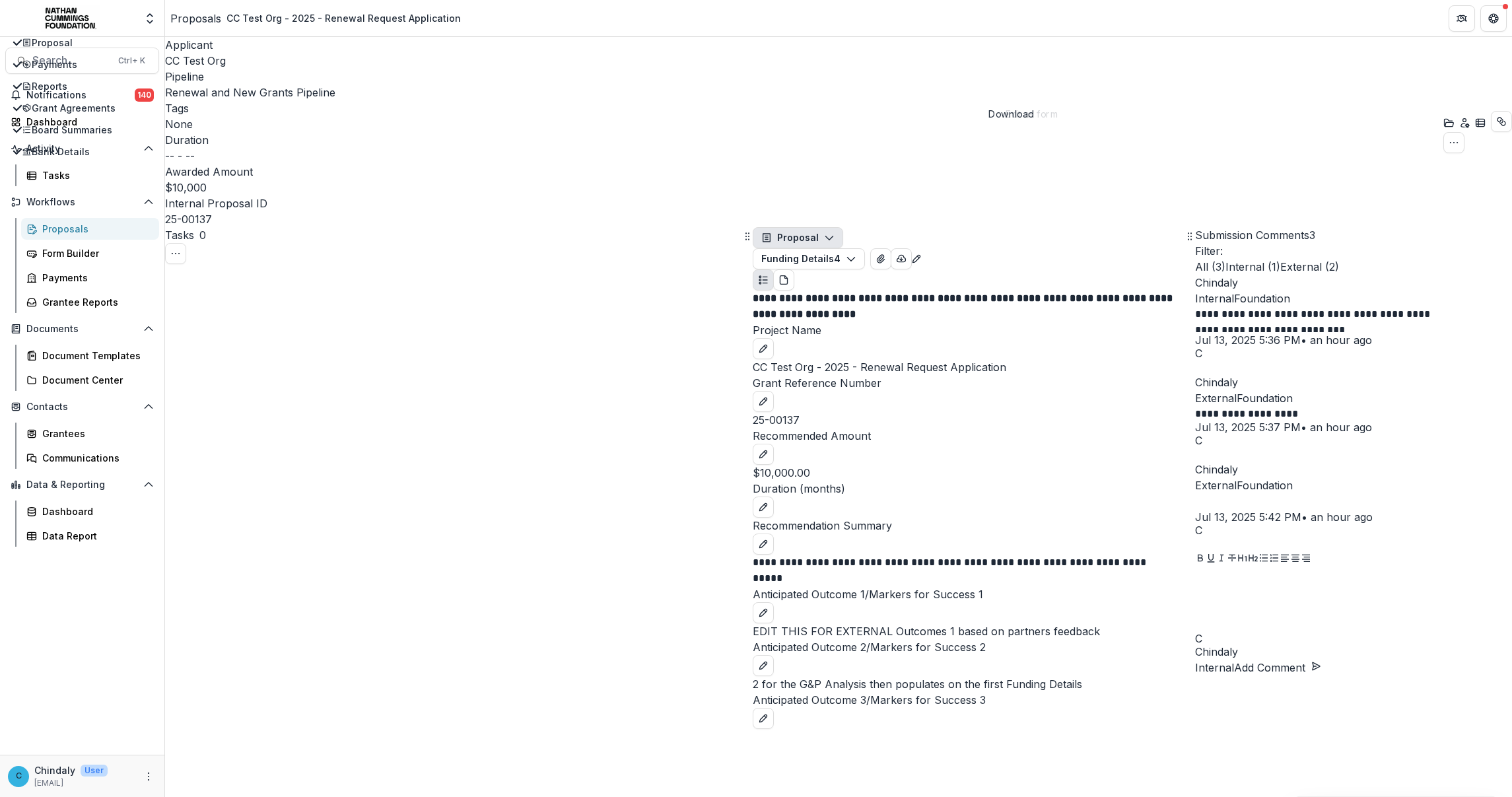 click on "Funding Details 4 Forms (4) Renewal Request Application G&P Analysis Internal Funding Details Internal Funding Details Internal Configure forms Word Download Word Download (with field descriptions) Zip Download Preview Merged PDF Preview Merged PDF (Inline Images & PDFs) Preview Merged PDF (with field descriptions) Custom Download" at bounding box center (968, 269) 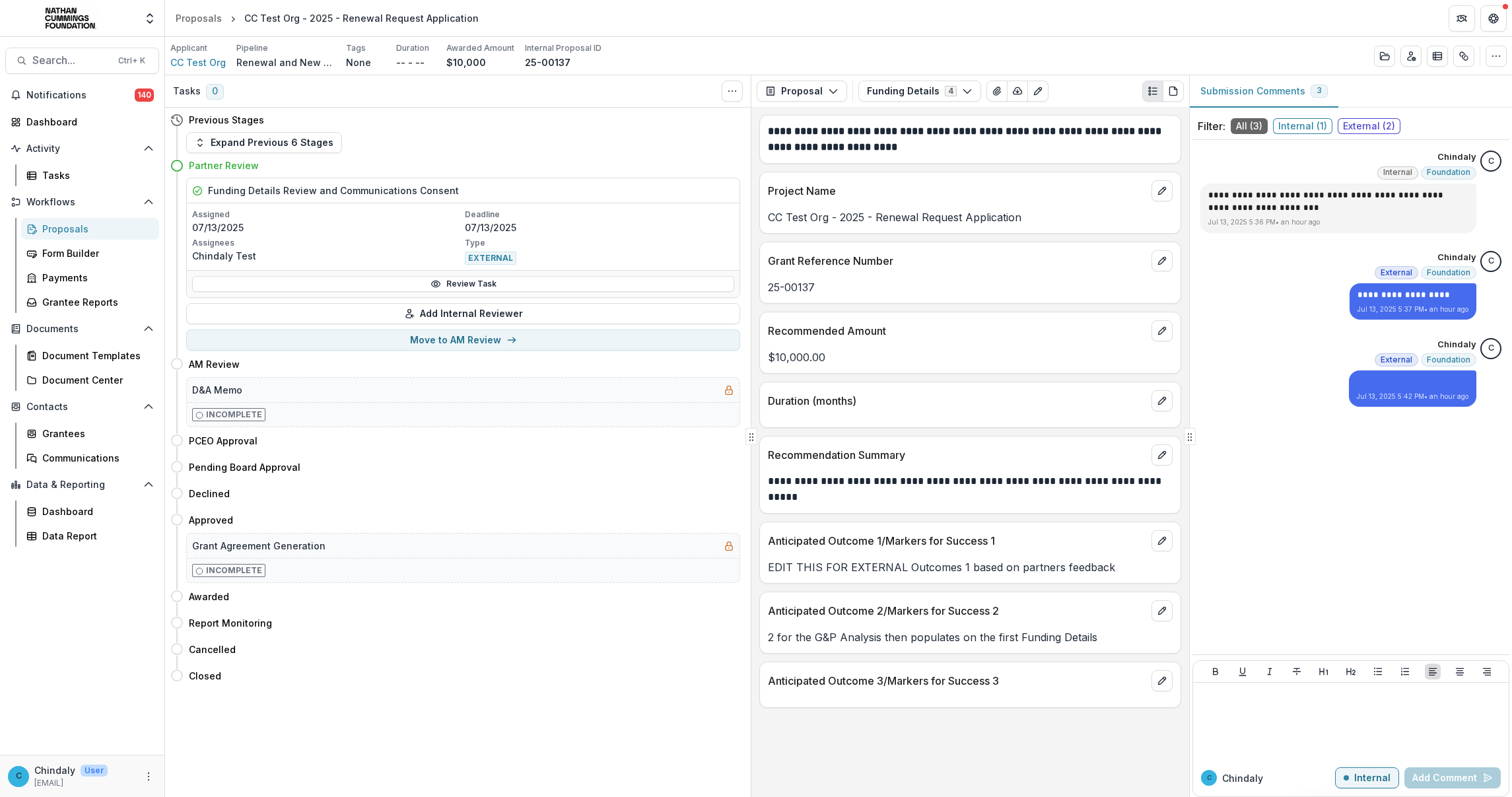scroll, scrollTop: 0, scrollLeft: 0, axis: both 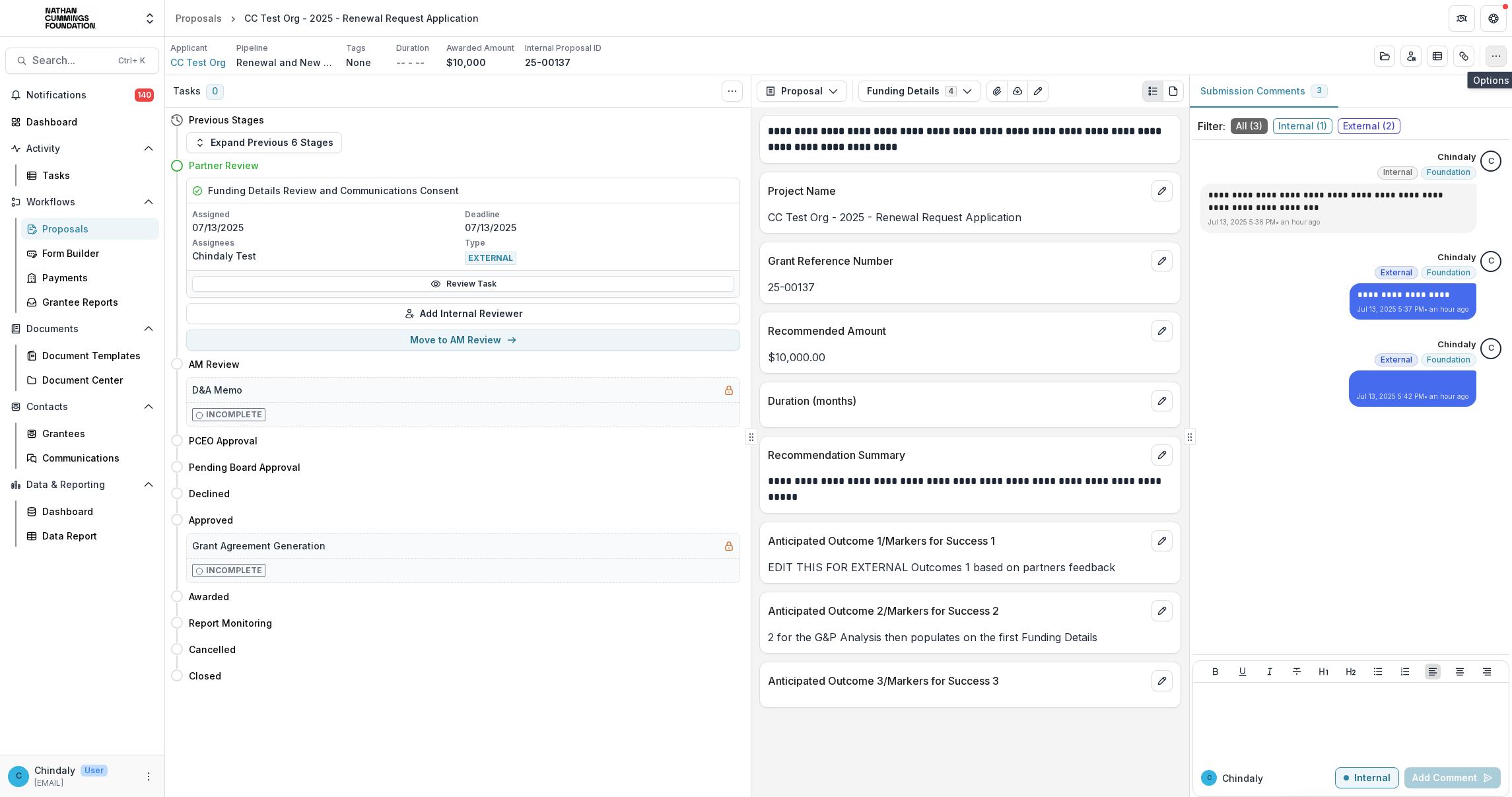 click 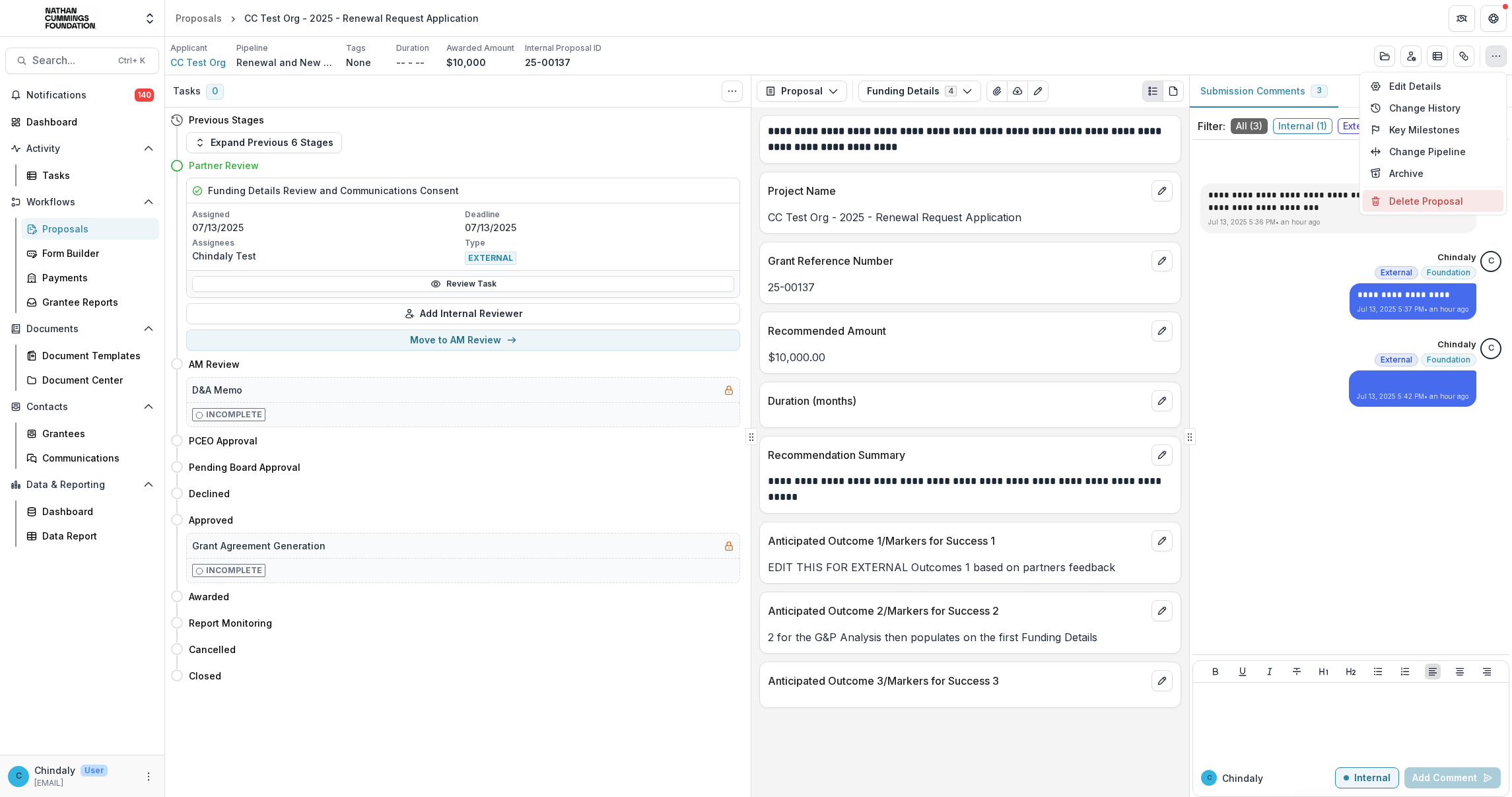 click on "Delete Proposal" at bounding box center [1433, 201] 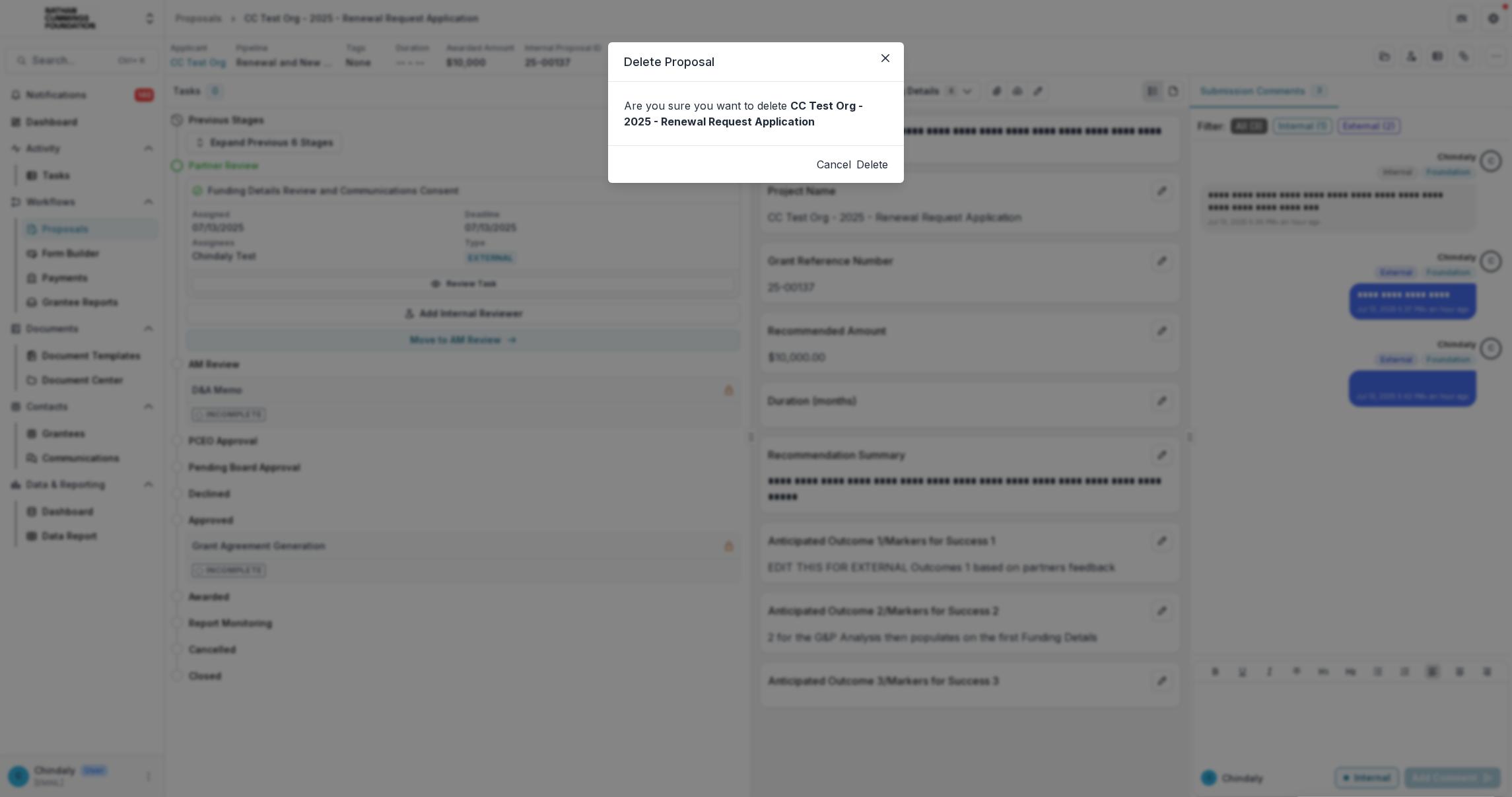 click on "Cancel" at bounding box center (834, 164) 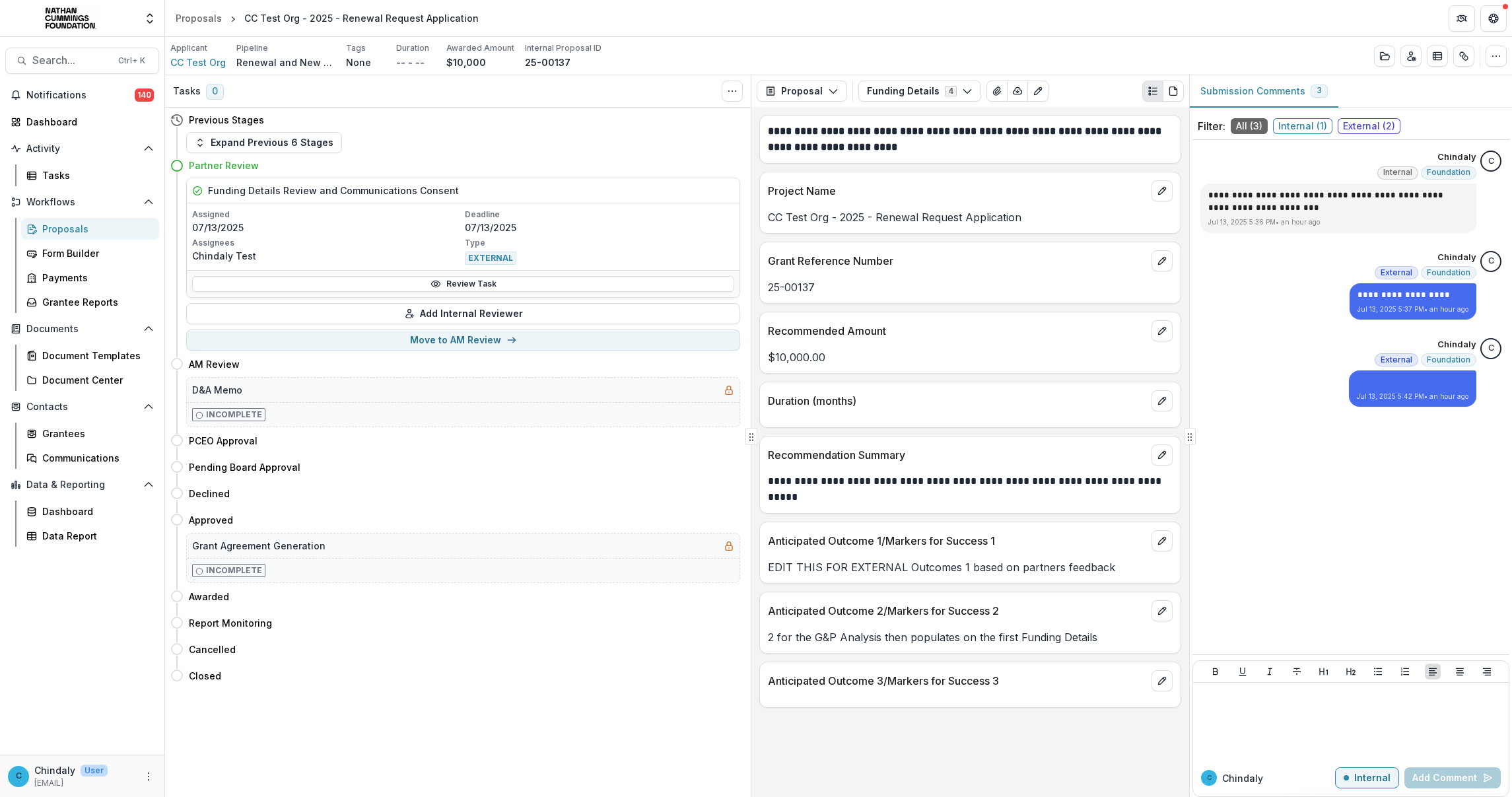 click on "Proposal Proposal Payments Reports Grant Agreements Board Summaries Bank Details Funding Details 4 Forms (4) Renewal Request Application G&P Analysis Internal Funding Details Internal Funding Details Internal Configure forms Word Download Word Download (with field descriptions) Zip Download Preview Merged PDF Preview Merged PDF (Inline Images & PDFs) Preview Merged PDF (with field descriptions) Custom Download" at bounding box center (970, 91) 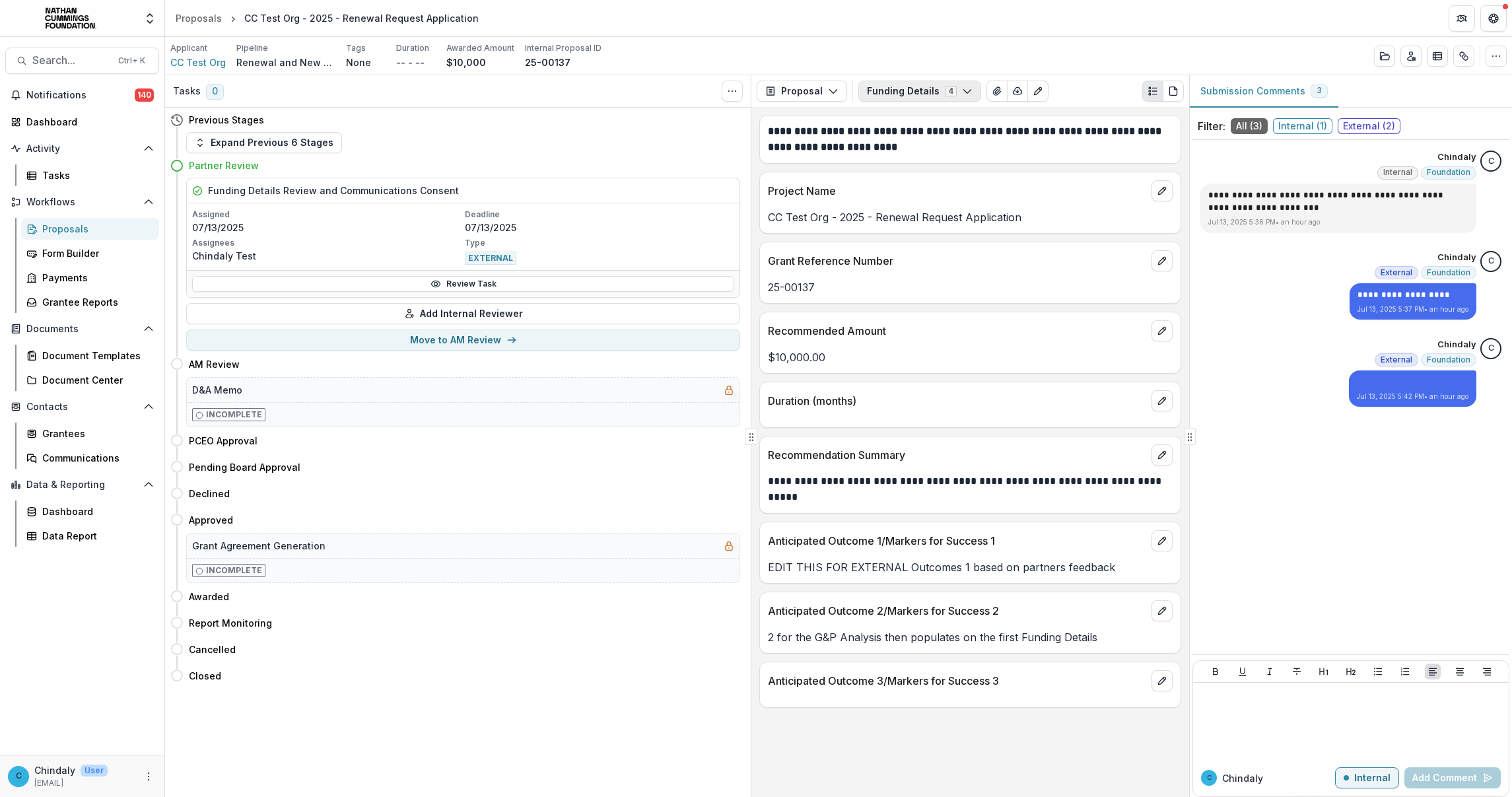 click on "Funding Details 4" at bounding box center [920, 91] 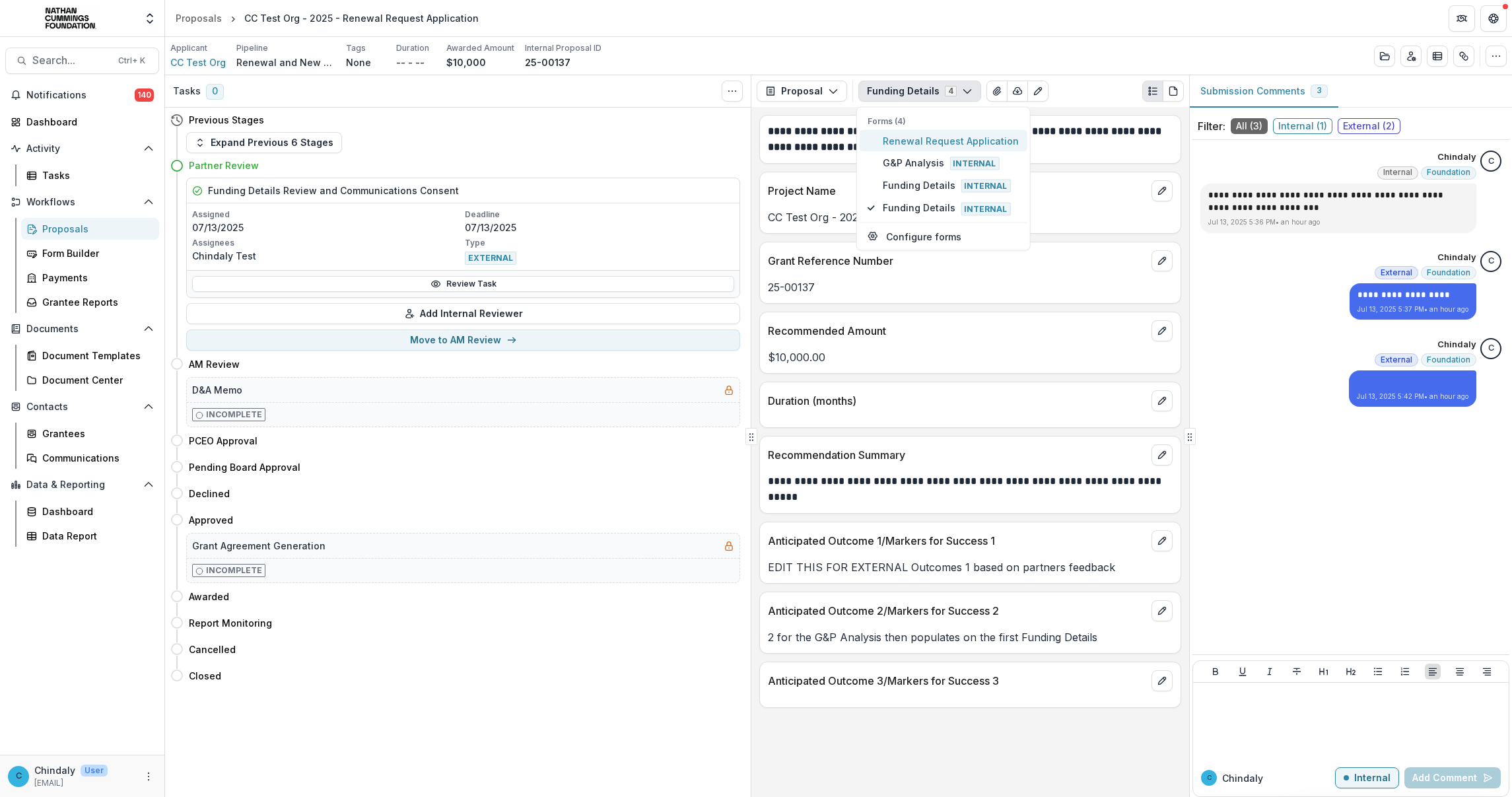 click on "Renewal Request Application" at bounding box center [951, 141] 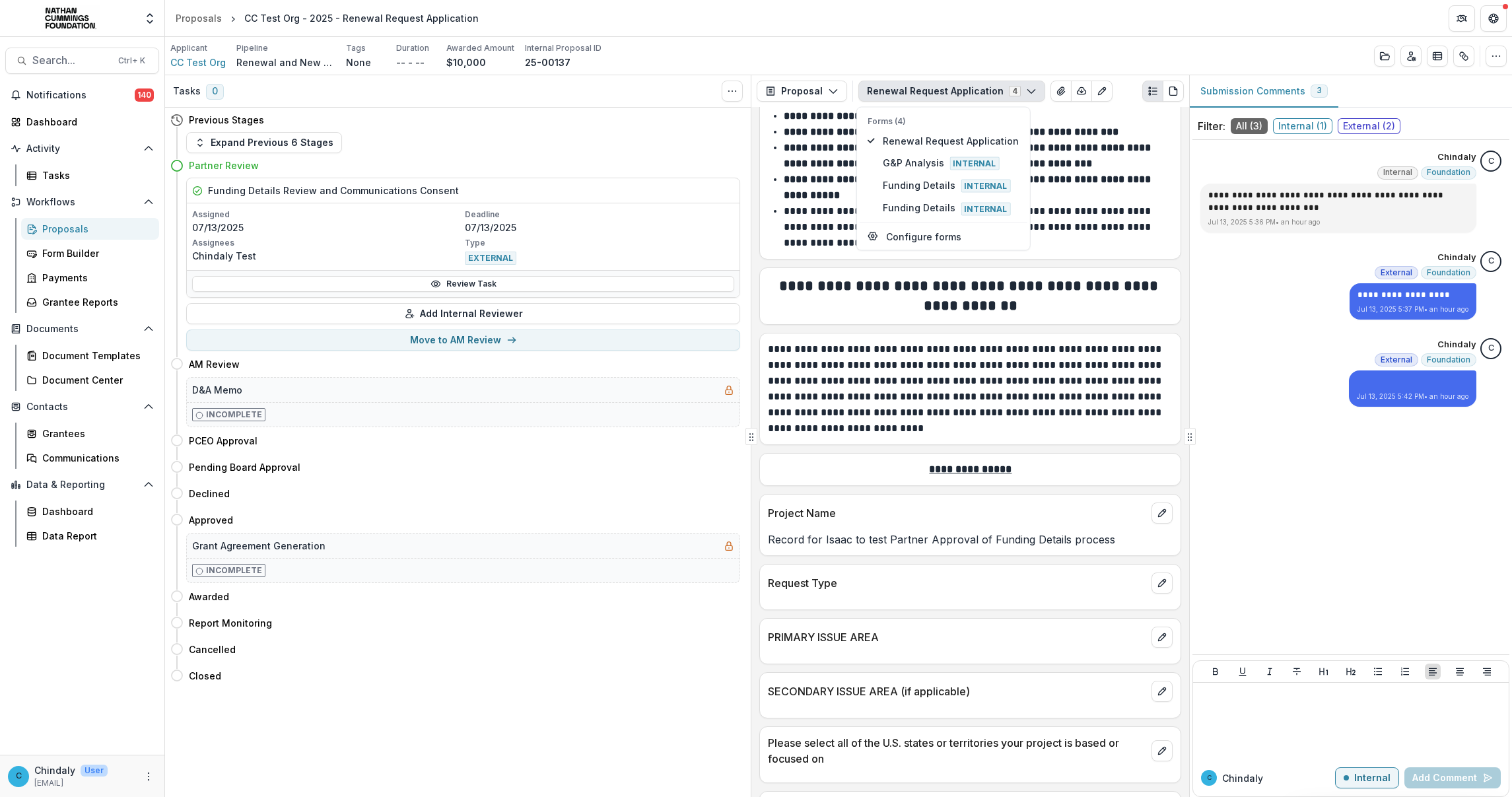 scroll, scrollTop: 164, scrollLeft: 0, axis: vertical 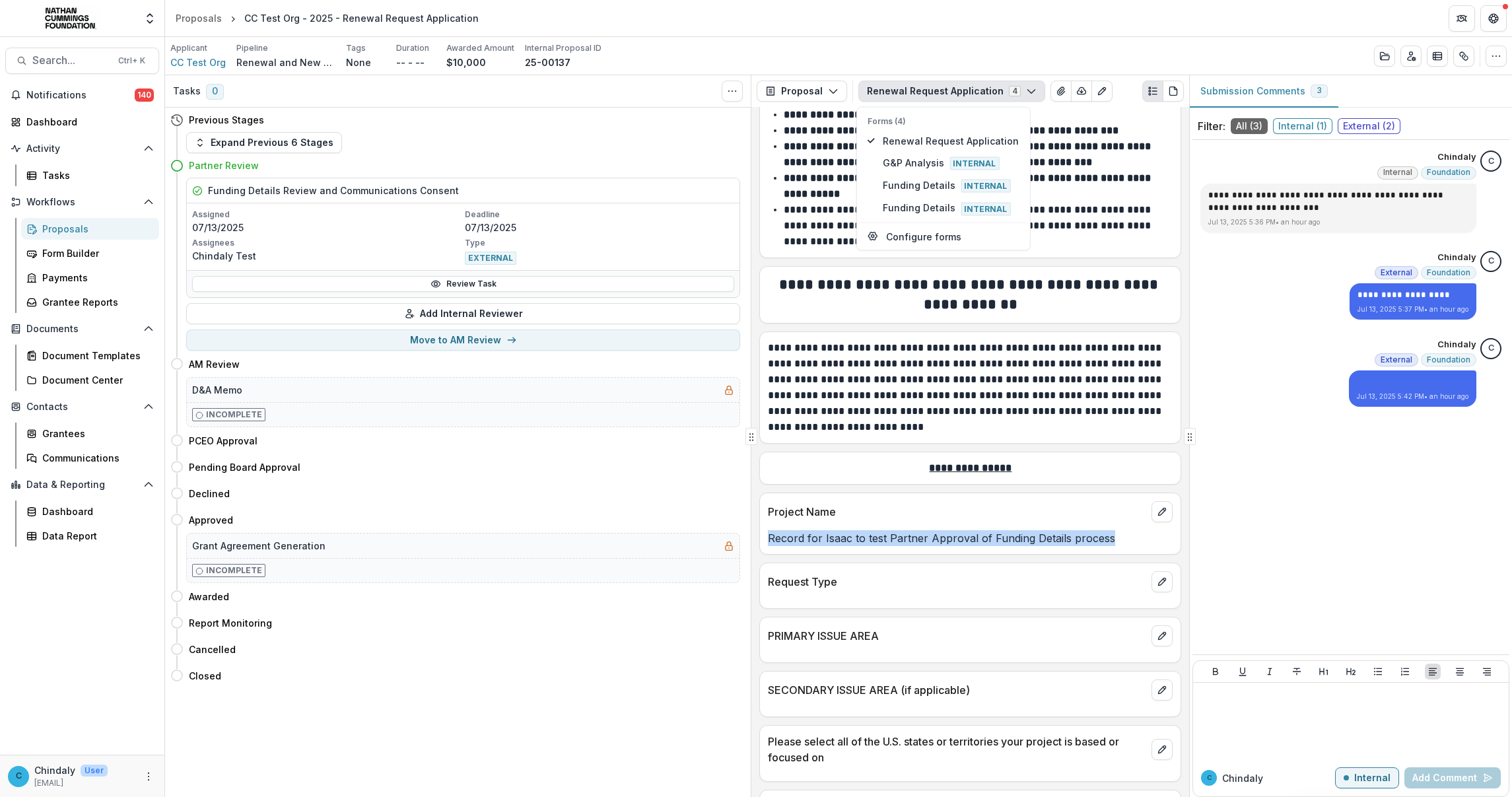 drag, startPoint x: 1118, startPoint y: 543, endPoint x: 770, endPoint y: 547, distance: 348.02299 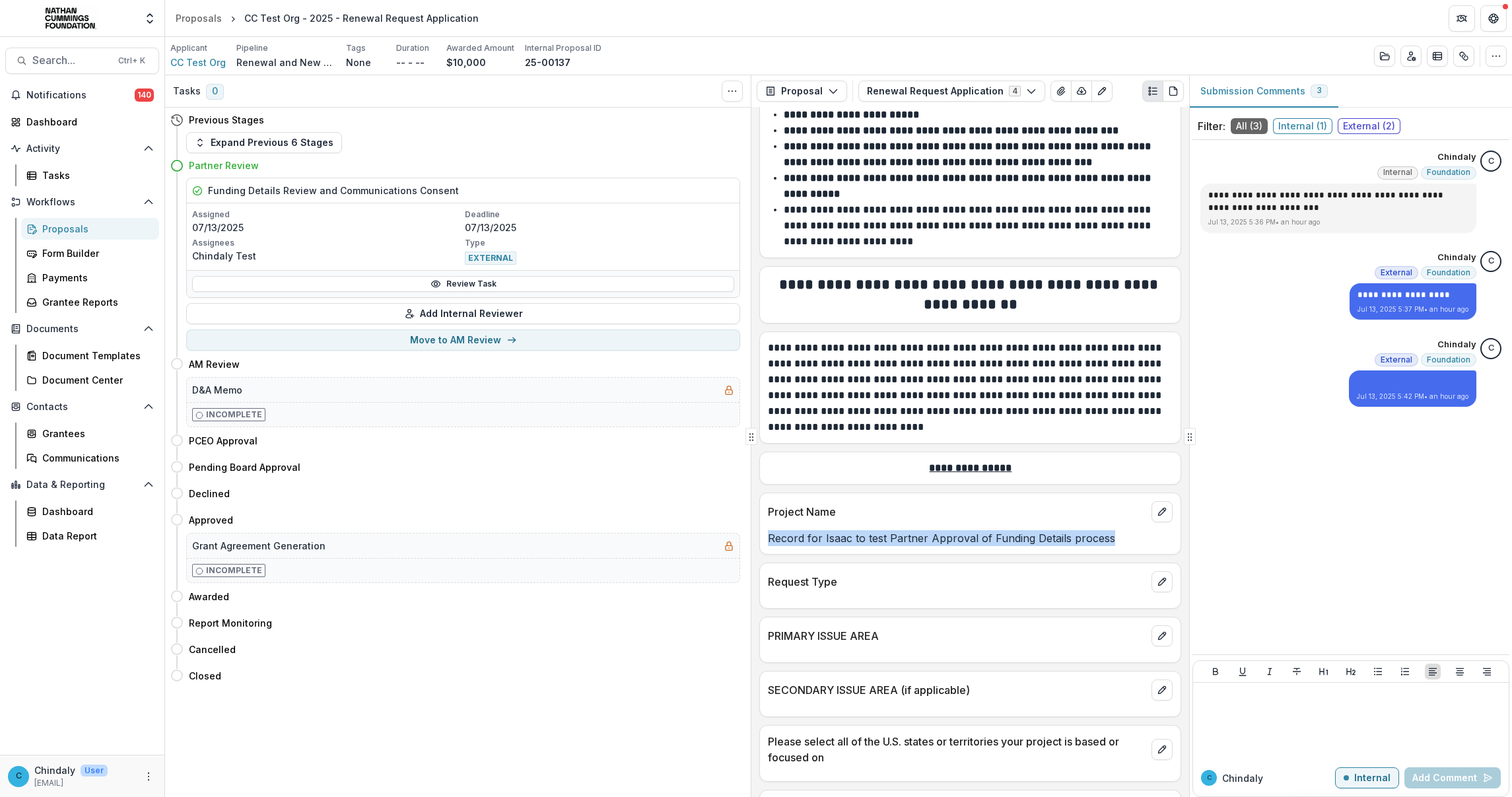 type 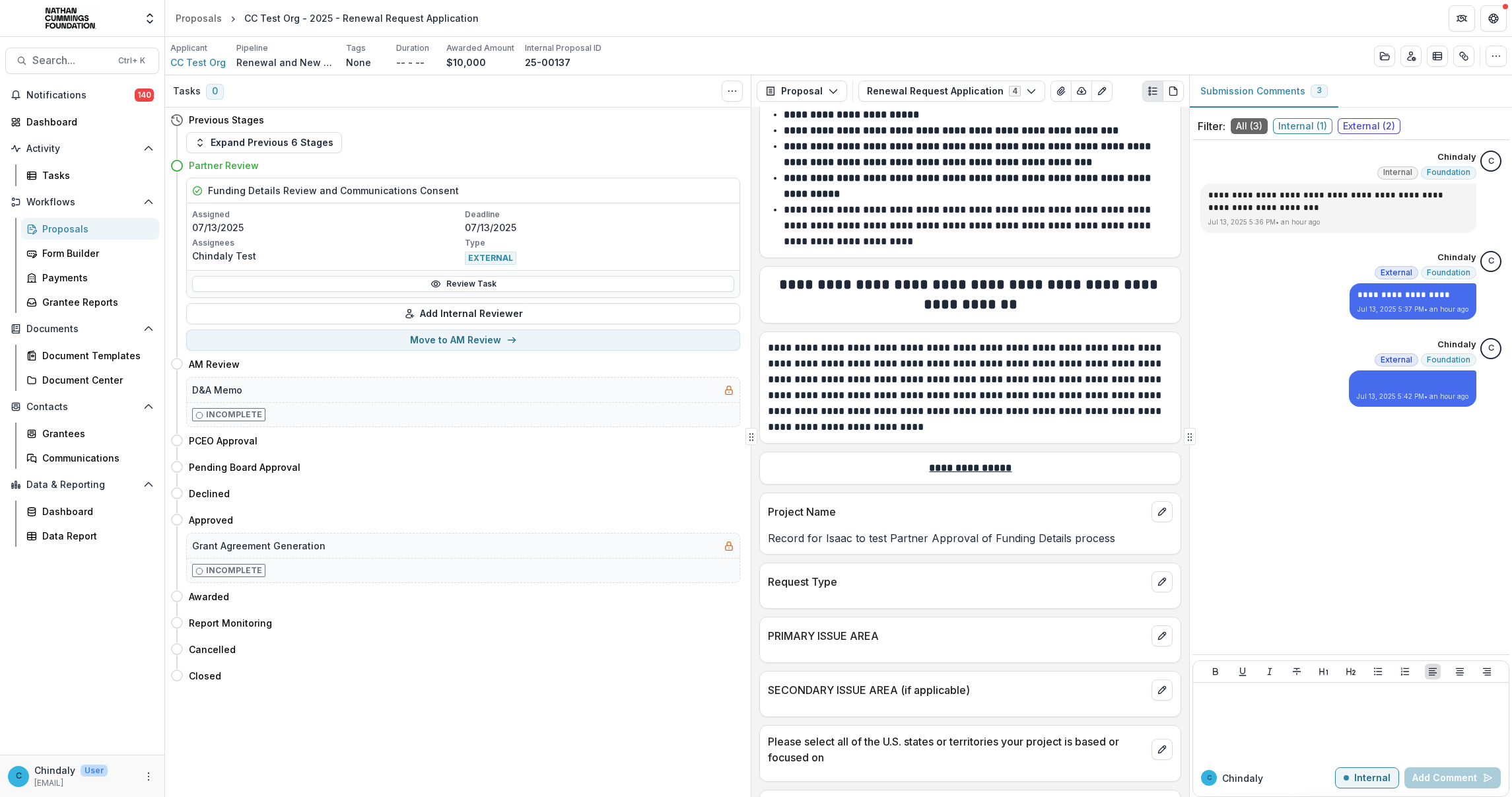 click on "Applicant CC Test Org Pipeline Renewal and New Grants Pipeline Tags None All tags Duration --   -   -- Awarded Amount $10,000 Internal Proposal ID 25-00137 Edit Details Change History Key Milestones Change Pipeline Archive Delete Proposal" at bounding box center (839, 55) 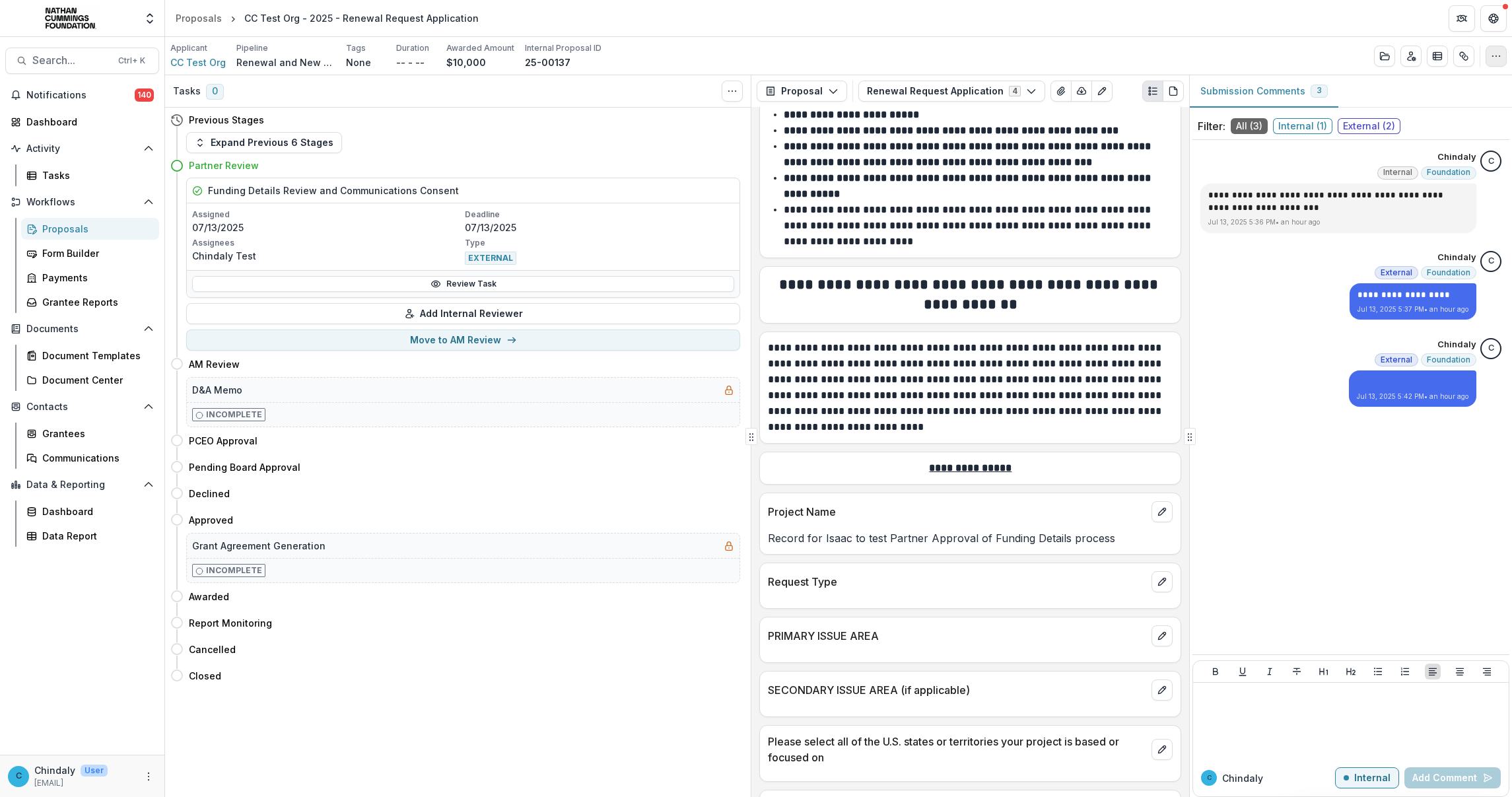 click 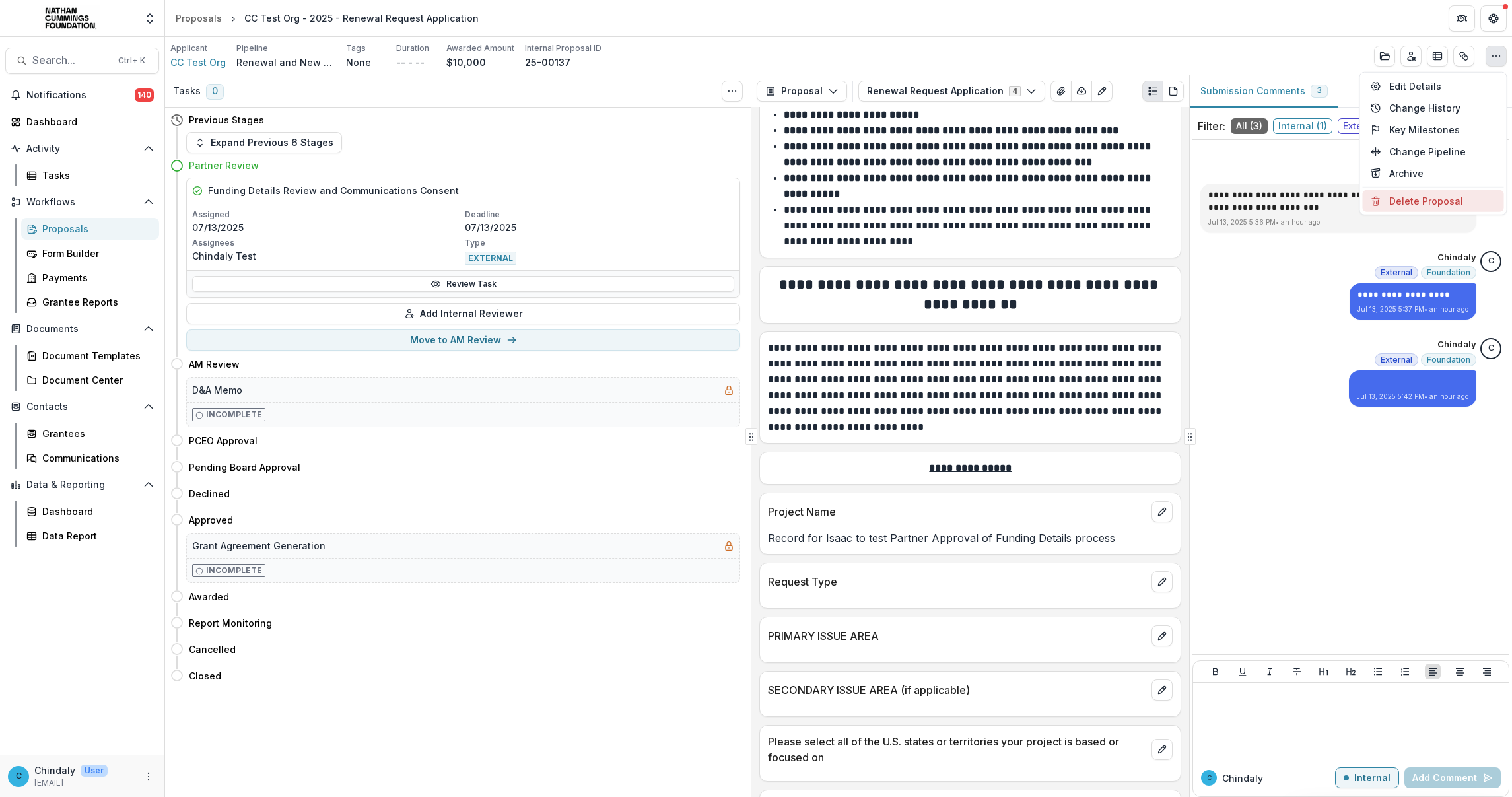 click on "Delete Proposal" at bounding box center [1433, 201] 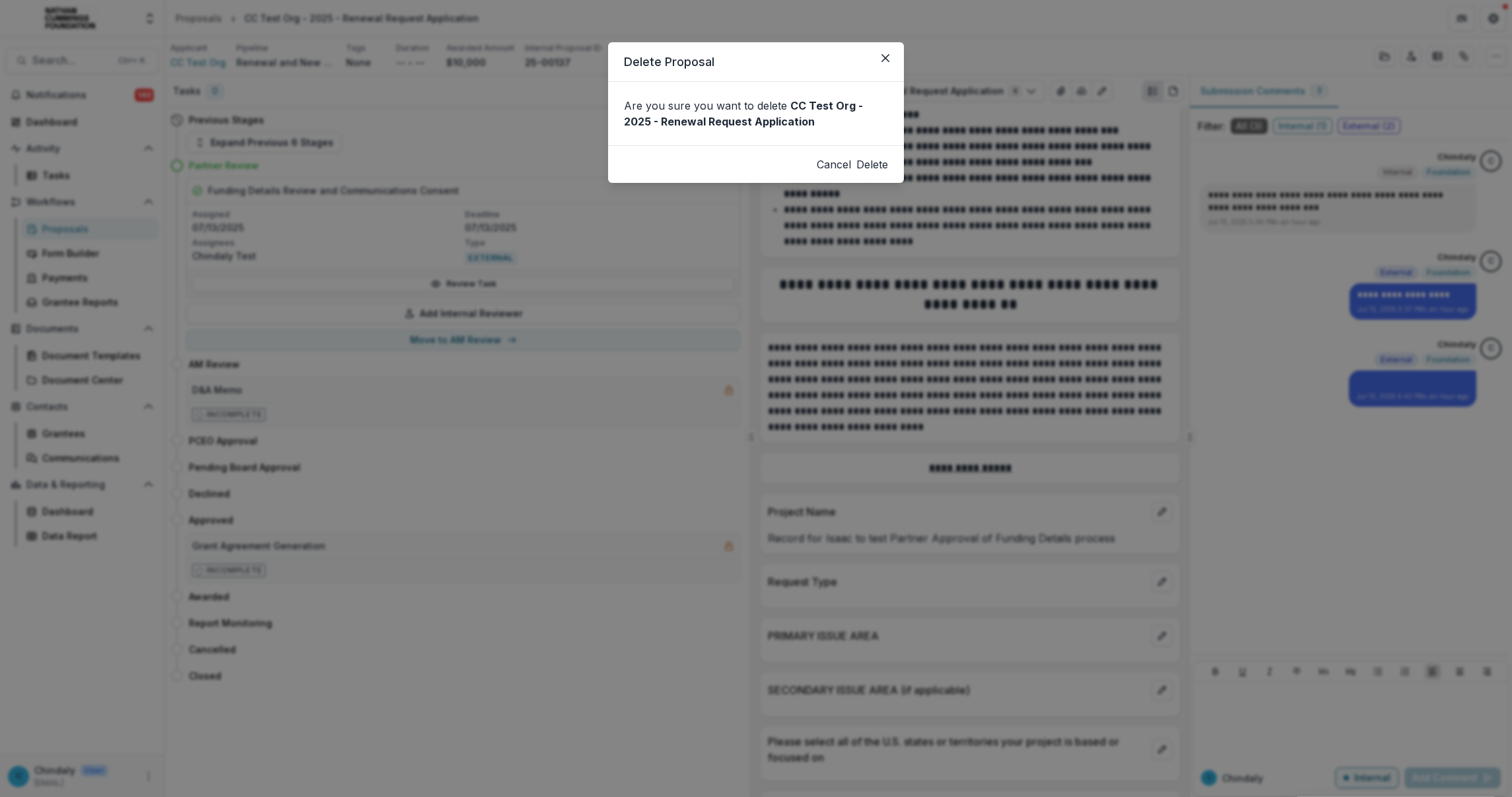 click on "Delete" at bounding box center (872, 164) 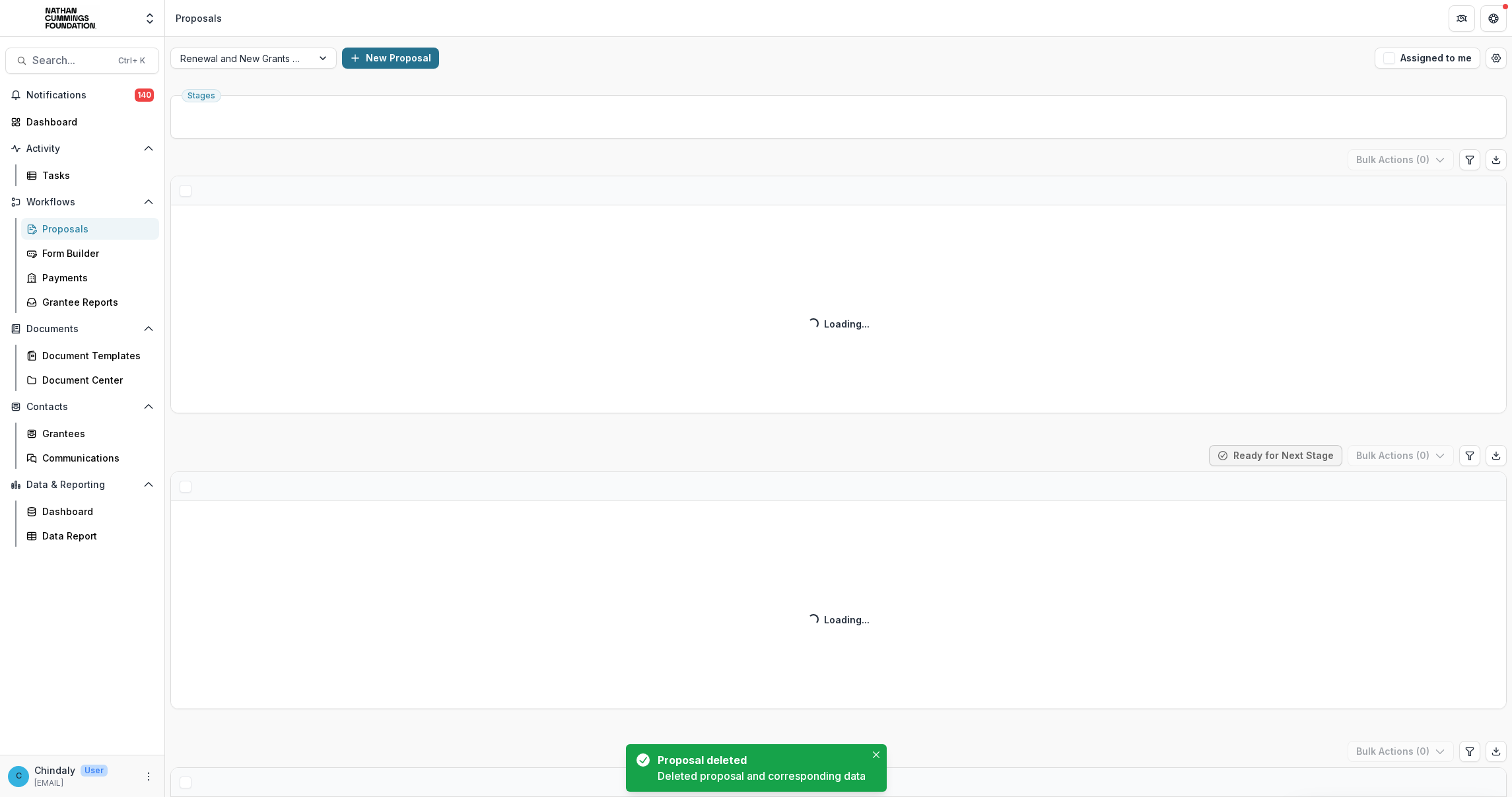 click on "New Proposal" at bounding box center (390, 58) 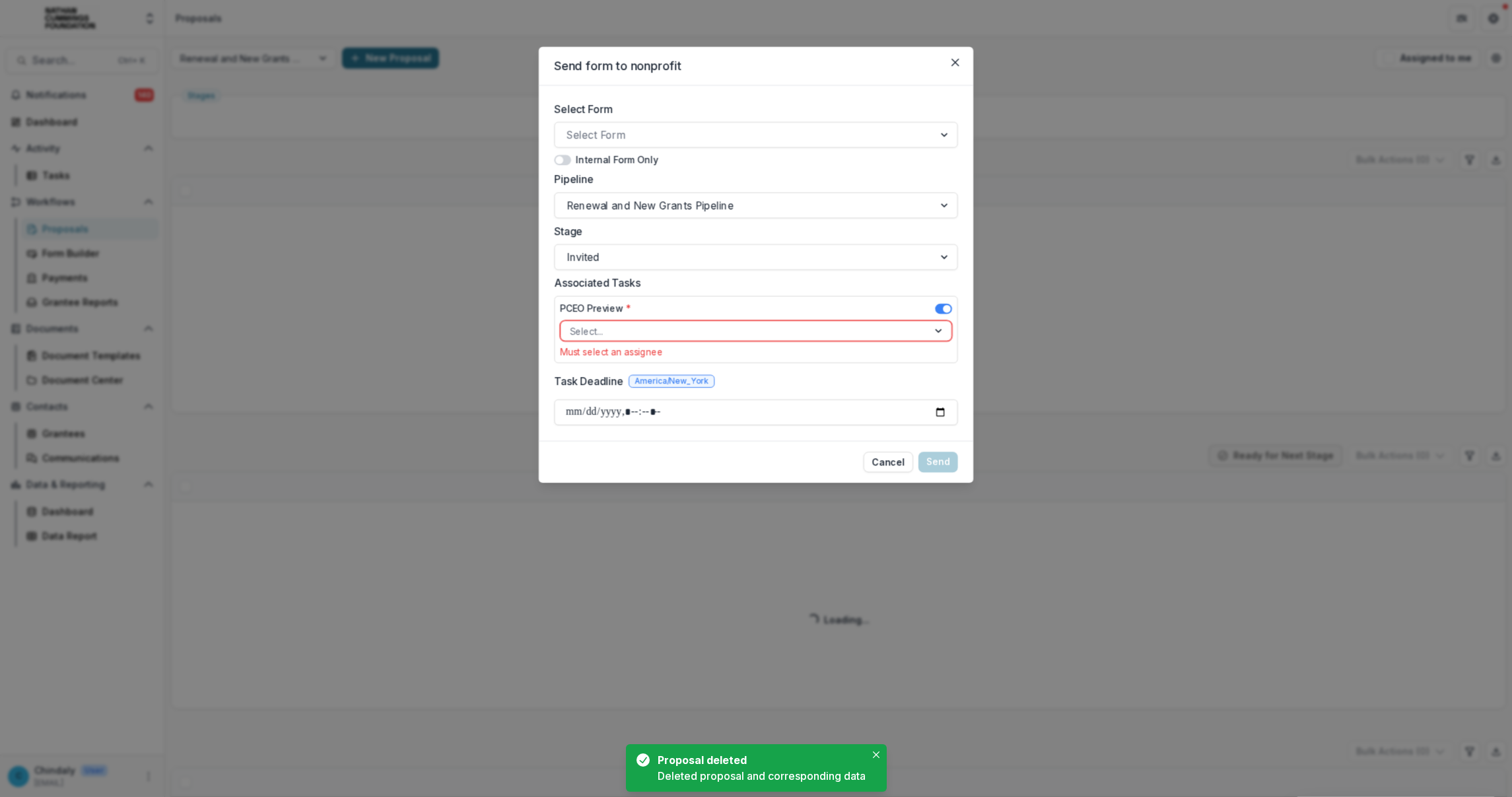 click on "Send form to nonprofit Select Form Select Form Internal Form Only Pipeline Renewal and New Grants Pipeline Stage Invited Associated Tasks PCEO Preview * Select... Must select an assignee Task Deadline America/New_York Cancel Send" at bounding box center (756, 398) 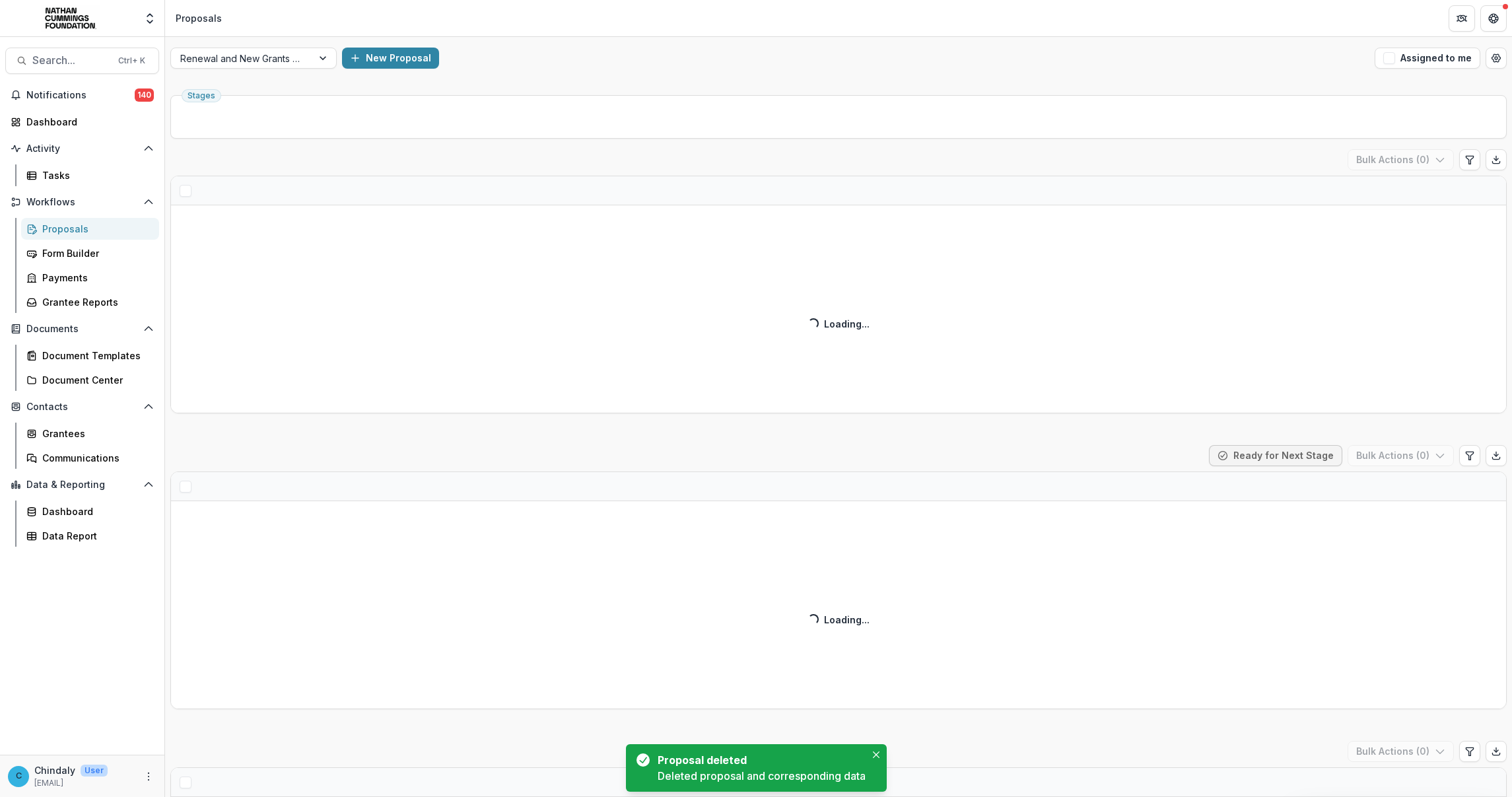 click on "Select Form" at bounding box center (751, 109) 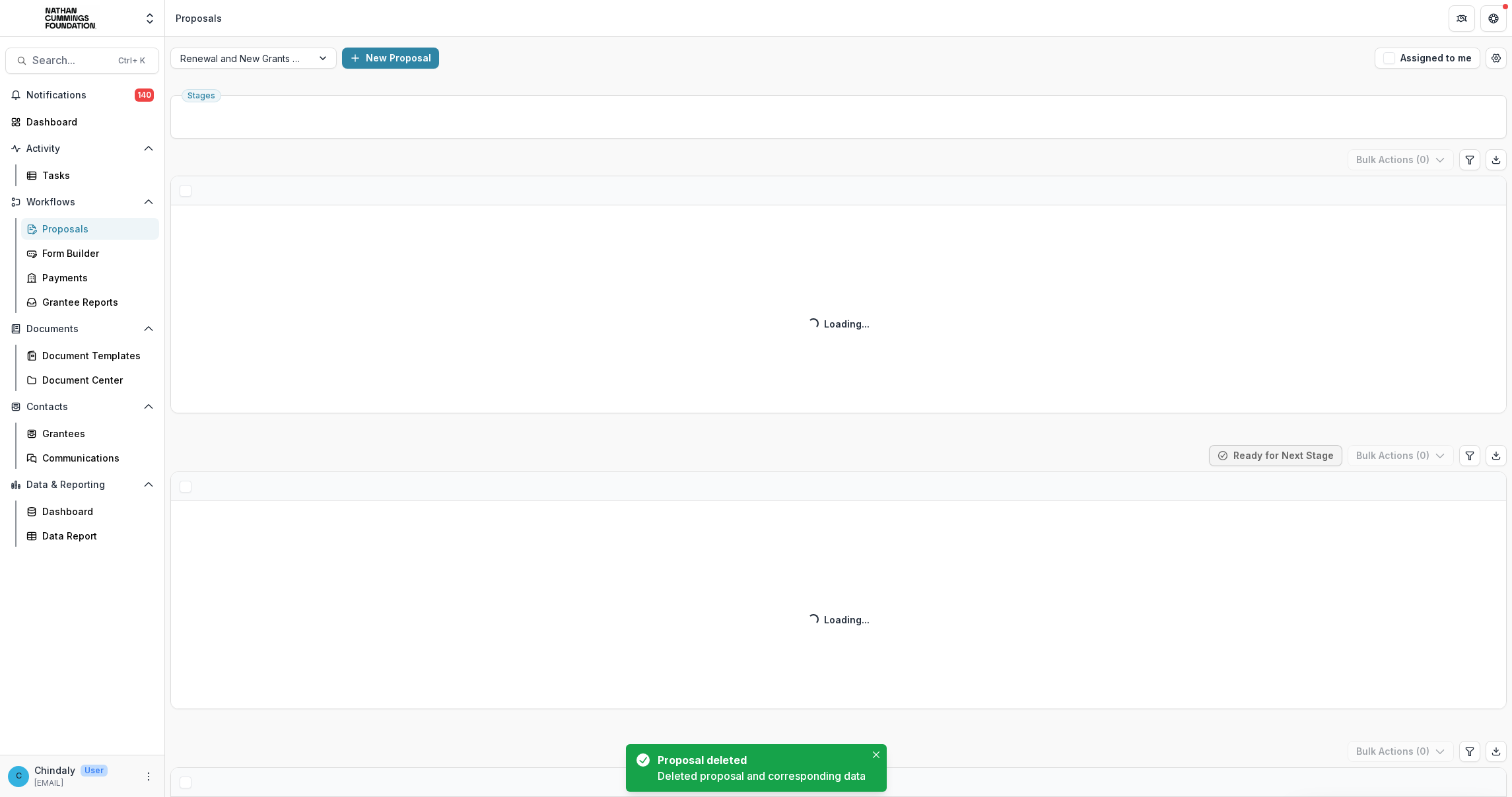 click on "Select Form" at bounding box center (568, 135) 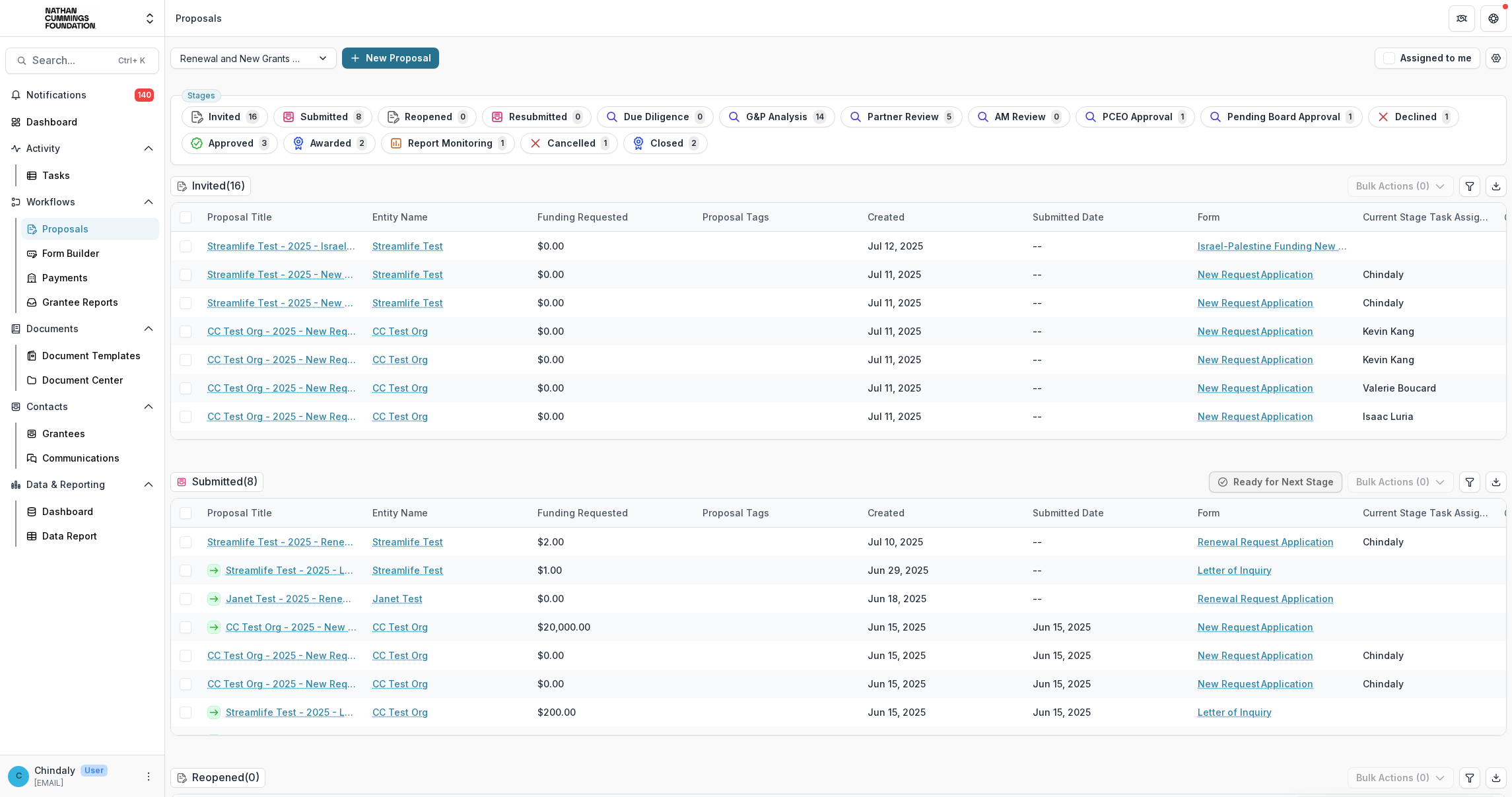click on "New Proposal" at bounding box center [390, 58] 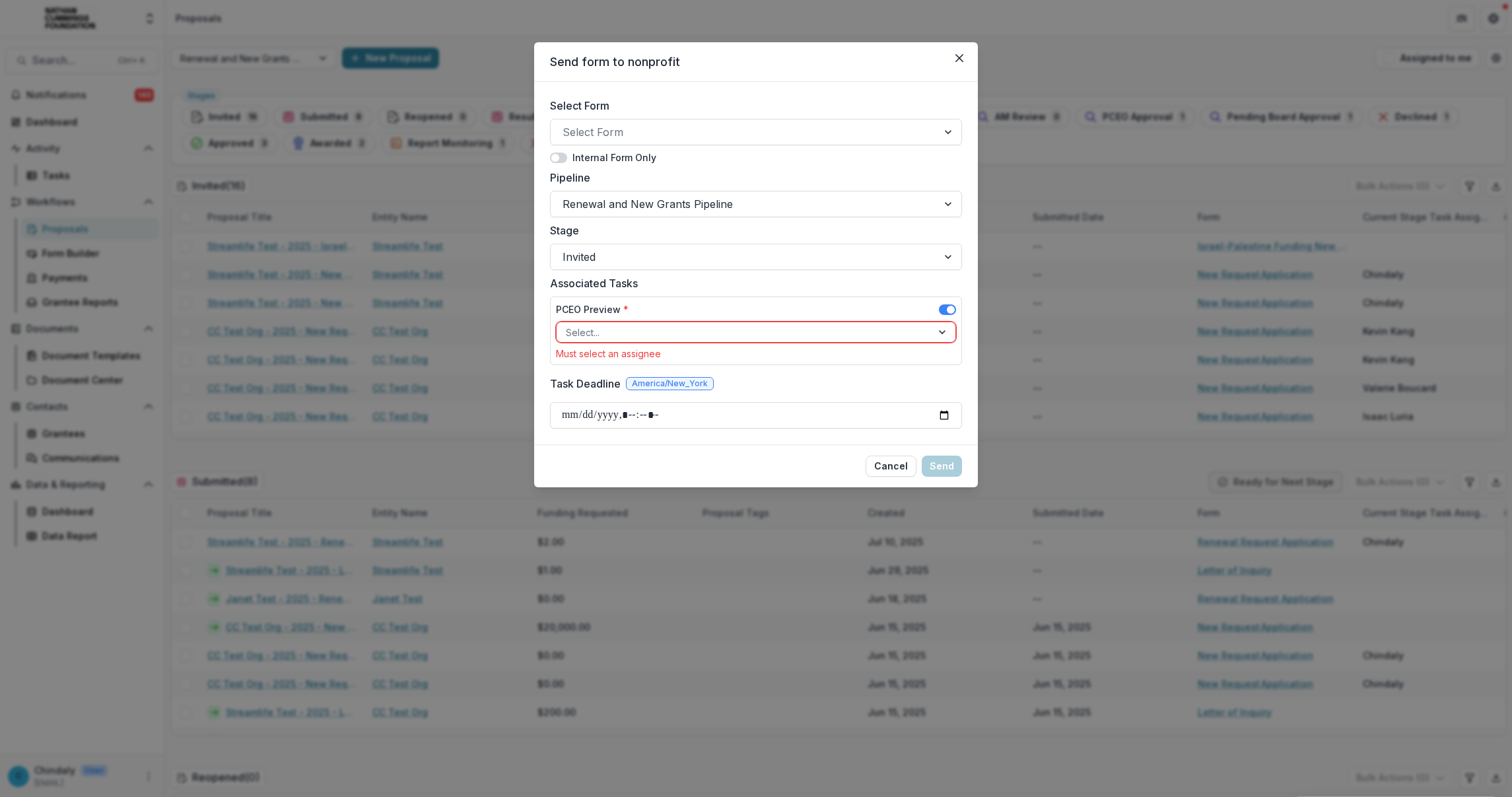 click on "Select Form Select Form" at bounding box center [756, 121] 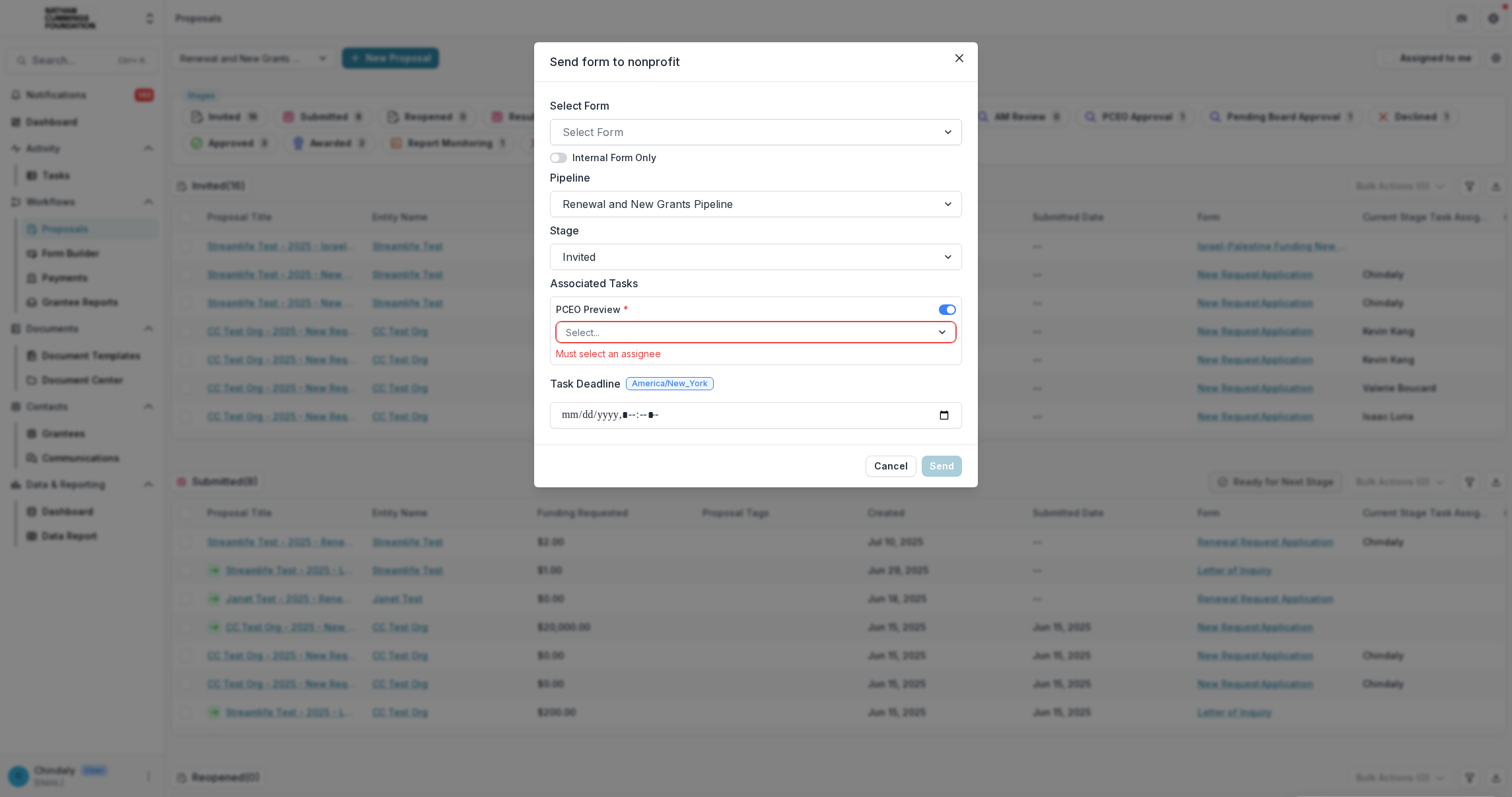click at bounding box center [744, 132] 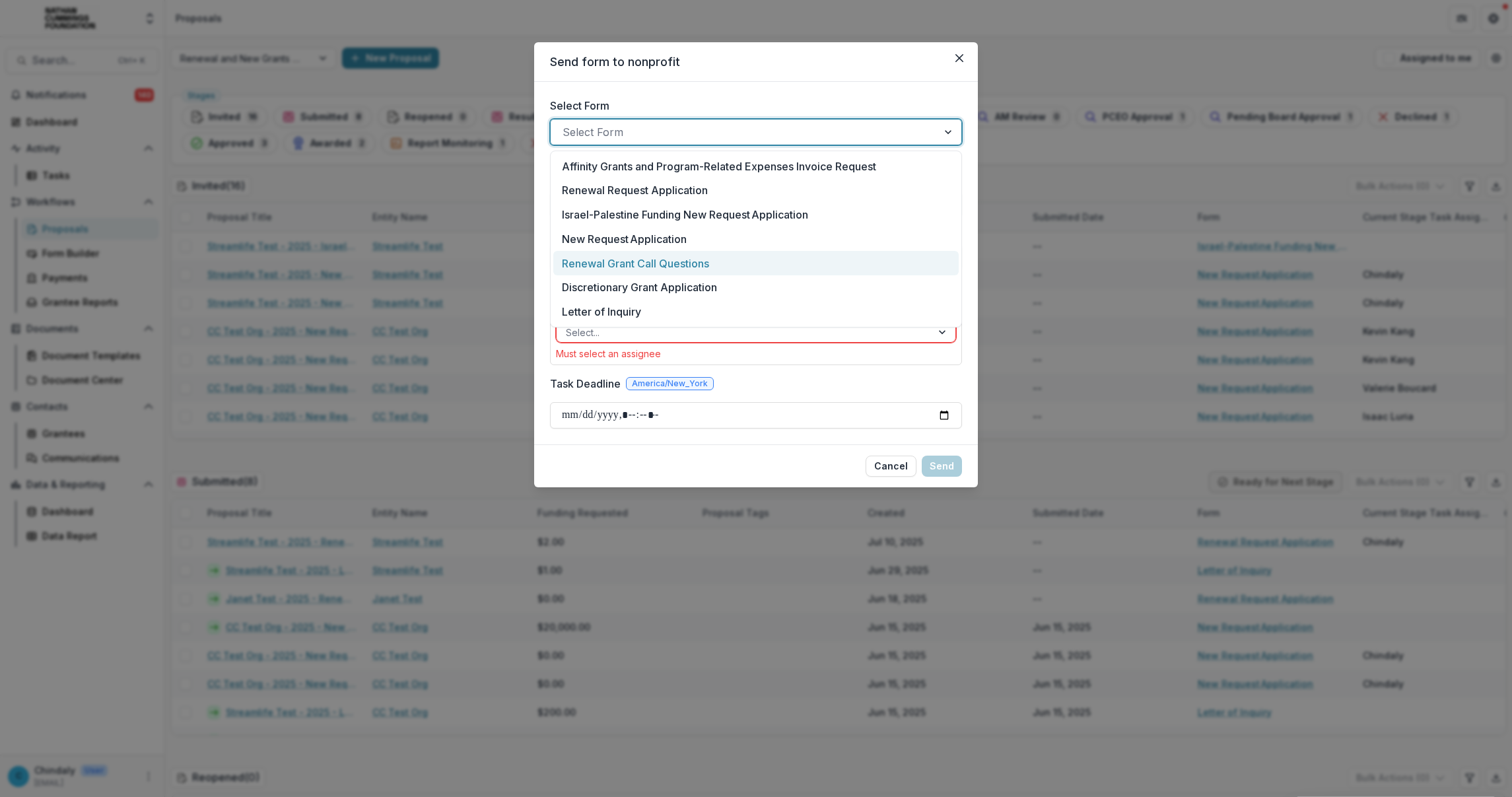 click on "Renewal Grant Call Questions" at bounding box center (756, 263) 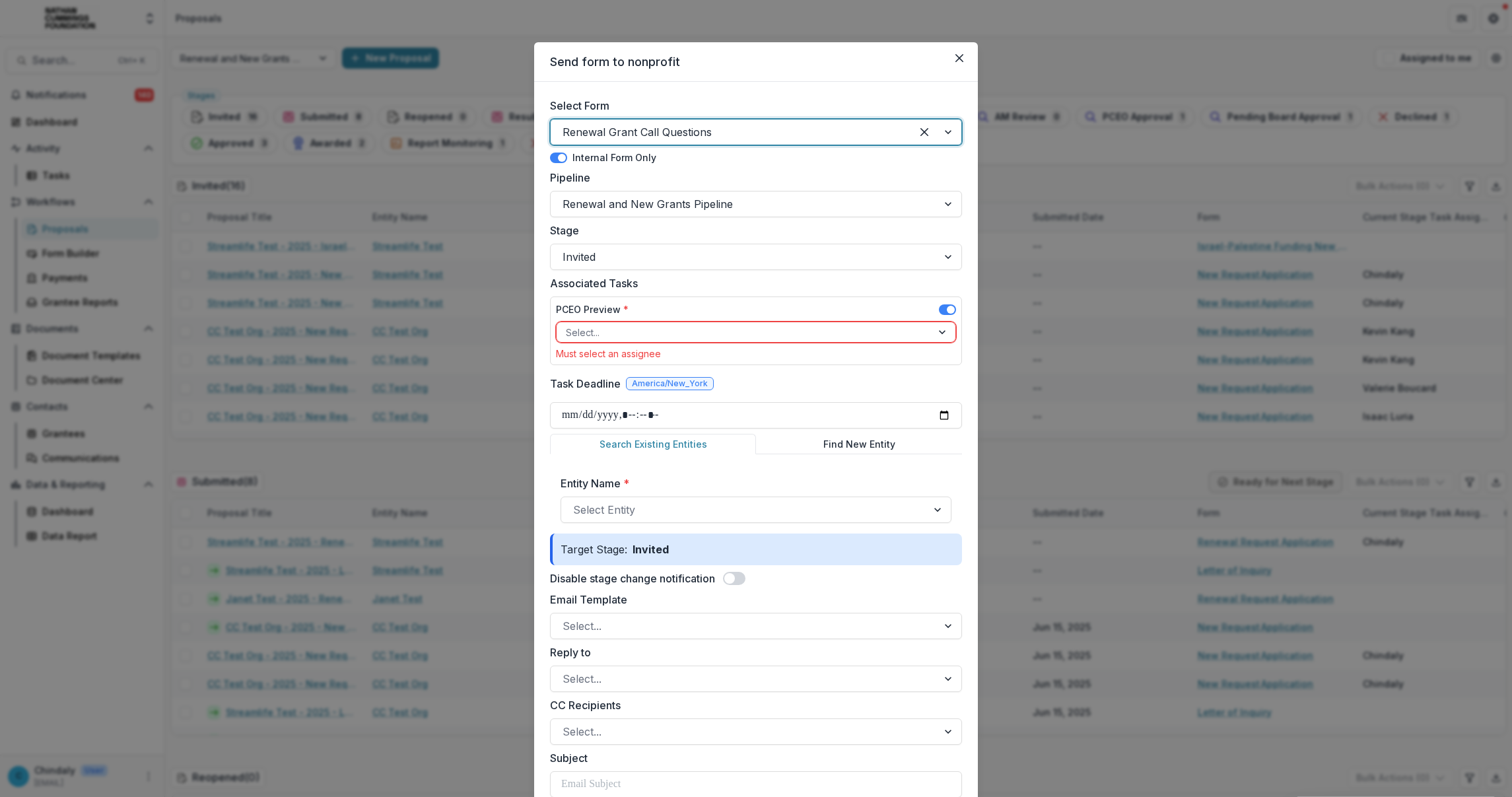 click at bounding box center [731, 132] 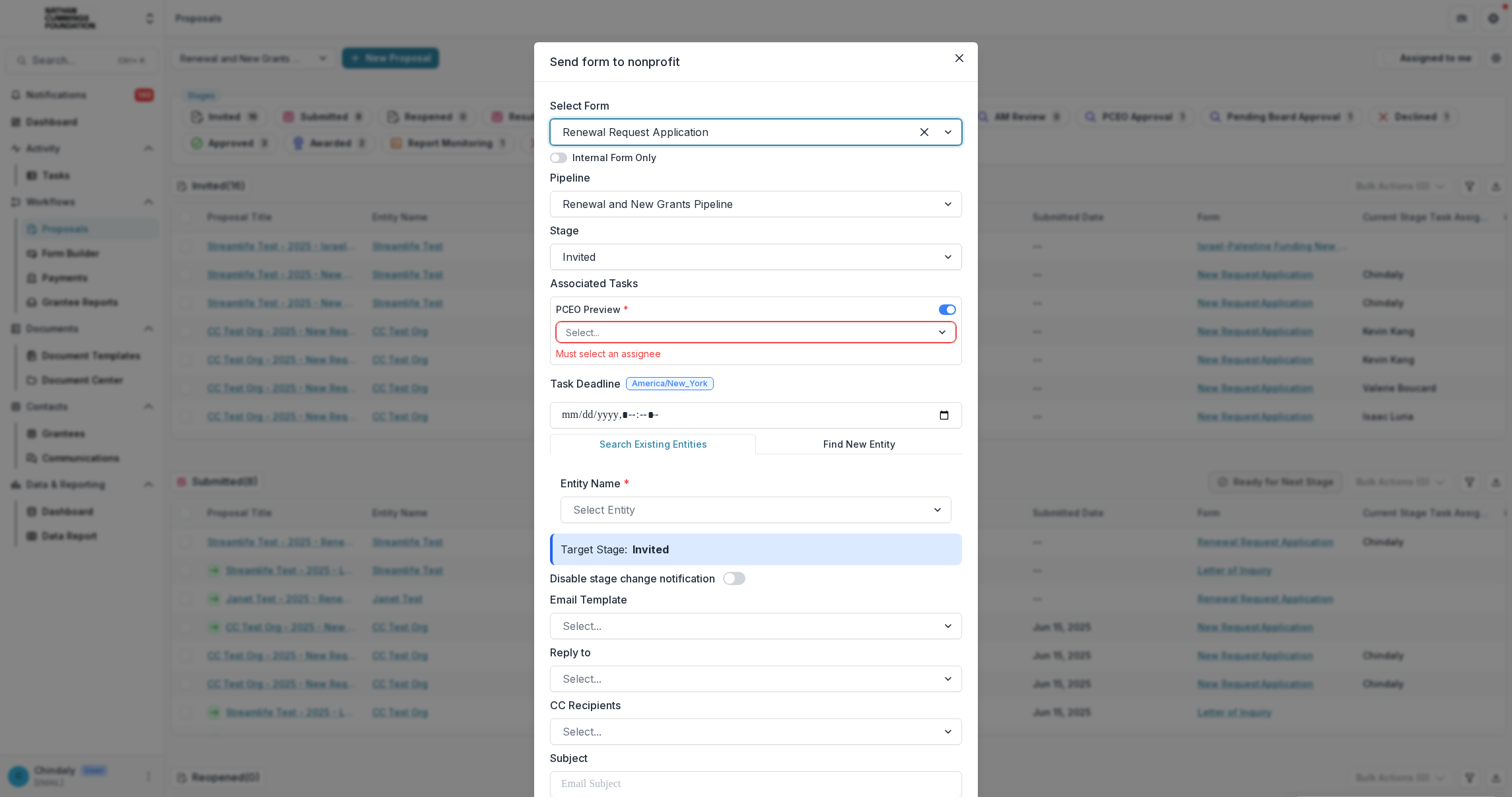click at bounding box center [744, 257] 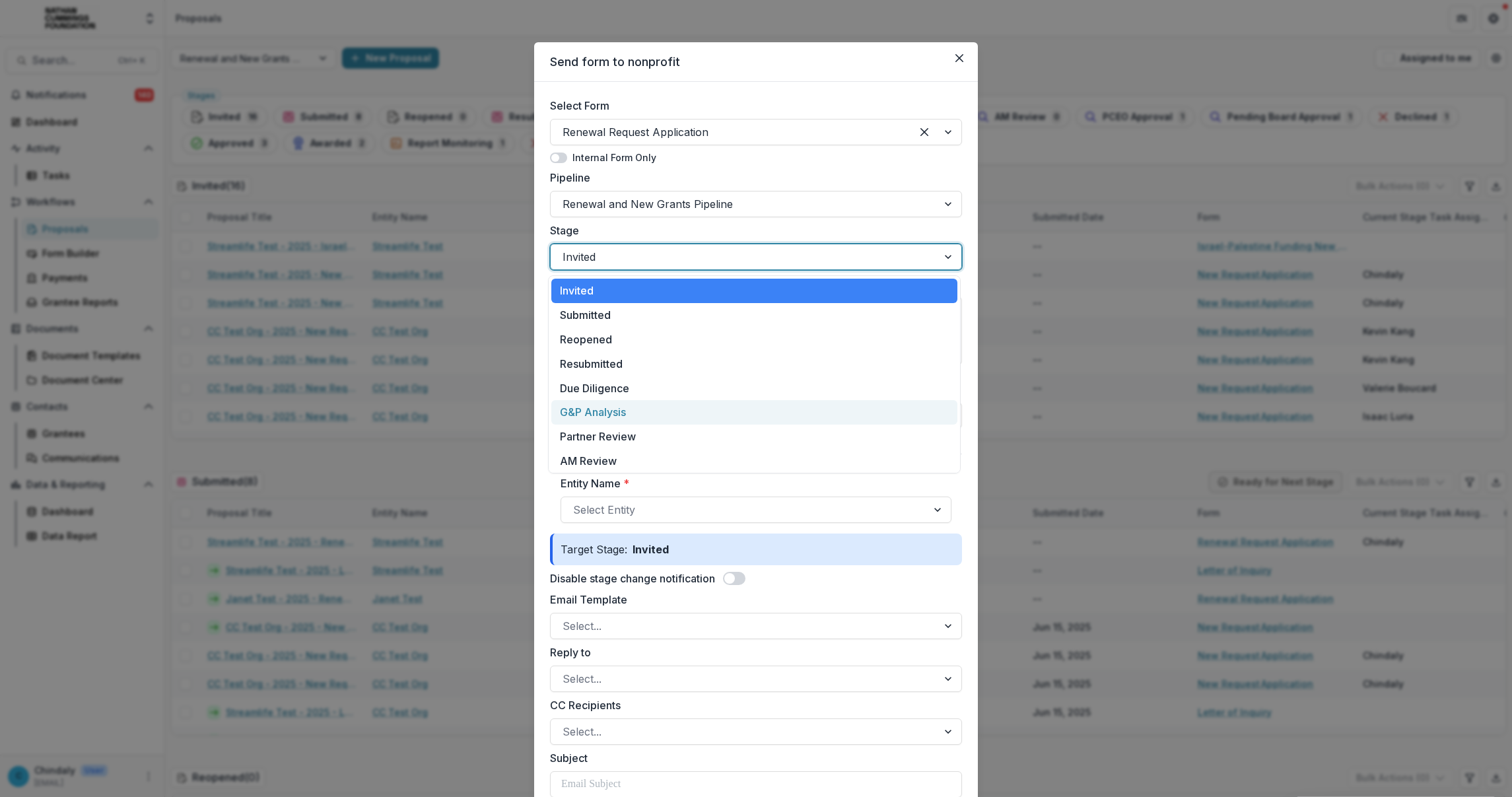 click on "G&P Analysis" at bounding box center (754, 412) 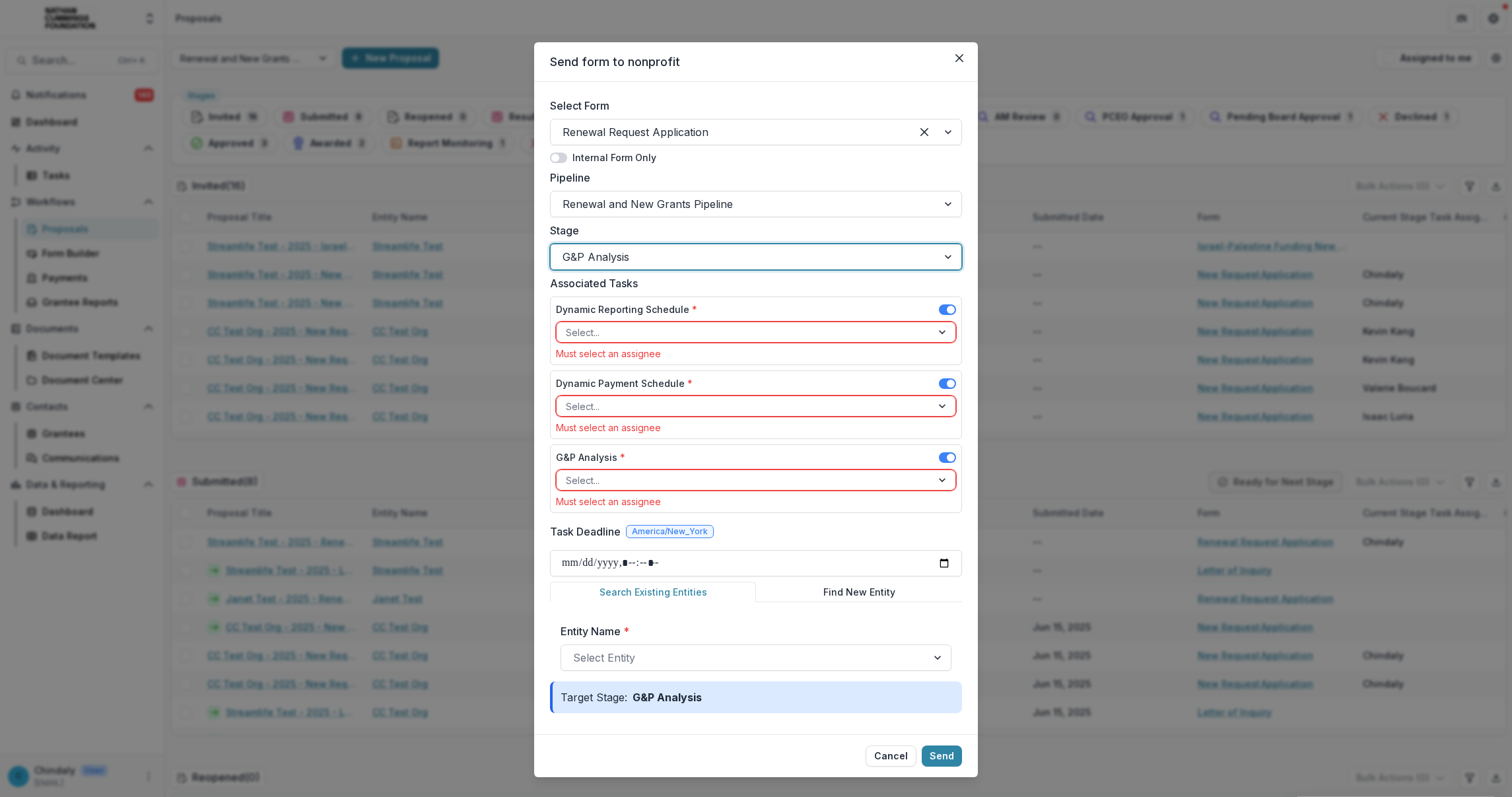 click at bounding box center (744, 332) 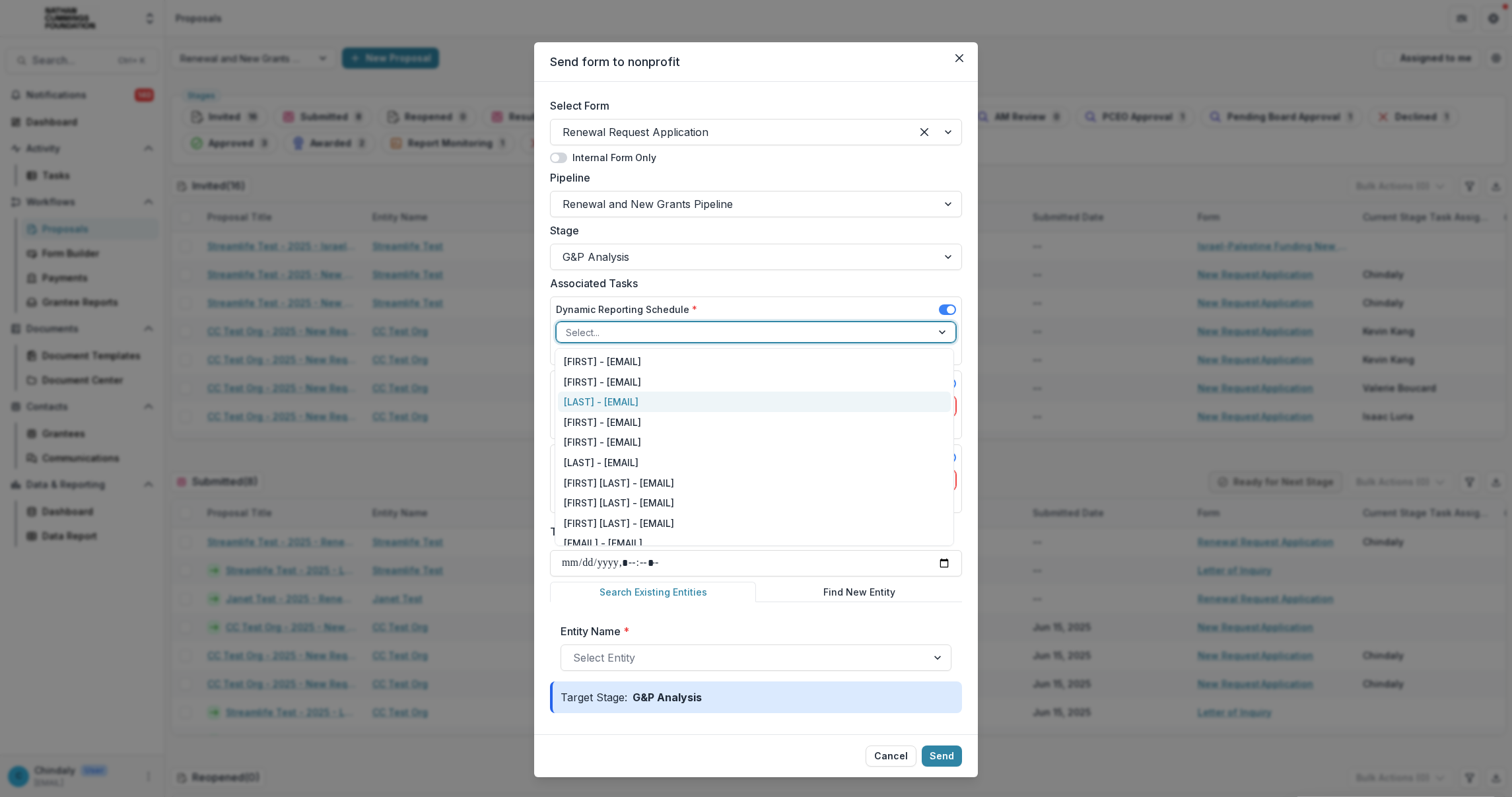 click on "Chindaly - chindaly@streamlifeconsulting.org" at bounding box center [755, 401] 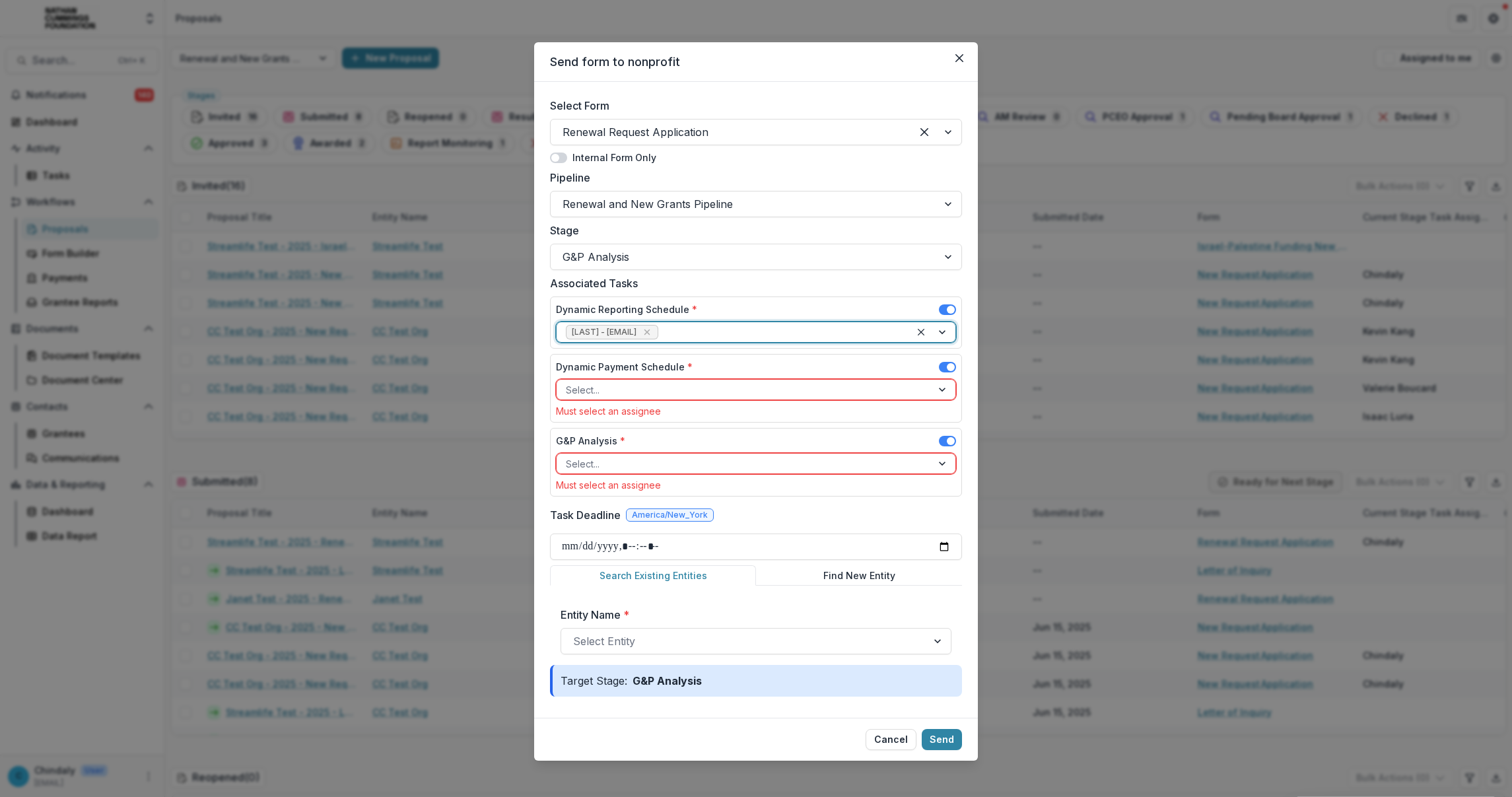 click at bounding box center (744, 390) 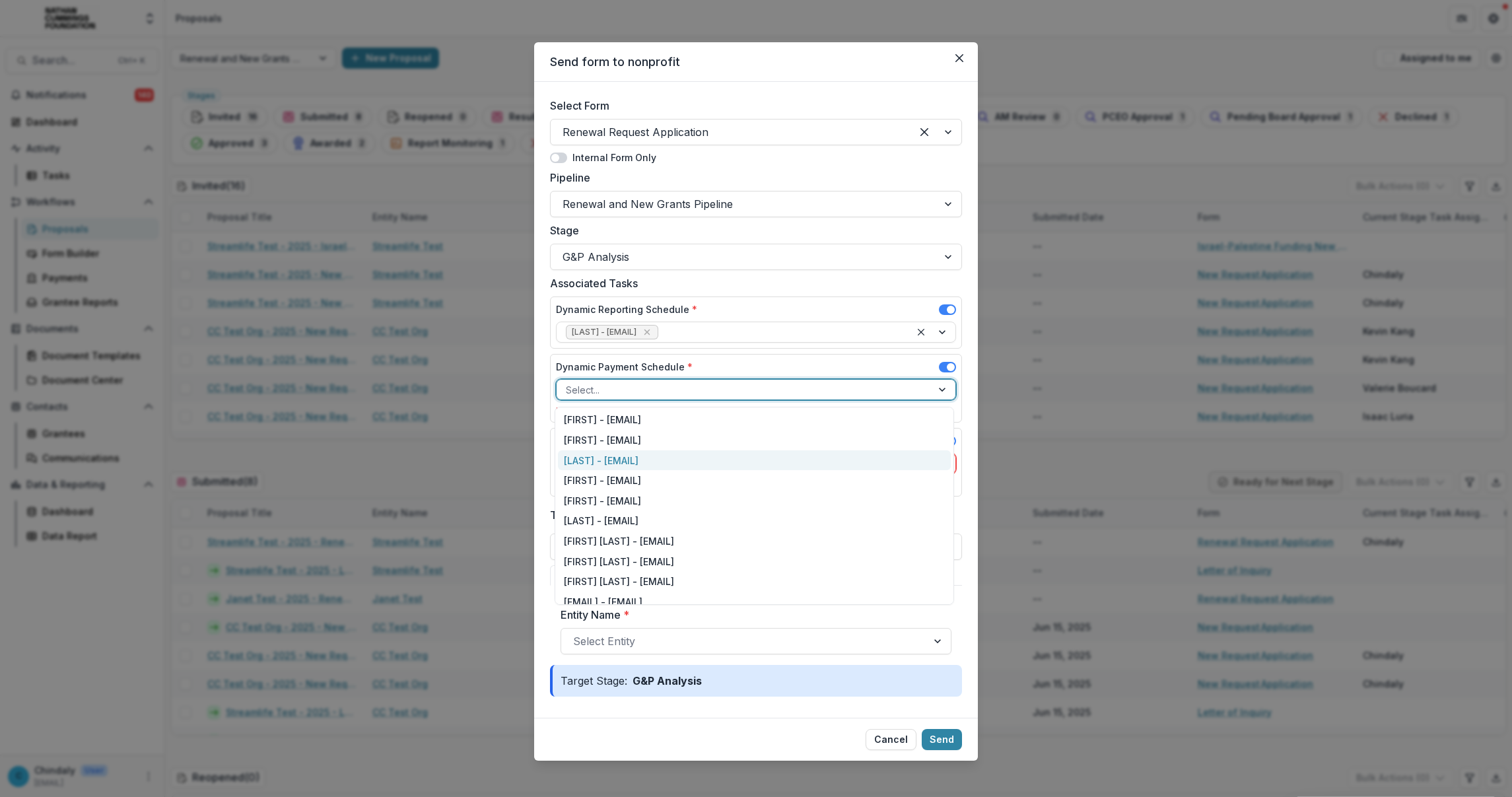 click on "Chindaly - chindaly@streamlifeconsulting.org" at bounding box center (755, 460) 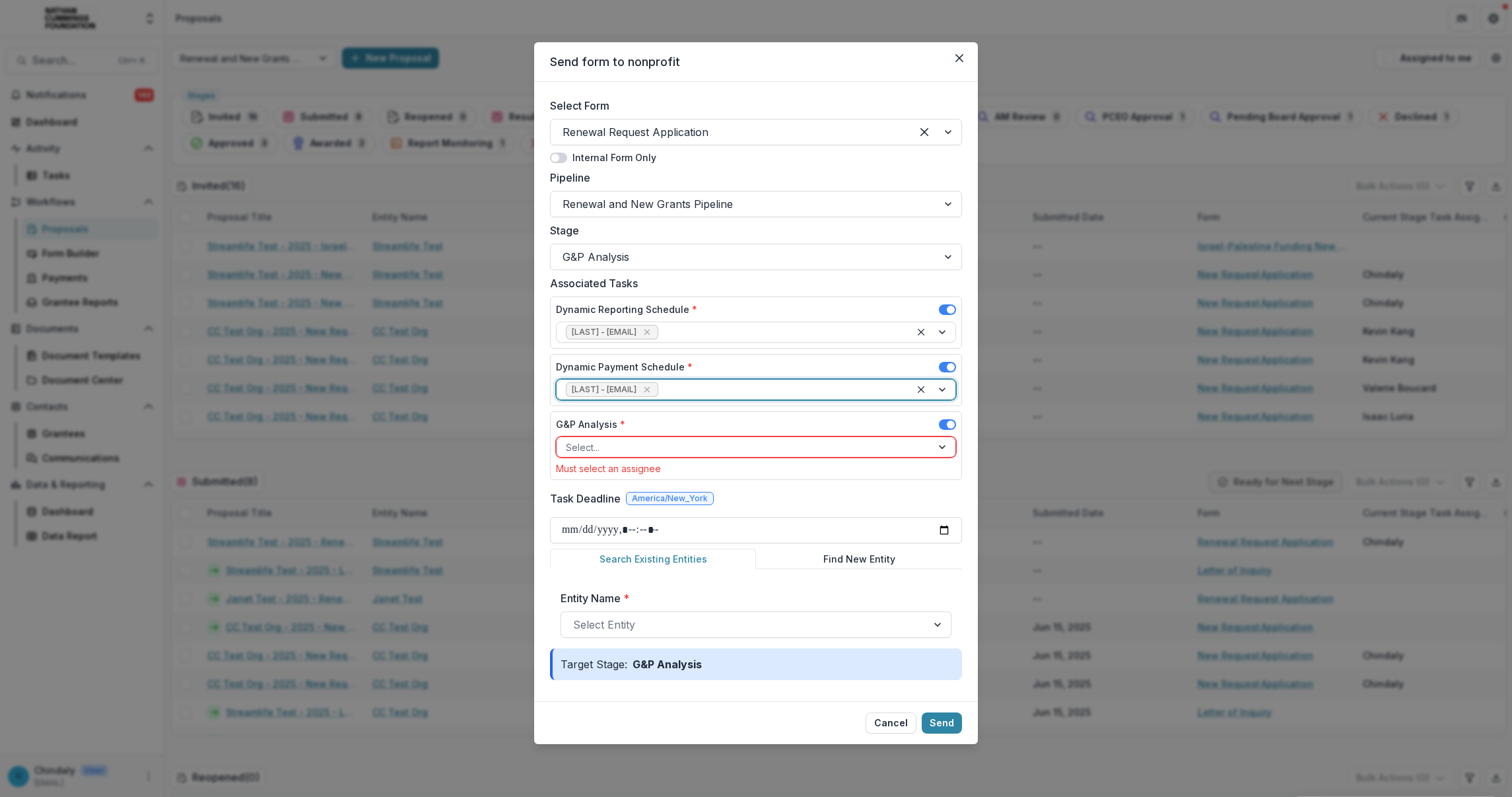 click at bounding box center (744, 447) 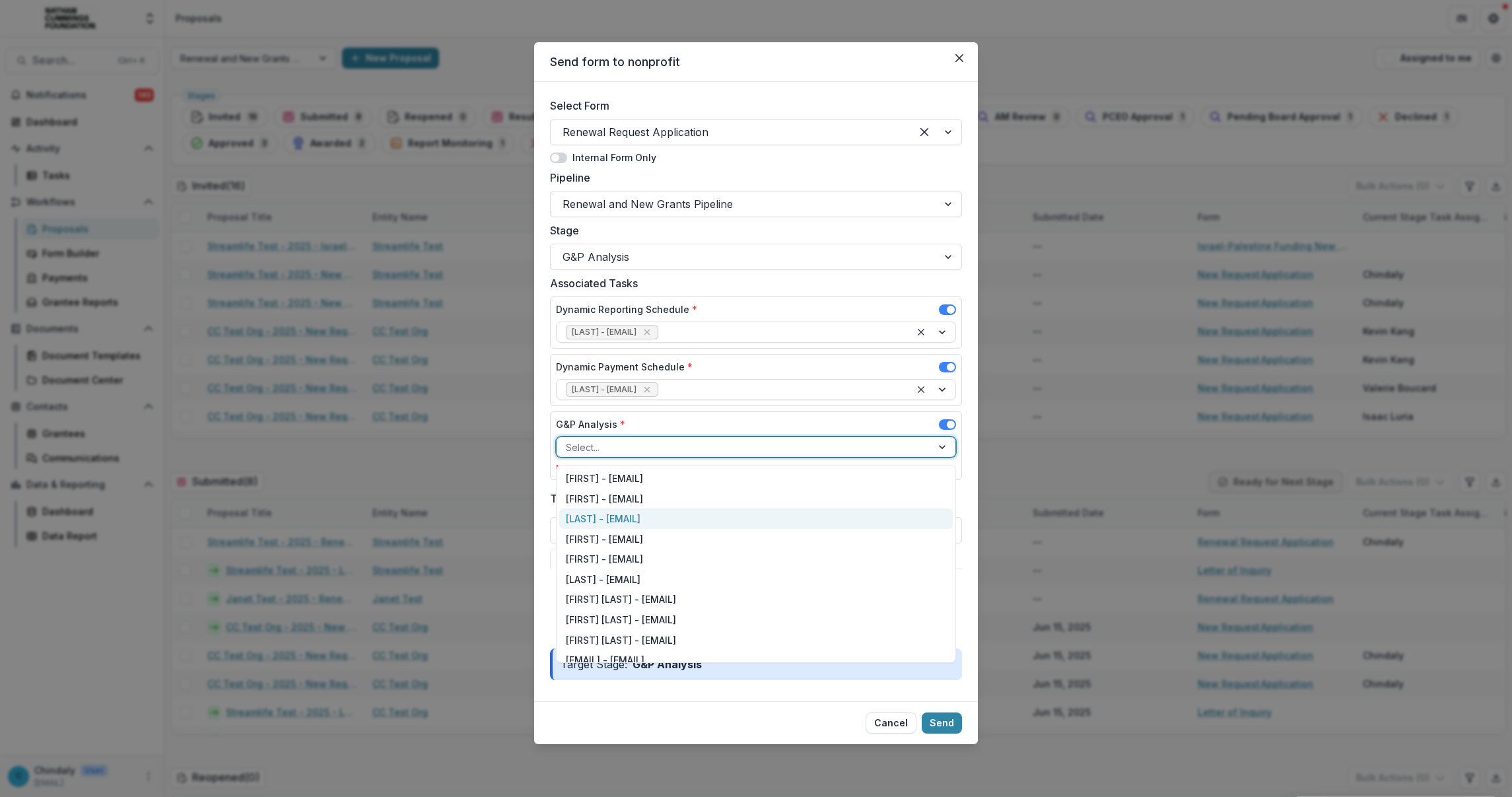 click on "Chindaly - chindaly@streamlifeconsulting.org" at bounding box center (756, 518) 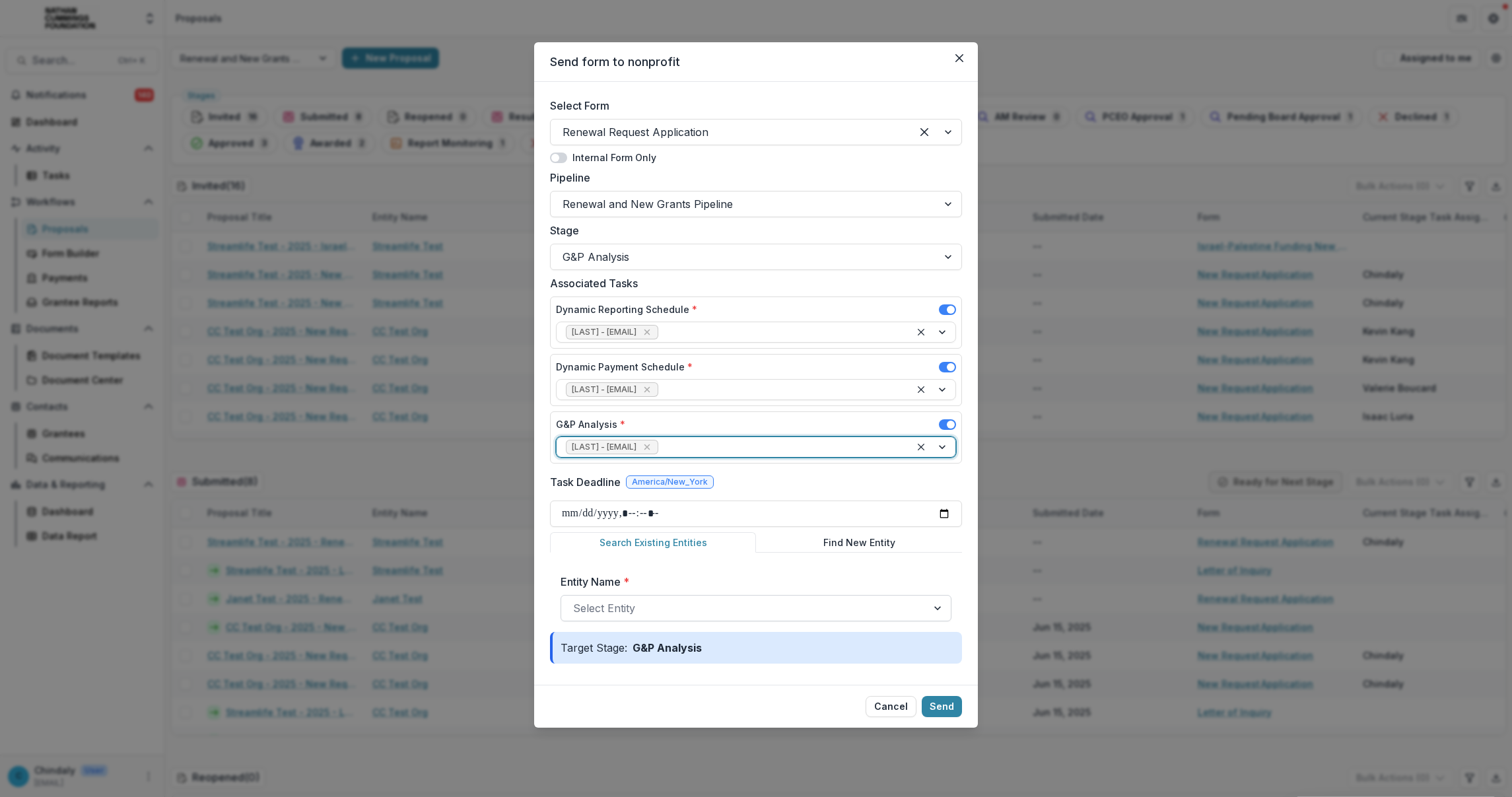 click at bounding box center [744, 608] 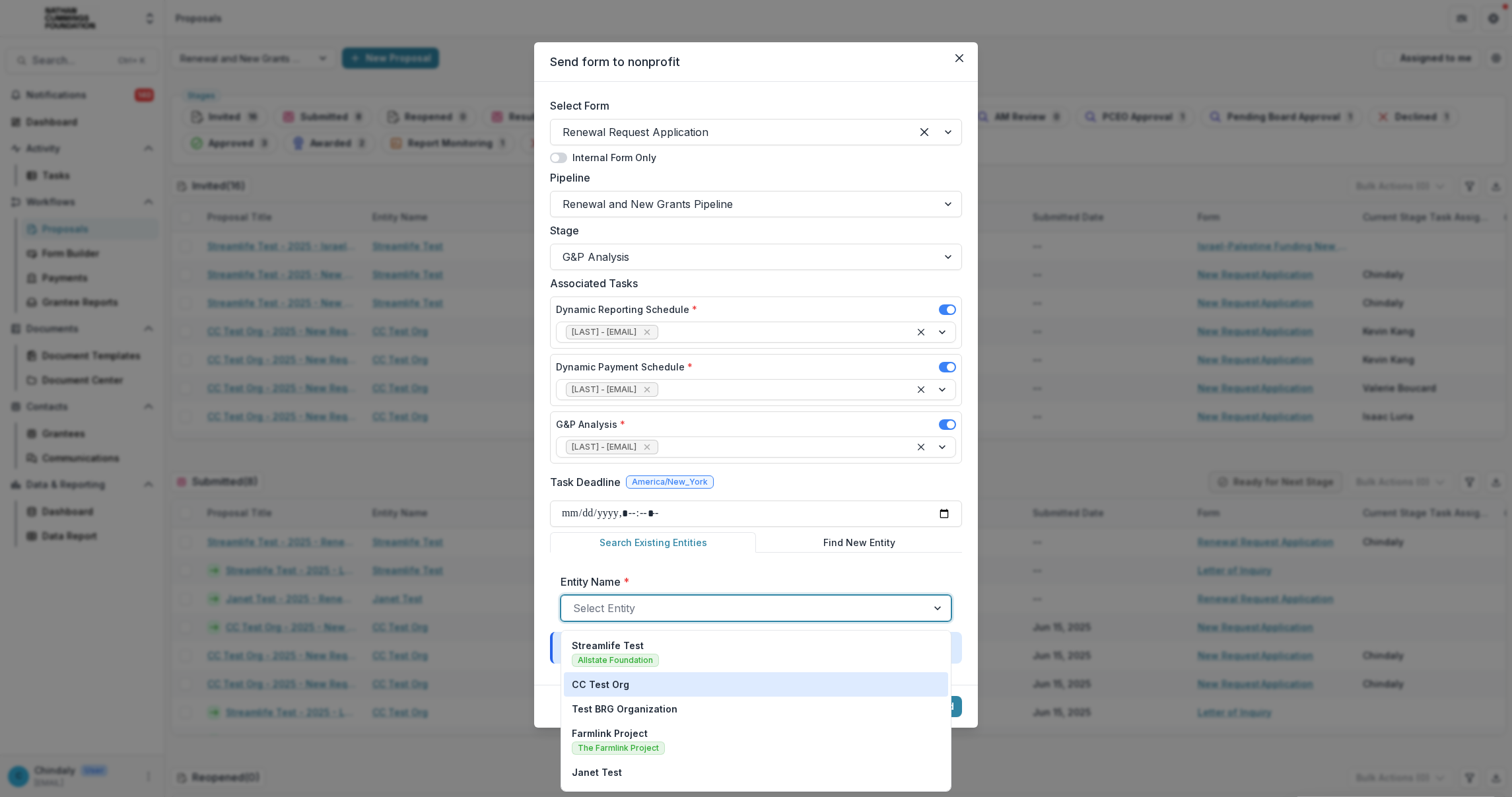 click on "CC Test Org" at bounding box center (756, 684) 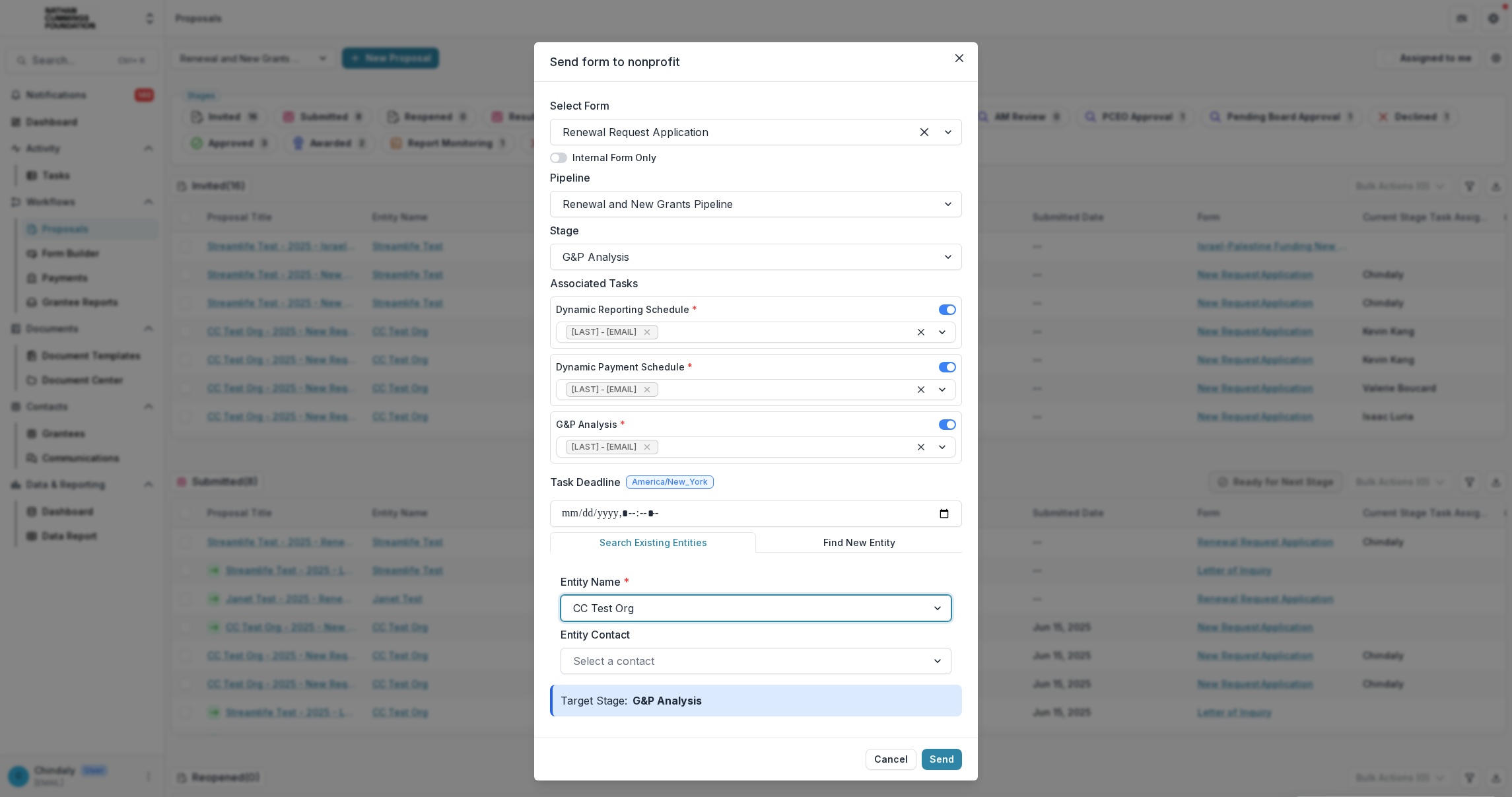 click at bounding box center [744, 661] 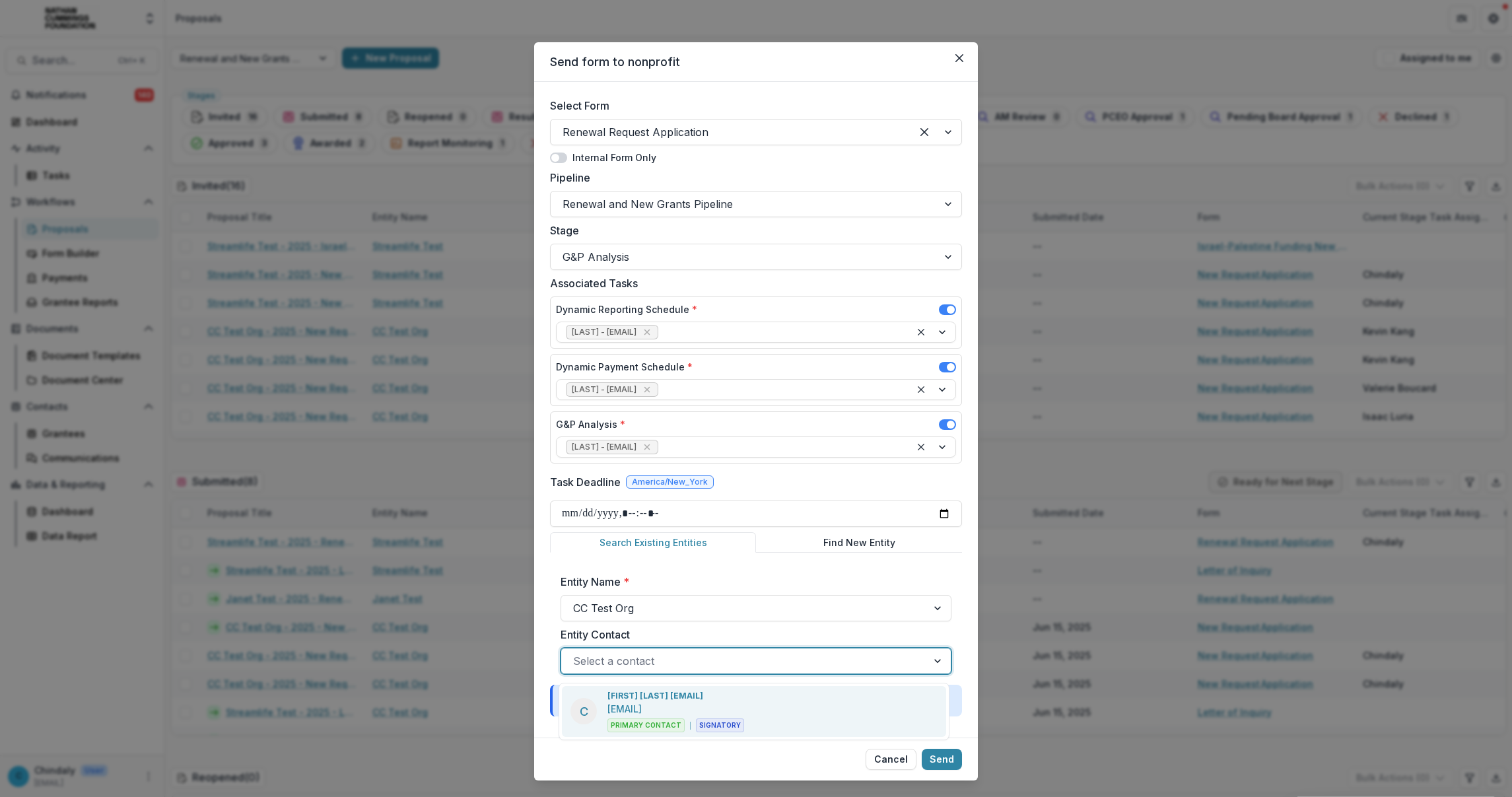 click on "Chindaly Test <streamlifeconsulting@gmail.com>" at bounding box center [719, 696] 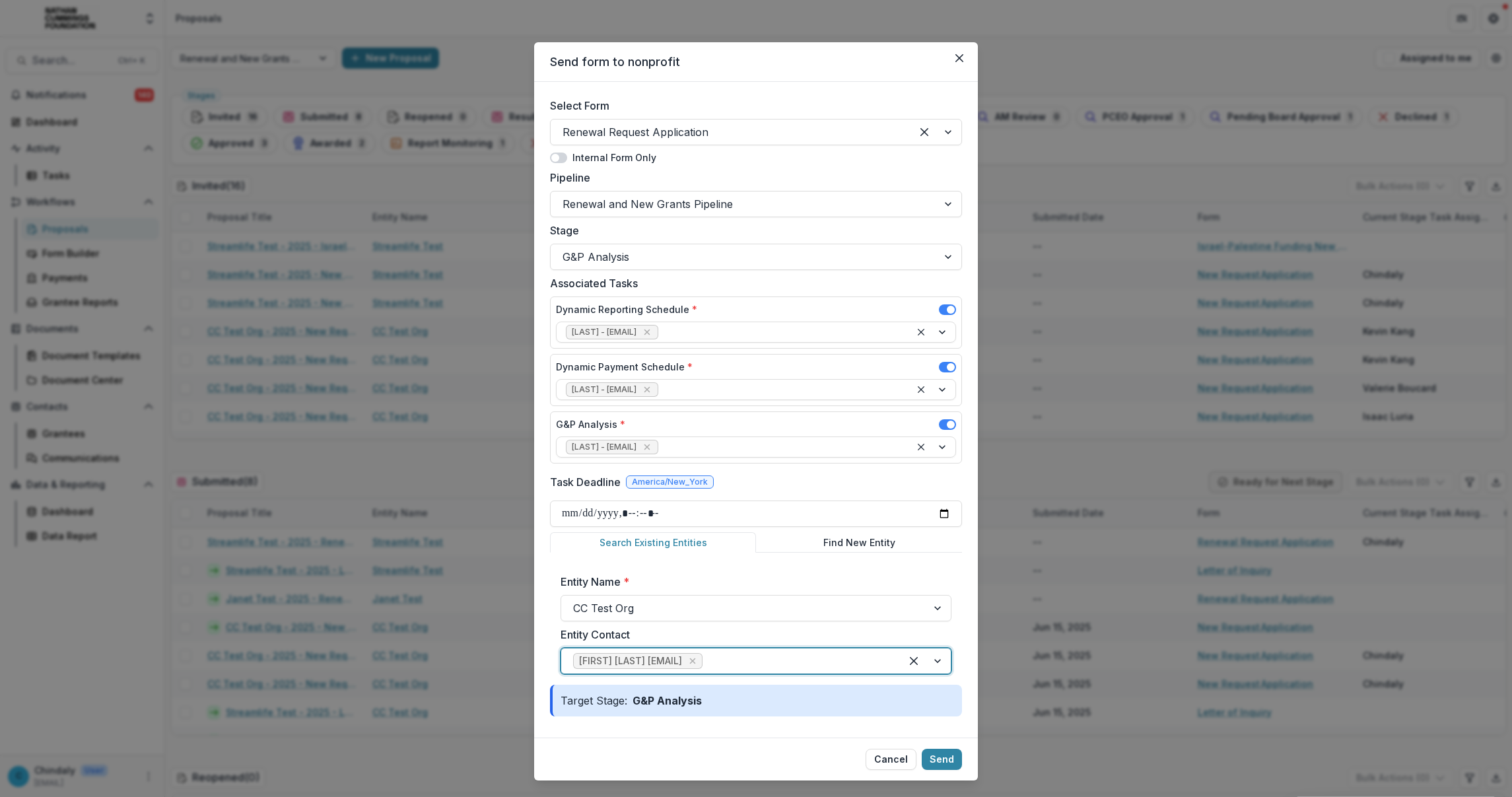 scroll, scrollTop: 28, scrollLeft: 0, axis: vertical 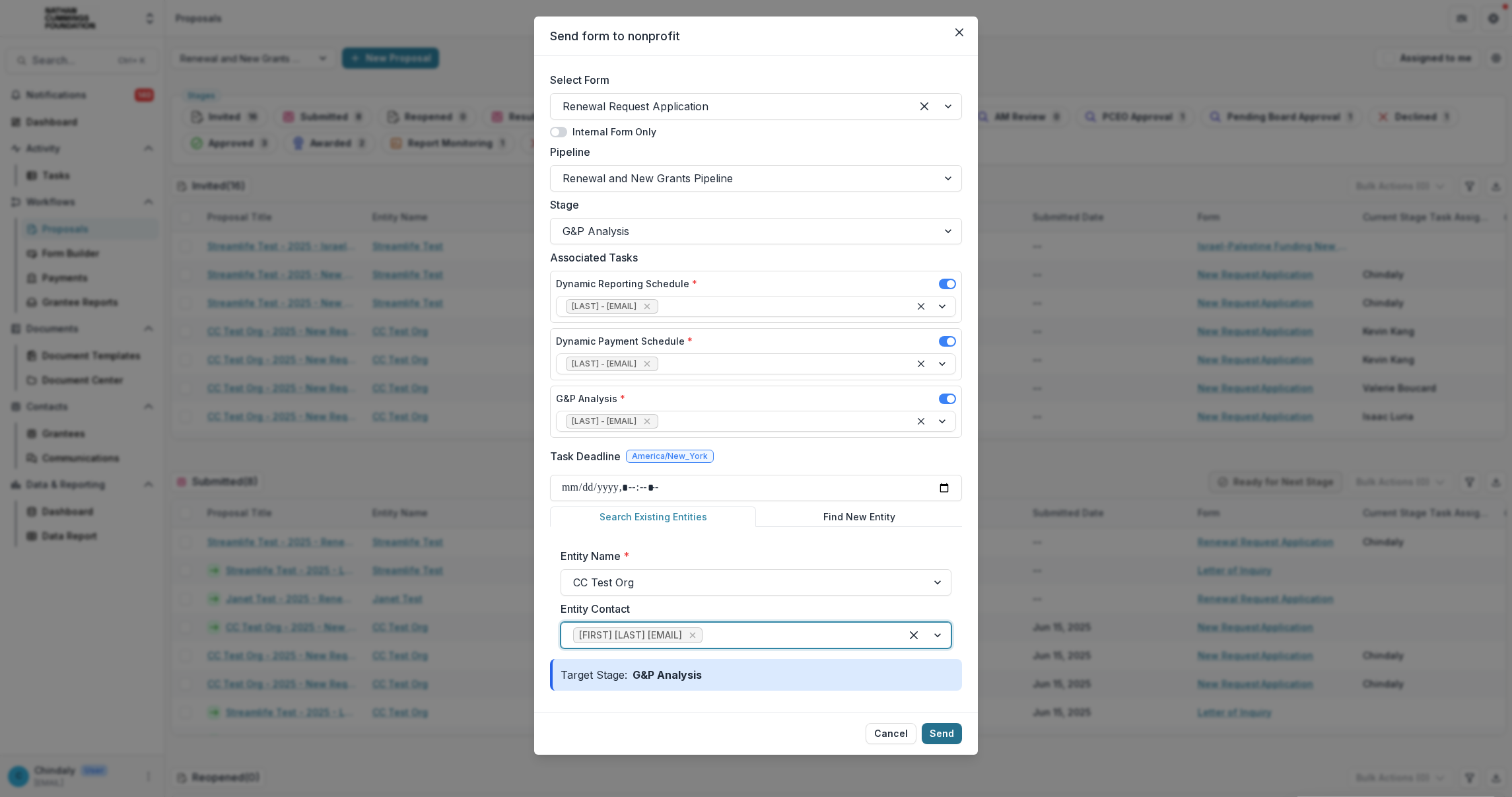 click on "Send" at bounding box center [942, 734] 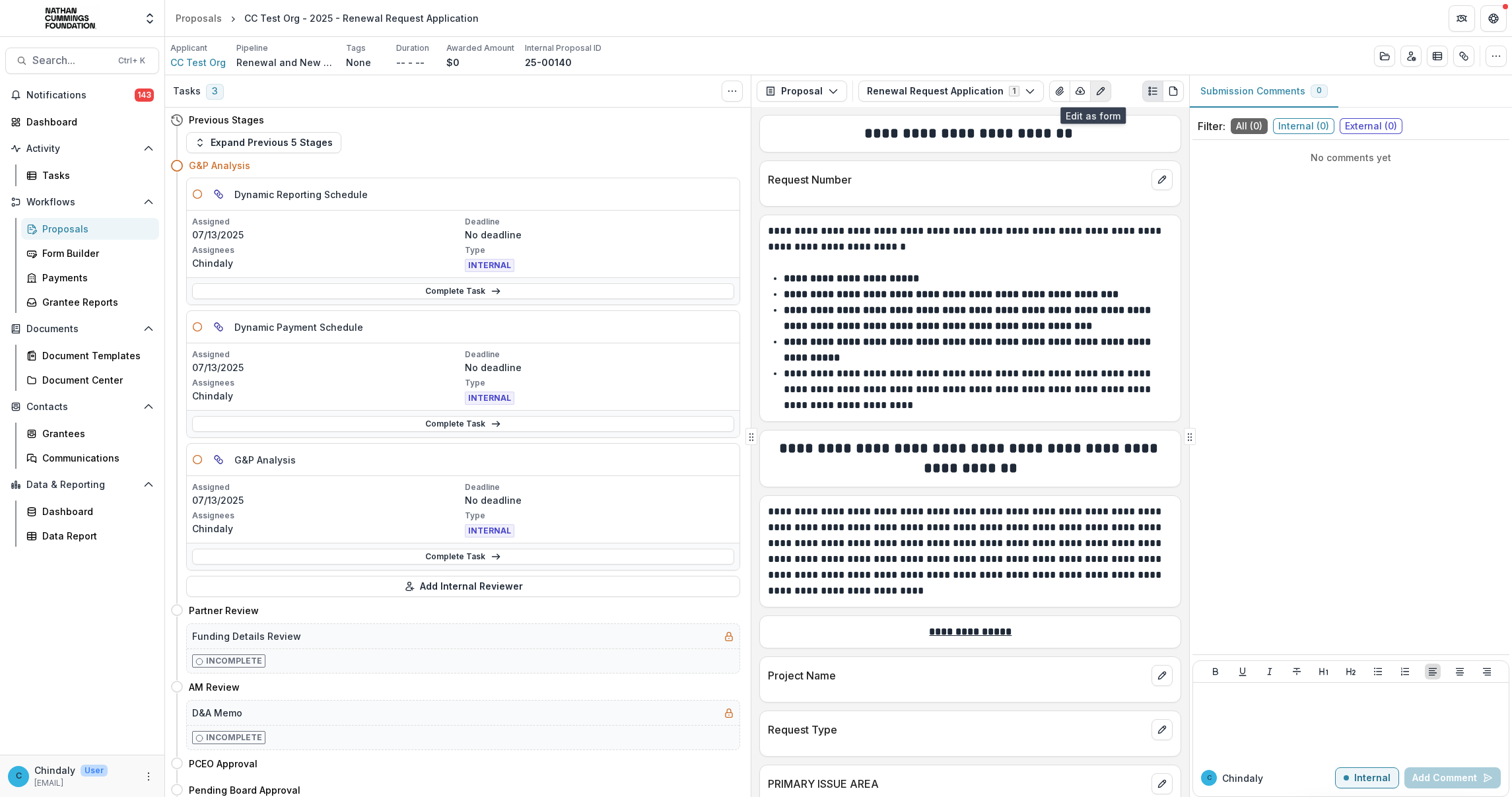 click 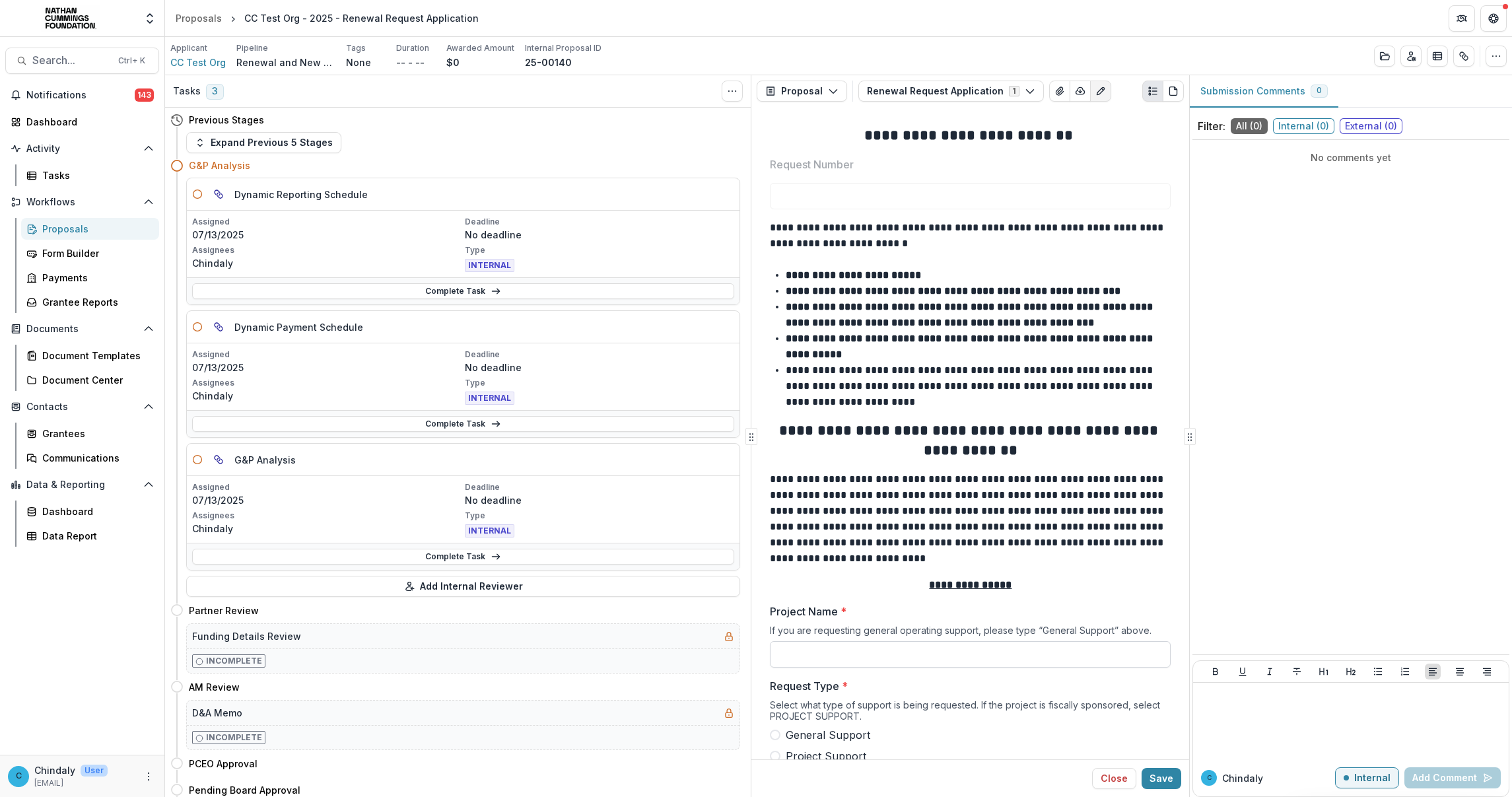click on "Project Name *" at bounding box center (970, 654) 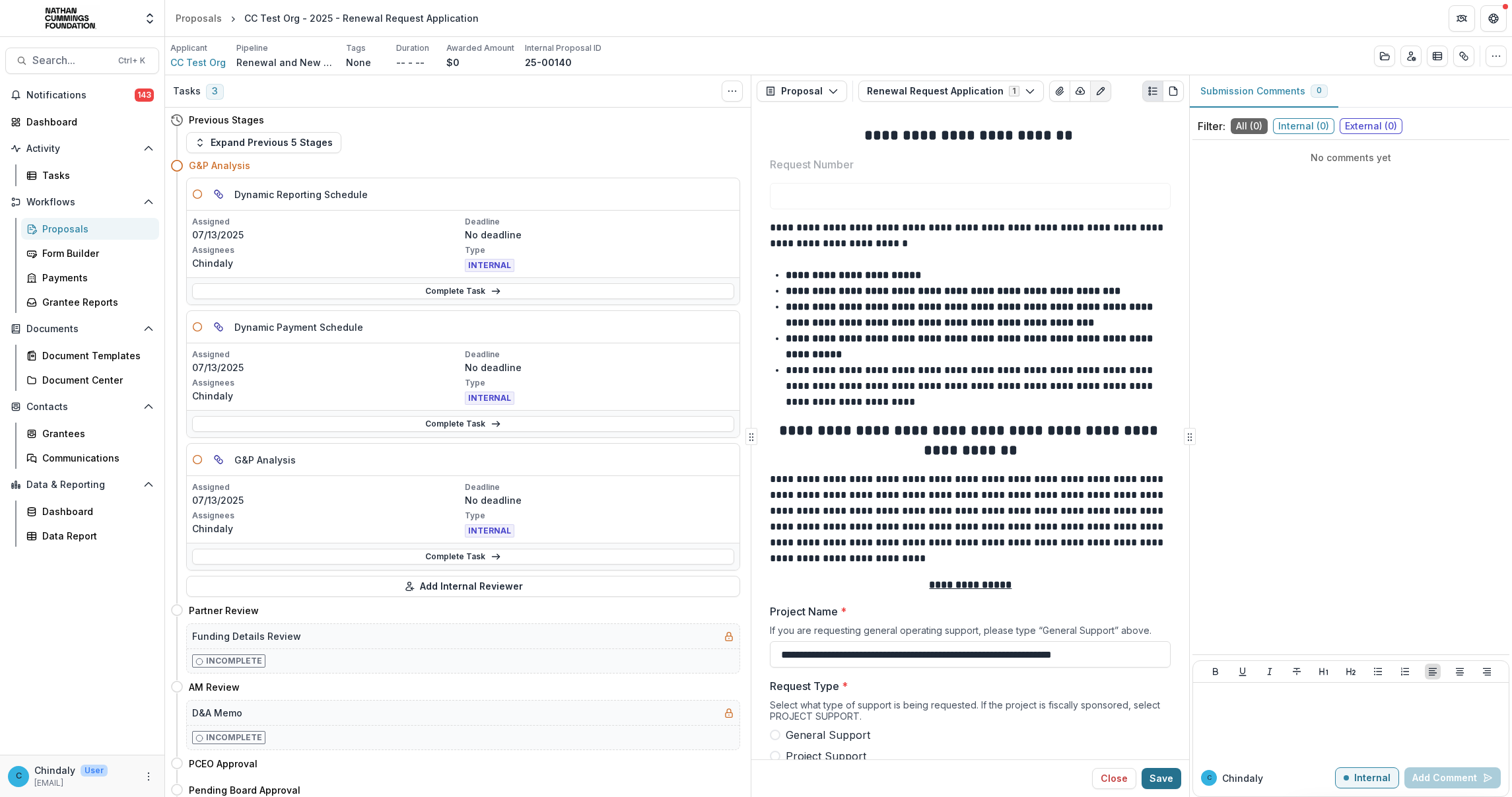 type on "**********" 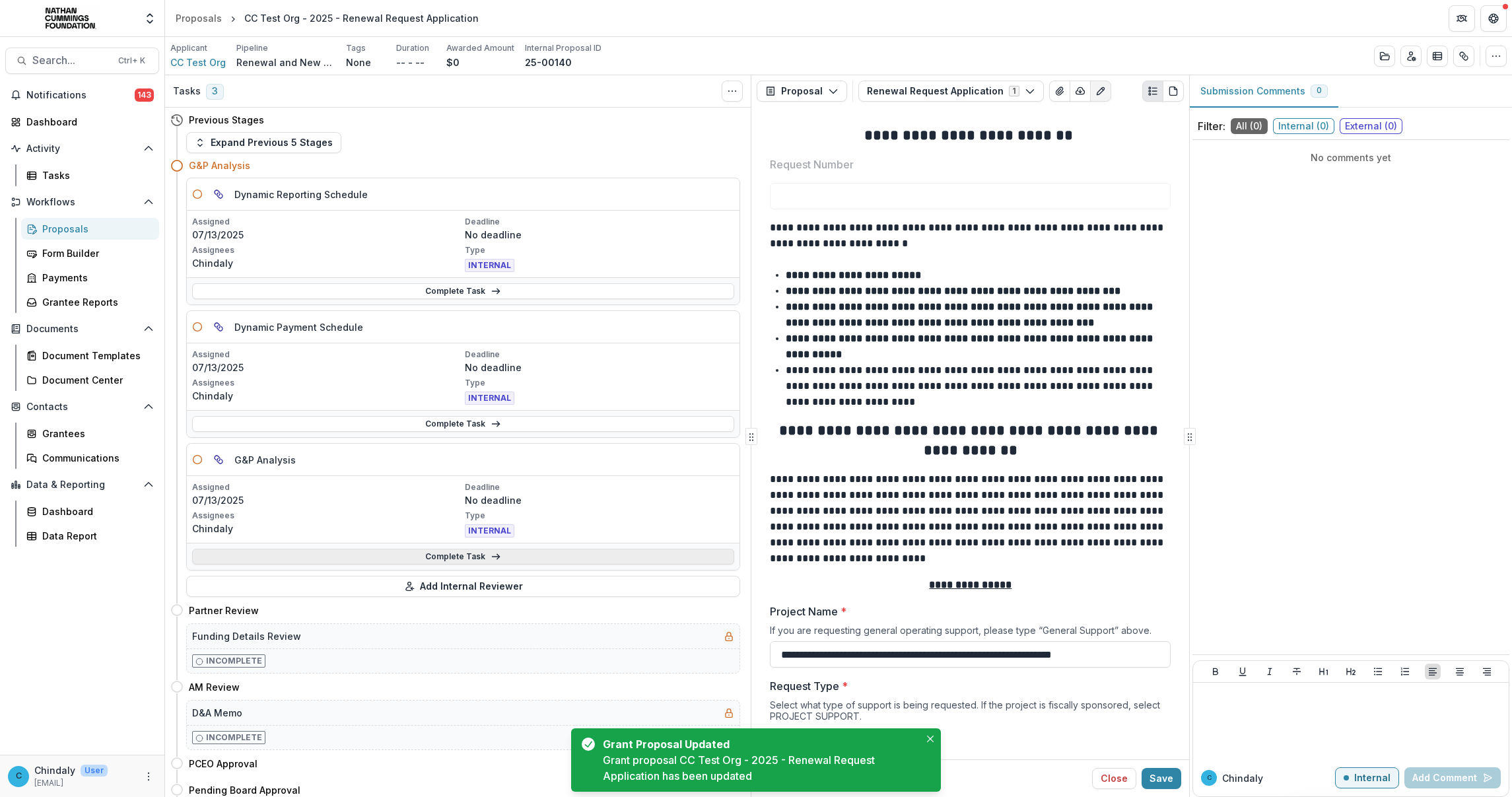 click on "Complete Task" at bounding box center (463, 557) 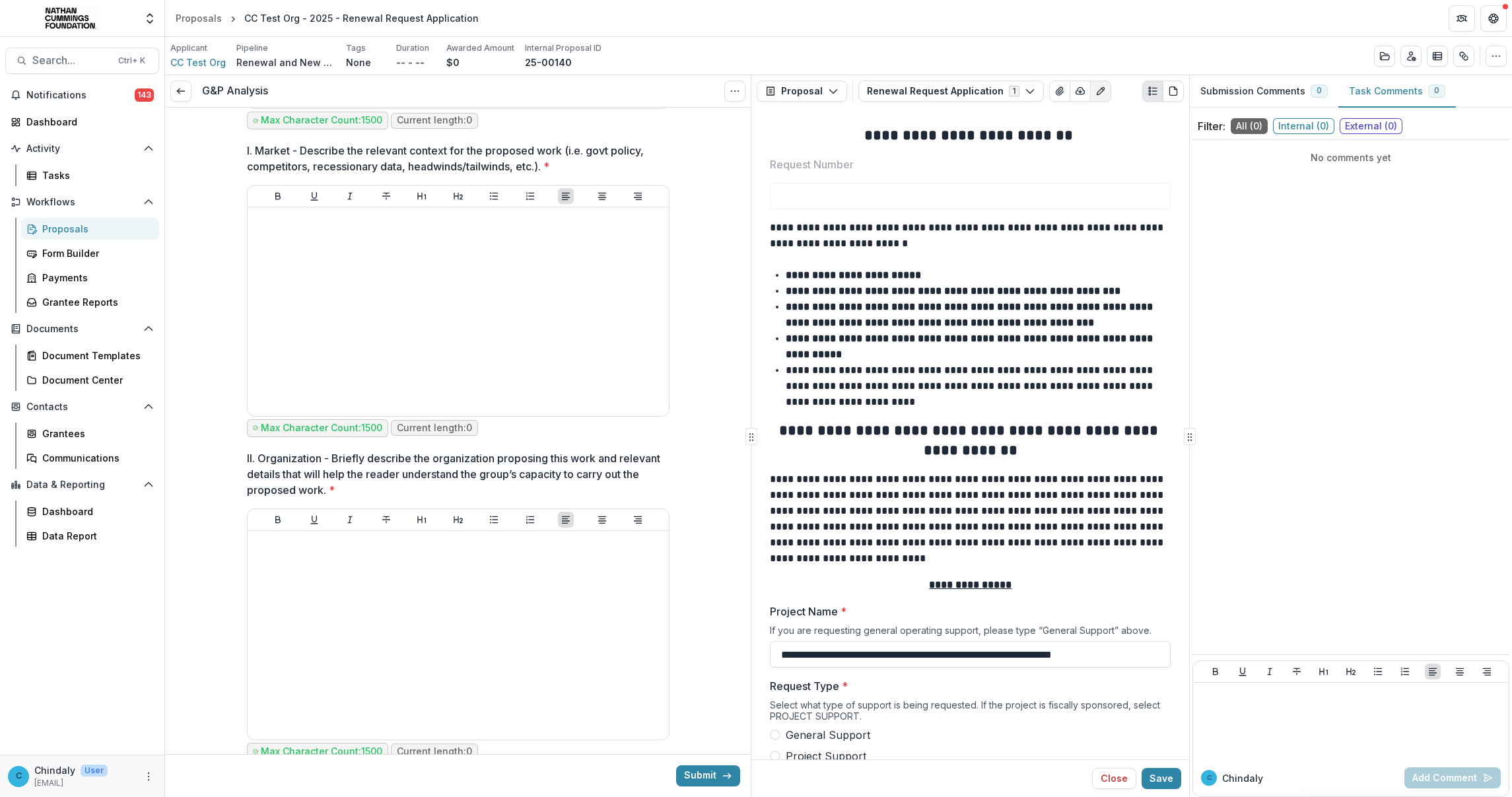 scroll, scrollTop: 1898, scrollLeft: 0, axis: vertical 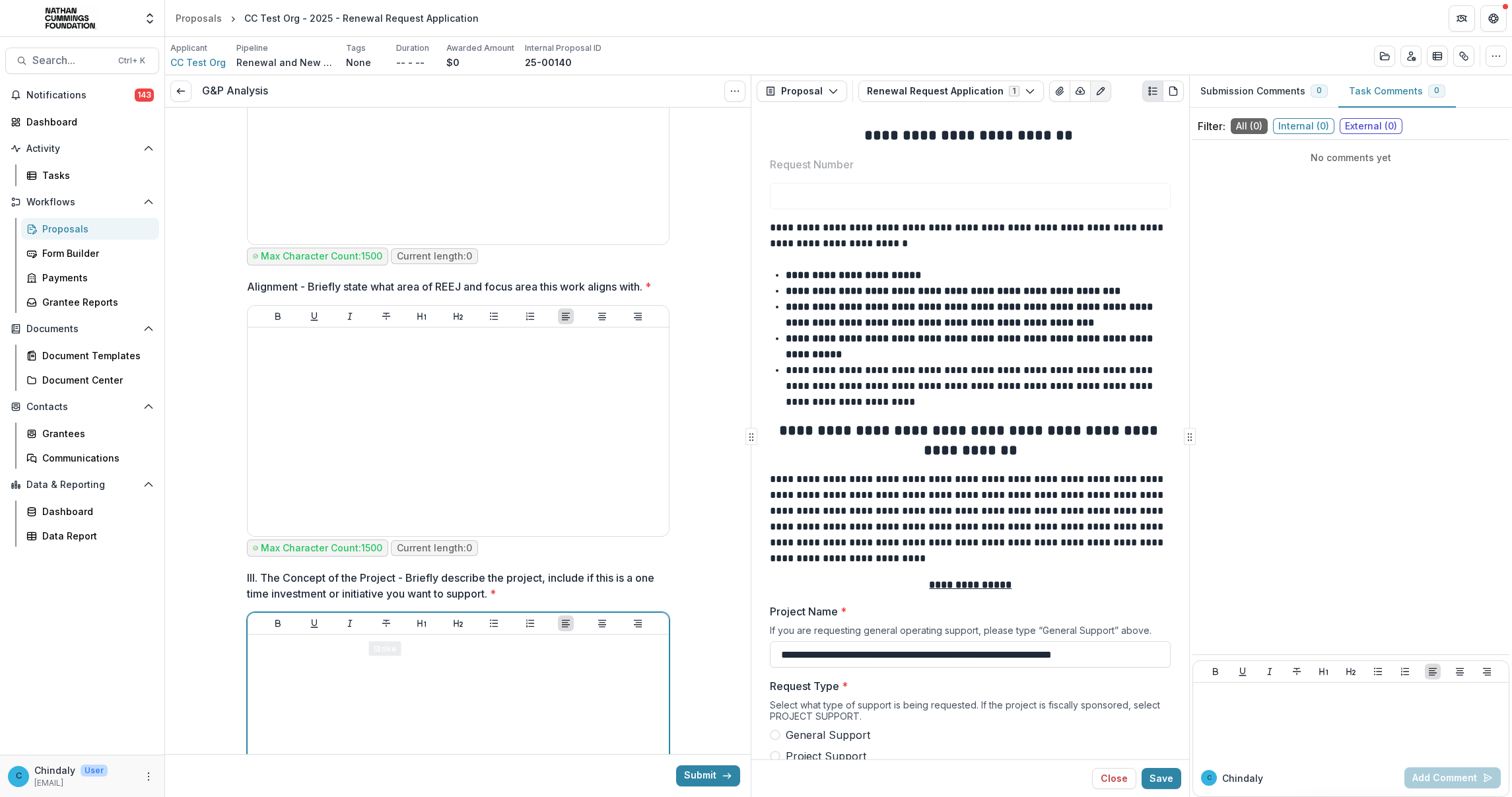 click at bounding box center (458, 739) 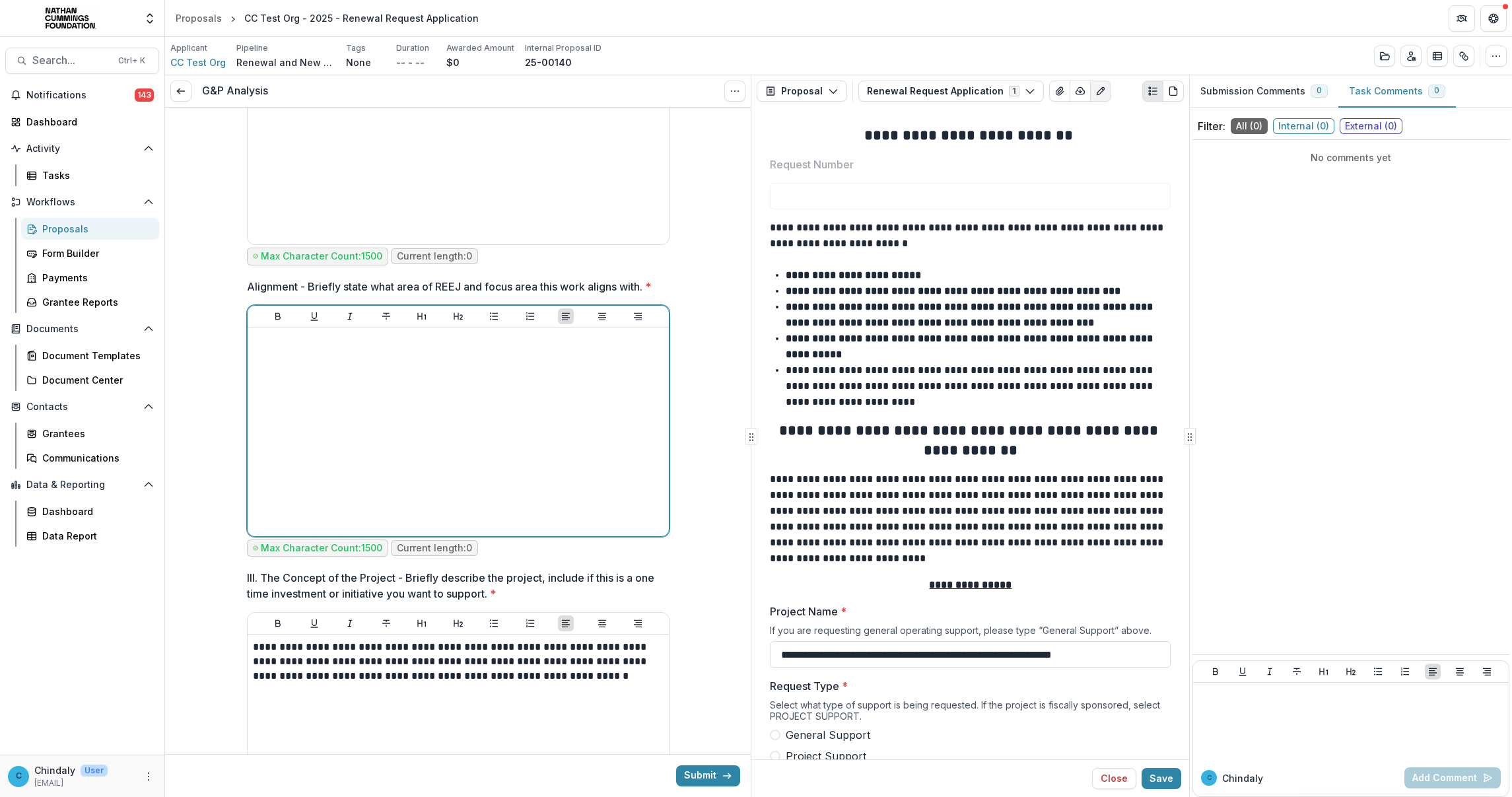 click at bounding box center [458, 432] 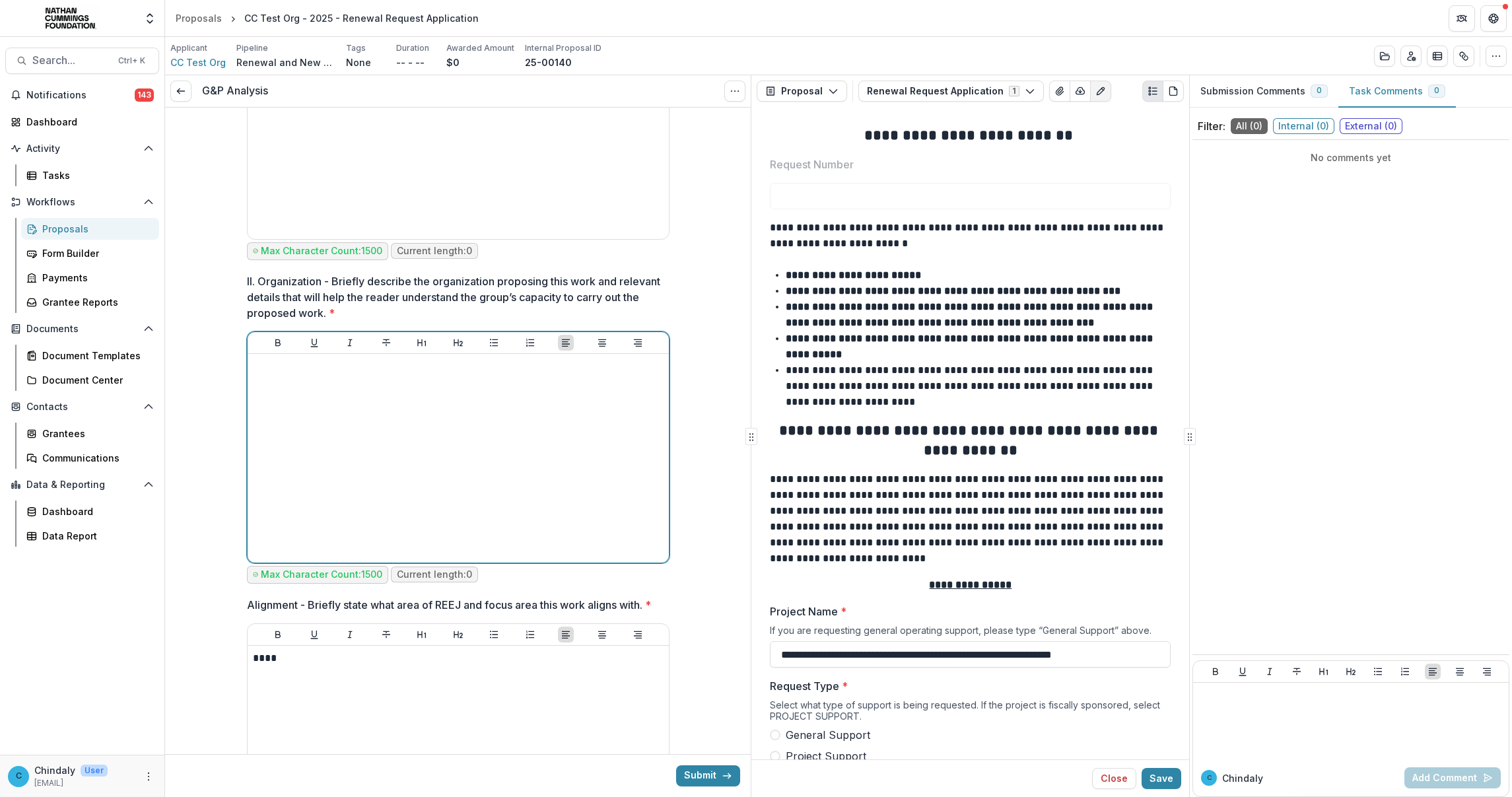 click at bounding box center [458, 458] 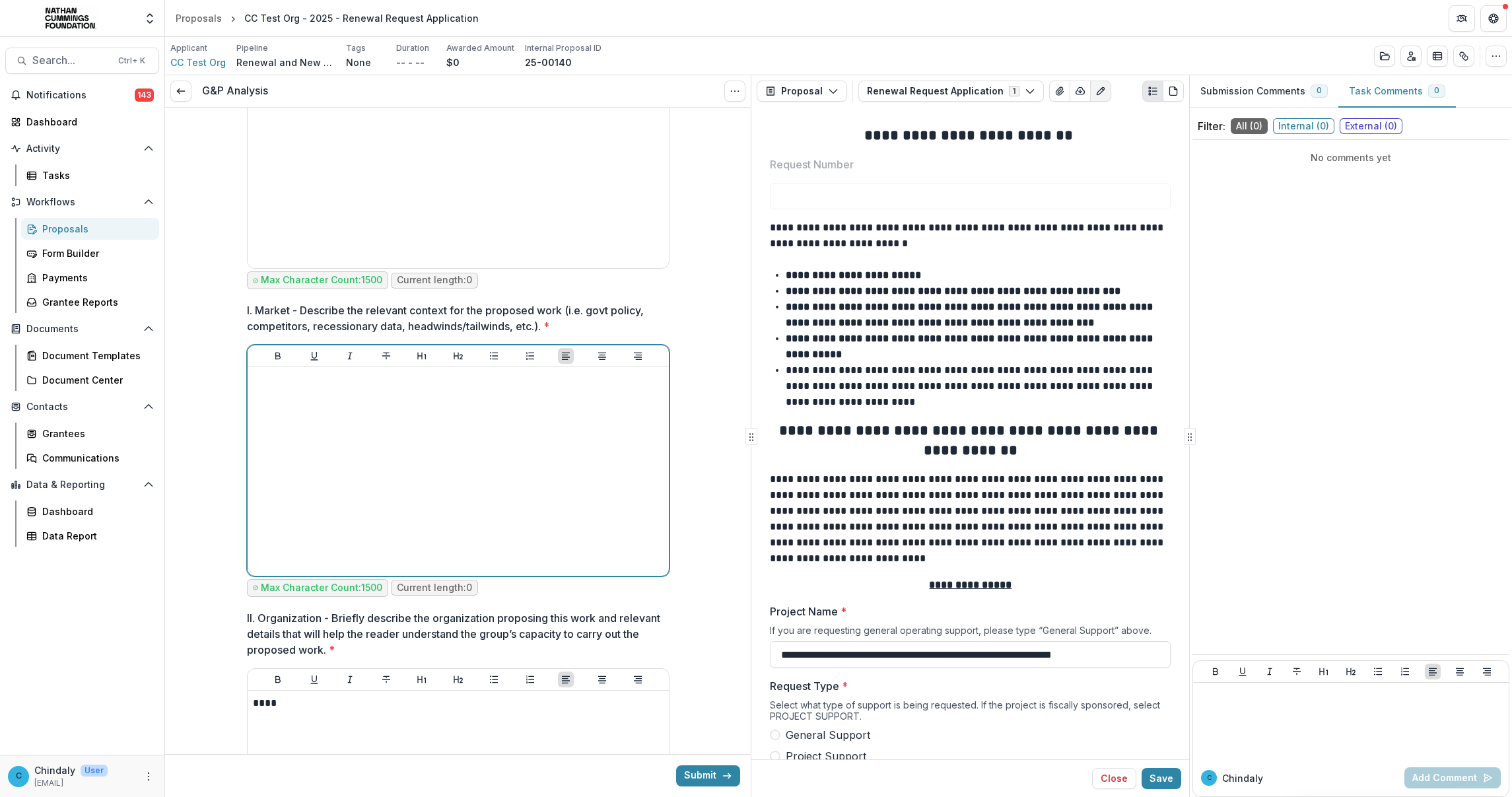 click at bounding box center (458, 471) 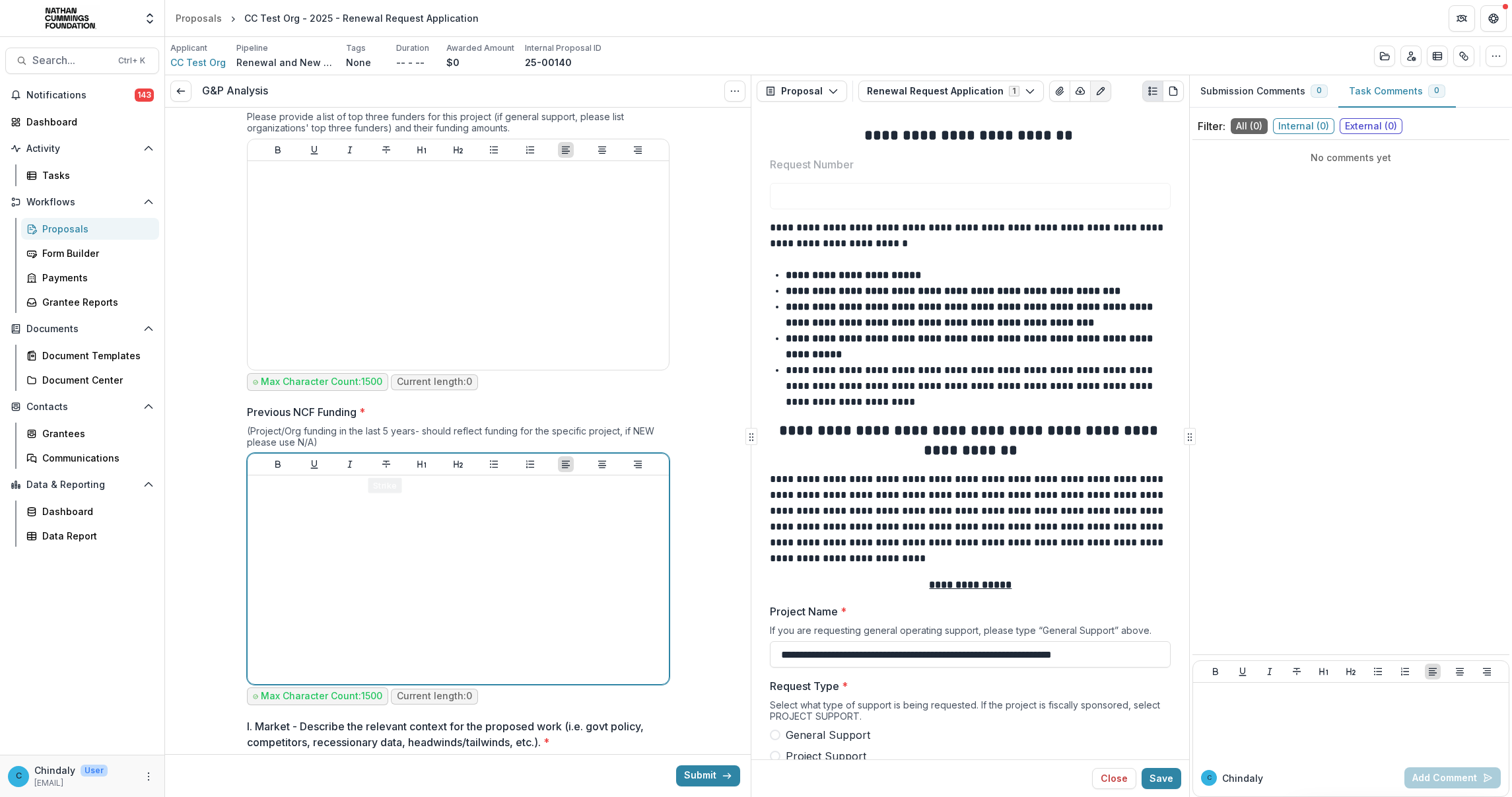 click at bounding box center [458, 580] 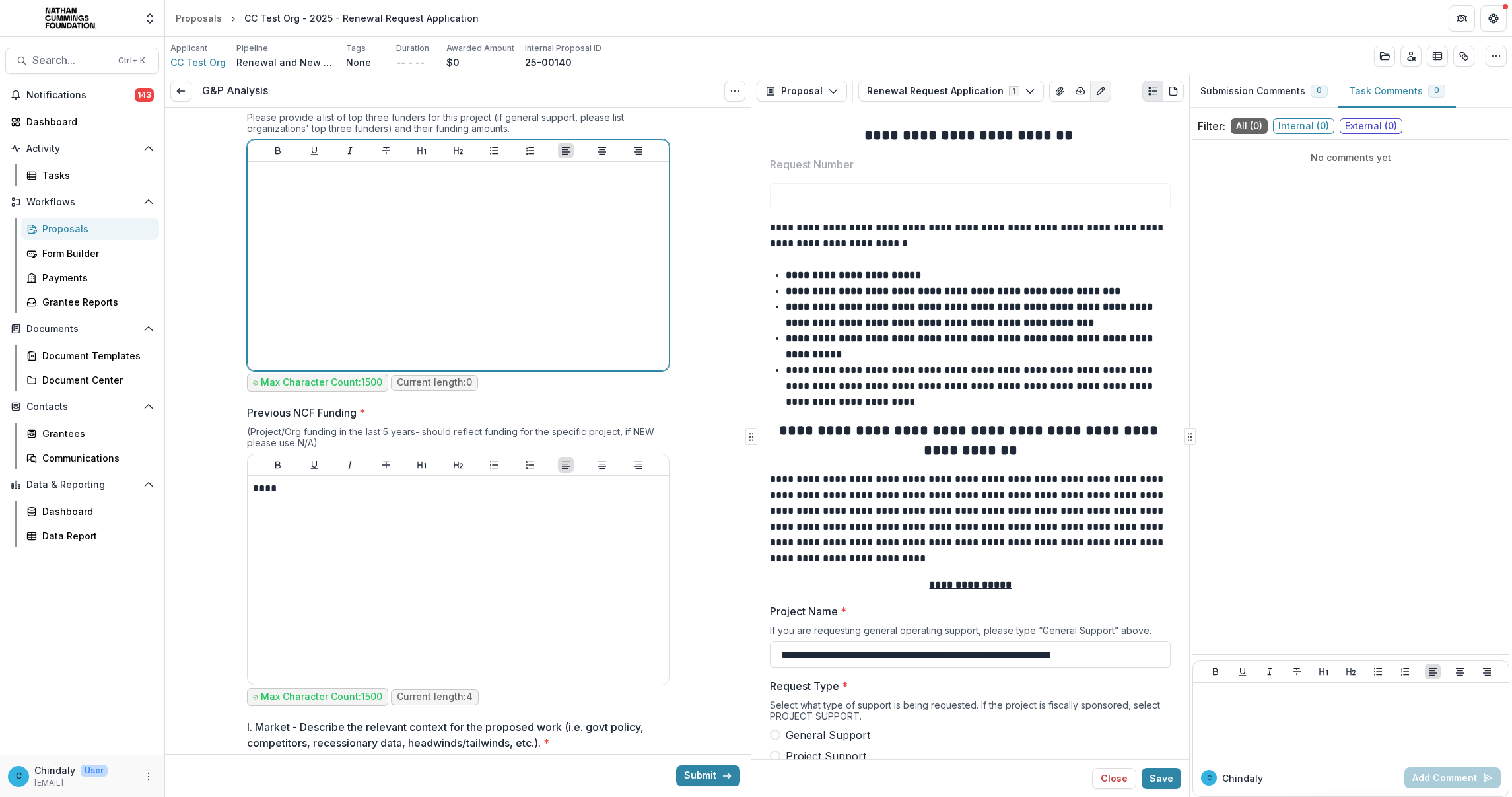 click at bounding box center (458, 266) 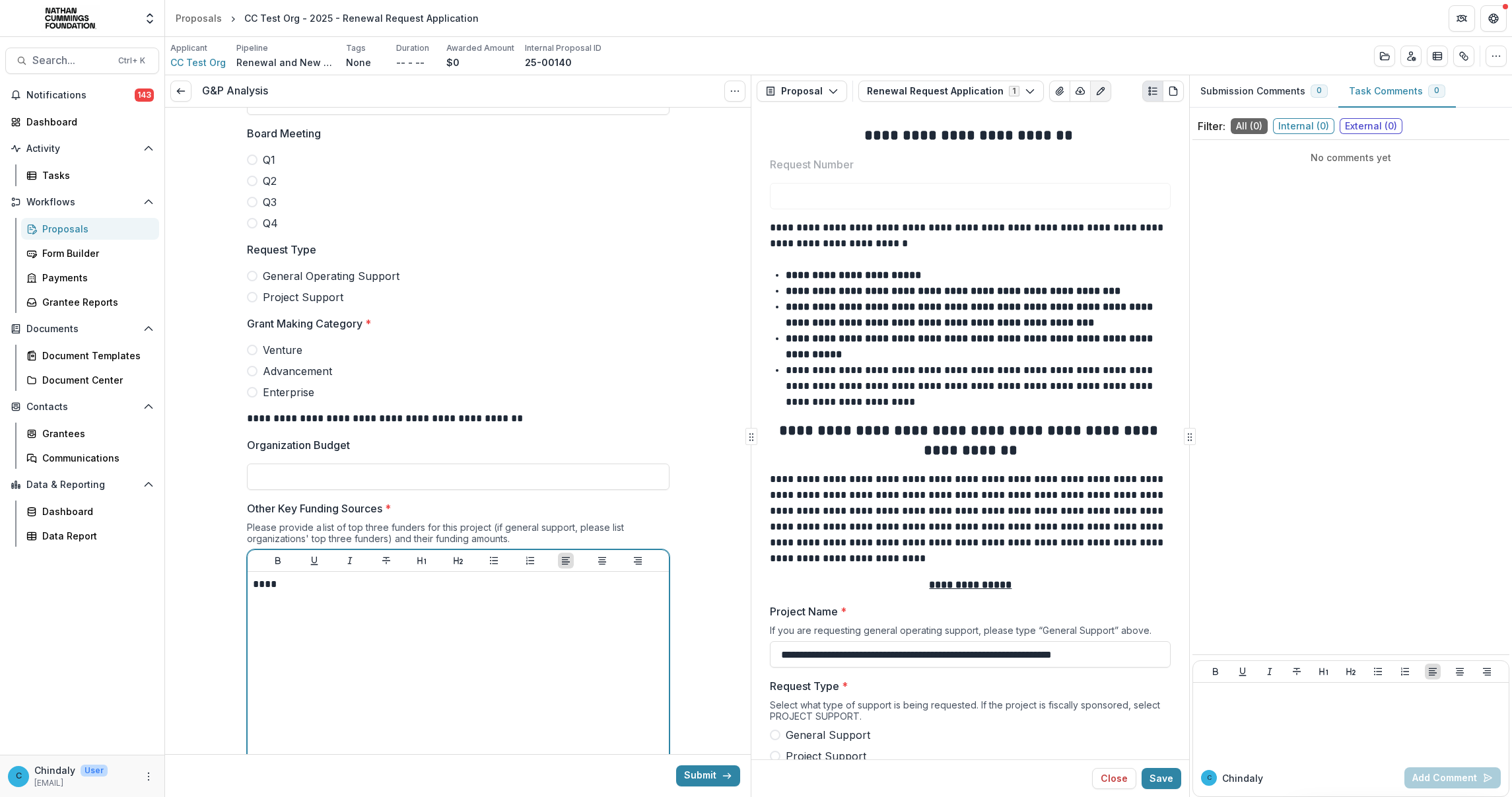 scroll, scrollTop: 414, scrollLeft: 0, axis: vertical 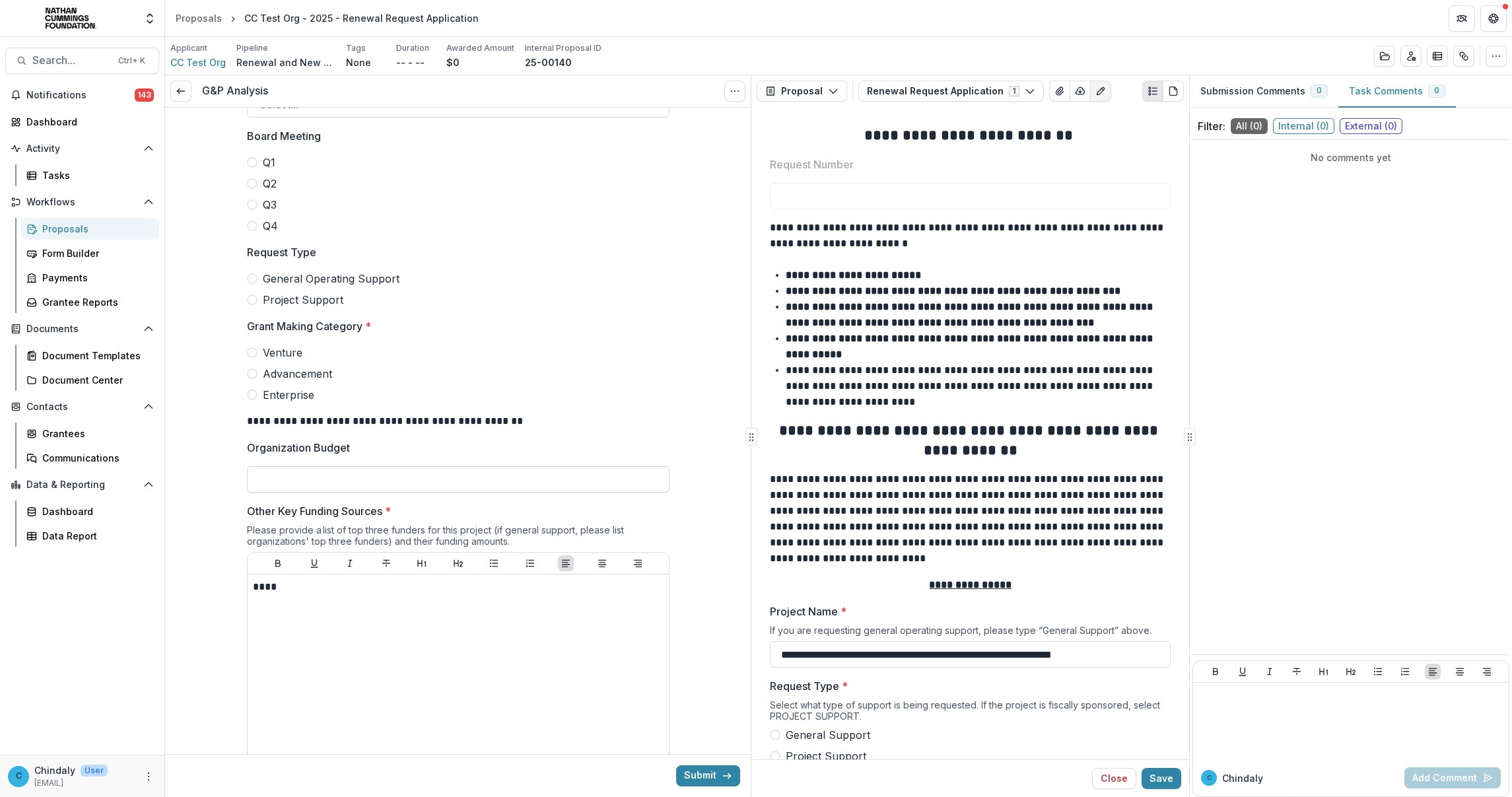 click on "Organization Budget" at bounding box center [458, 479] 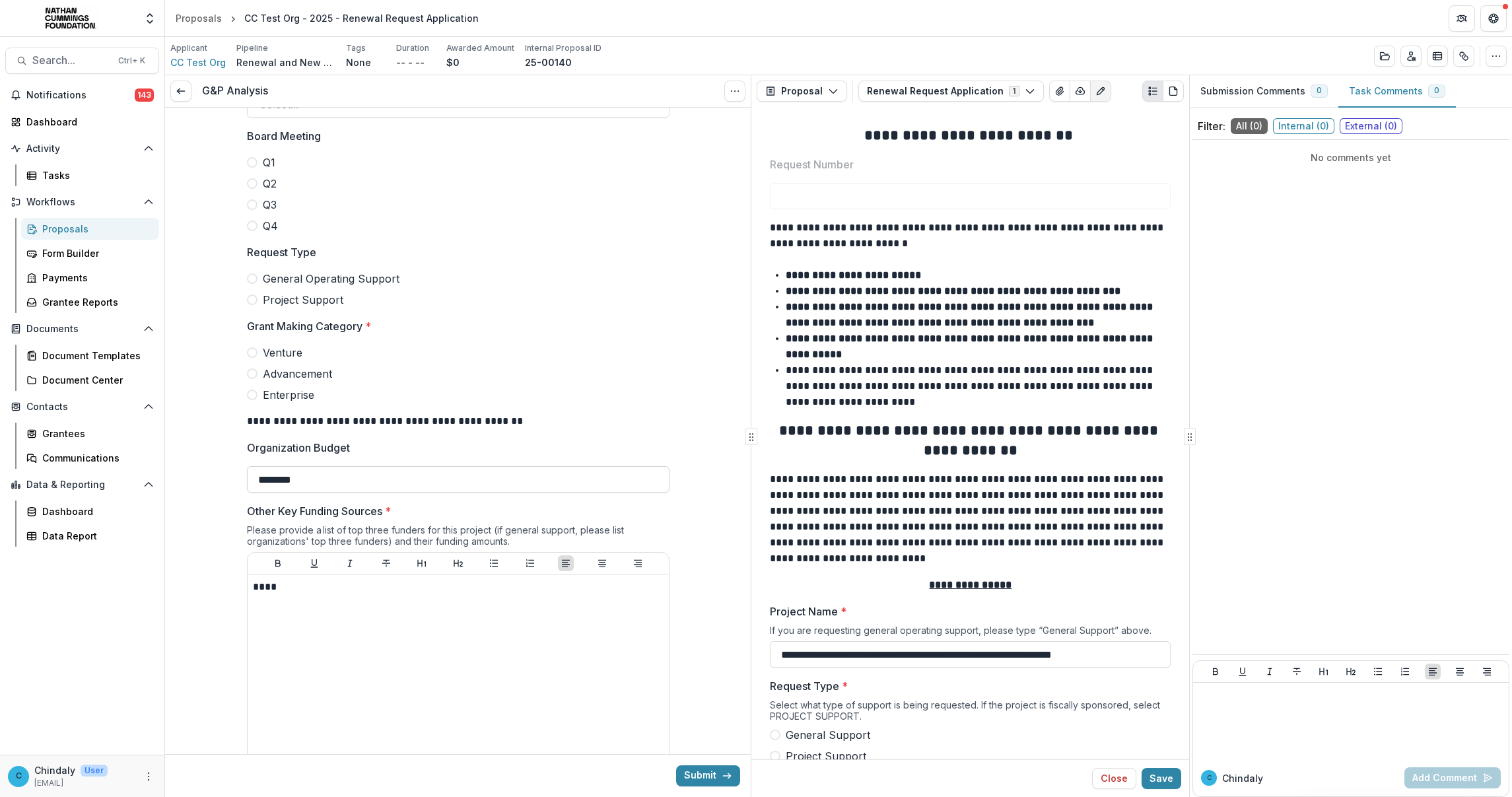 type on "****" 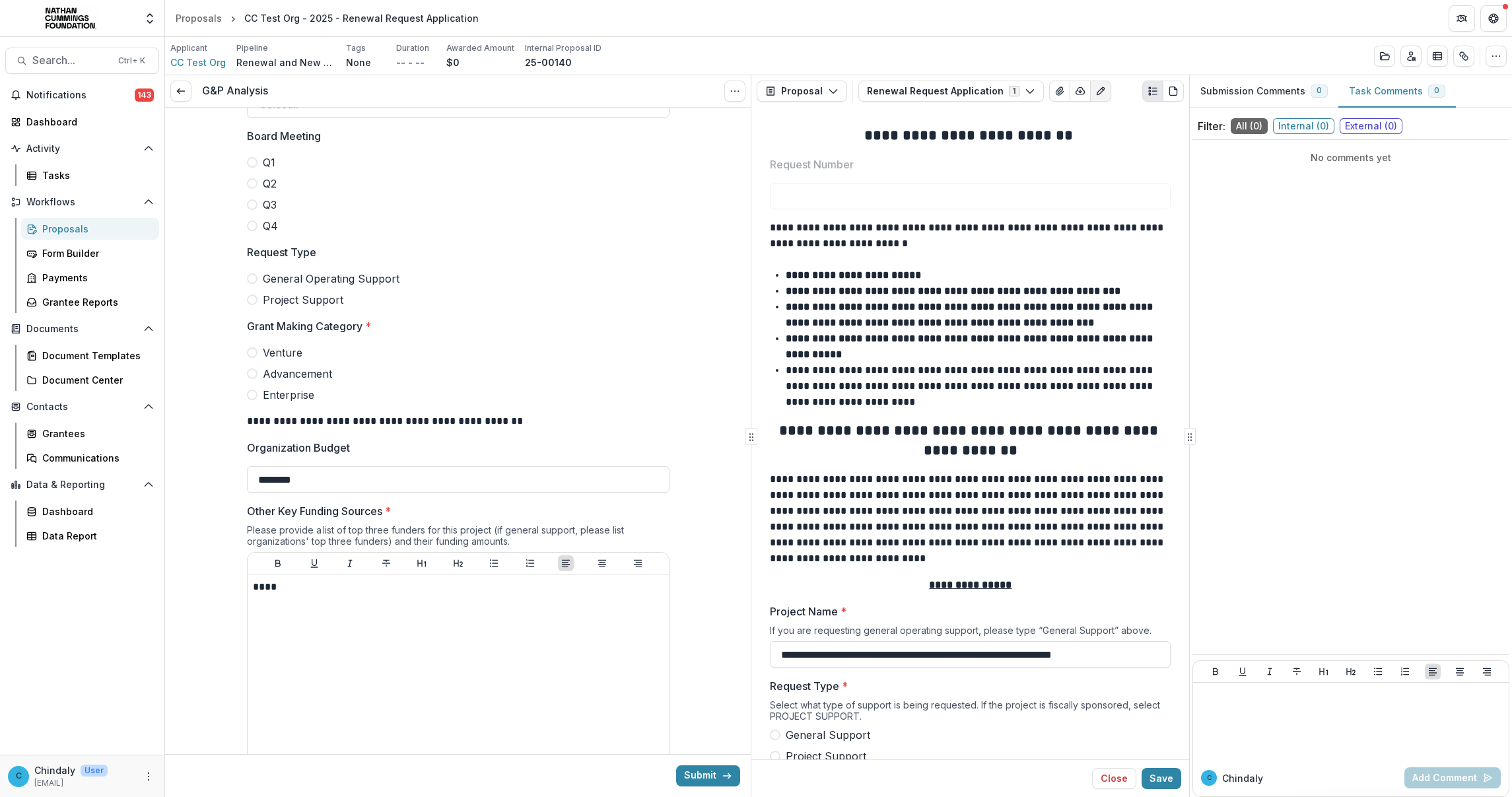 click on "Venture" at bounding box center (458, 353) 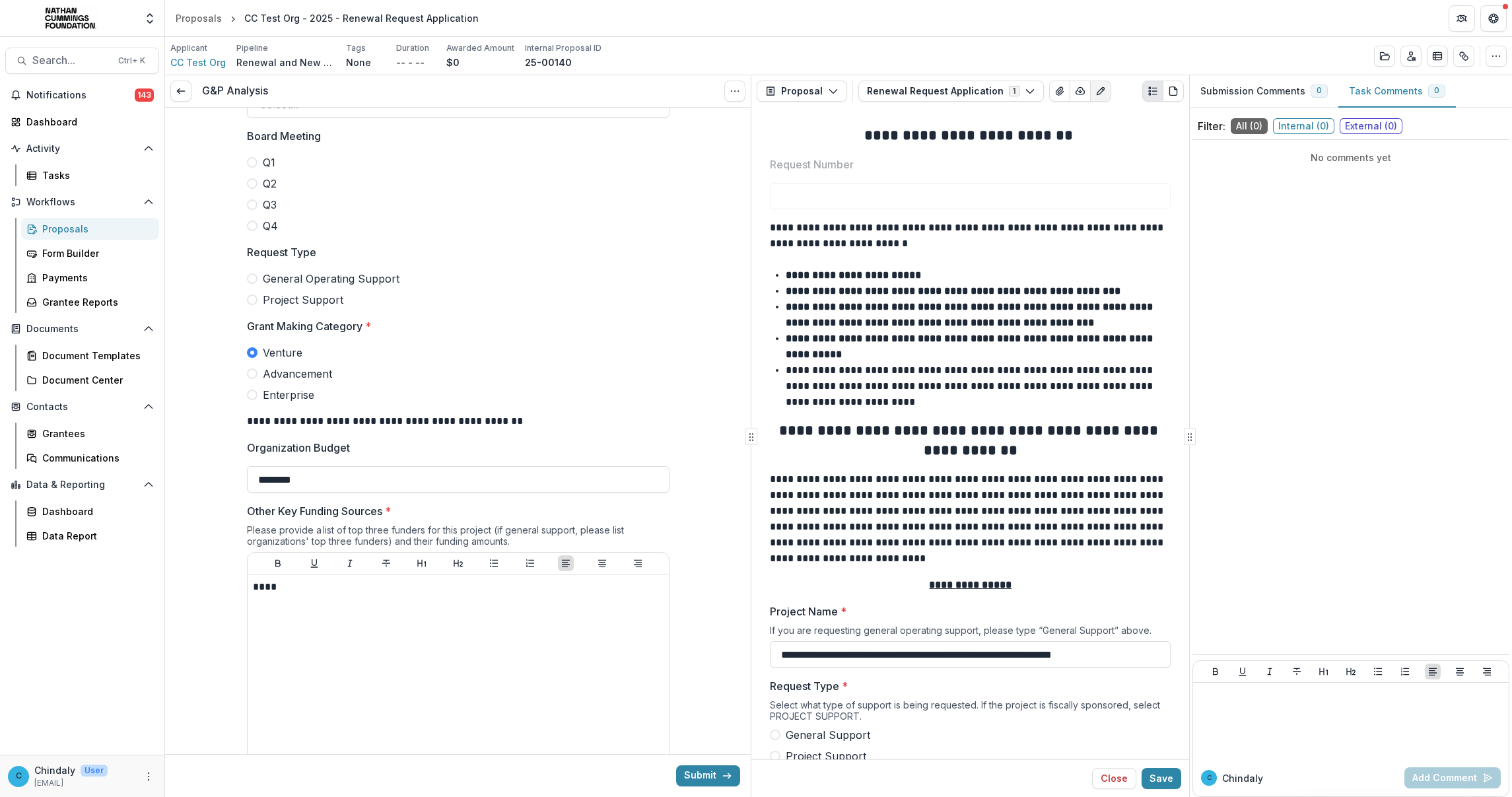 click at bounding box center (252, 279) 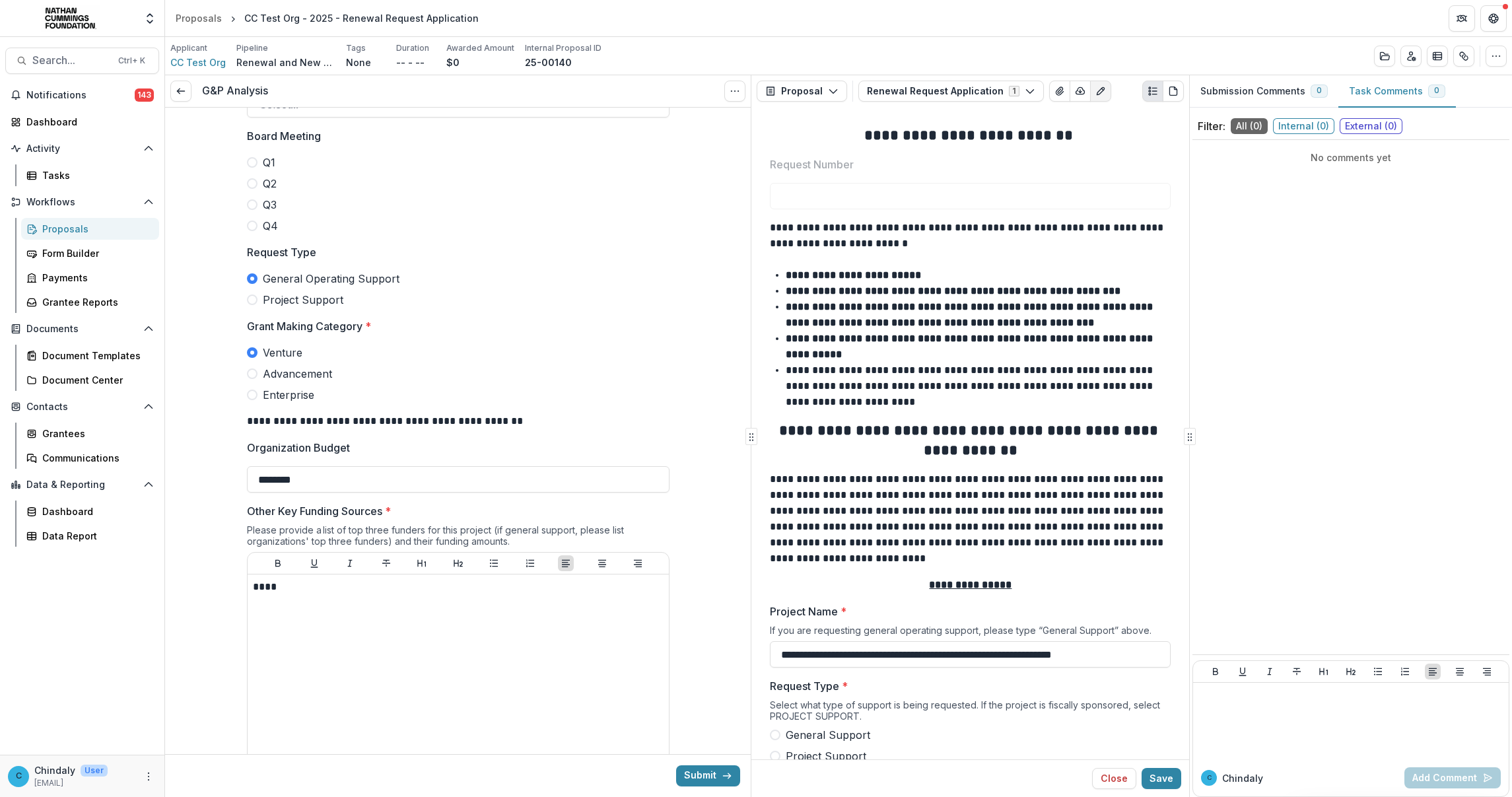 click at bounding box center (252, 226) 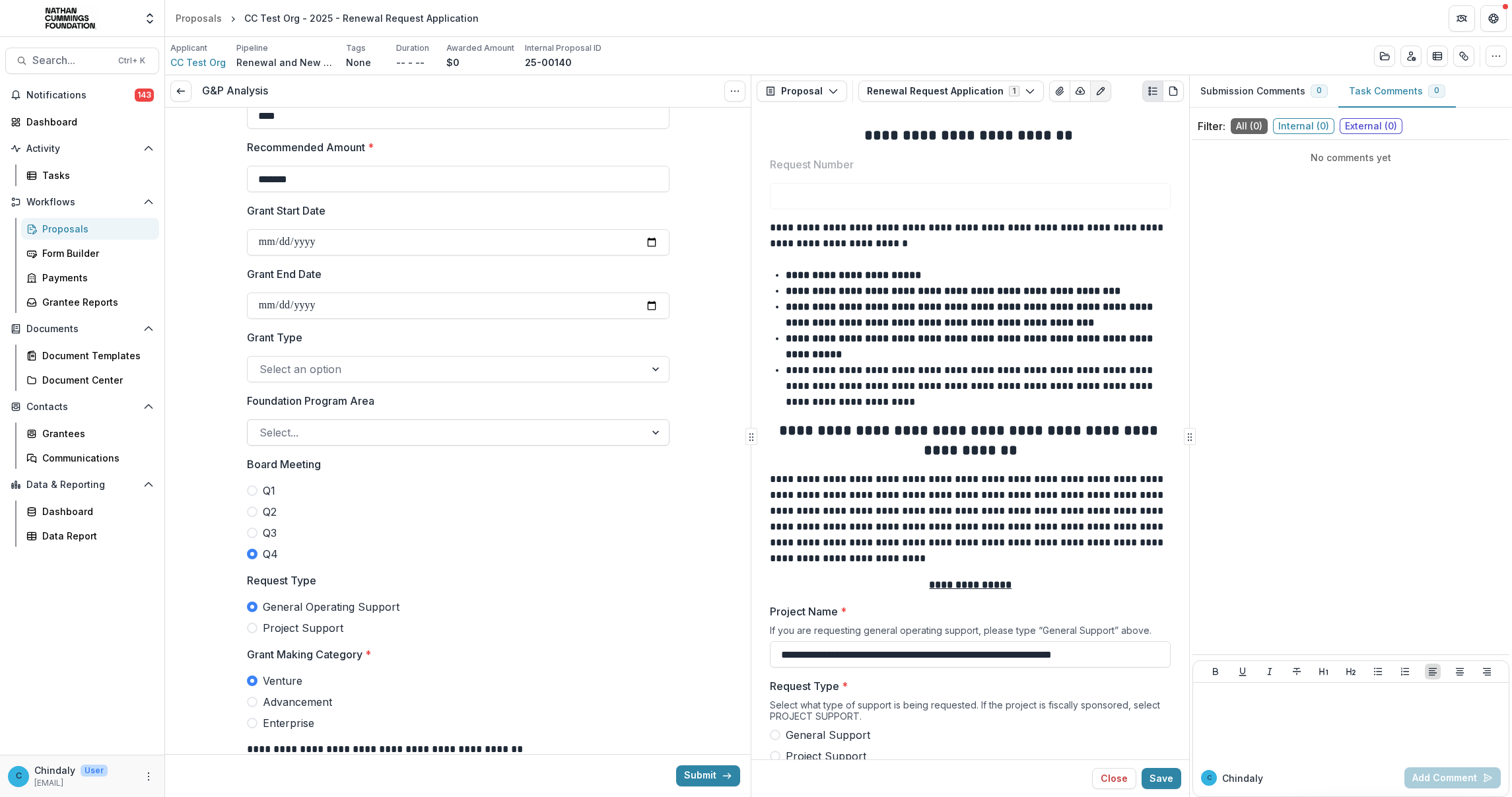 scroll, scrollTop: 84, scrollLeft: 0, axis: vertical 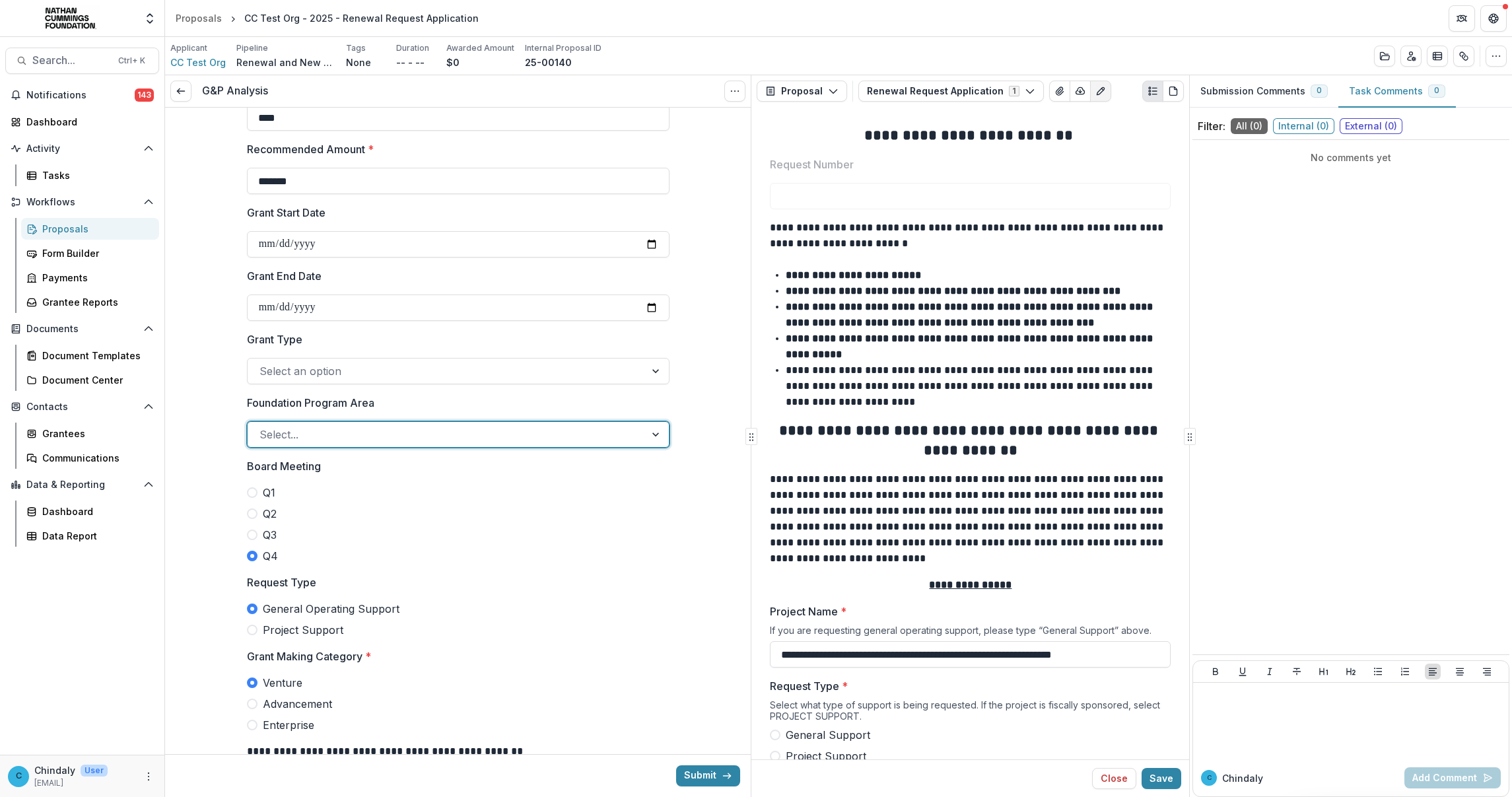 click at bounding box center [446, 434] 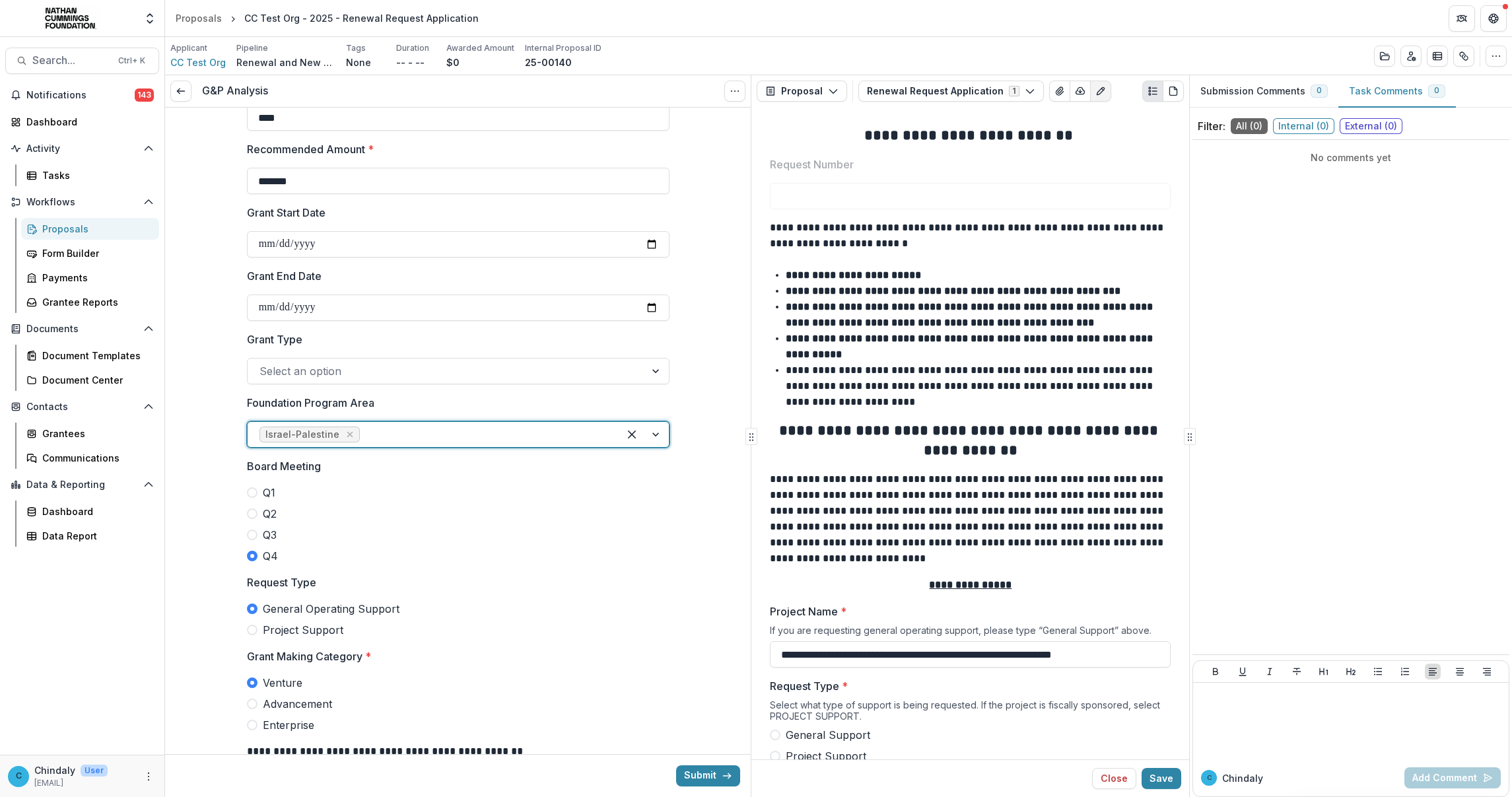 click at bounding box center (446, 371) 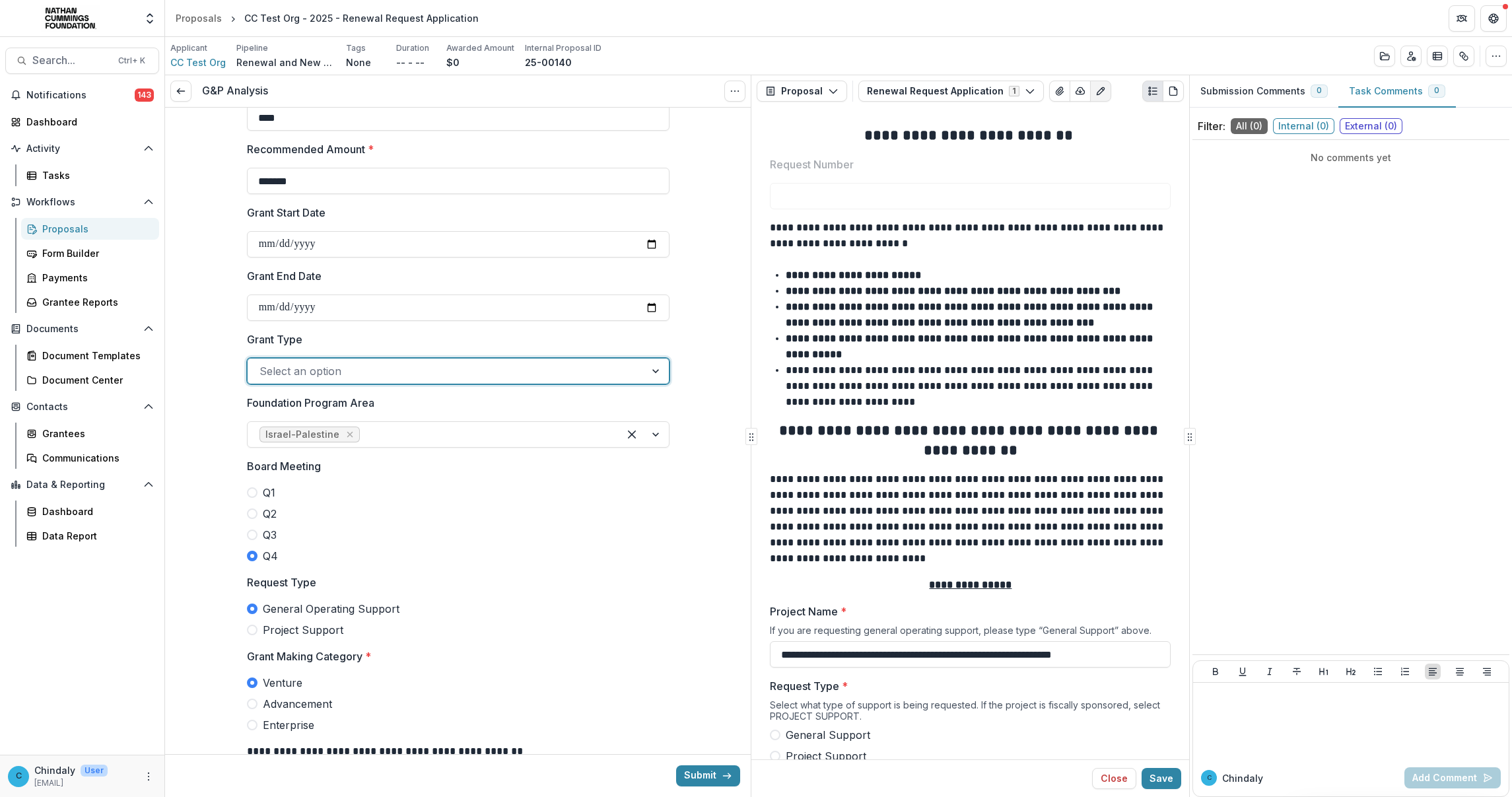 click on "President Approved Grants" at bounding box center [756, 920] 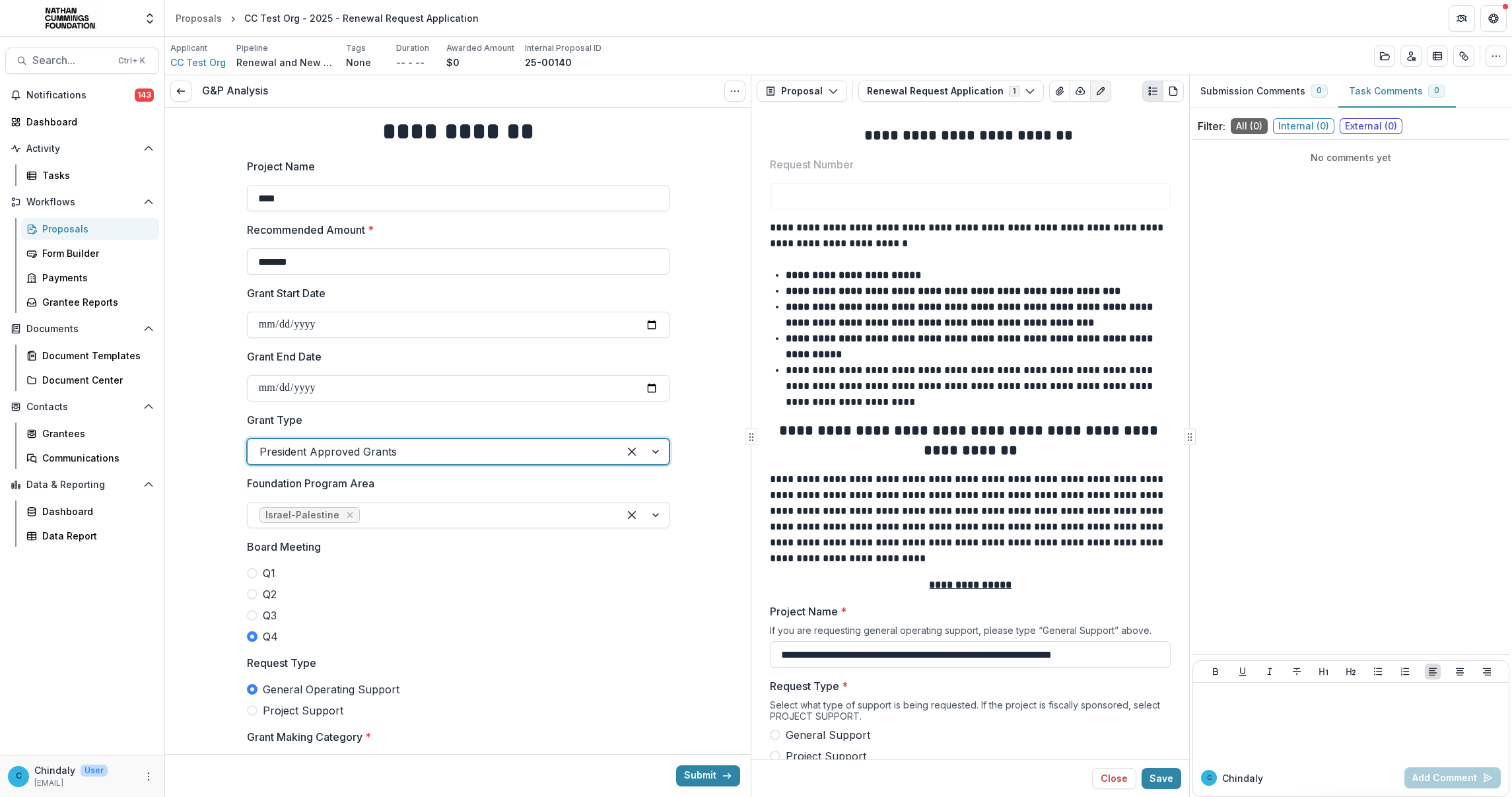 scroll, scrollTop: 0, scrollLeft: 0, axis: both 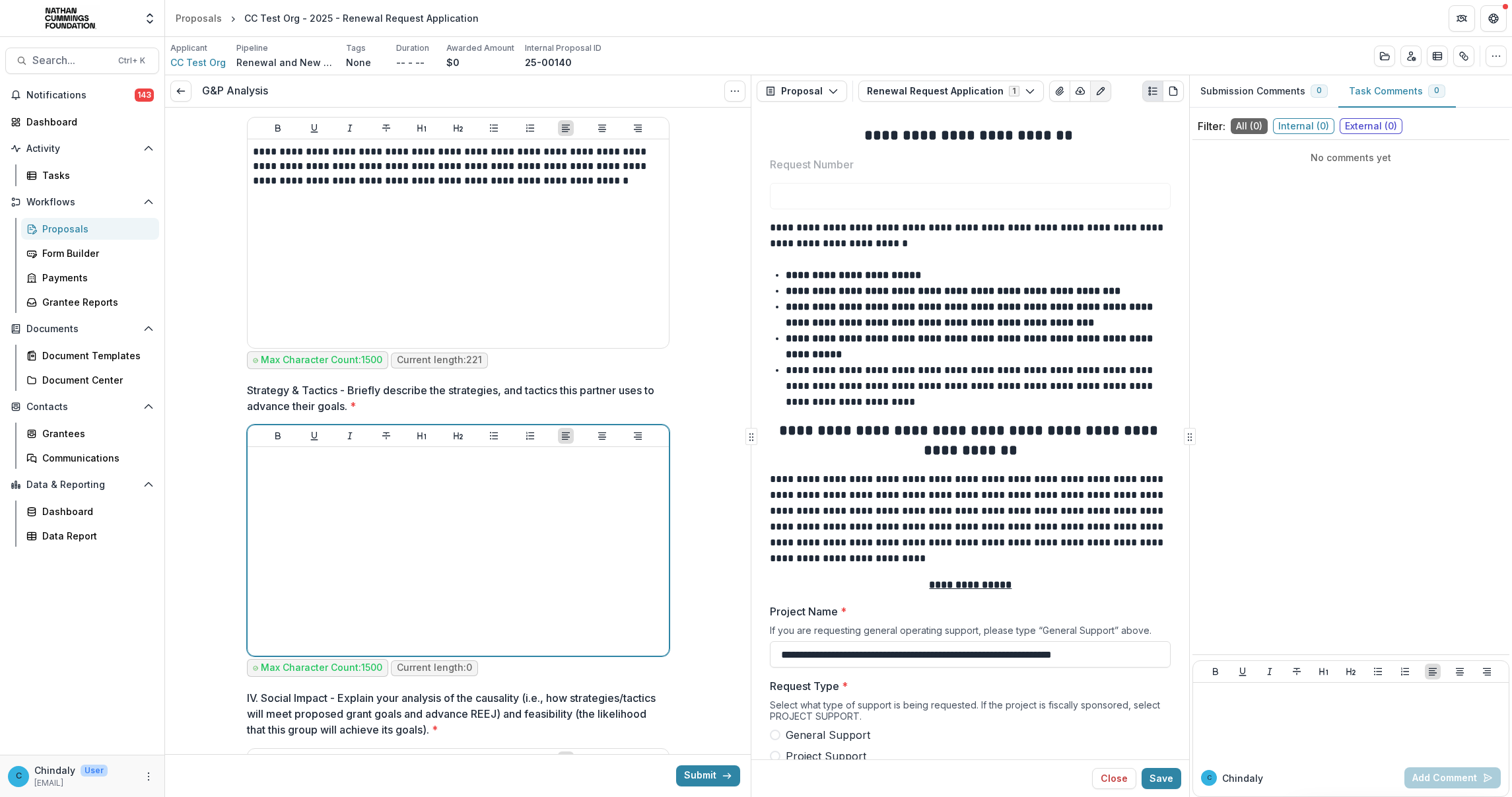 click at bounding box center (458, 551) 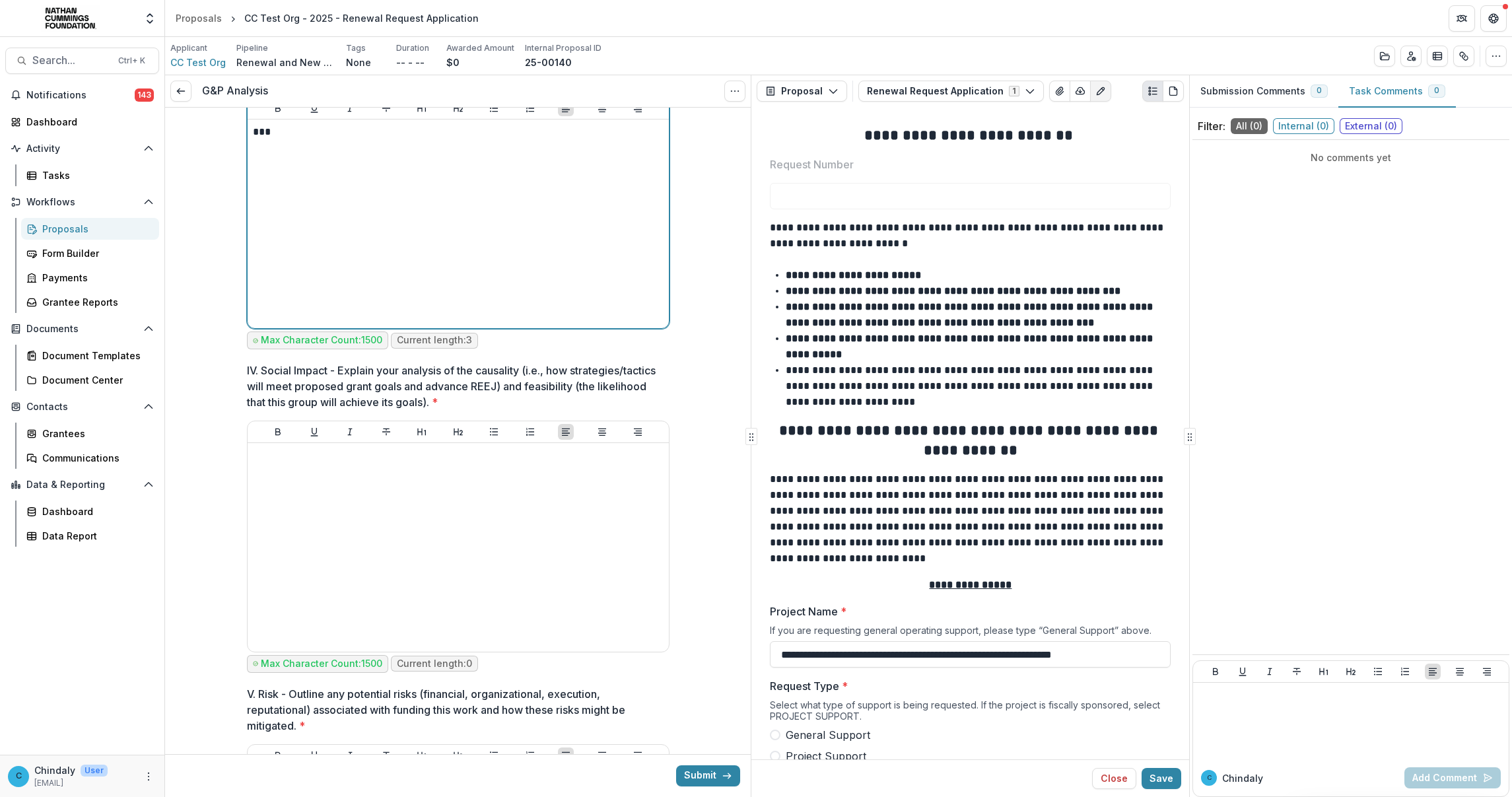 scroll, scrollTop: 2722, scrollLeft: 0, axis: vertical 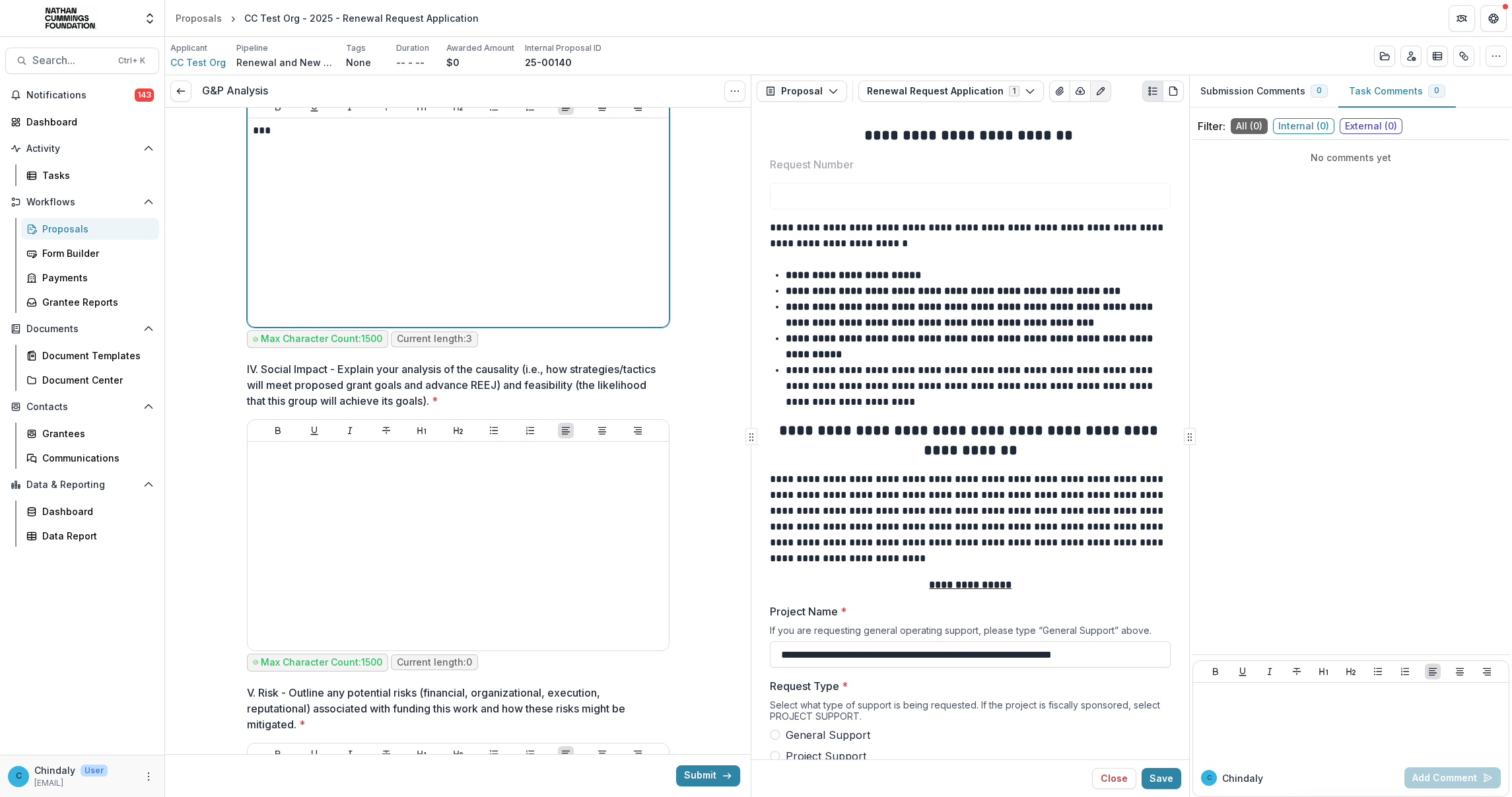 drag, startPoint x: 380, startPoint y: 221, endPoint x: 272, endPoint y: 196, distance: 110.85576 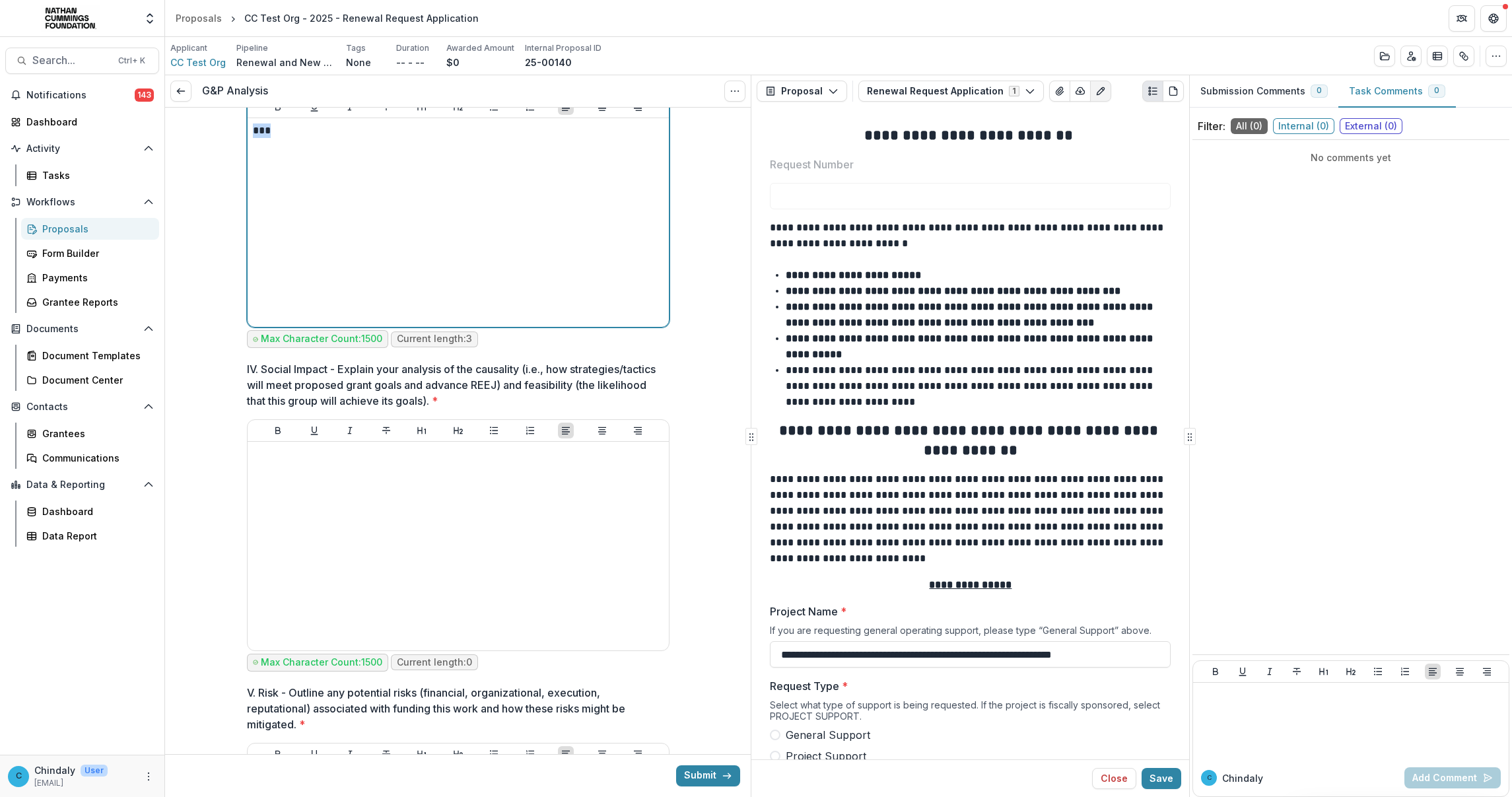 click on "***" at bounding box center (458, 131) 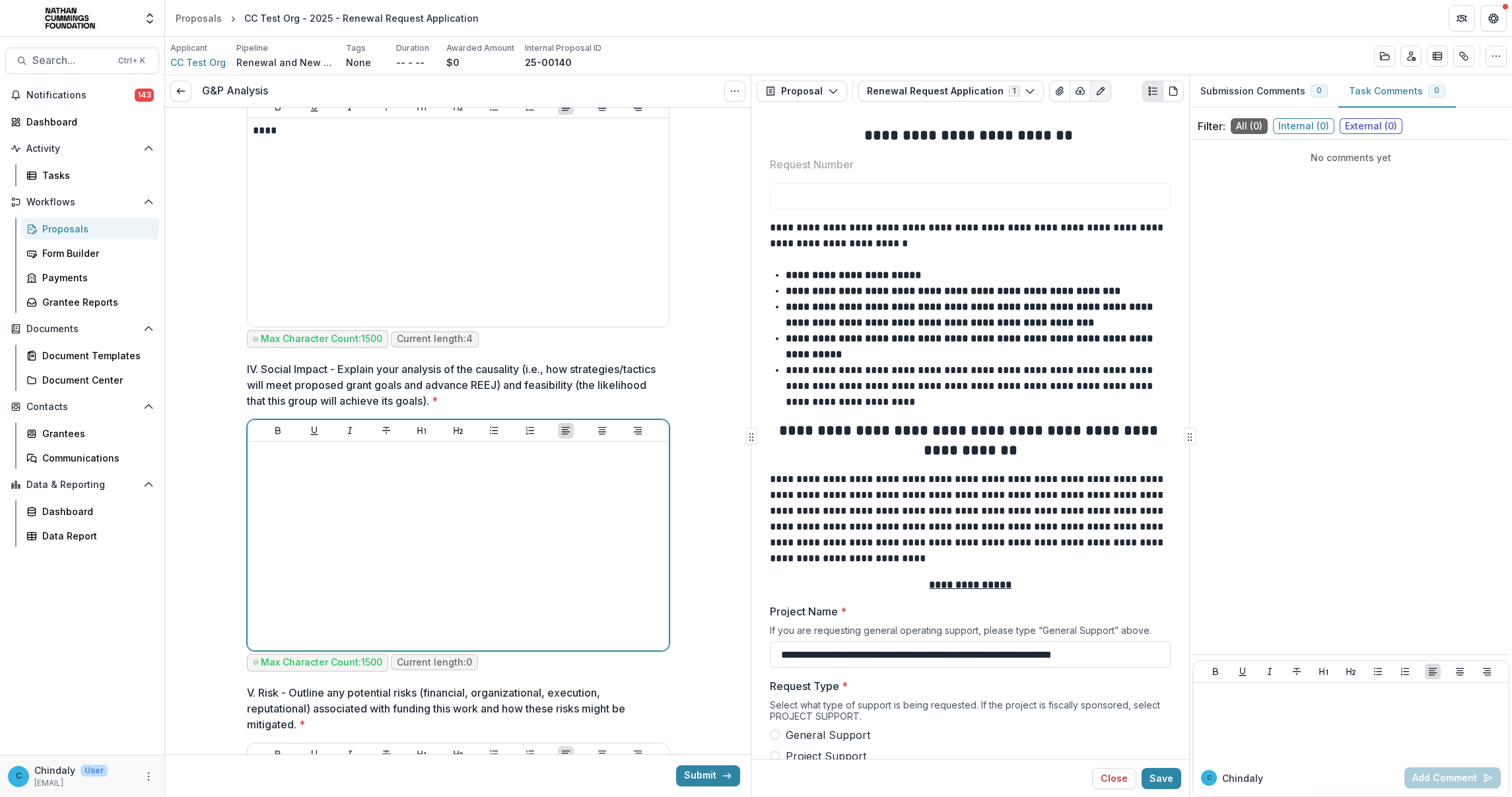 type 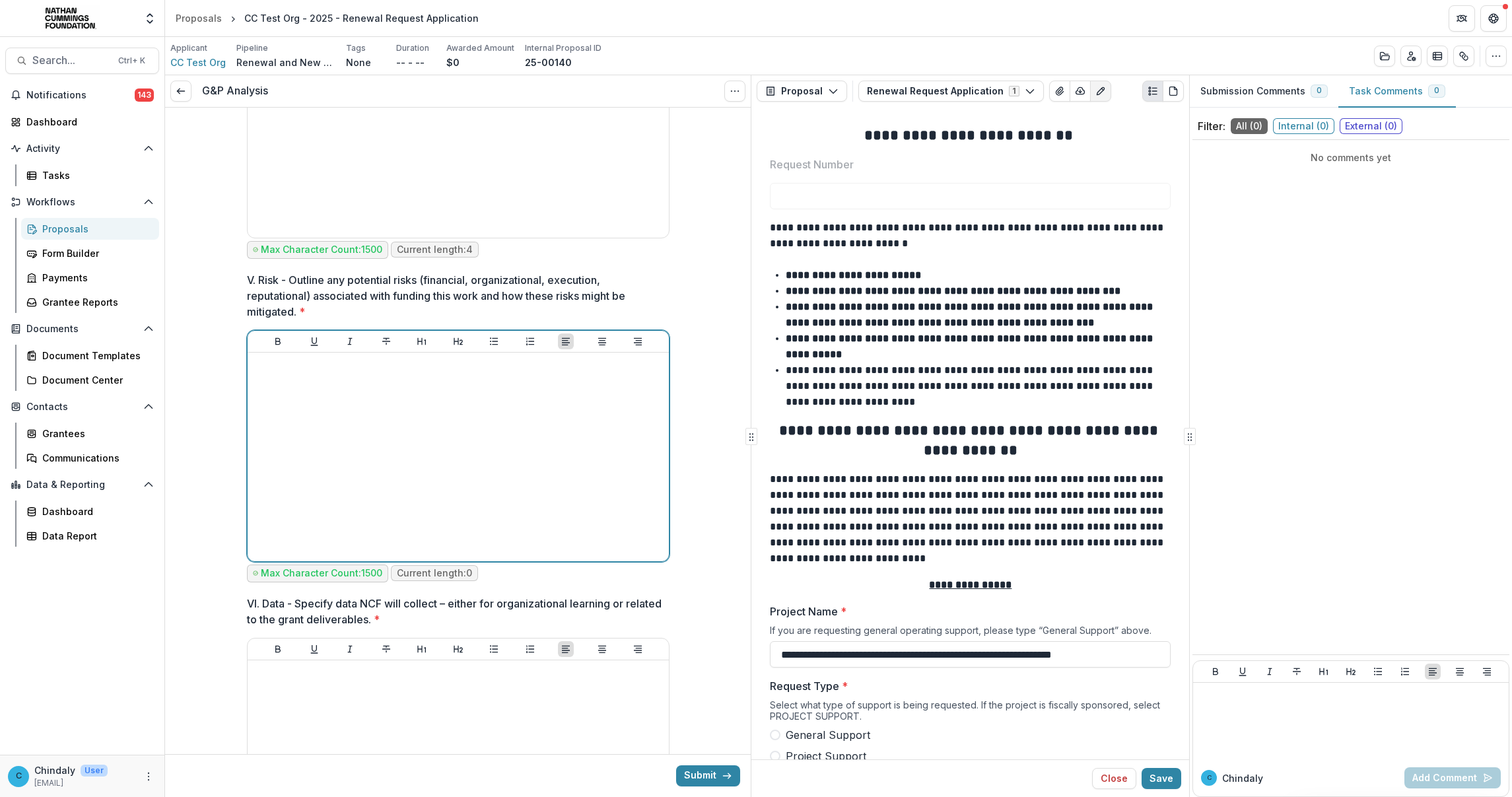 click at bounding box center [458, 457] 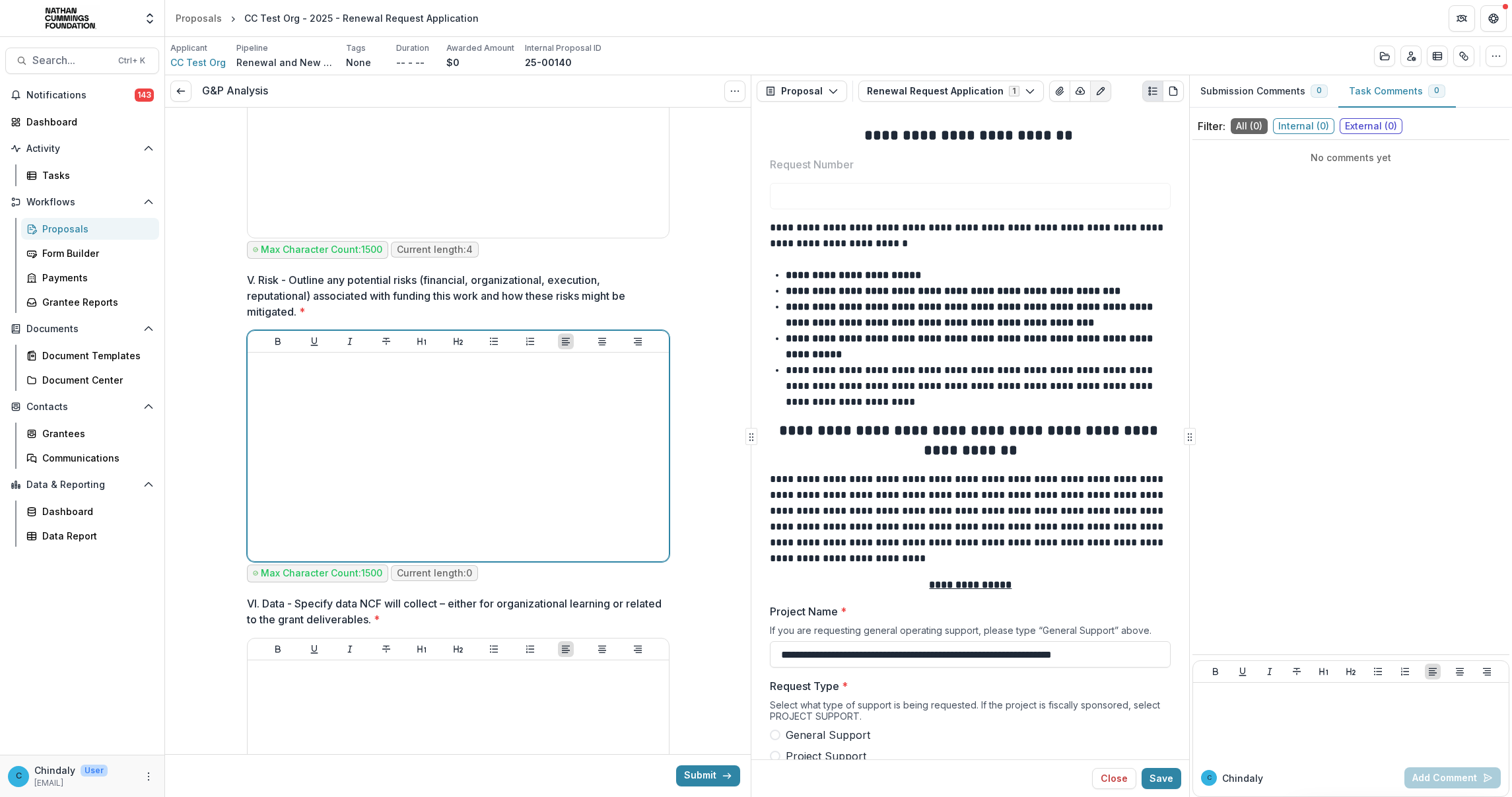 type 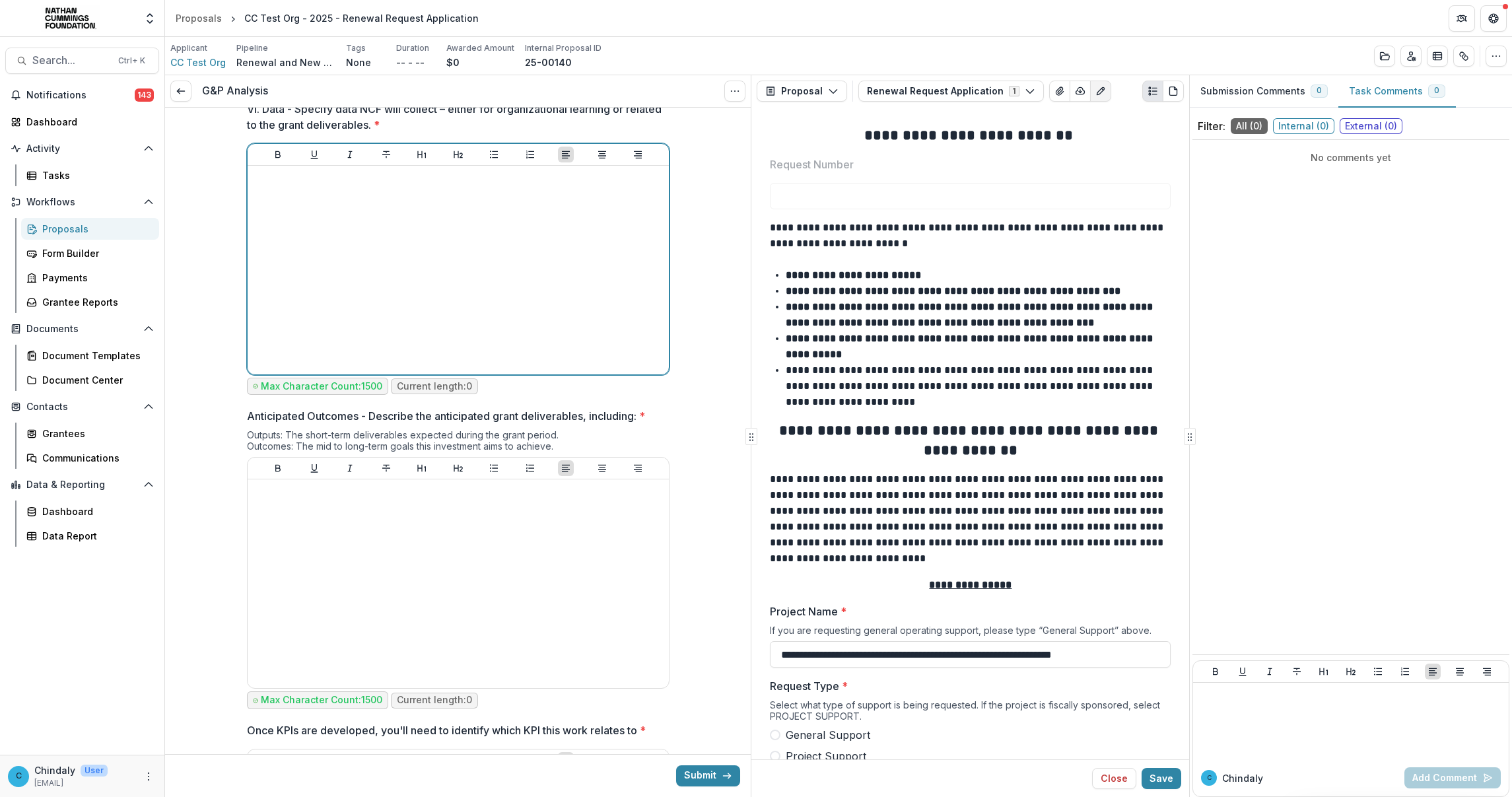 click at bounding box center (458, 270) 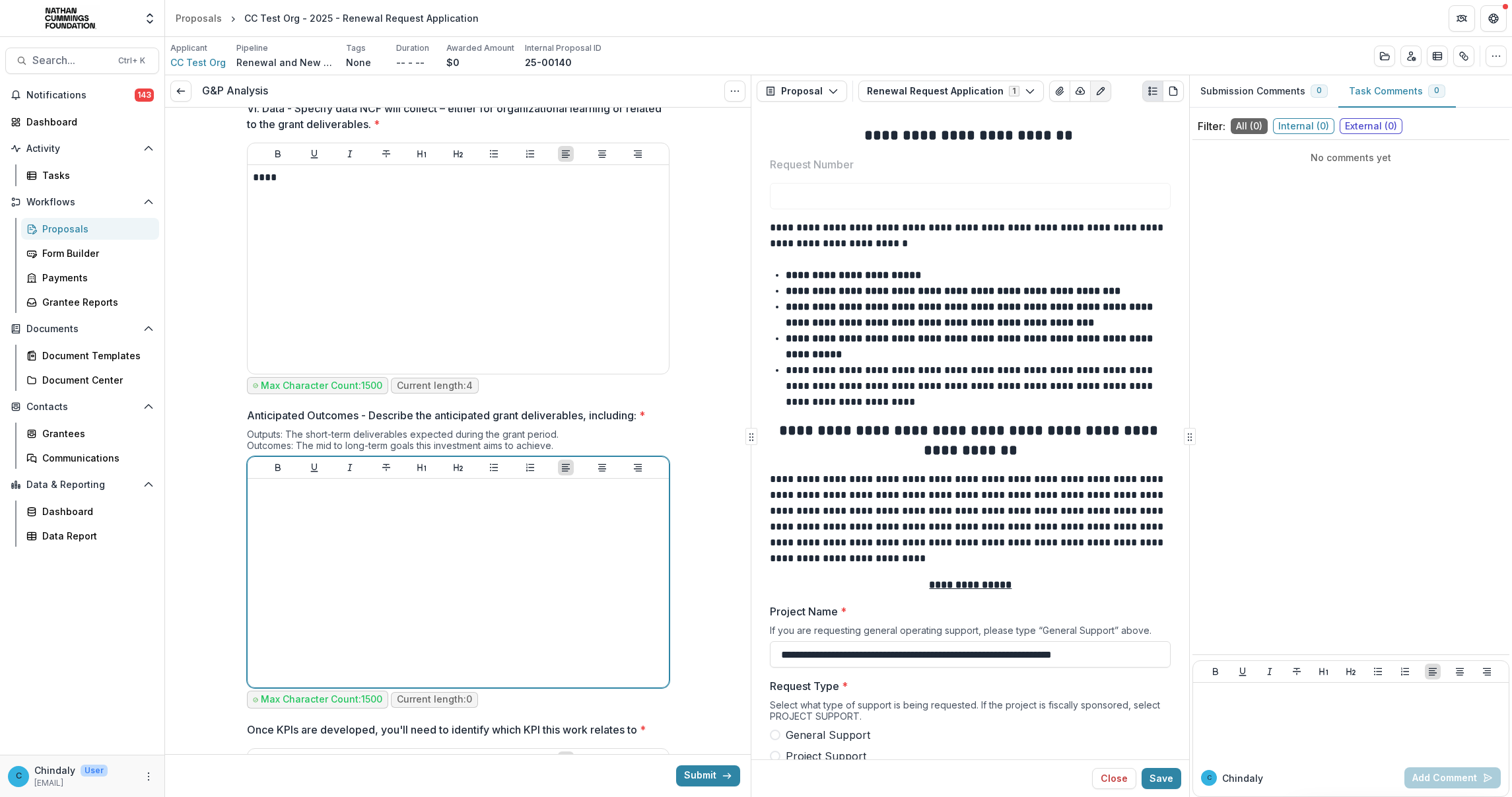 click at bounding box center (458, 583) 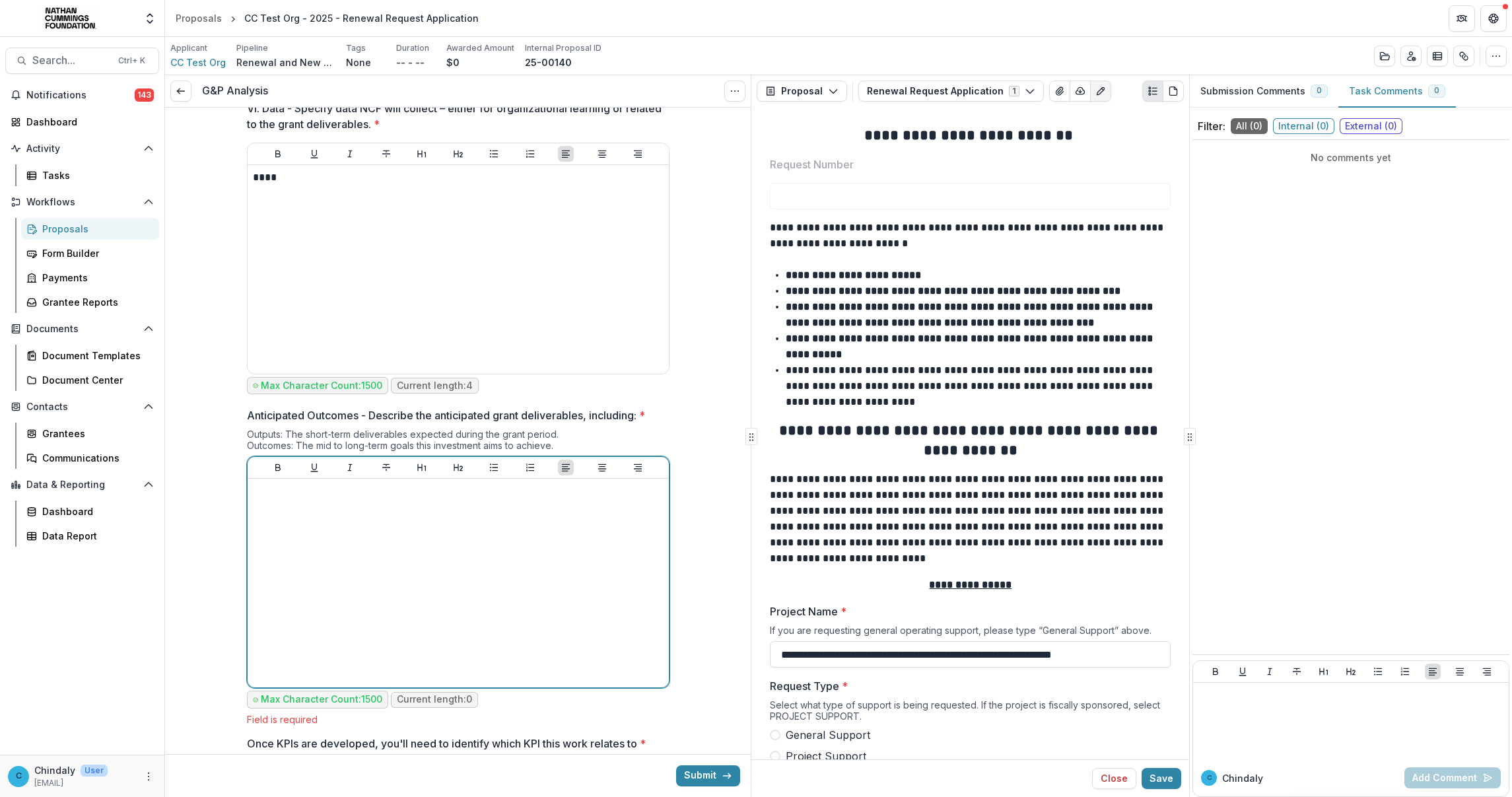click at bounding box center [458, 583] 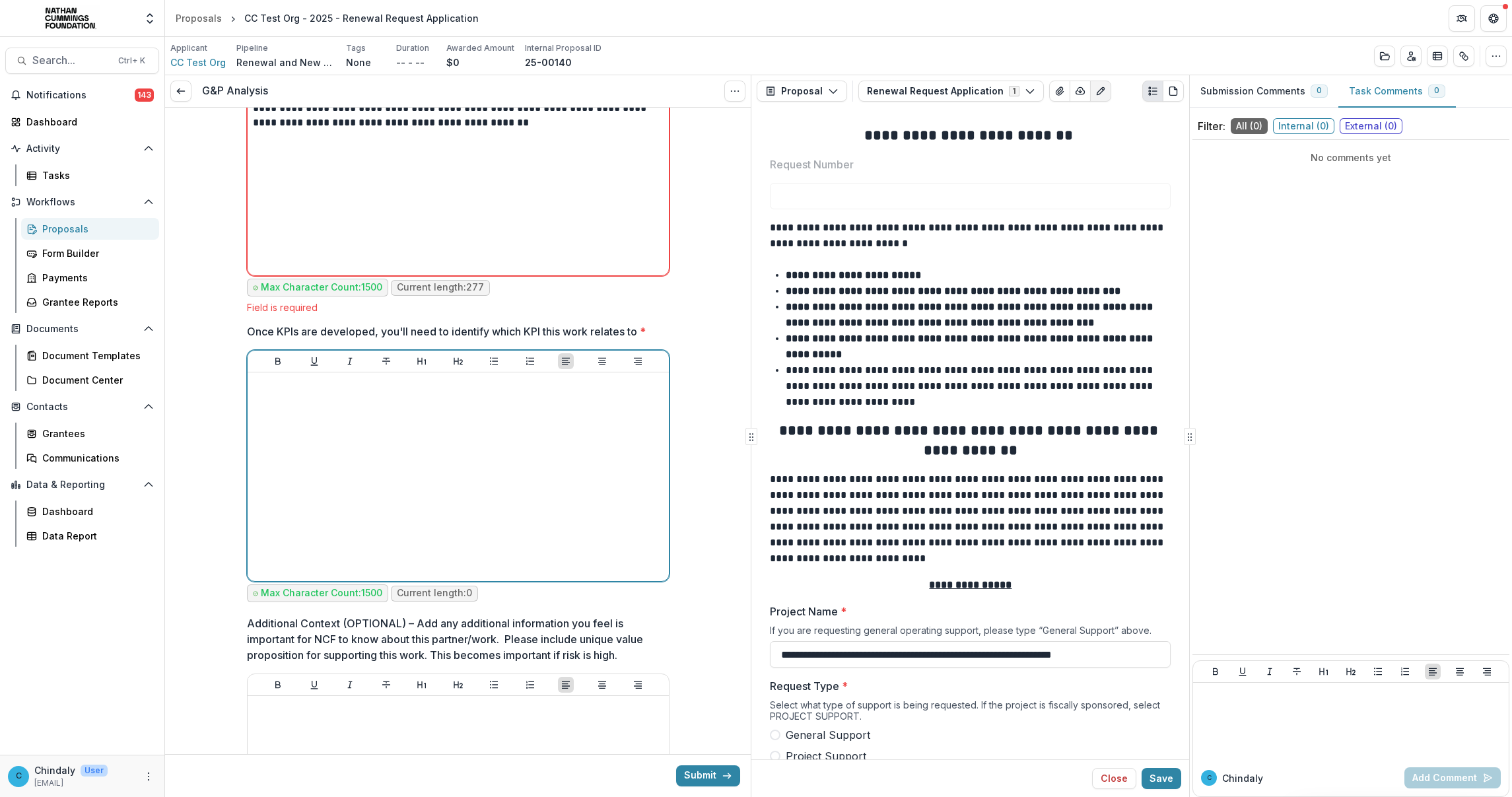 click at bounding box center [458, 477] 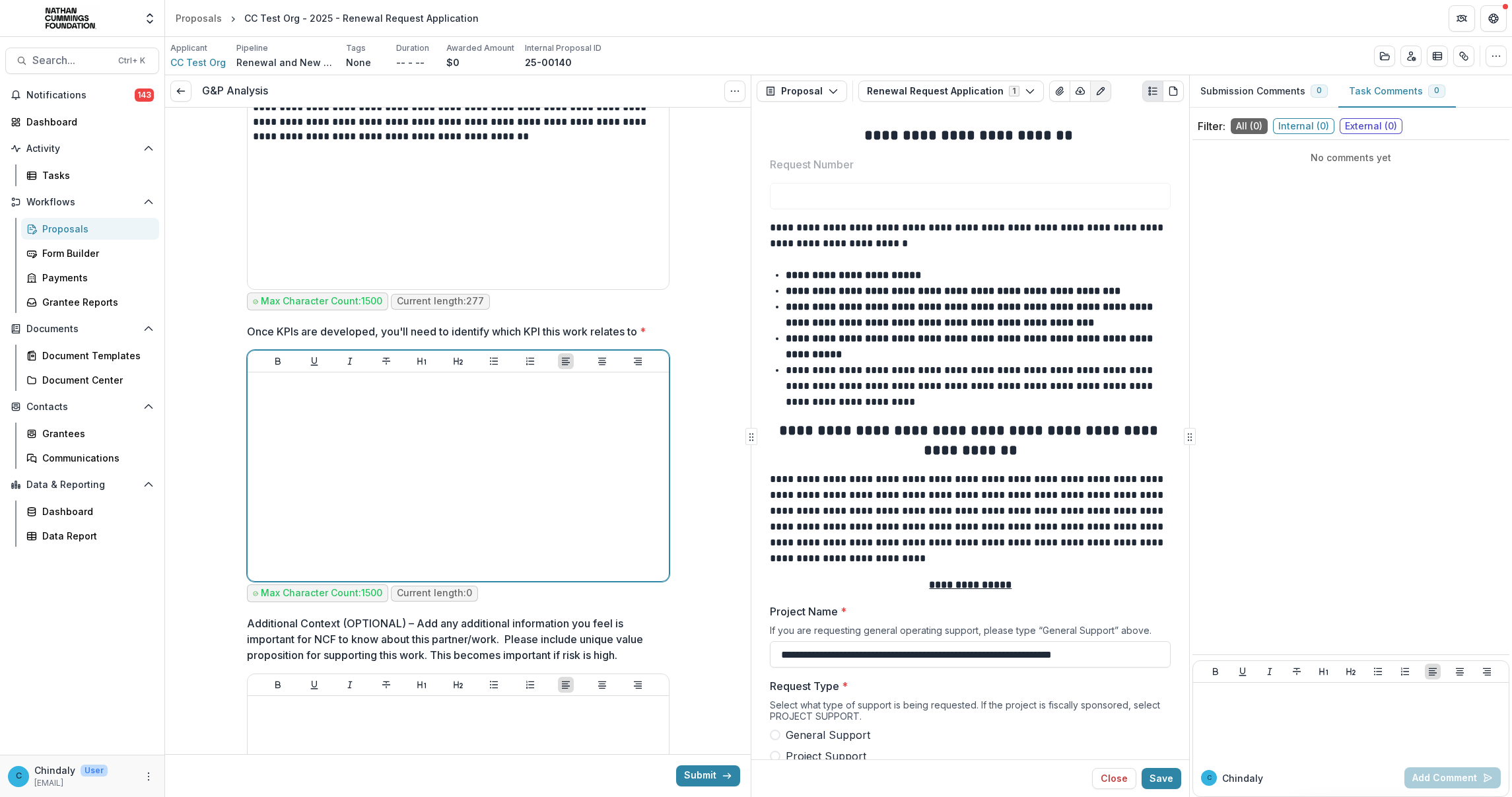 type 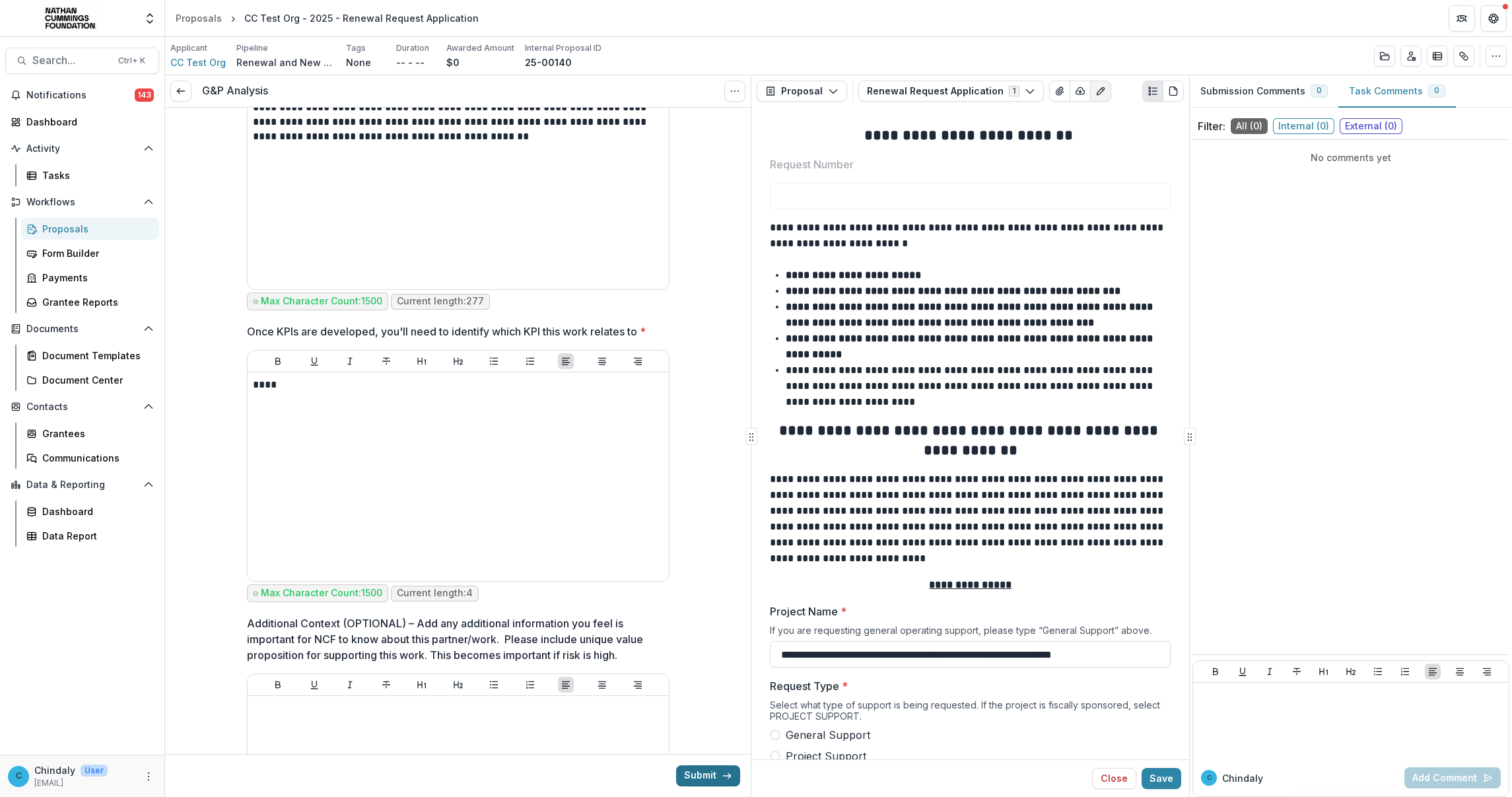 click on "Submit" at bounding box center (708, 776) 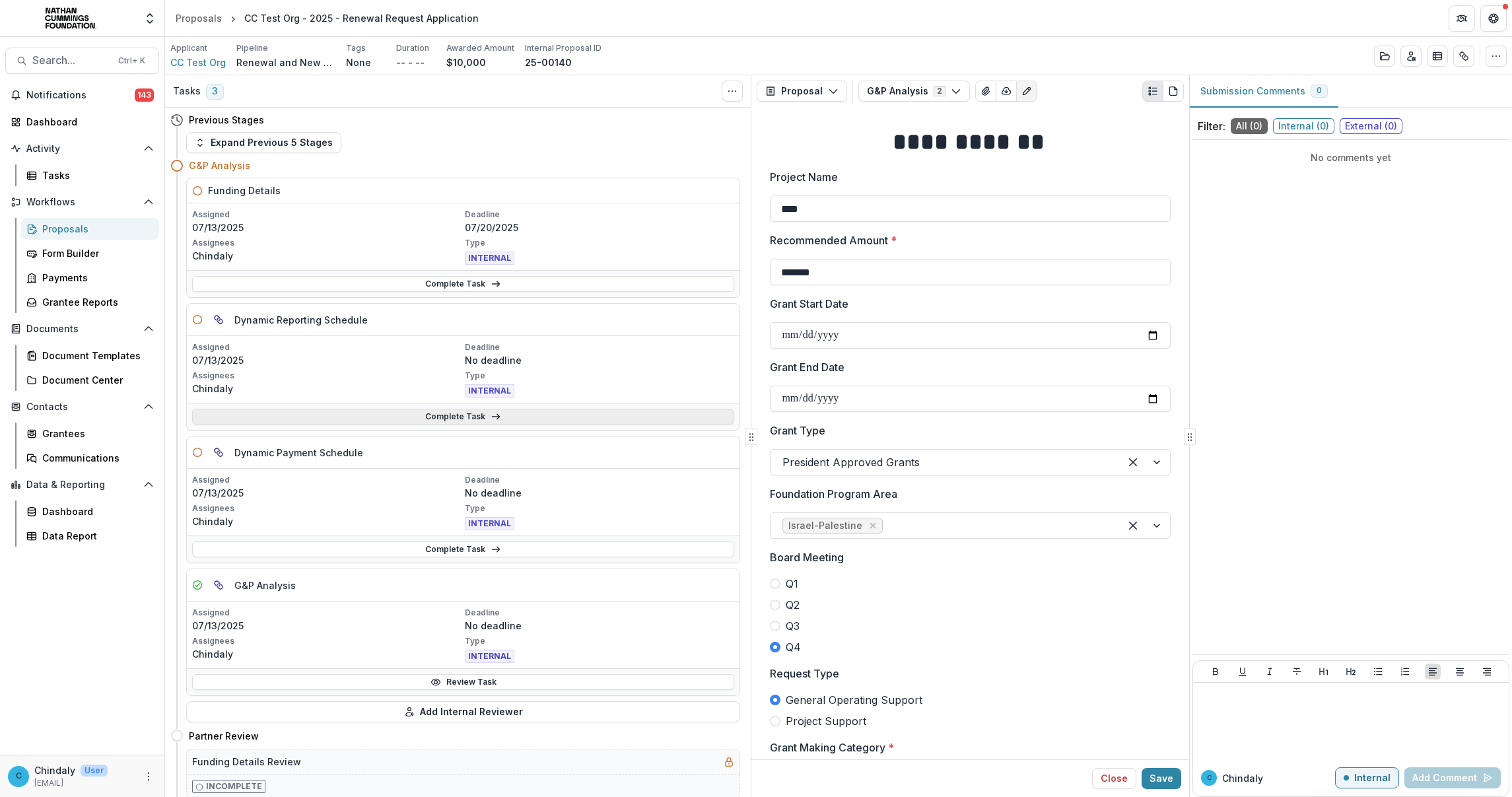 click on "Complete Task" at bounding box center [463, 417] 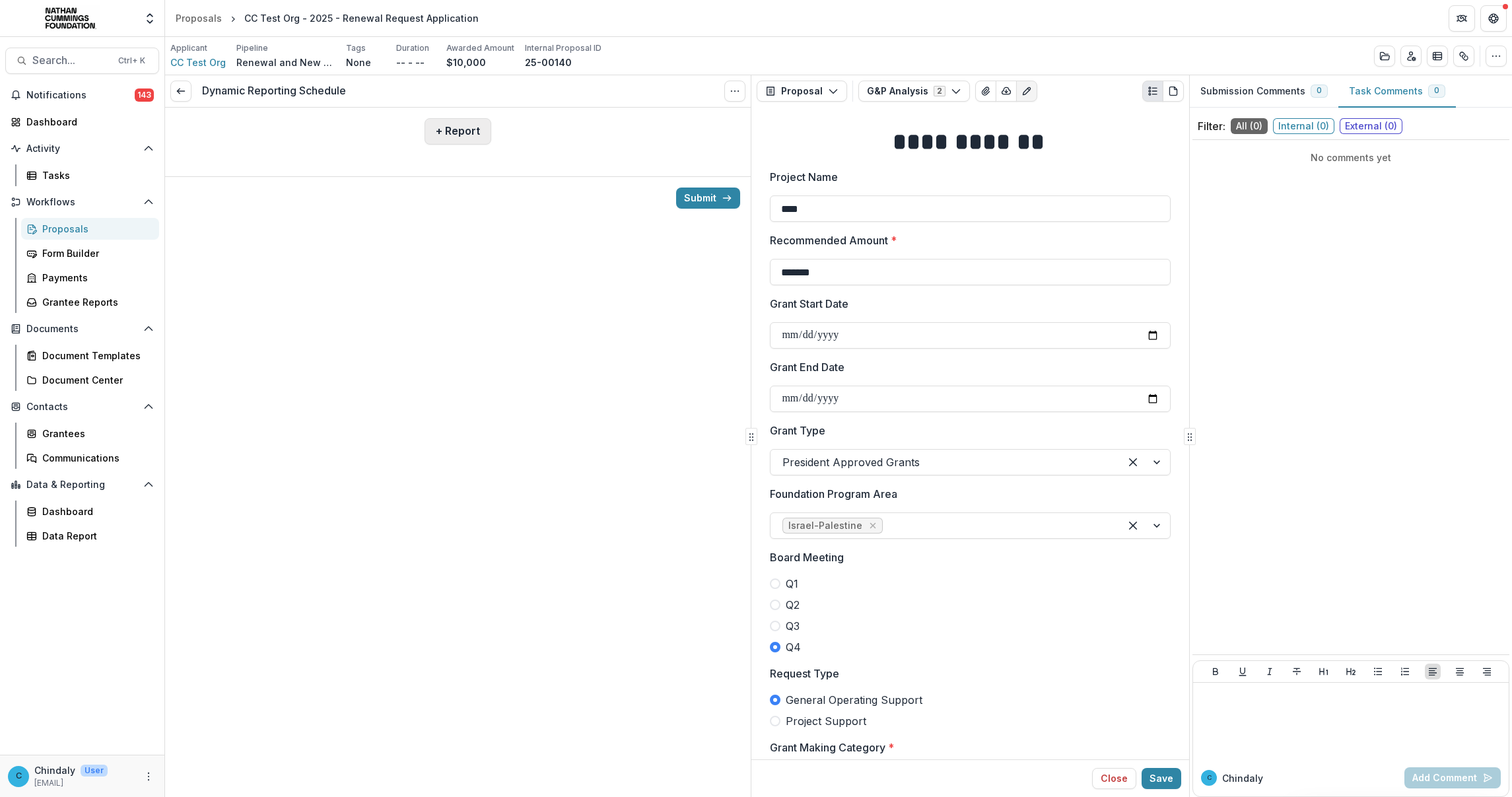 click on "+ Report" at bounding box center (458, 131) 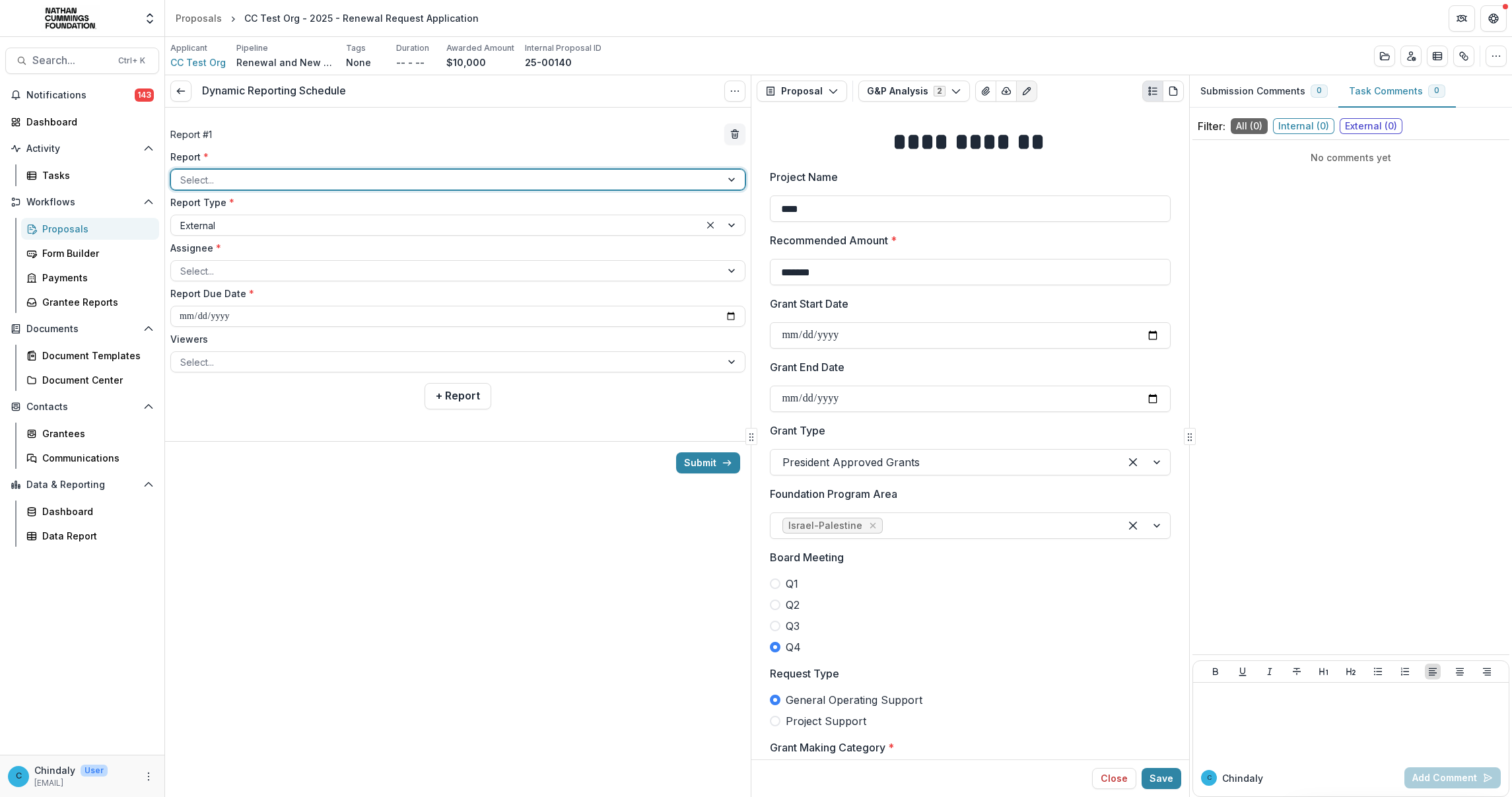 click at bounding box center [446, 180] 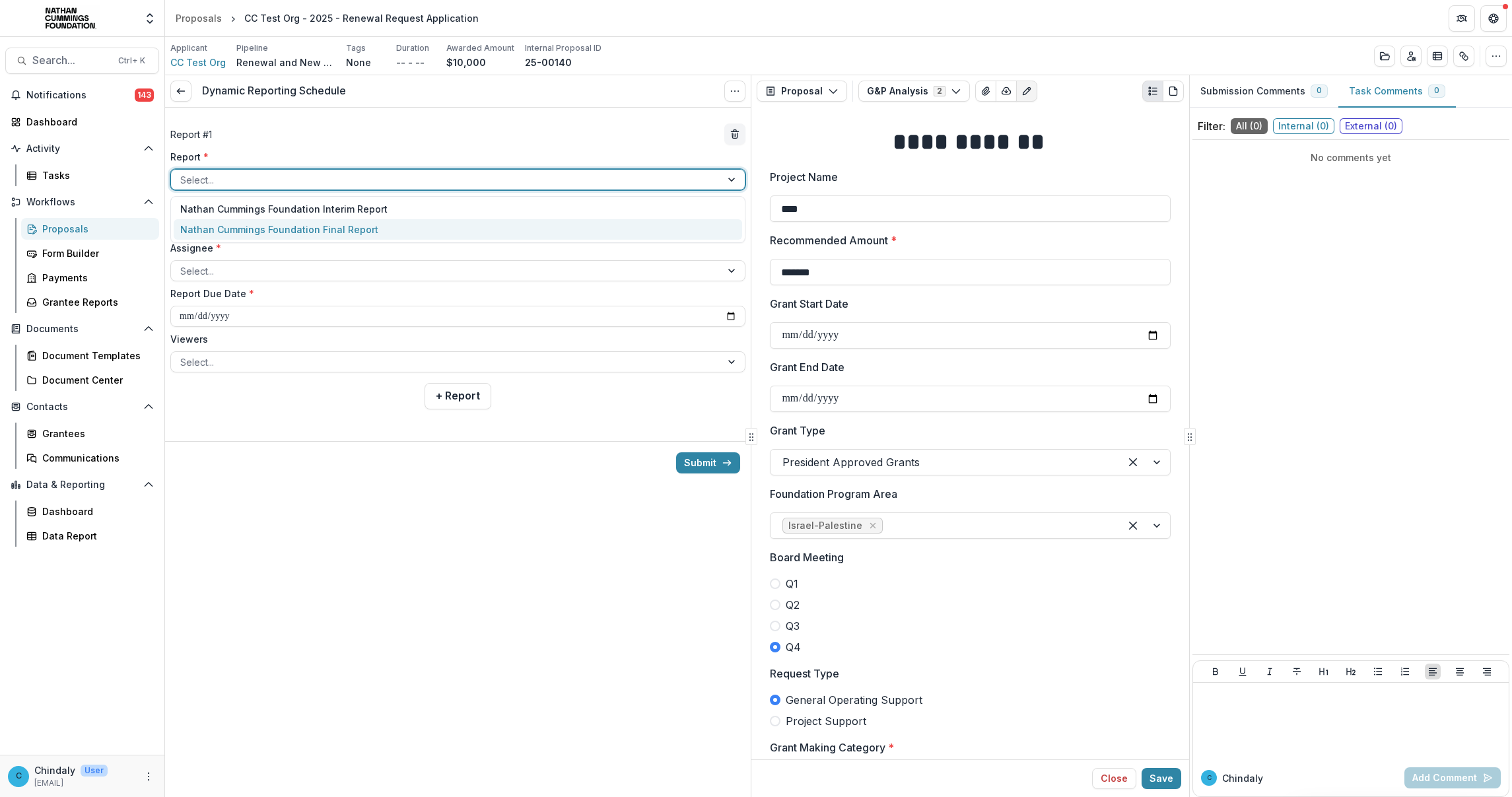 click on "Nathan Cummings Foundation Final Report" at bounding box center [458, 229] 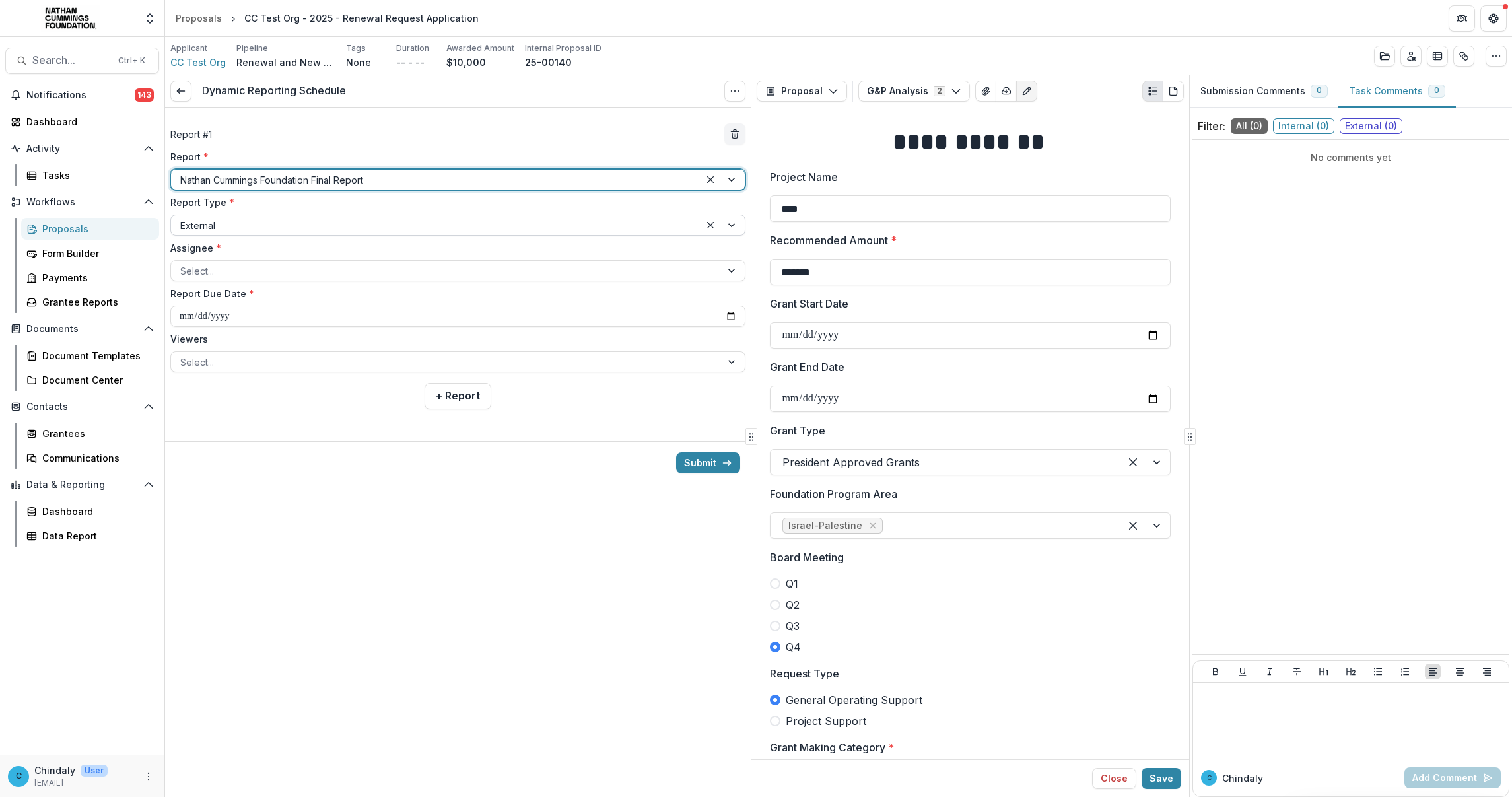 click at bounding box center (435, 225) 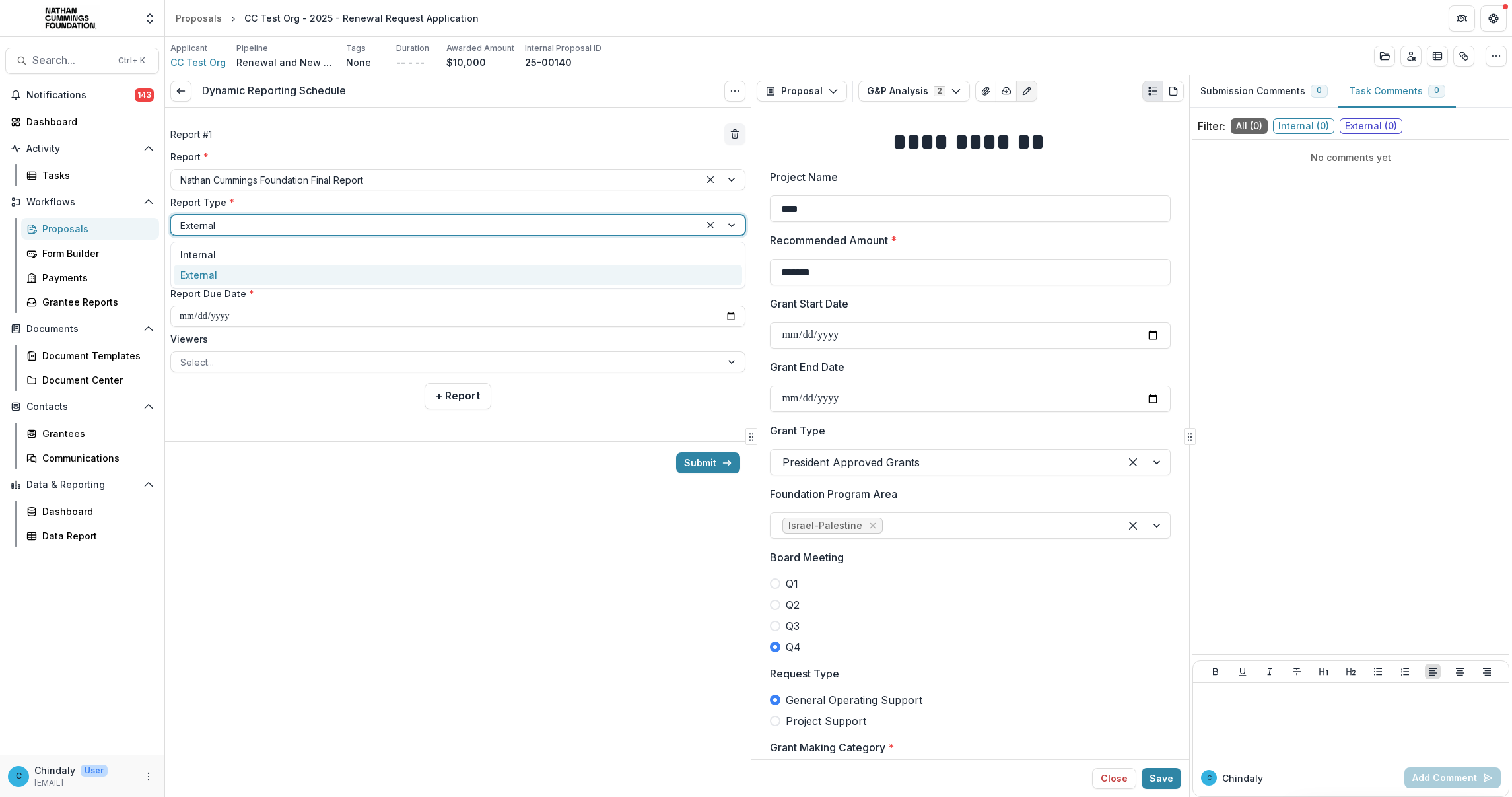 click on "External" at bounding box center (458, 275) 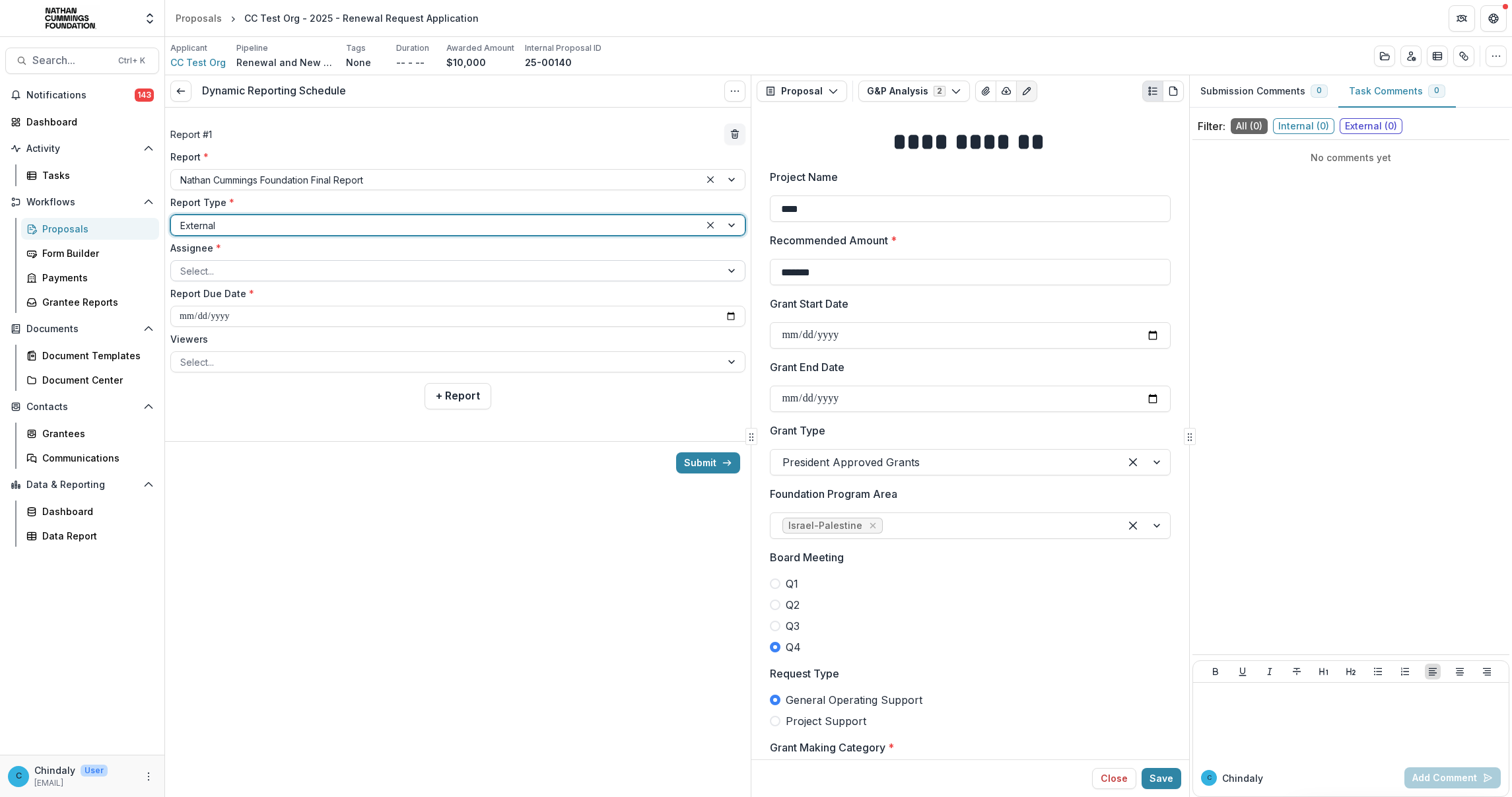 click at bounding box center [446, 271] 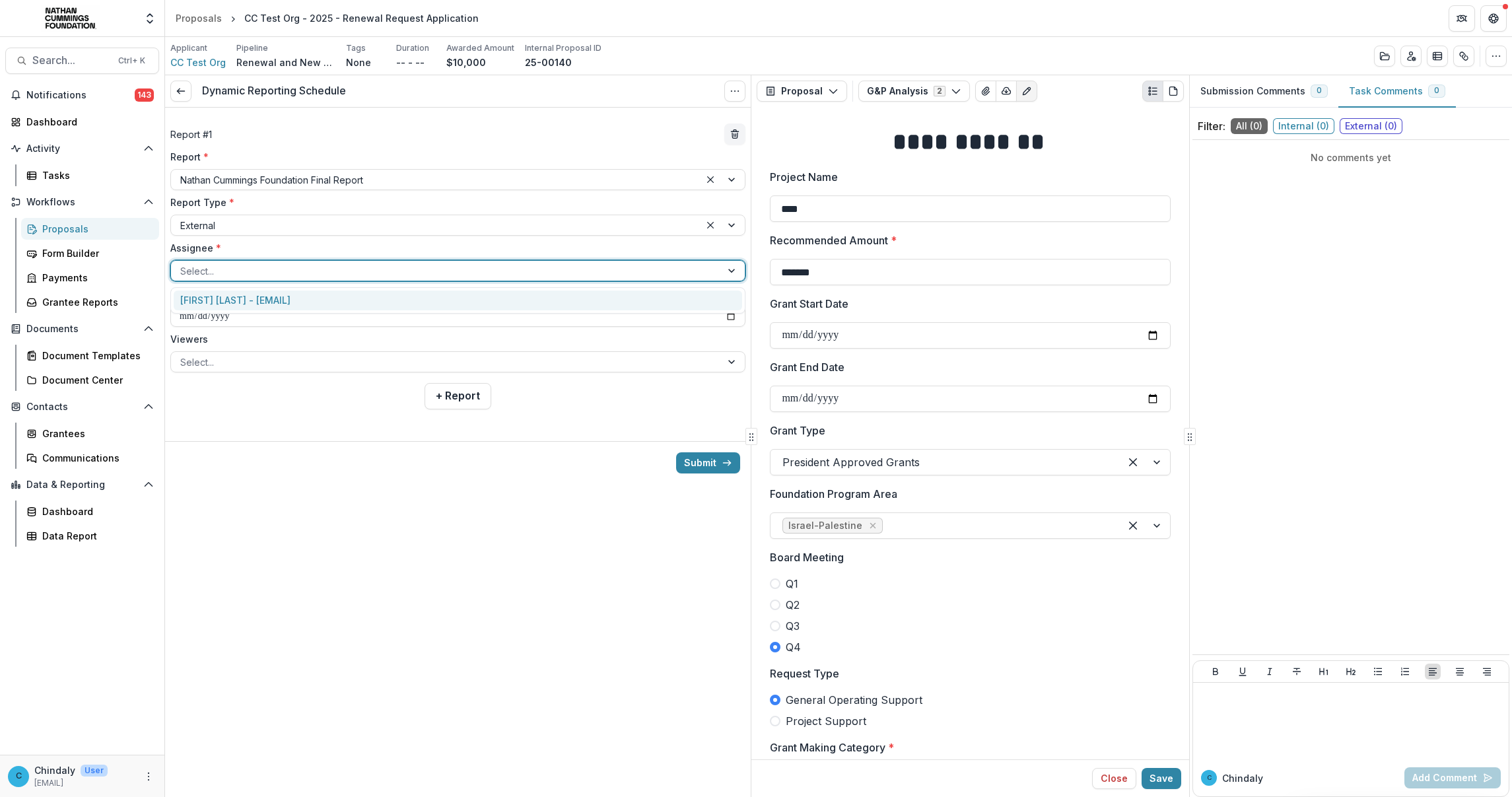 click on "Chindaly Test - streamlifeconsulting@gmail.com" at bounding box center (458, 300) 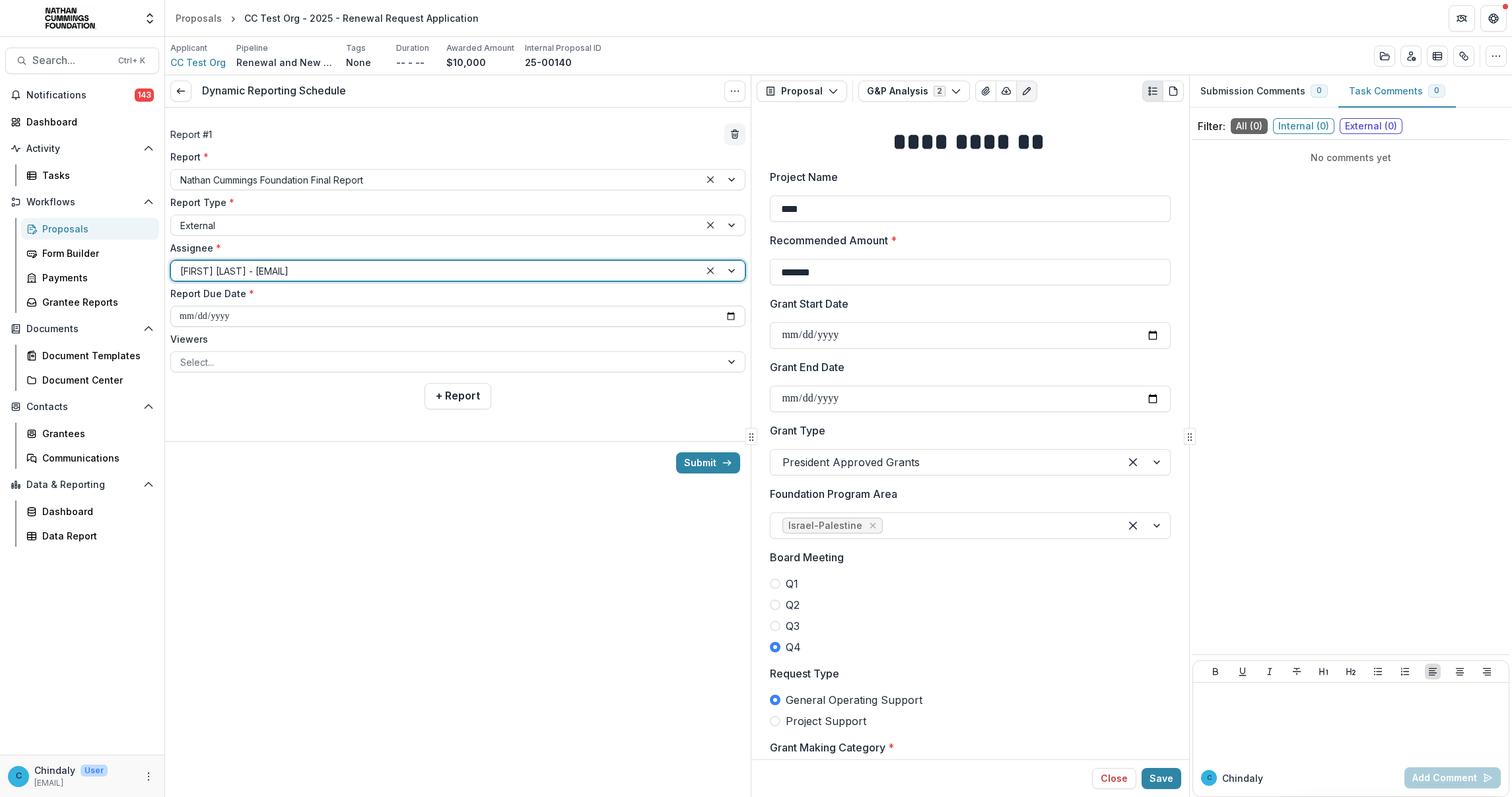 click on "**********" at bounding box center [458, 316] 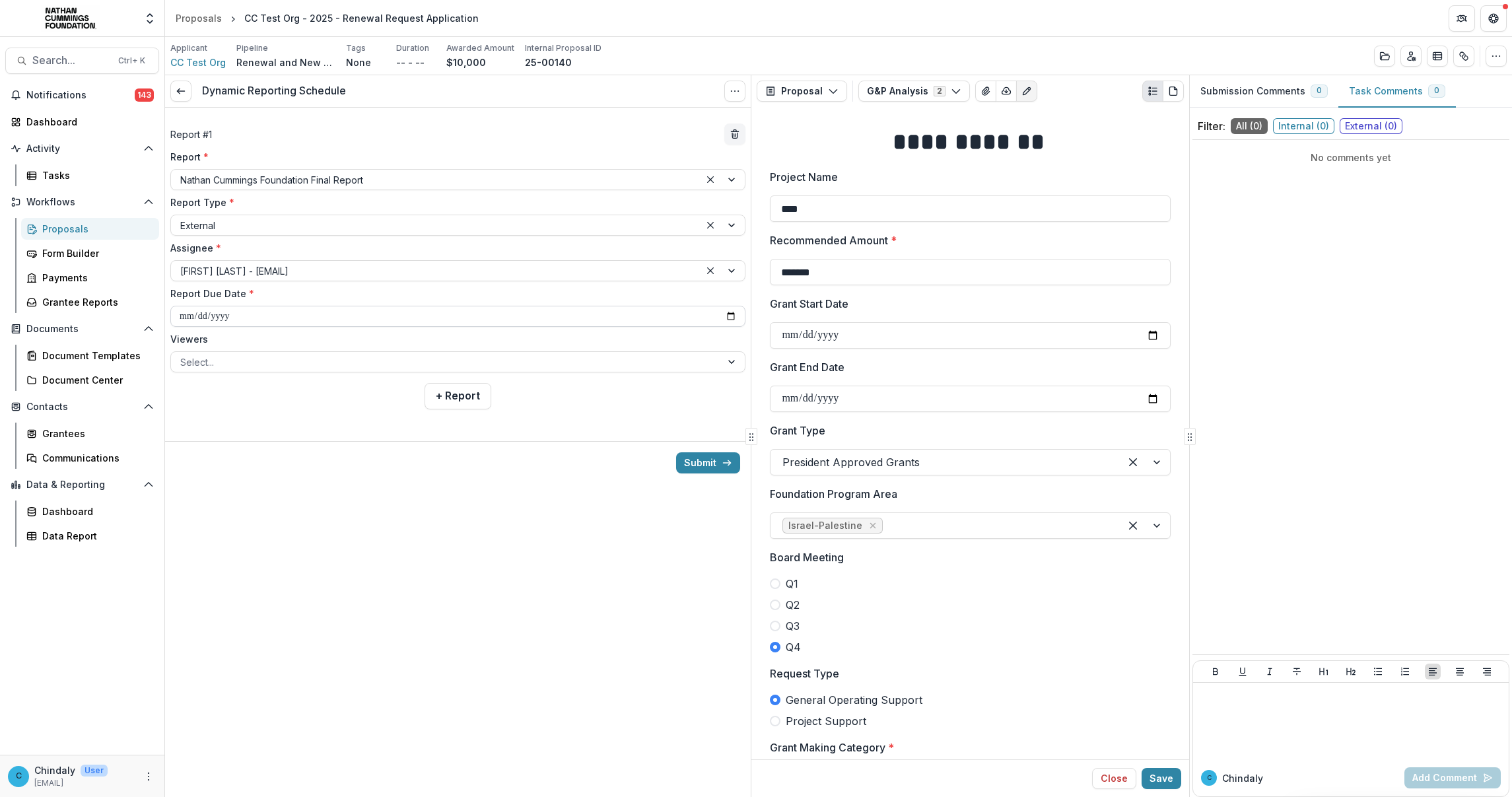 click on "**********" at bounding box center (458, 316) 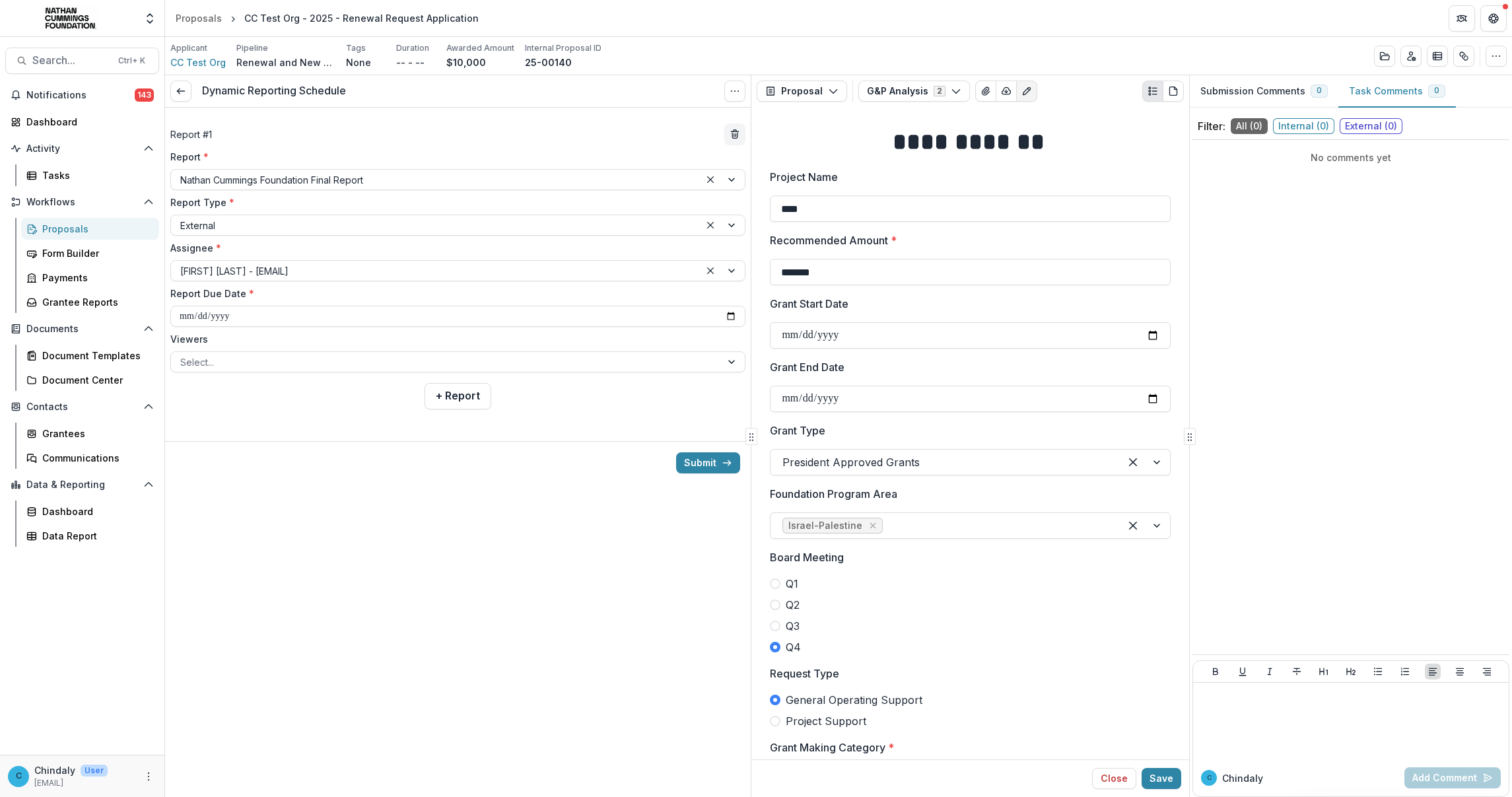 type on "**********" 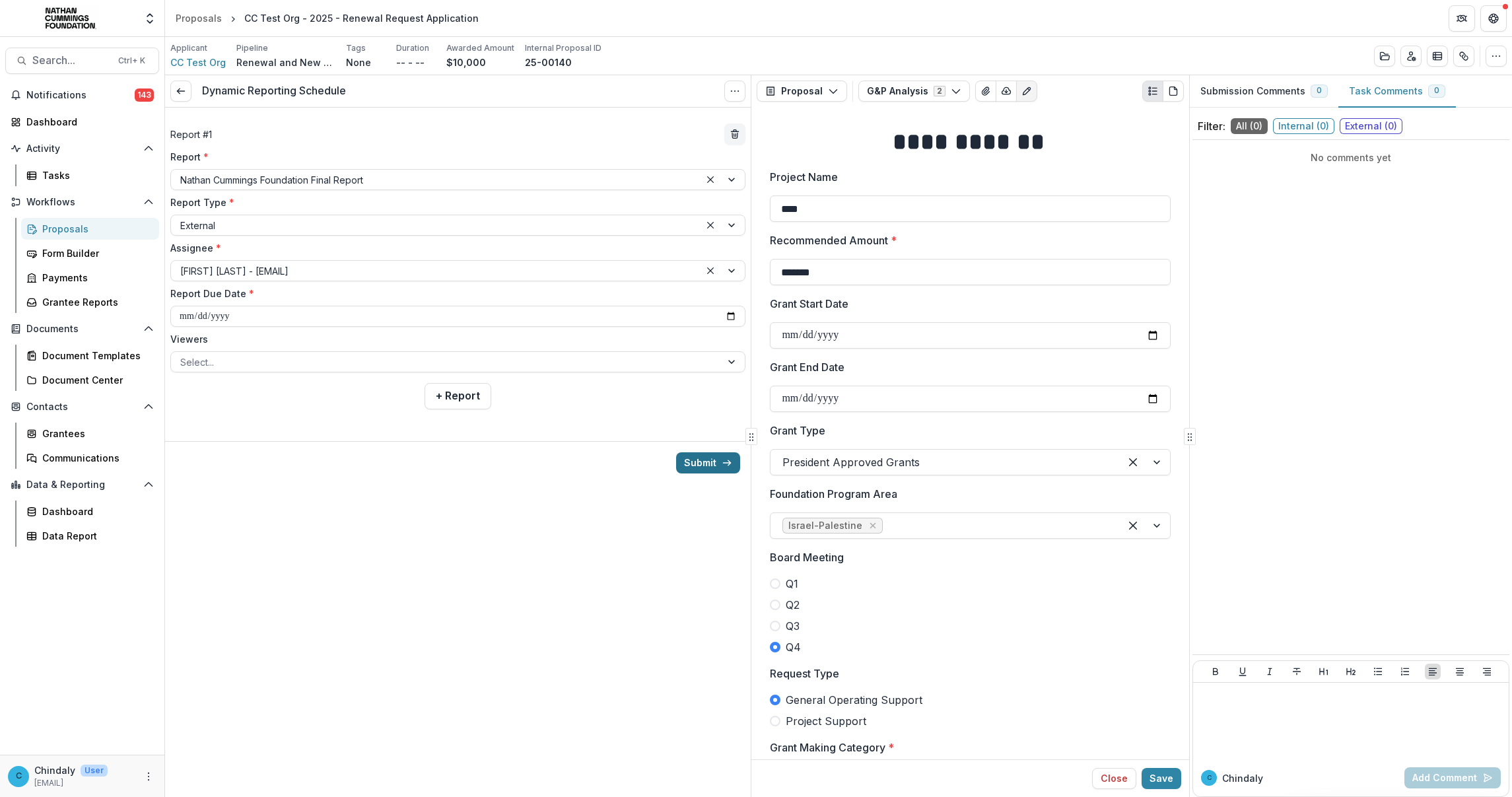 click on "Submit" at bounding box center (708, 463) 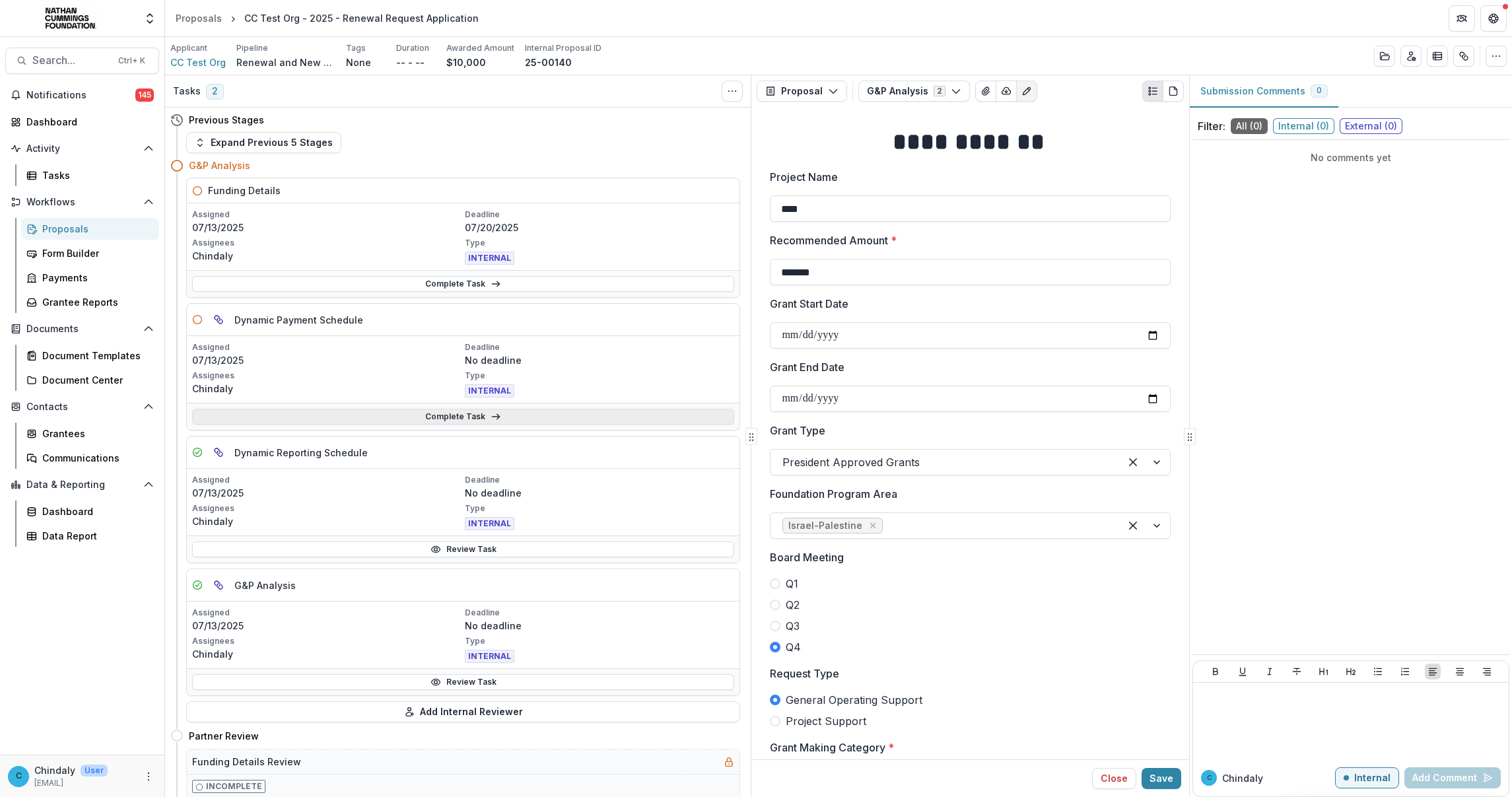 click on "Complete Task" at bounding box center [463, 417] 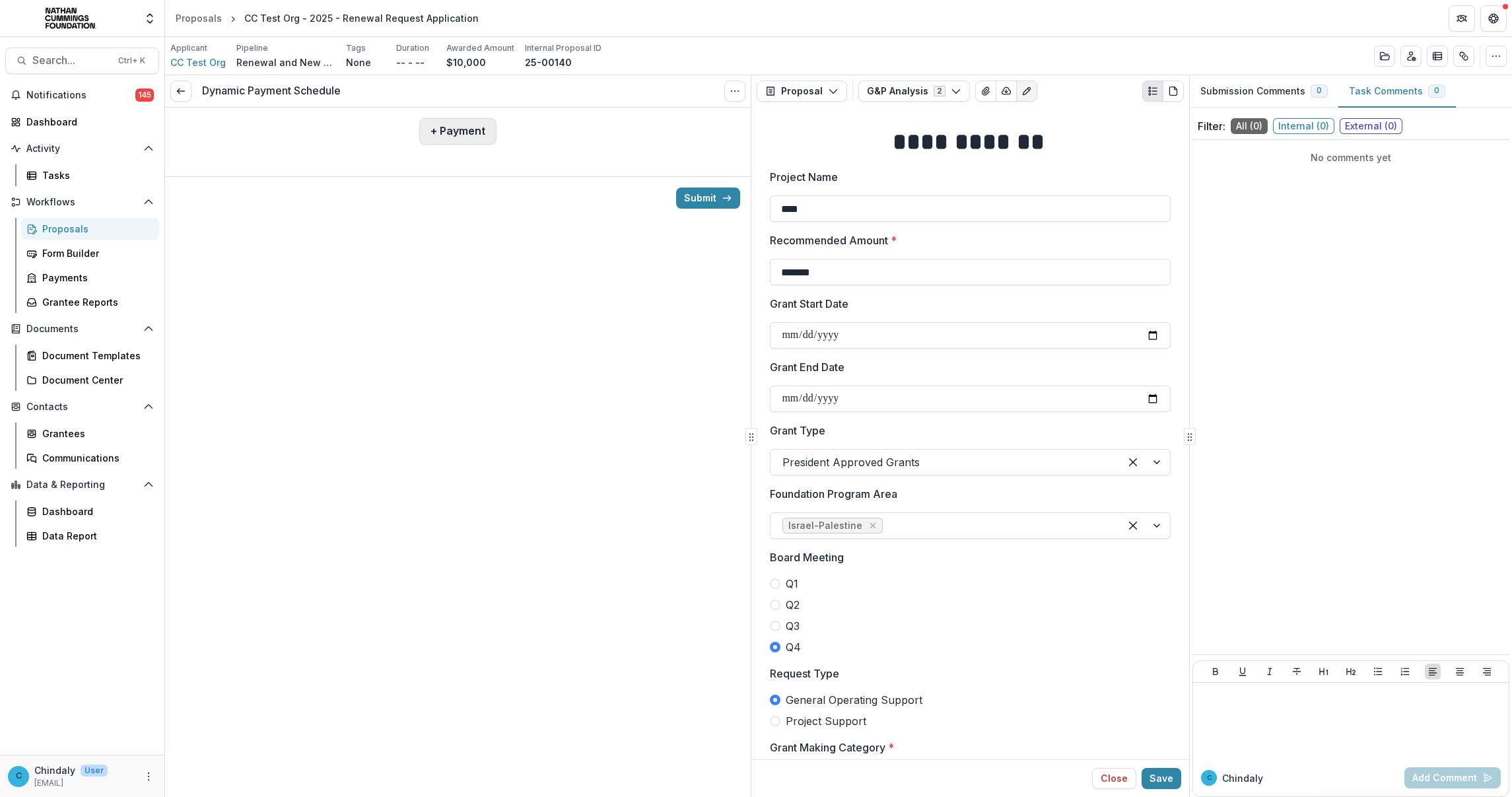 click on "+ Payment" at bounding box center [458, 131] 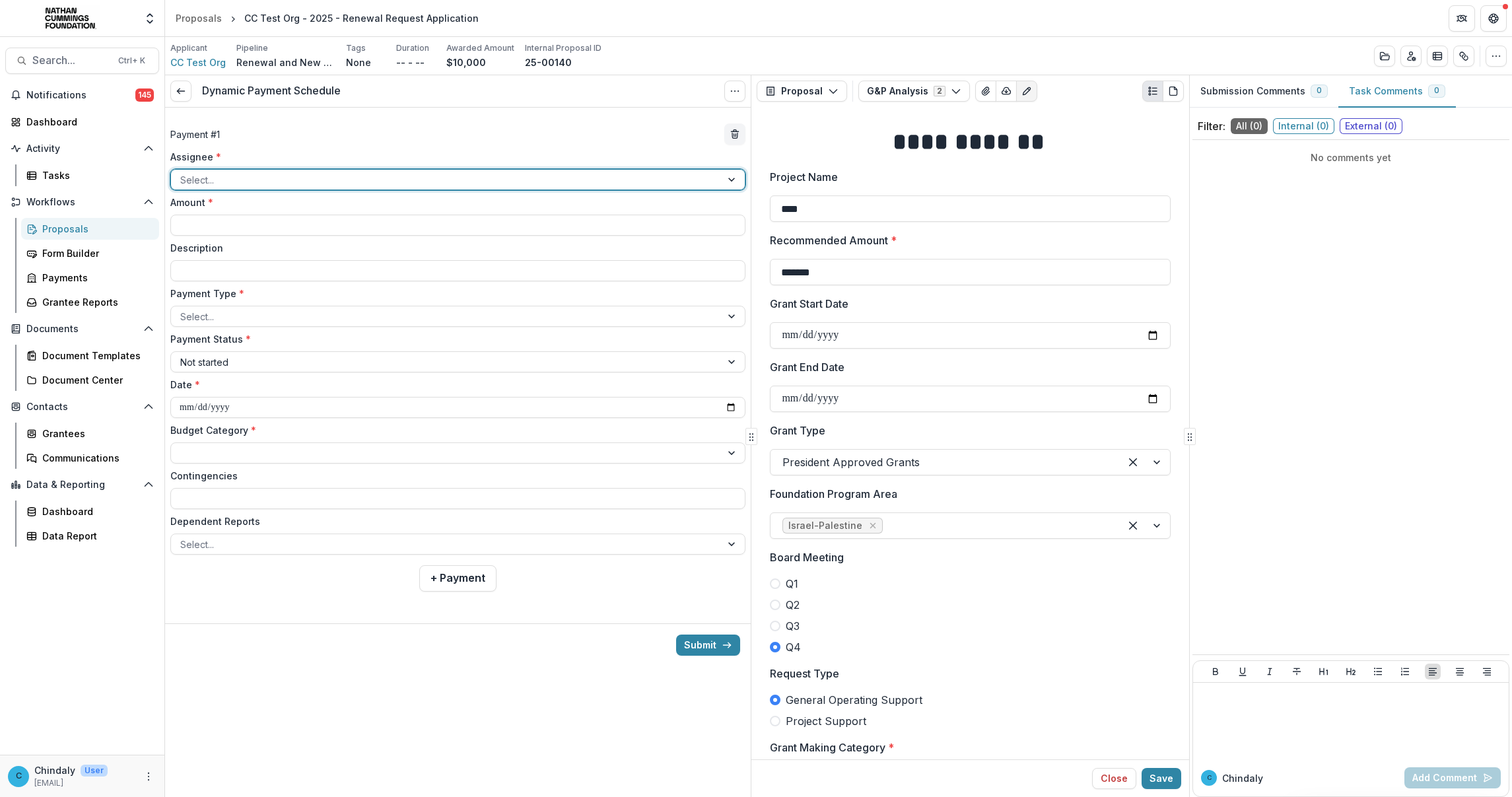 click at bounding box center [446, 180] 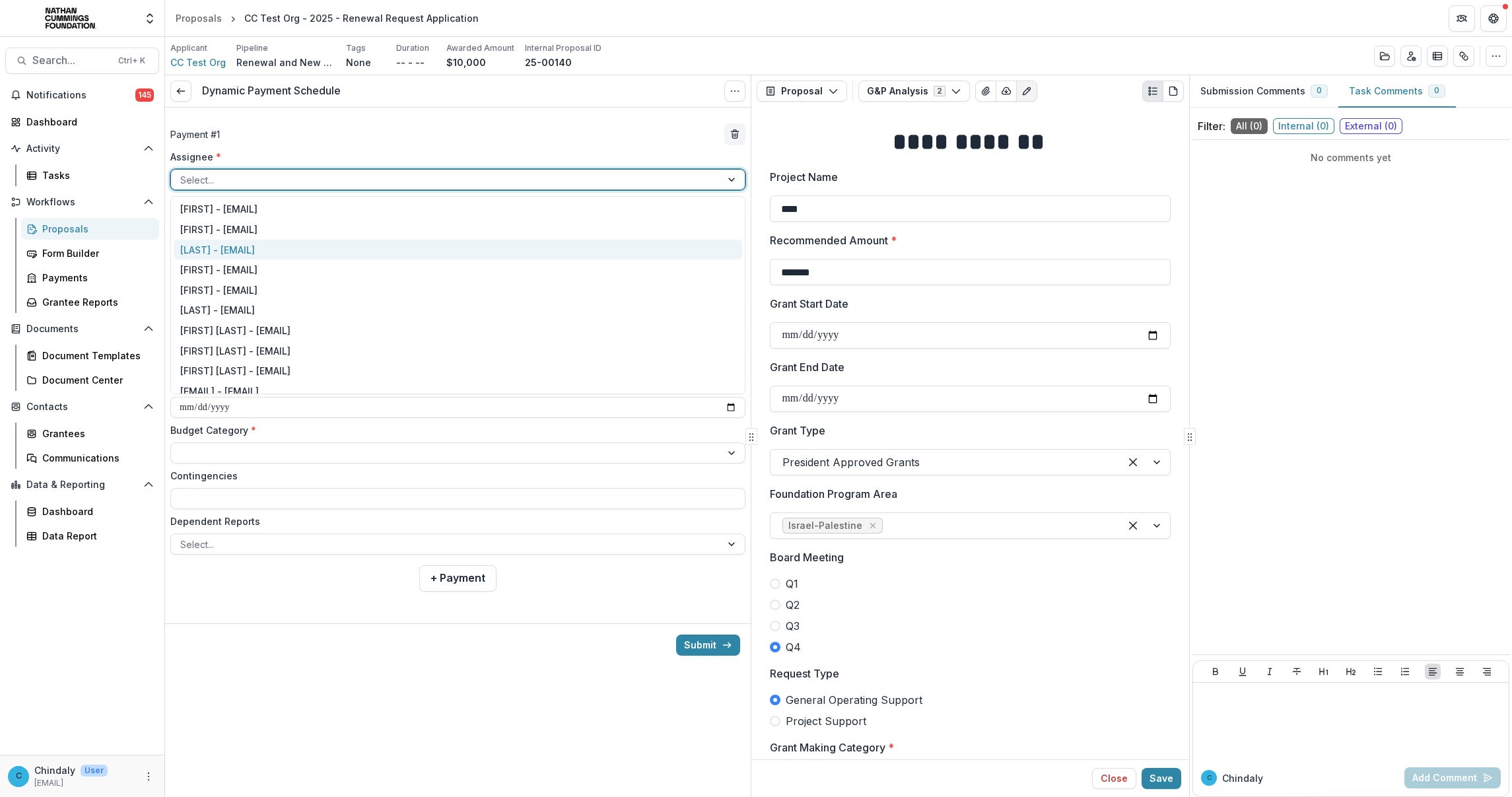 click on "Chindaly - chindaly@streamlifeconsulting.org" at bounding box center (458, 250) 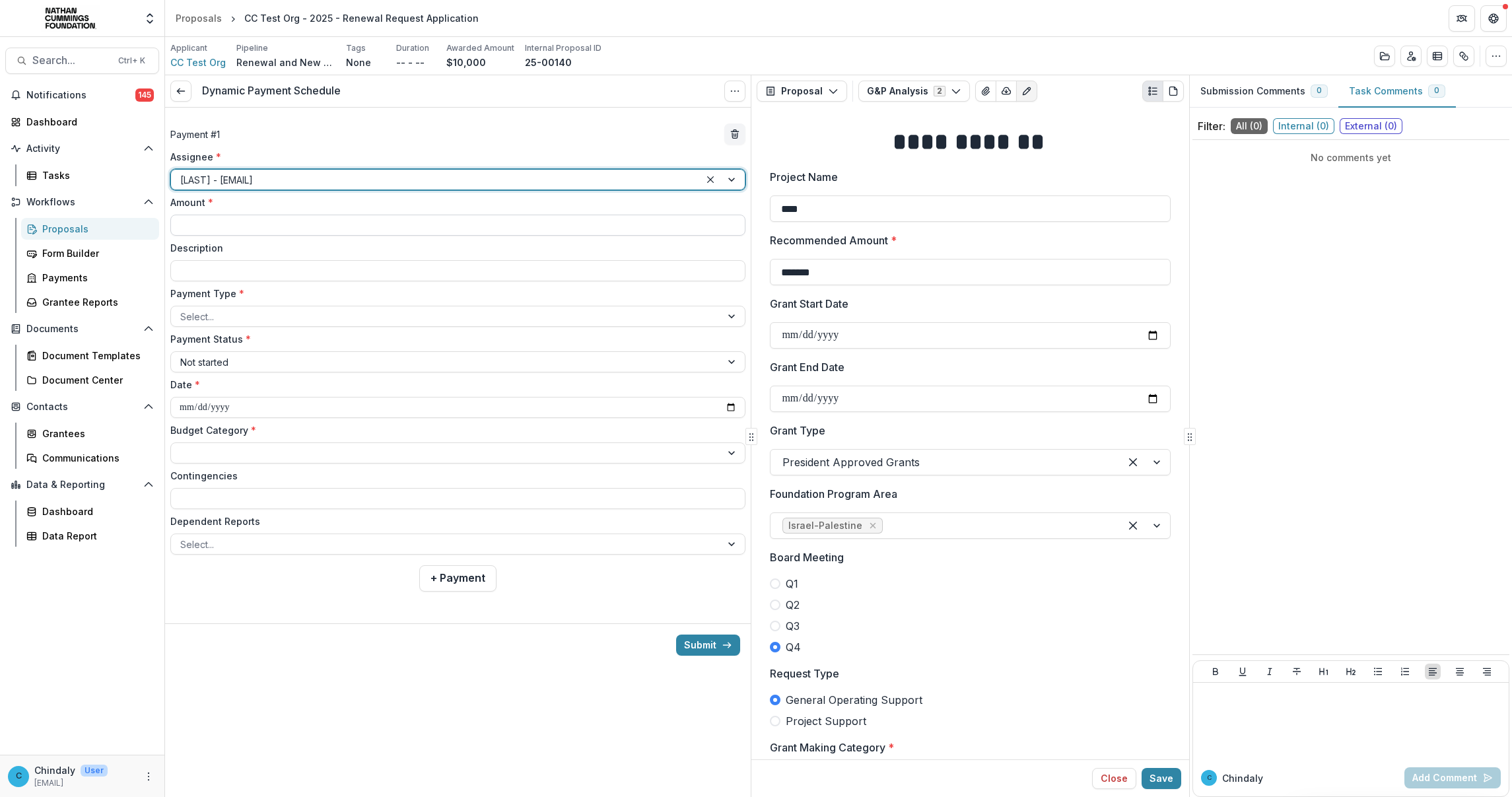 click on "Amount *" at bounding box center (458, 225) 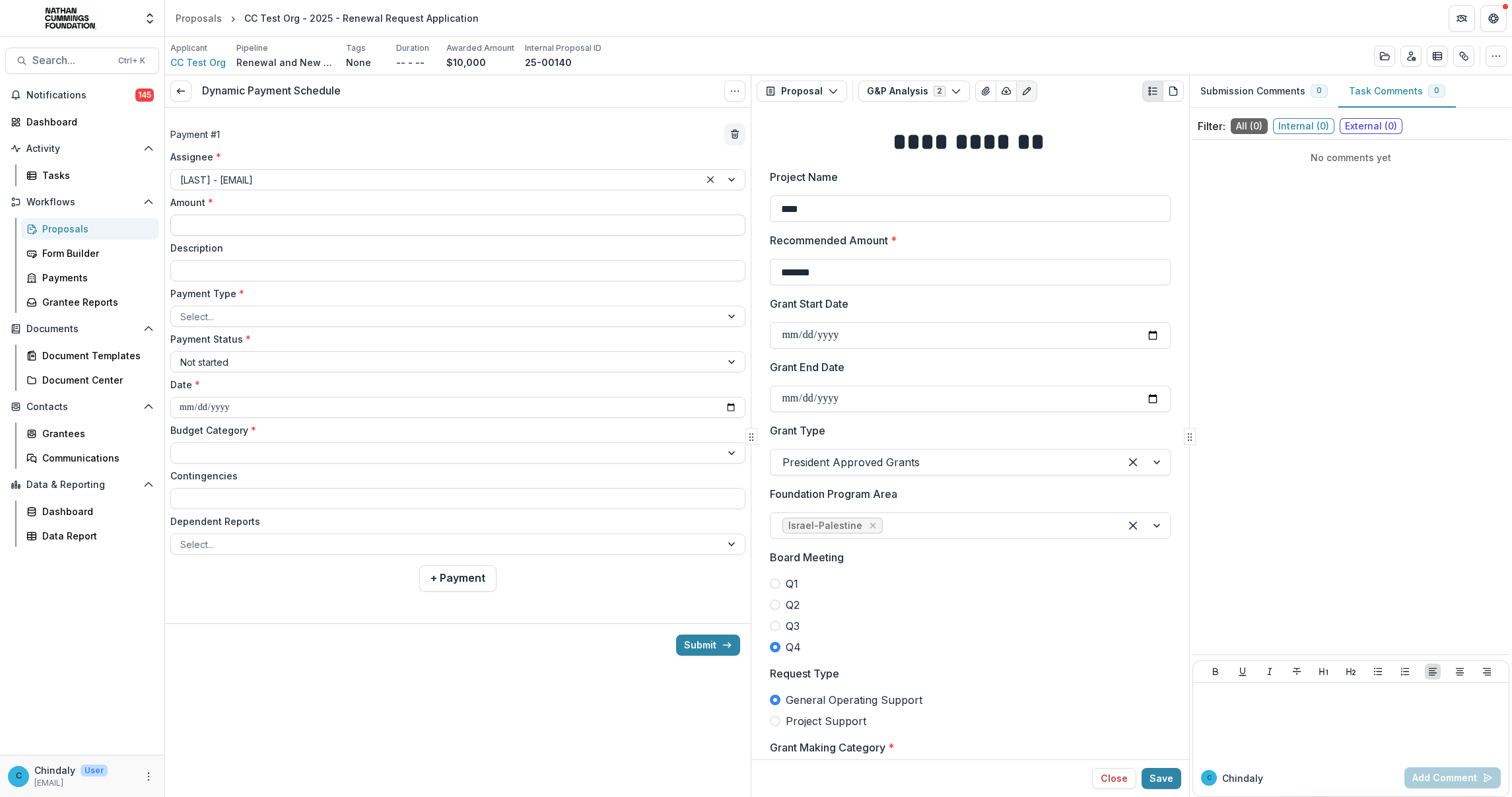 type on "*******" 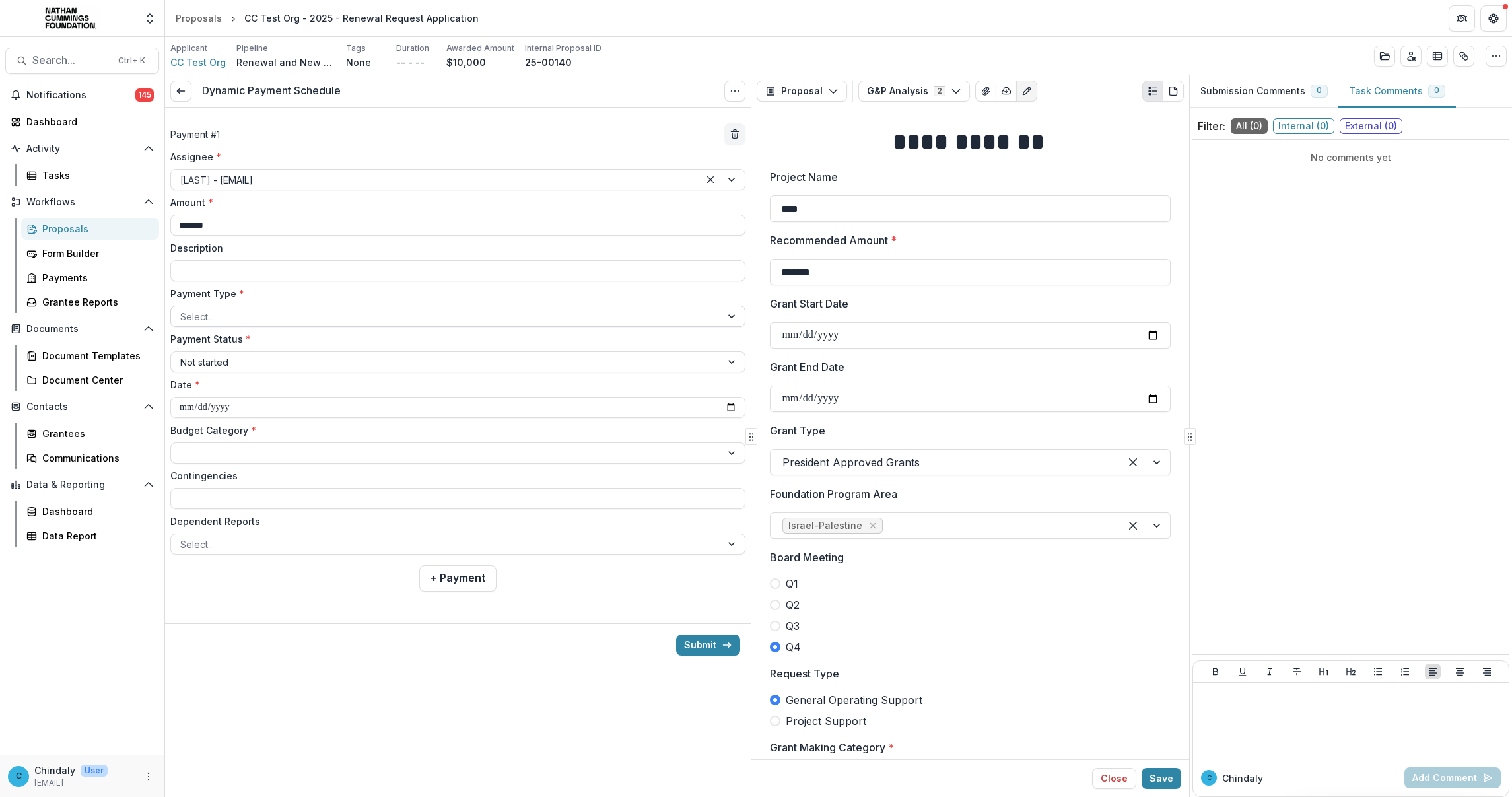 click at bounding box center (446, 316) 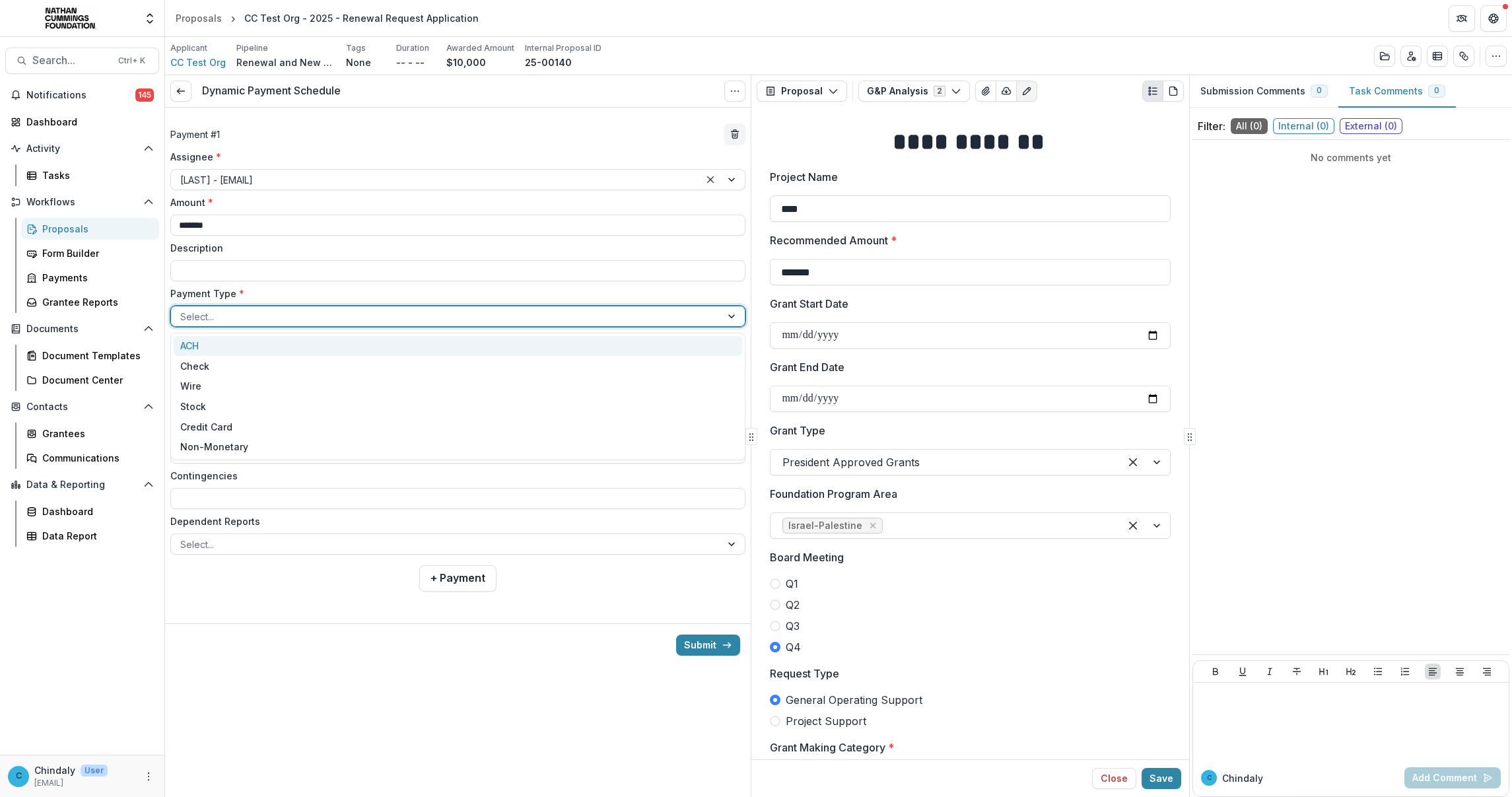 click on "ACH" at bounding box center (458, 346) 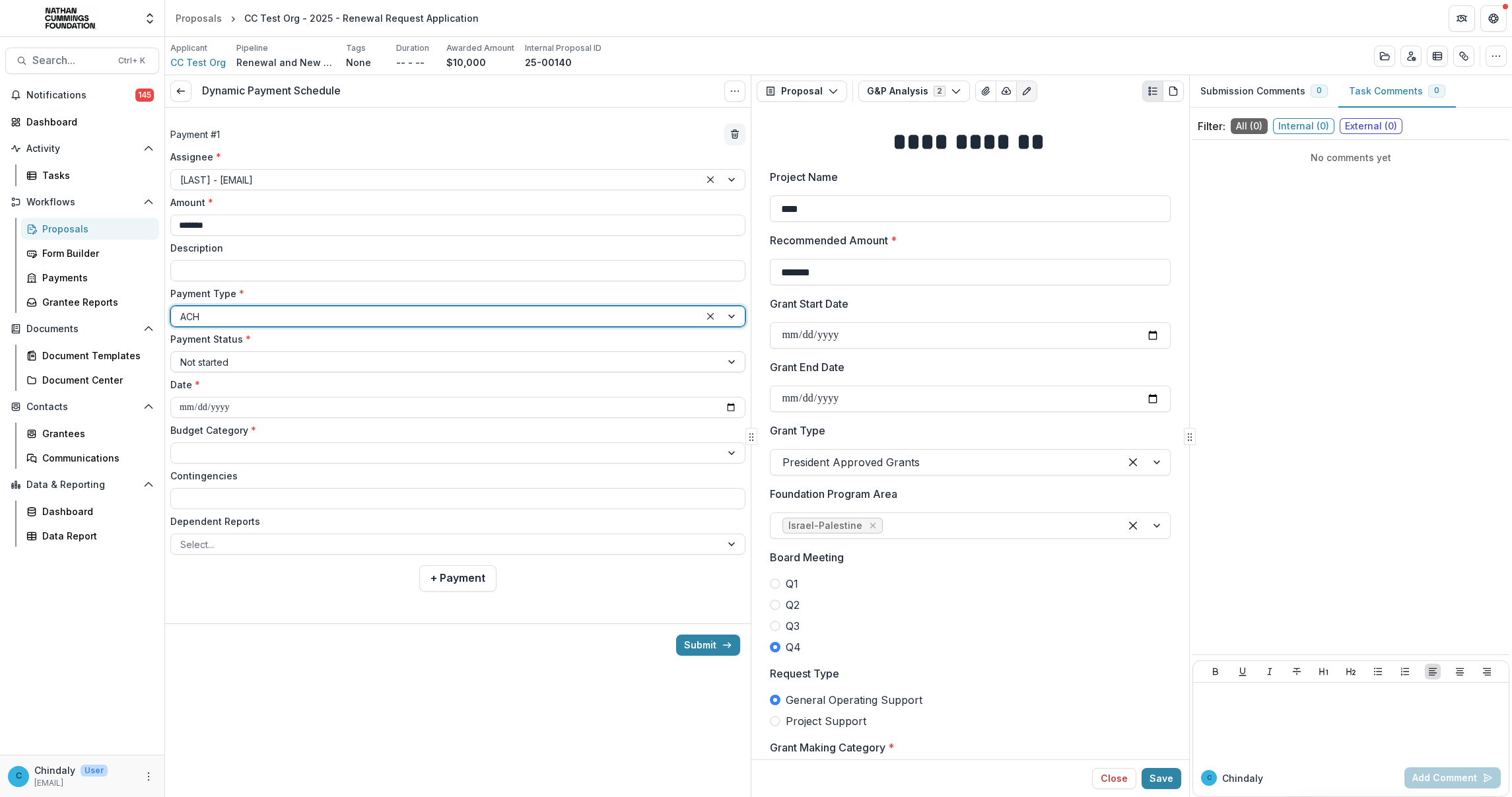 click at bounding box center (446, 362) 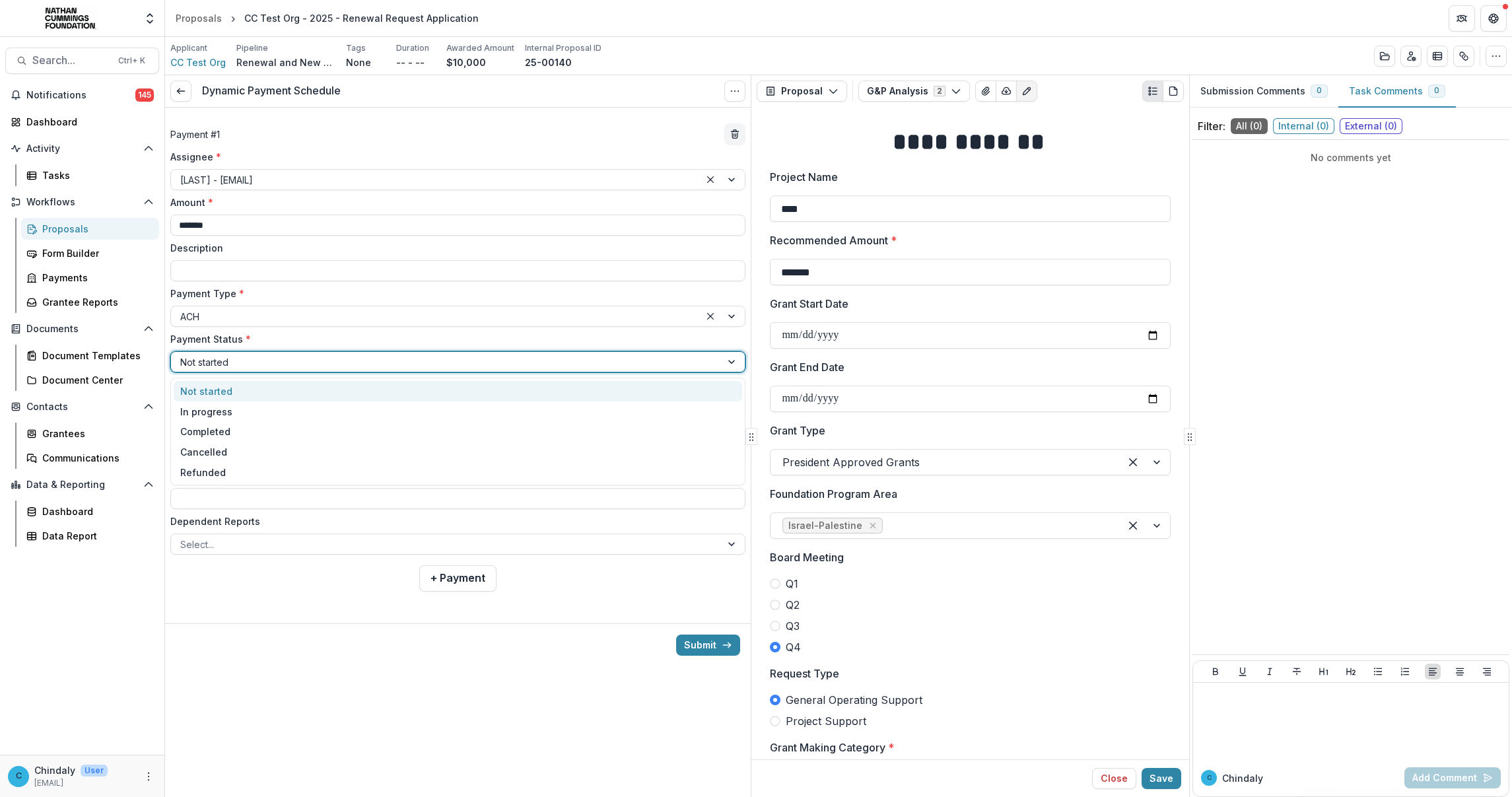 click on "Not started" at bounding box center (458, 391) 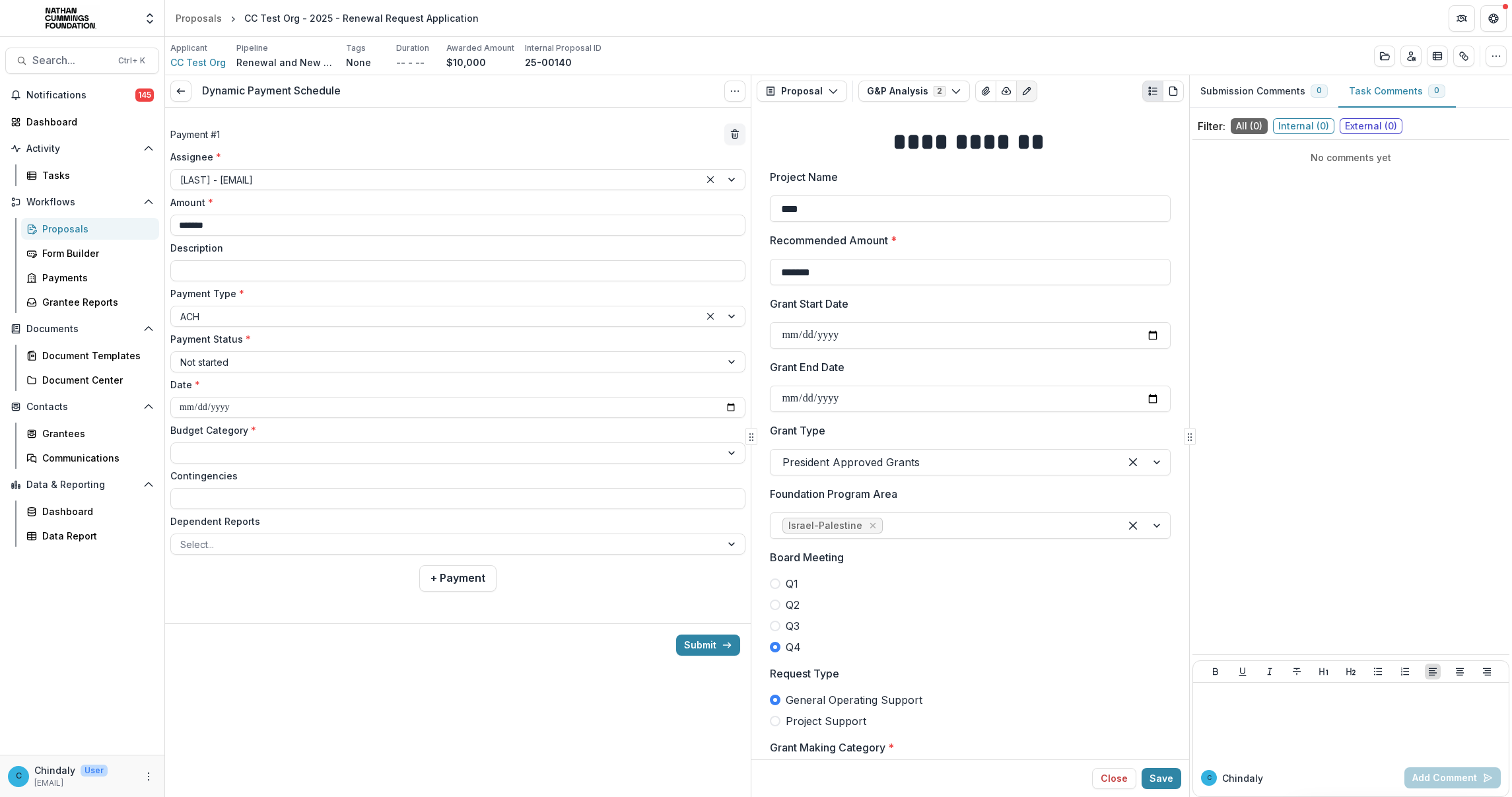 click on "**********" at bounding box center (458, 352) 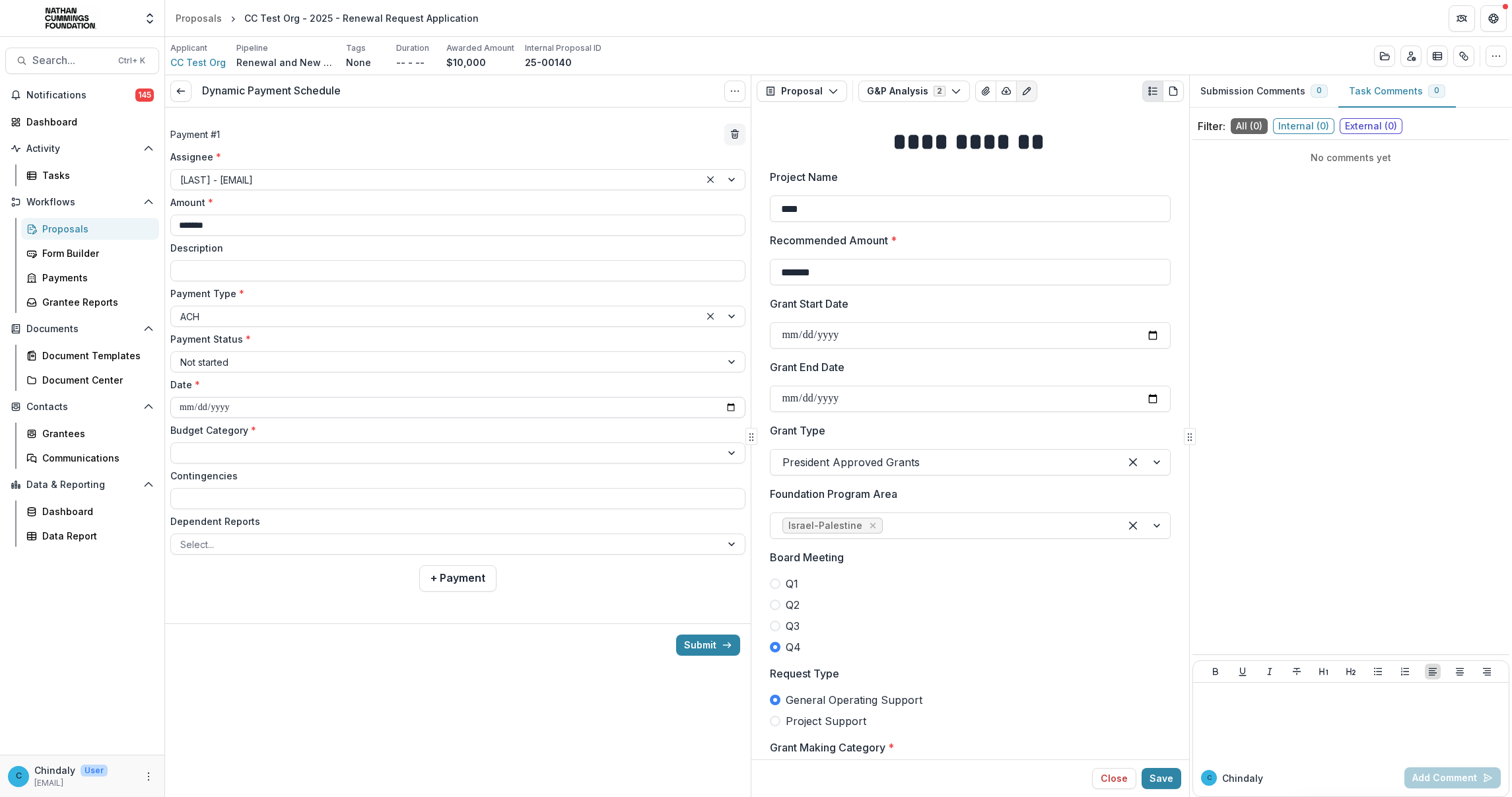 click on "**********" at bounding box center [458, 407] 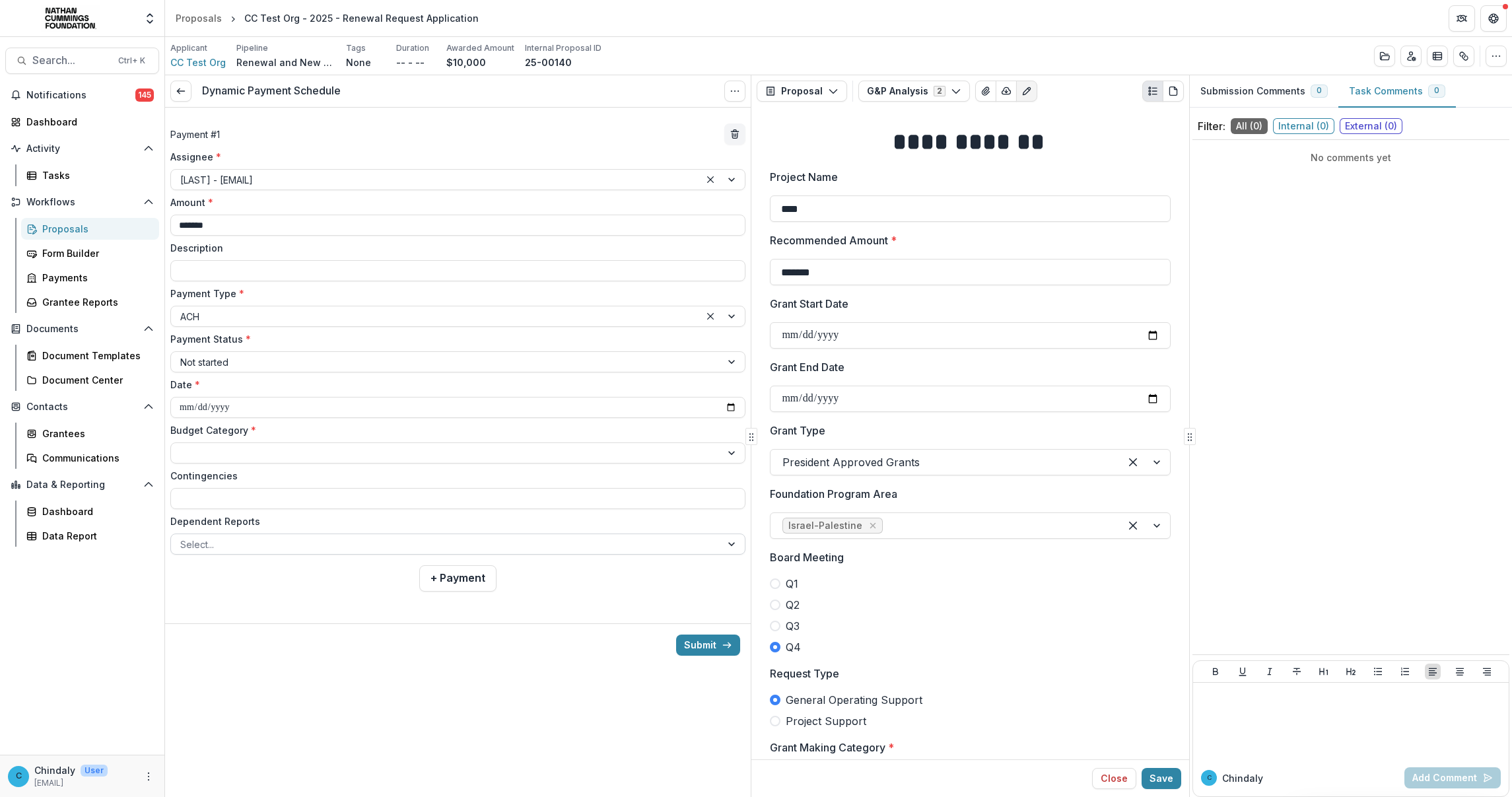 type on "**********" 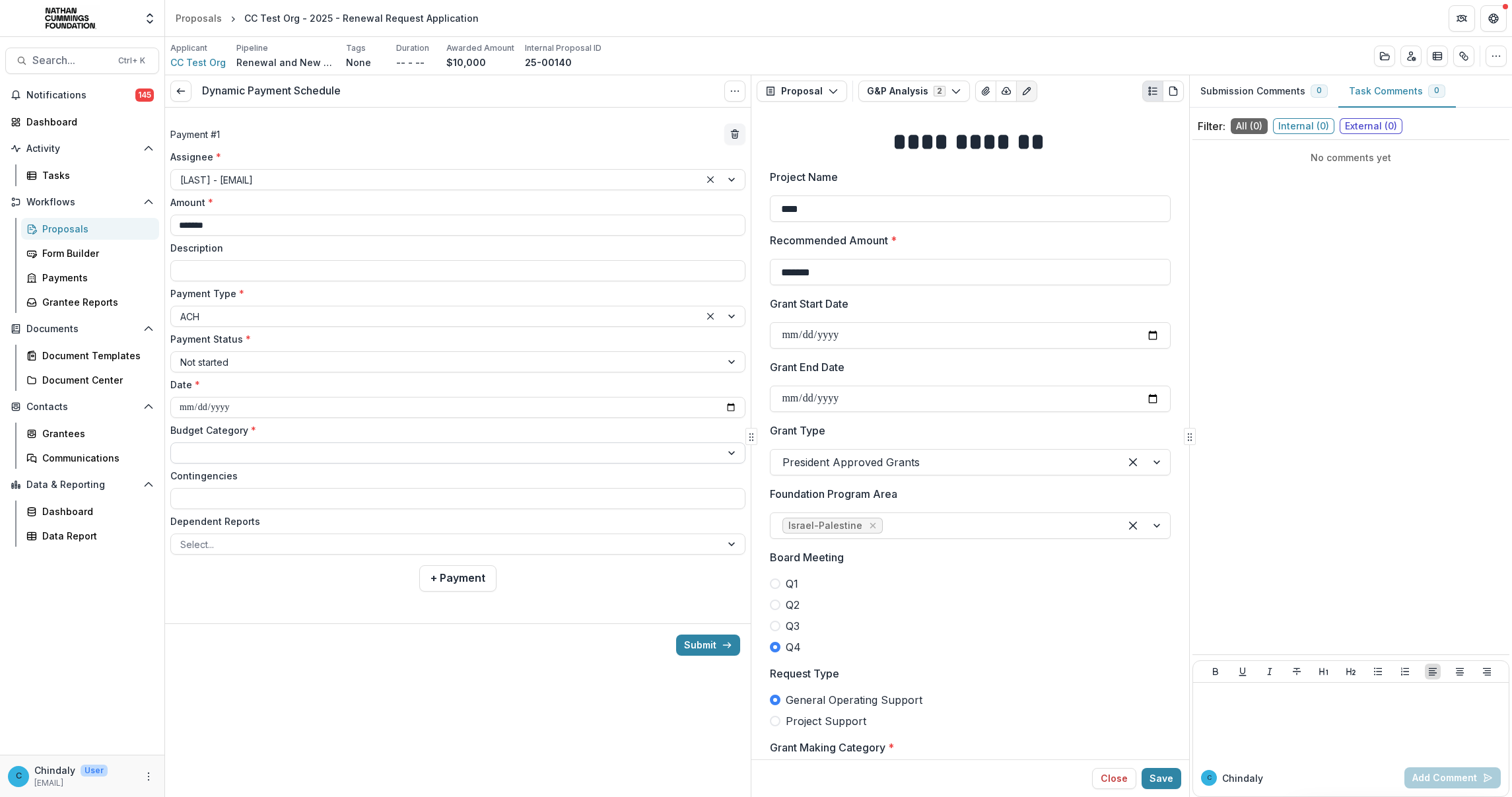 click at bounding box center [446, 453] 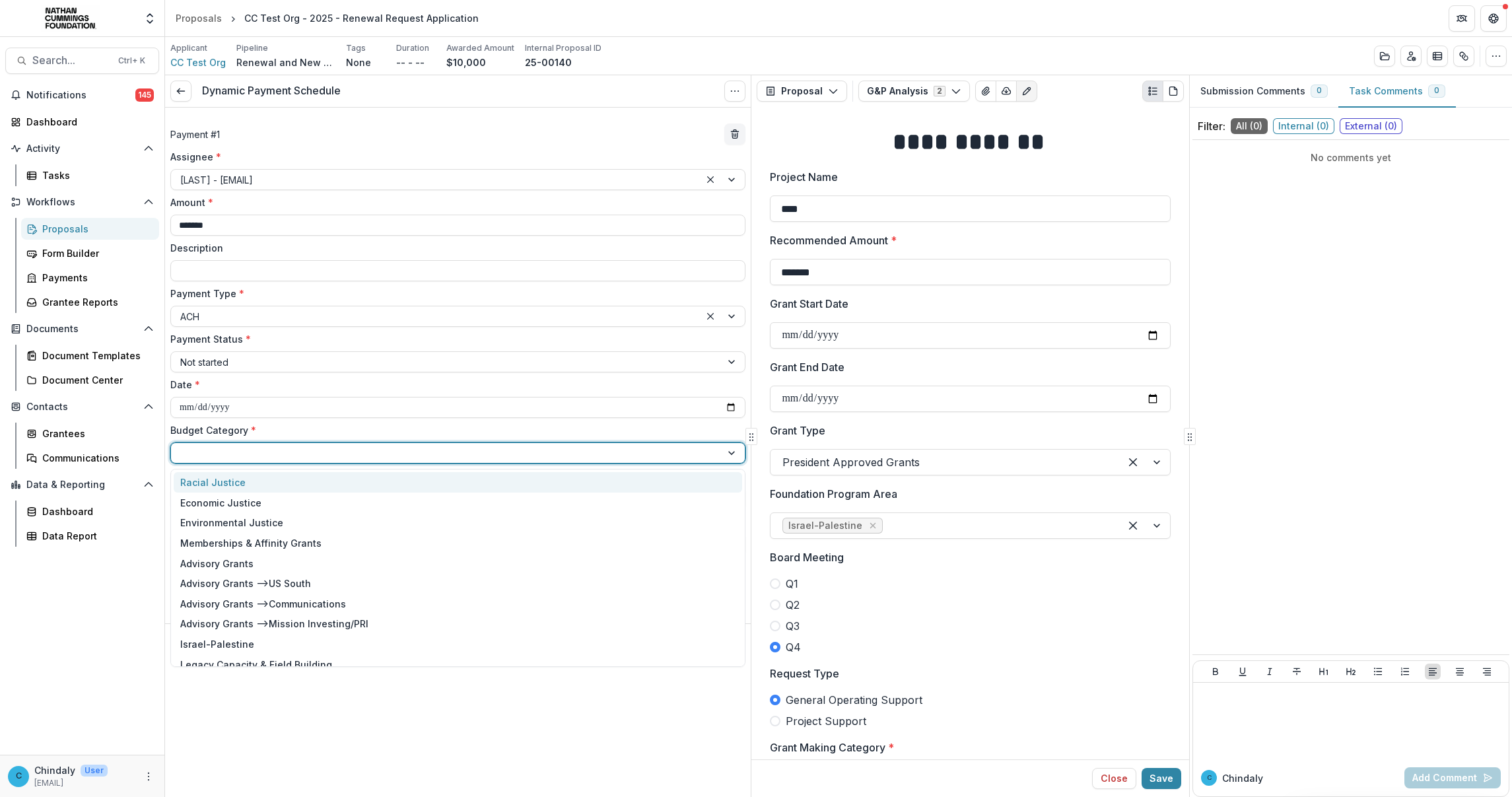 click on "Racial Justice" at bounding box center [458, 482] 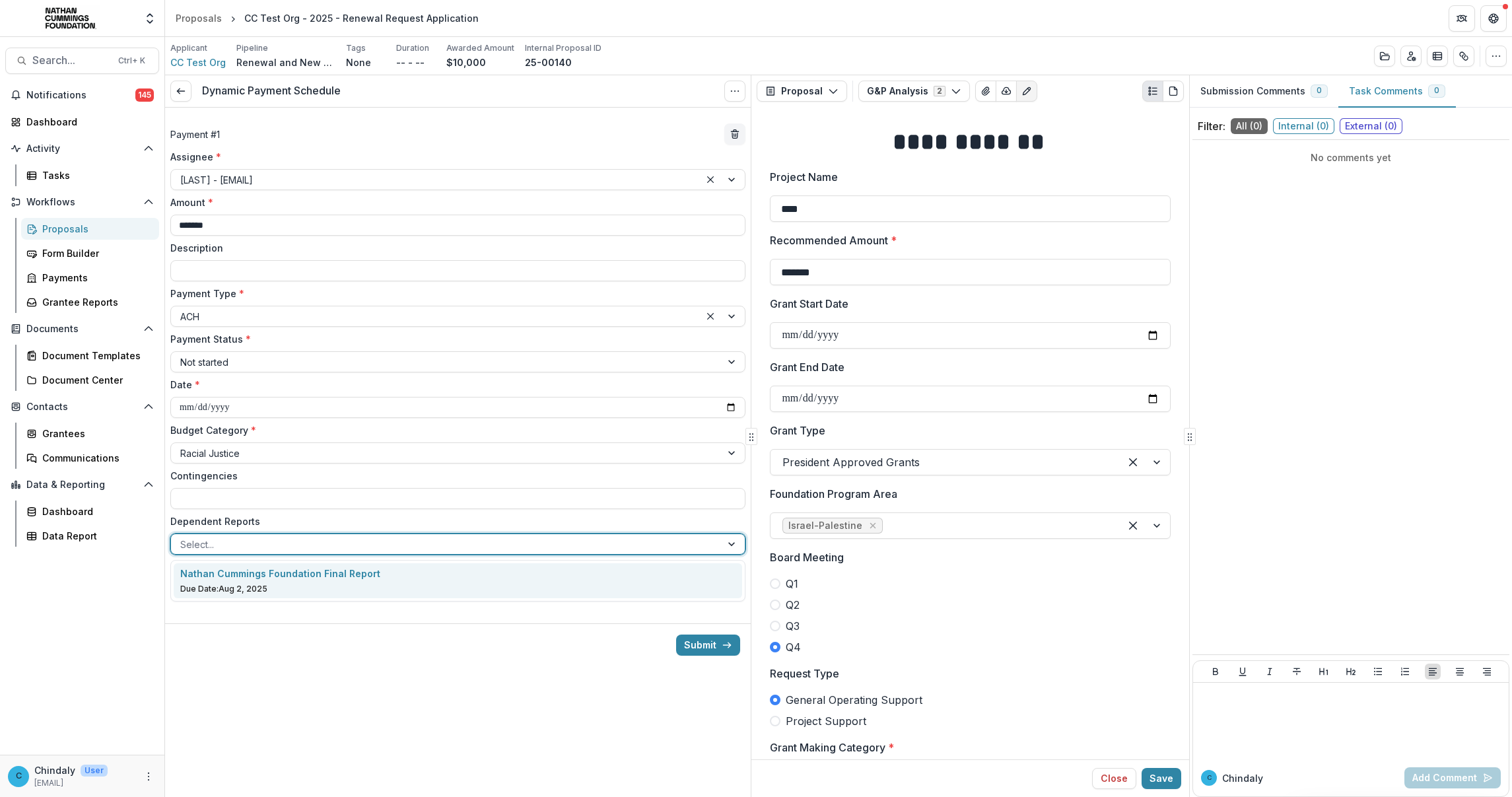 click at bounding box center (446, 544) 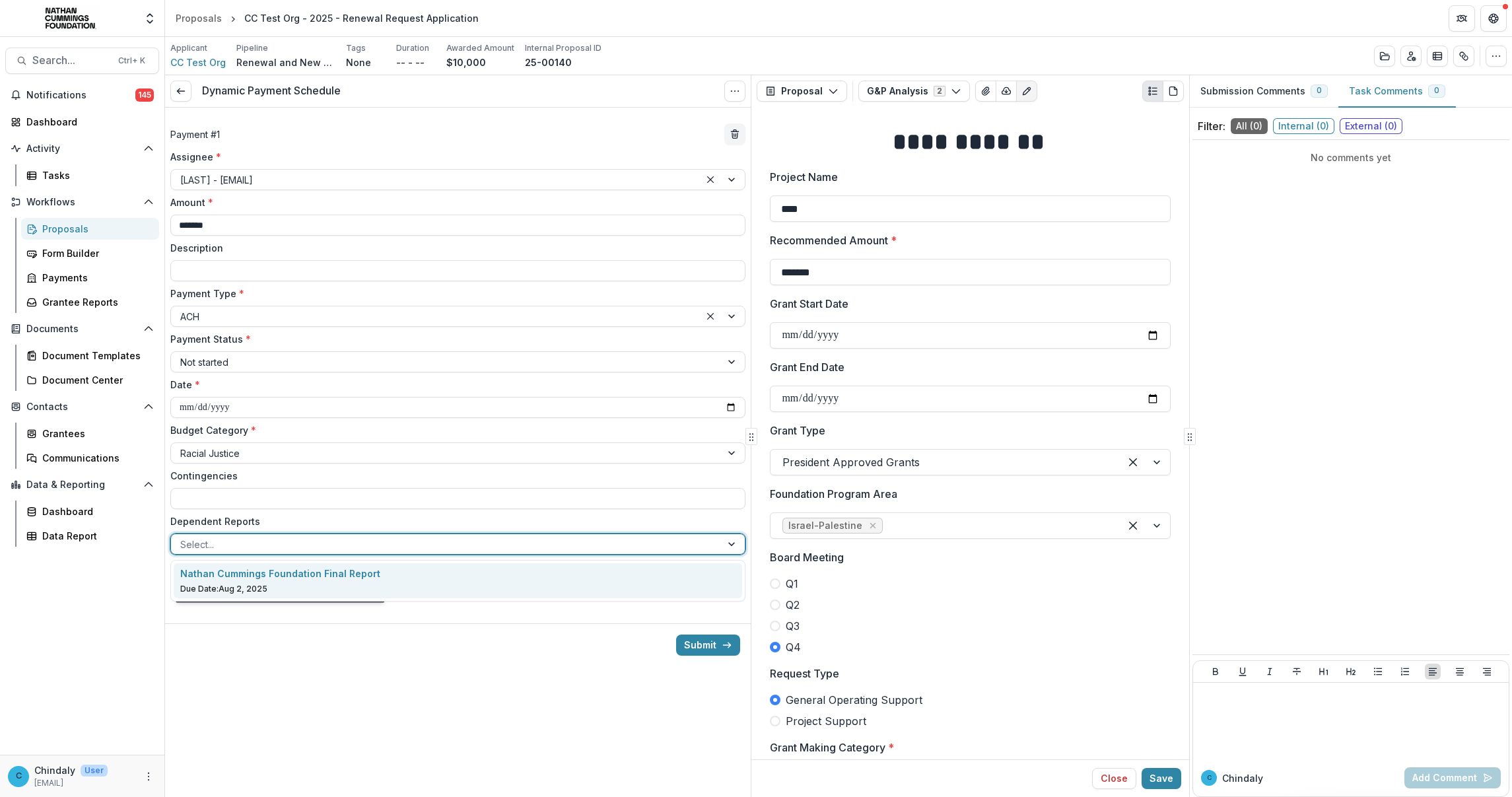 click on "Nathan Cummings Foundation Final Report" at bounding box center [280, 573] 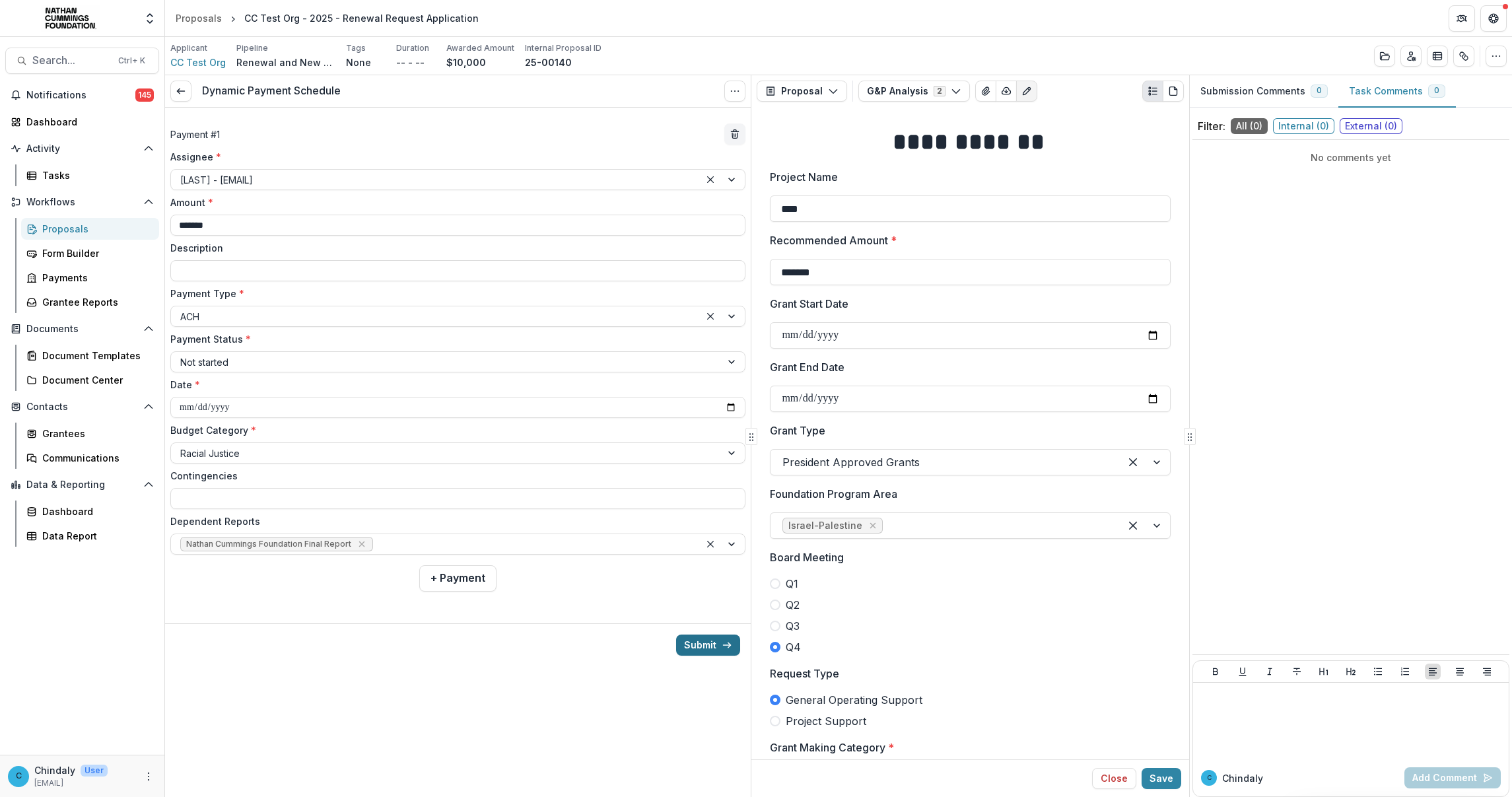 click on "Submit" at bounding box center [708, 645] 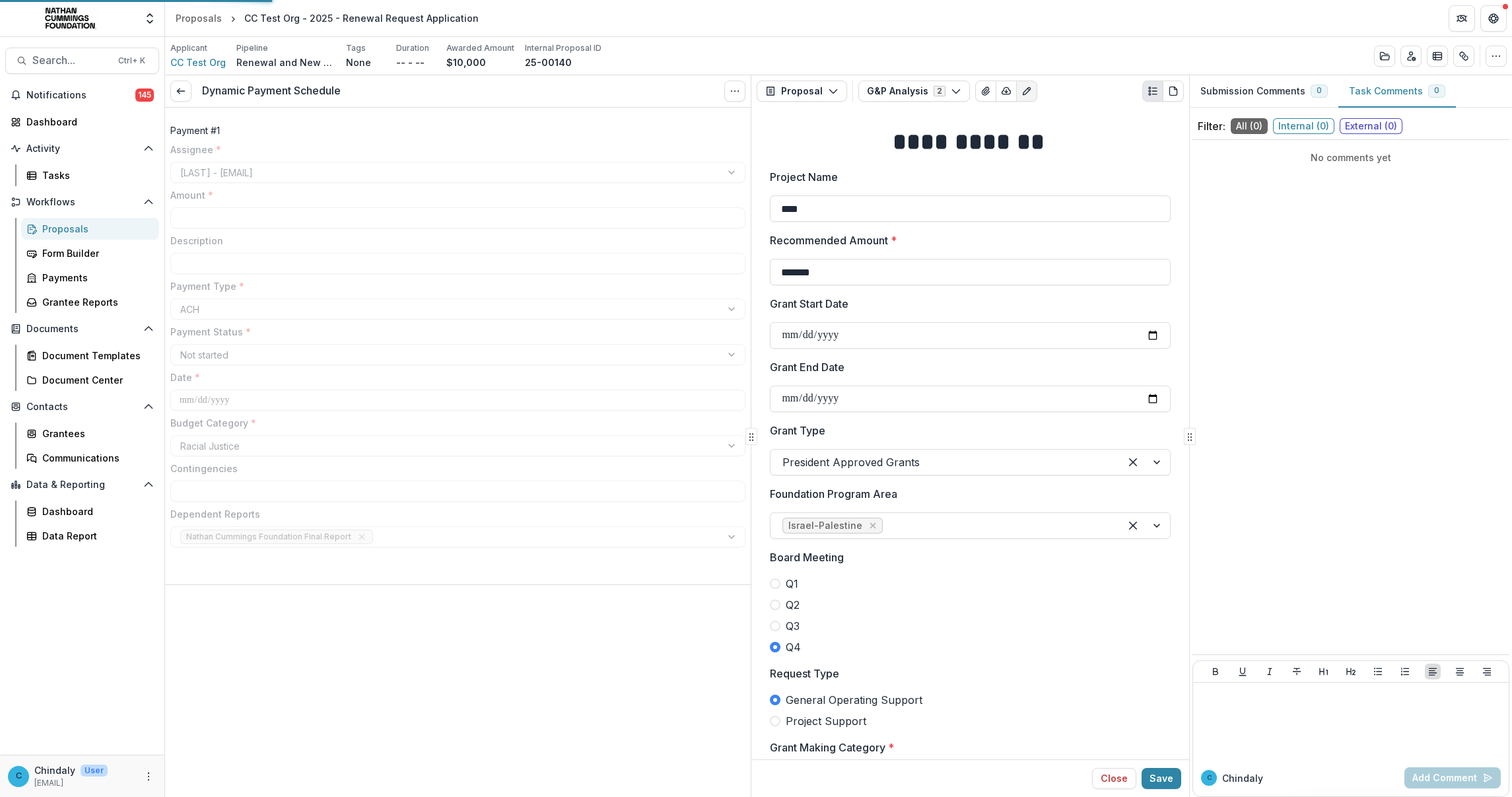 type on "*******" 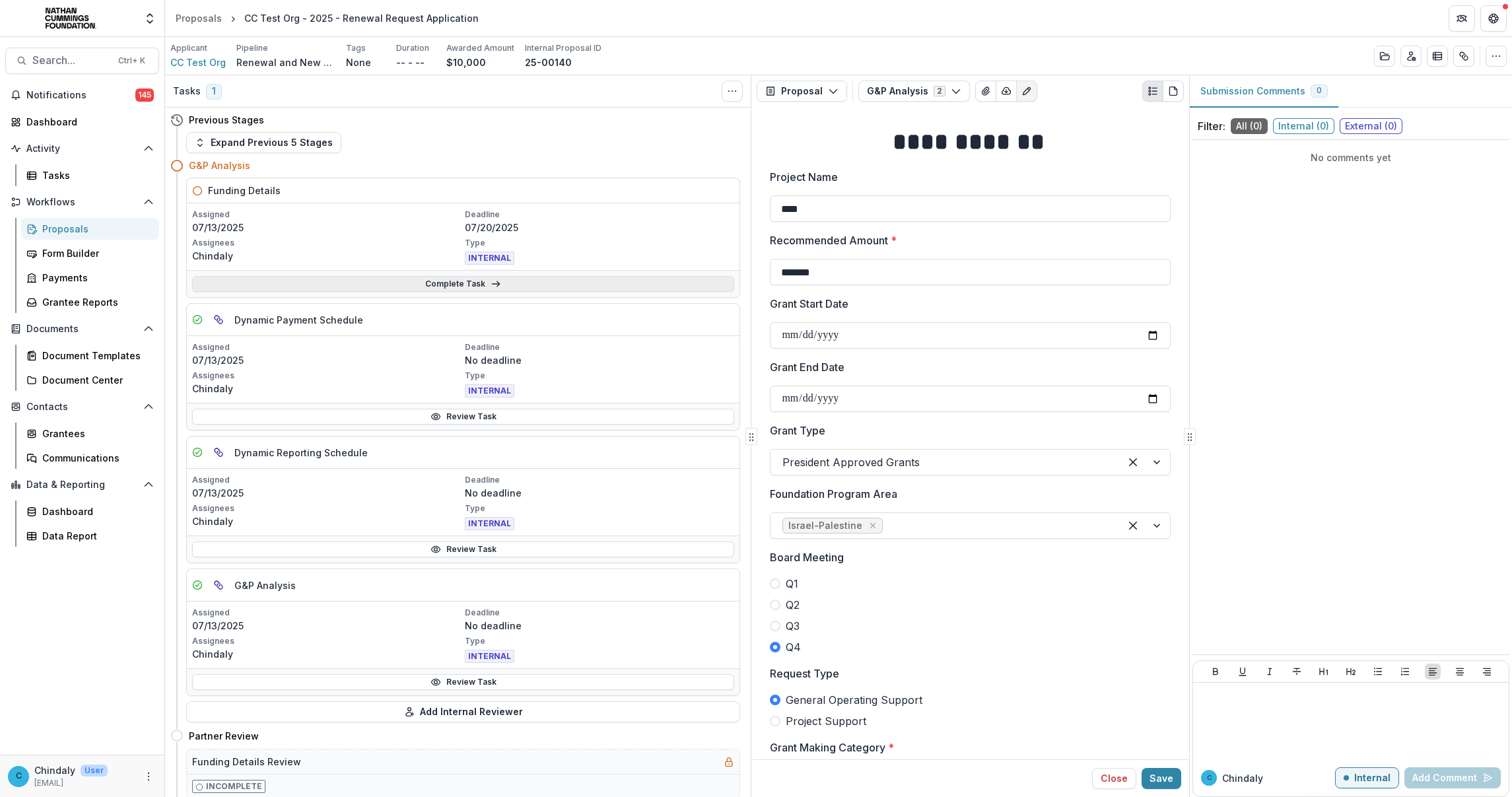 click on "Complete Task" at bounding box center [463, 284] 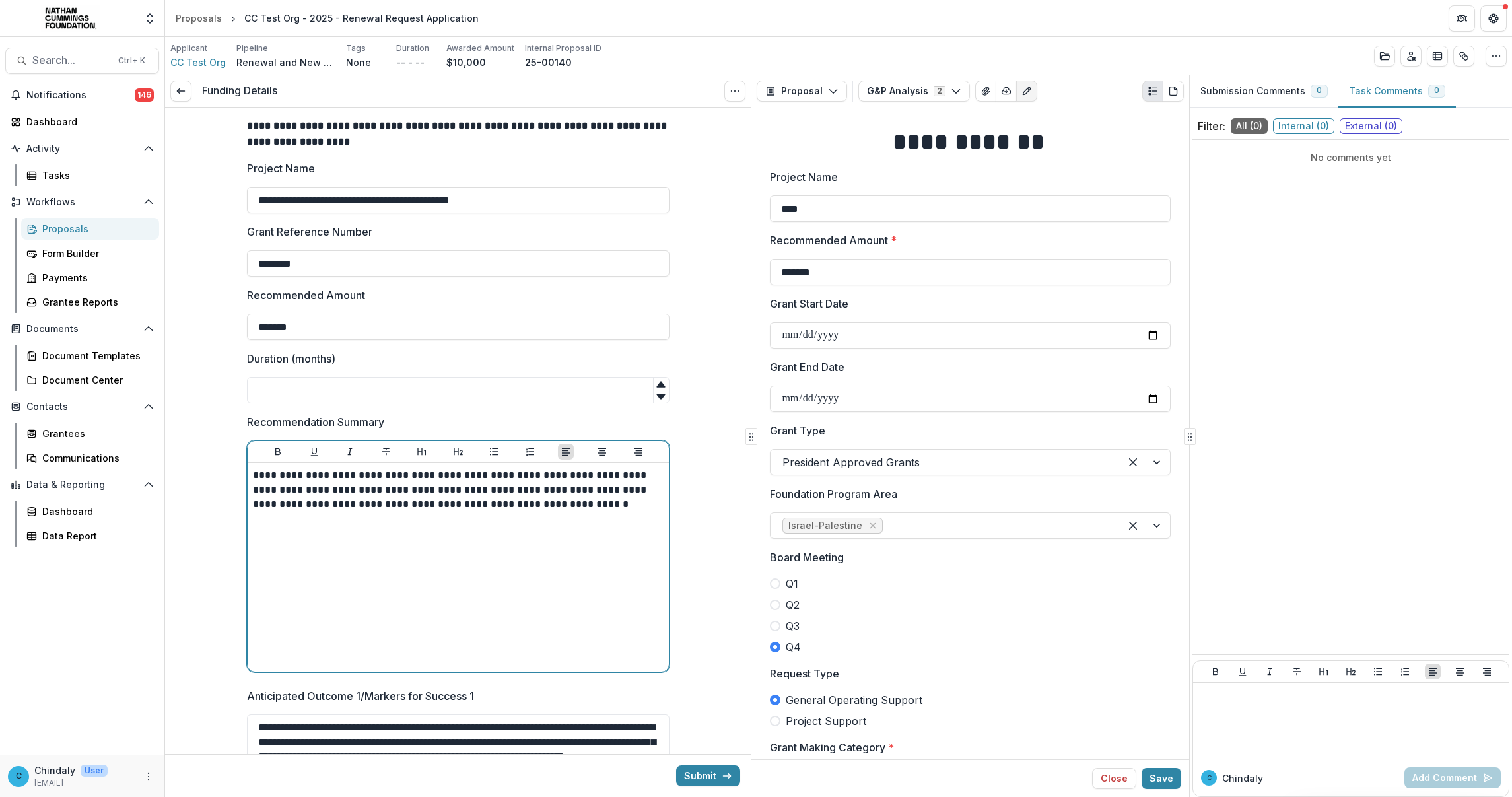 click on "**********" at bounding box center [458, 490] 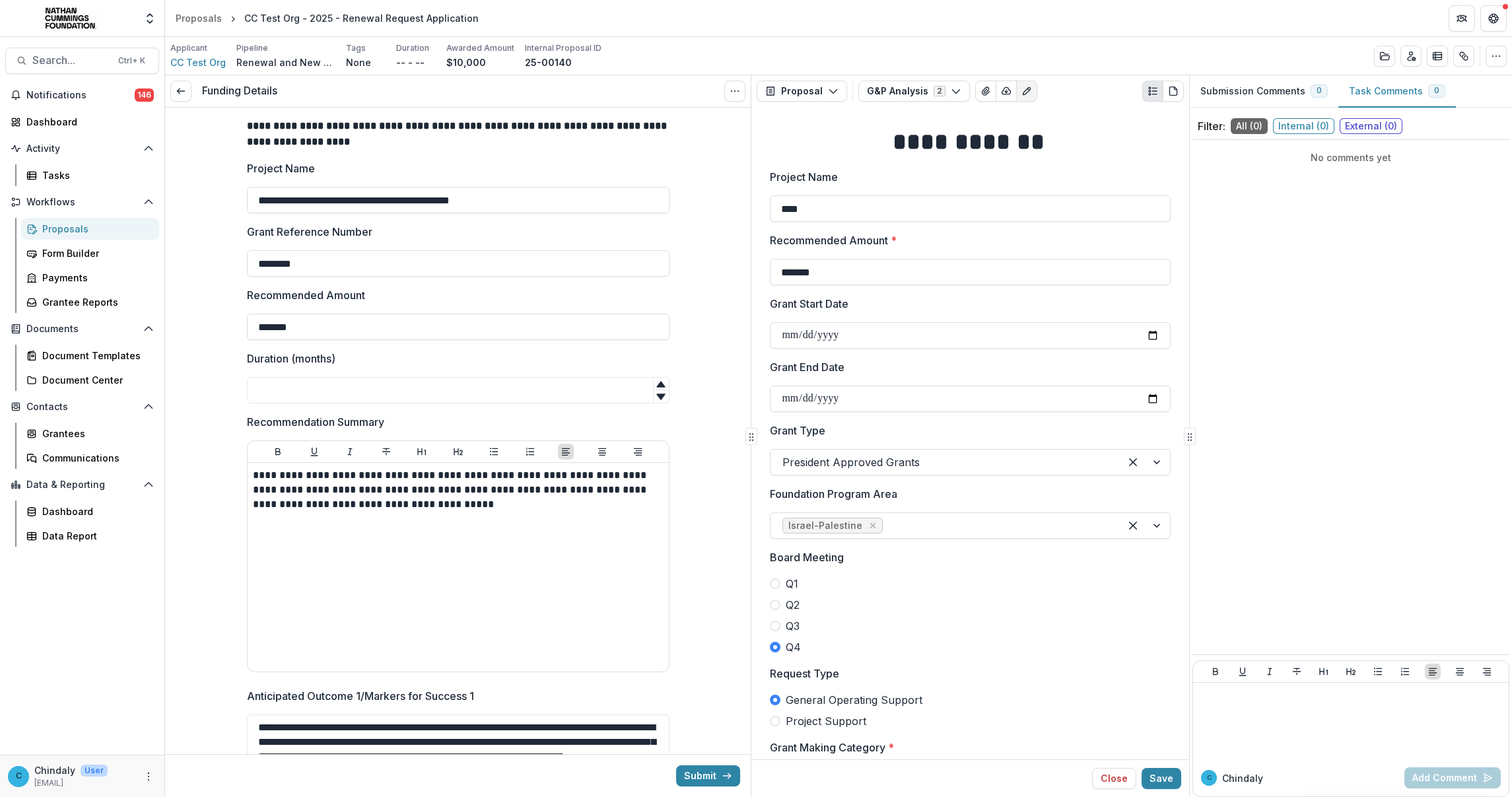 scroll, scrollTop: 248, scrollLeft: 0, axis: vertical 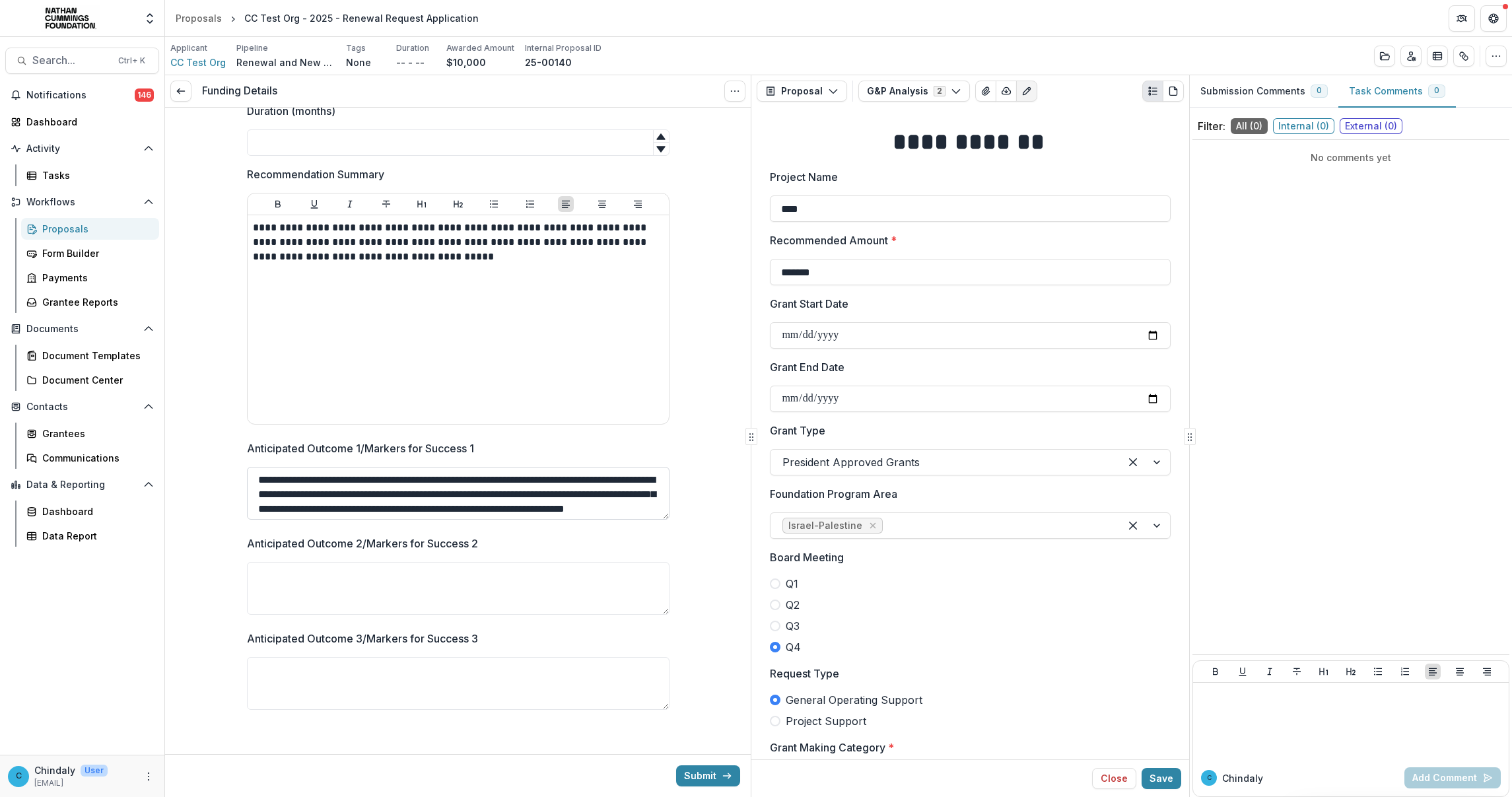 click on "**********" at bounding box center (458, 493) 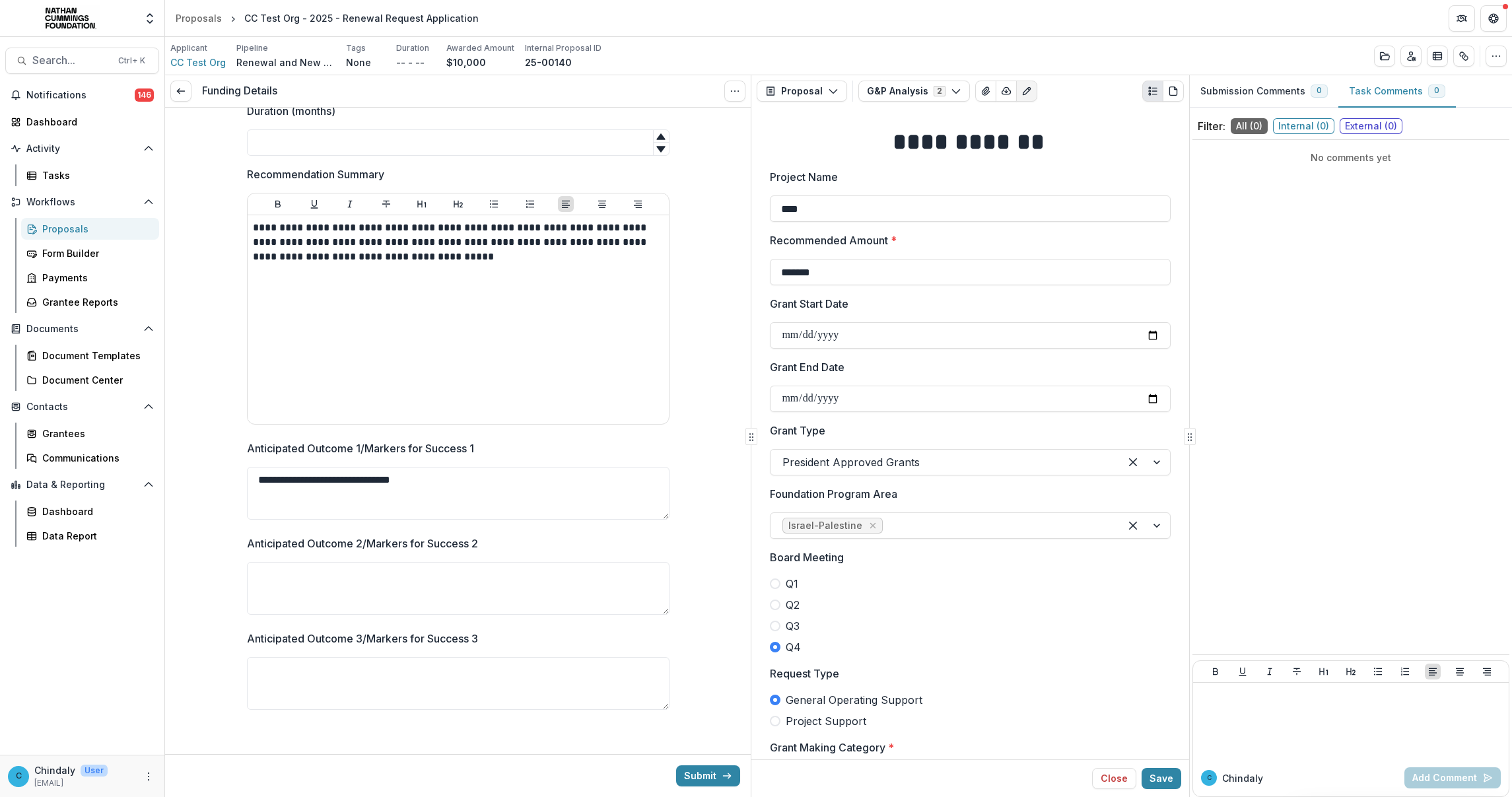 type on "**********" 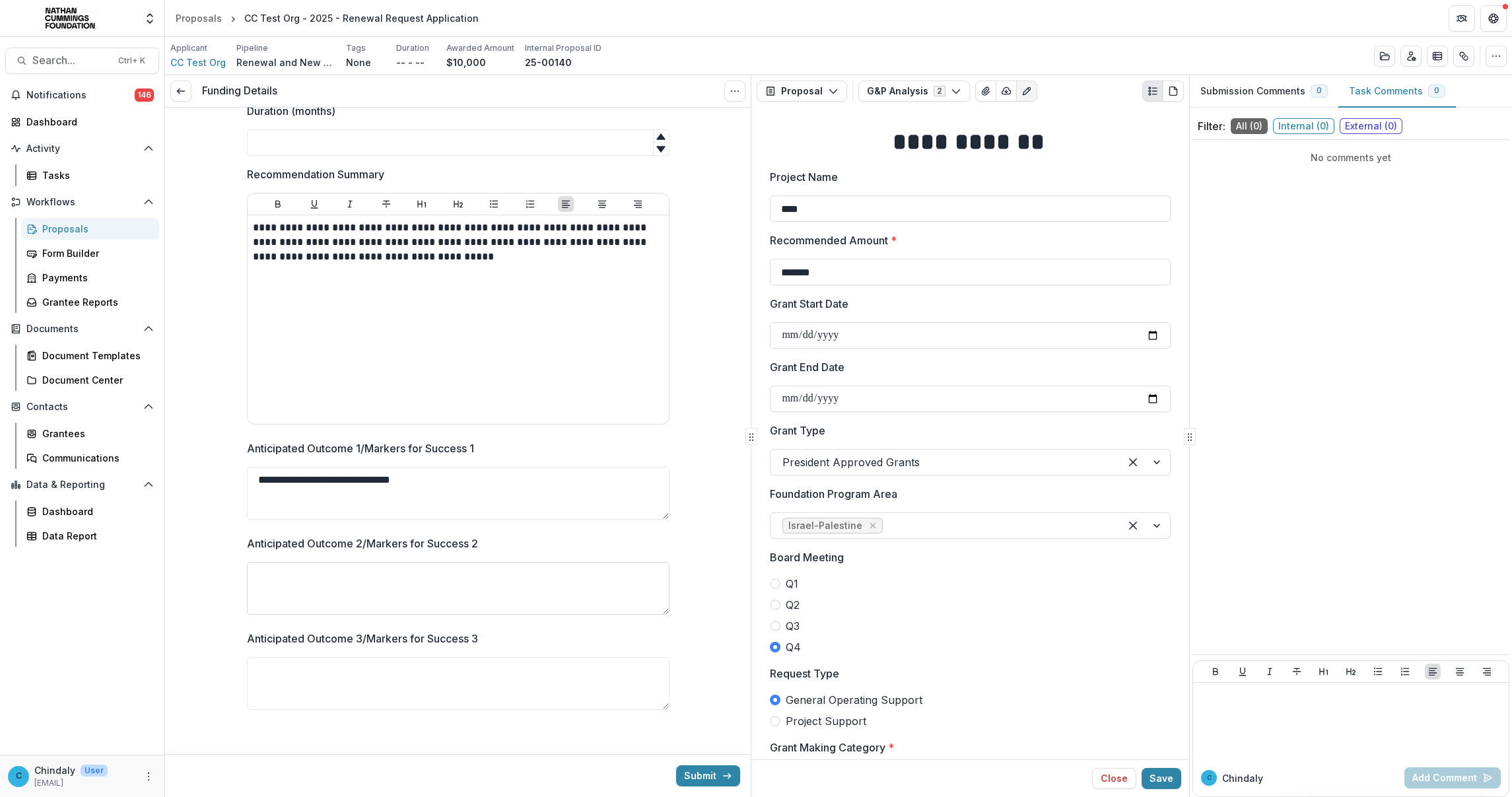 click on "Anticipated Outcome 2/Markers for Success 2" at bounding box center [458, 588] 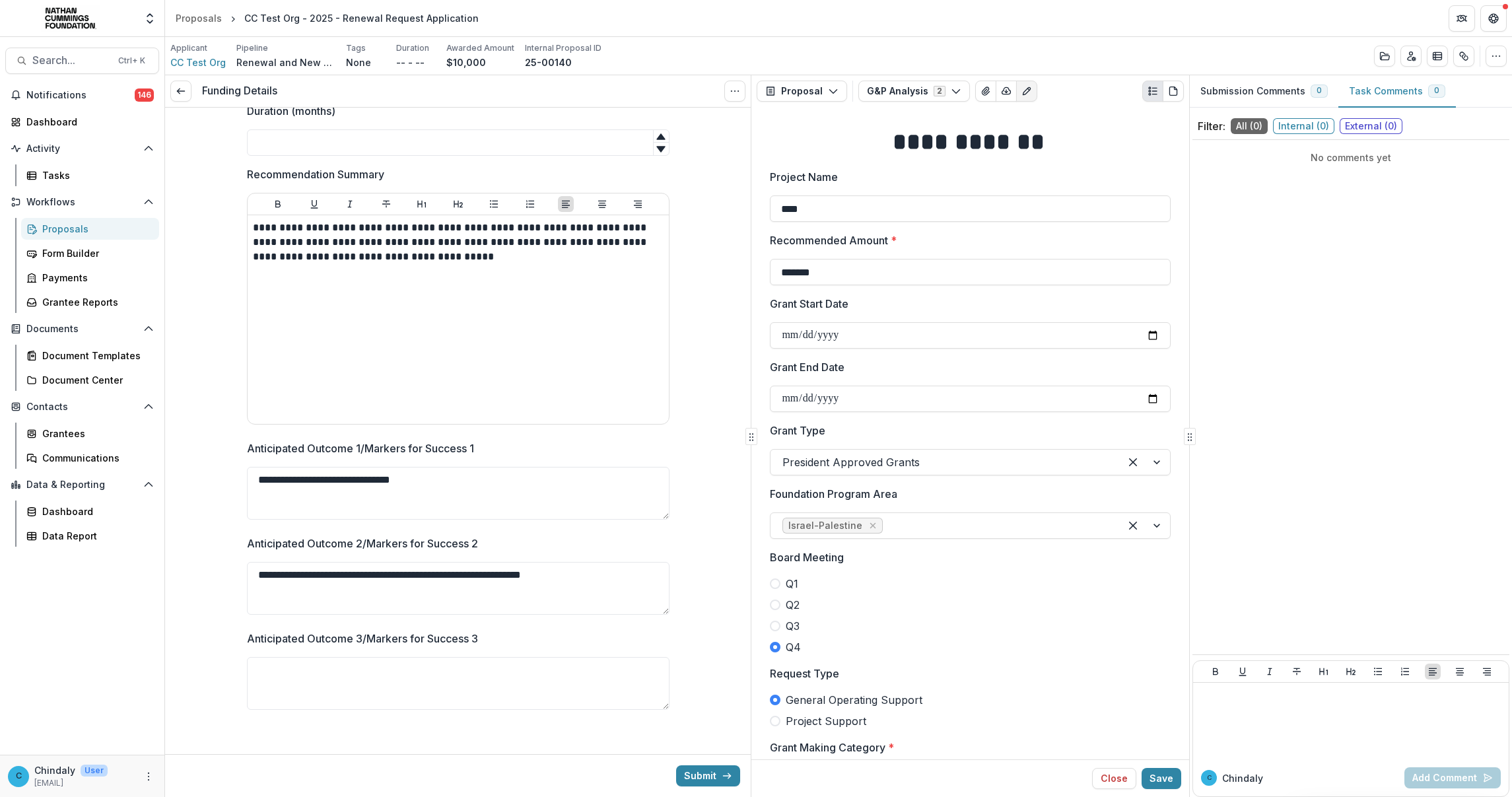 type on "**********" 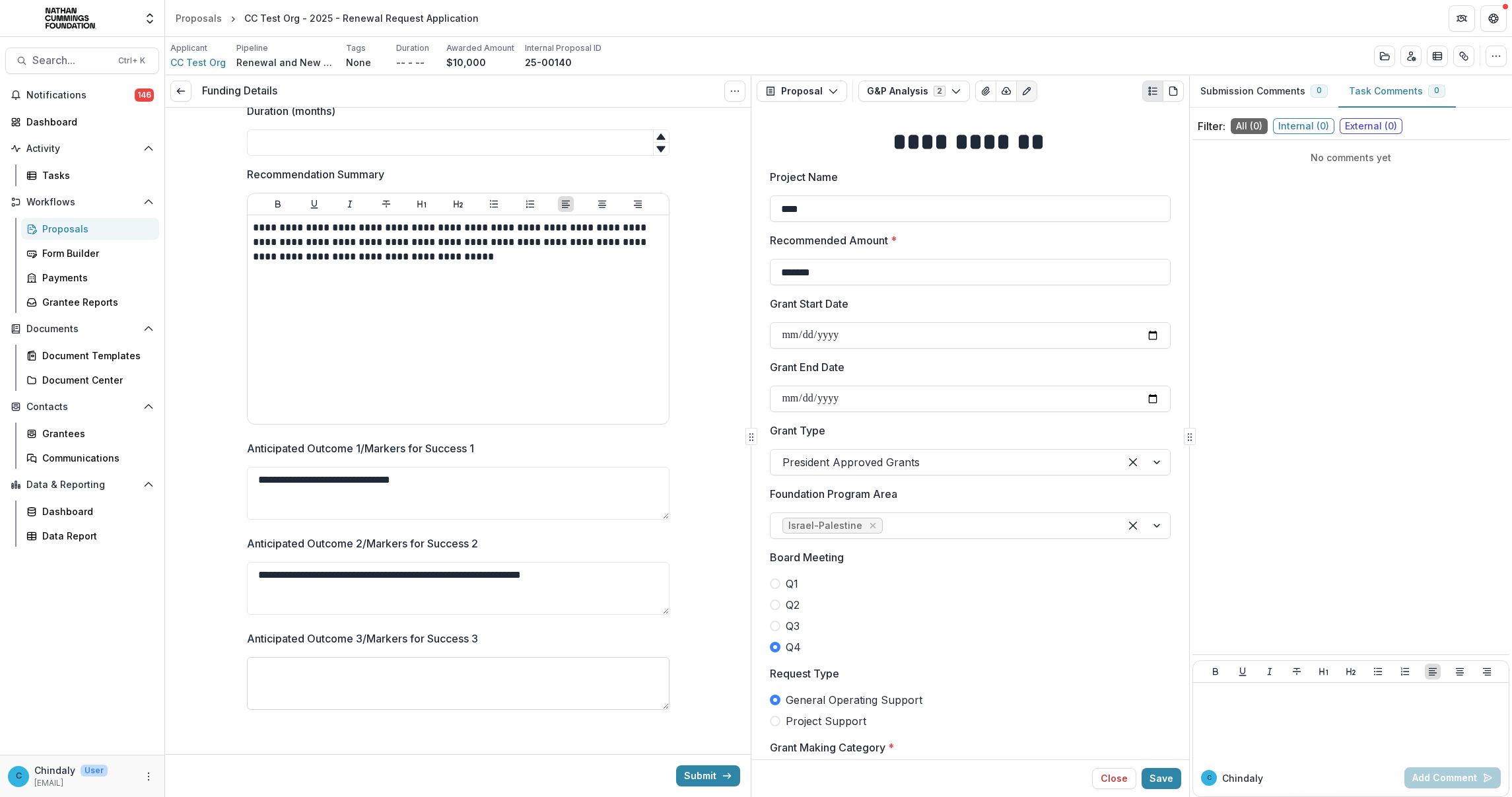 click on "Anticipated Outcome 3/Markers for Success 3" at bounding box center [458, 683] 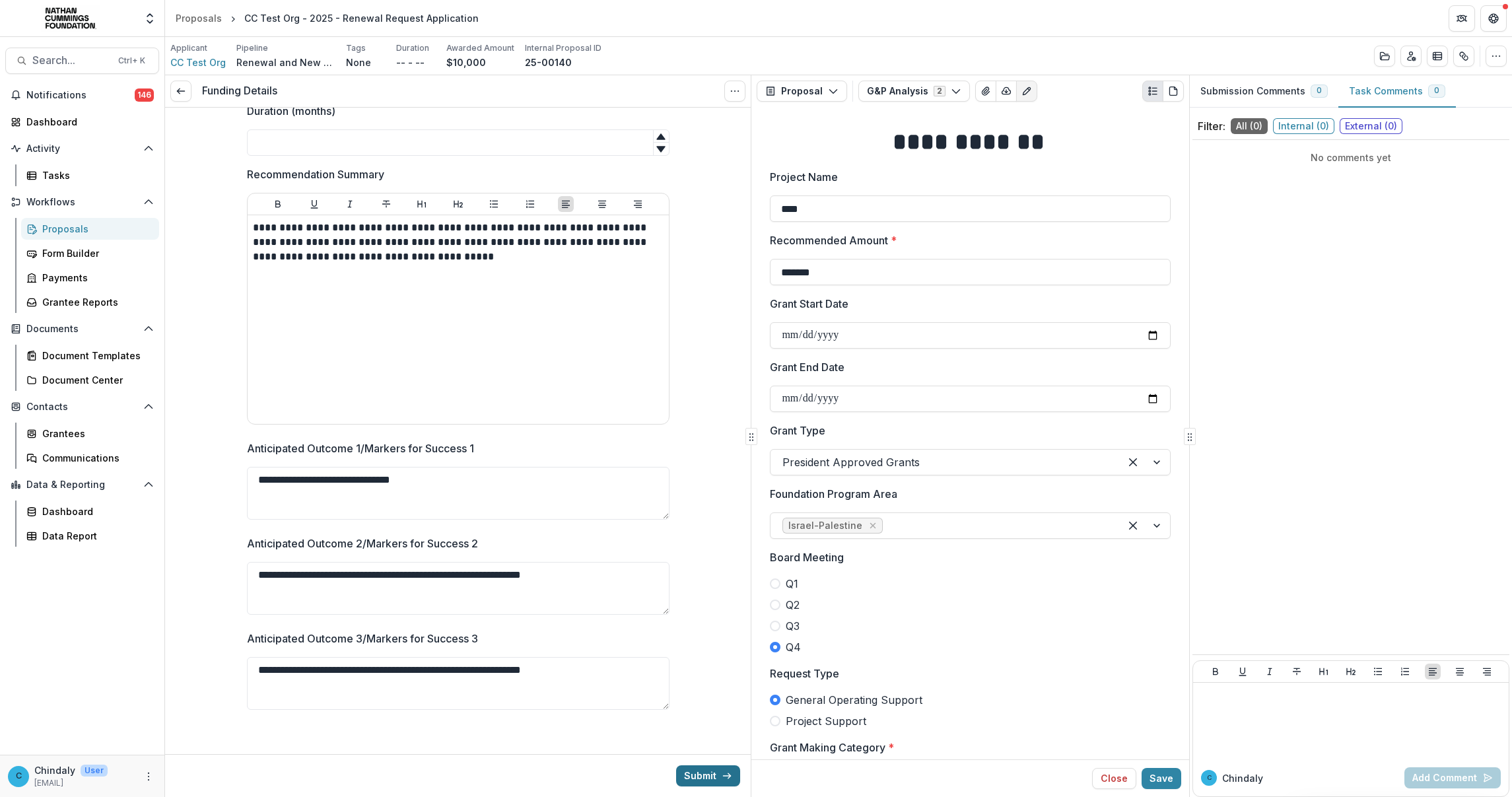 type on "**********" 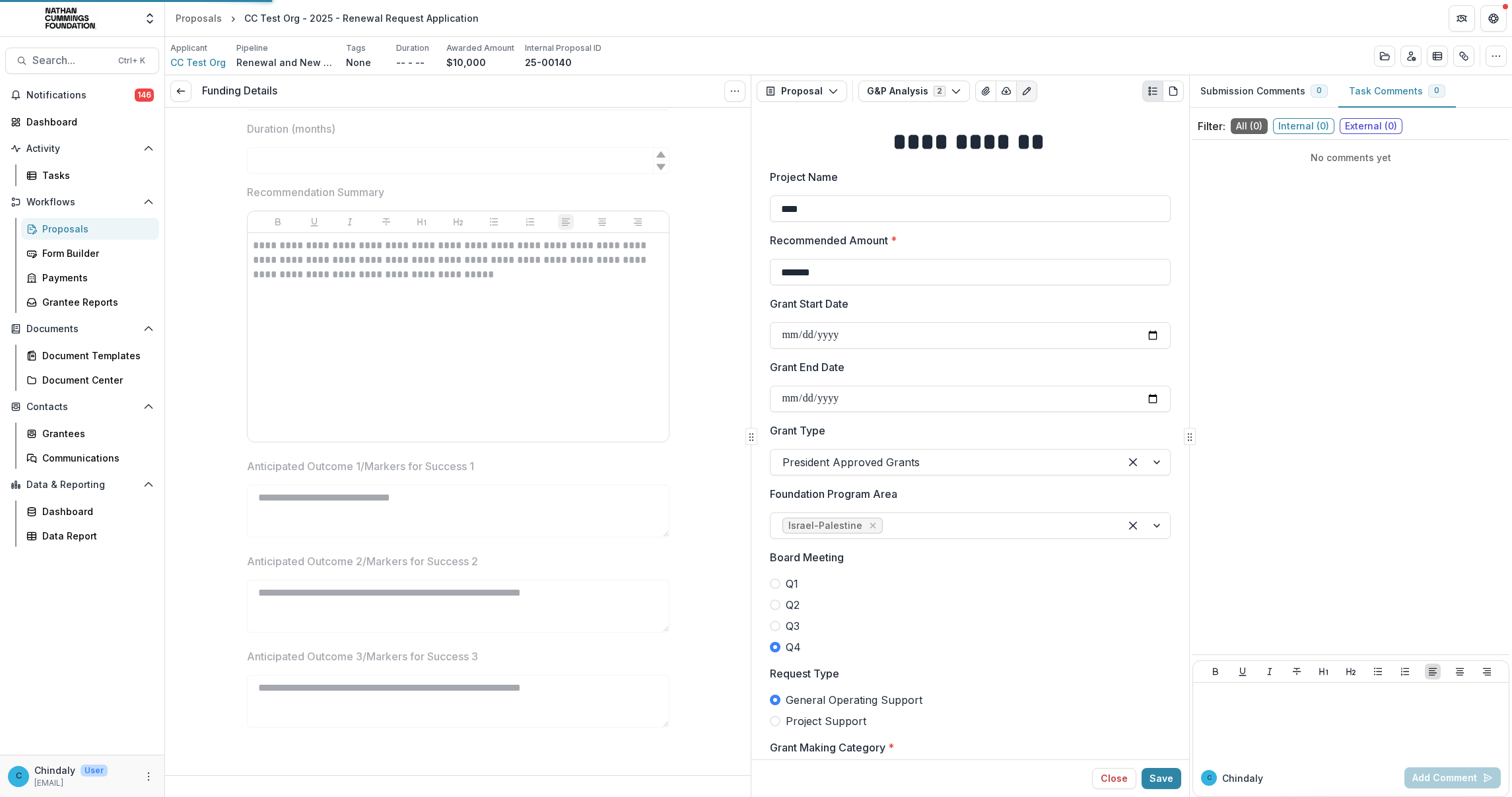 scroll, scrollTop: 230, scrollLeft: 0, axis: vertical 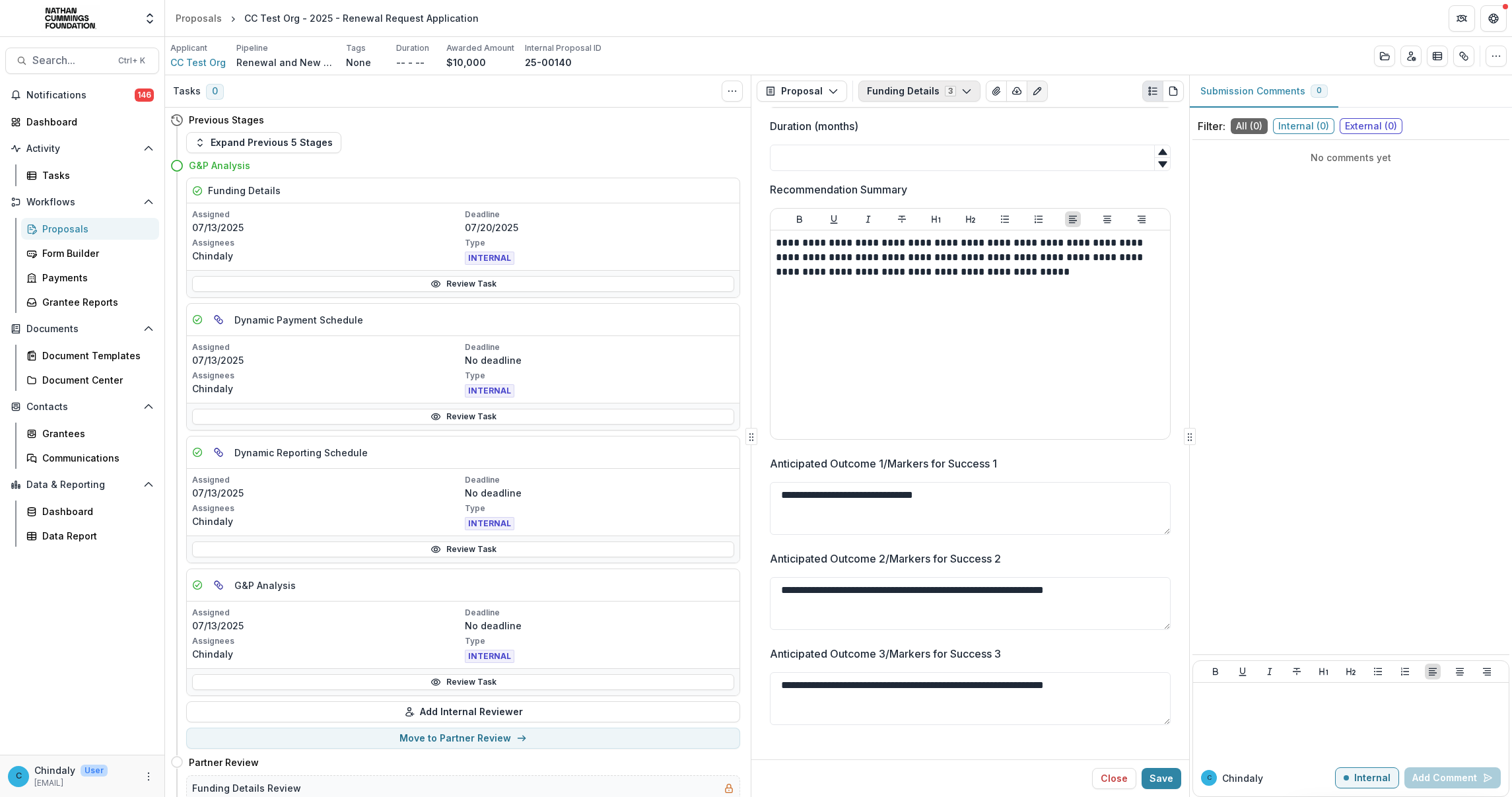 click on "Funding Details 3" at bounding box center [919, 91] 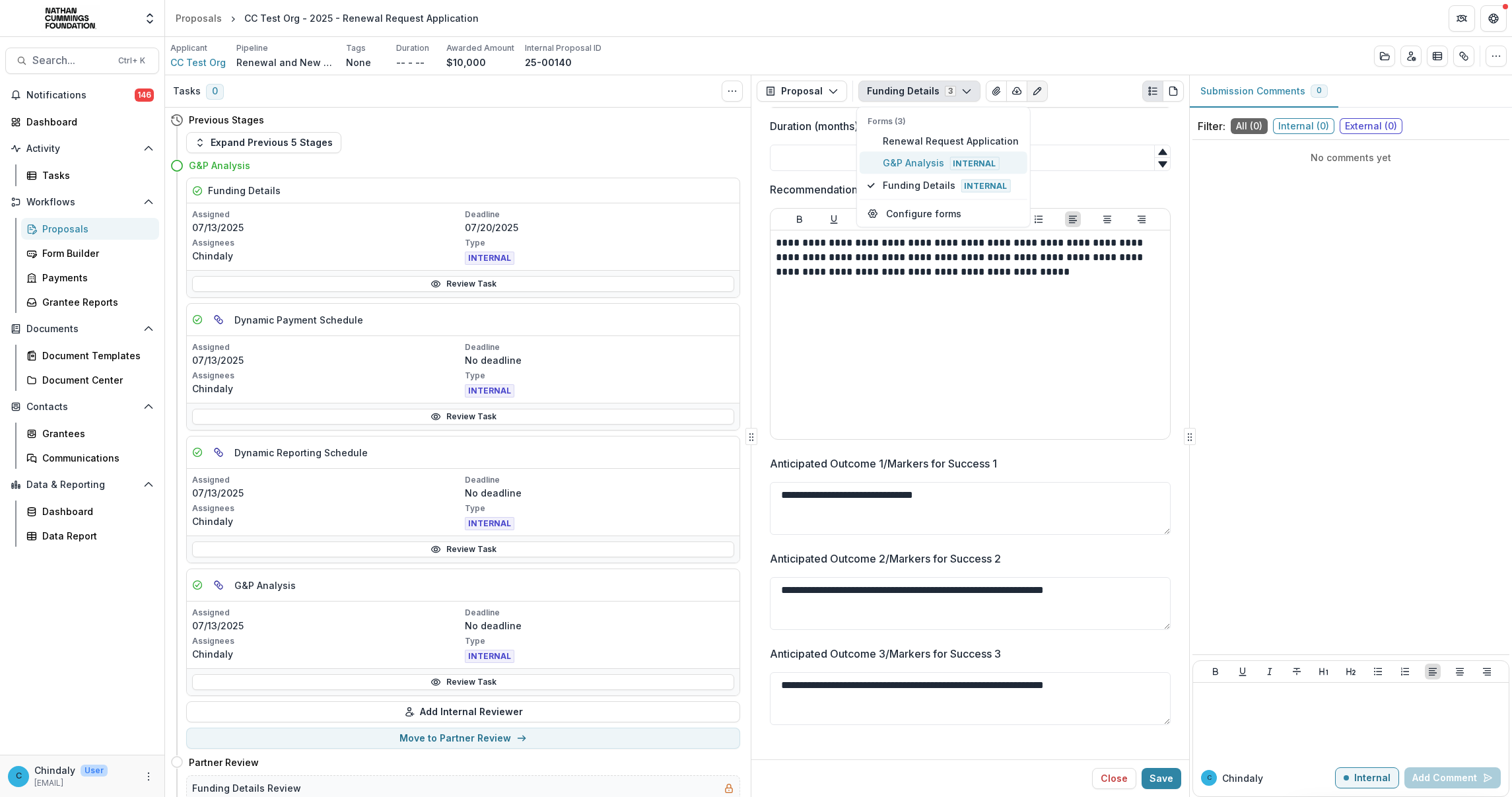click on "G&P Analysis Internal" at bounding box center [951, 163] 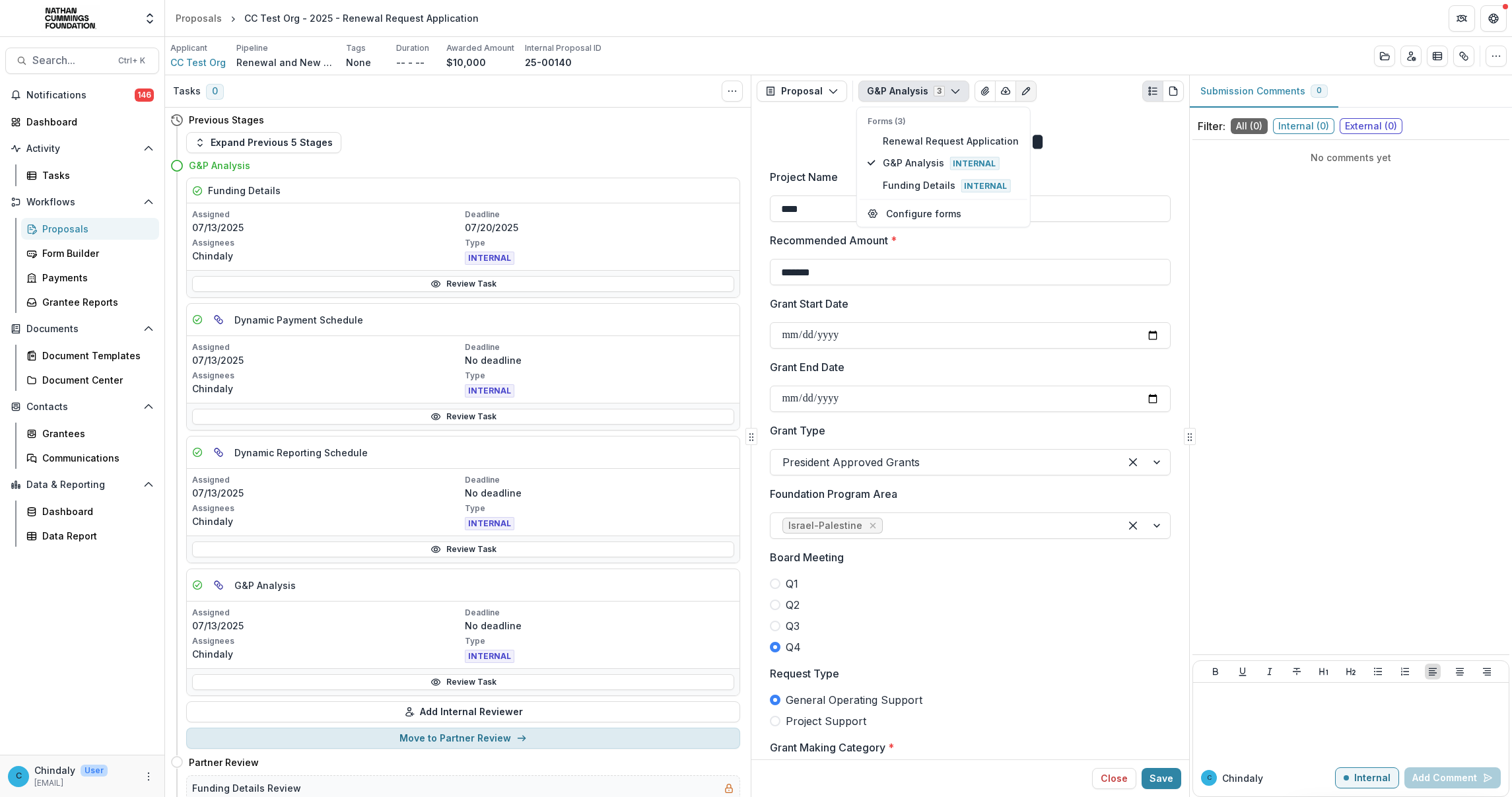click on "Move to Partner Review" at bounding box center (463, 738) 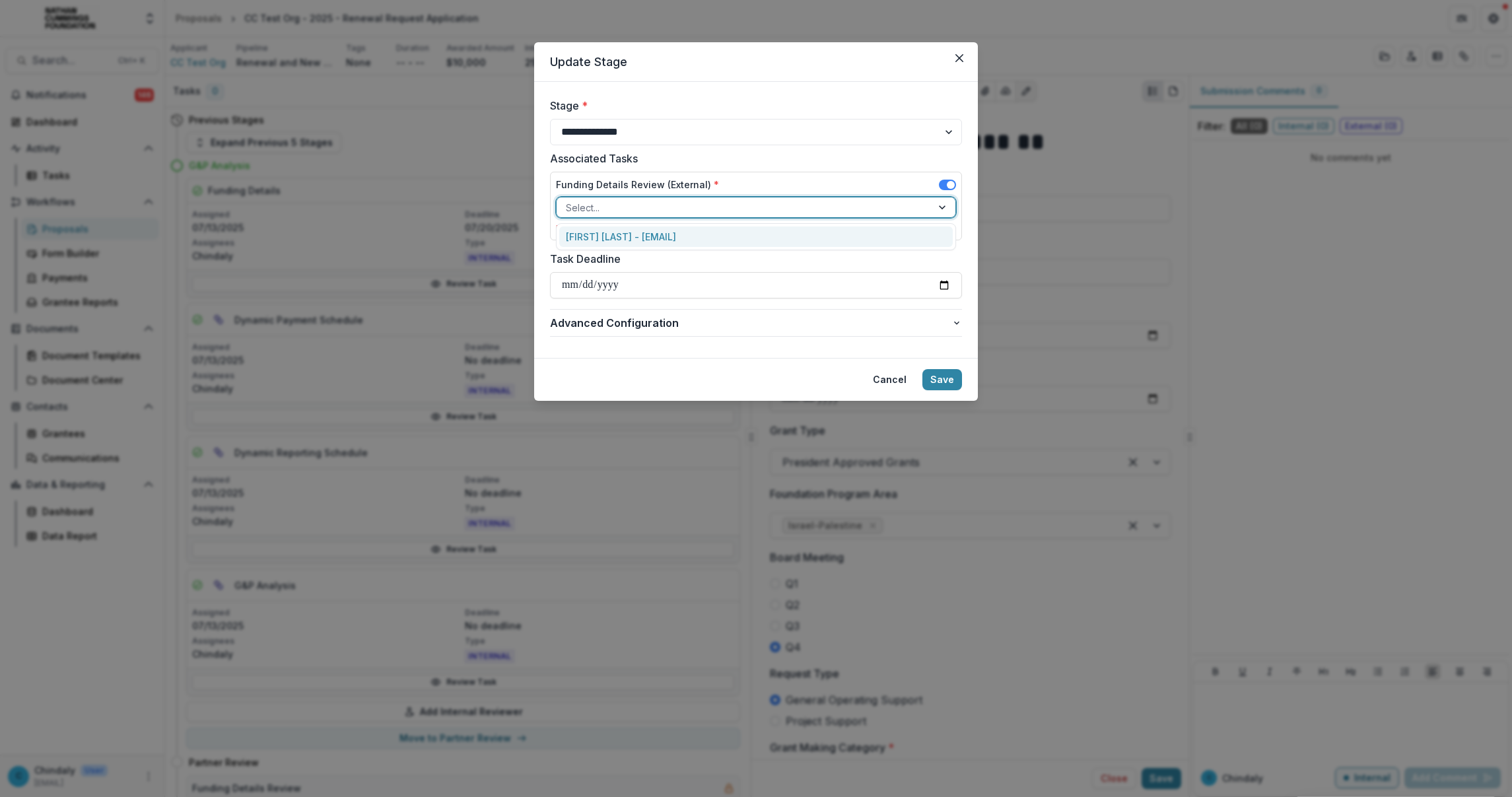 click at bounding box center (744, 207) 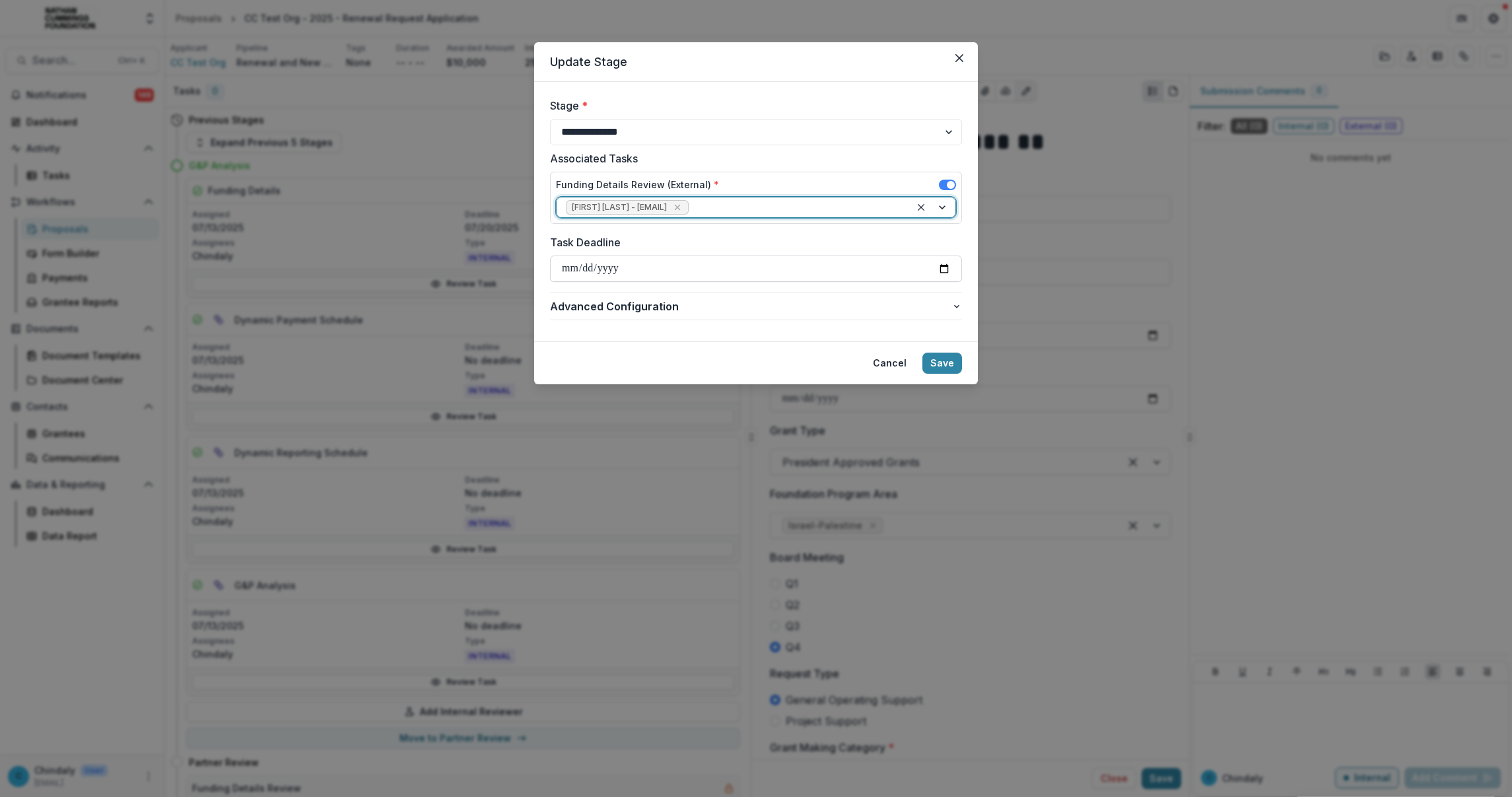 click on "Task Deadline" at bounding box center (756, 269) 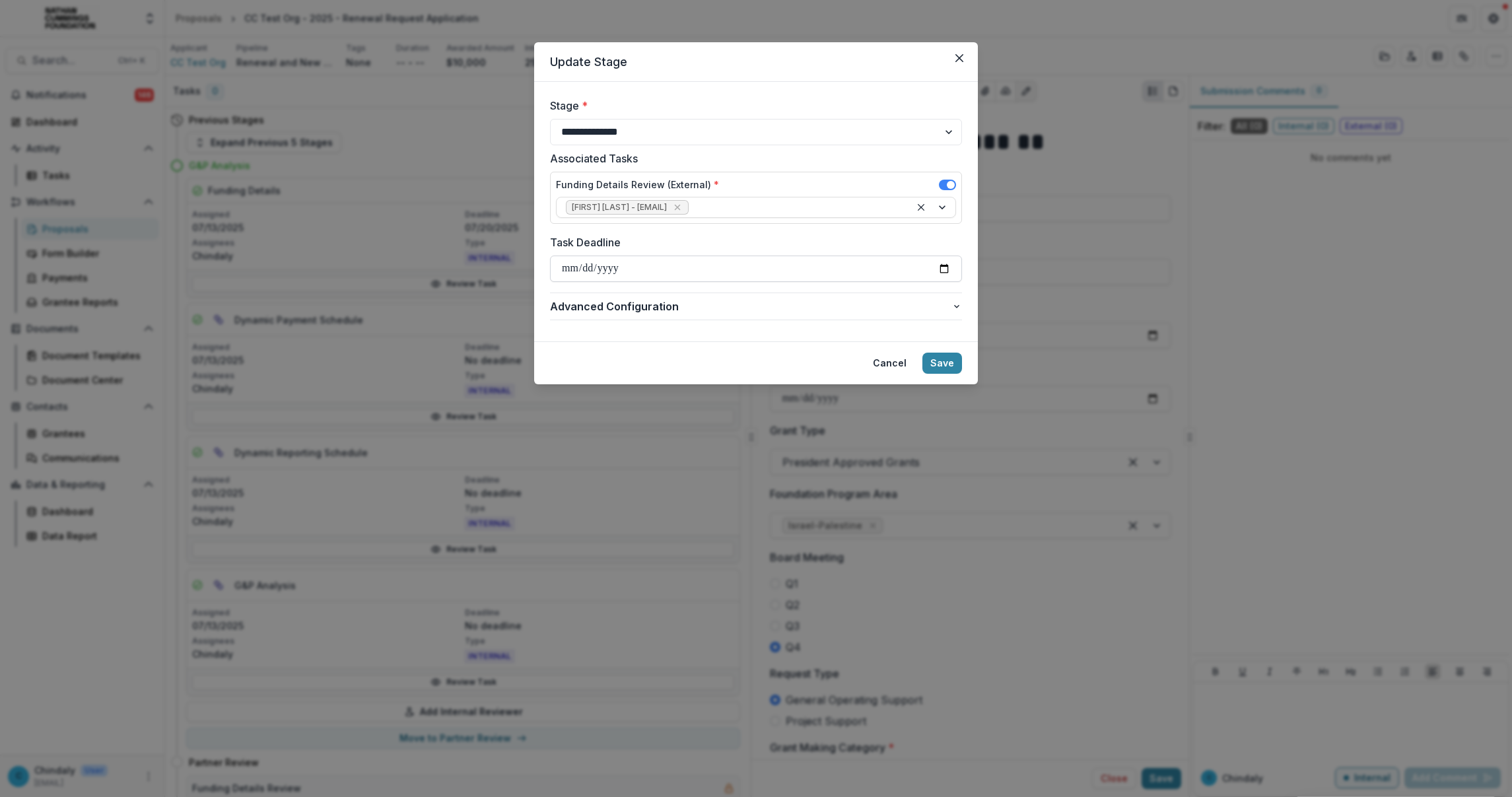 click on "Task Deadline" at bounding box center (756, 269) 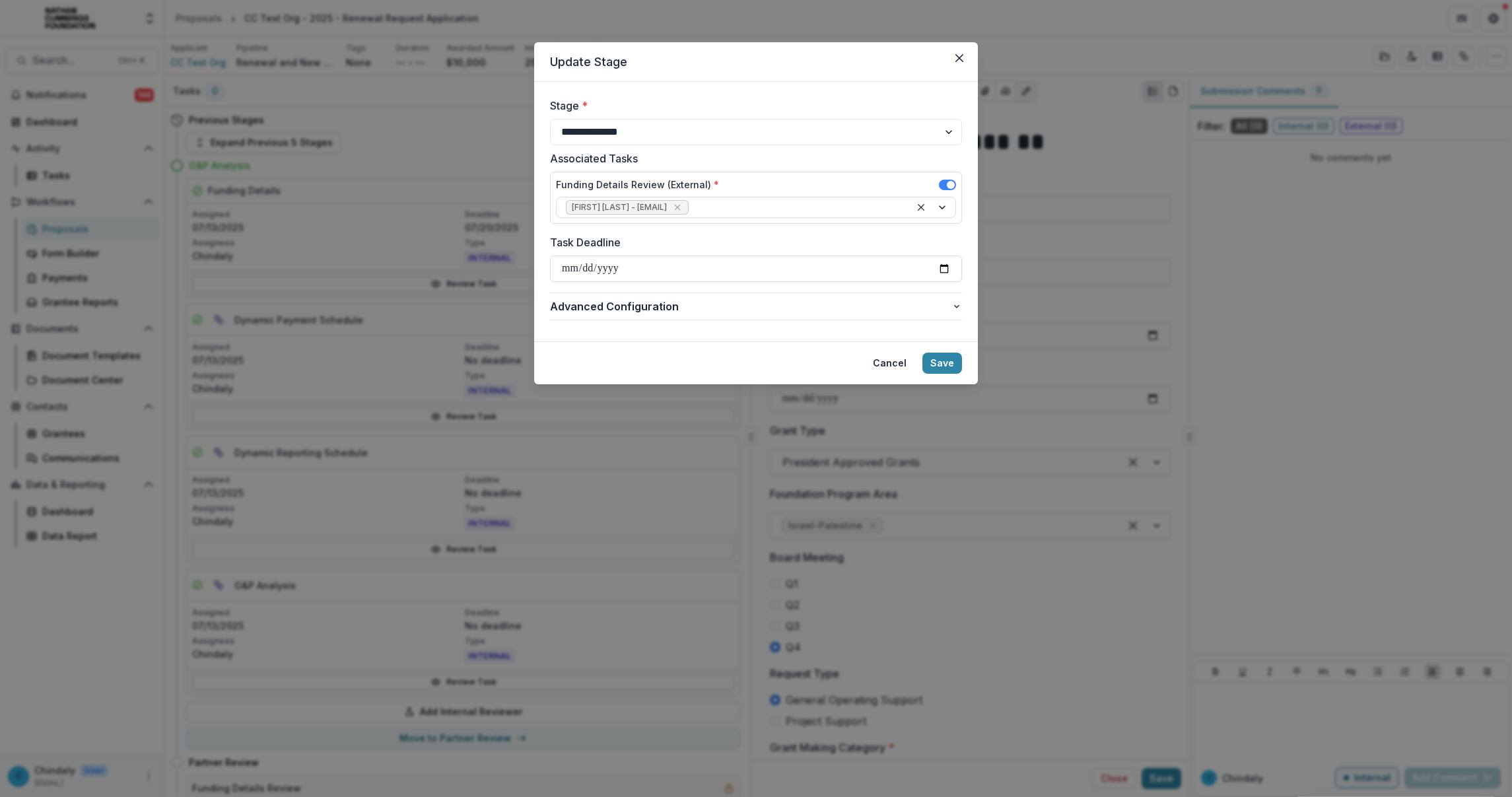 type on "**********" 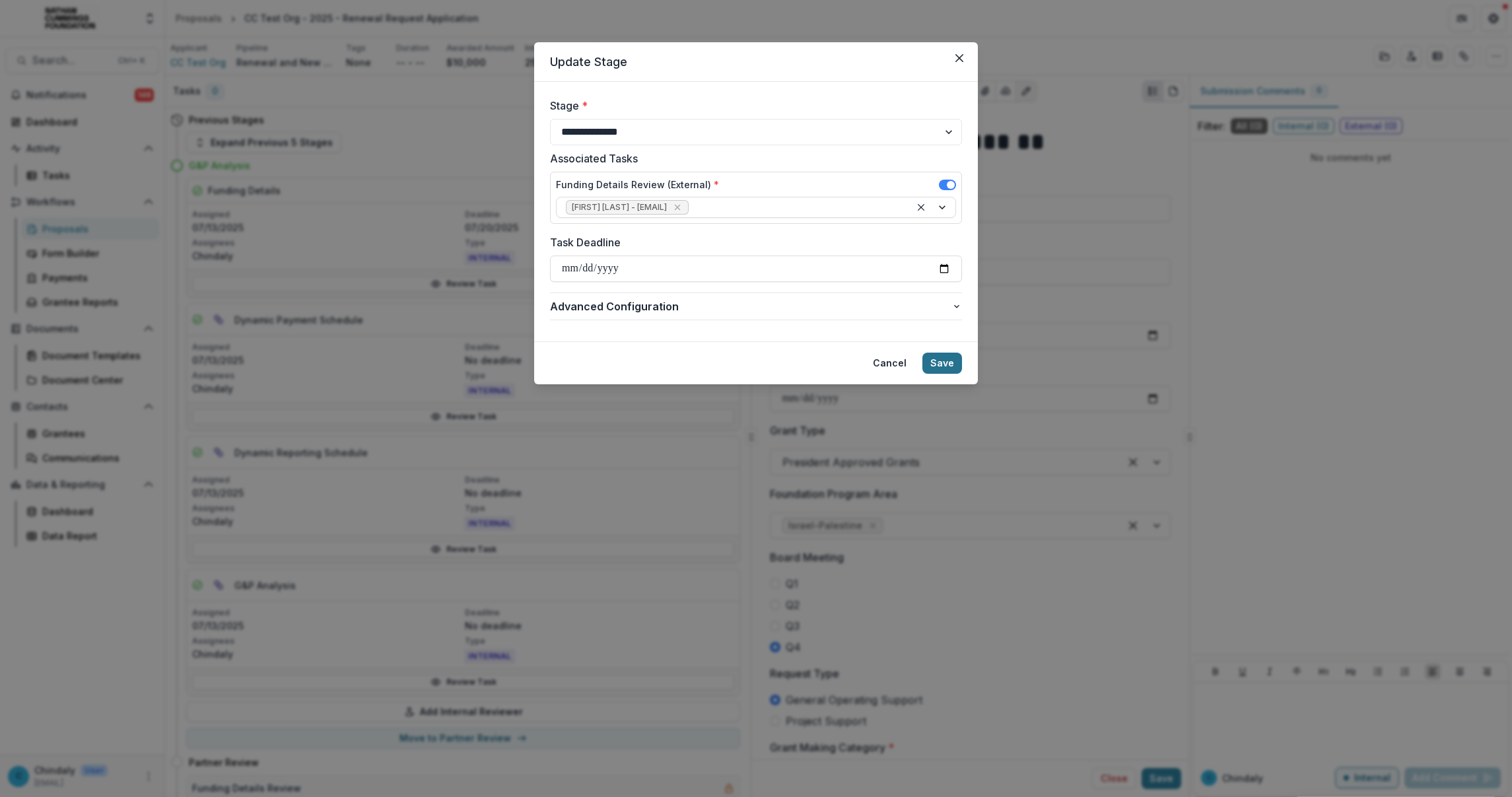 click on "Save" at bounding box center [942, 363] 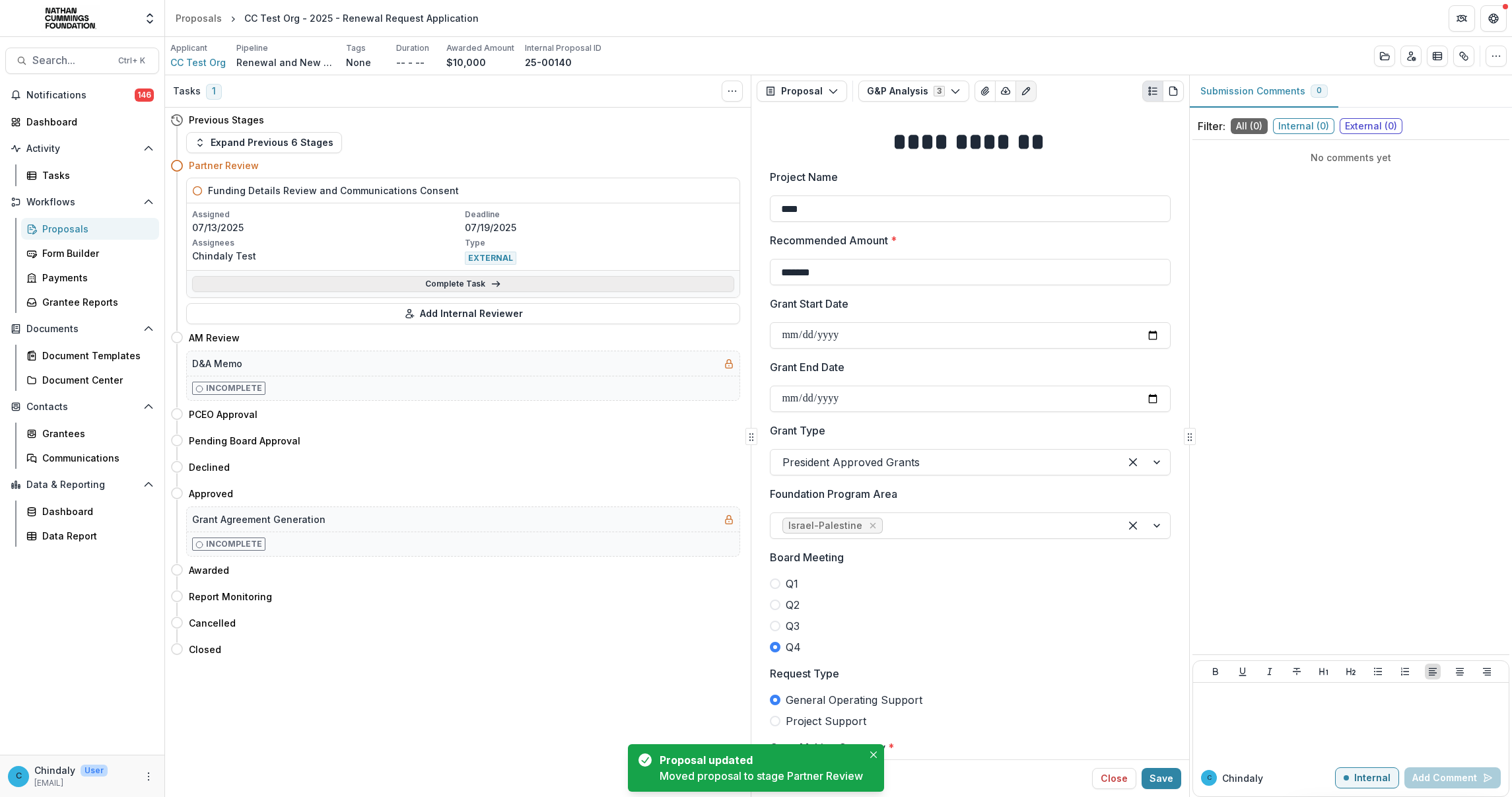 click on "Complete Task" at bounding box center [463, 284] 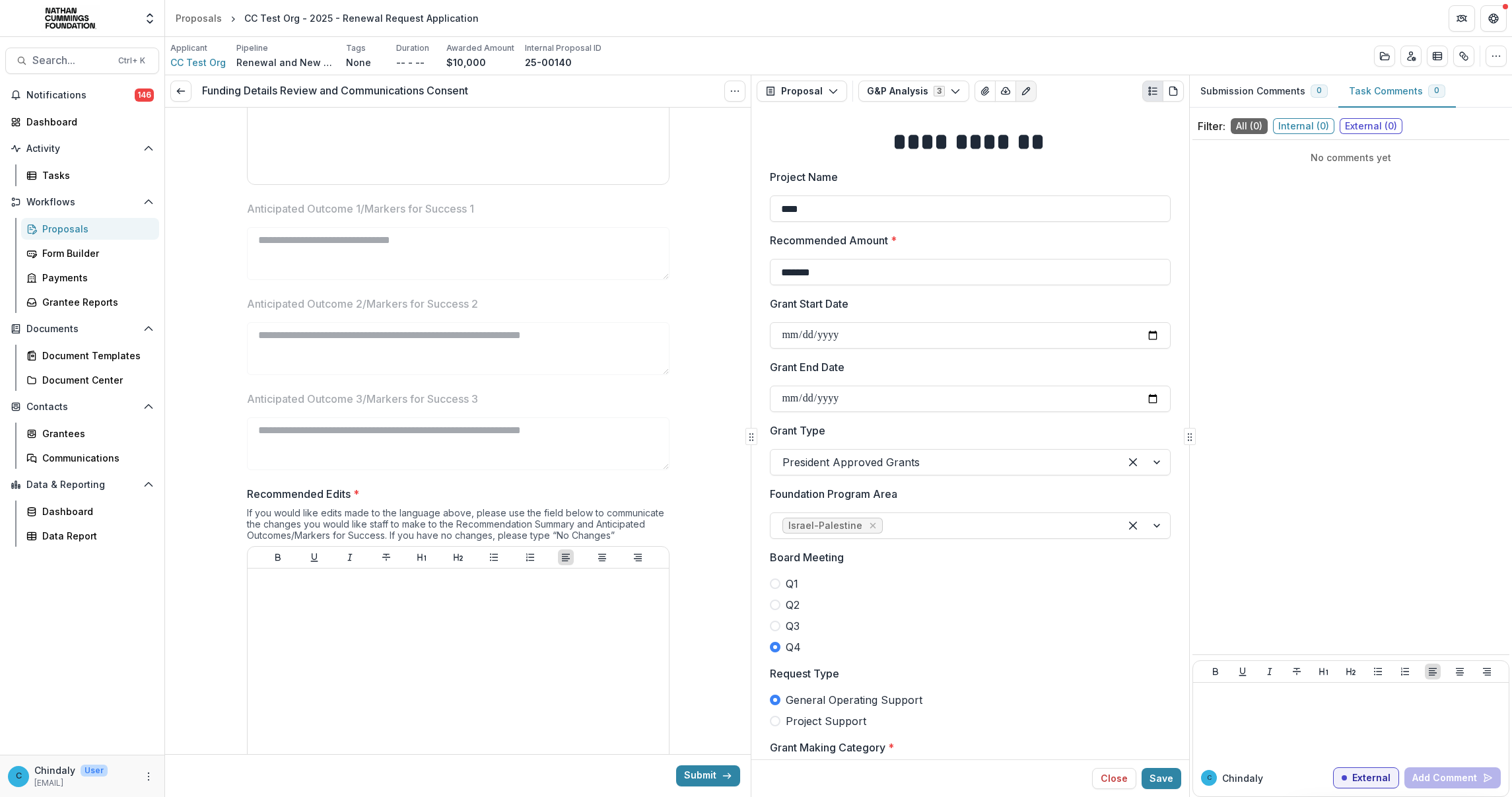 scroll, scrollTop: 743, scrollLeft: 0, axis: vertical 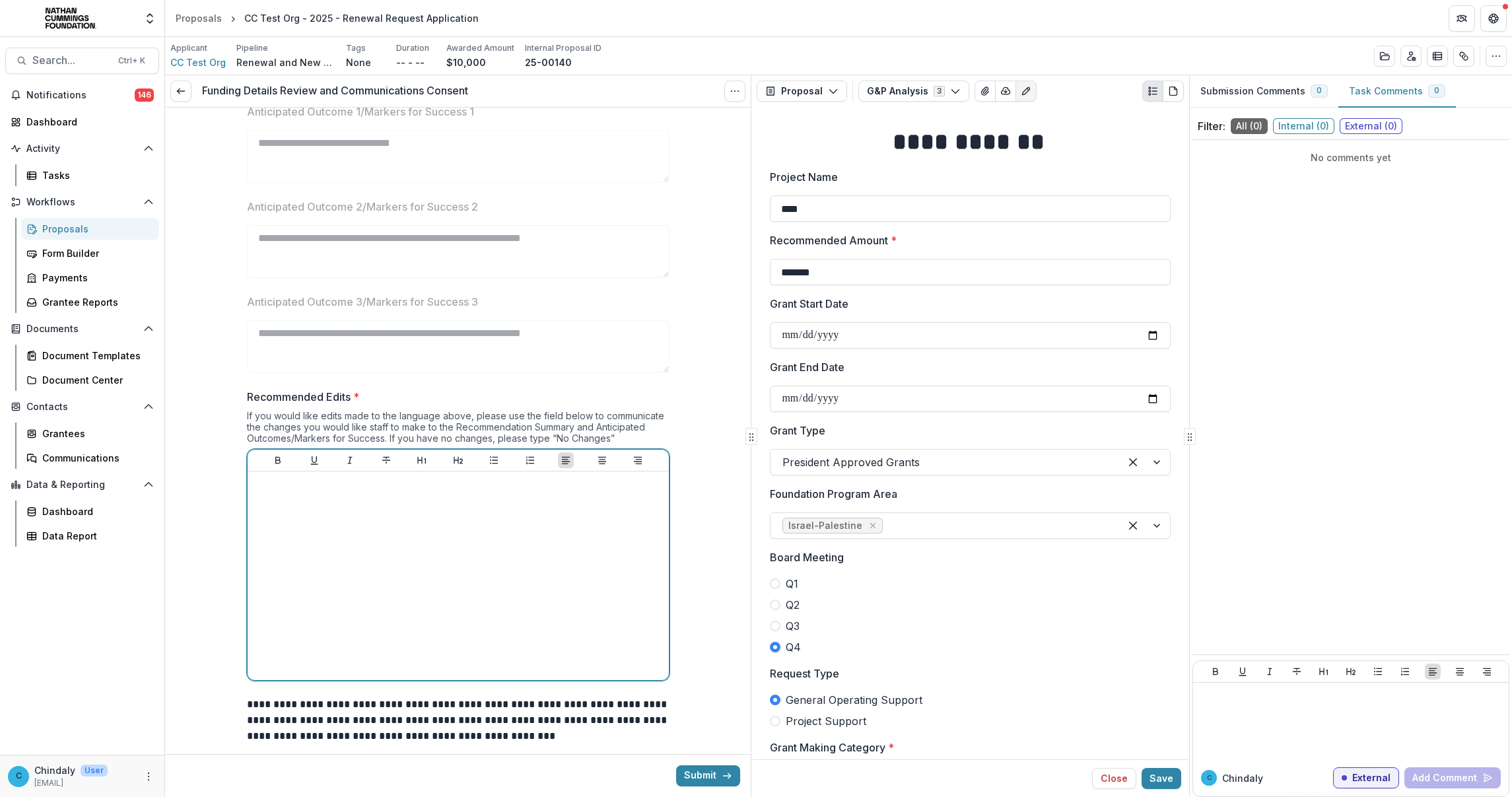 click at bounding box center [458, 576] 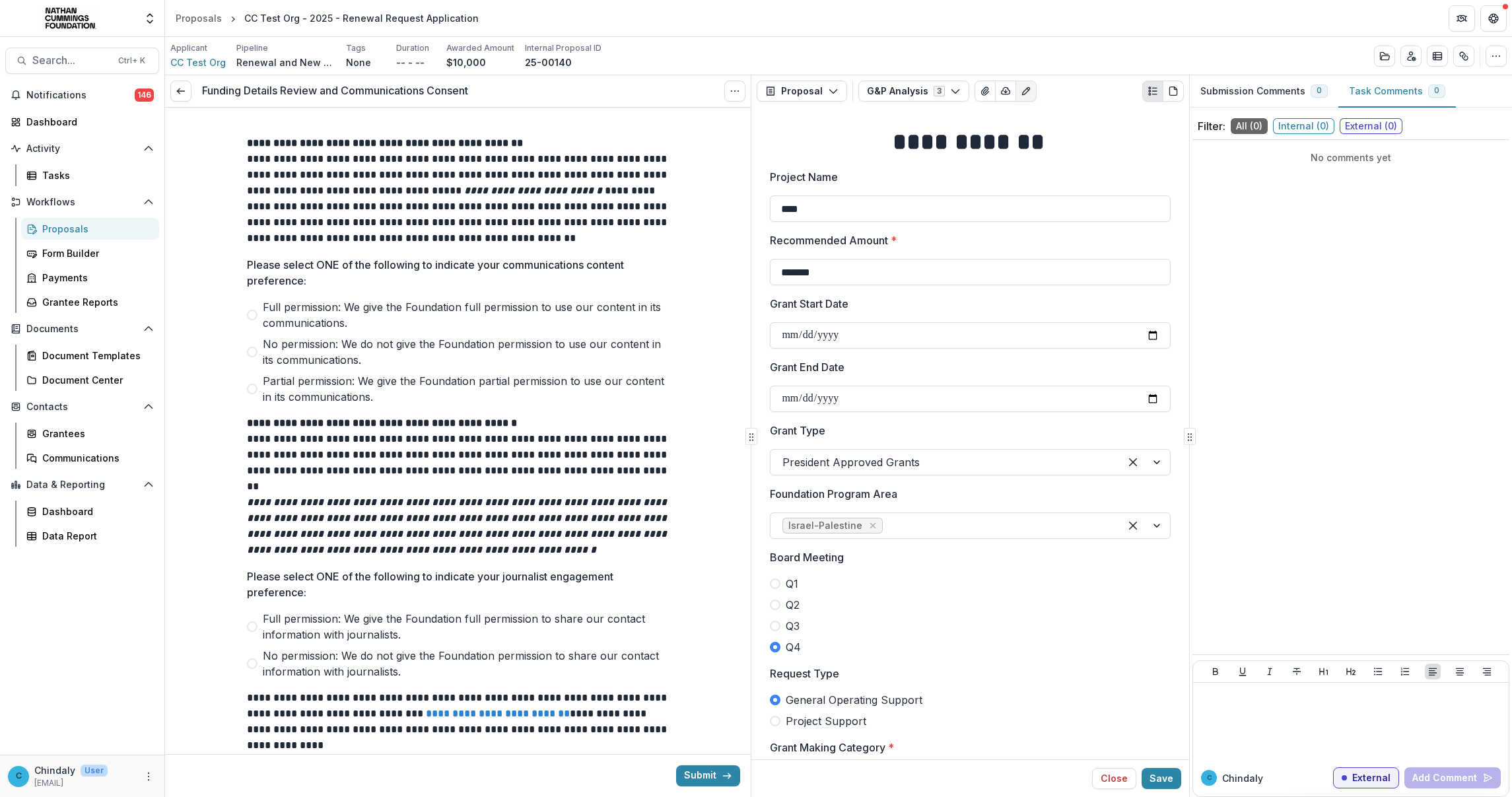 scroll, scrollTop: 1542, scrollLeft: 0, axis: vertical 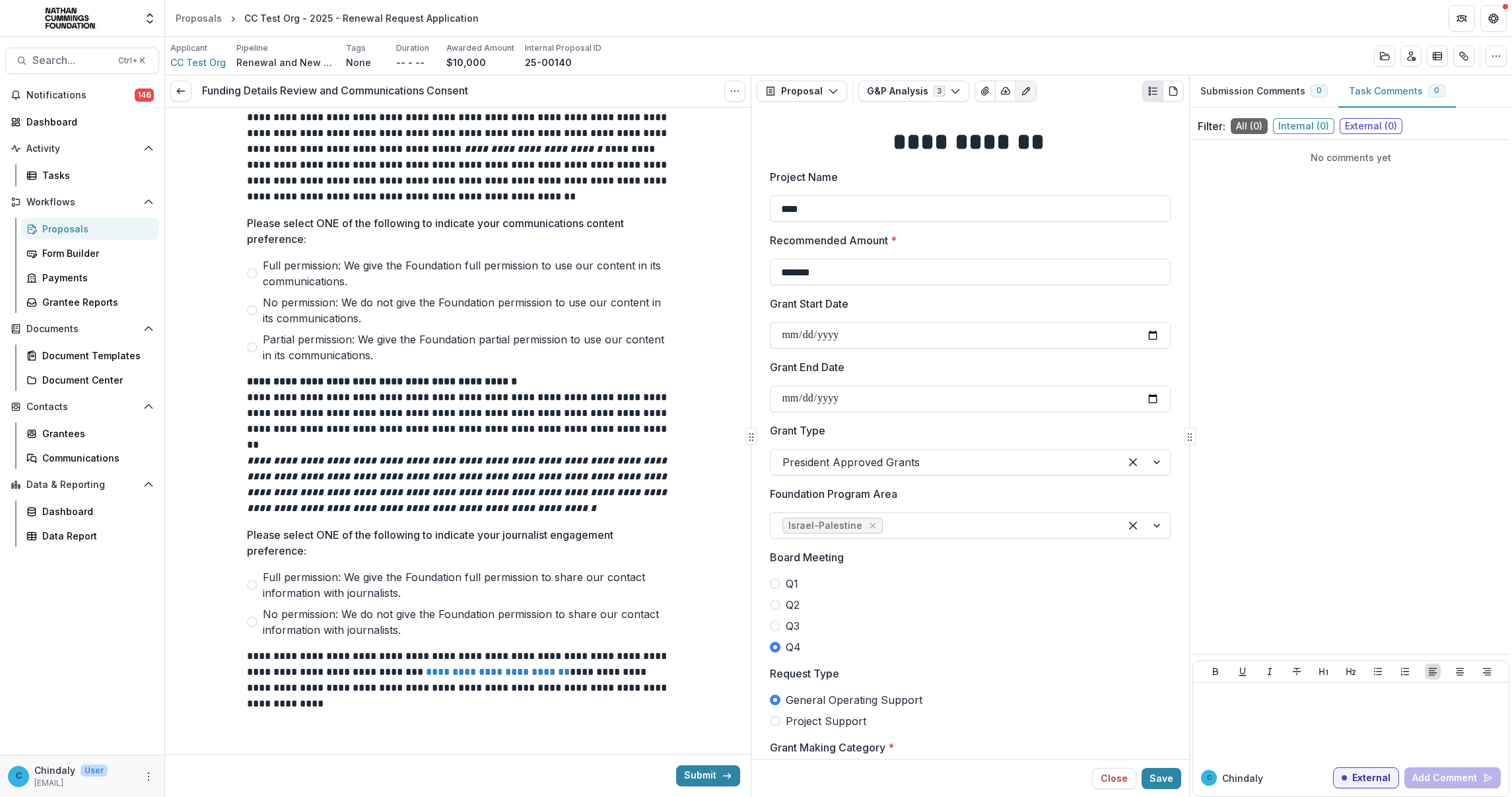 click on "Full permission: We give the Foundation full permission to use our content in its communications." at bounding box center (458, 273) 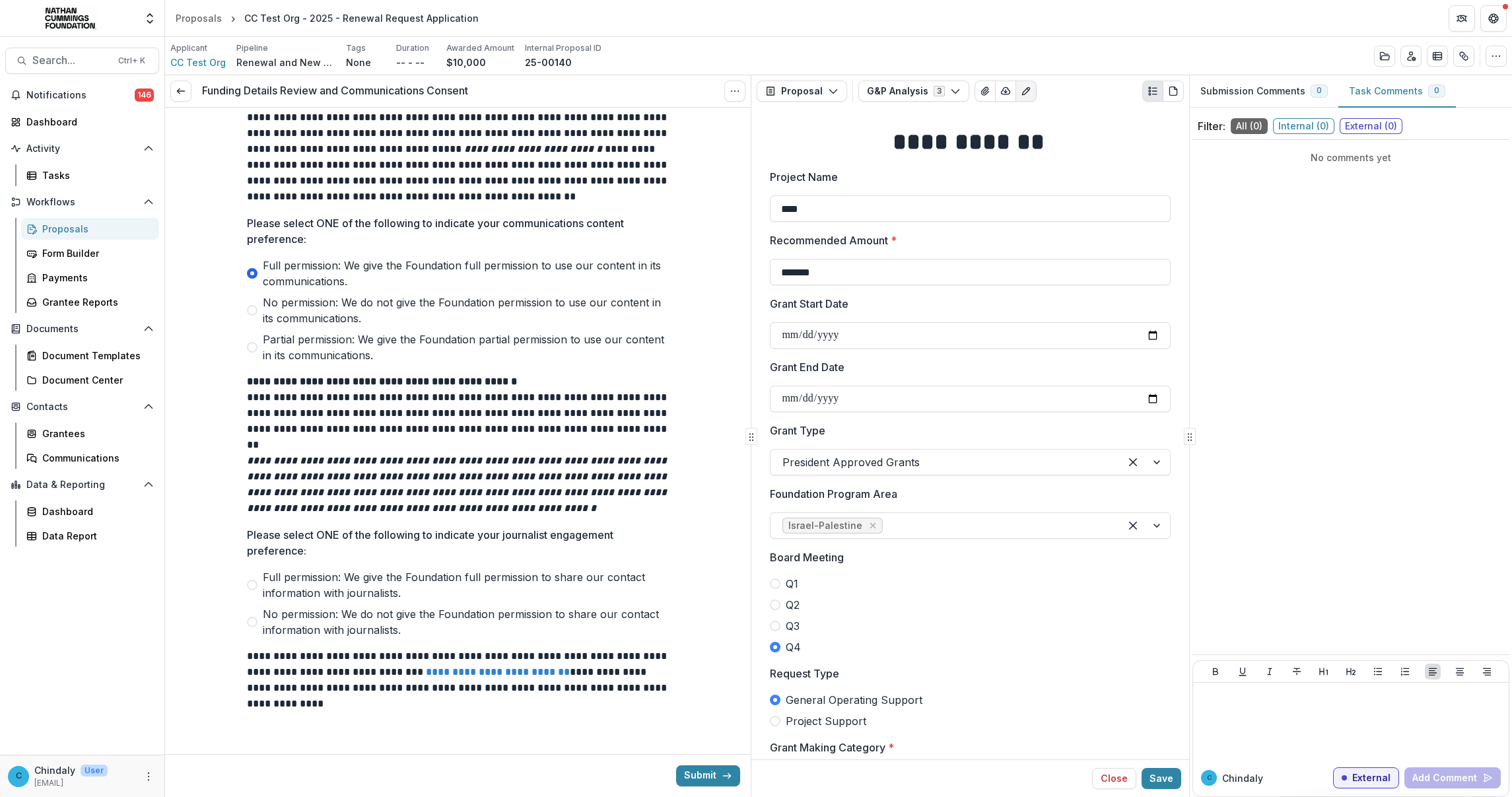 click at bounding box center (252, 273) 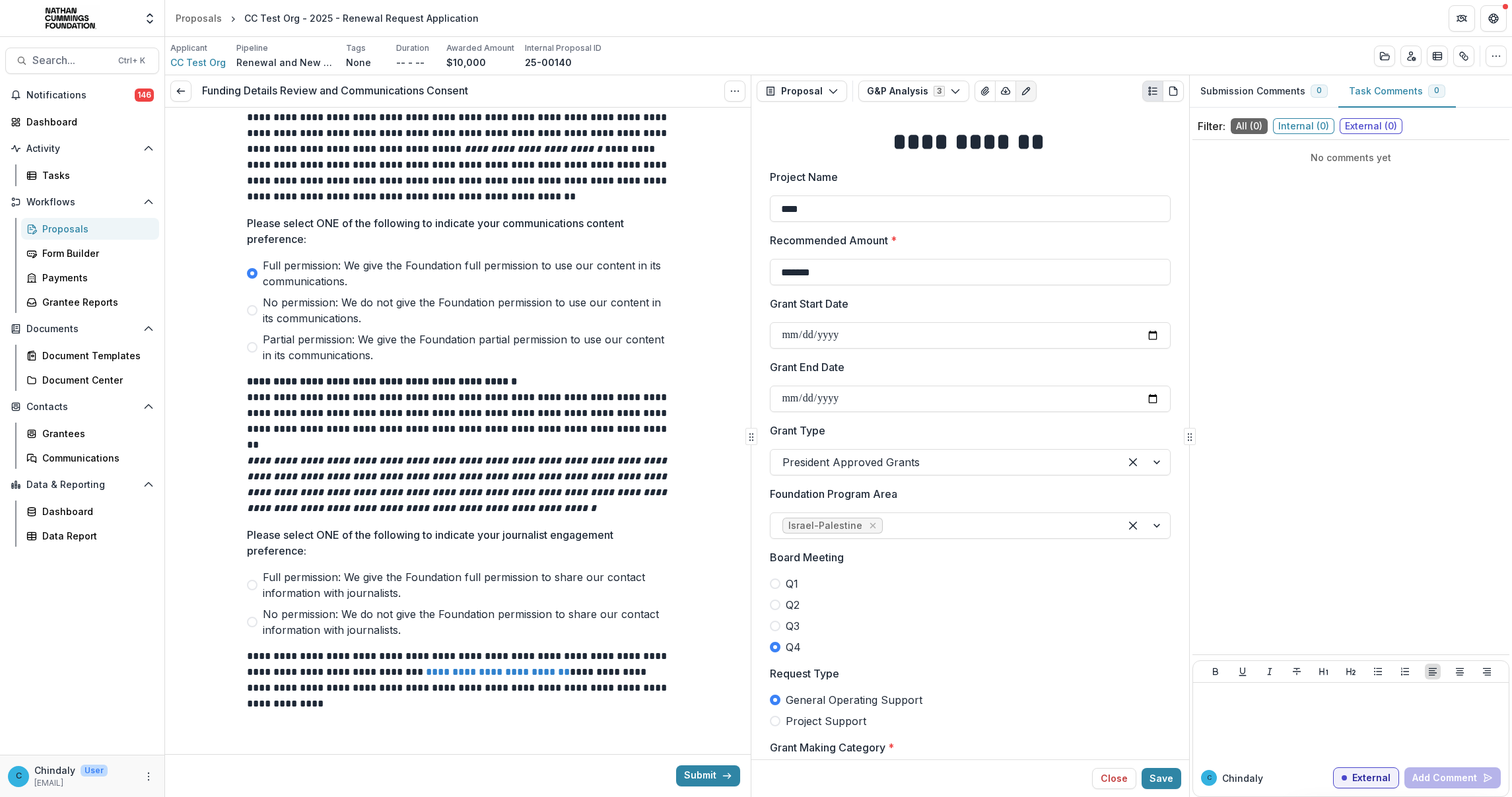 click at bounding box center [252, 585] 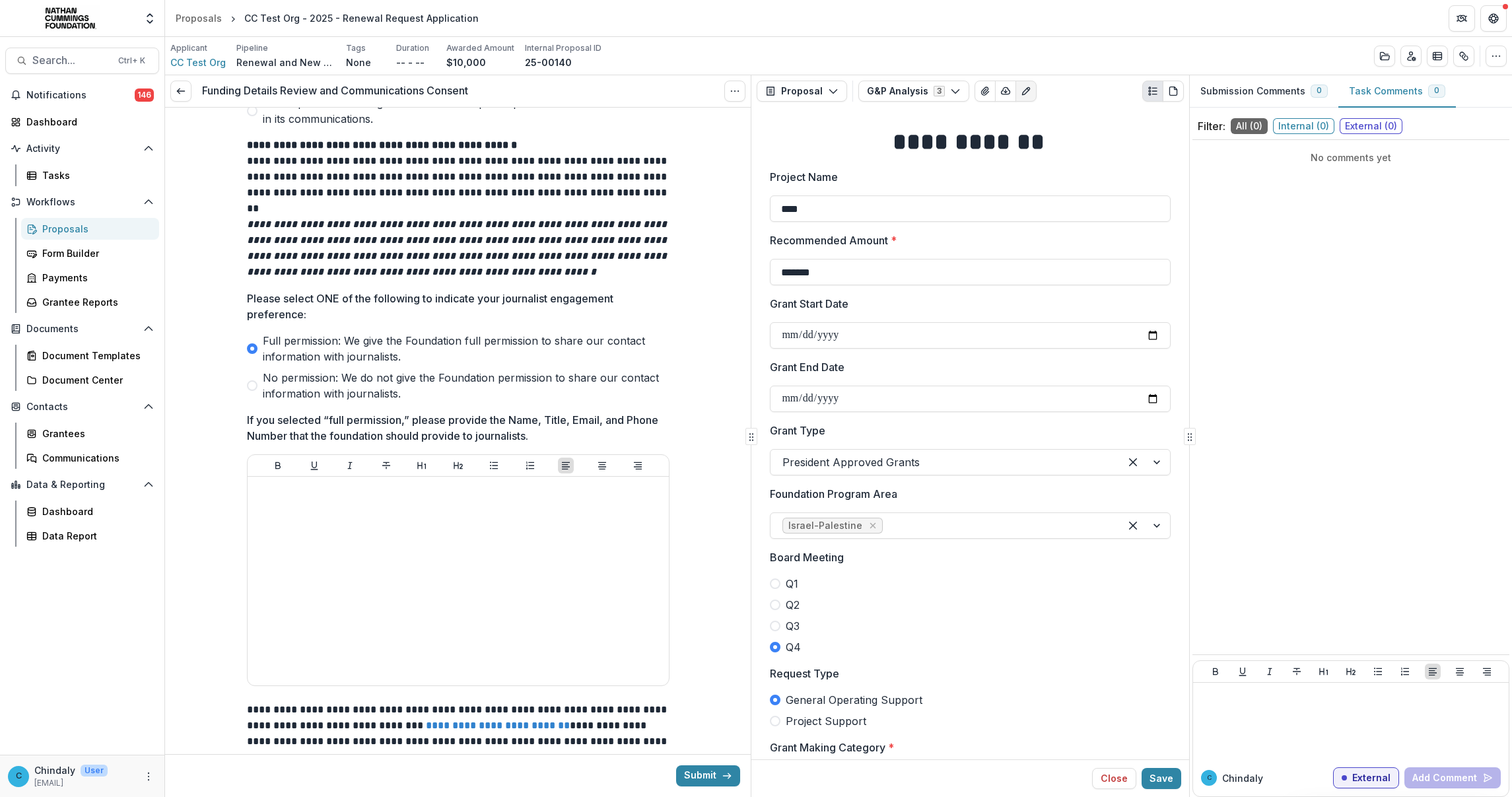 scroll, scrollTop: 1832, scrollLeft: 0, axis: vertical 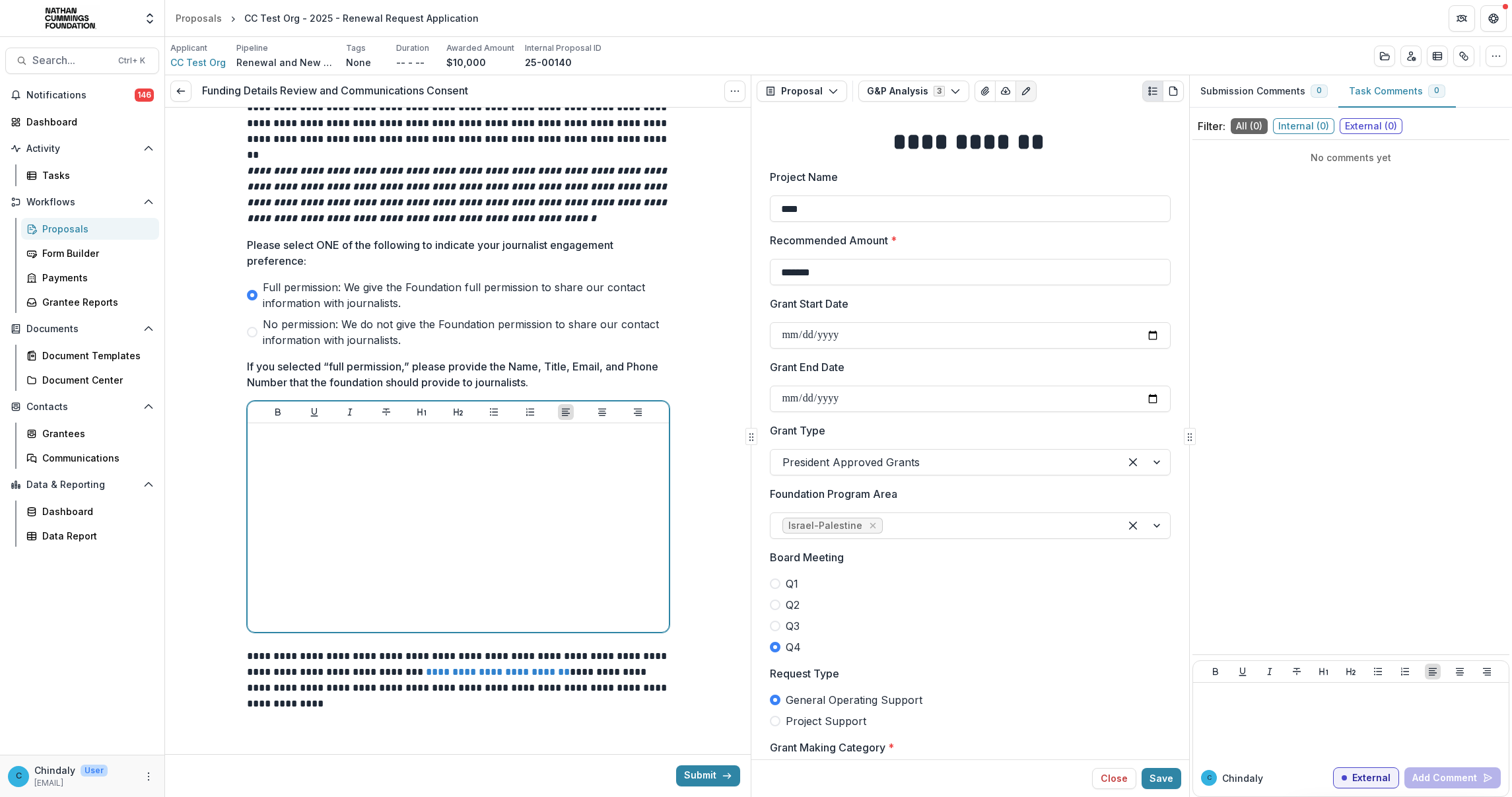 click at bounding box center (458, 528) 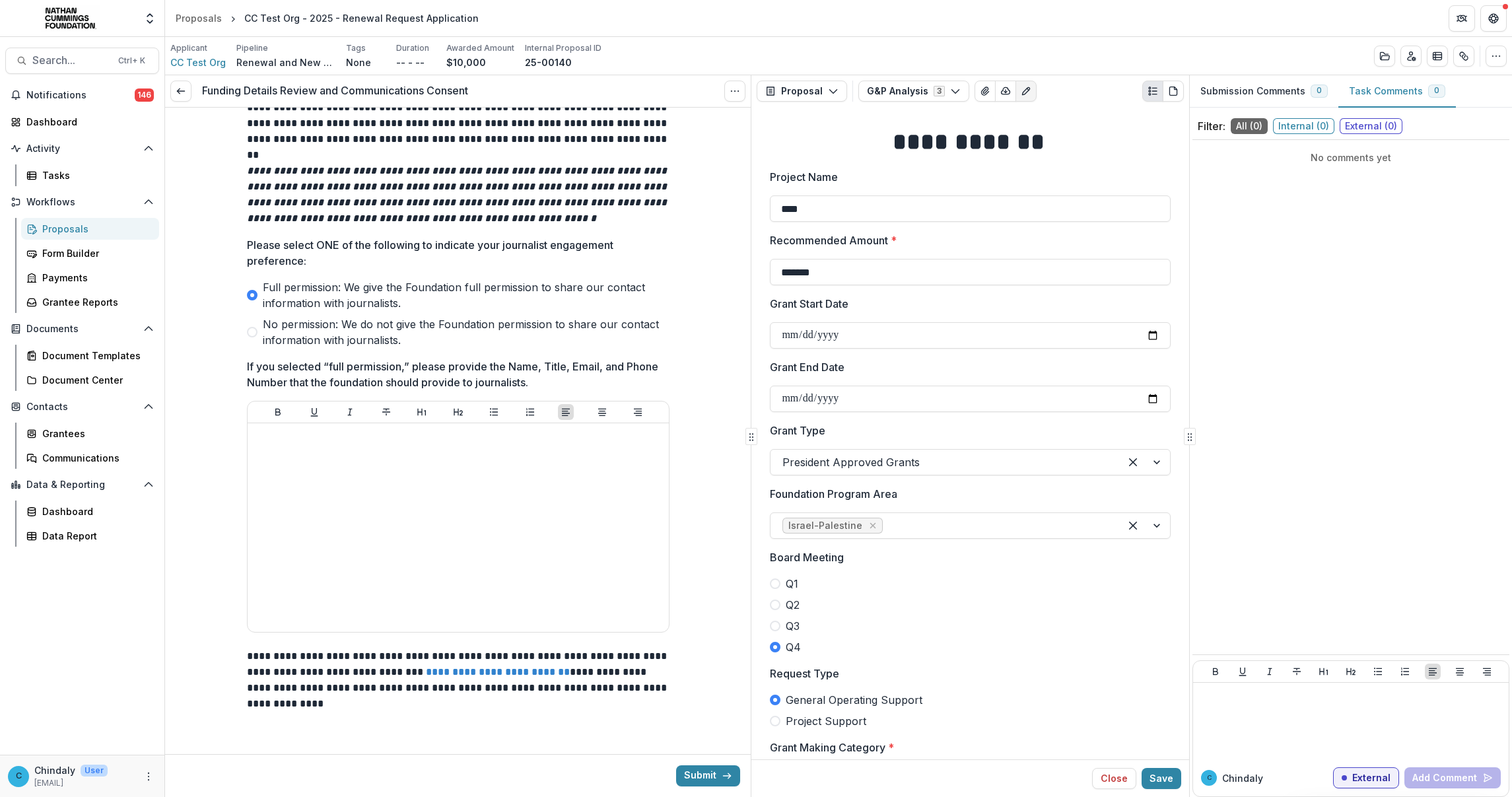 click on "If you selected “full permission,” please provide the Name, Title, Email, and Phone Number that the foundation should provide to journalists." at bounding box center [454, 374] 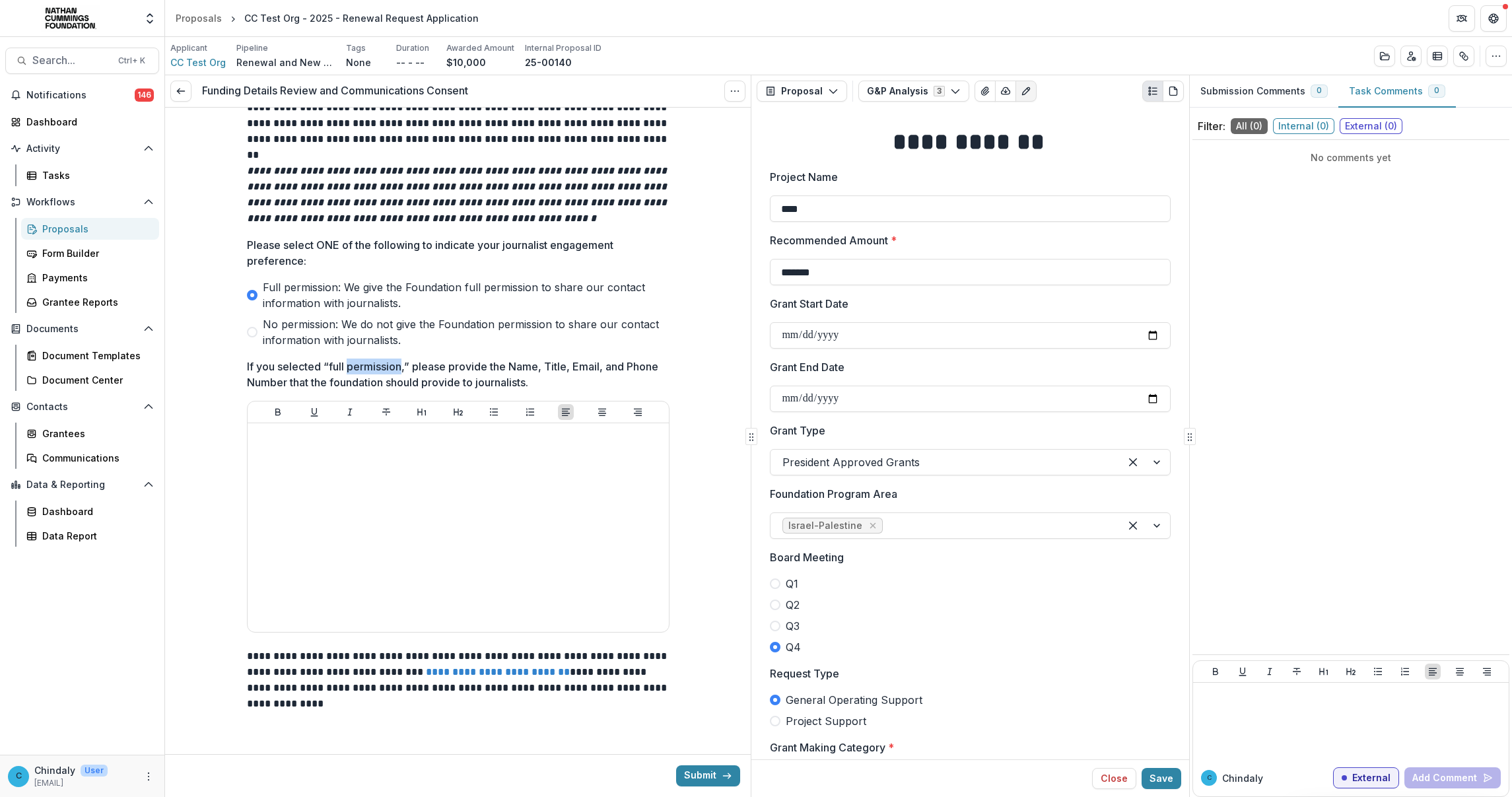 click on "If you selected “full permission,” please provide the Name, Title, Email, and Phone Number that the foundation should provide to journalists." at bounding box center (454, 374) 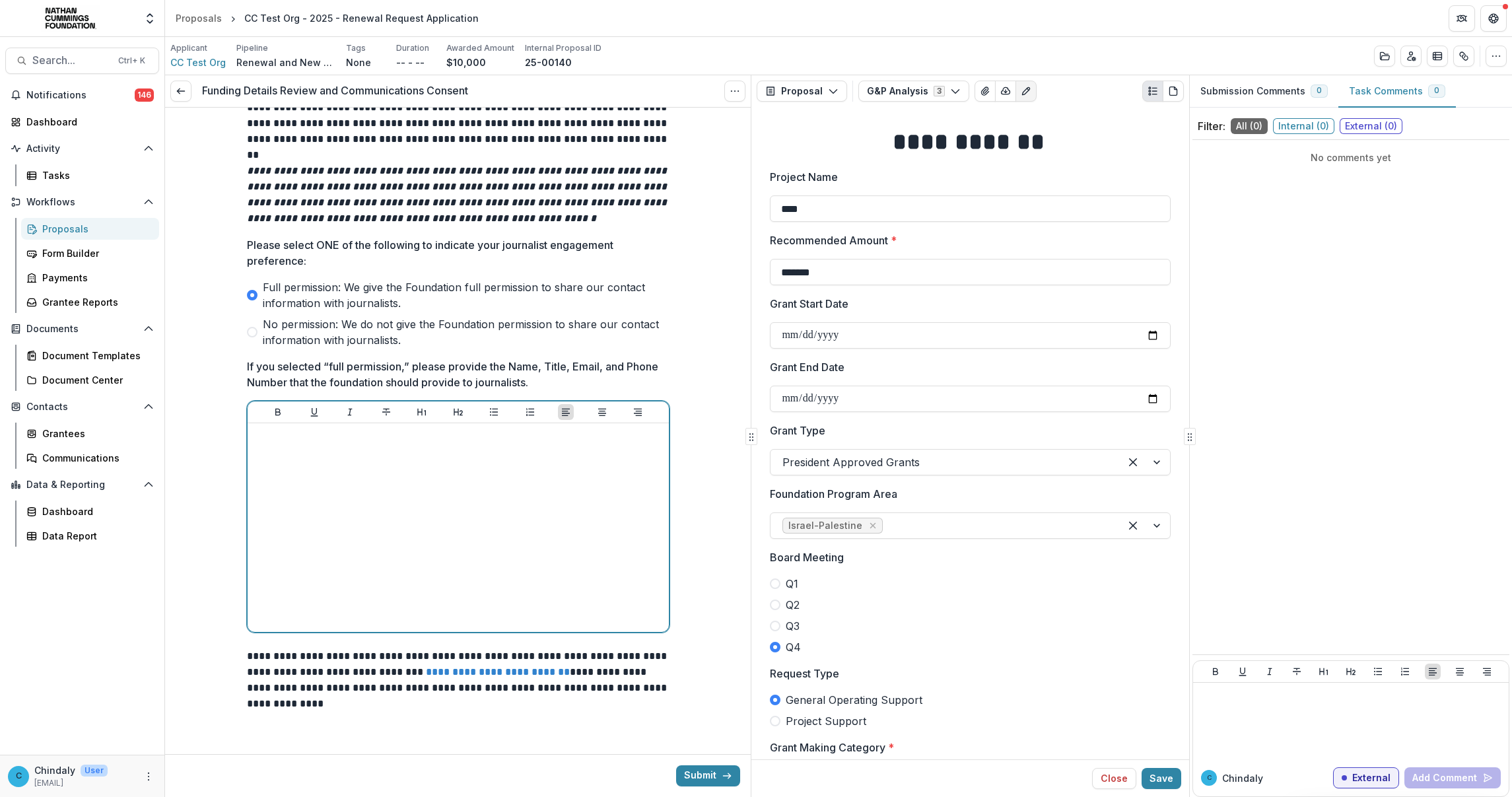 click at bounding box center (458, 528) 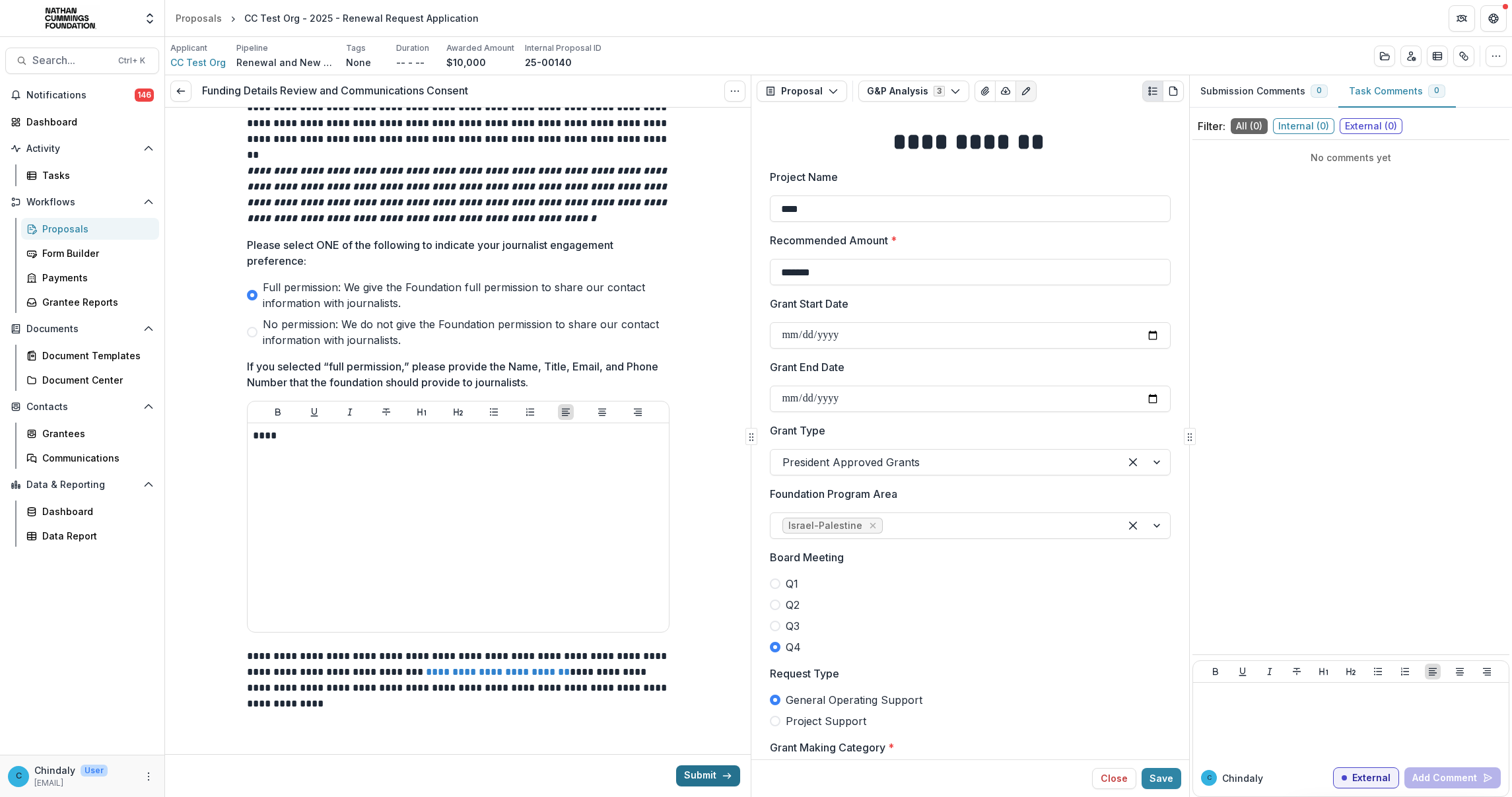 click on "Submit" at bounding box center (708, 776) 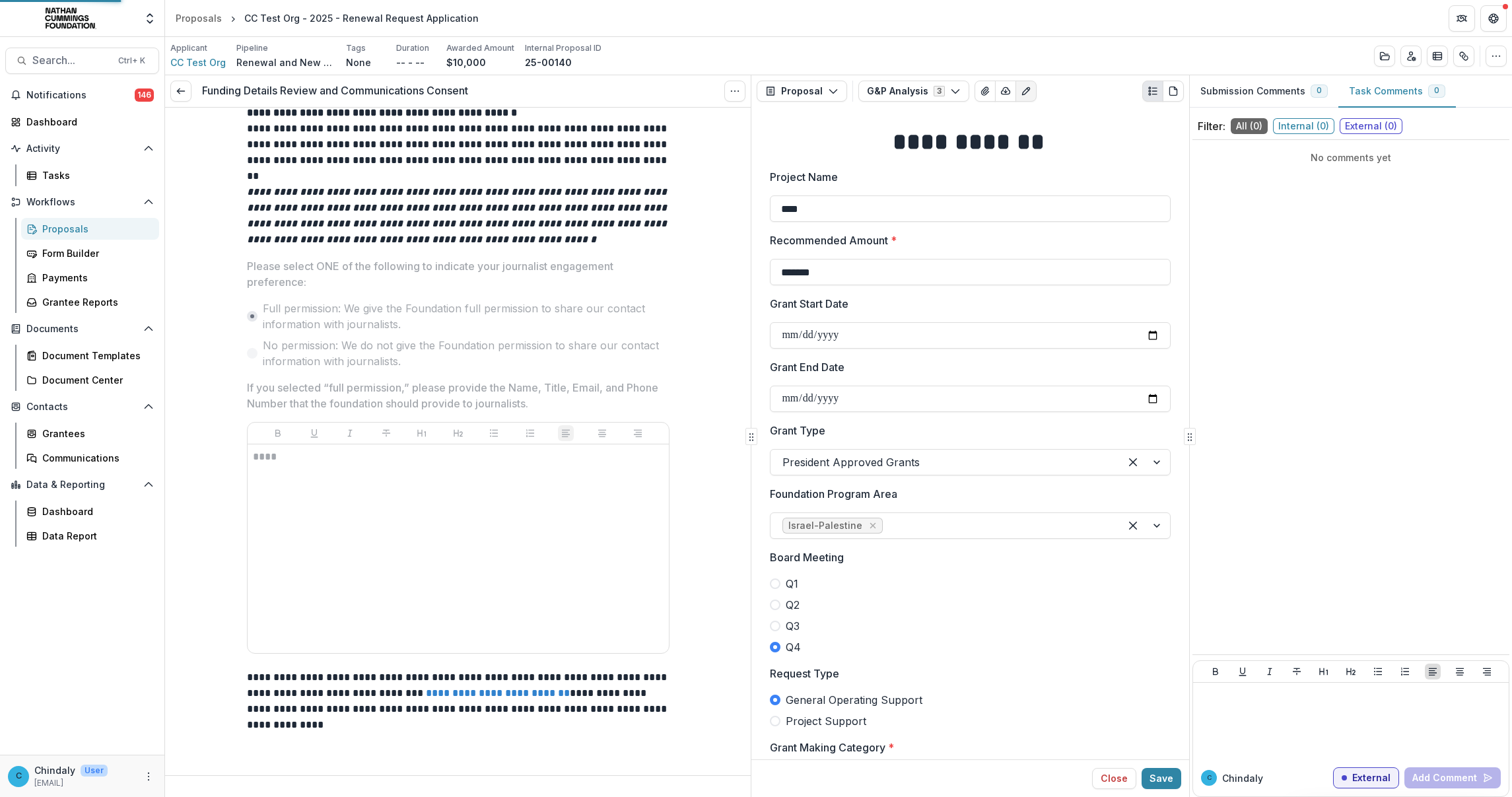 scroll, scrollTop: 1811, scrollLeft: 0, axis: vertical 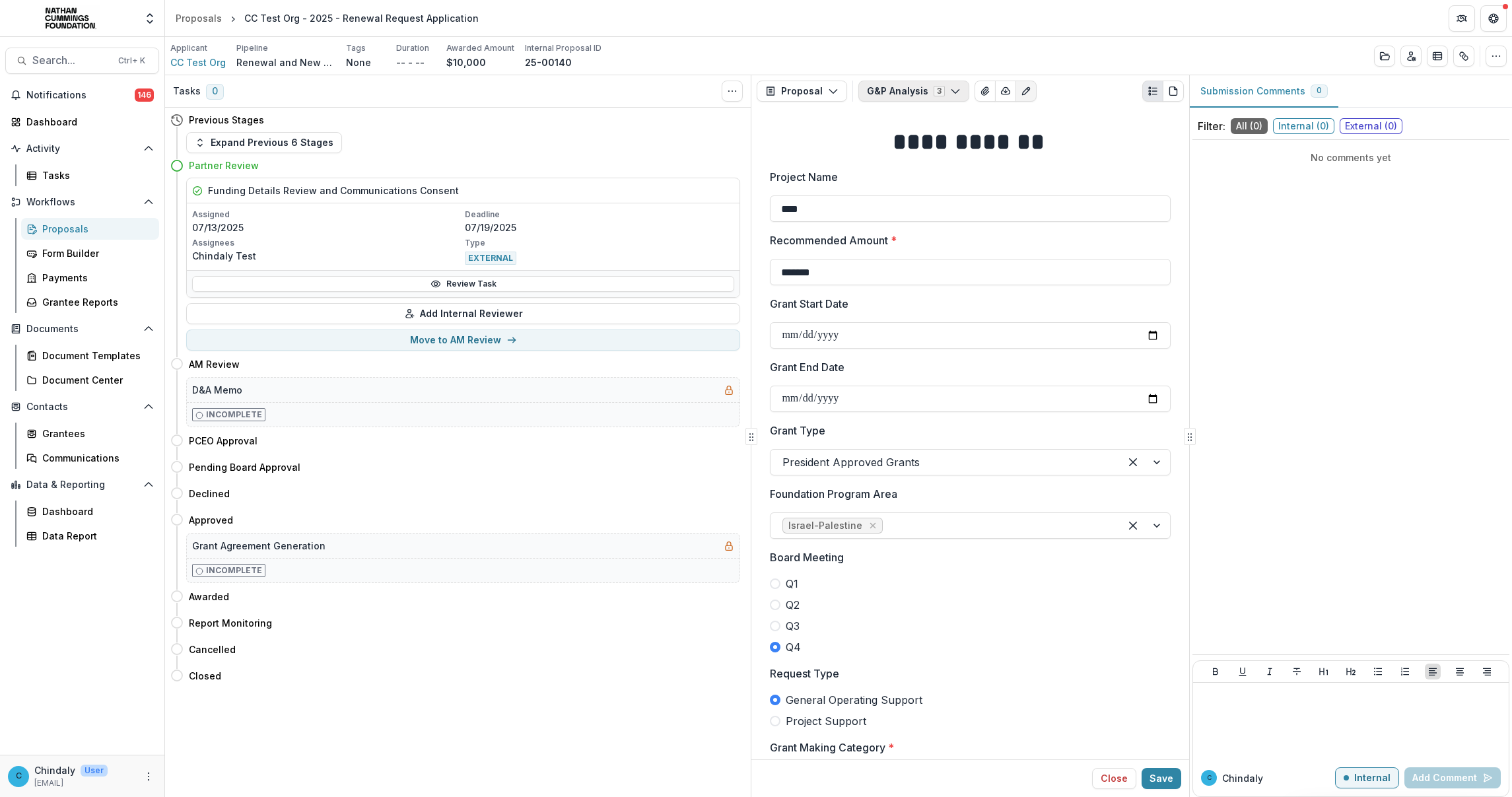 click on "G&P Analysis 3" at bounding box center [914, 91] 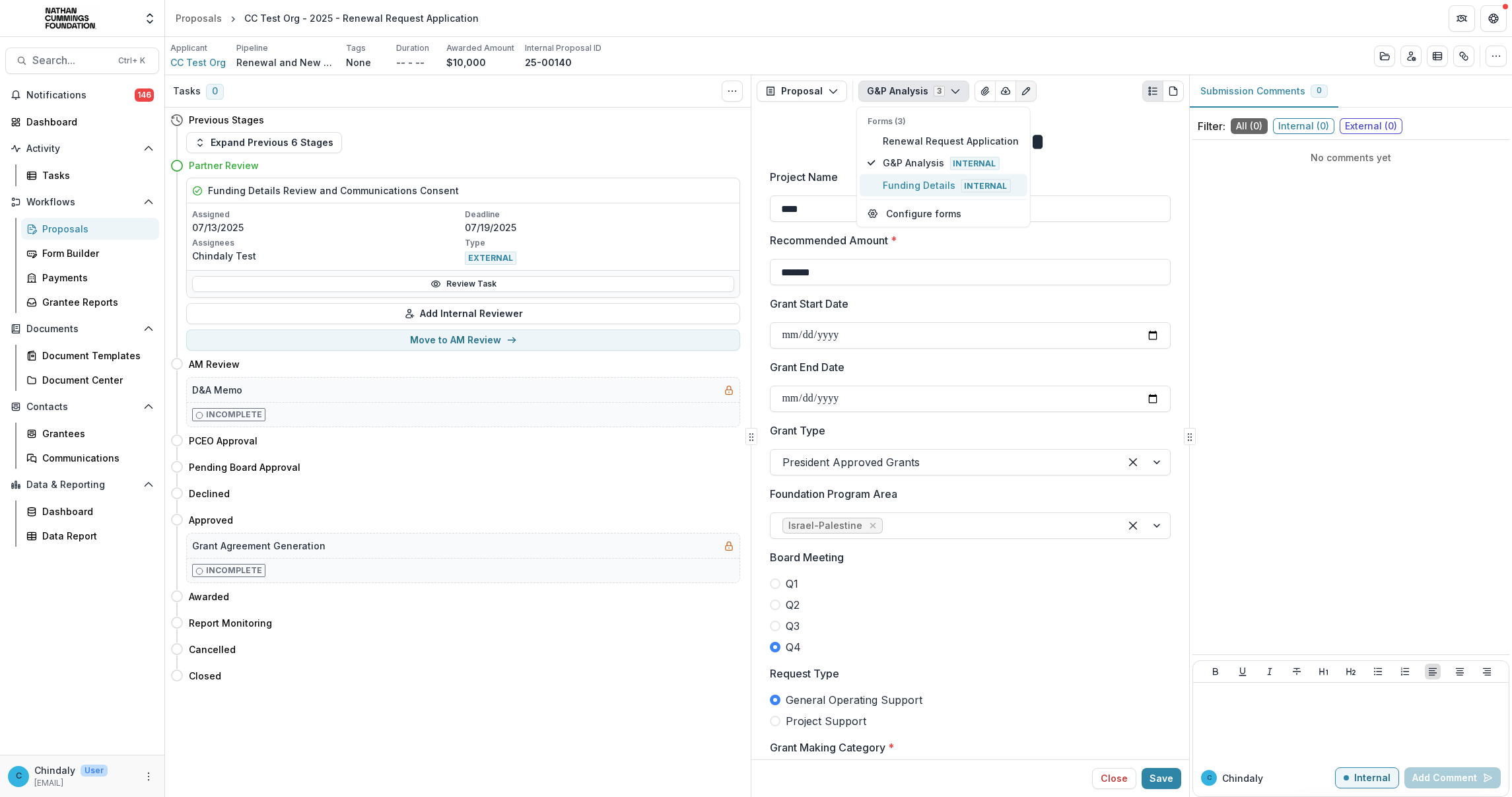 click on "Funding Details Internal" at bounding box center [951, 186] 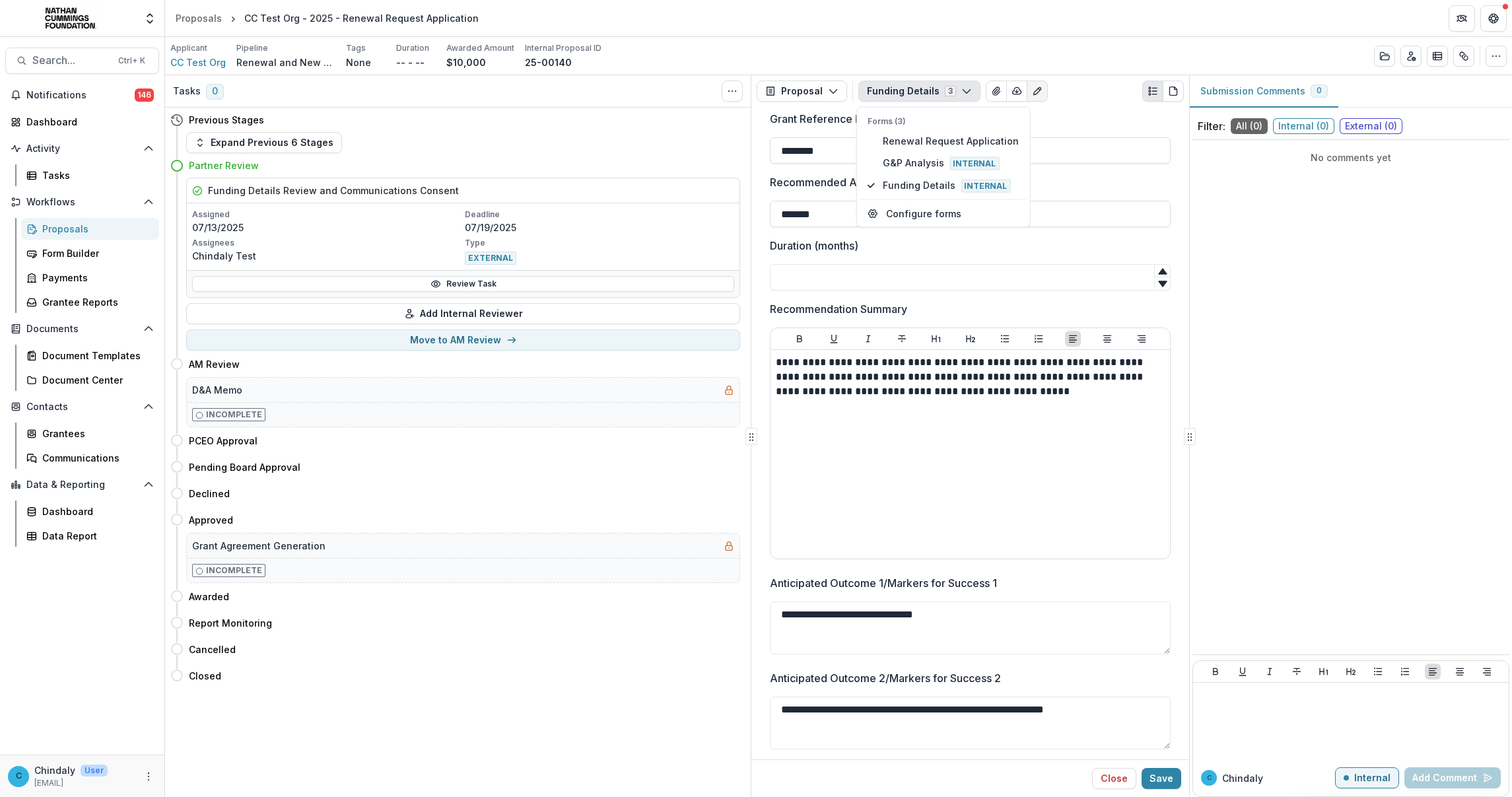 scroll, scrollTop: 241, scrollLeft: 0, axis: vertical 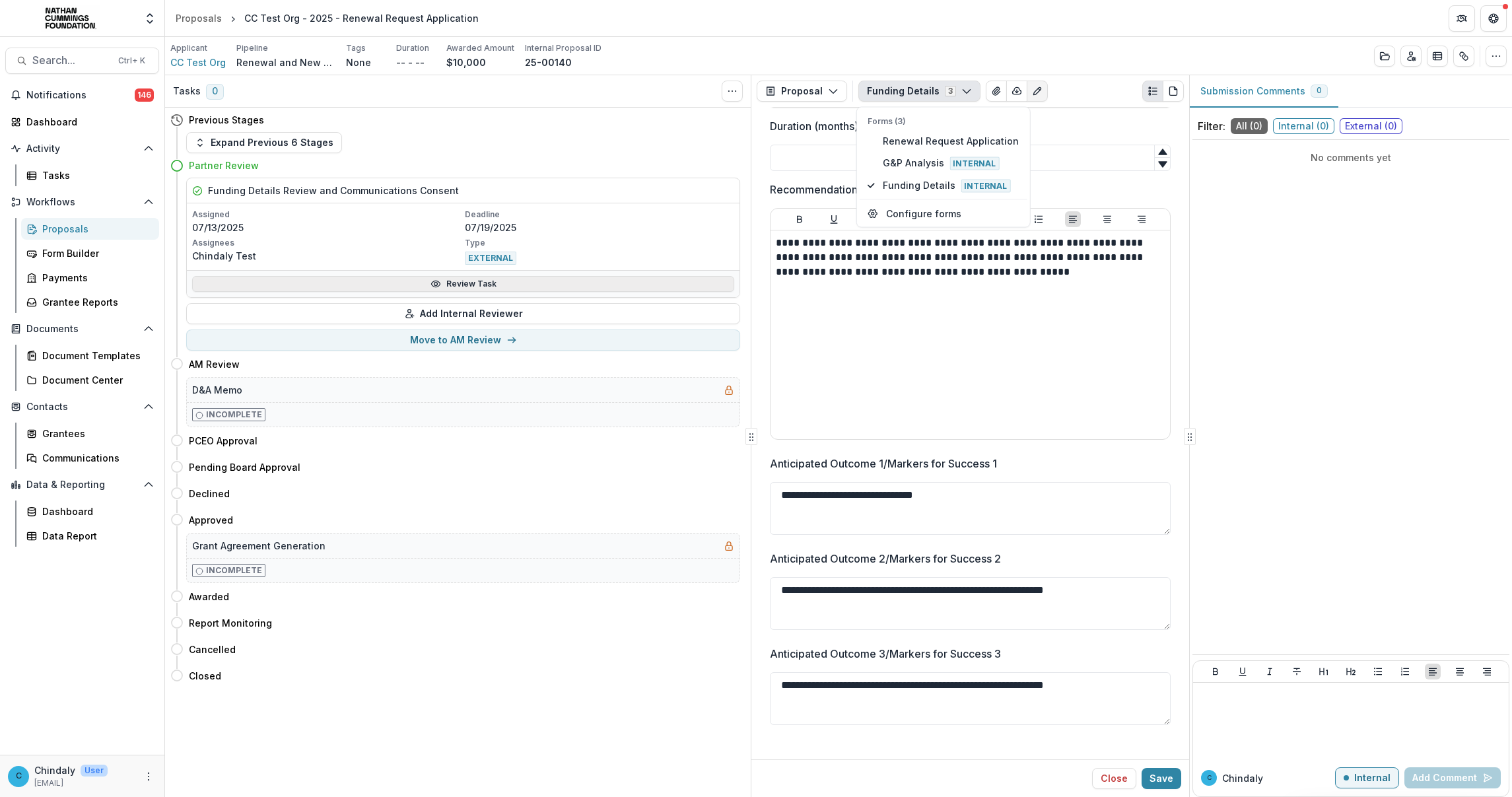 click on "Review Task" at bounding box center (463, 284) 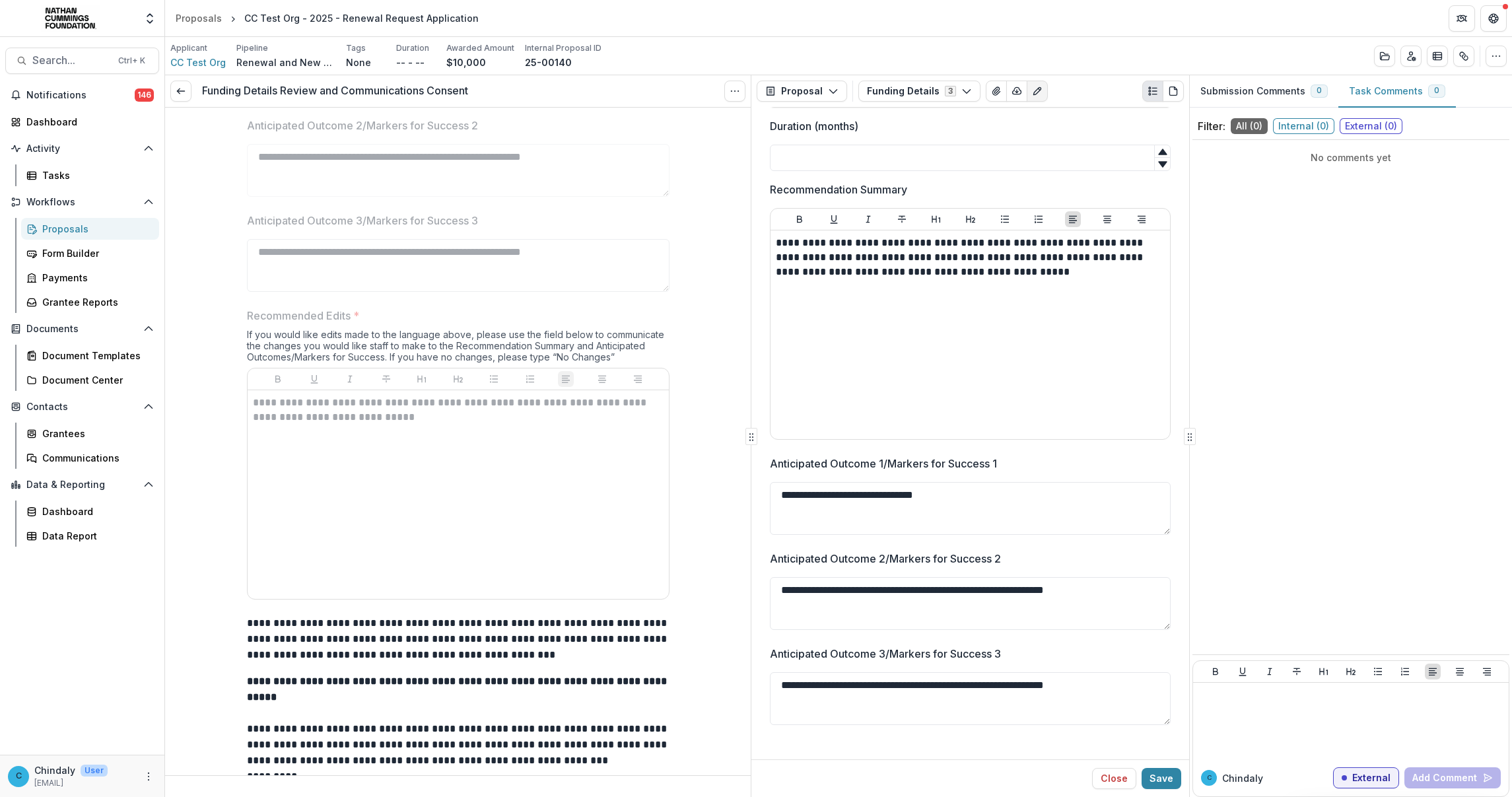 scroll, scrollTop: 825, scrollLeft: 0, axis: vertical 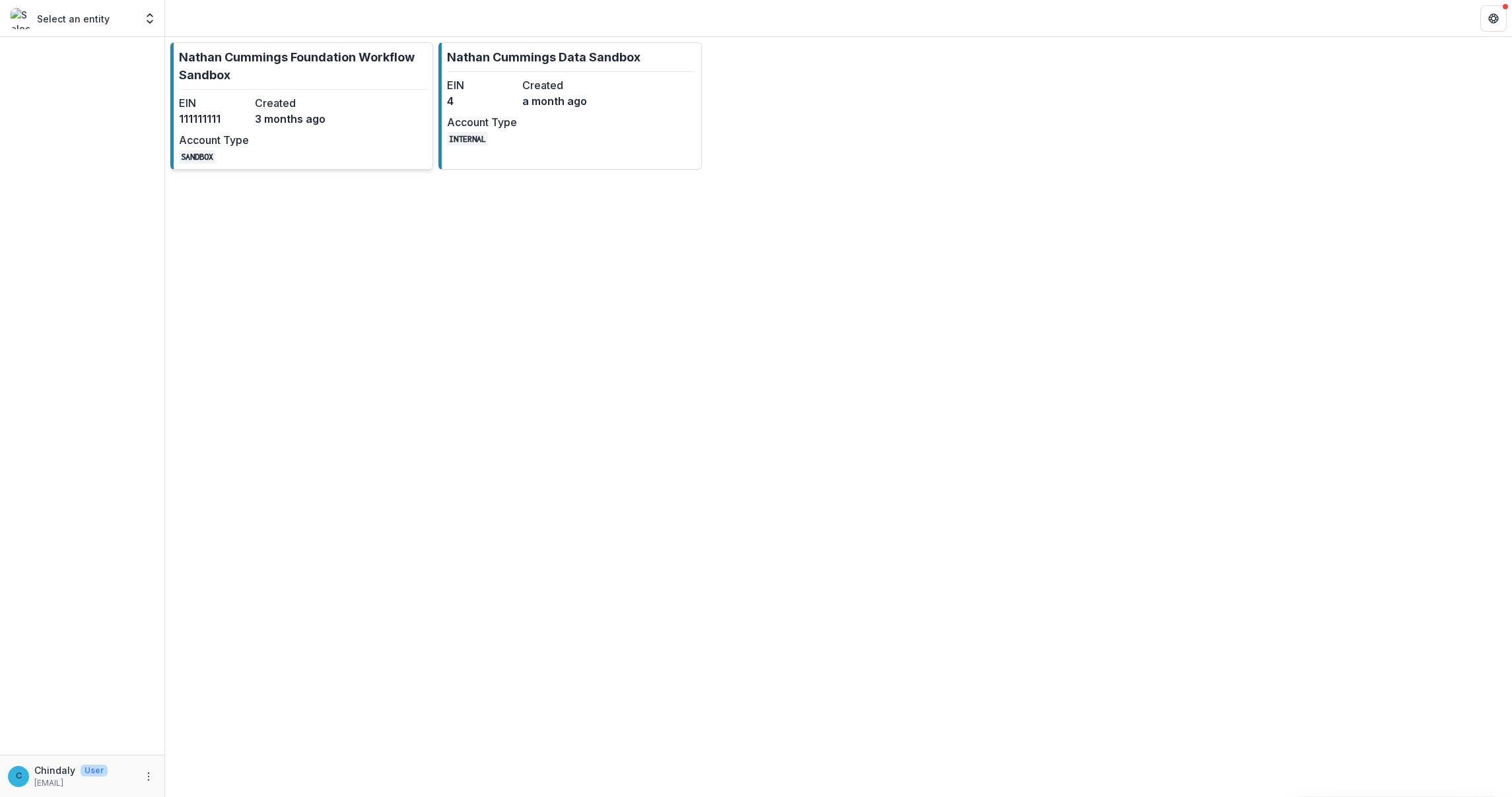 click on "Nathan Cummings Foundation Workflow Sandbox" at bounding box center [303, 66] 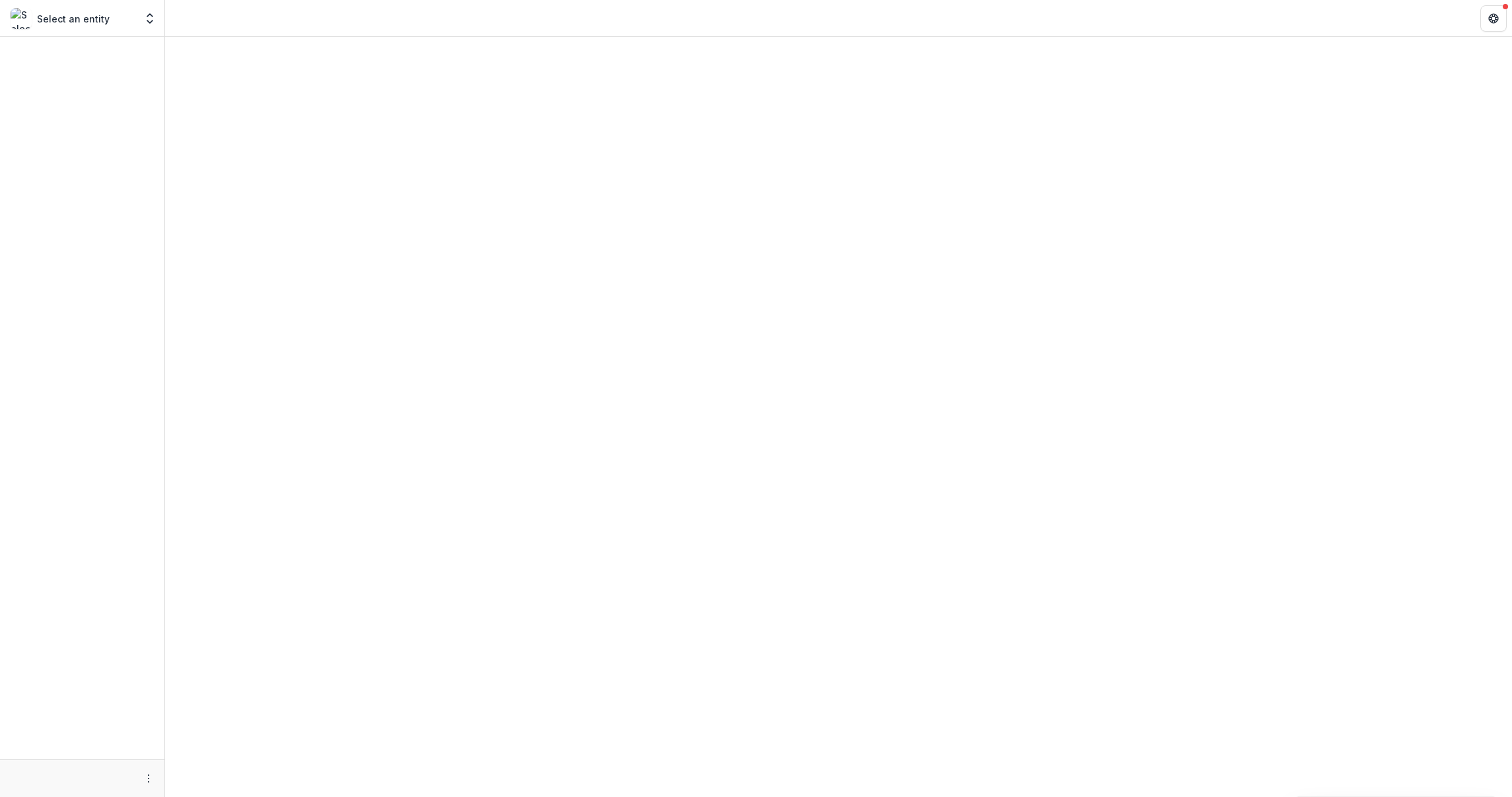 scroll, scrollTop: 0, scrollLeft: 0, axis: both 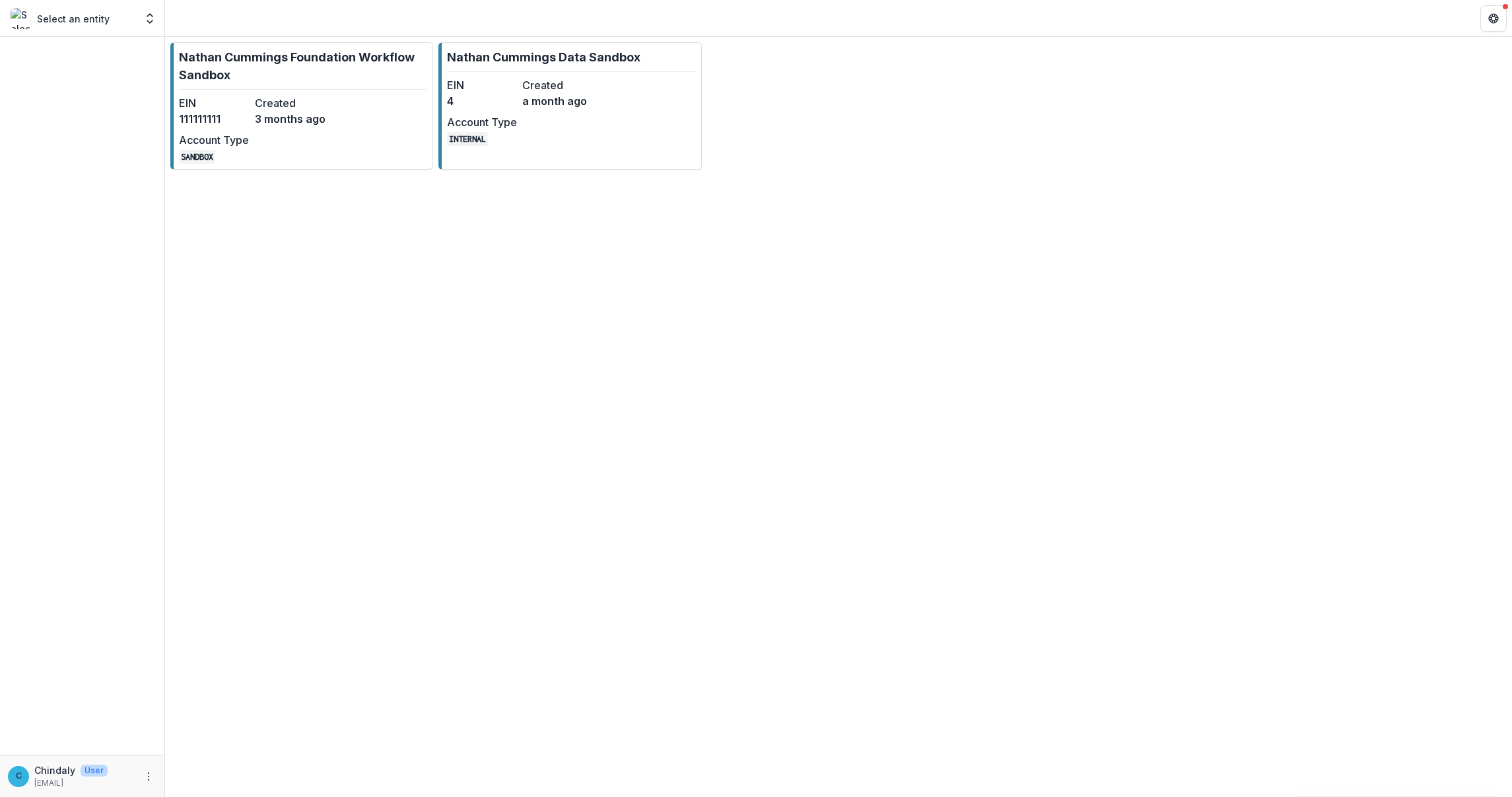 click on "Nathan Cummings Foundation Workflow Sandbox EIN [EIN] Created 3 months ago Account Type SANDBOX Nathan Cummings Data Sandbox EIN [EIN] Created a month ago Account Type INTERNAL" at bounding box center (839, 417) 